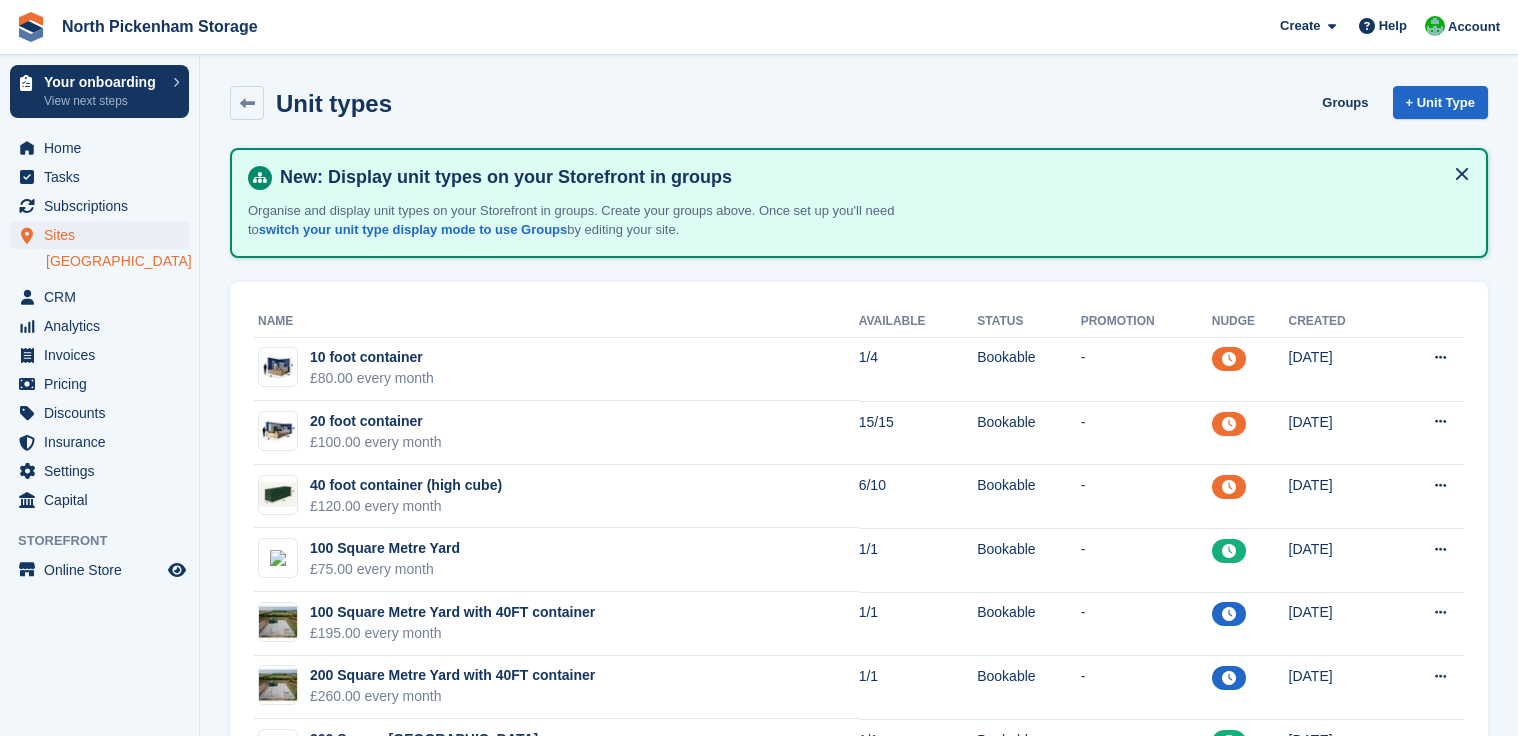 scroll, scrollTop: 216, scrollLeft: 0, axis: vertical 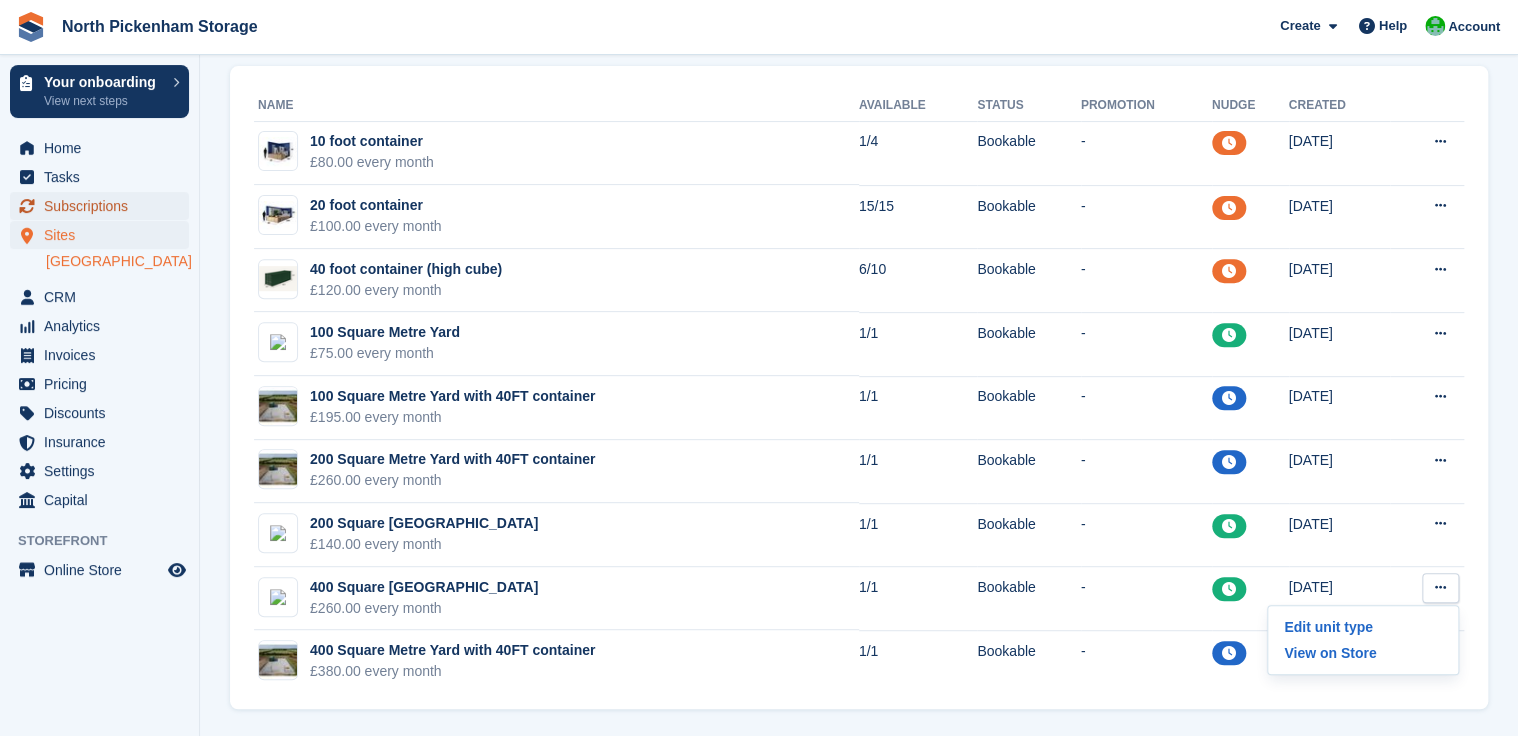click on "Subscriptions" at bounding box center (104, 206) 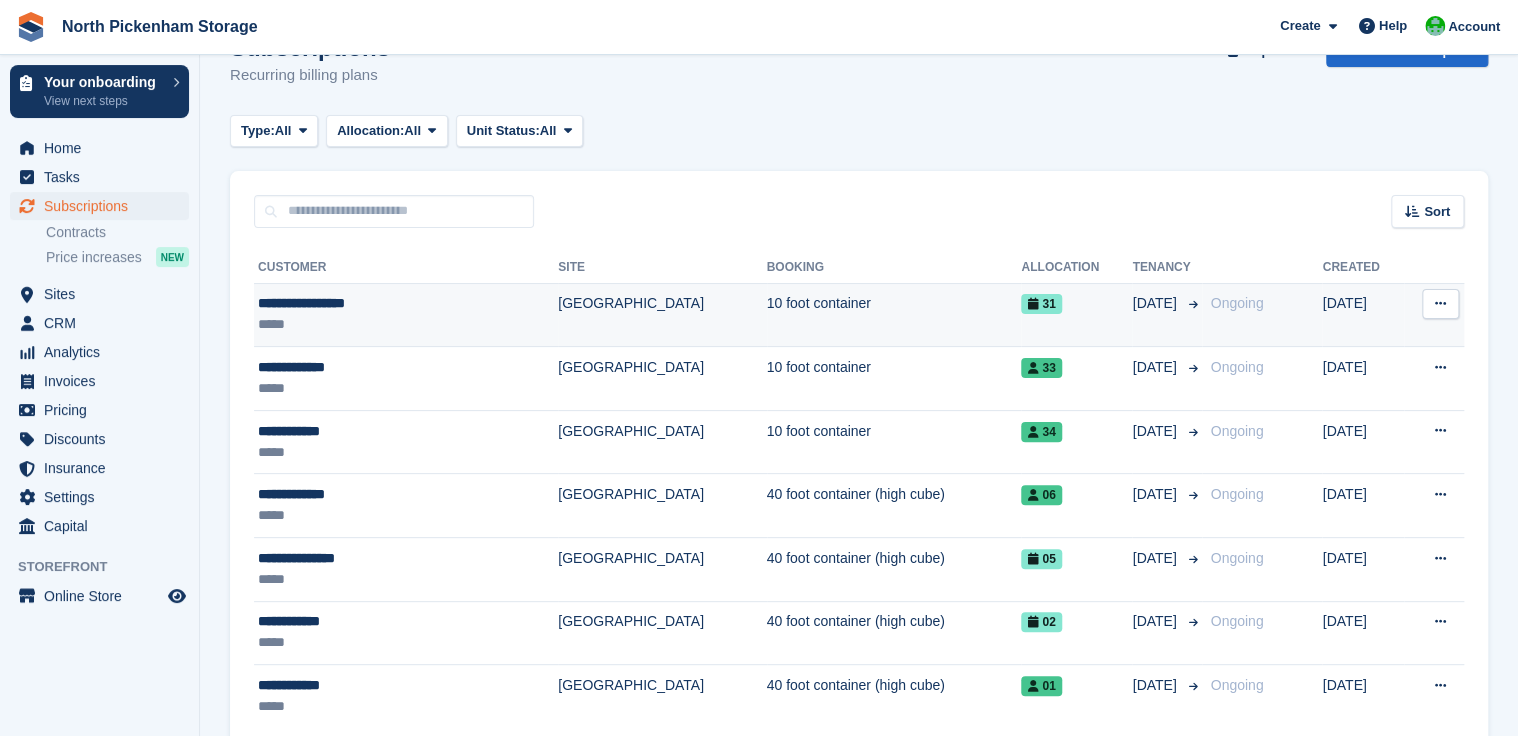 scroll, scrollTop: 142, scrollLeft: 0, axis: vertical 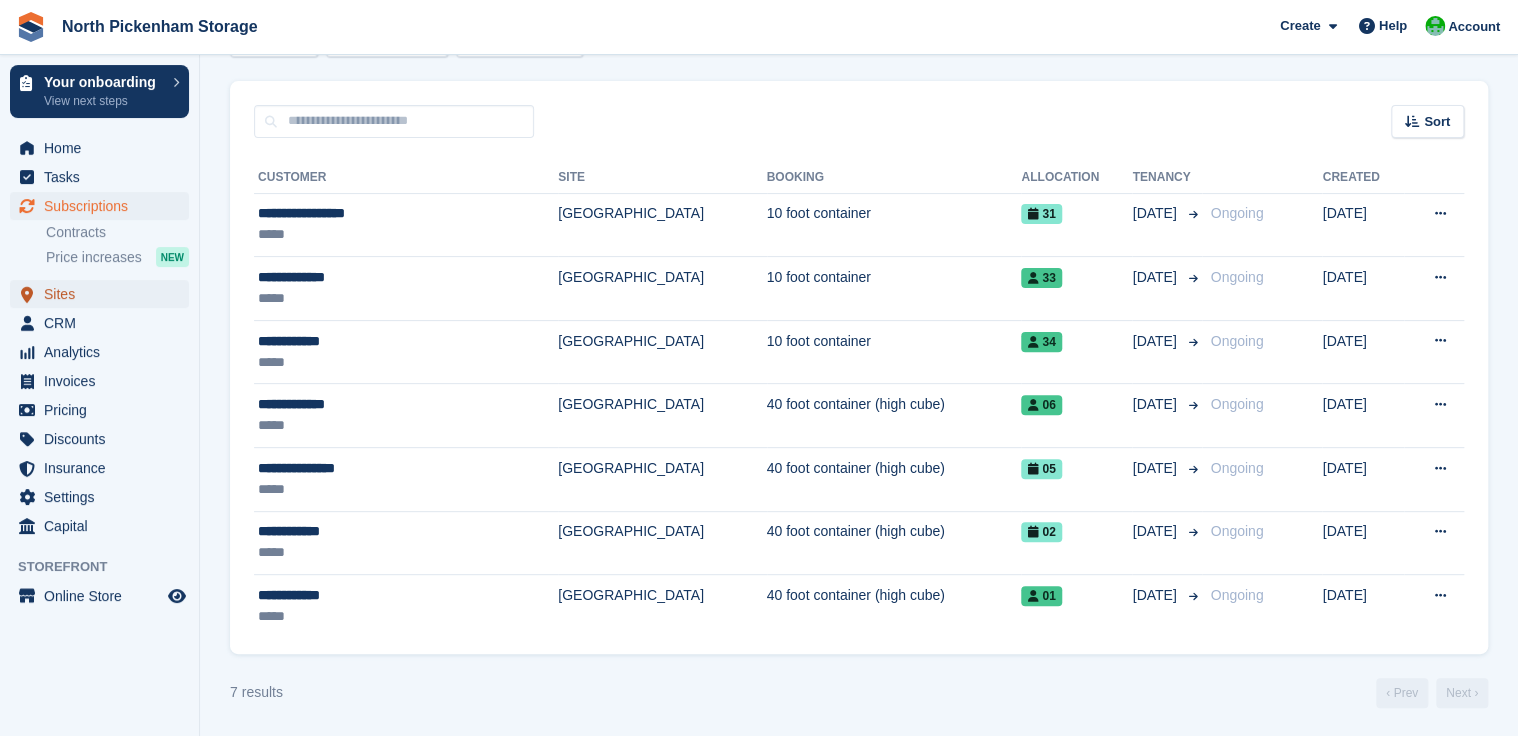 click on "Sites" at bounding box center (104, 294) 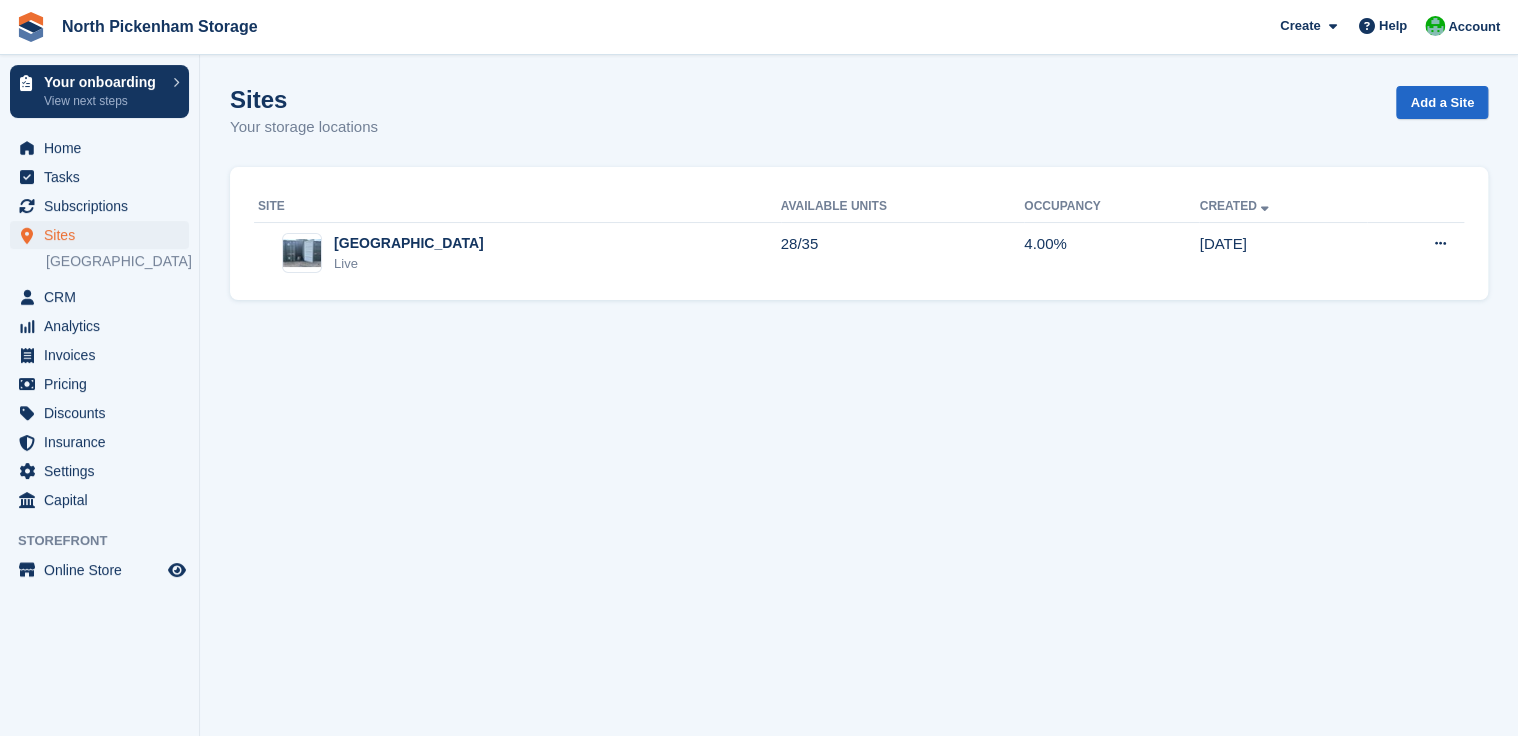 scroll, scrollTop: 0, scrollLeft: 0, axis: both 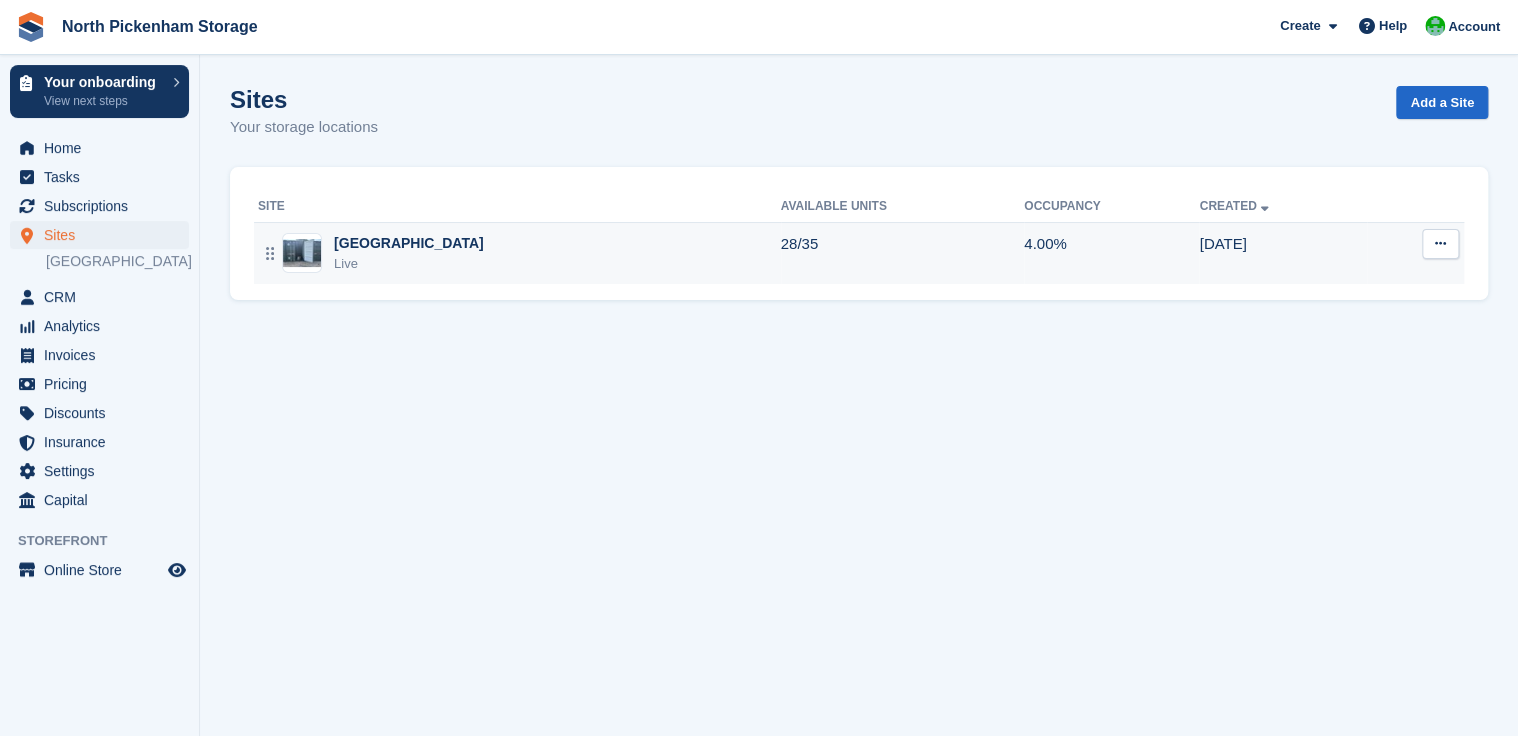 click at bounding box center [302, 253] 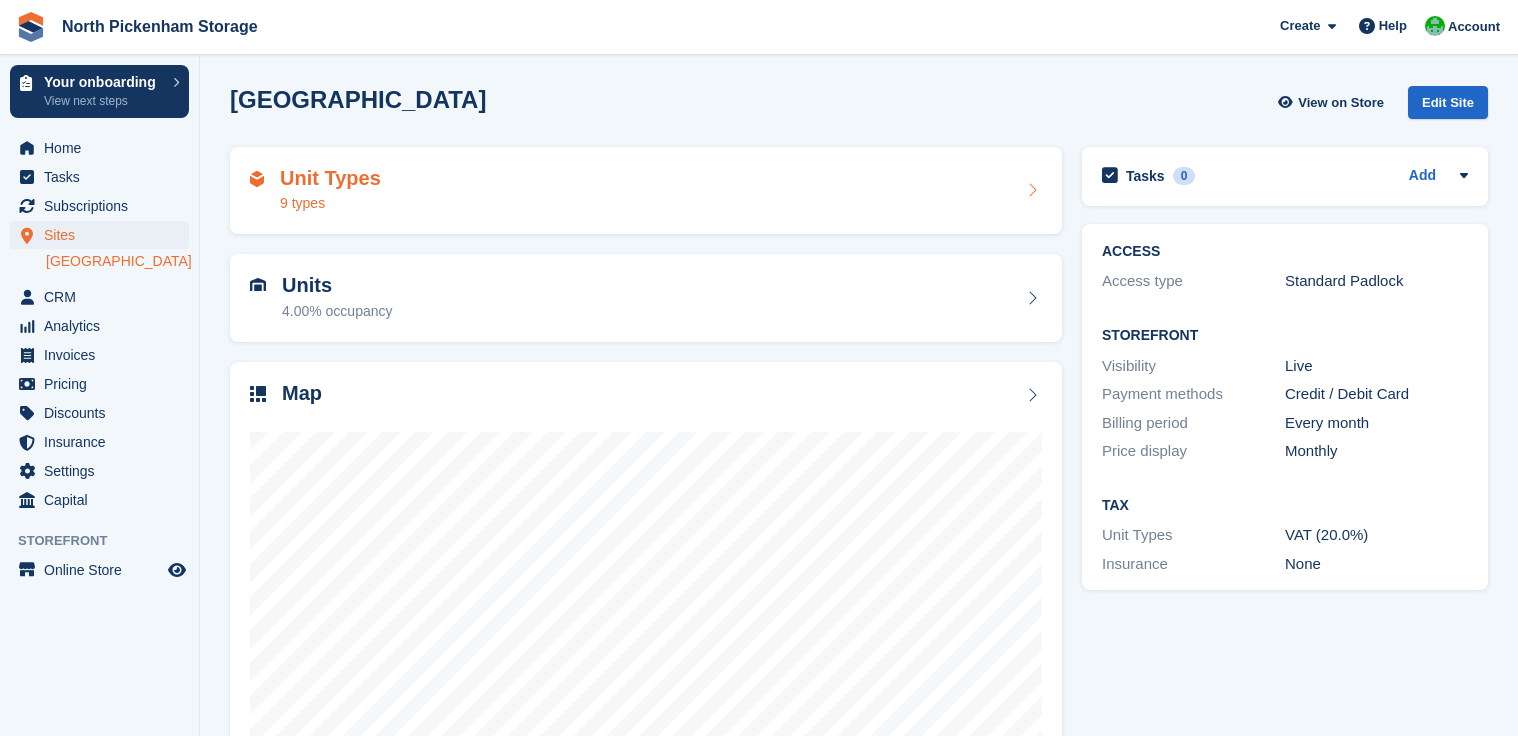 scroll, scrollTop: 0, scrollLeft: 0, axis: both 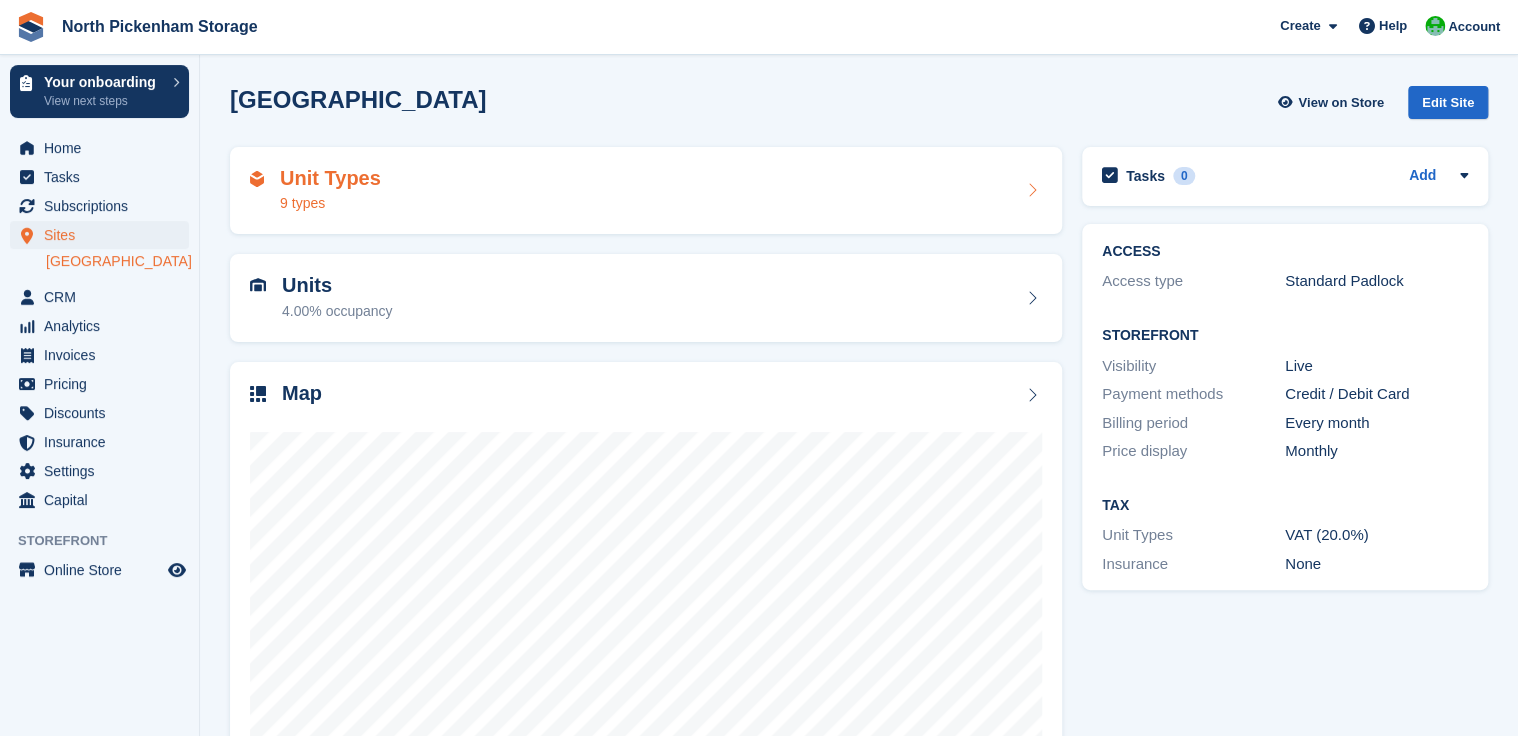 click on "9 types" at bounding box center [330, 203] 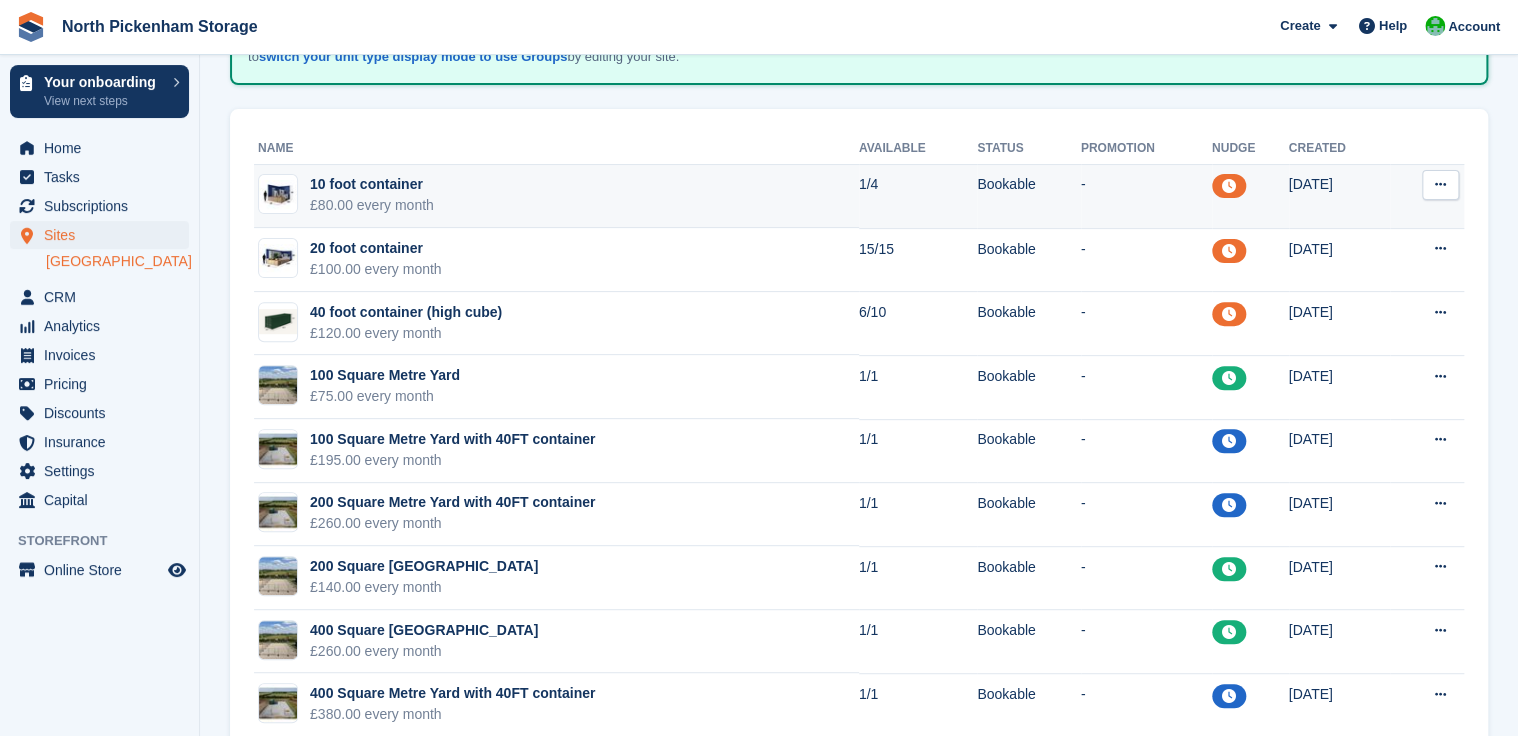 scroll, scrollTop: 0, scrollLeft: 0, axis: both 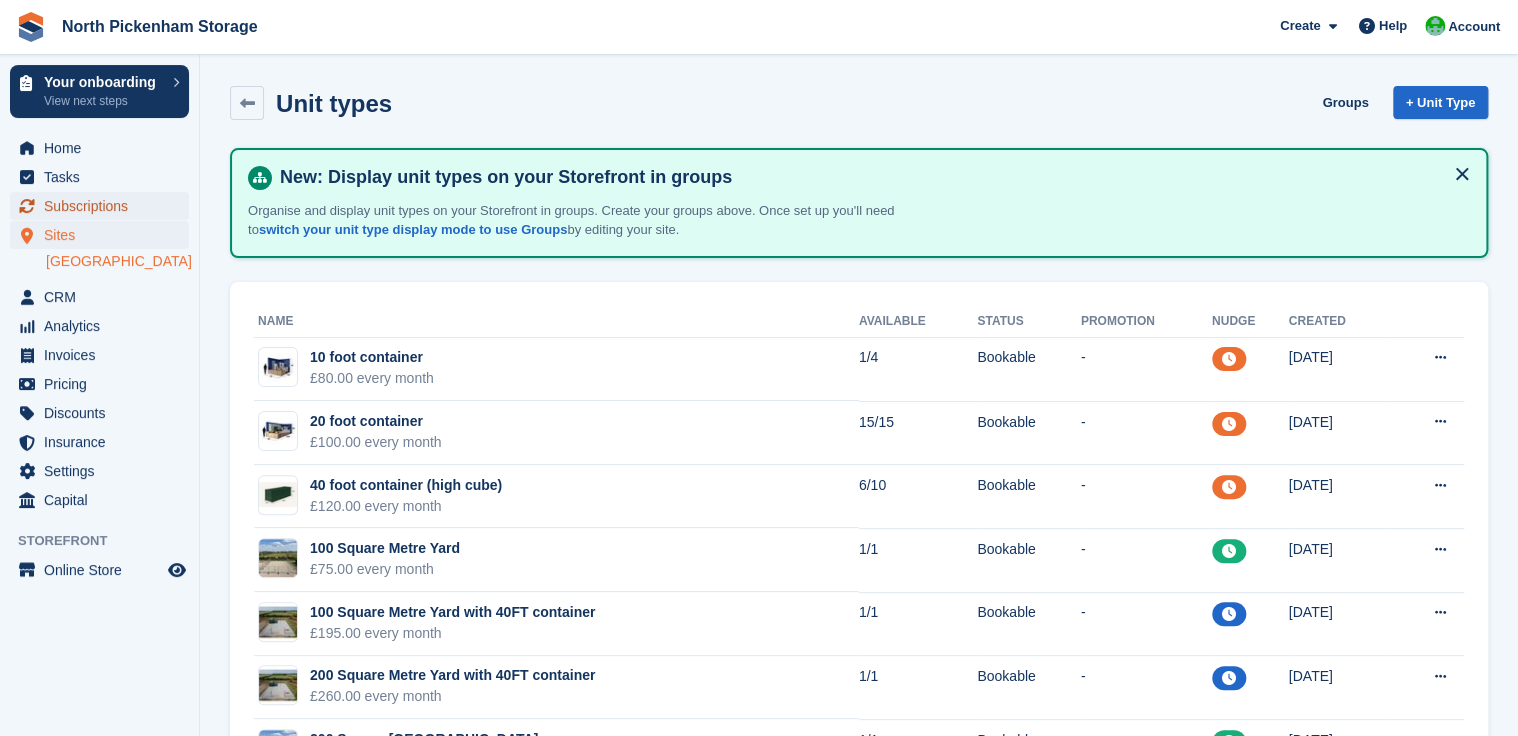 click on "Subscriptions" at bounding box center [104, 206] 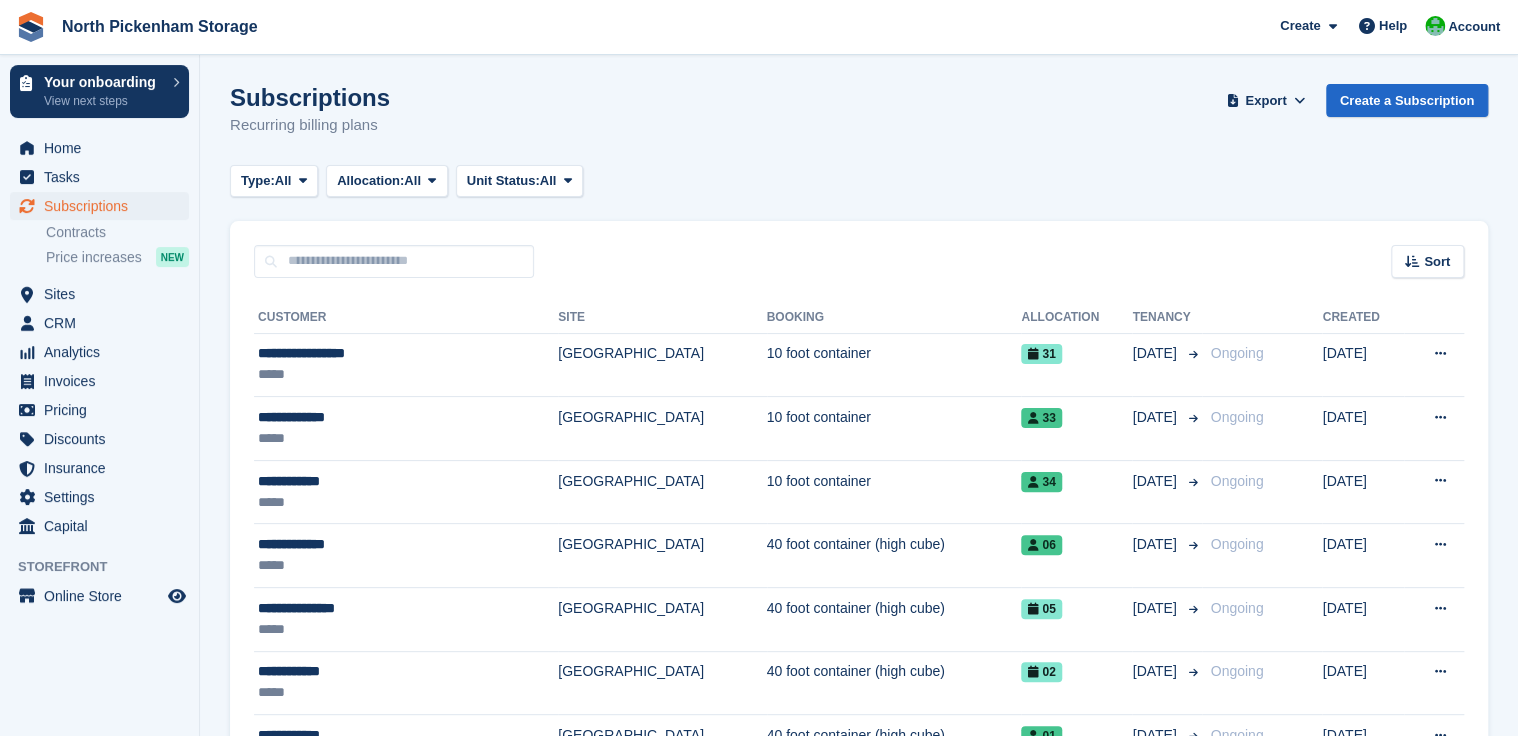 scroll, scrollTop: 0, scrollLeft: 0, axis: both 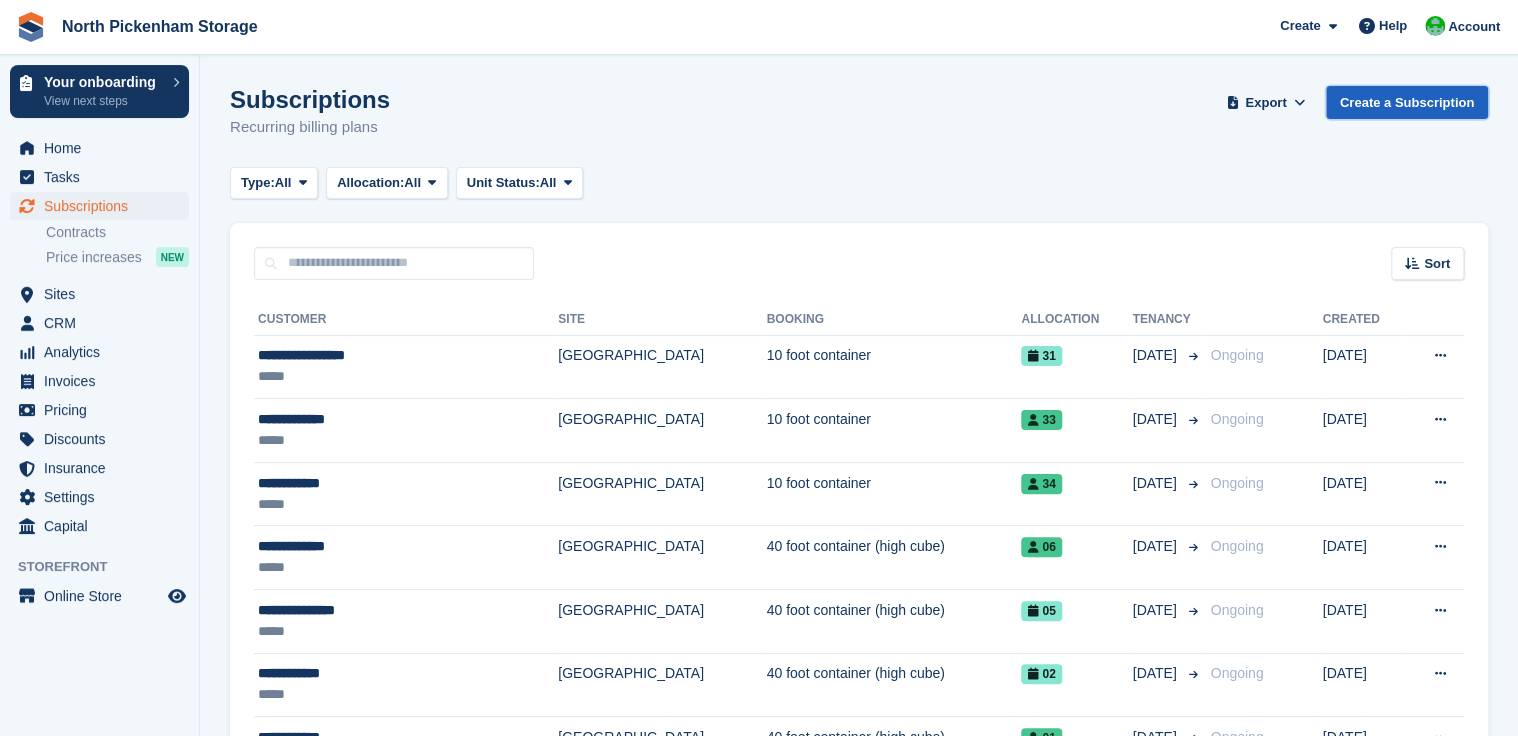click on "Create a Subscription" at bounding box center [1407, 102] 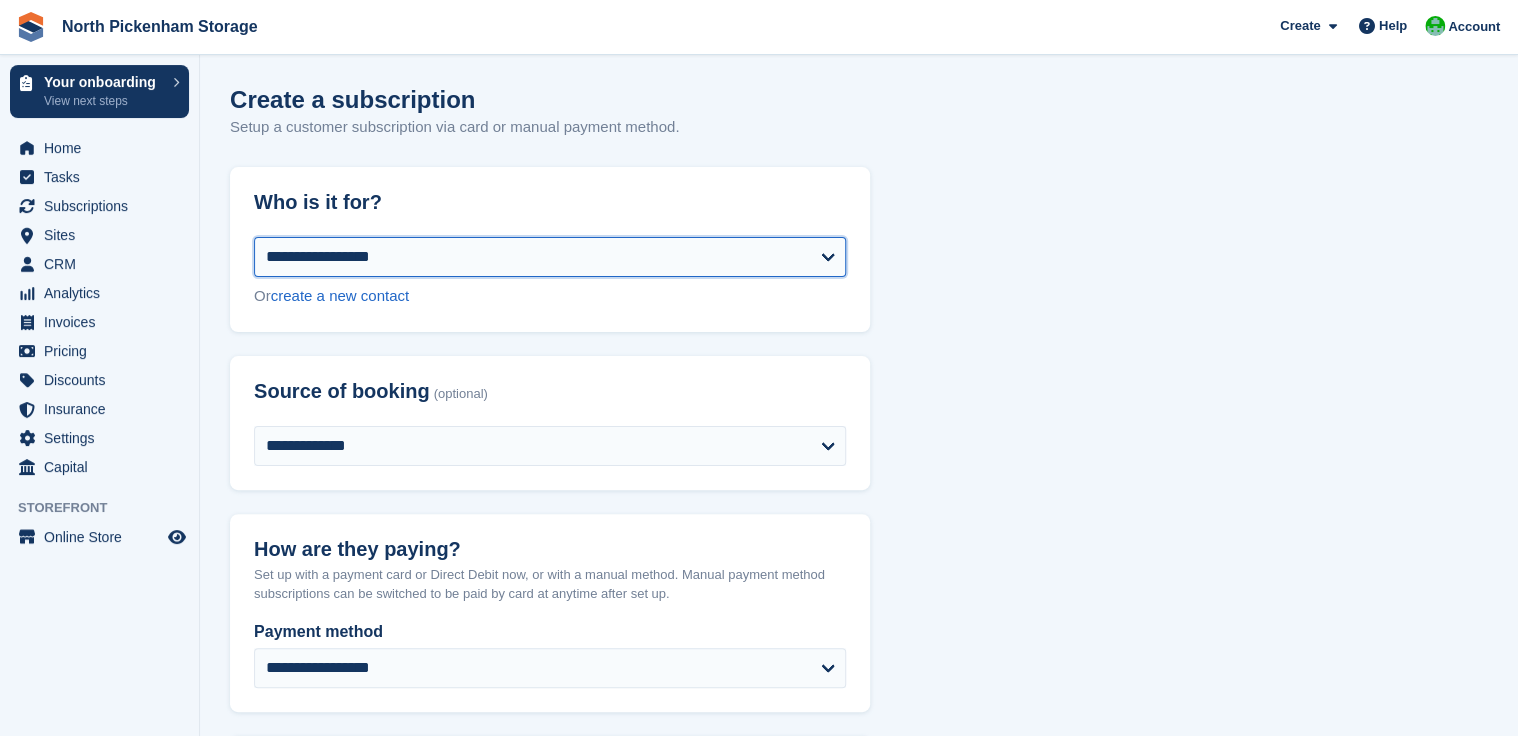 click on "**********" at bounding box center [550, 257] 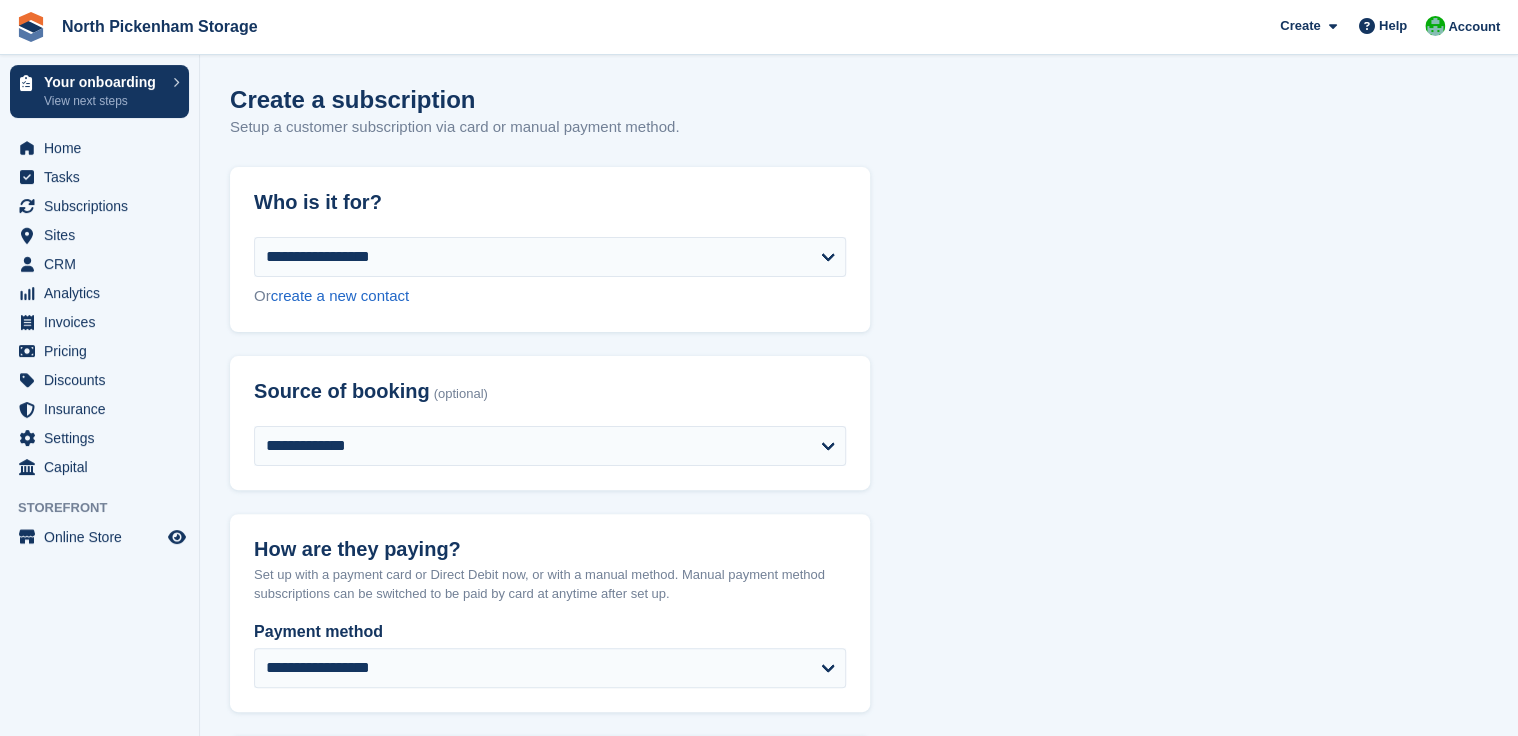 click on "Who is it for?" at bounding box center [550, 202] 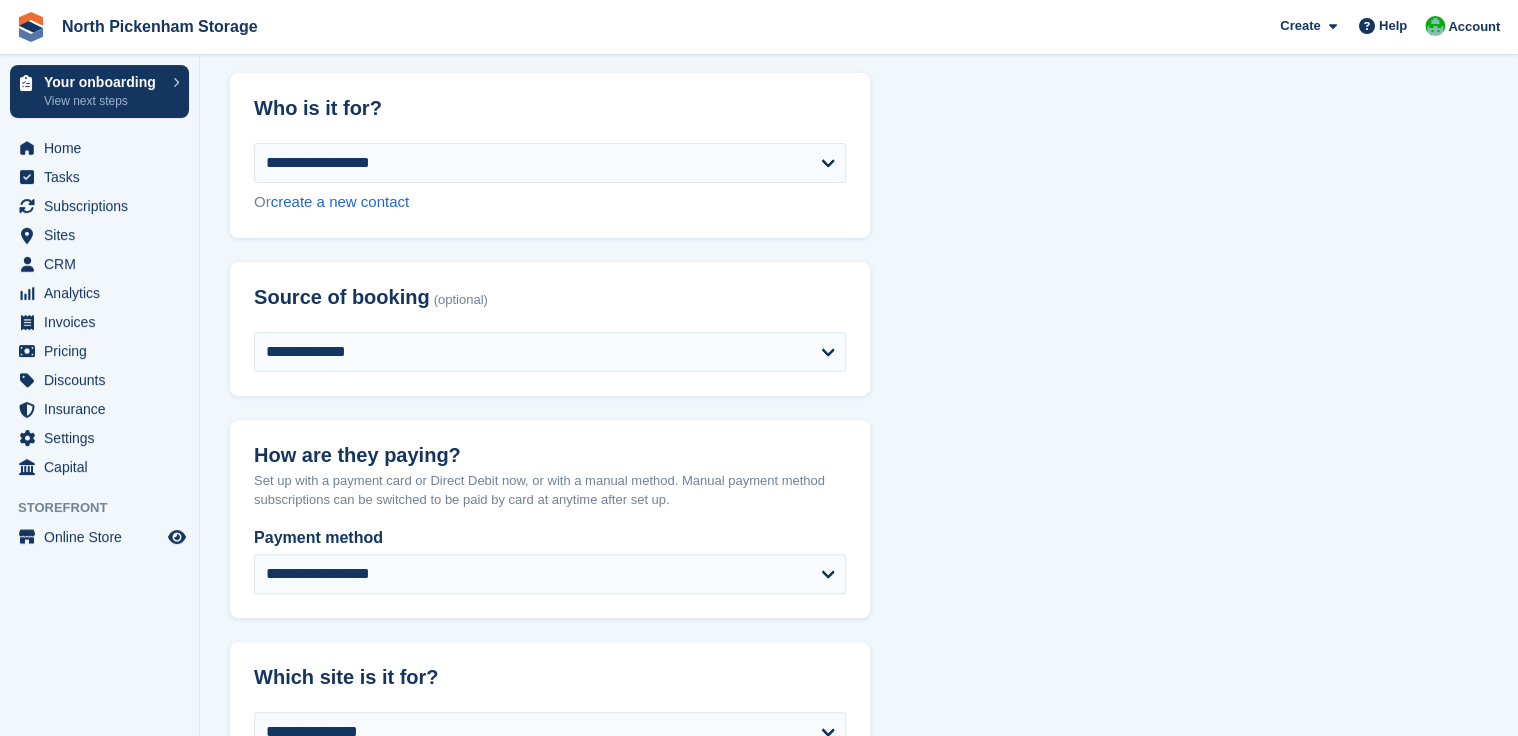 scroll, scrollTop: 102, scrollLeft: 0, axis: vertical 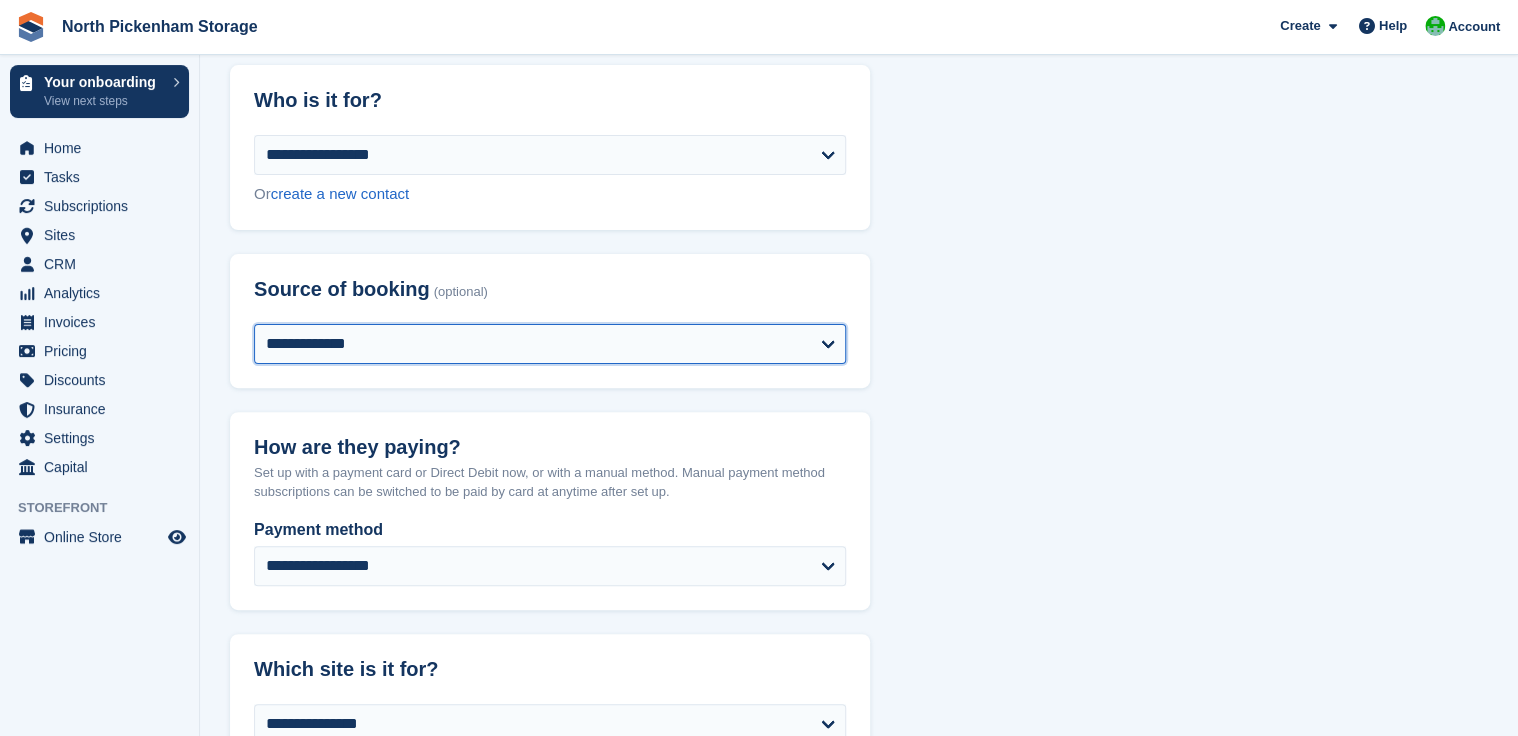 click on "**********" at bounding box center (550, 344) 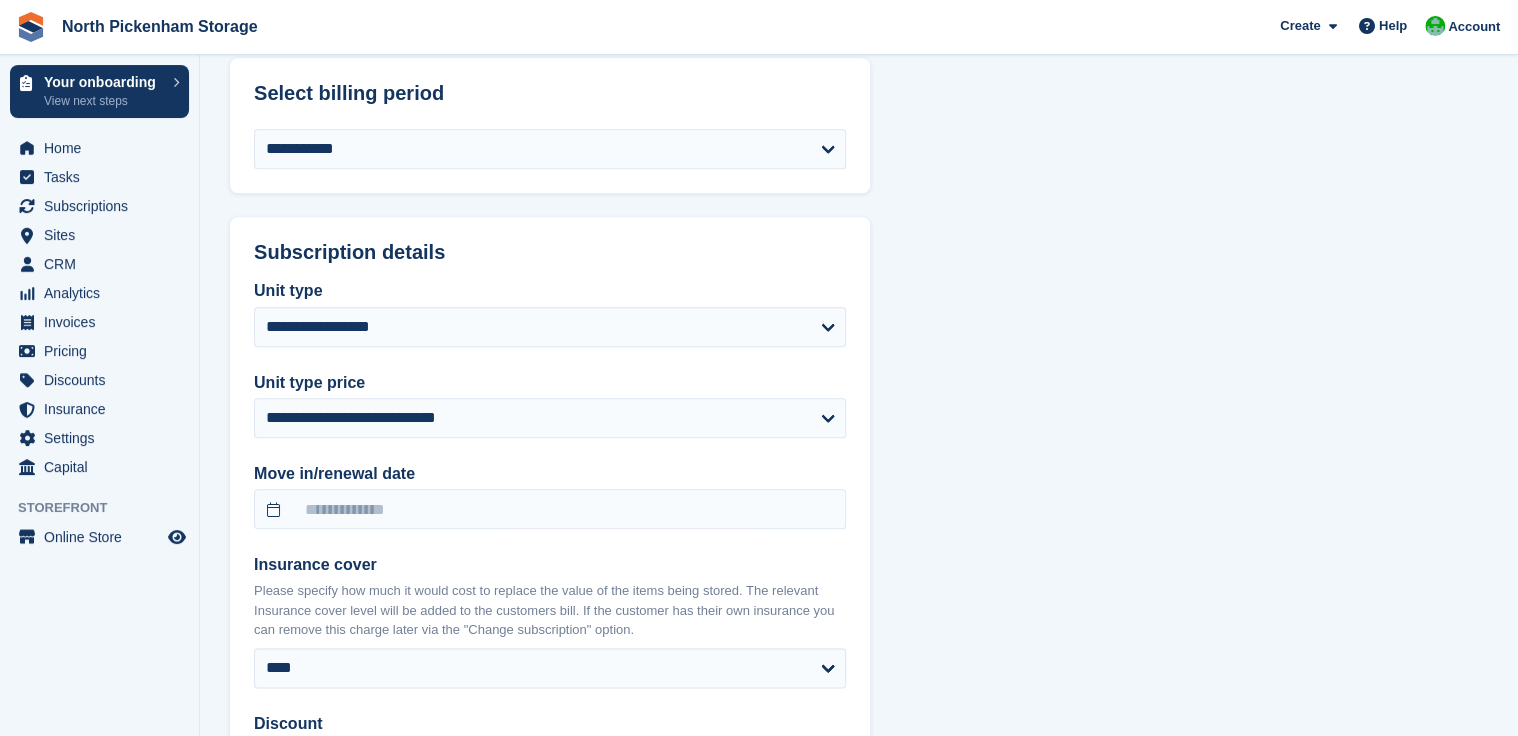 scroll, scrollTop: 850, scrollLeft: 0, axis: vertical 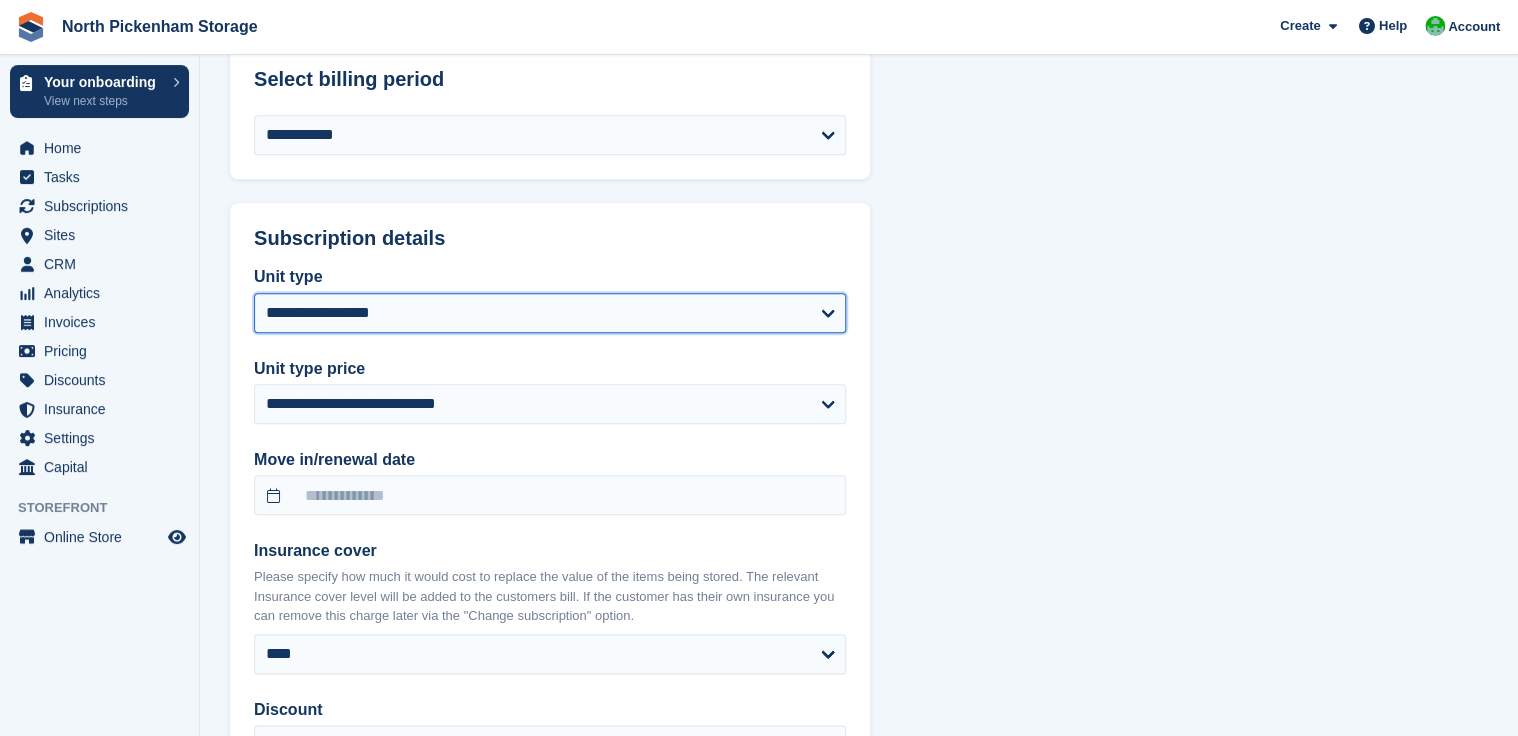 click on "**********" at bounding box center [550, 313] 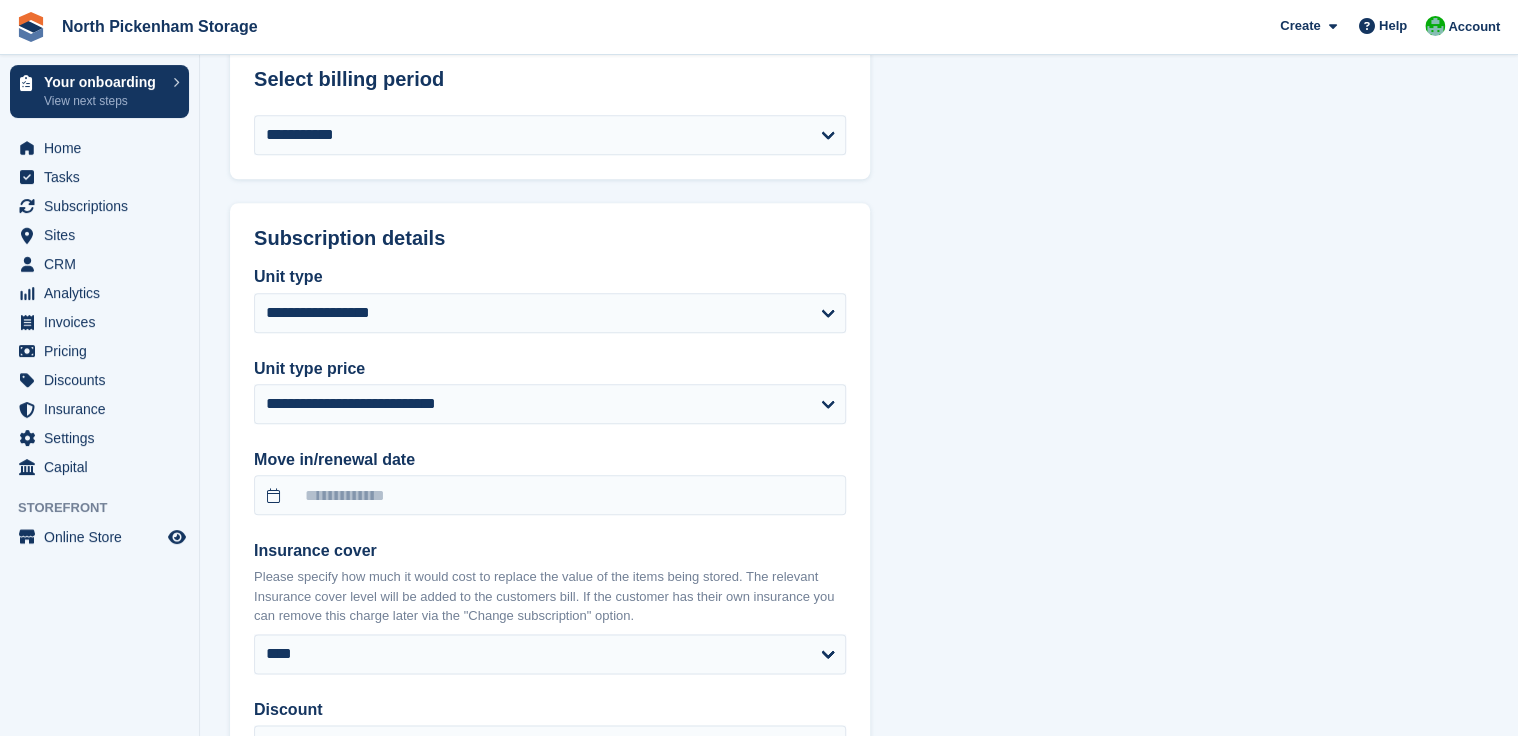click on "**********" at bounding box center [859, 633] 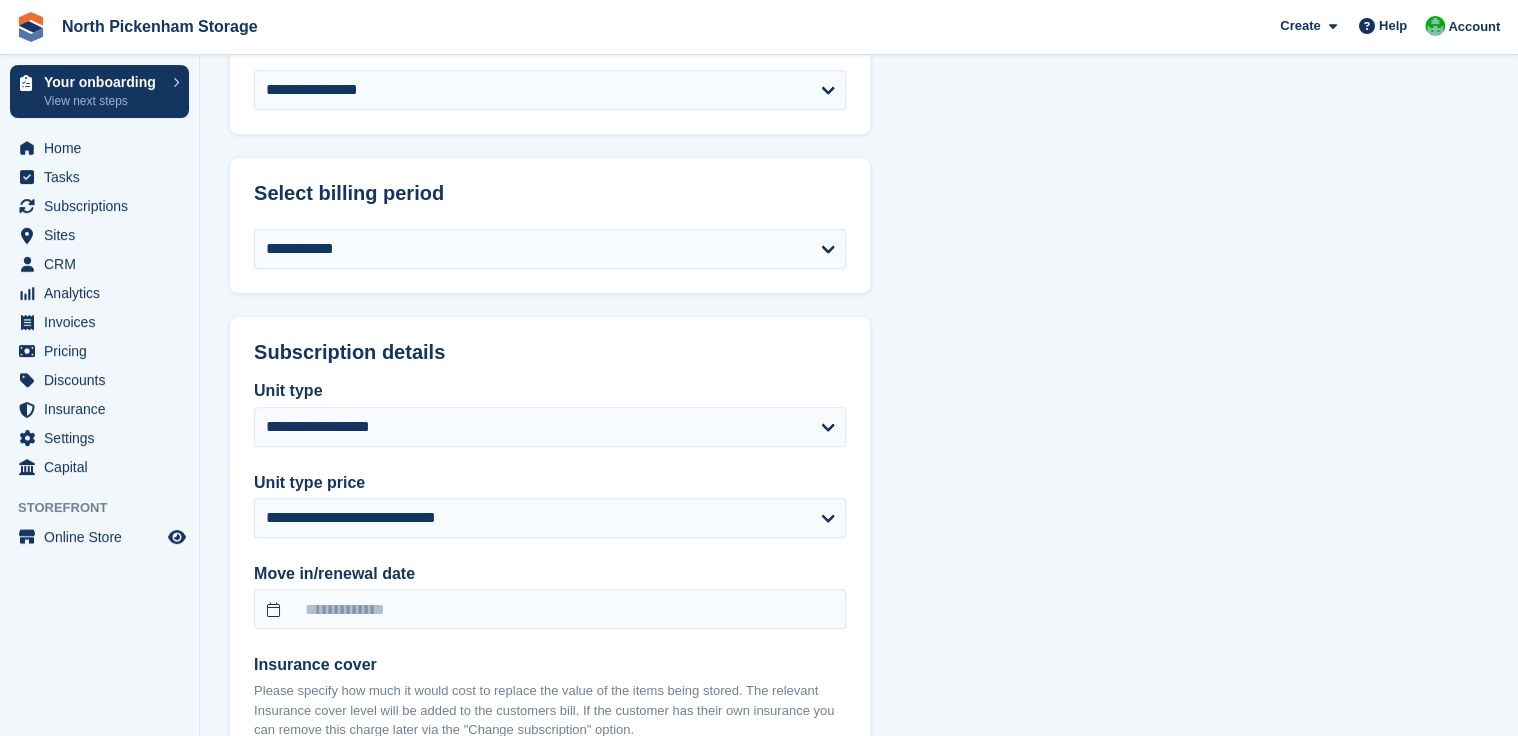 scroll, scrollTop: 721, scrollLeft: 0, axis: vertical 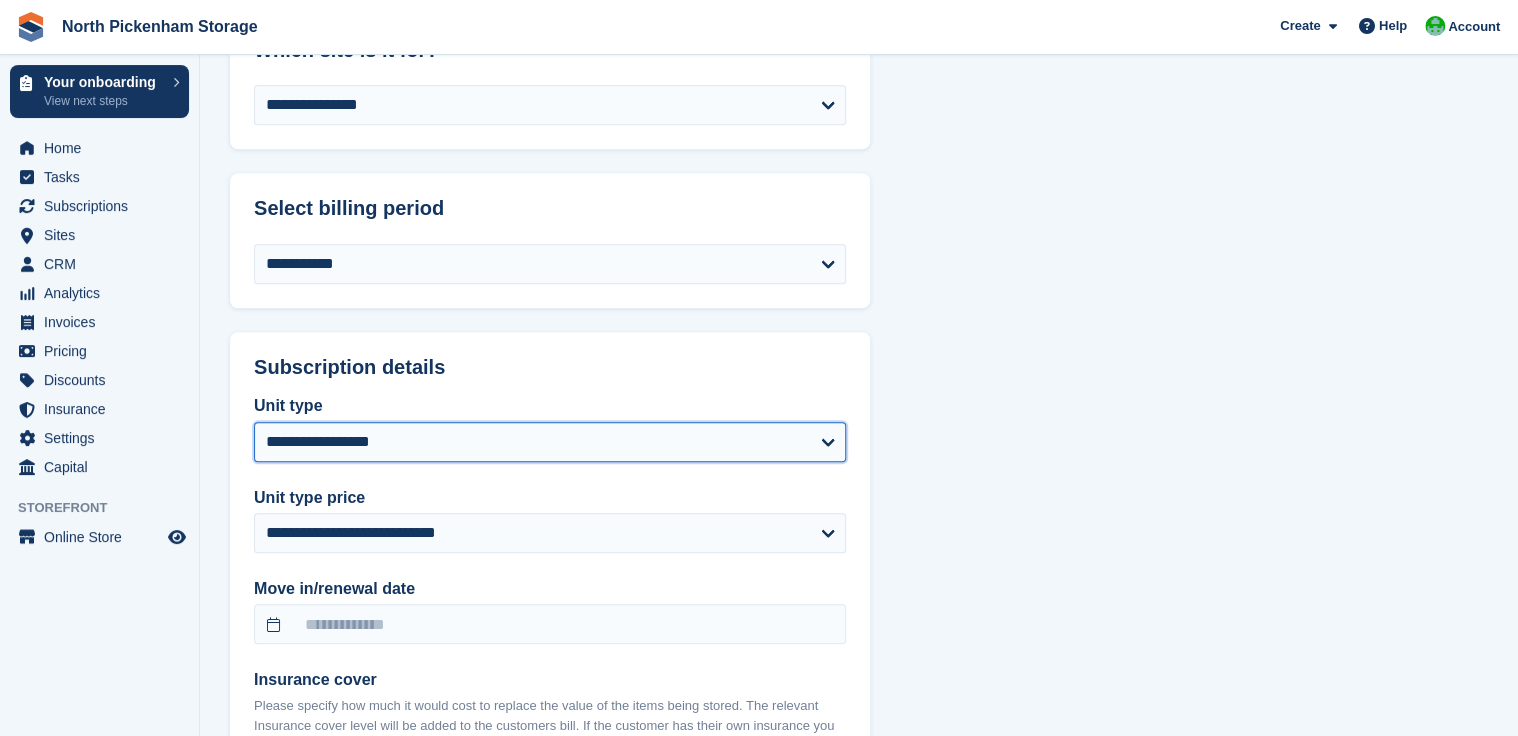 click on "**********" at bounding box center (550, 442) 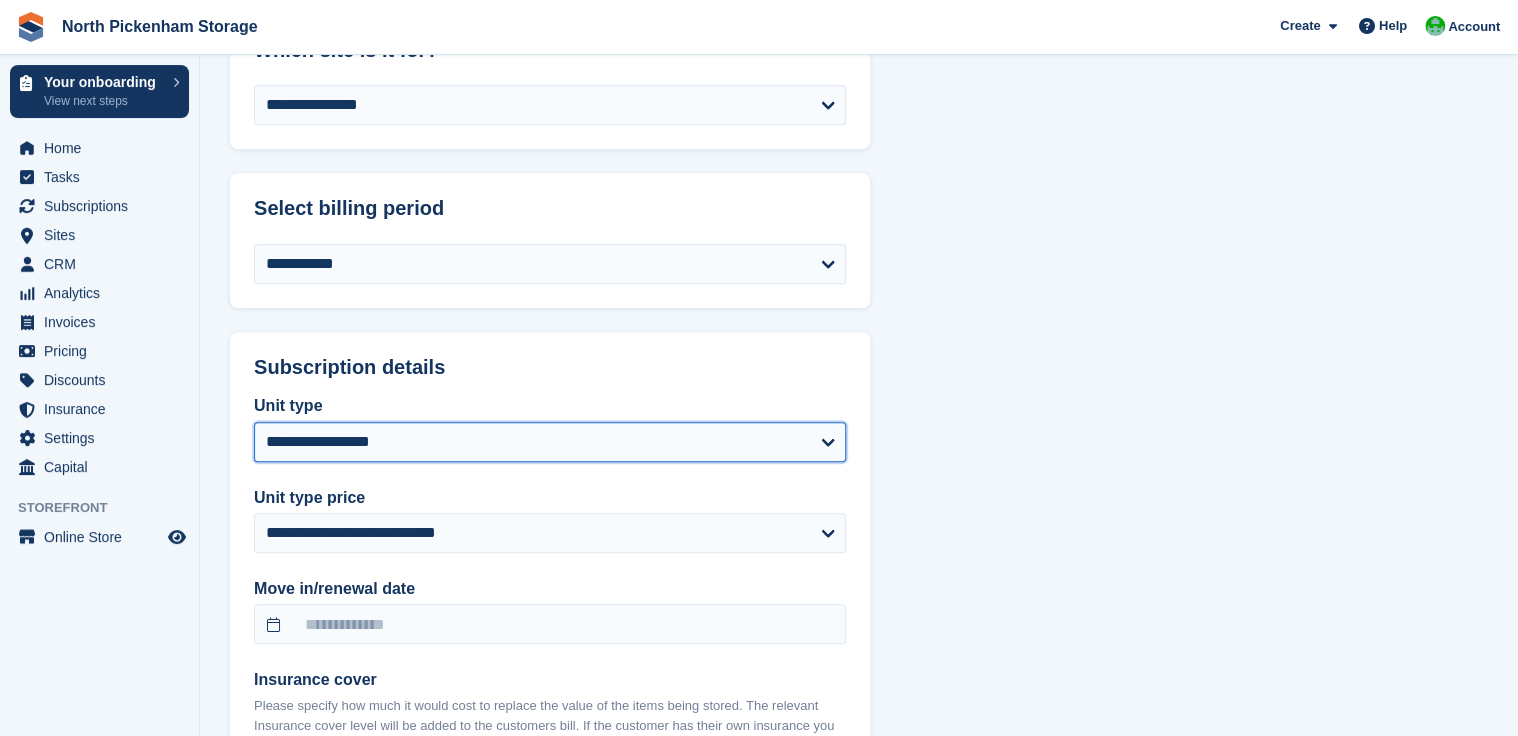 select on "*****" 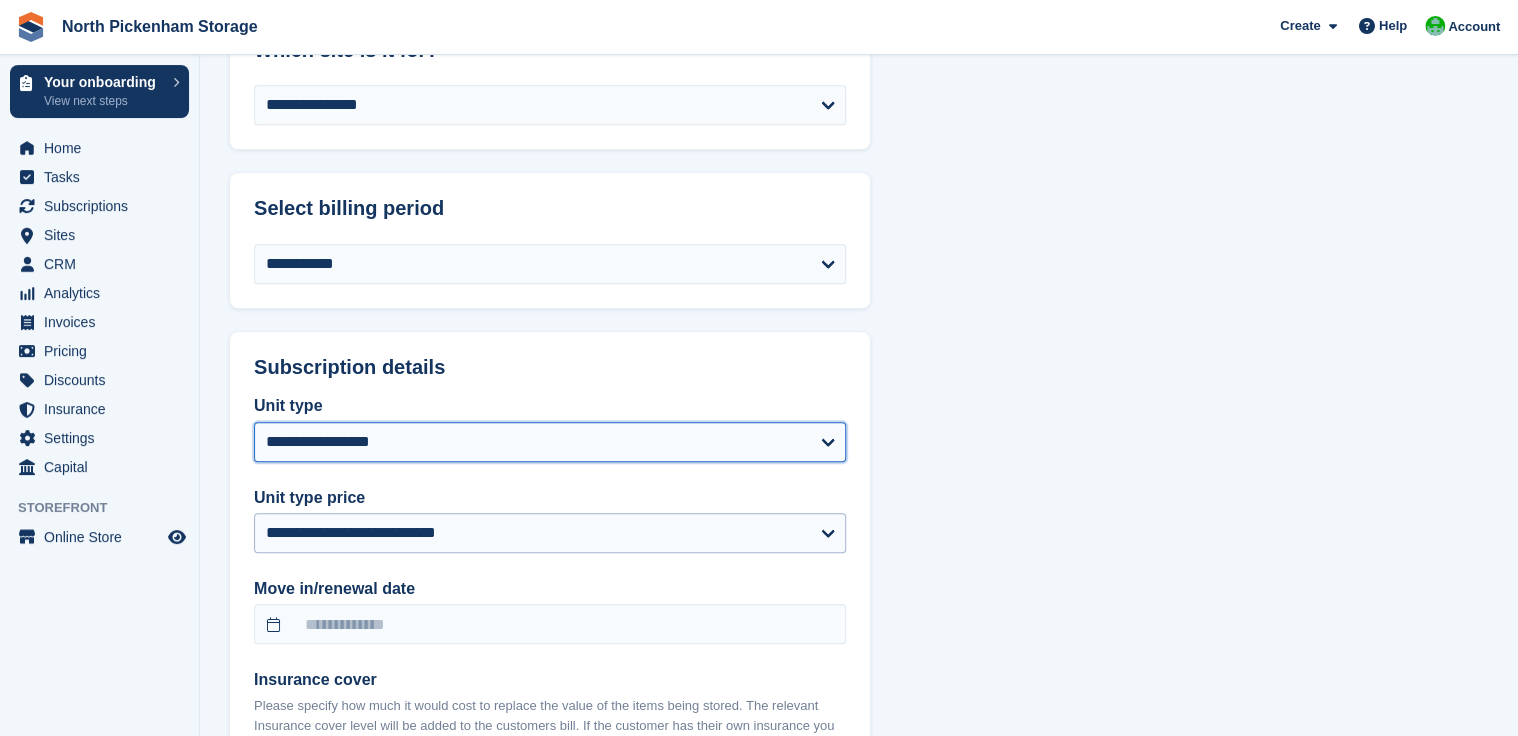 select 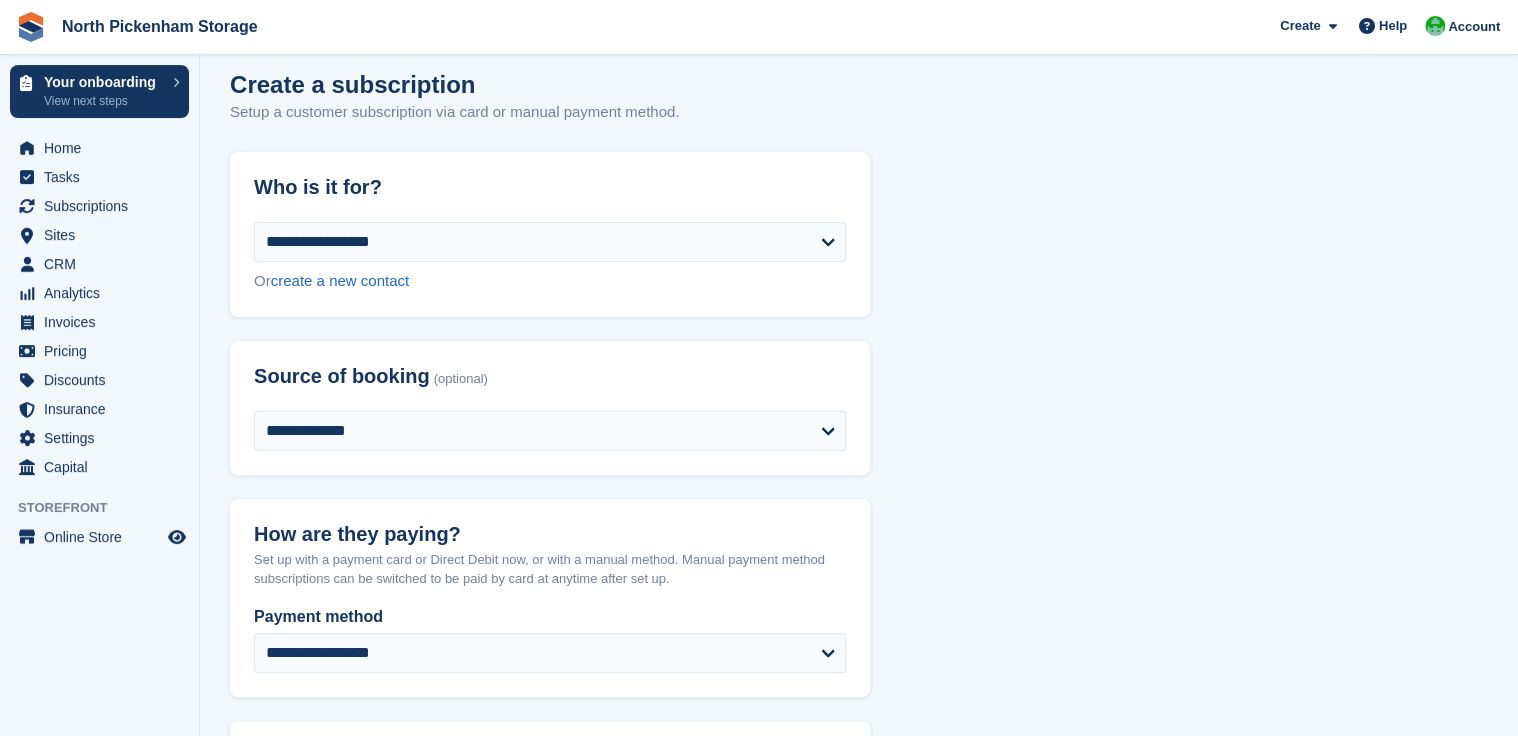 scroll, scrollTop: 0, scrollLeft: 0, axis: both 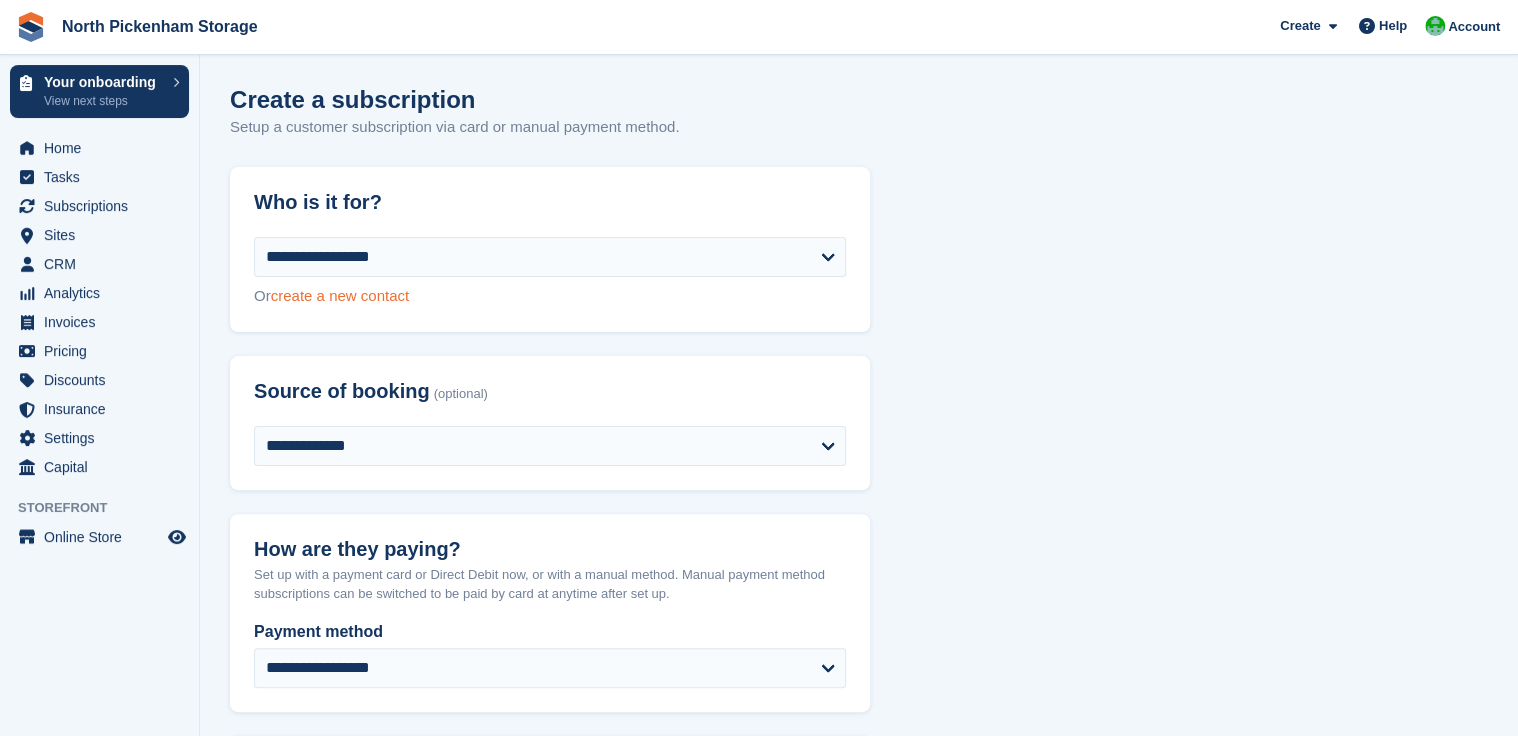 click on "create a new contact" at bounding box center [340, 295] 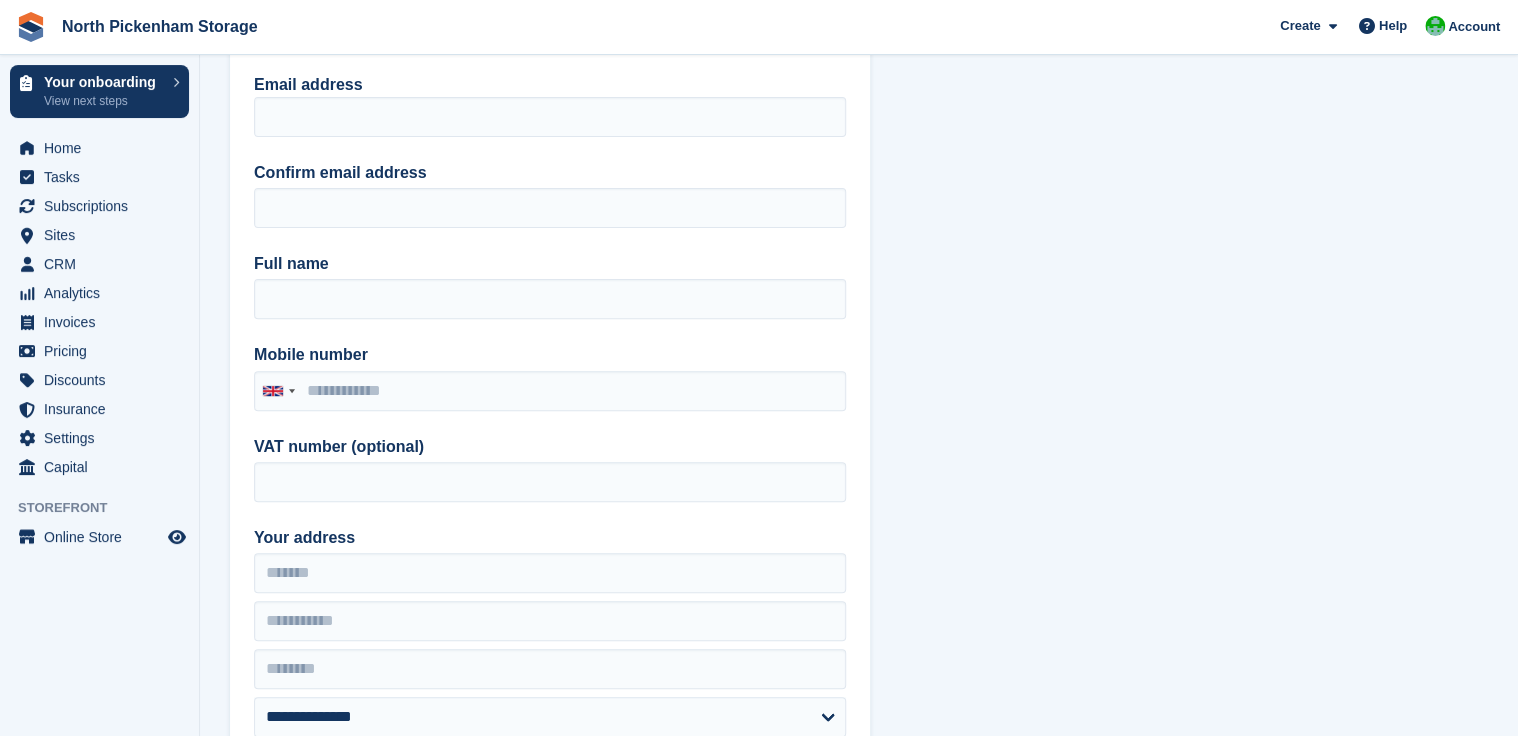 scroll, scrollTop: 0, scrollLeft: 0, axis: both 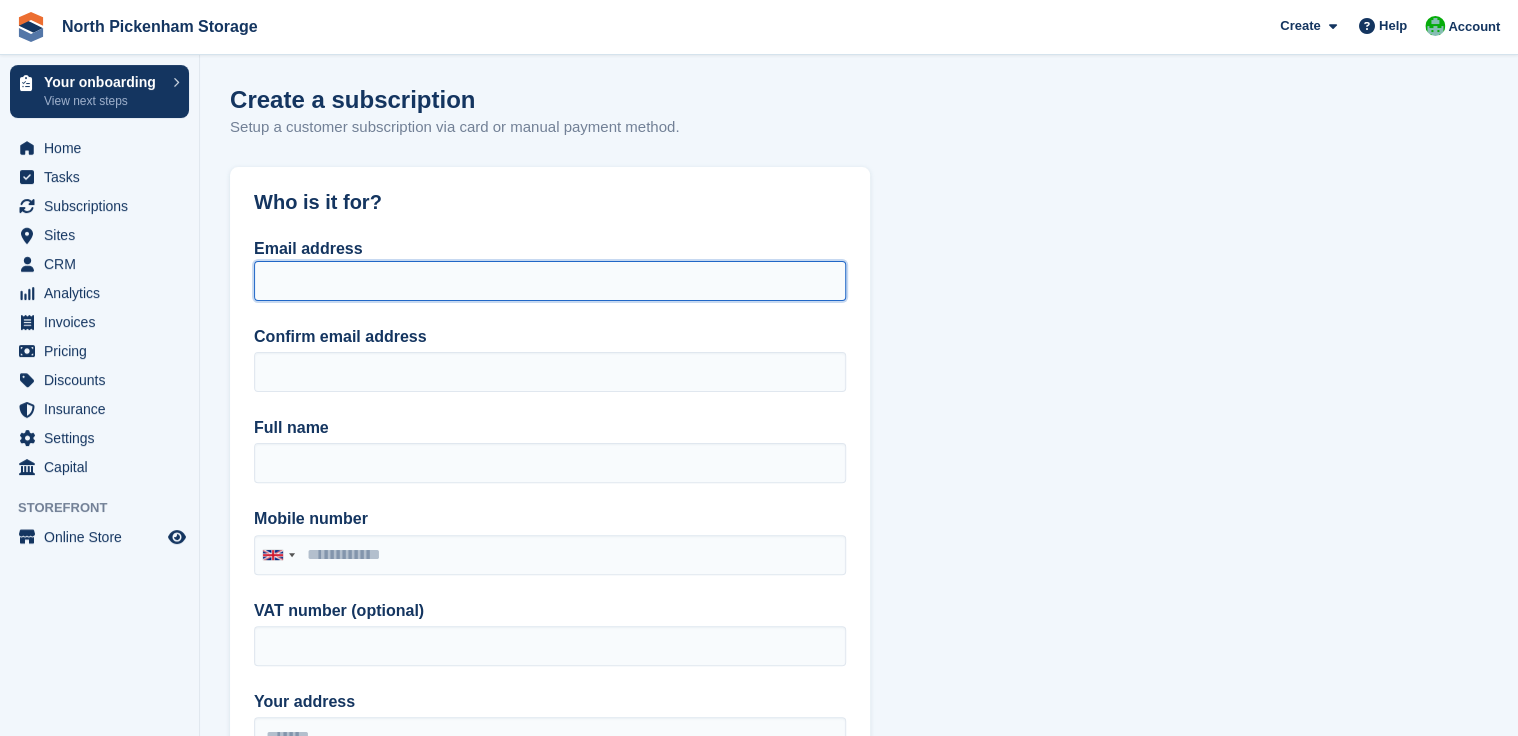click on "Email address" at bounding box center [550, 281] 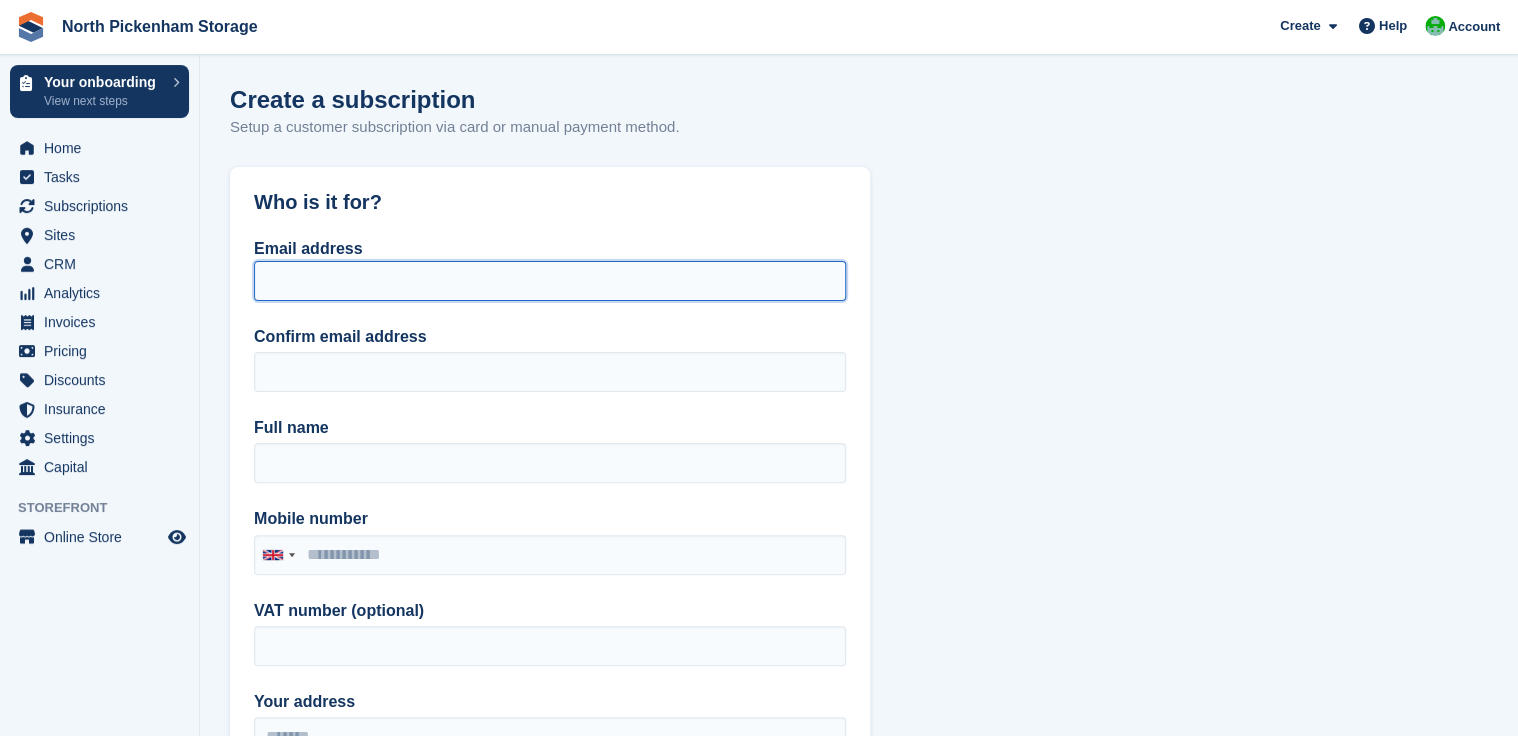 paste on "**********" 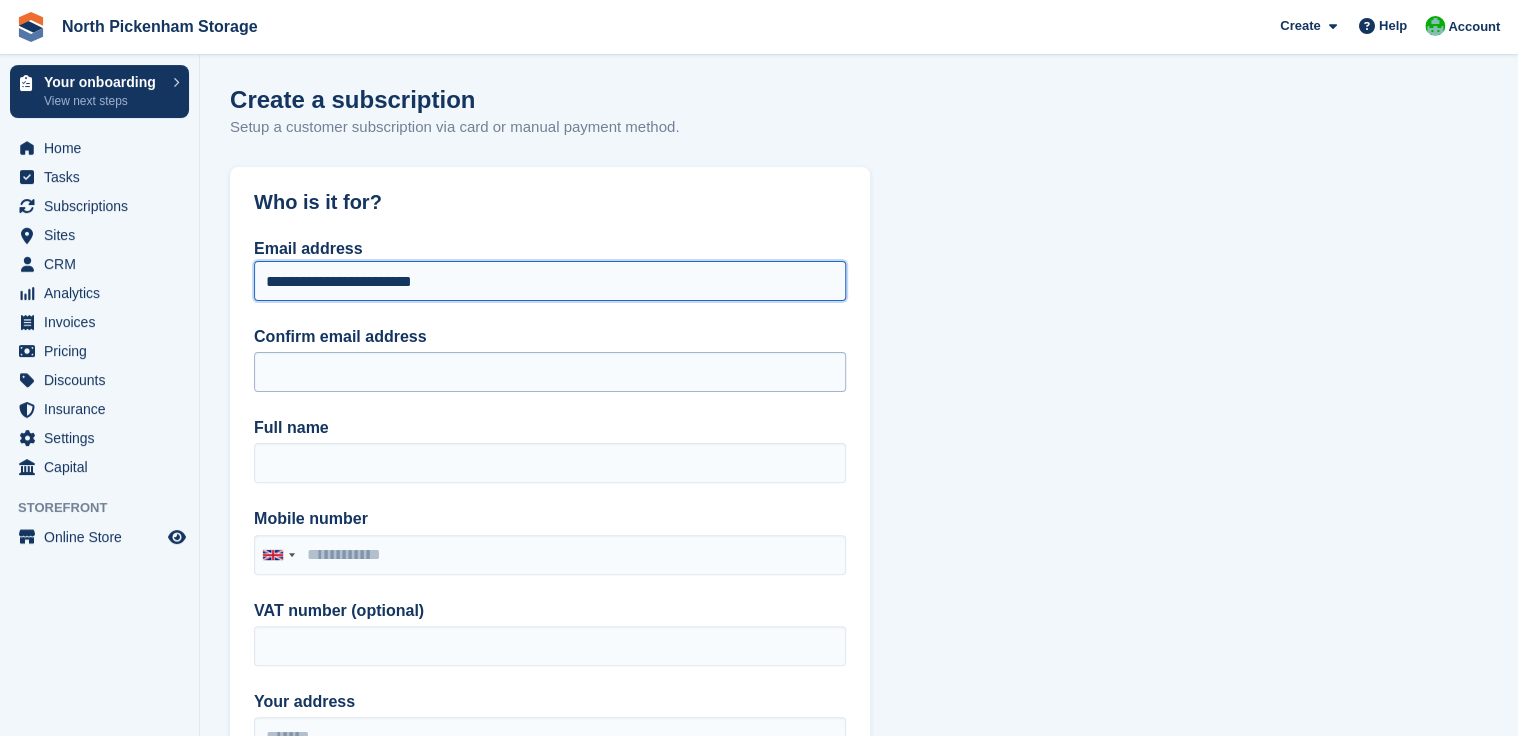 type on "**********" 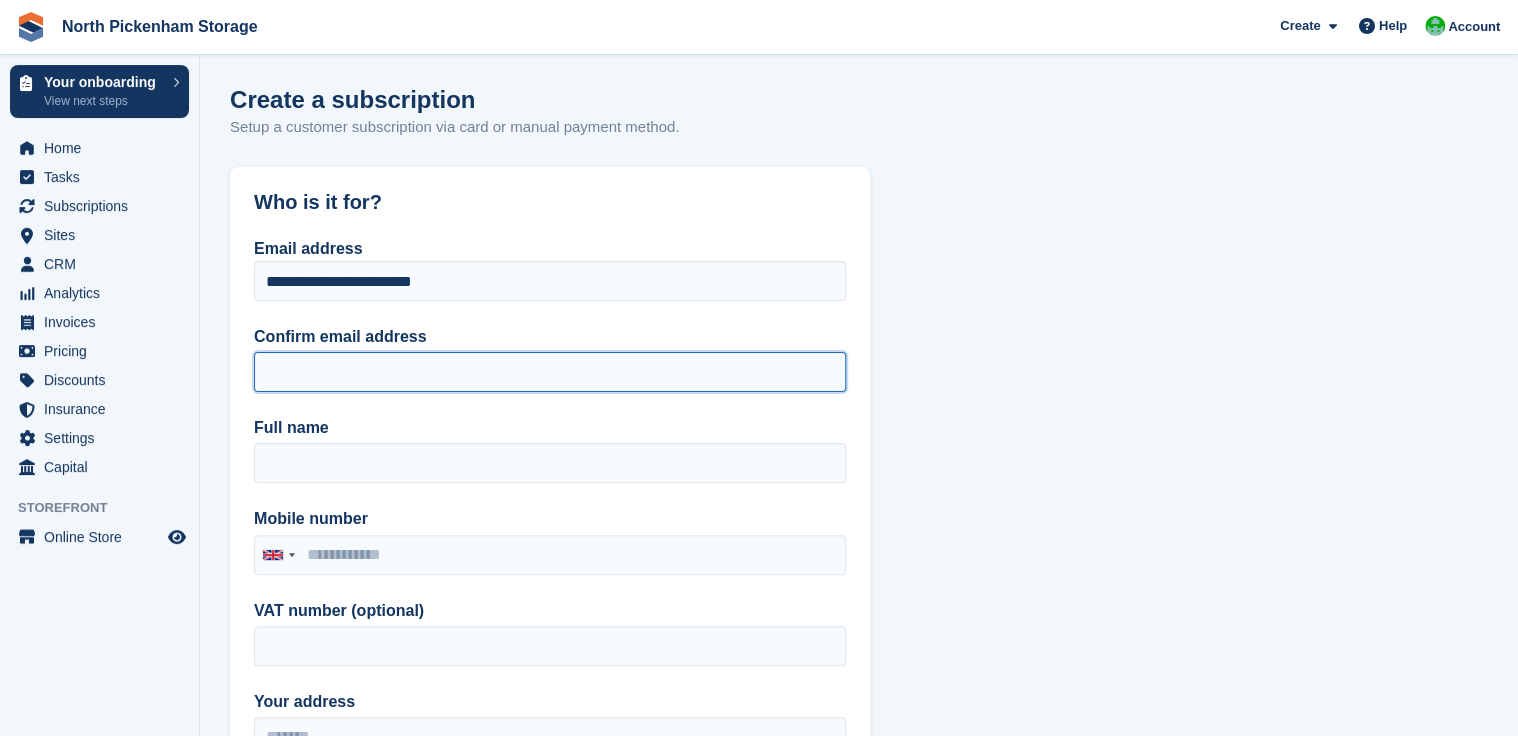 click on "Confirm email address" at bounding box center (550, 372) 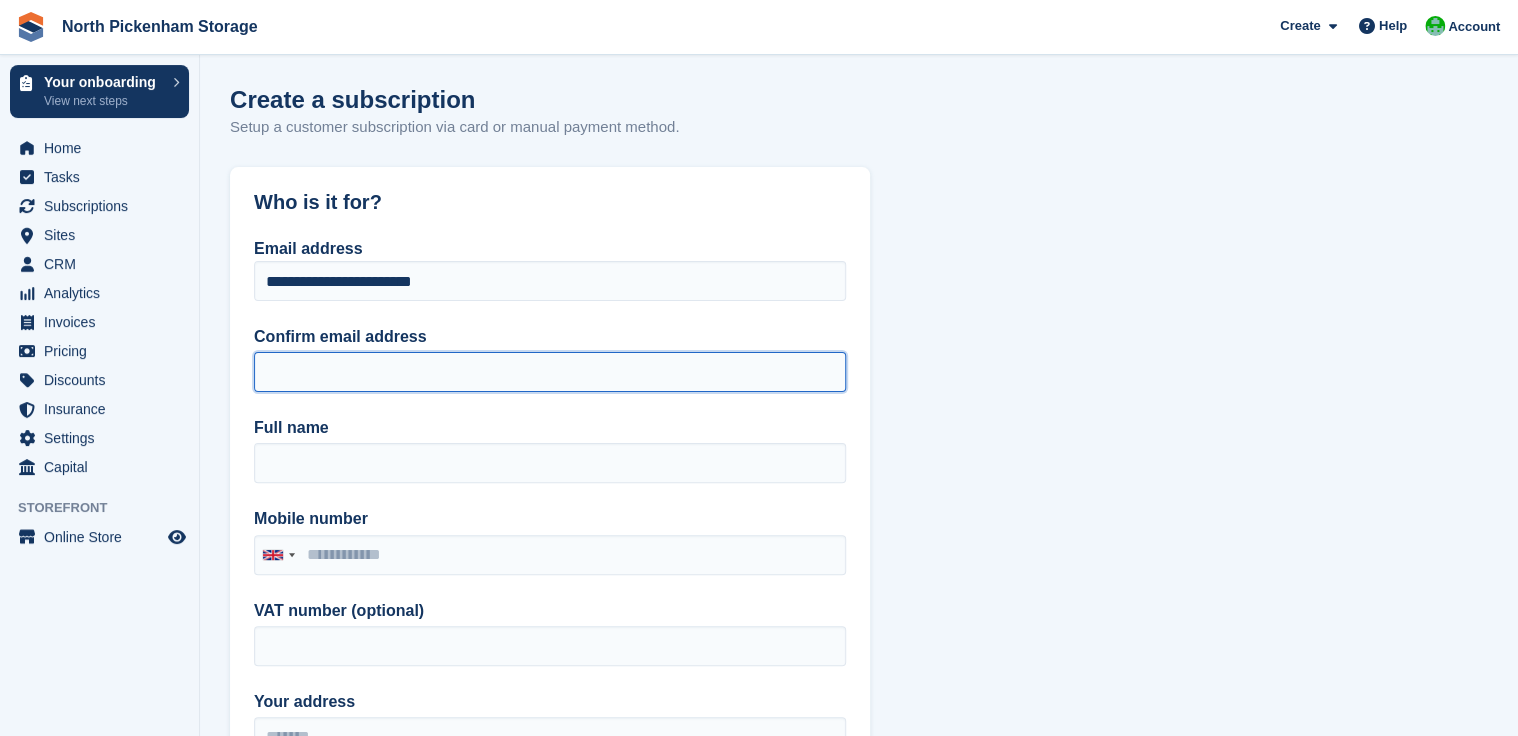 paste on "**********" 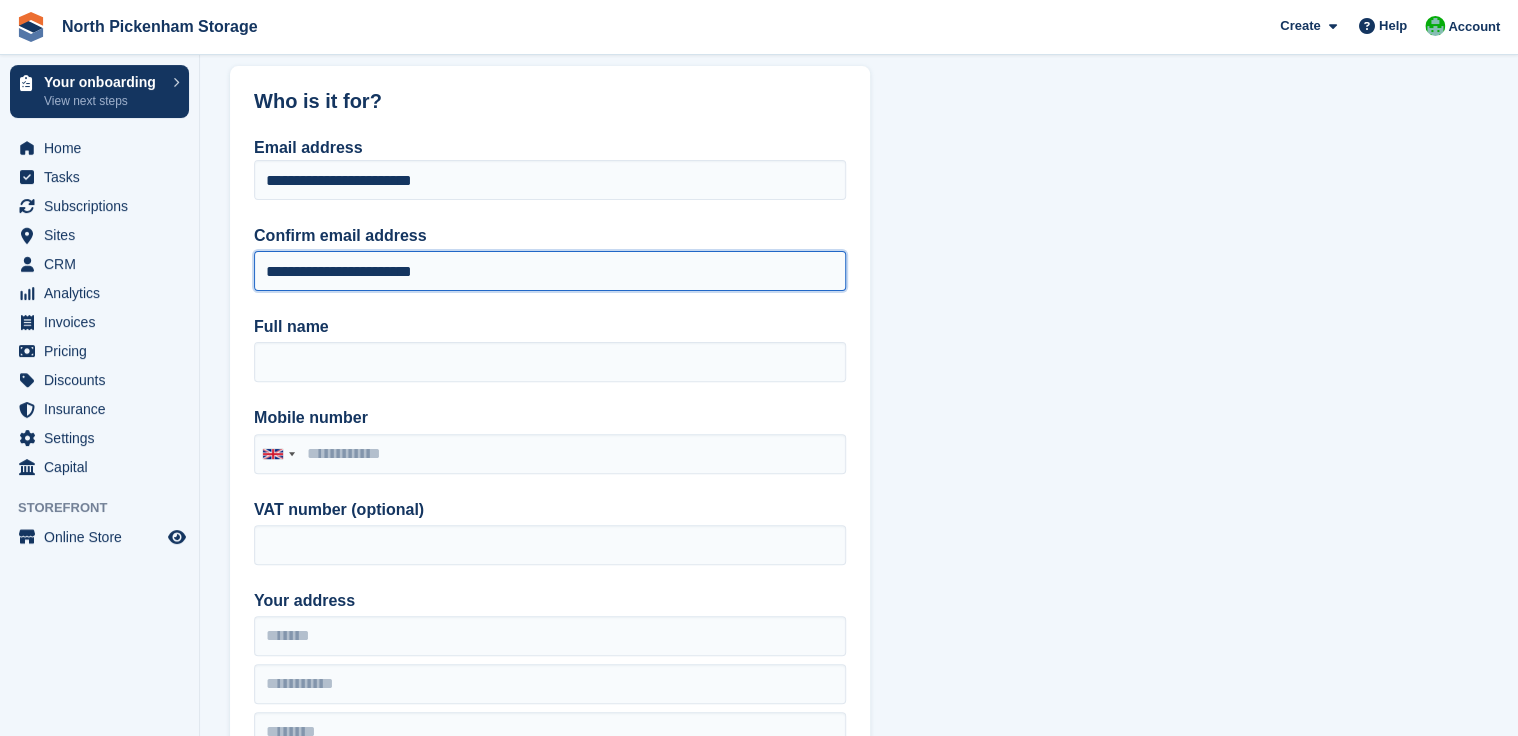 scroll, scrollTop: 102, scrollLeft: 0, axis: vertical 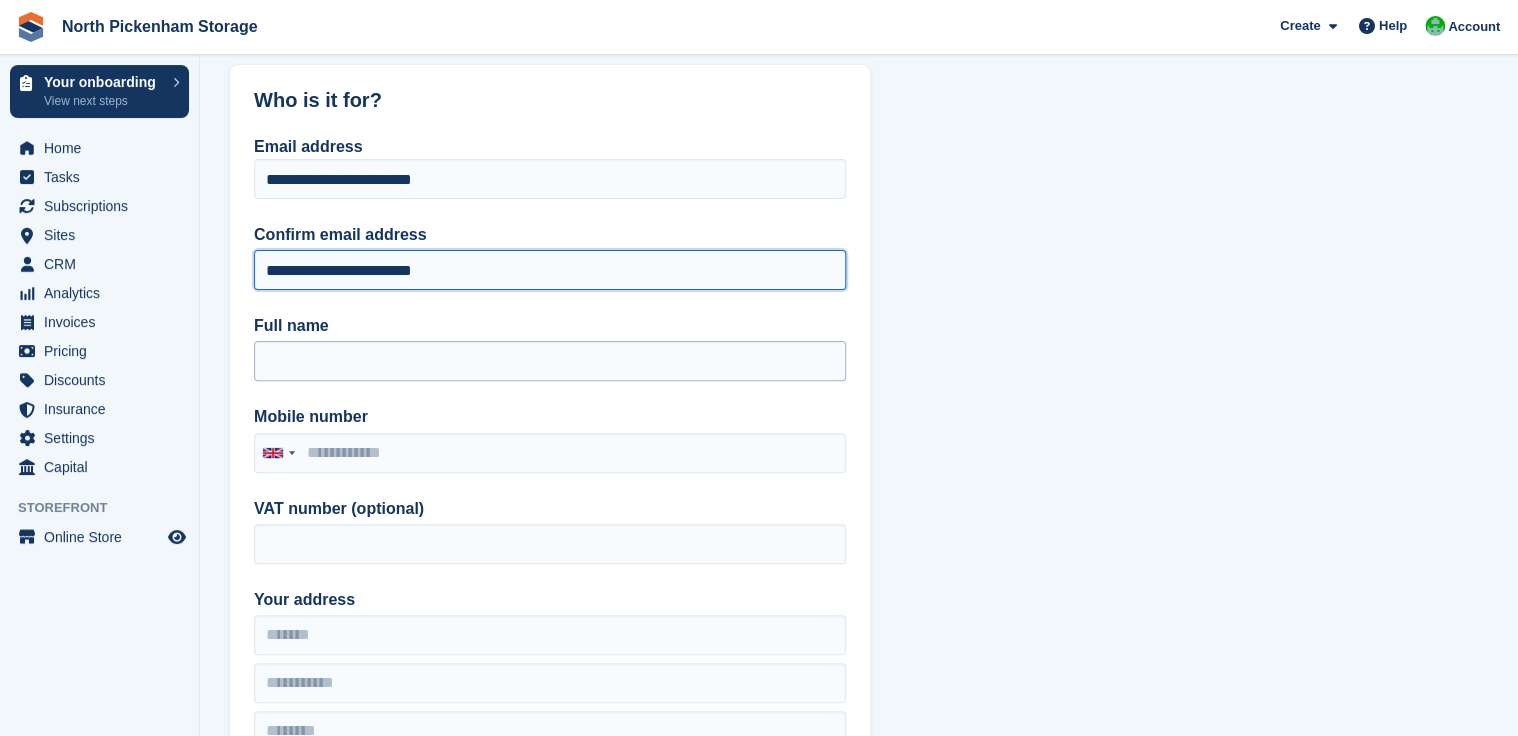 type on "**********" 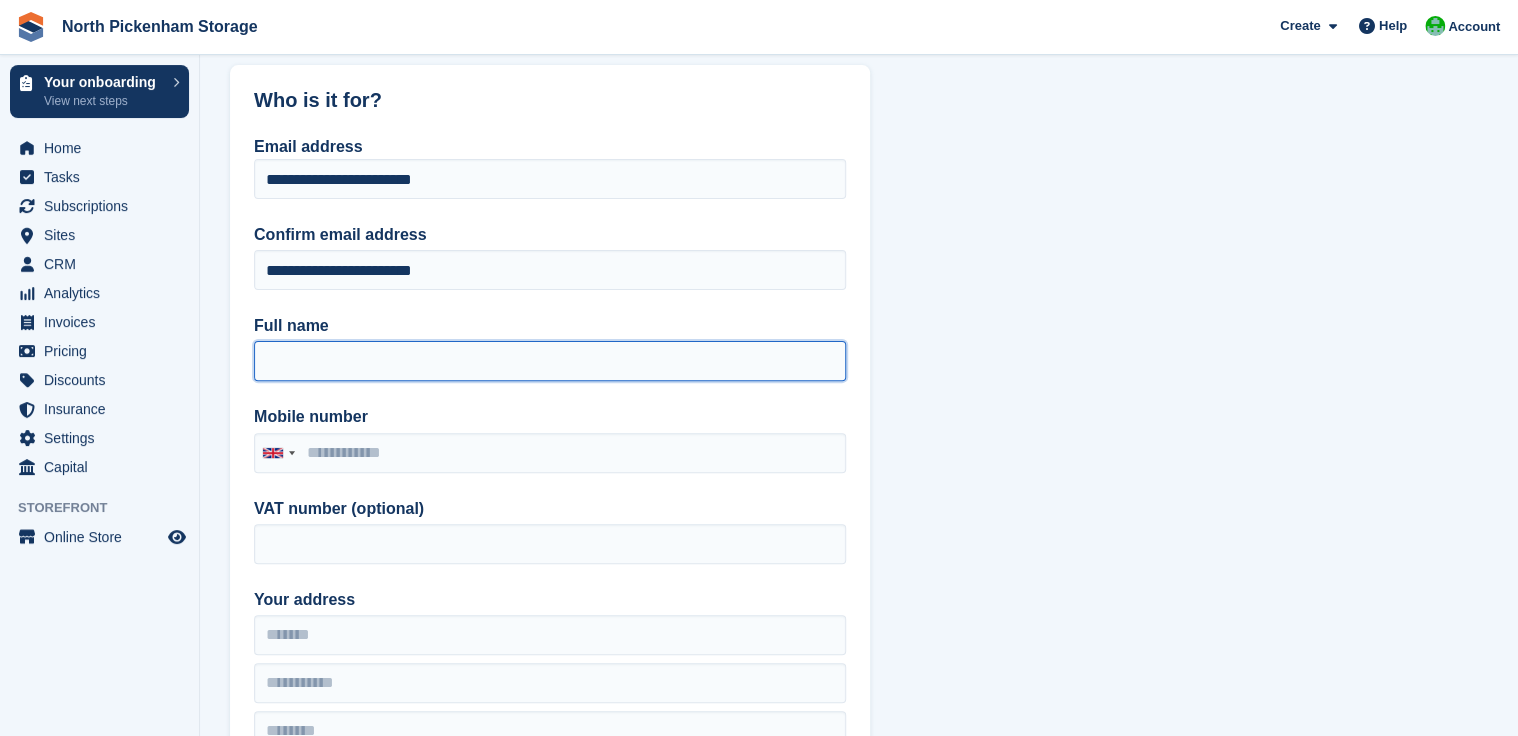 click on "Full name" at bounding box center [550, 361] 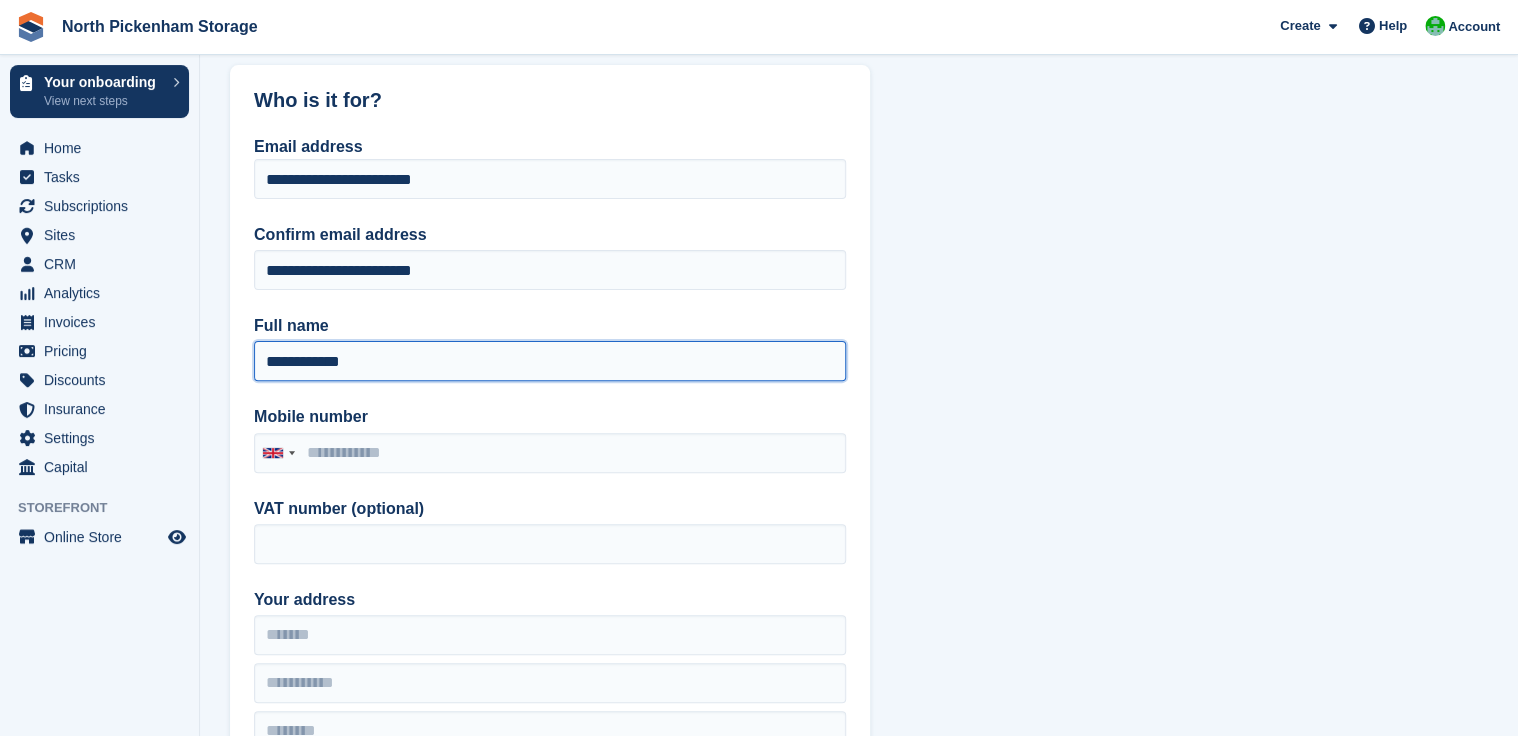 type on "**********" 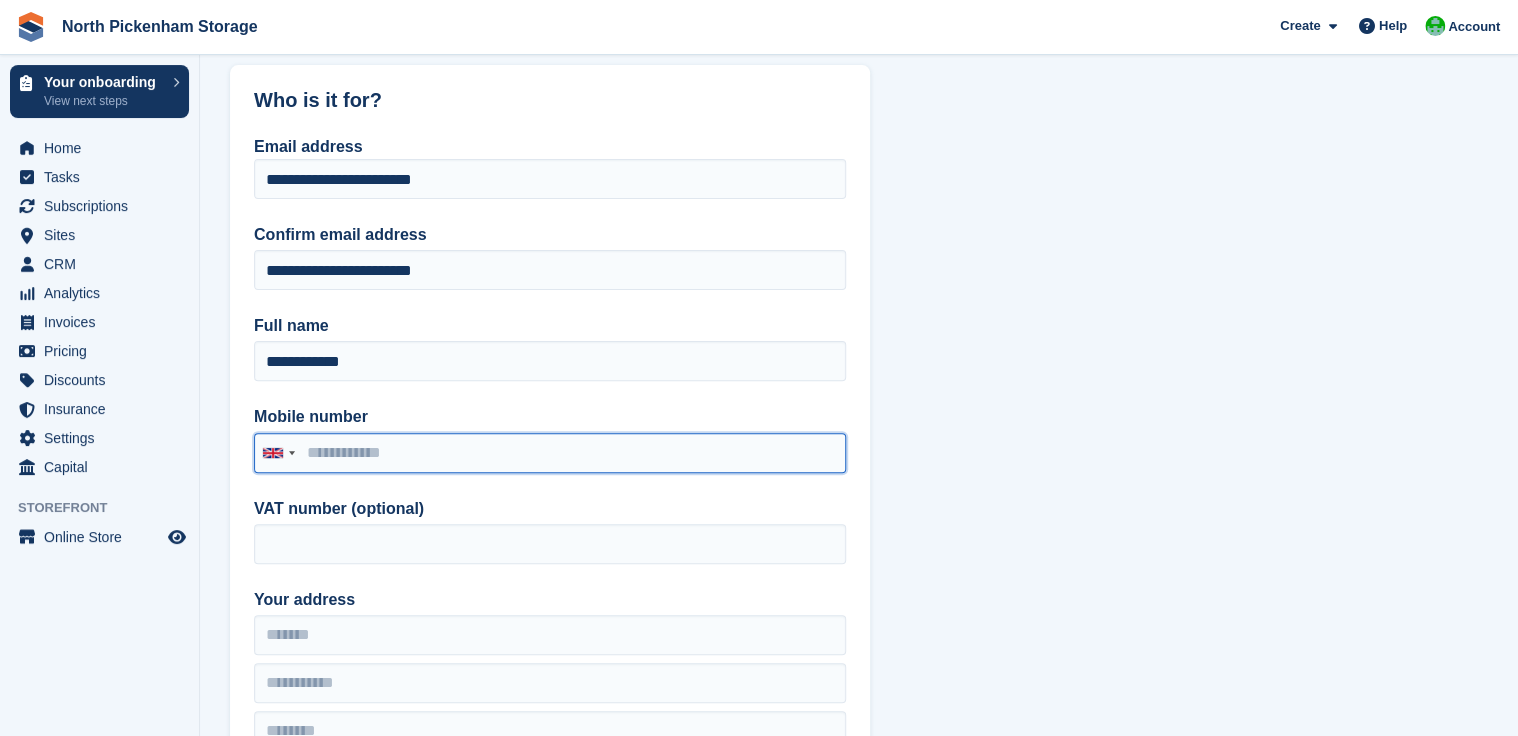 click on "Mobile number" at bounding box center [550, 453] 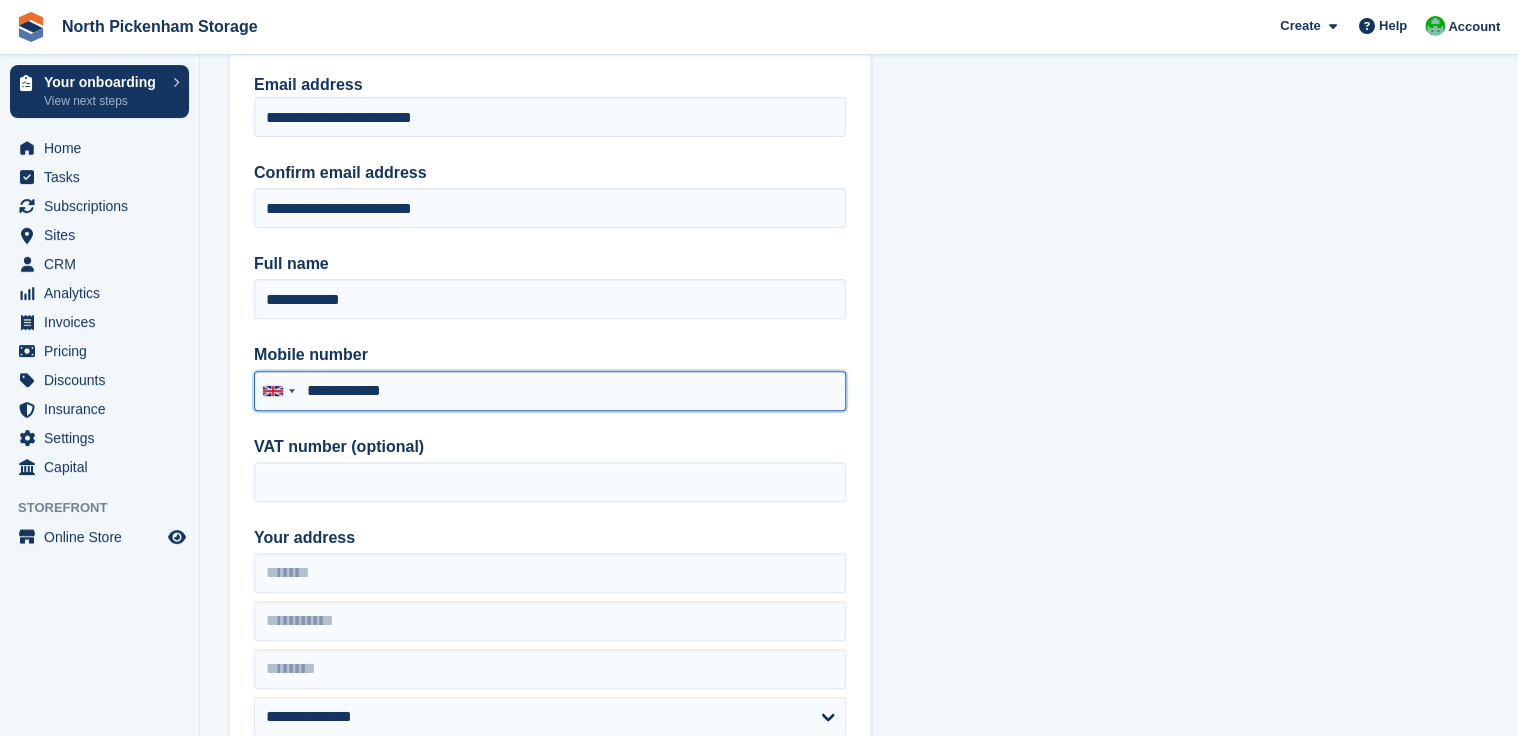 scroll, scrollTop: 274, scrollLeft: 0, axis: vertical 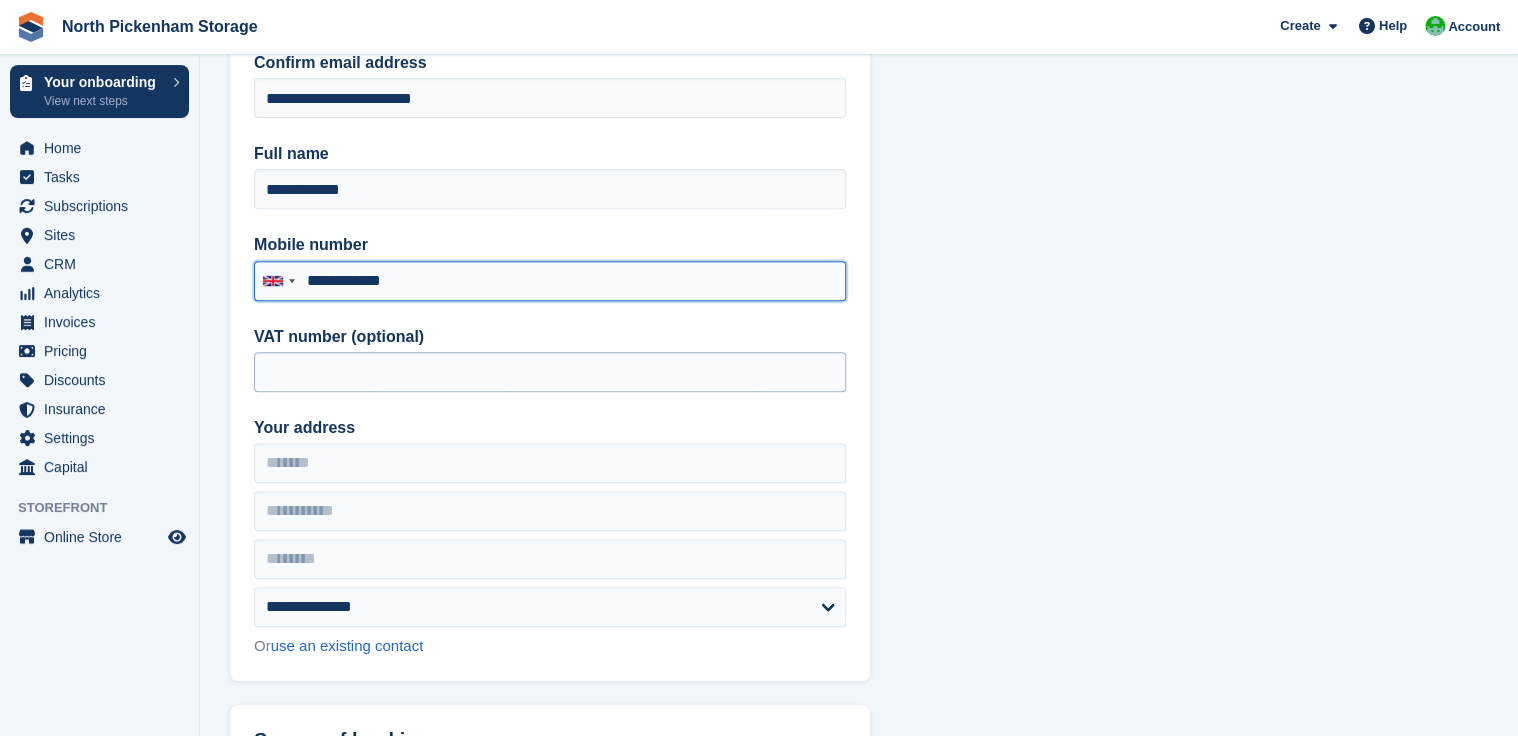 type on "**********" 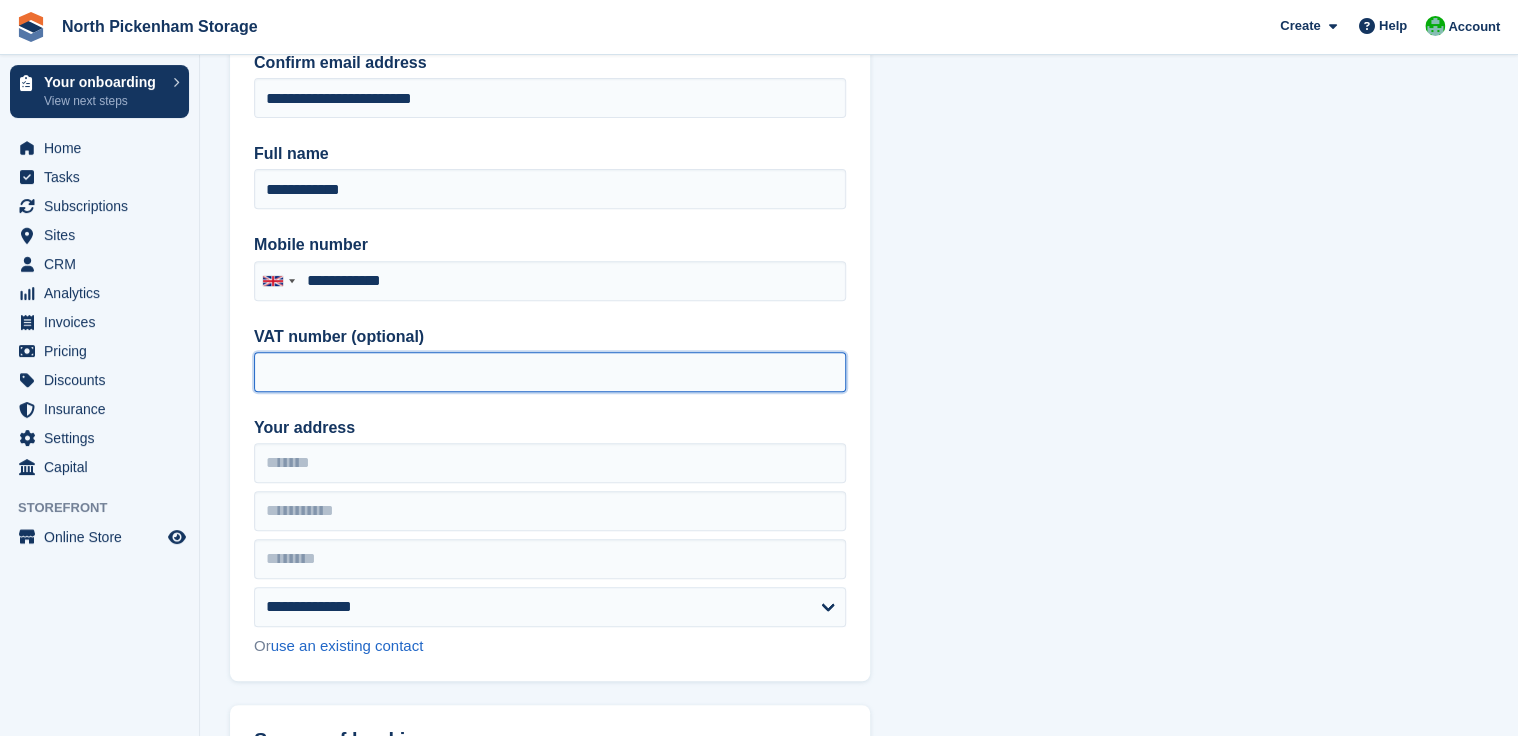 click on "VAT number (optional)" at bounding box center (550, 372) 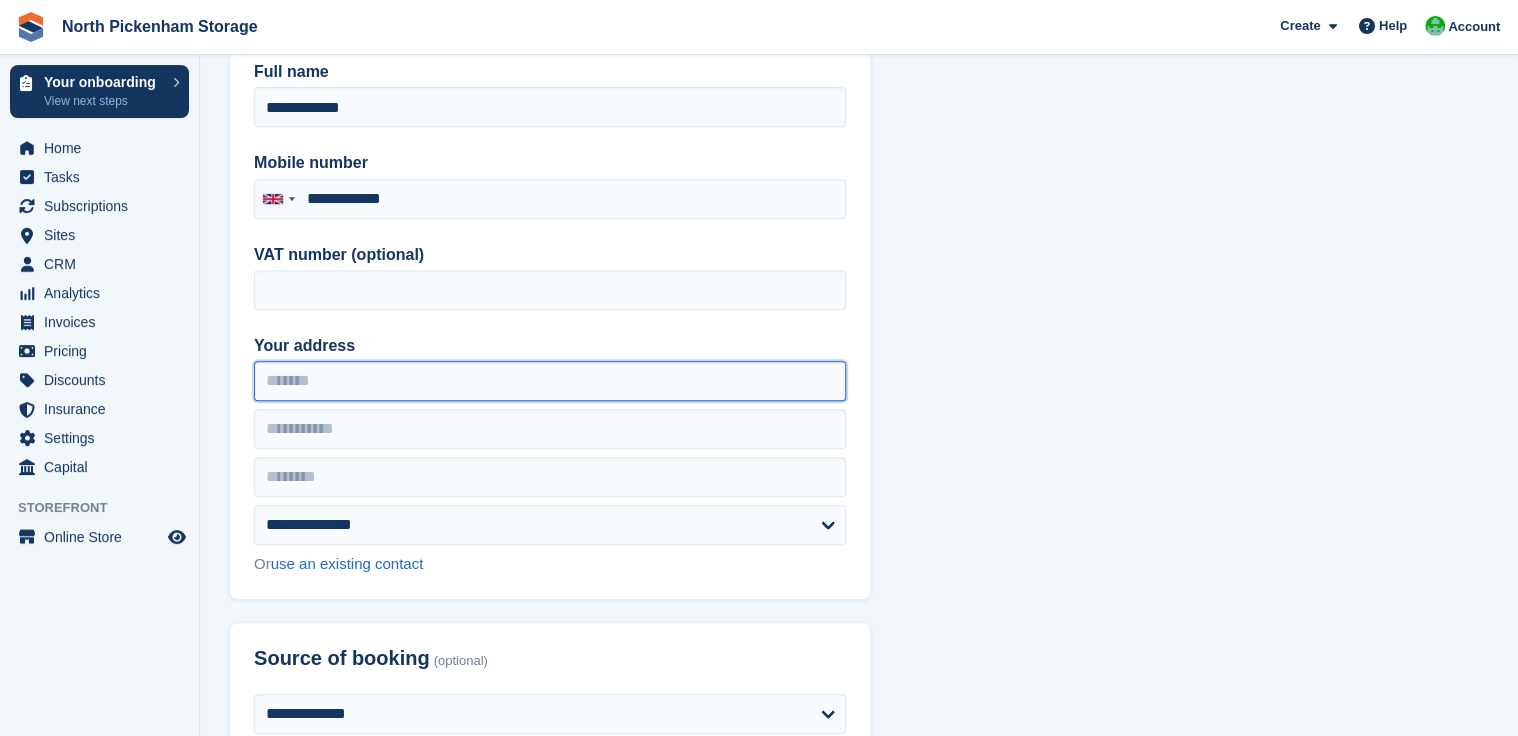 click on "Your address" at bounding box center [550, 381] 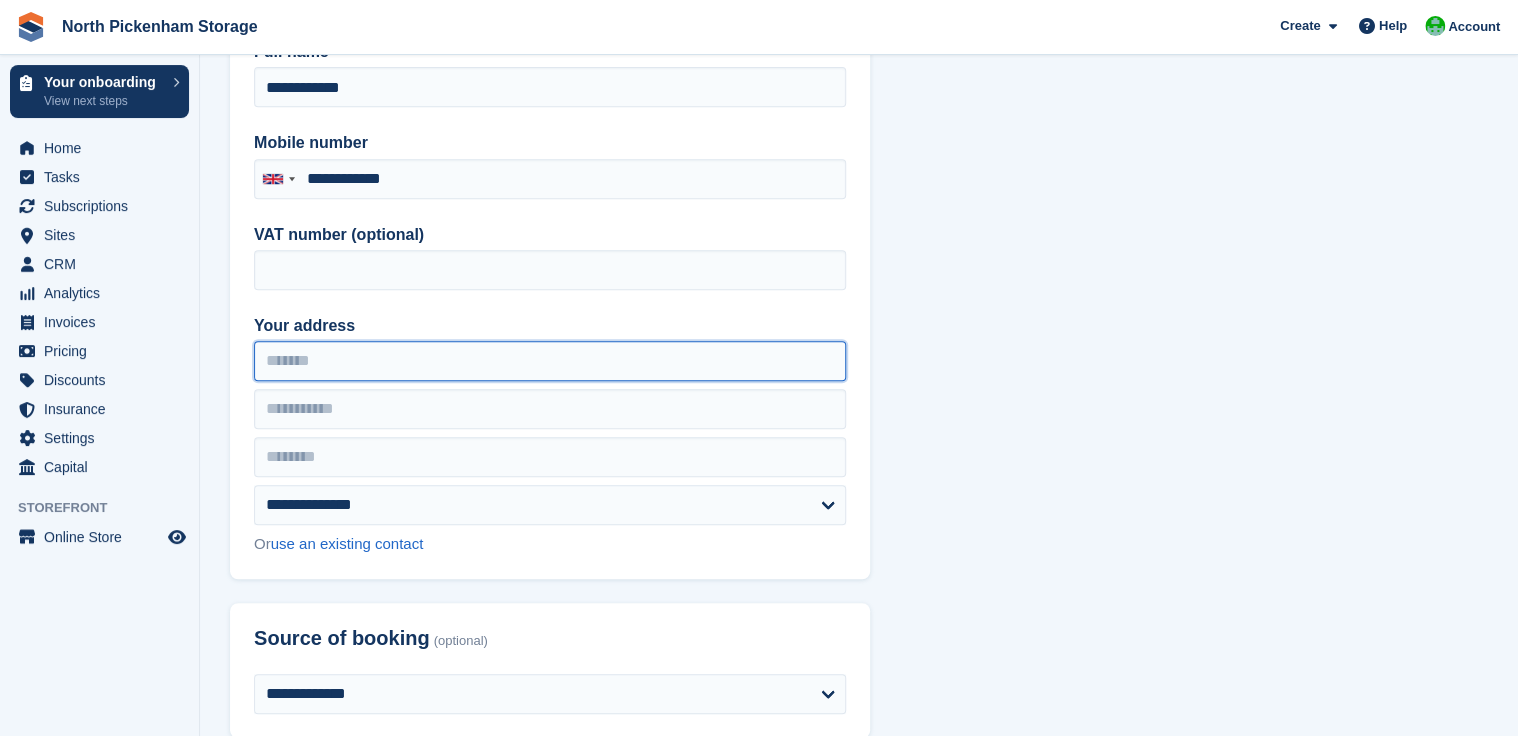 scroll, scrollTop: 416, scrollLeft: 0, axis: vertical 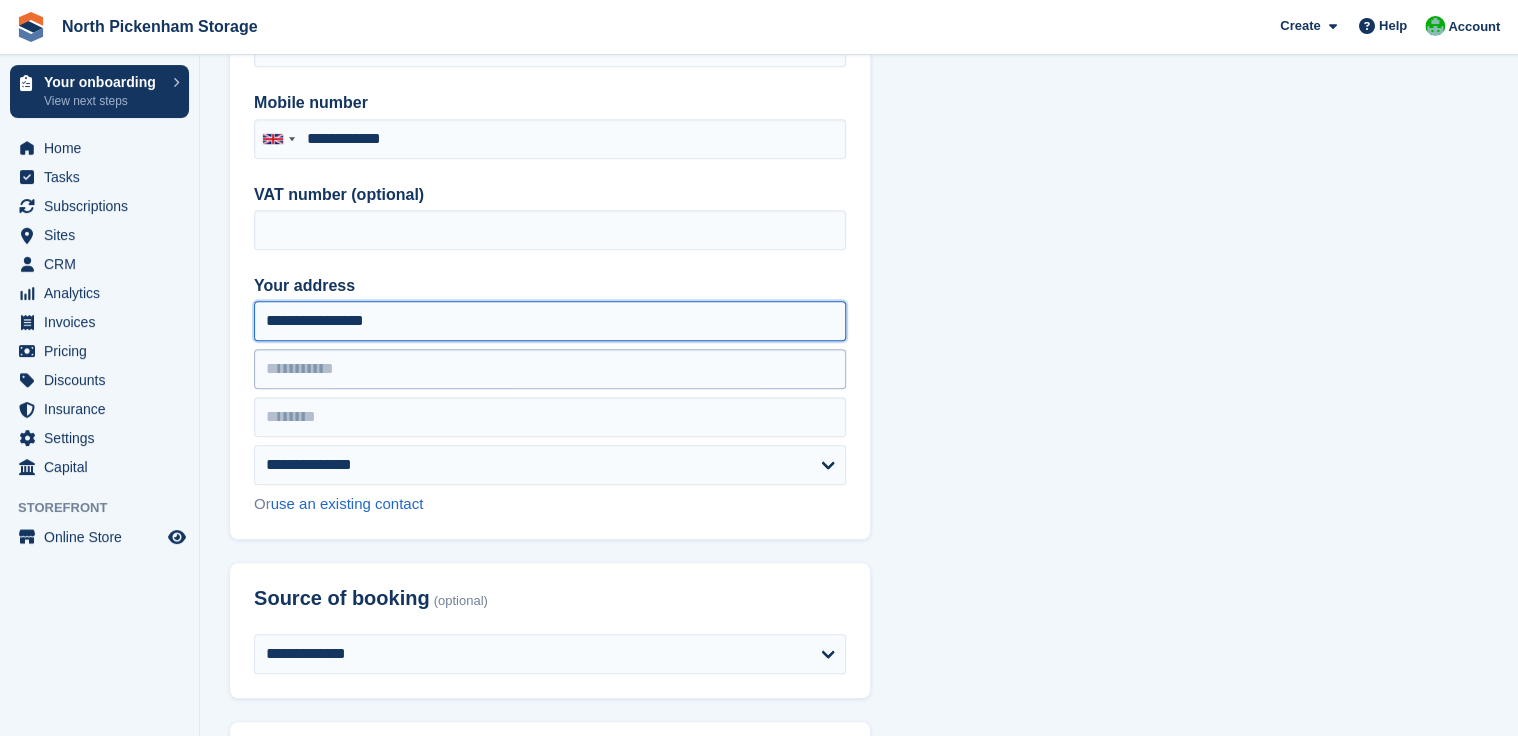 type on "**********" 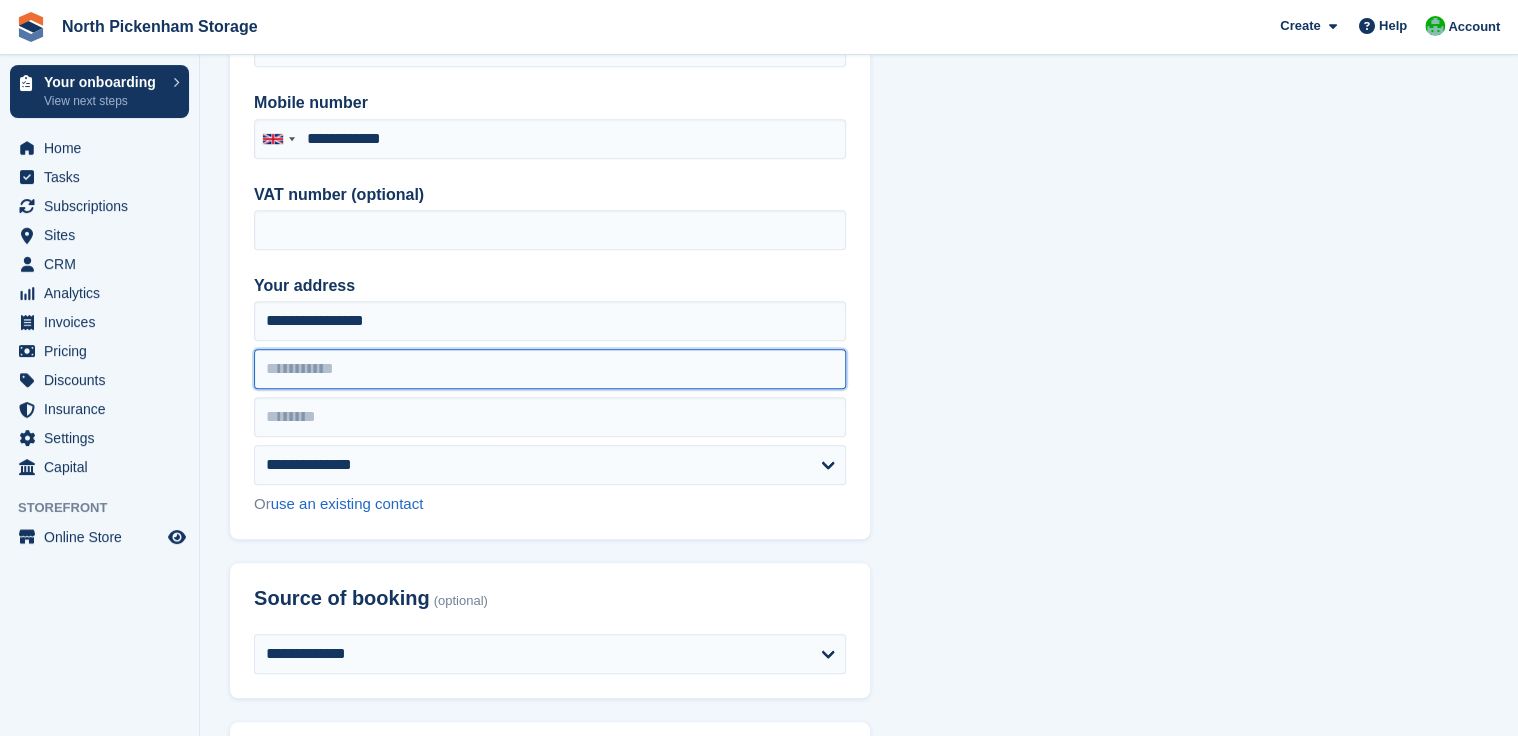 click at bounding box center [550, 369] 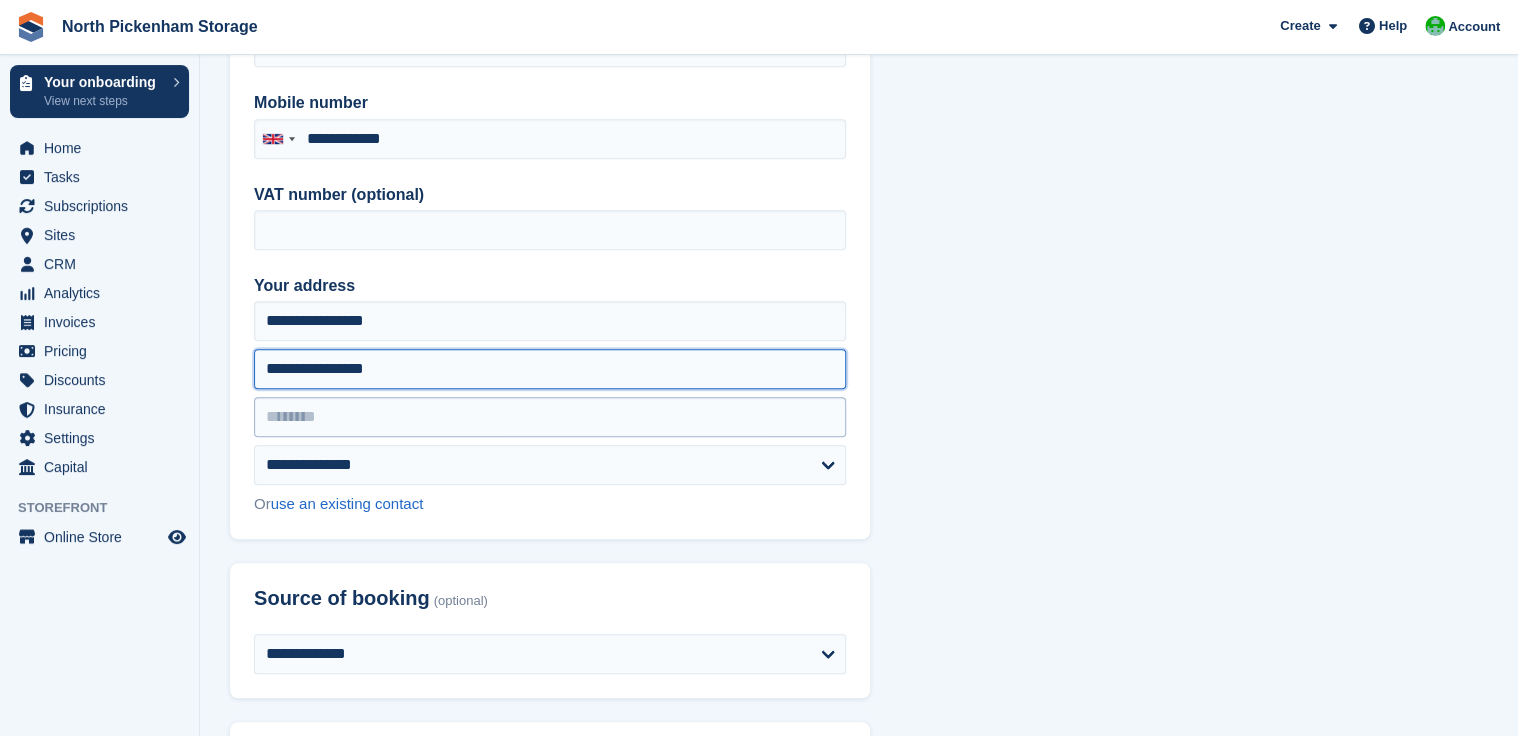 type on "**********" 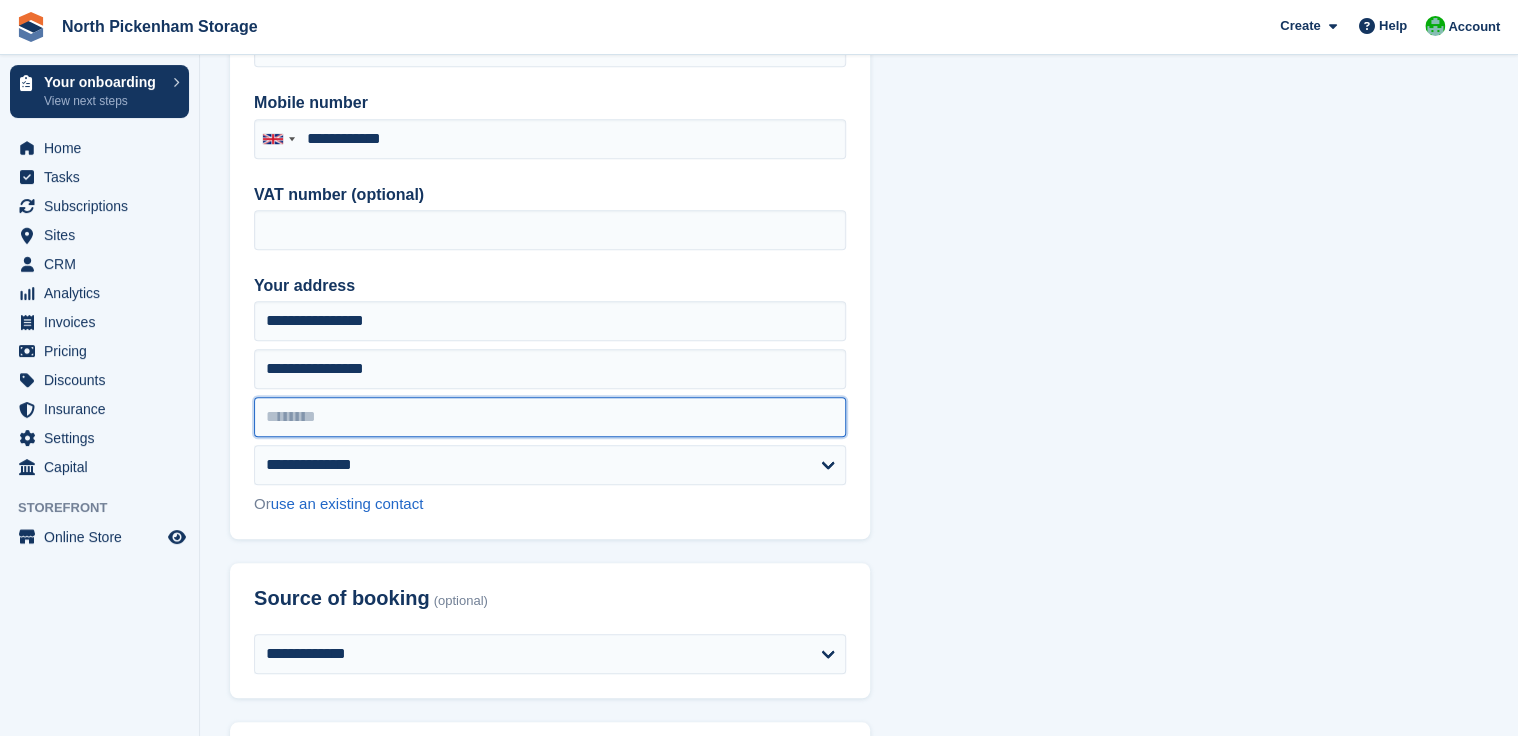 click at bounding box center [550, 417] 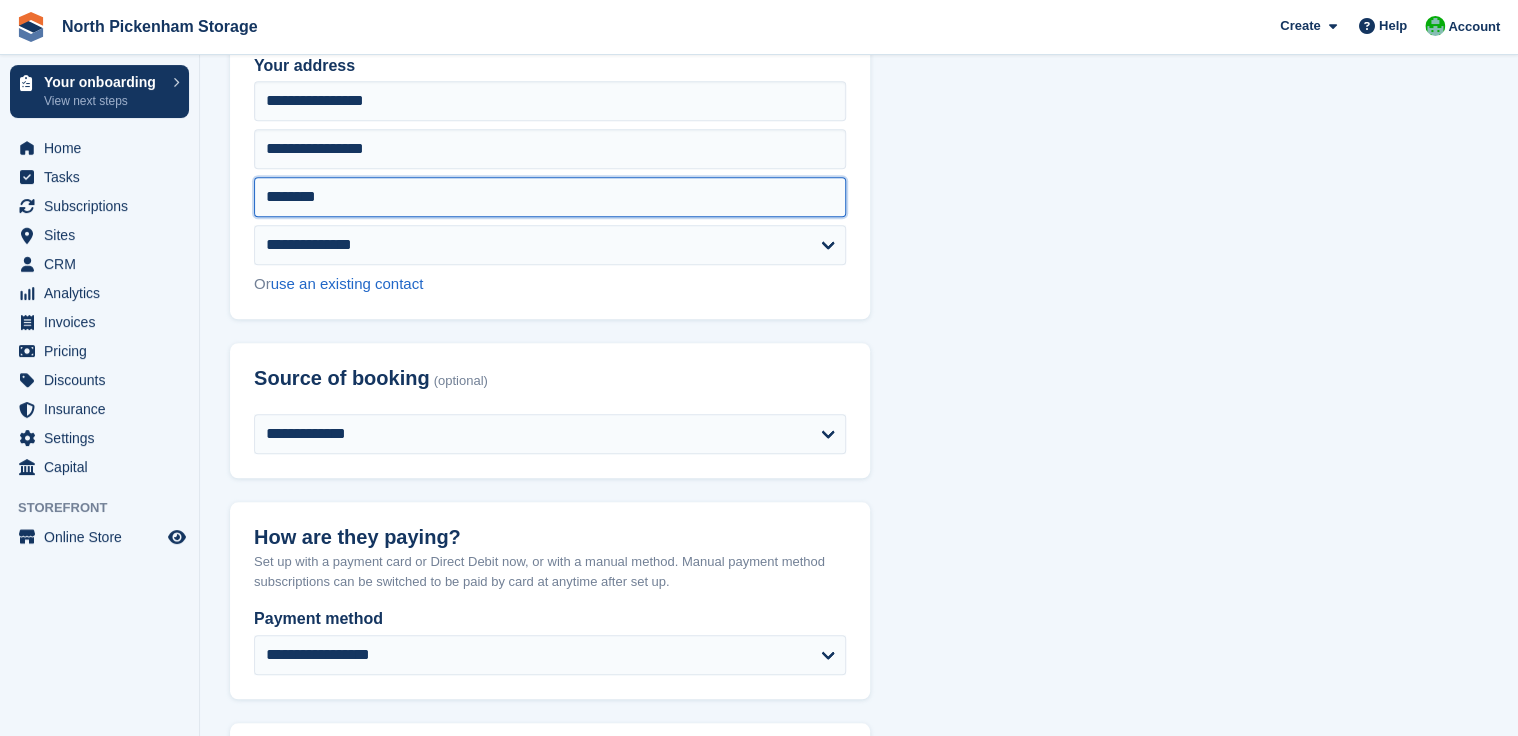 scroll, scrollTop: 702, scrollLeft: 0, axis: vertical 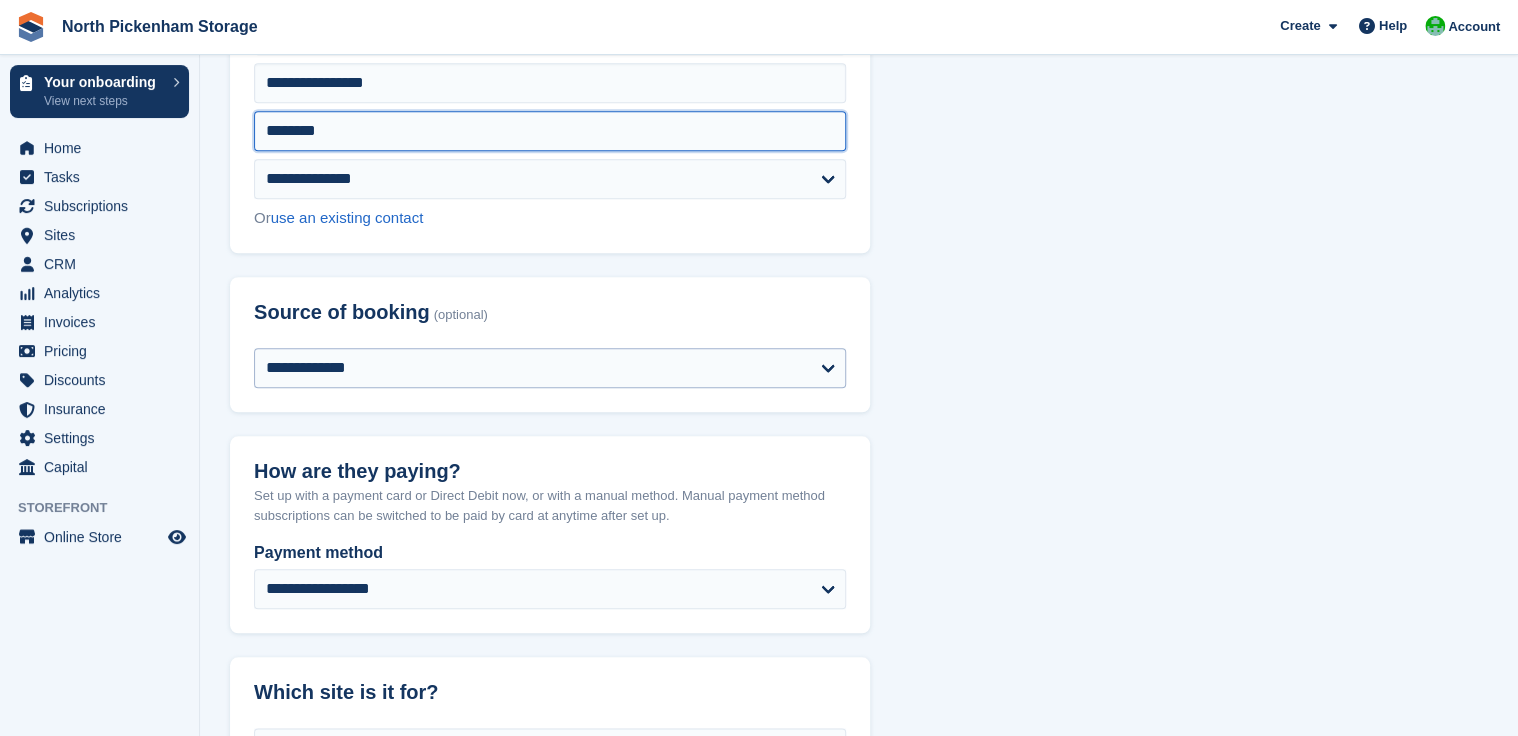 type on "********" 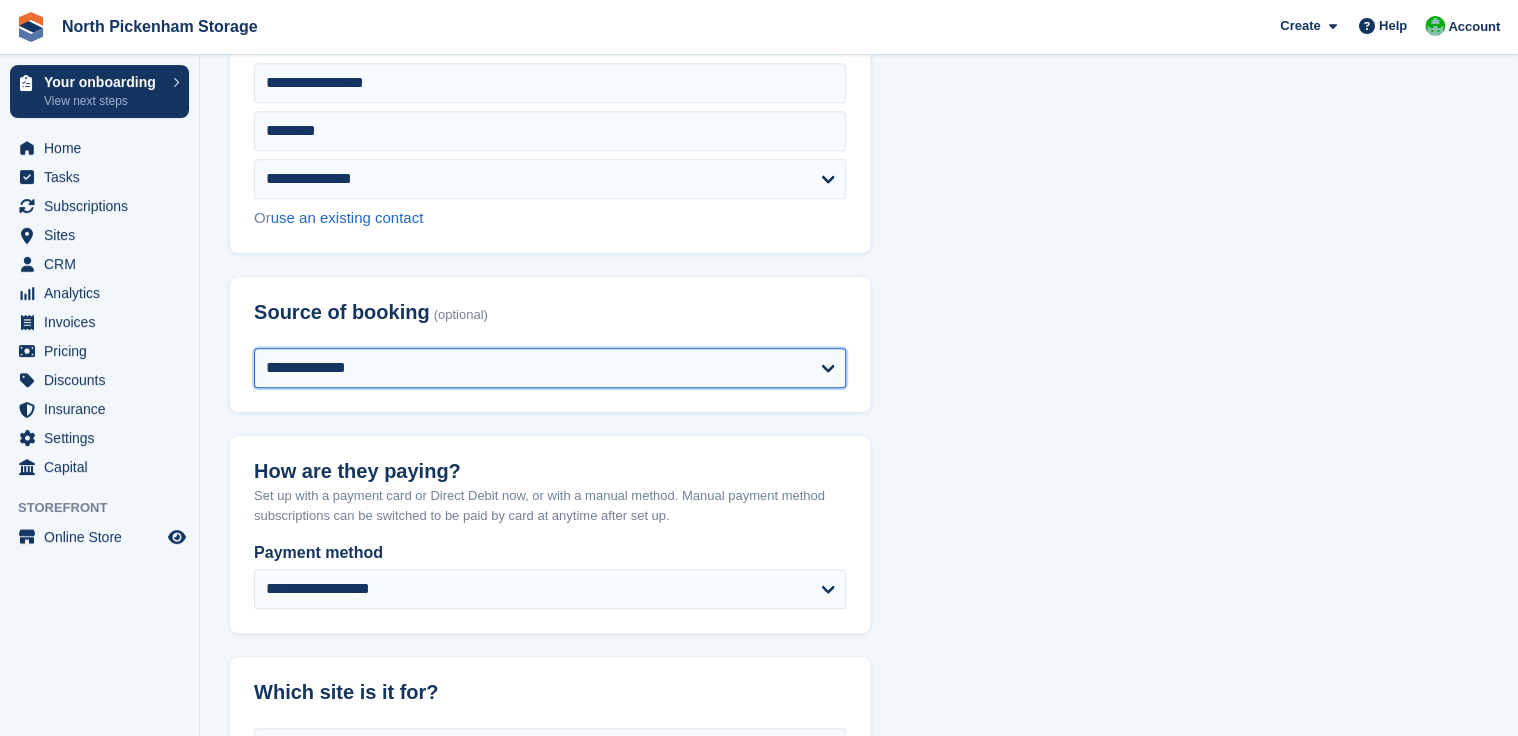 click on "**********" at bounding box center [550, 368] 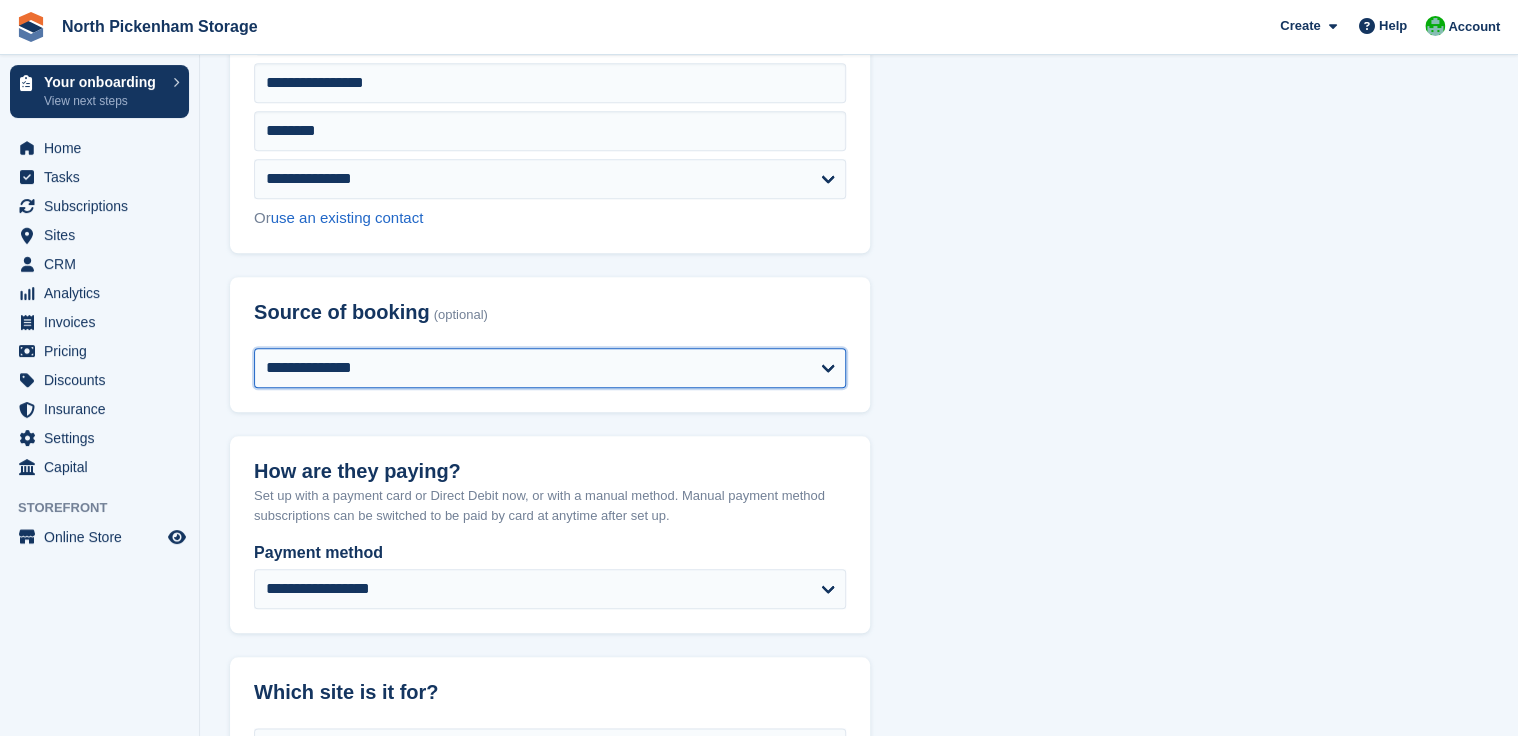 click on "**********" at bounding box center [550, 368] 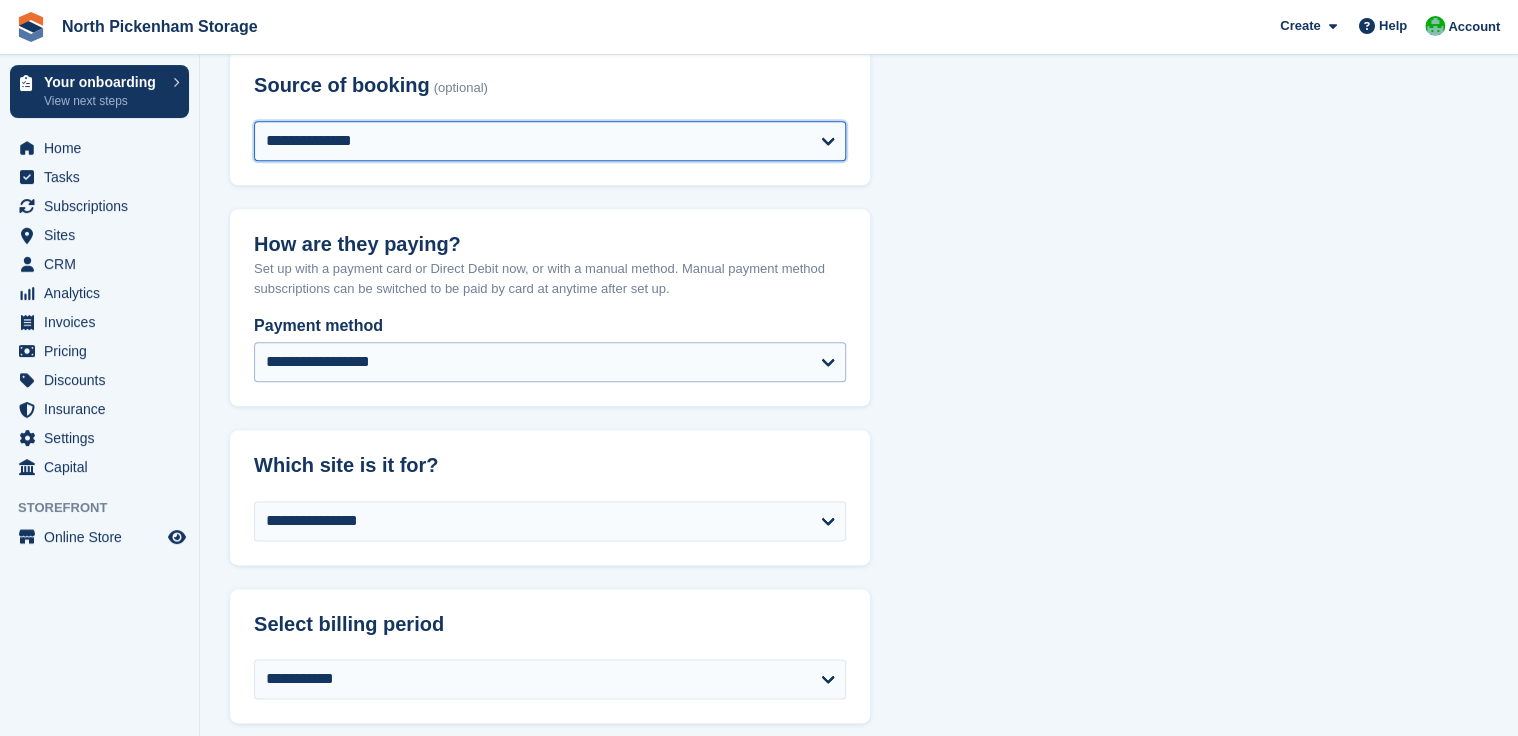 scroll, scrollTop: 930, scrollLeft: 0, axis: vertical 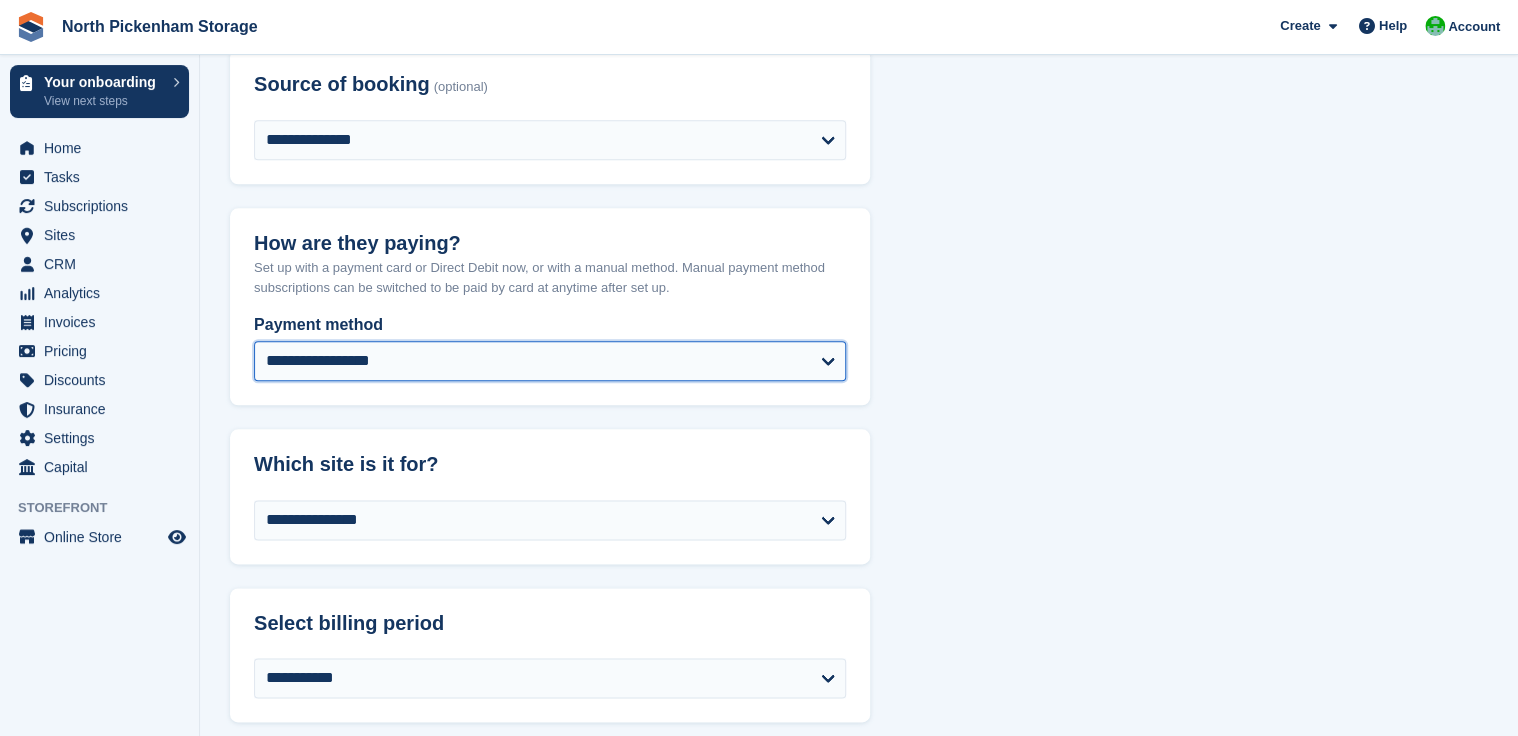 click on "**********" at bounding box center (550, 361) 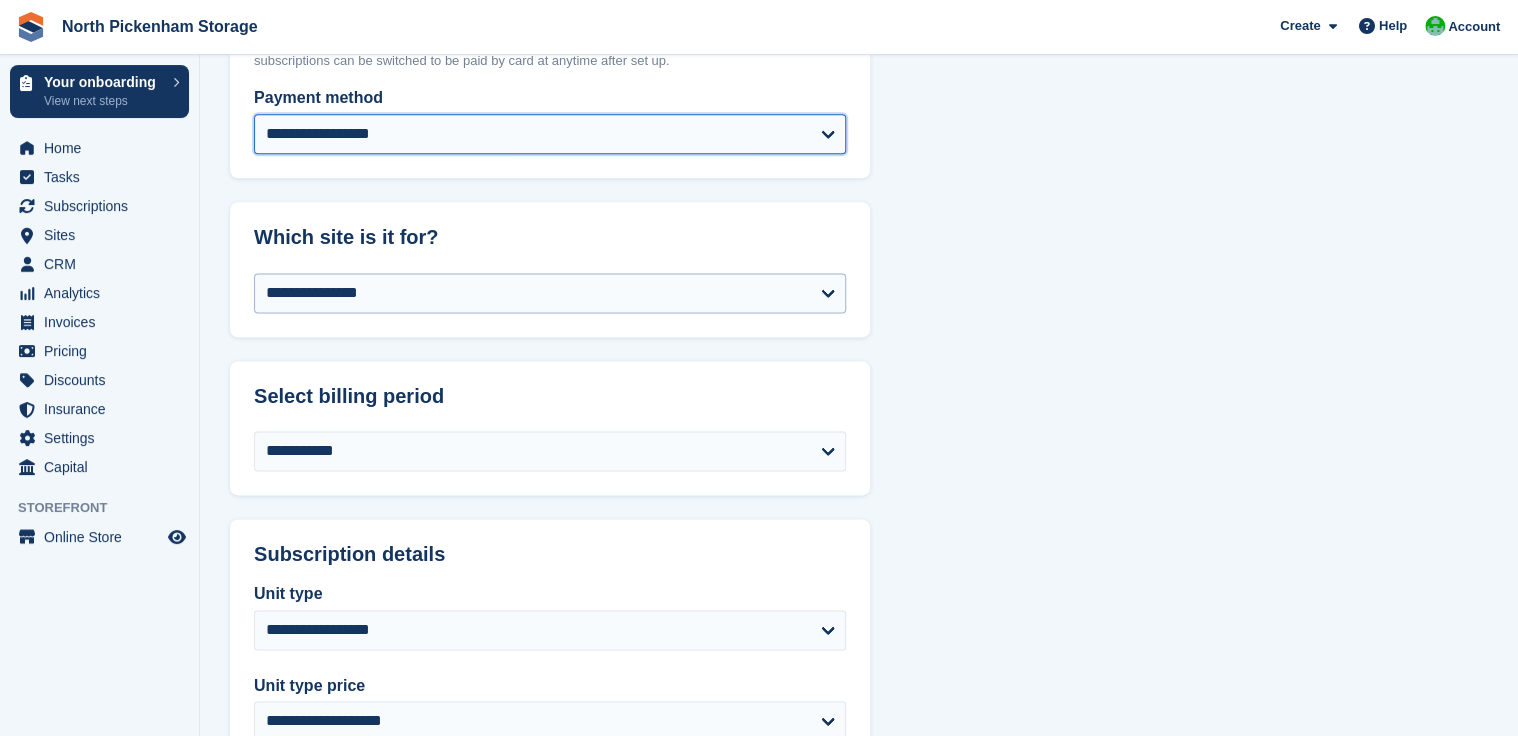 scroll, scrollTop: 1182, scrollLeft: 0, axis: vertical 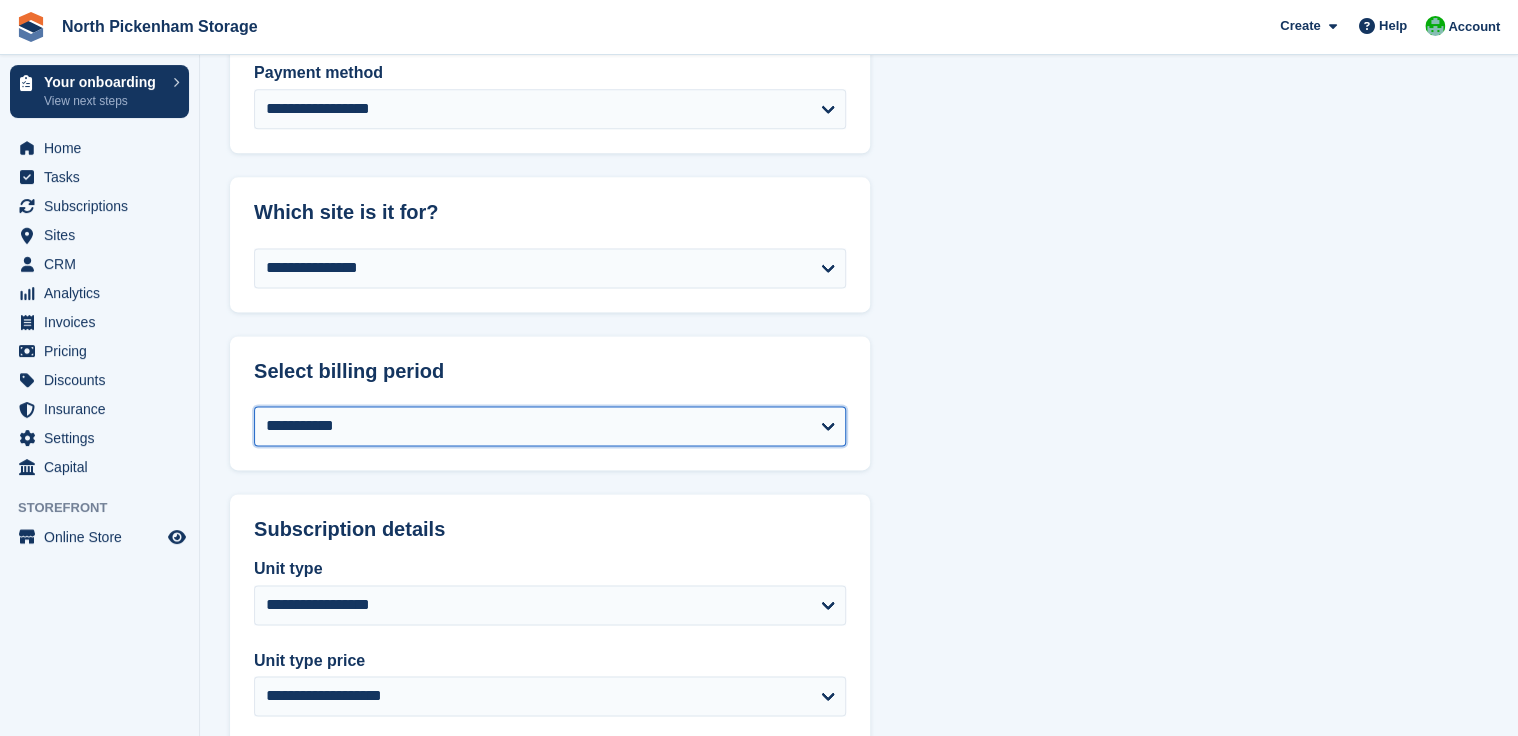click on "**********" at bounding box center (550, 426) 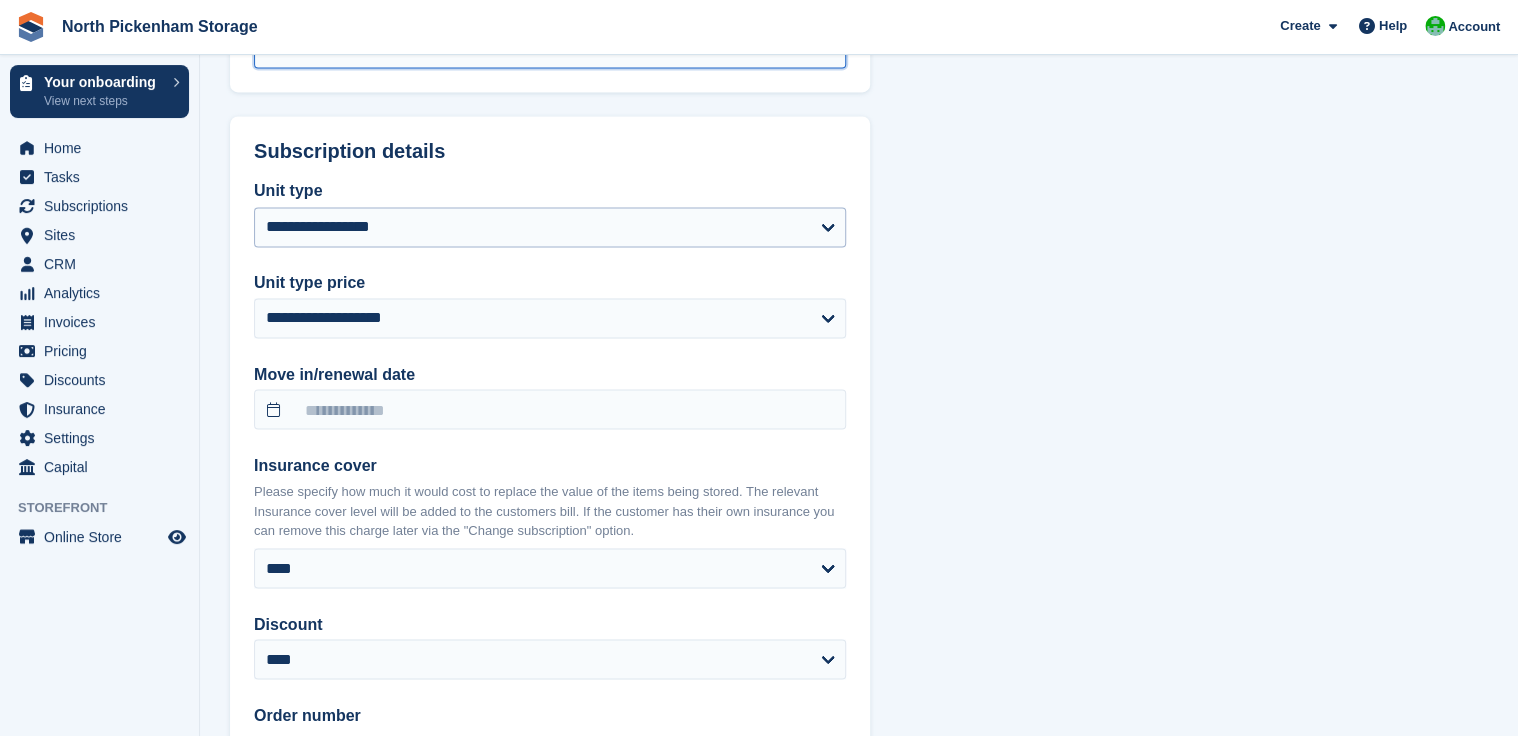 scroll, scrollTop: 1566, scrollLeft: 0, axis: vertical 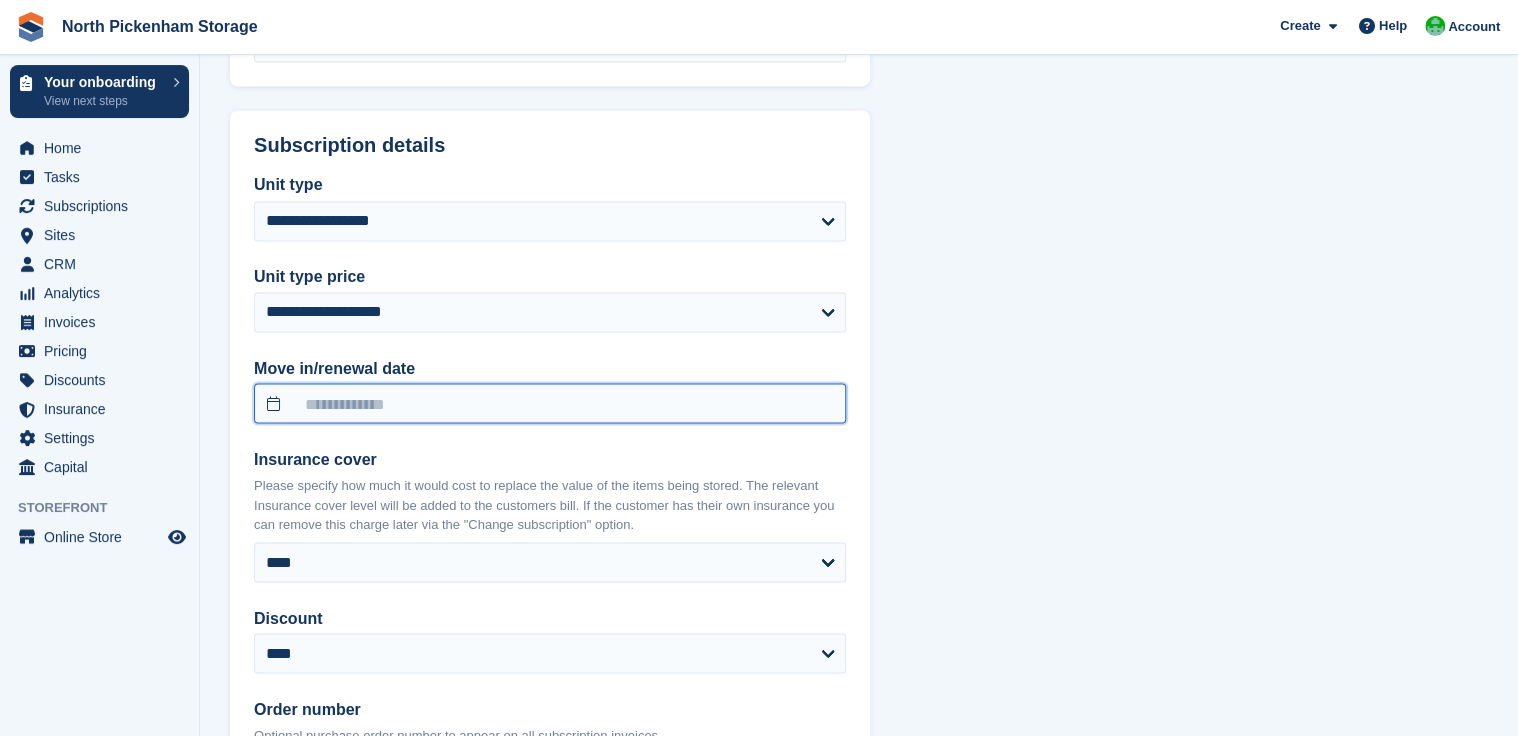 click at bounding box center [550, 403] 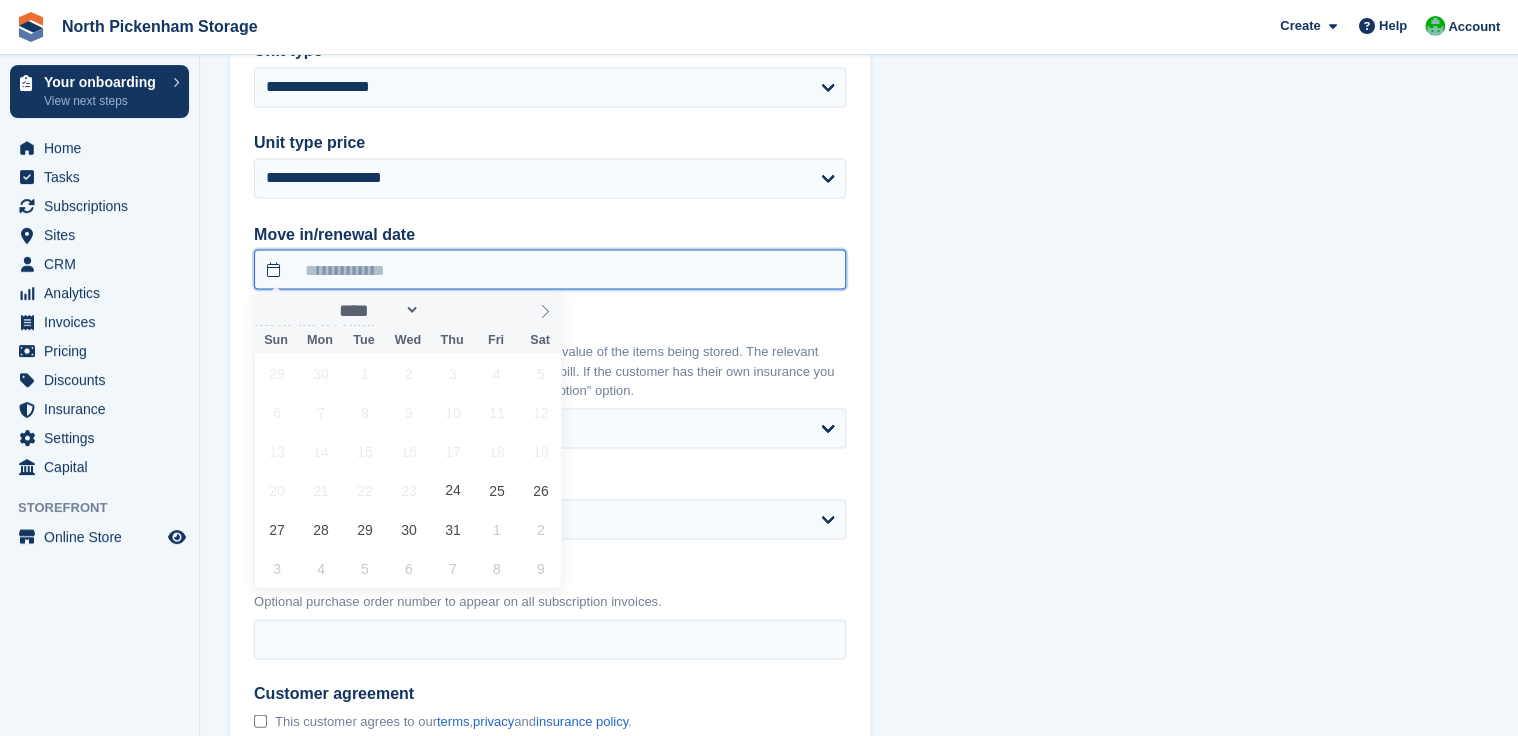scroll, scrollTop: 1719, scrollLeft: 0, axis: vertical 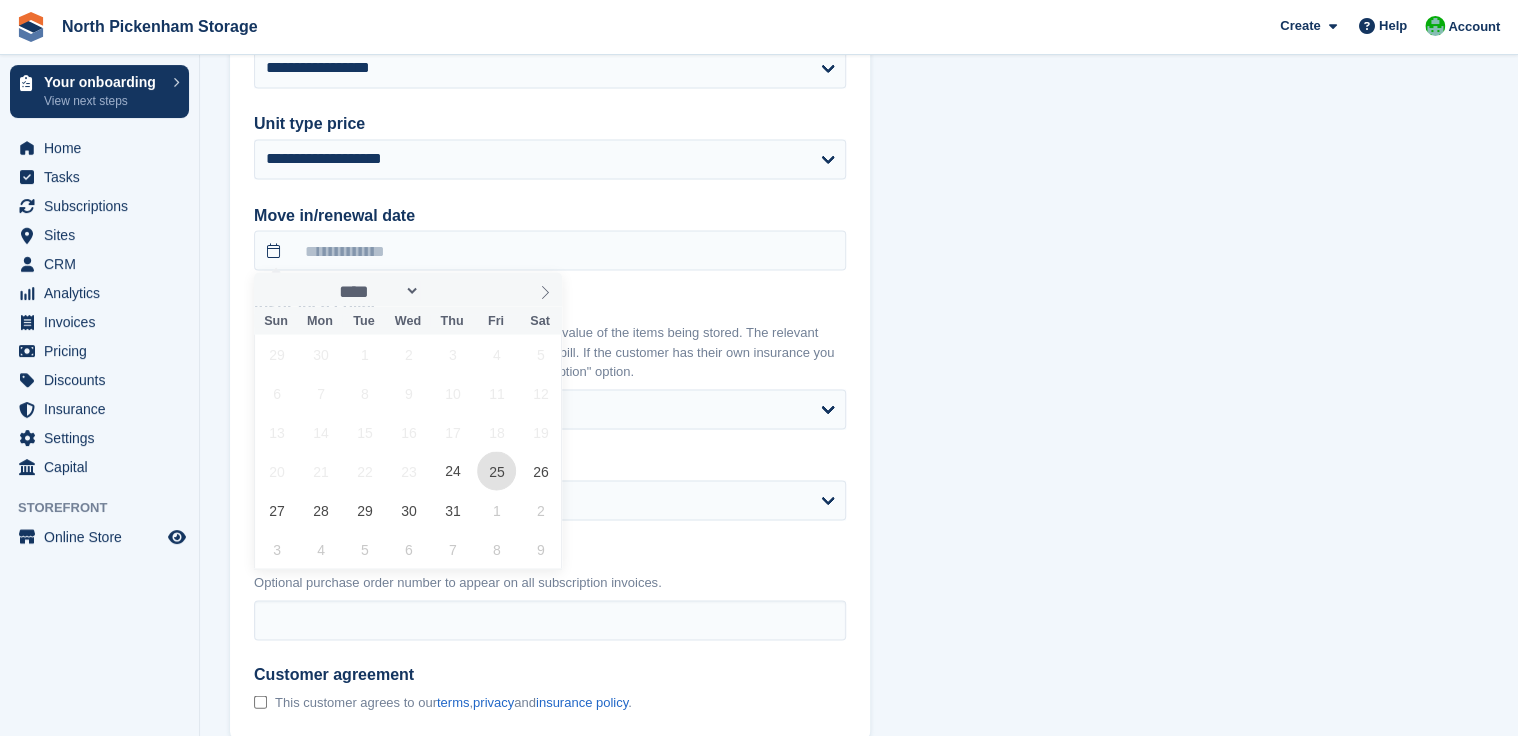 click on "25" at bounding box center (496, 470) 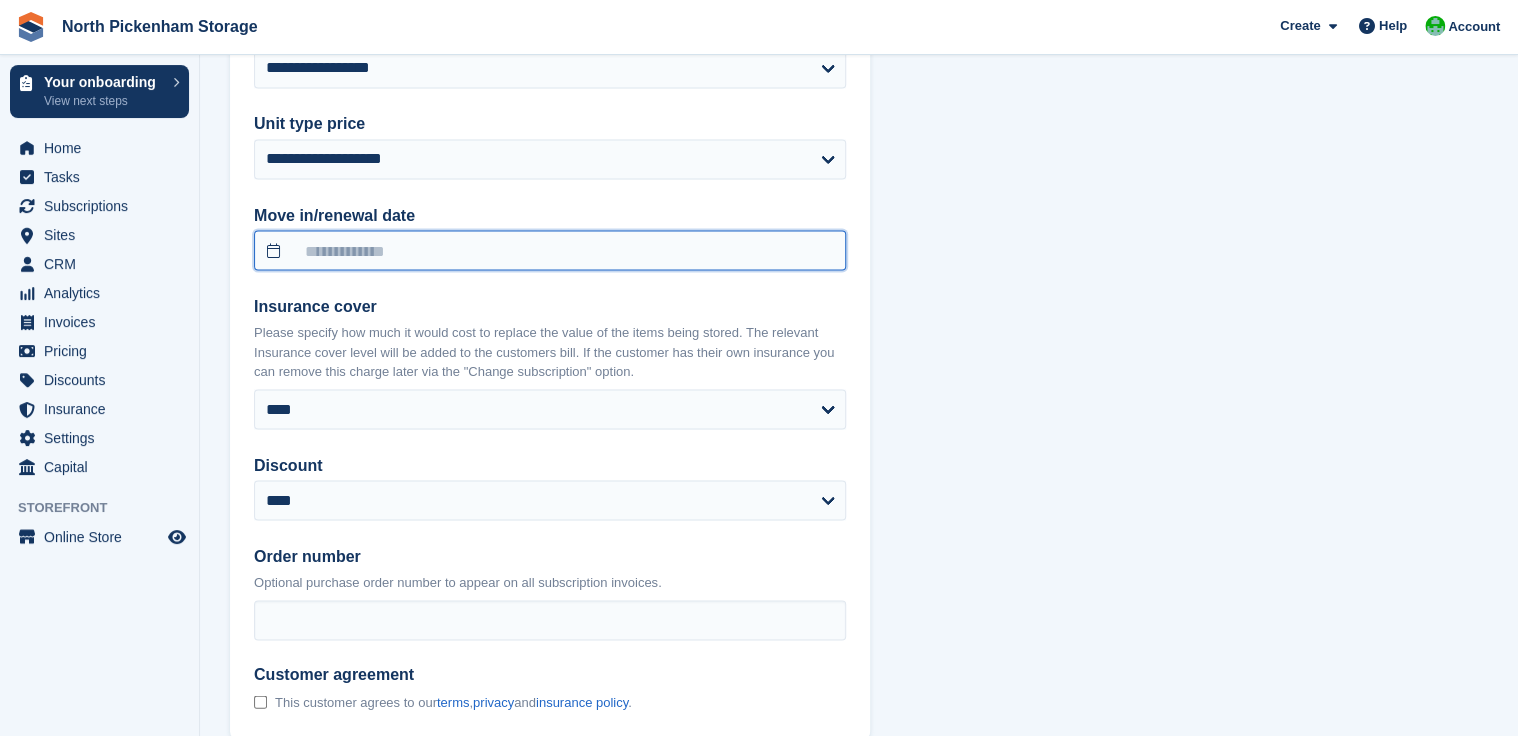 type on "**********" 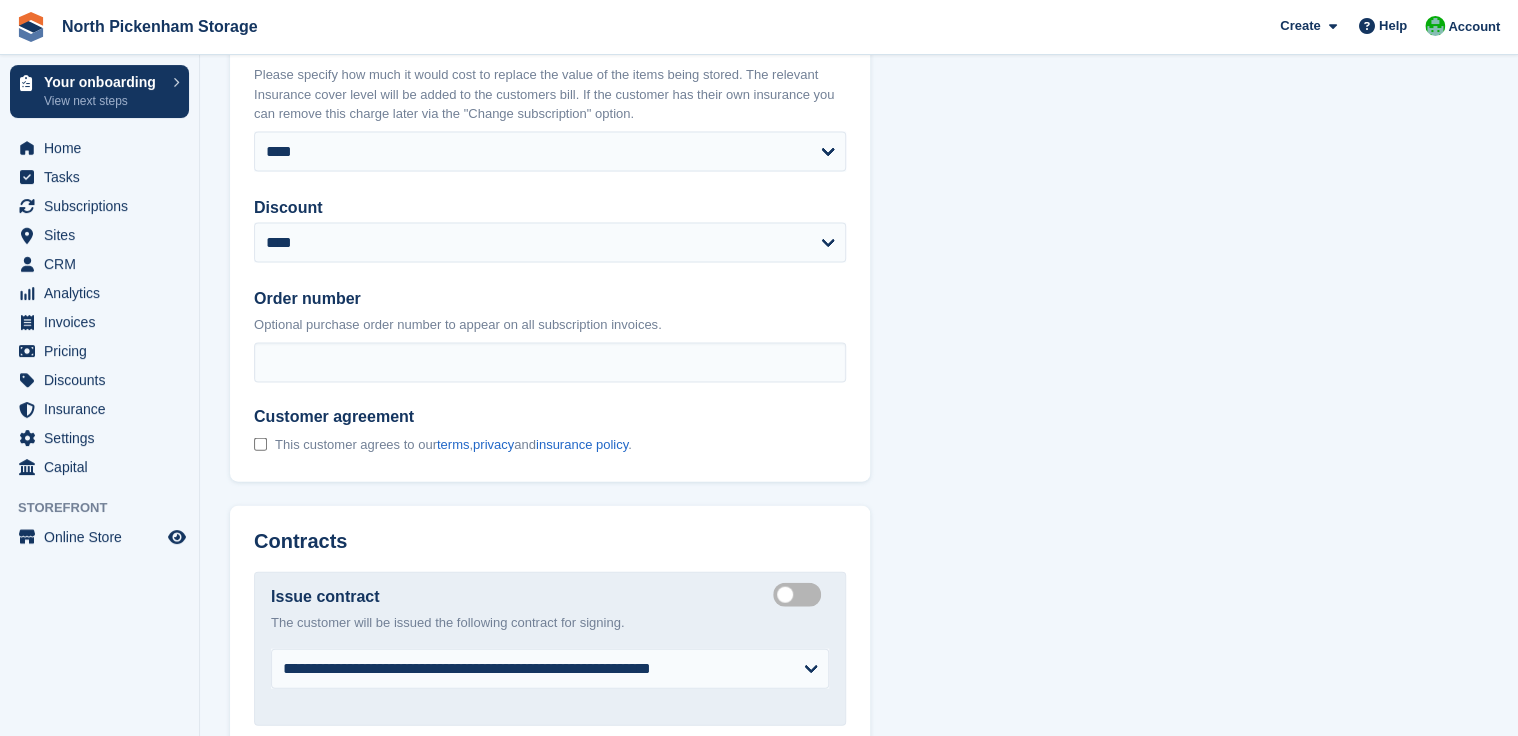 scroll, scrollTop: 2003, scrollLeft: 0, axis: vertical 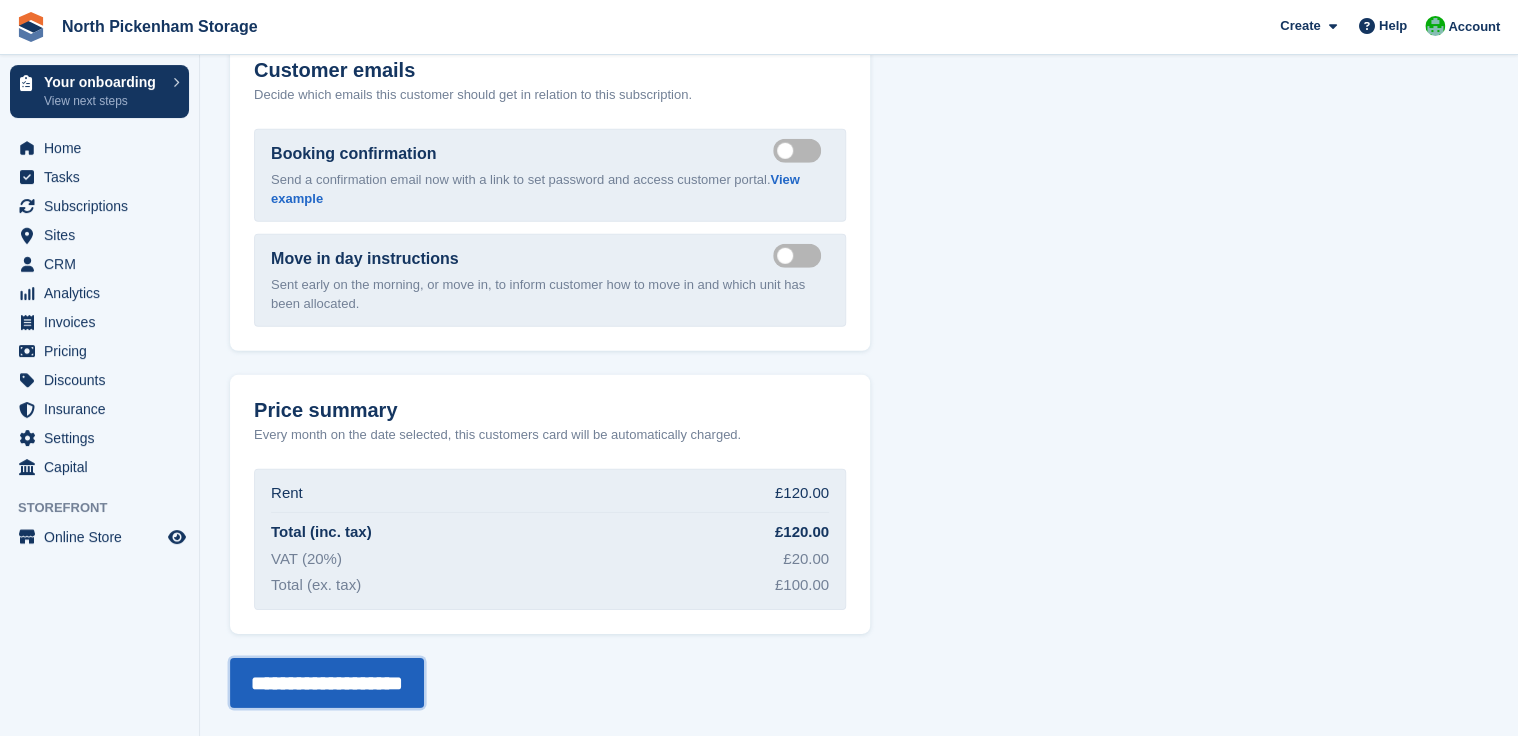 click on "**********" at bounding box center [327, 683] 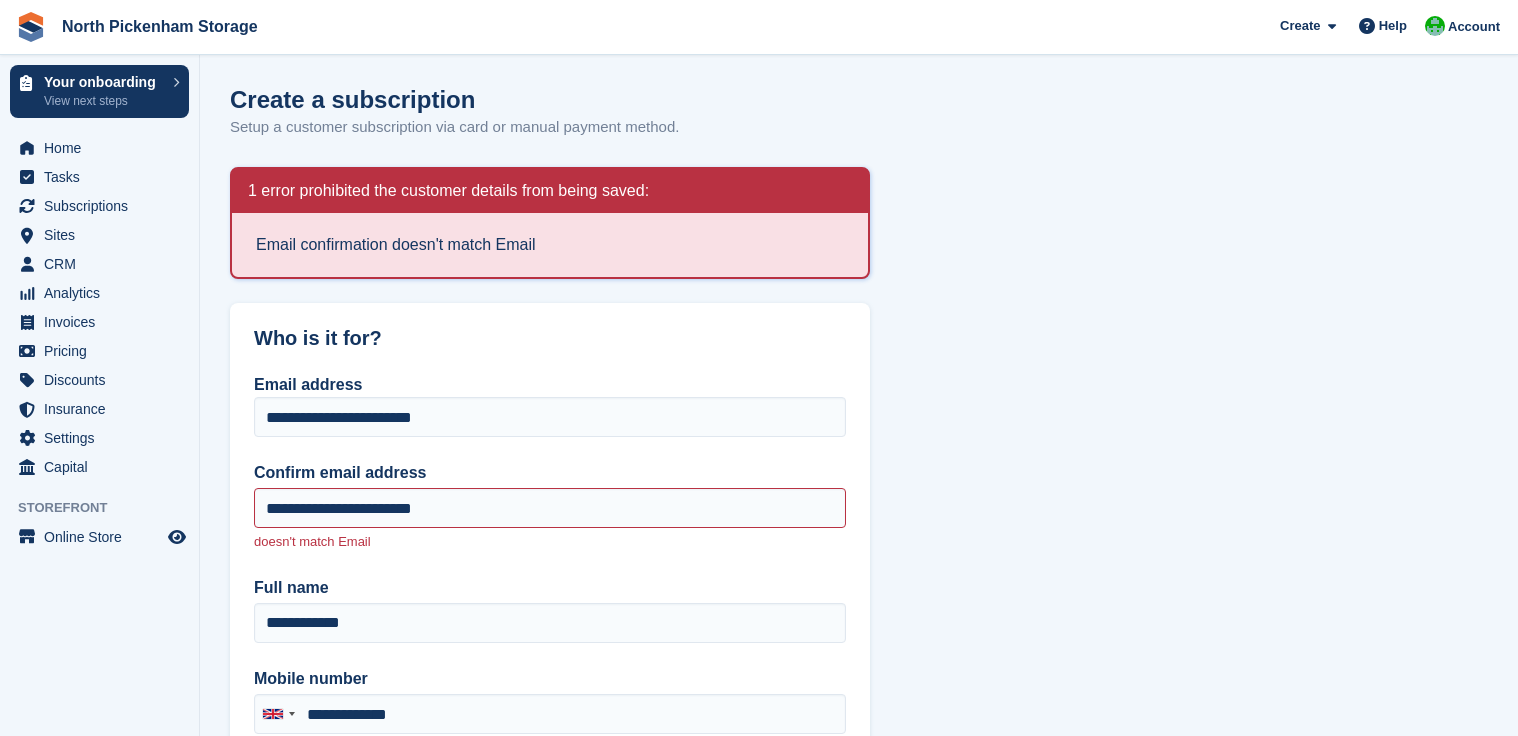 type on "**********" 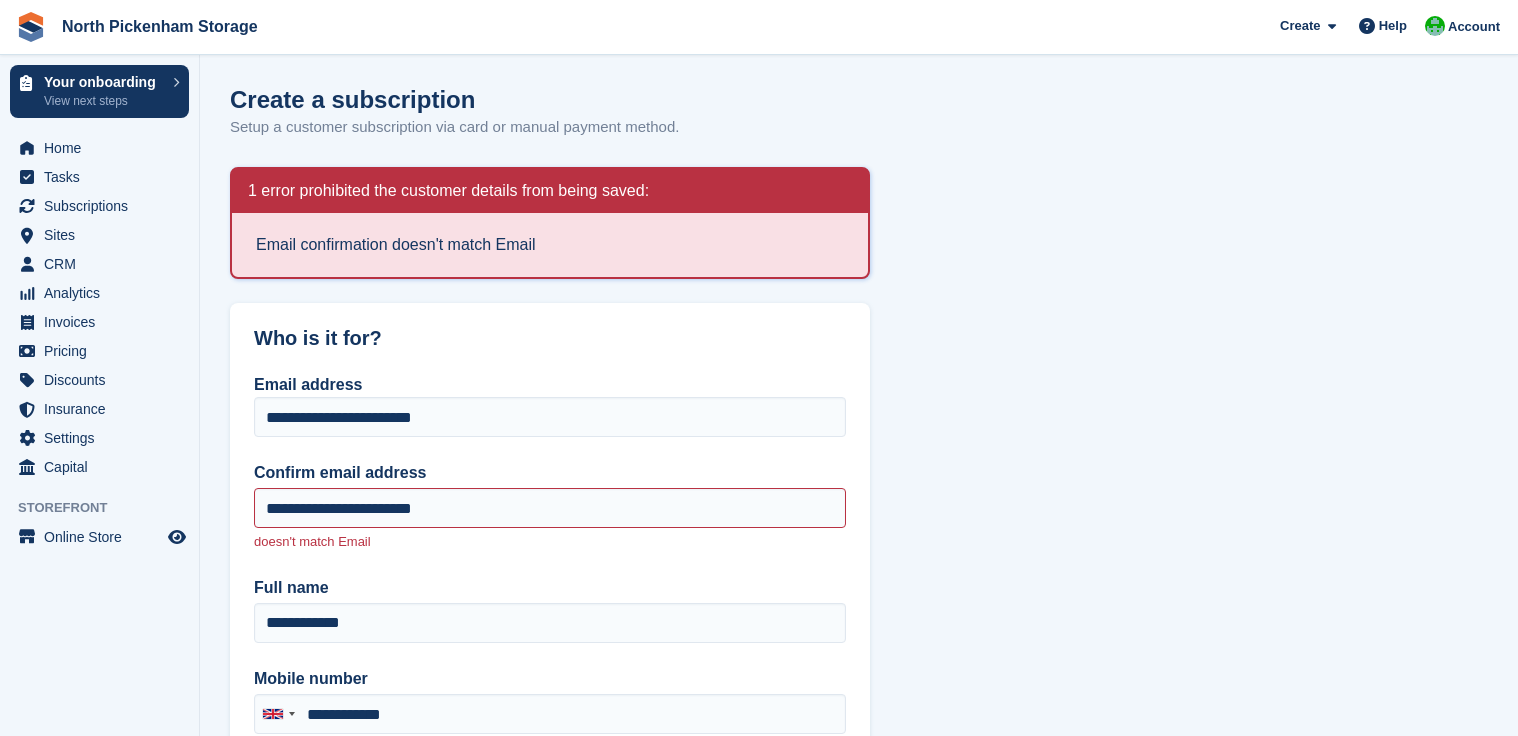 scroll, scrollTop: 0, scrollLeft: 0, axis: both 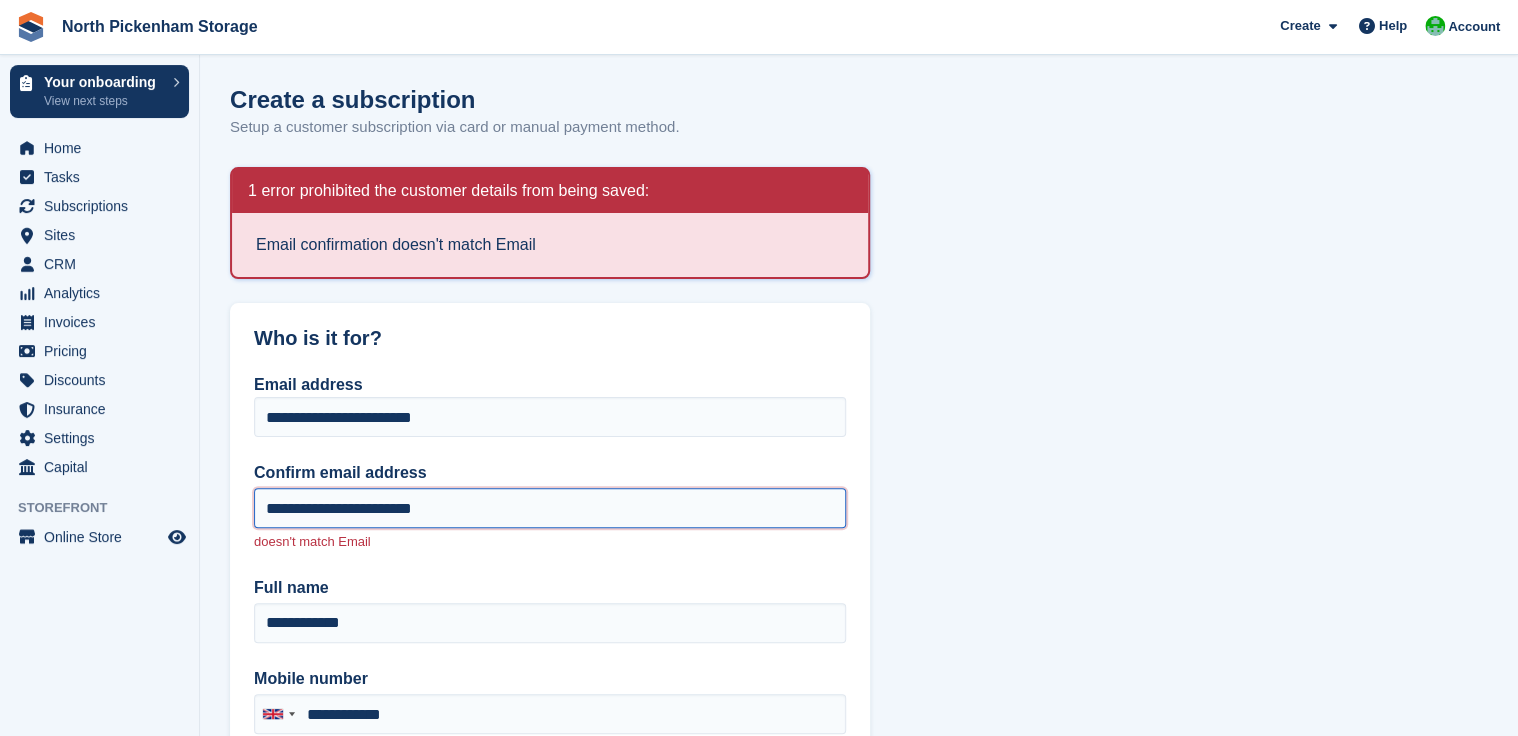 click on "**********" at bounding box center (550, 508) 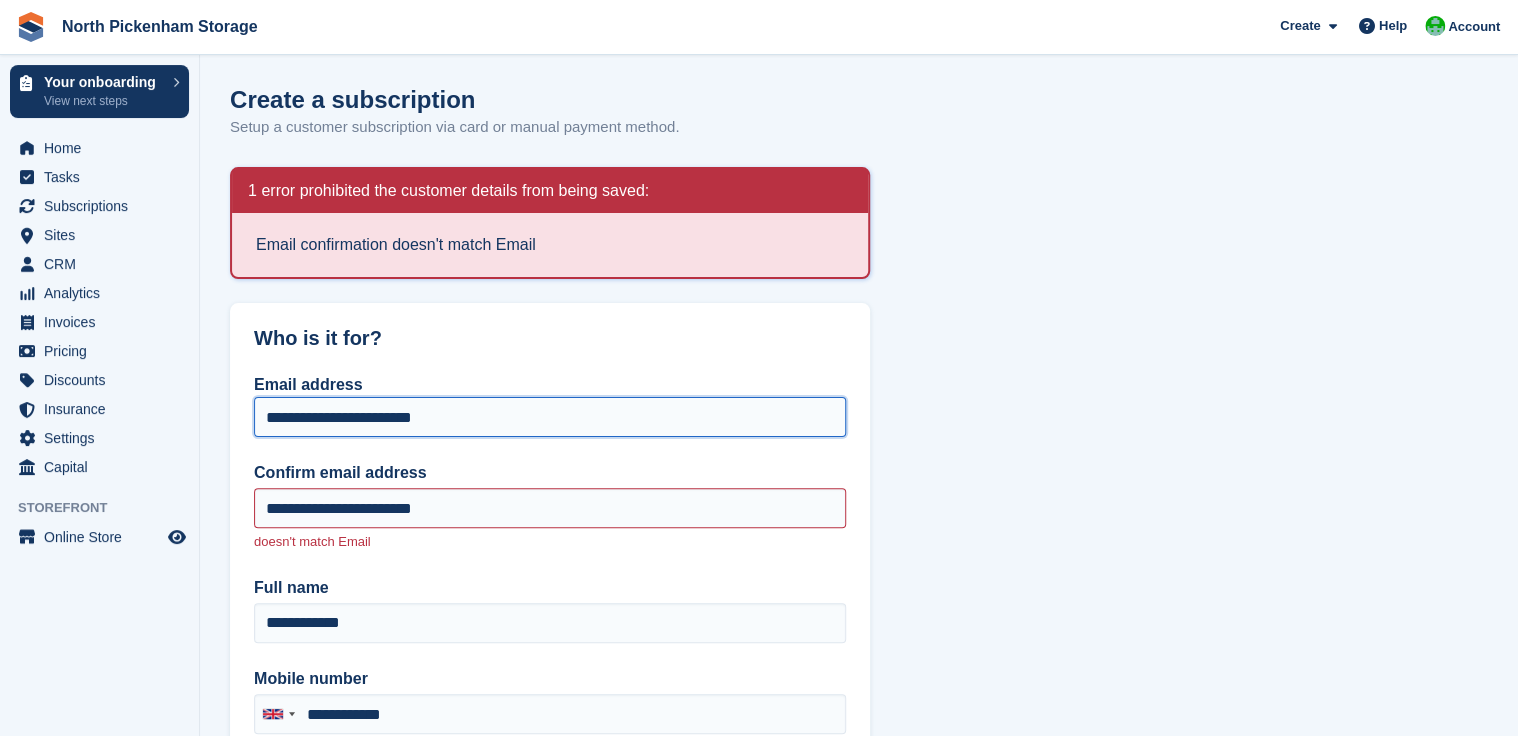 click on "**********" at bounding box center (550, 417) 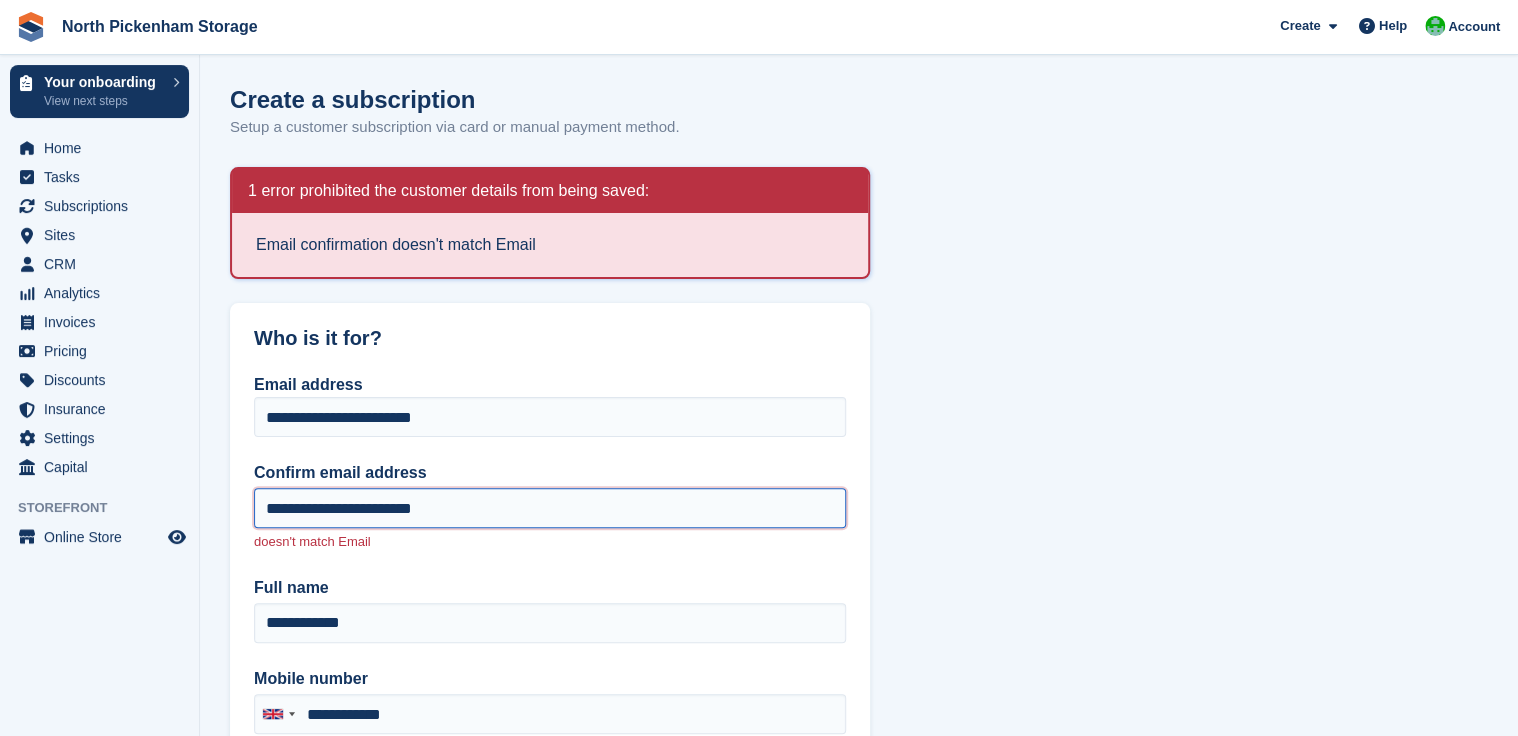 click on "**********" at bounding box center [550, 508] 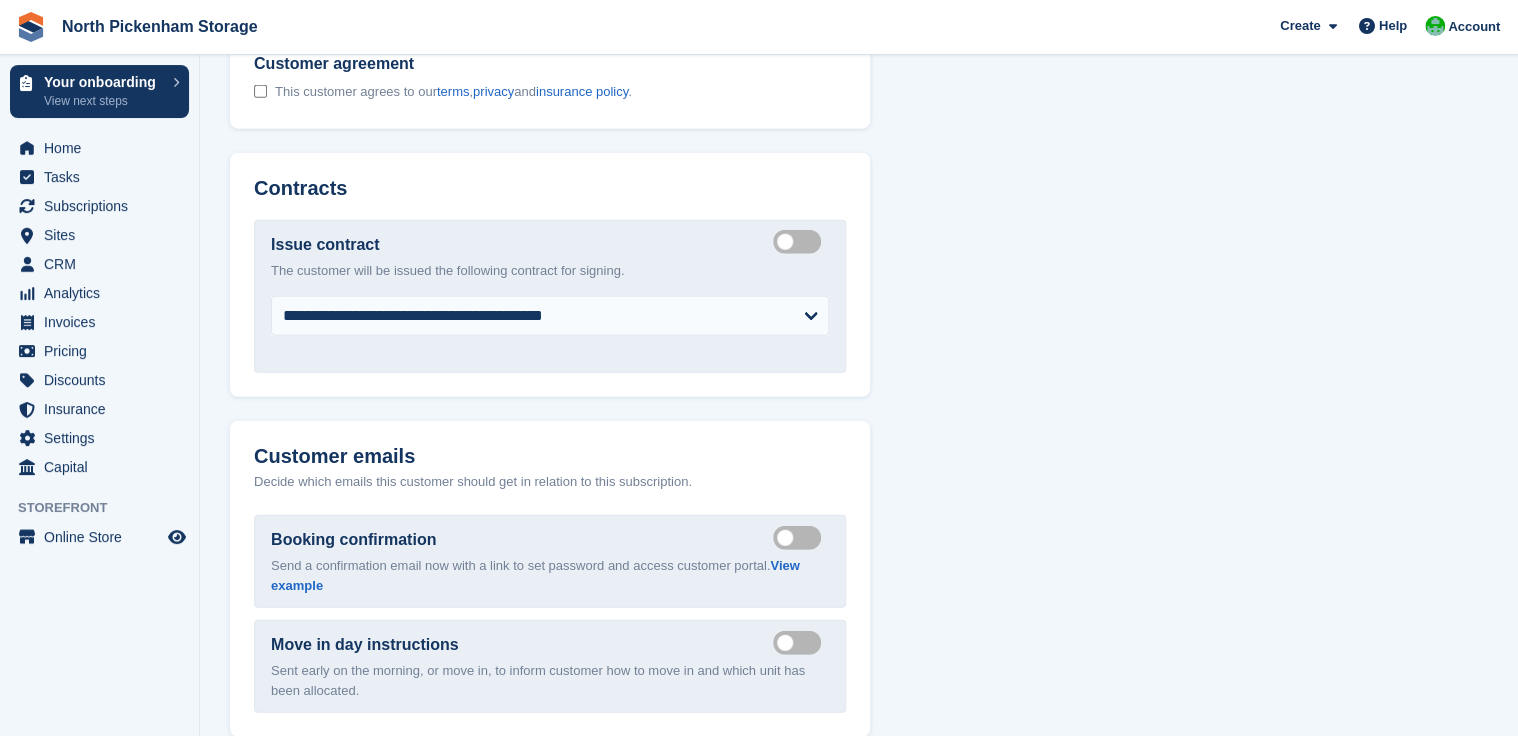 scroll, scrollTop: 2873, scrollLeft: 0, axis: vertical 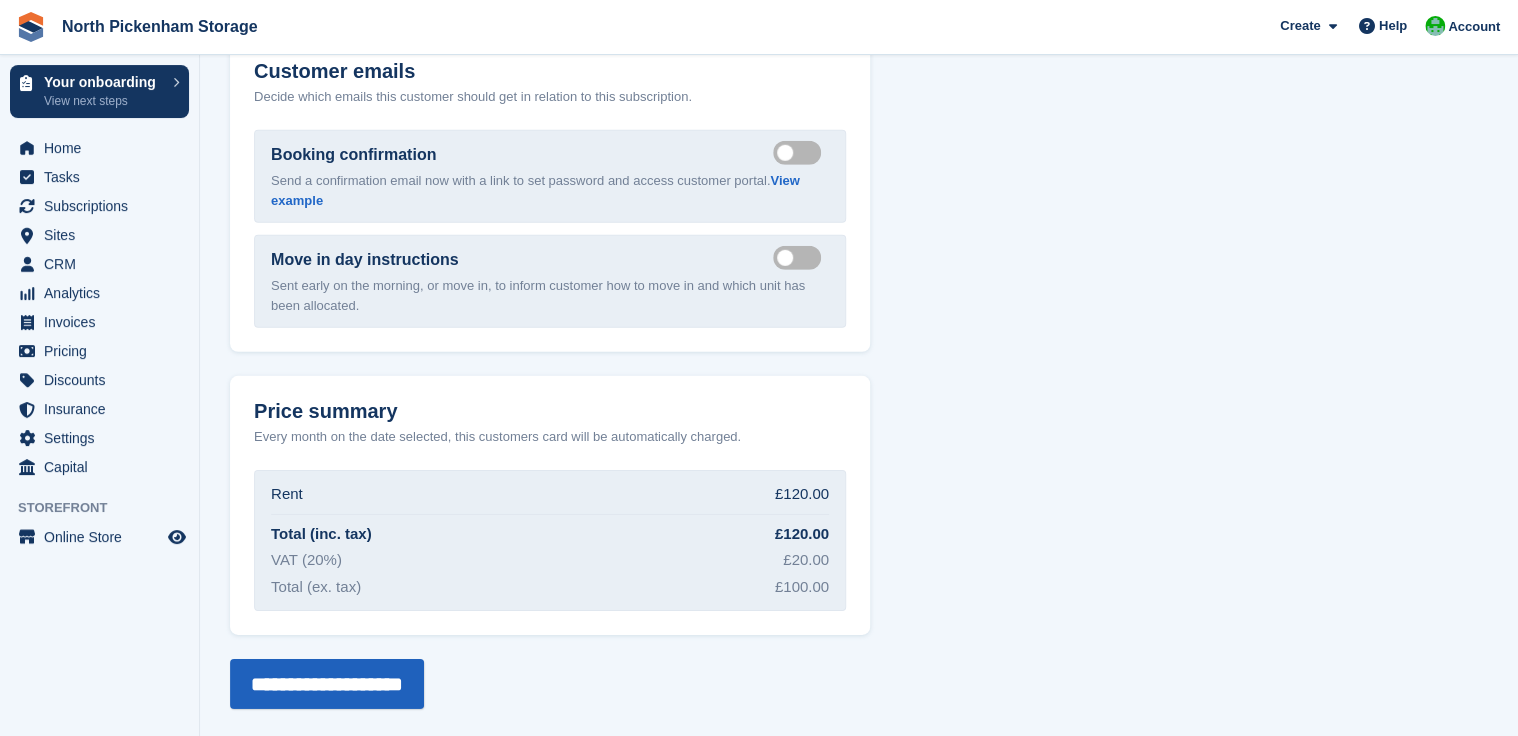 type on "**********" 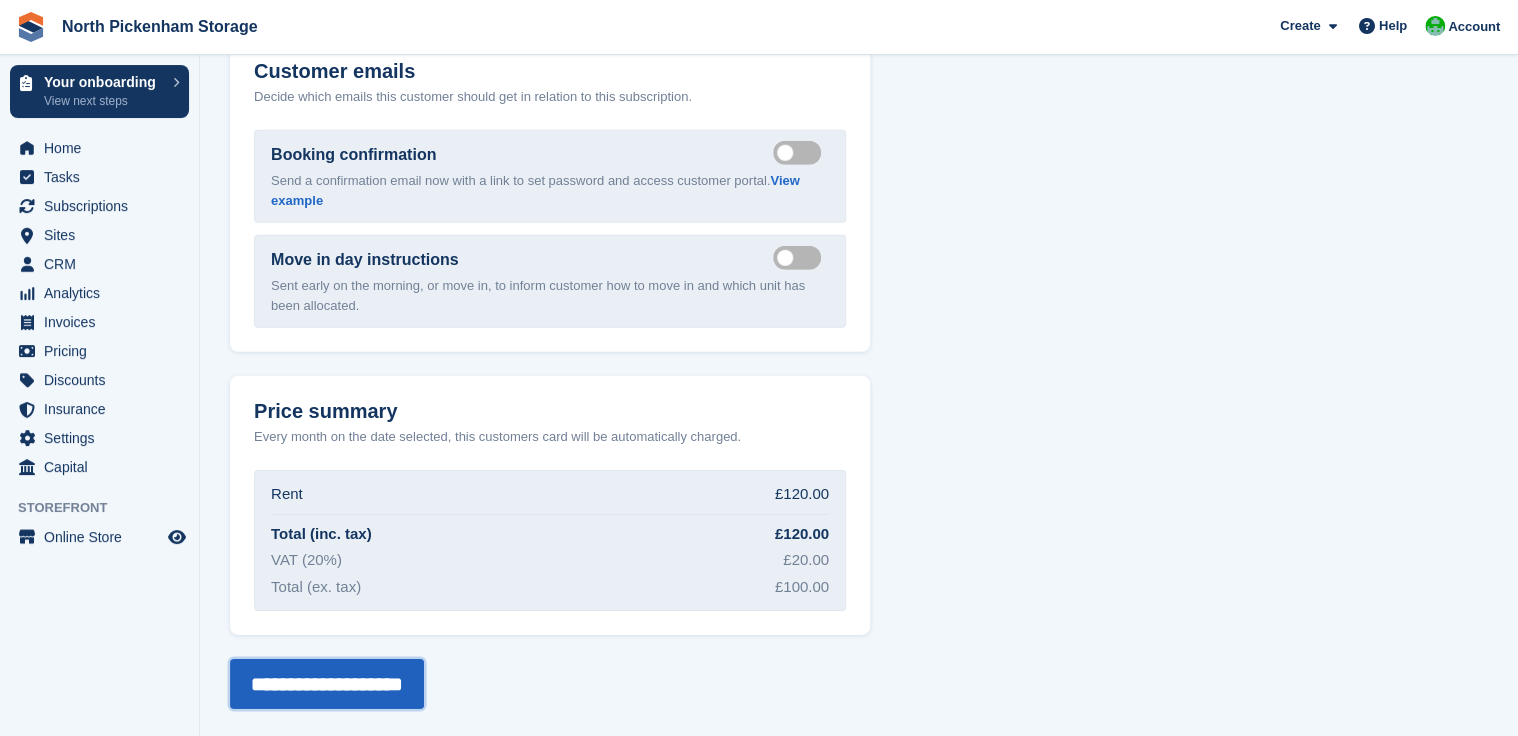 click on "**********" at bounding box center [327, 684] 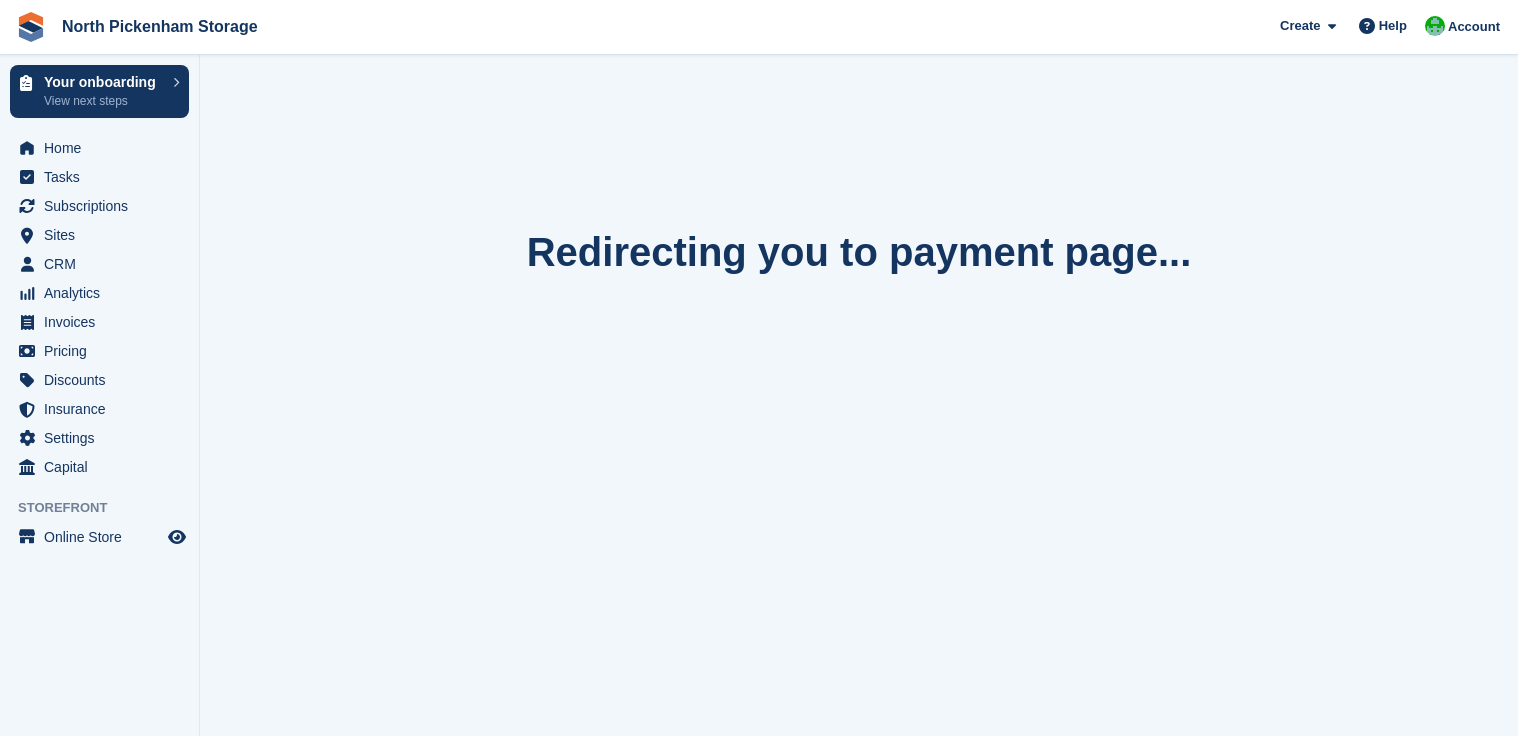 scroll, scrollTop: 0, scrollLeft: 0, axis: both 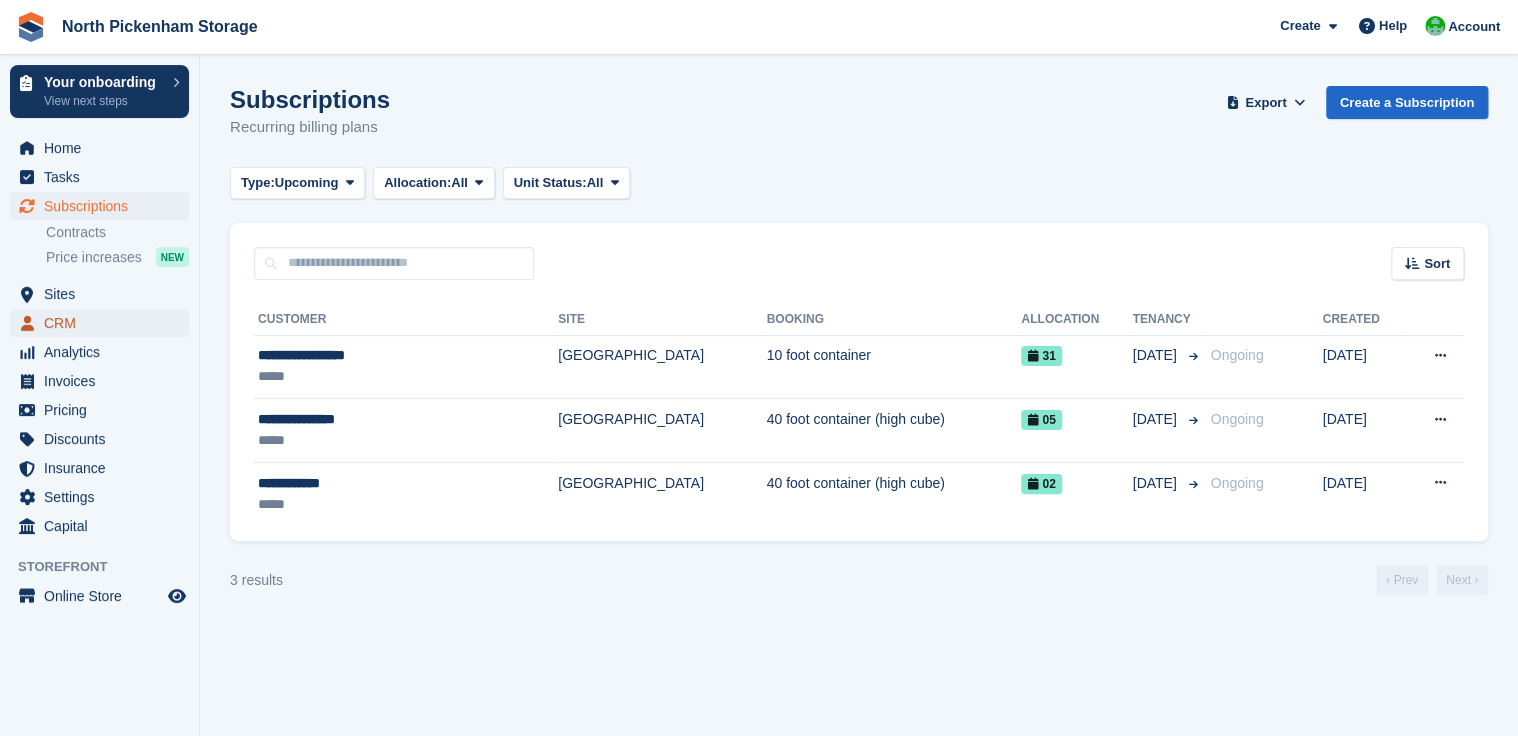 click on "CRM" at bounding box center (104, 323) 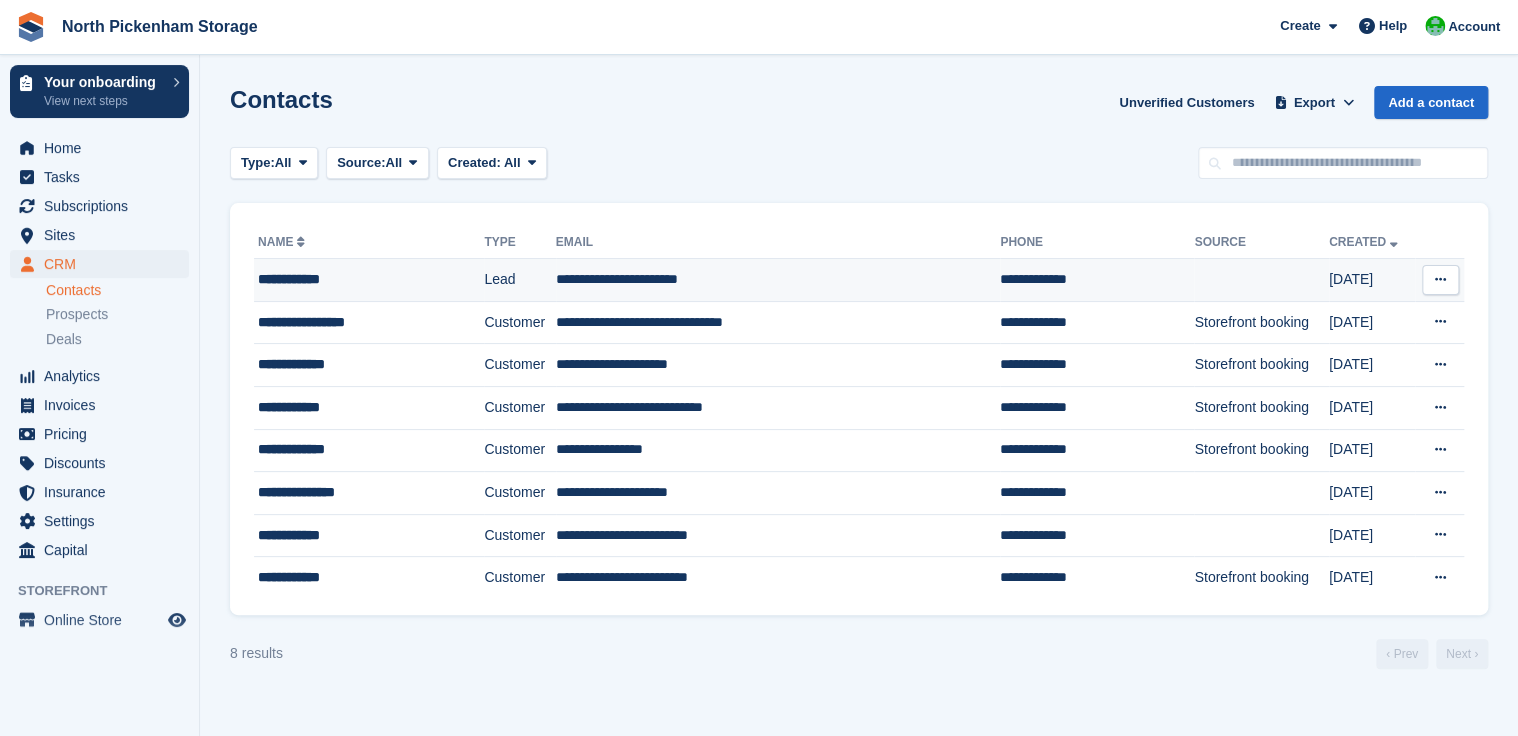 click on "**********" at bounding box center [354, 279] 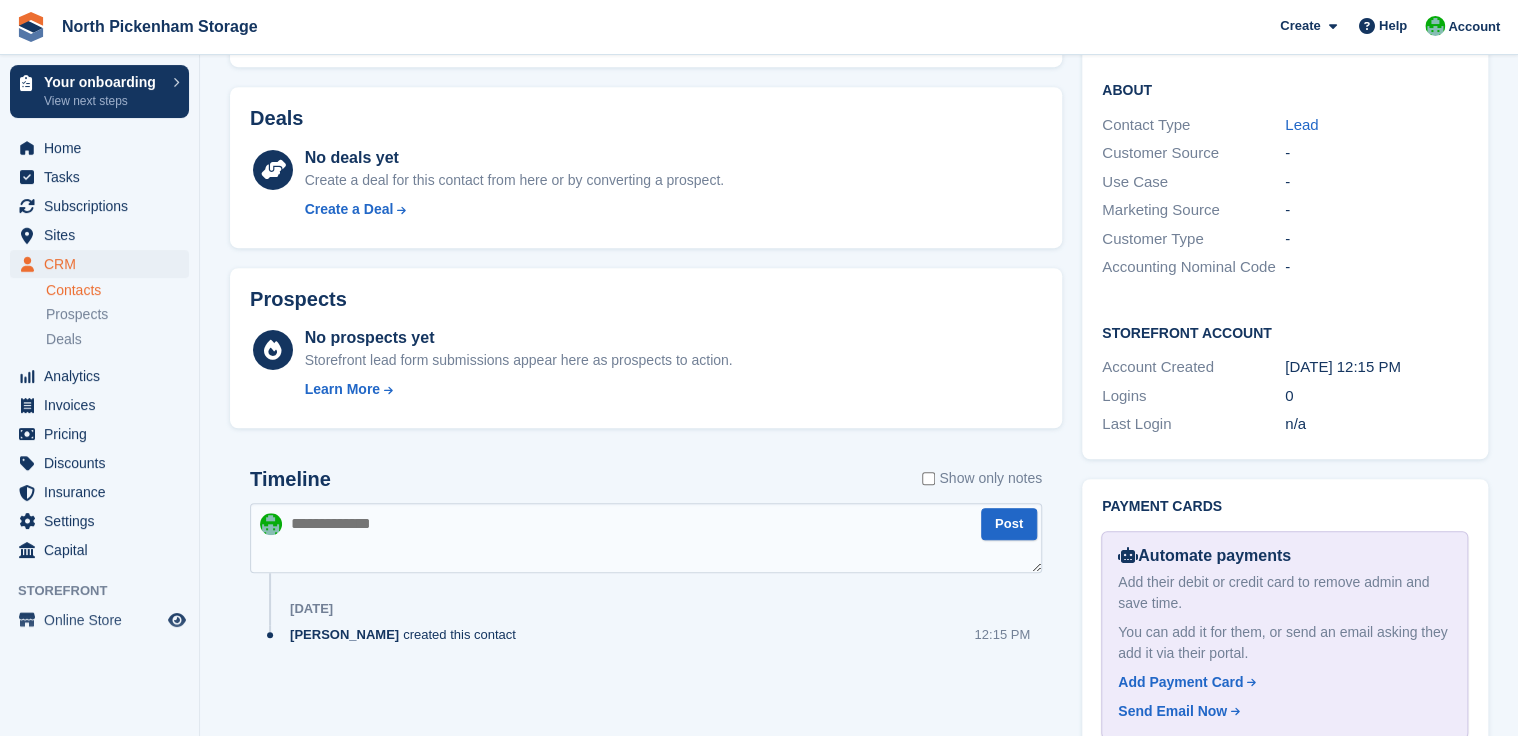scroll, scrollTop: 435, scrollLeft: 0, axis: vertical 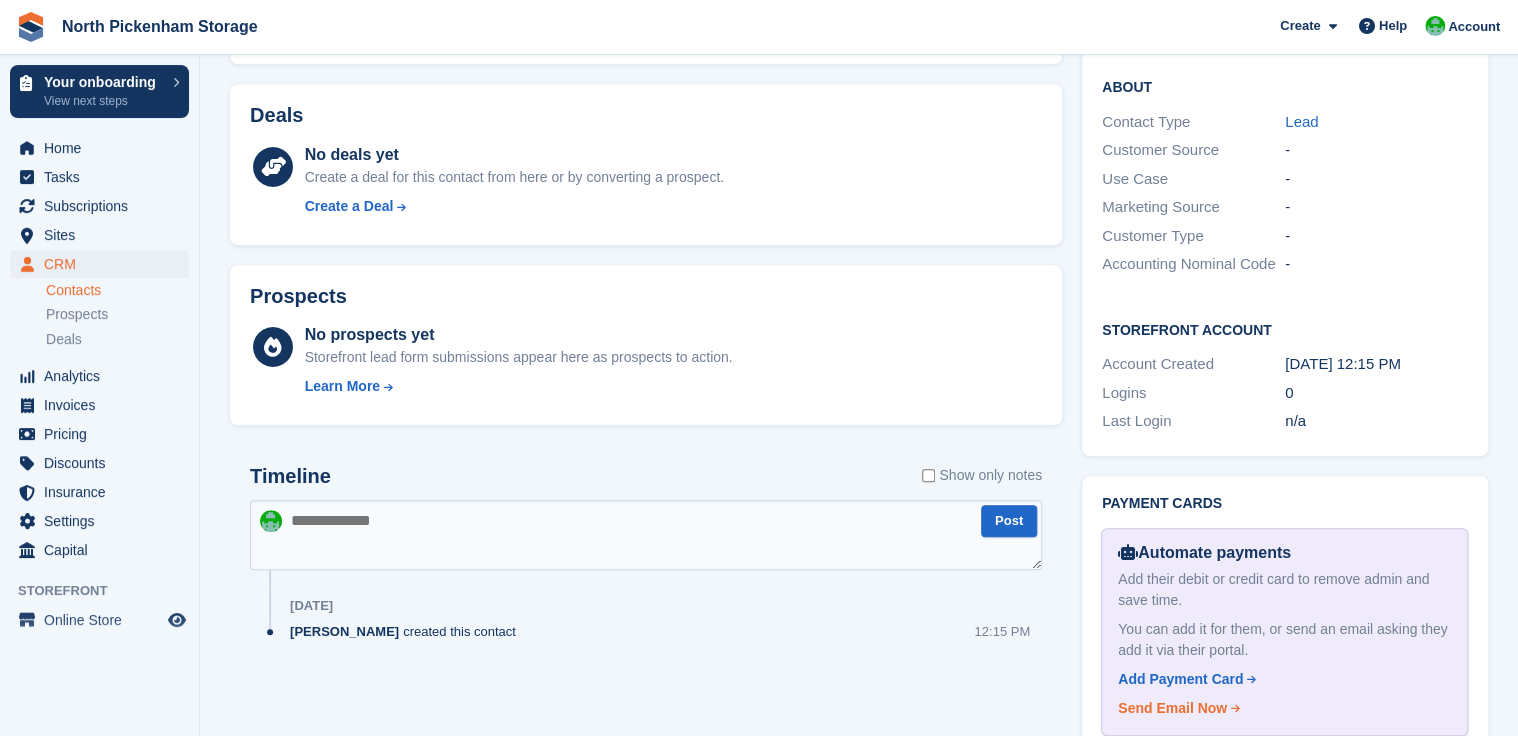 click on "Send Email Now" at bounding box center (1172, 708) 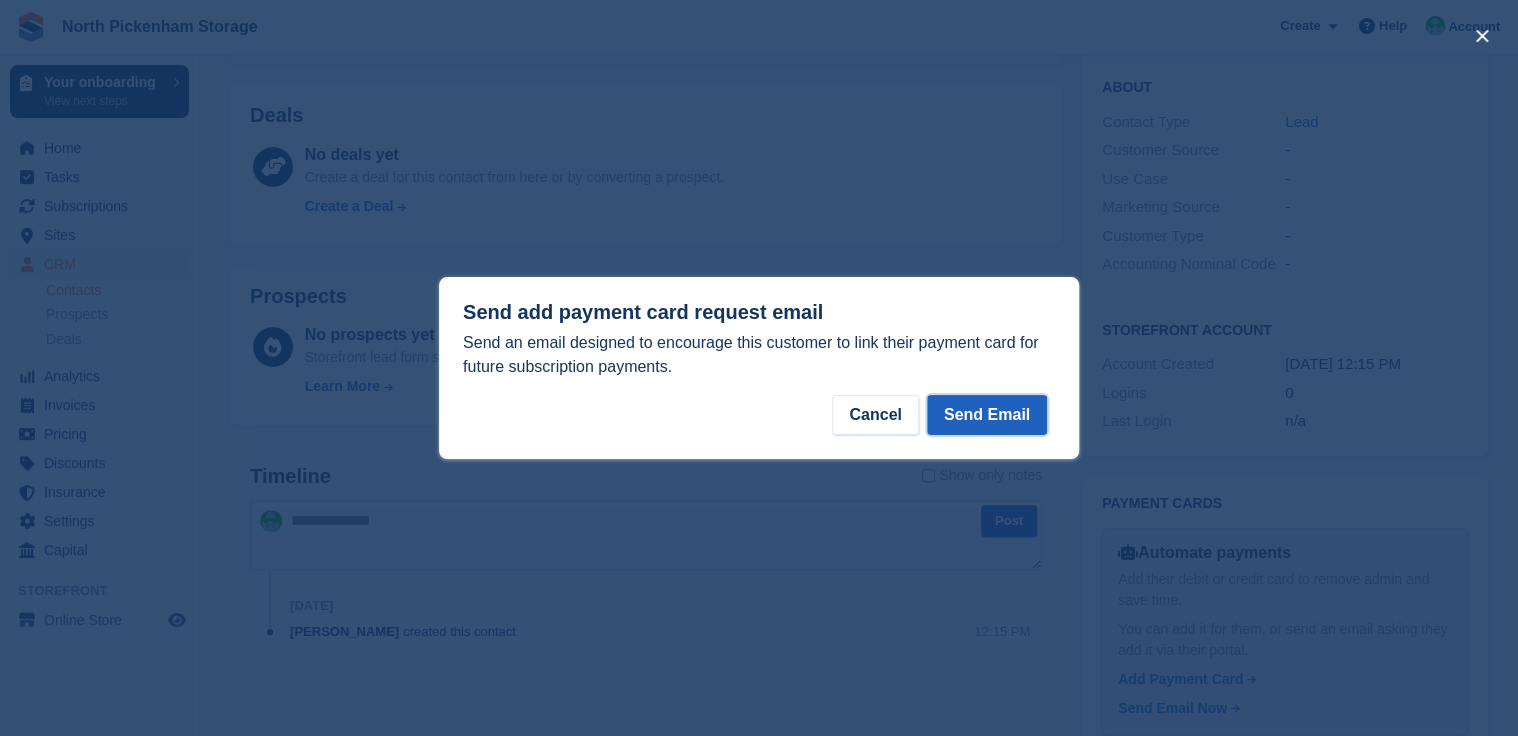 click on "Send Email" at bounding box center (987, 415) 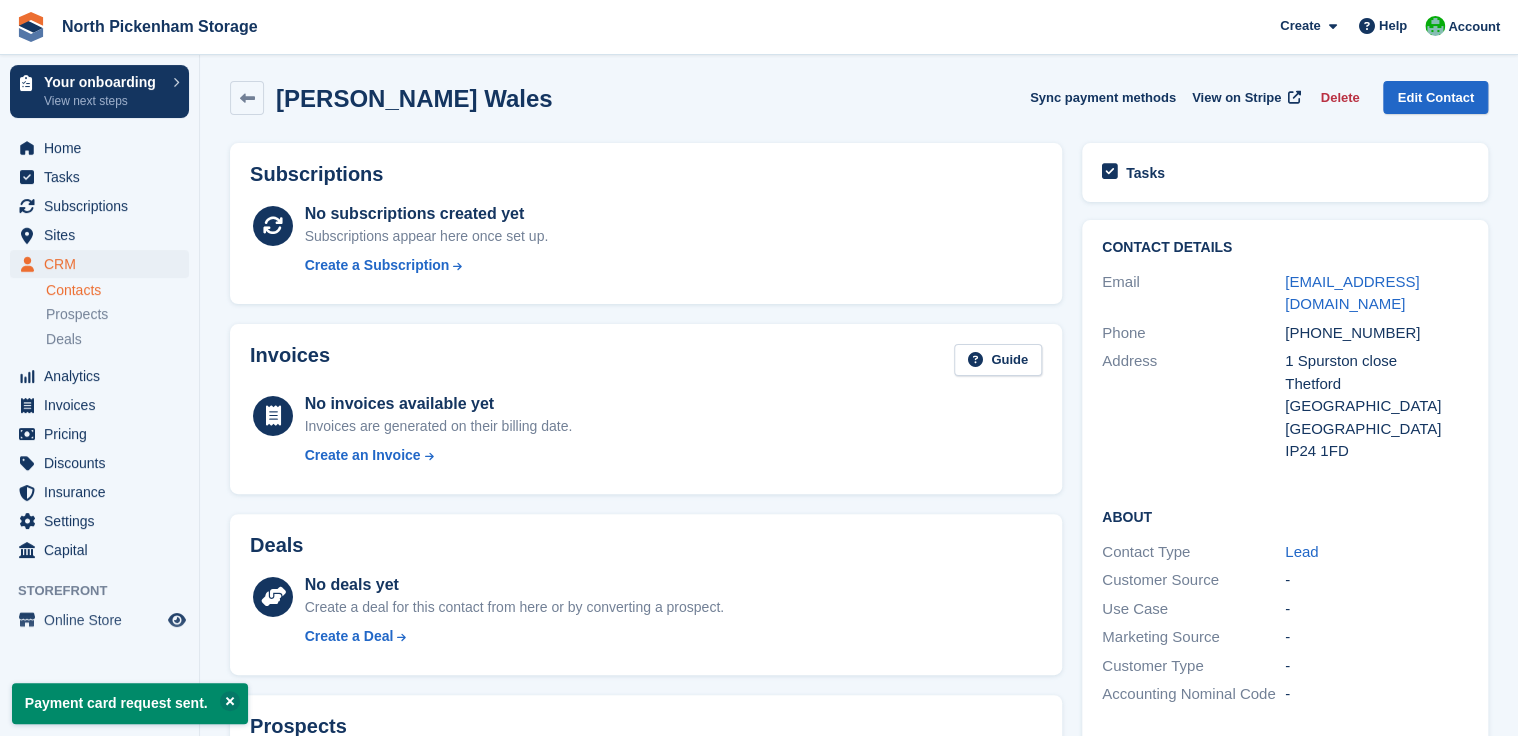 scroll, scrollTop: 0, scrollLeft: 0, axis: both 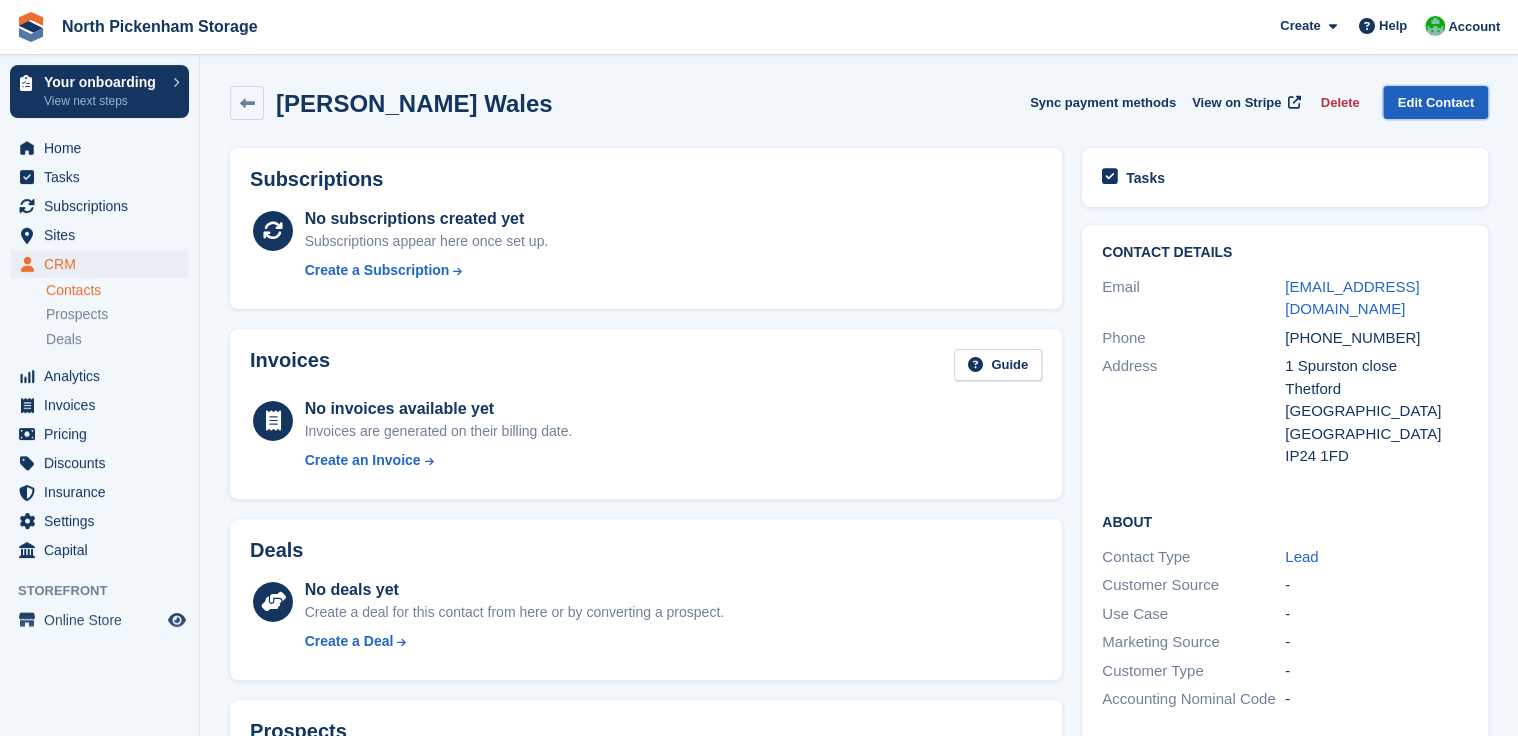 click on "Edit Contact" at bounding box center [1435, 102] 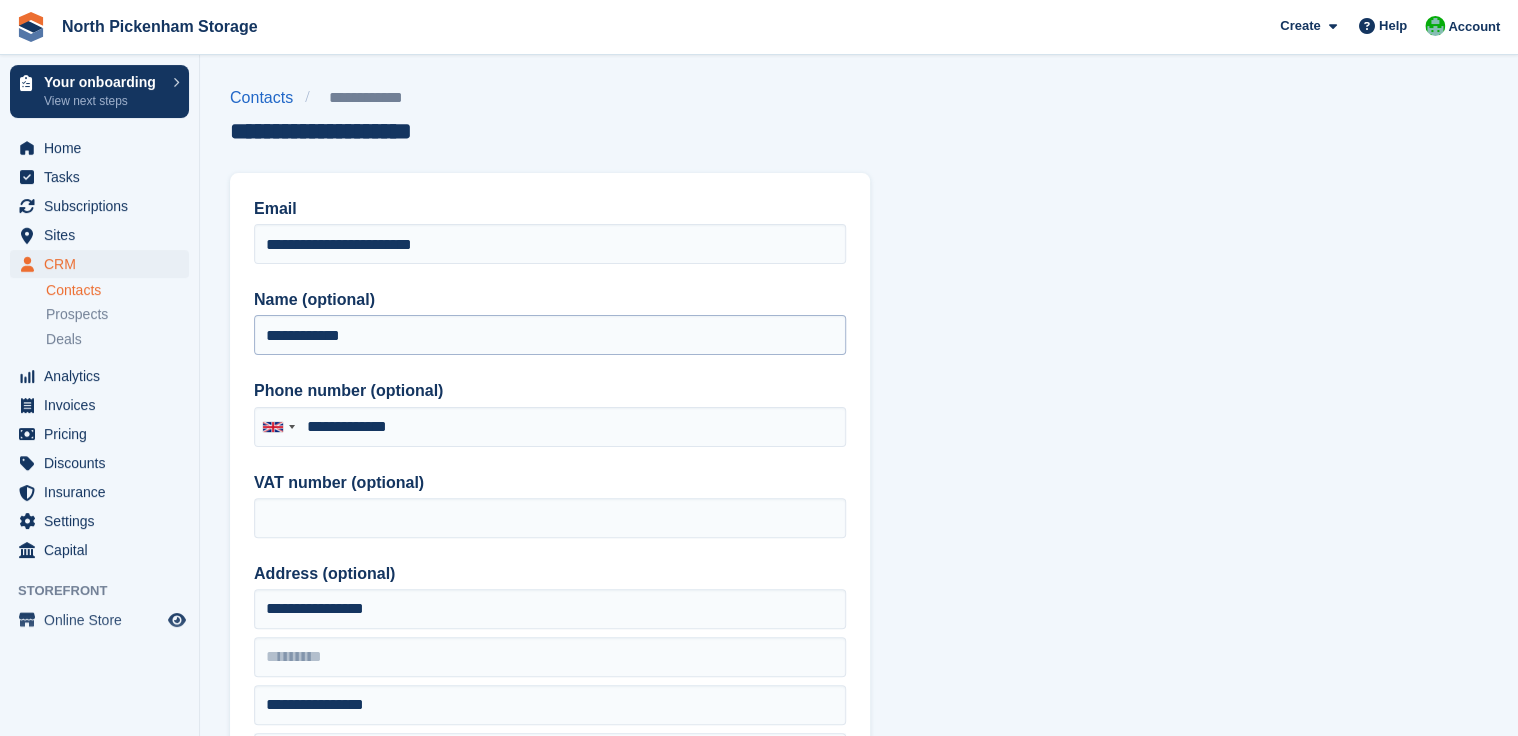 type on "**********" 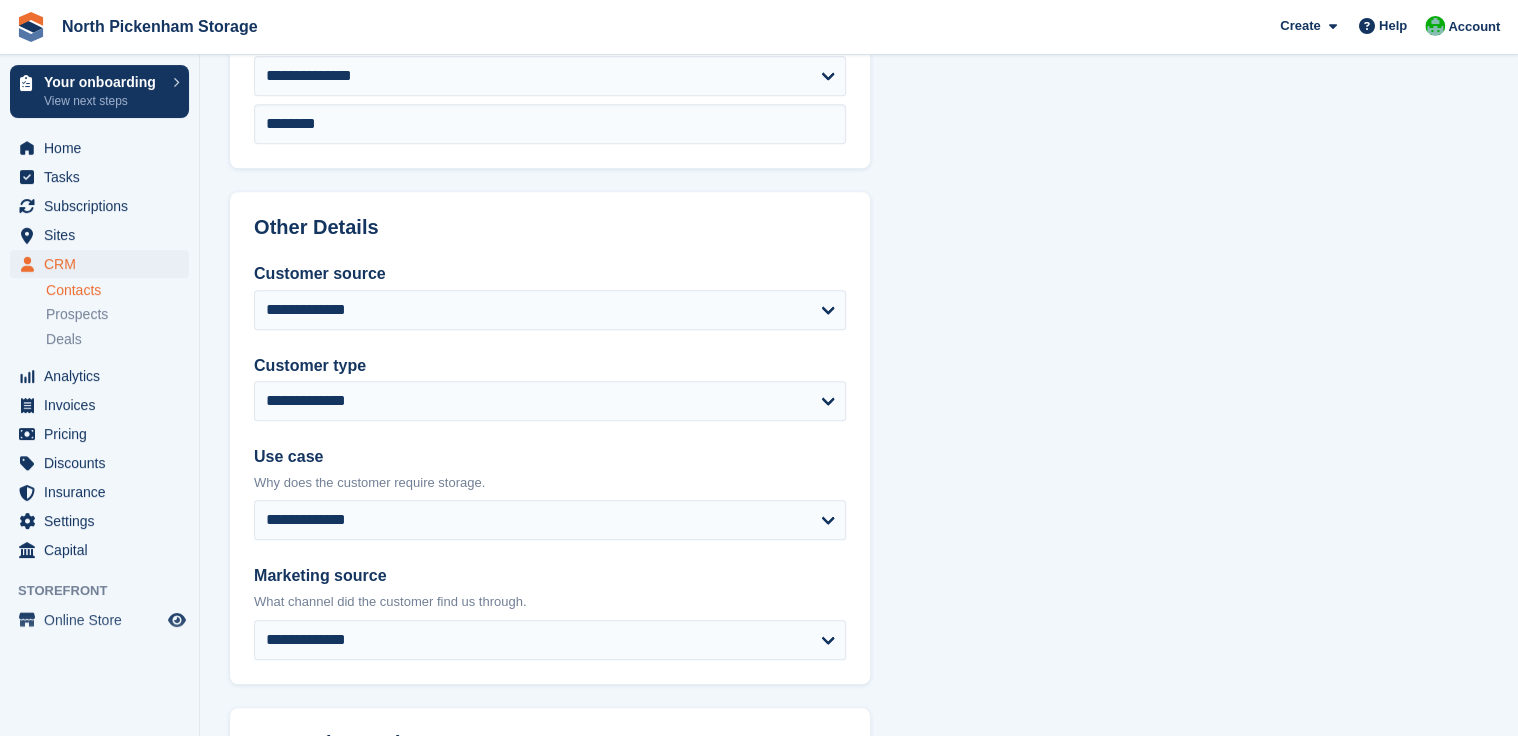 scroll, scrollTop: 723, scrollLeft: 0, axis: vertical 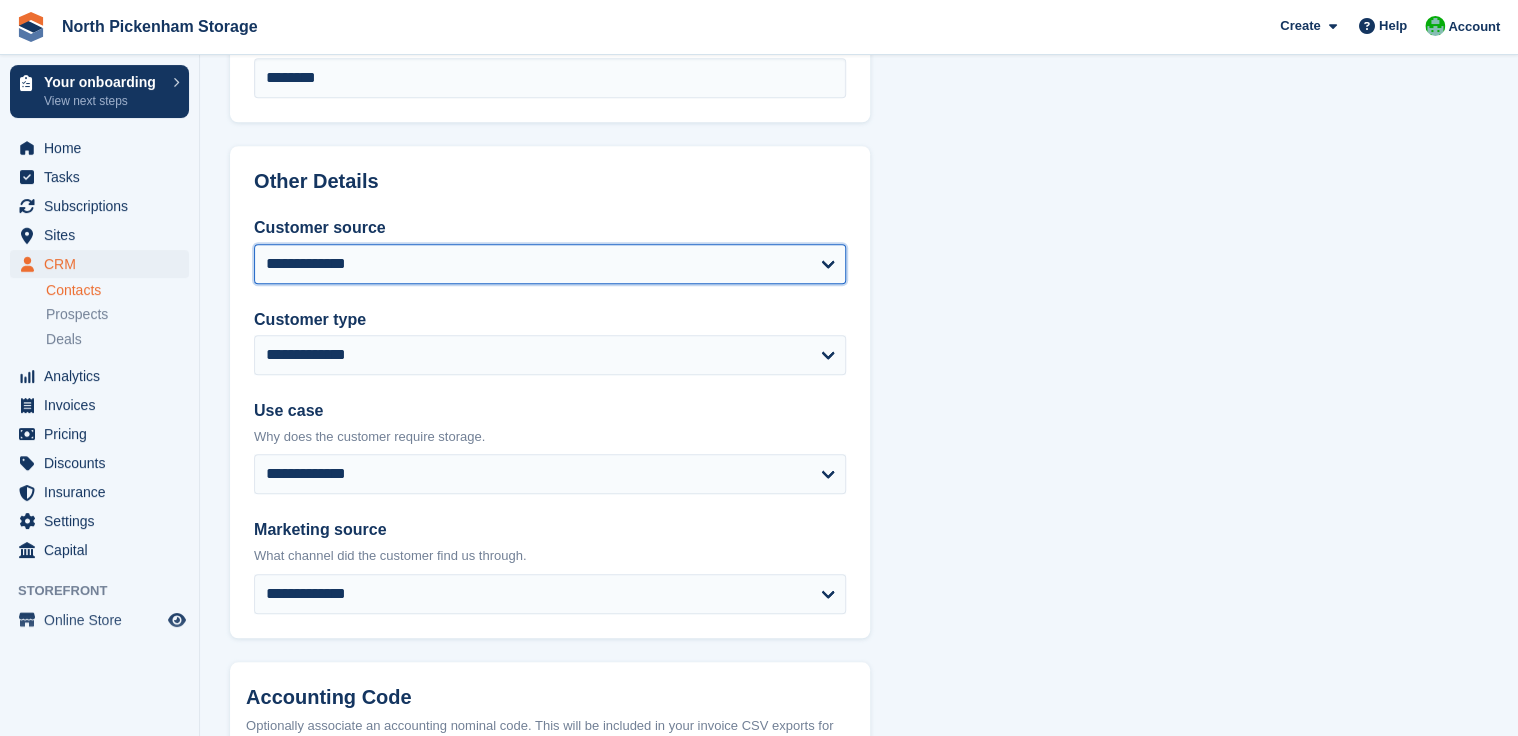 click on "**********" at bounding box center (550, 264) 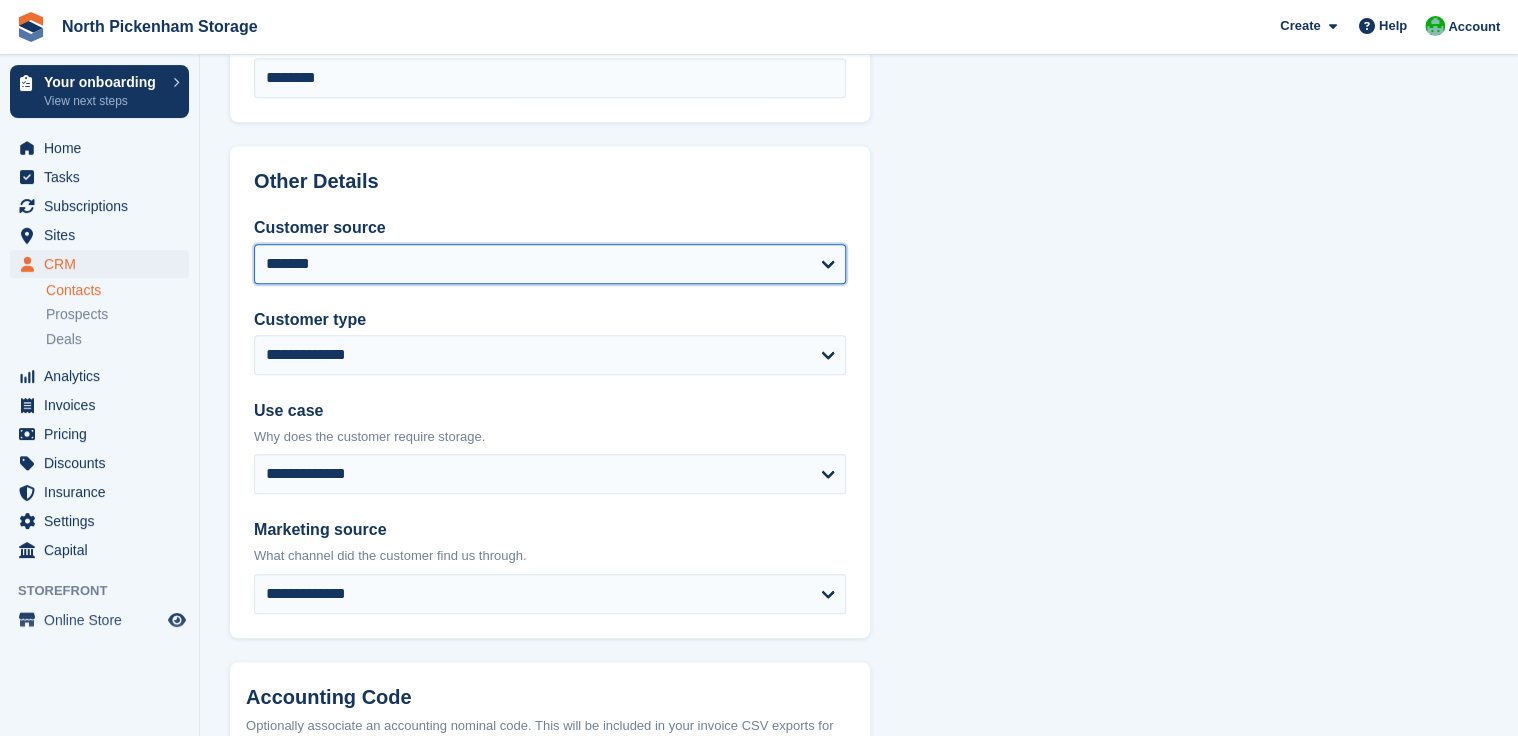 click on "**********" at bounding box center (550, 264) 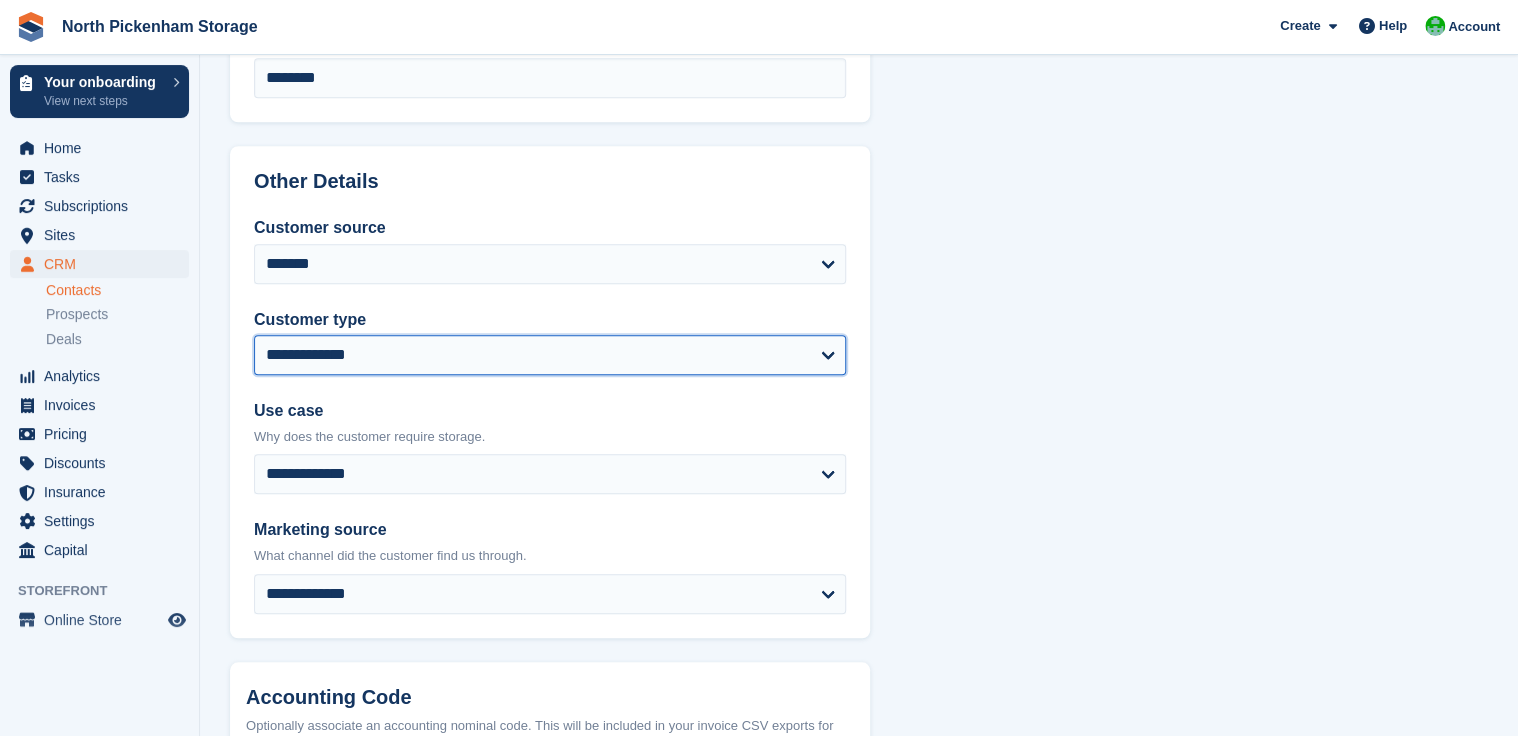 click on "**********" at bounding box center [550, 355] 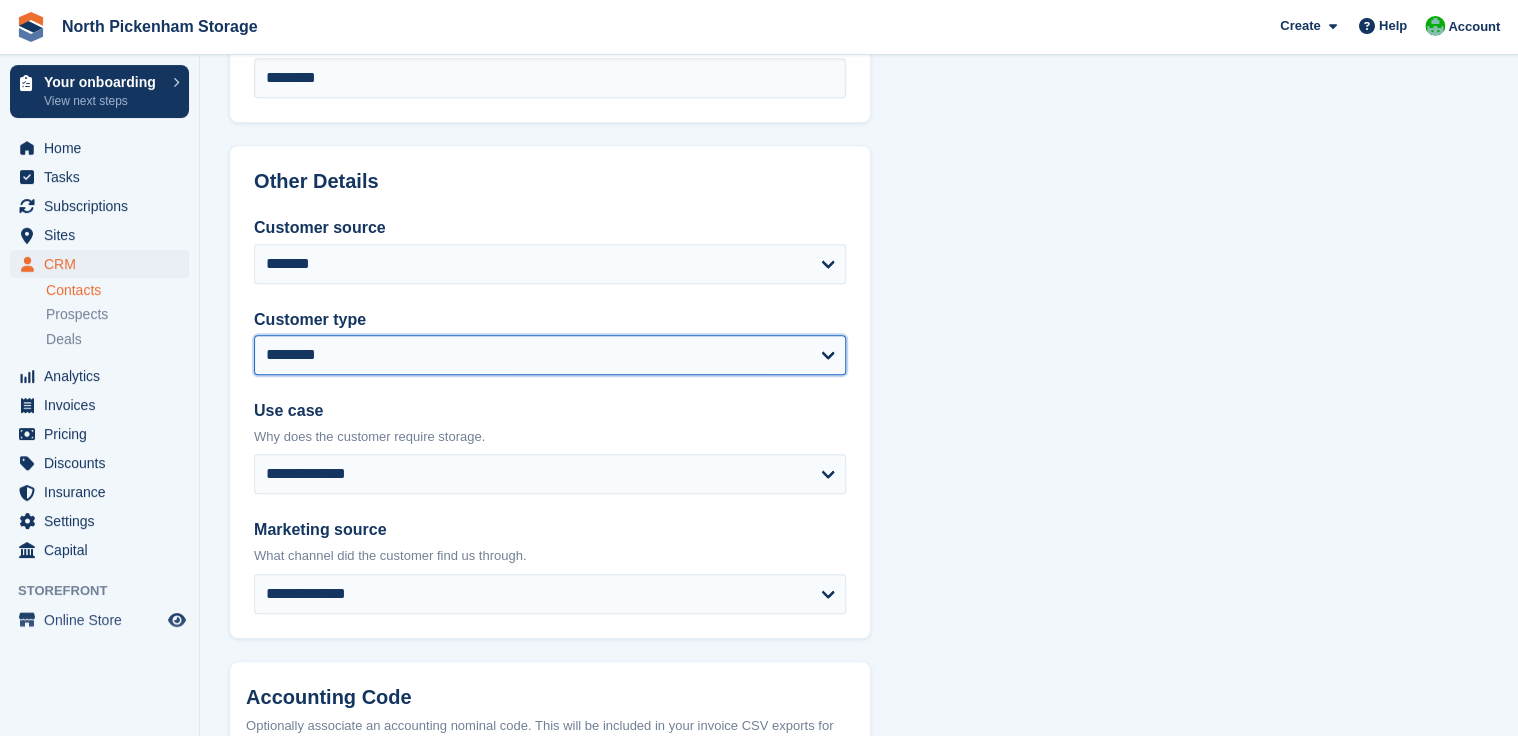click on "**********" at bounding box center [550, 355] 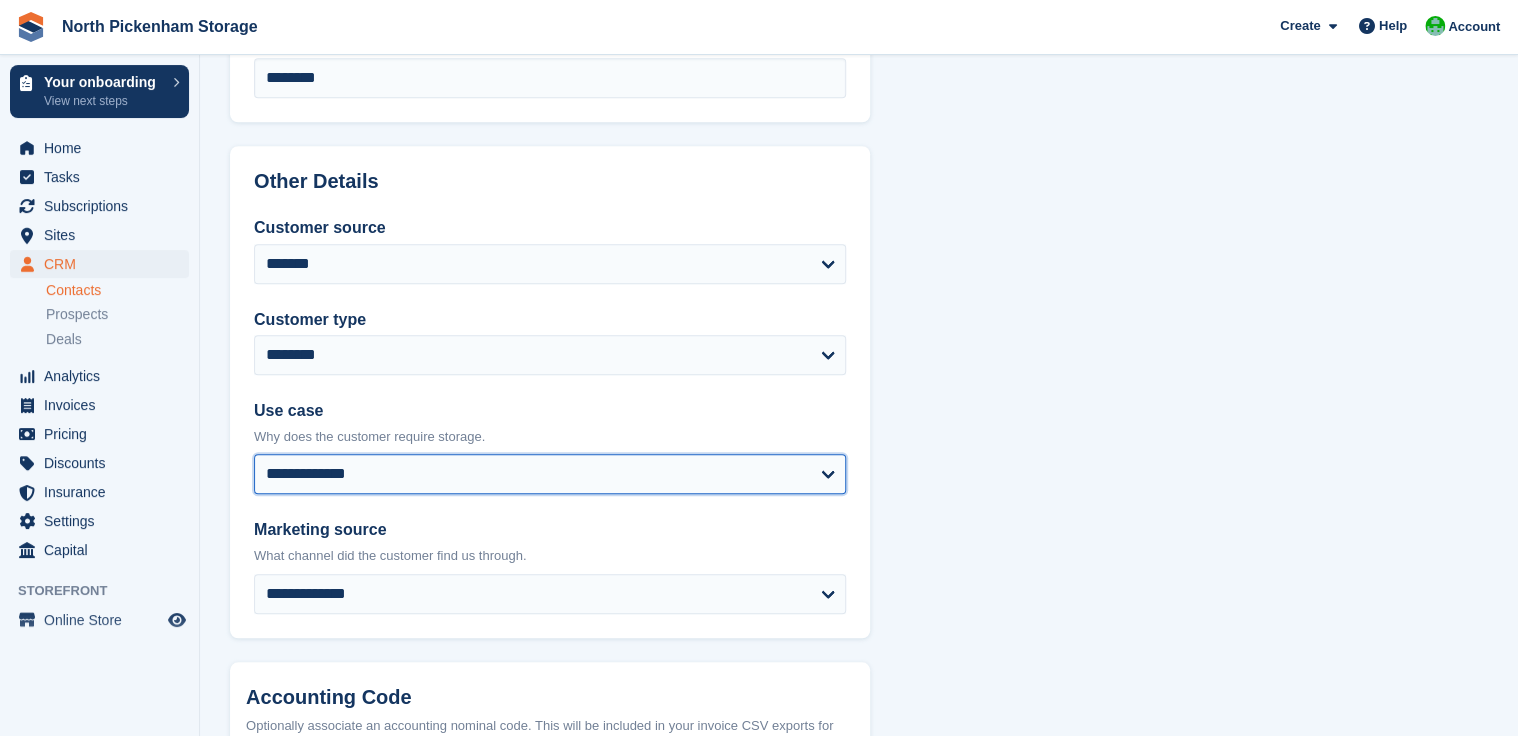 click on "**********" at bounding box center [550, 474] 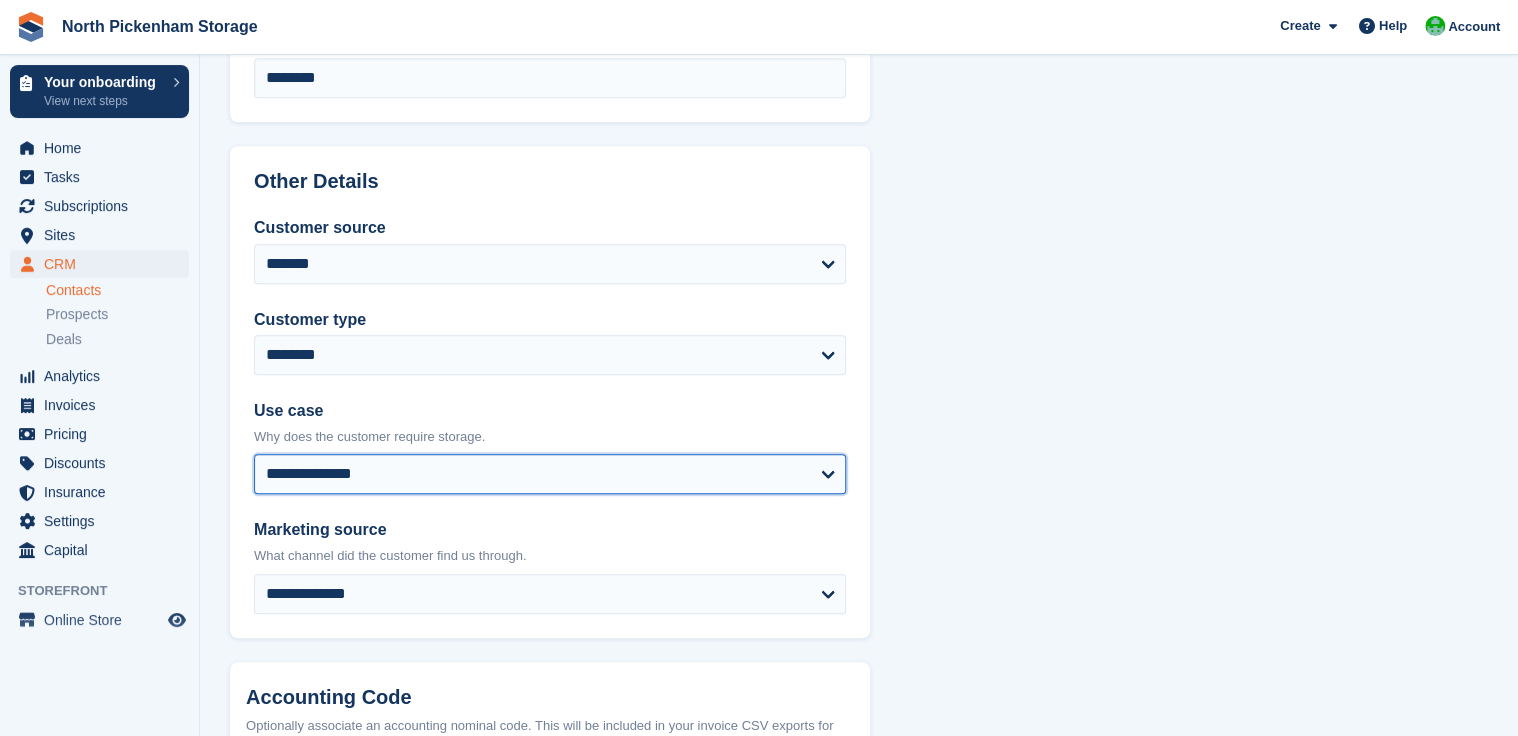 click on "**********" at bounding box center (550, 474) 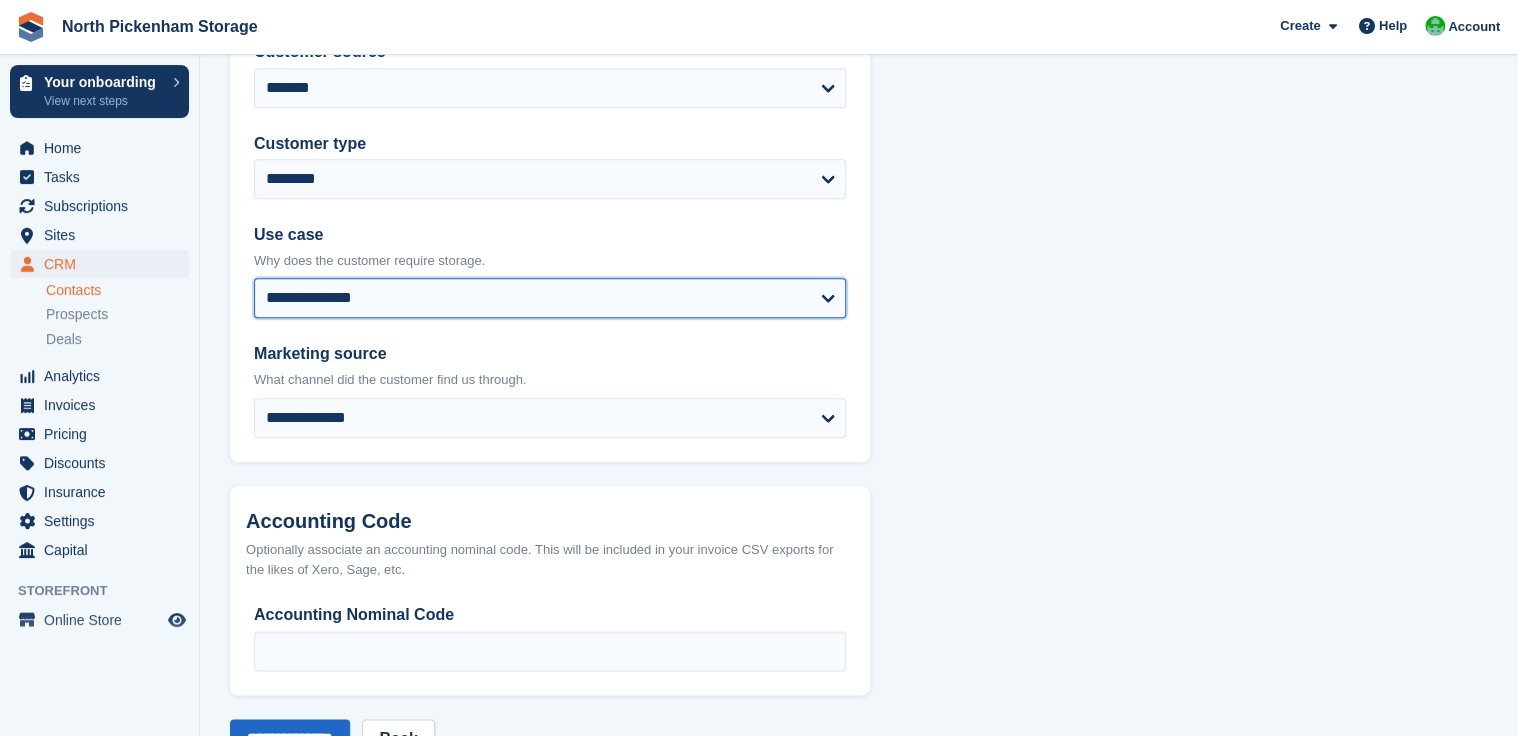 scroll, scrollTop: 906, scrollLeft: 0, axis: vertical 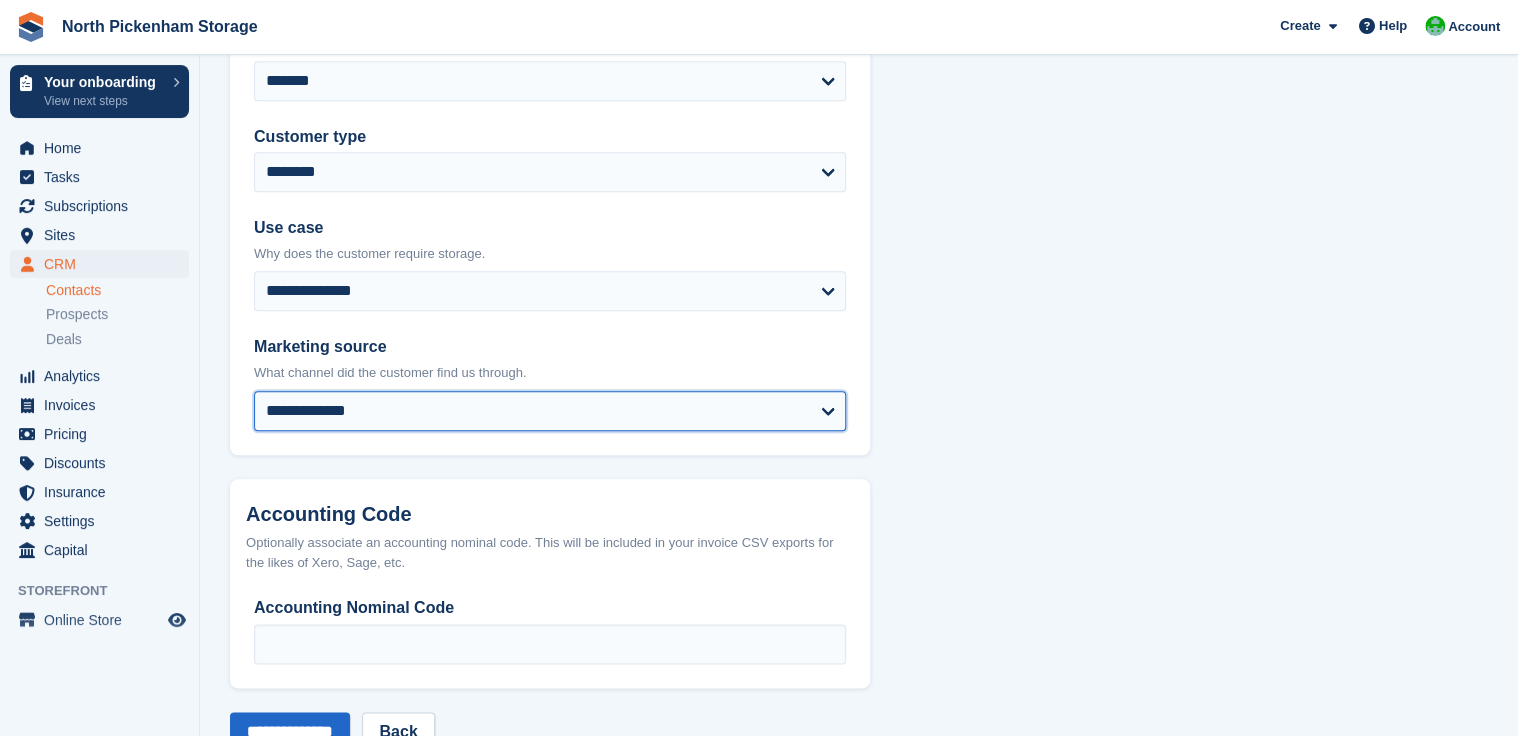 click on "**********" at bounding box center (550, 411) 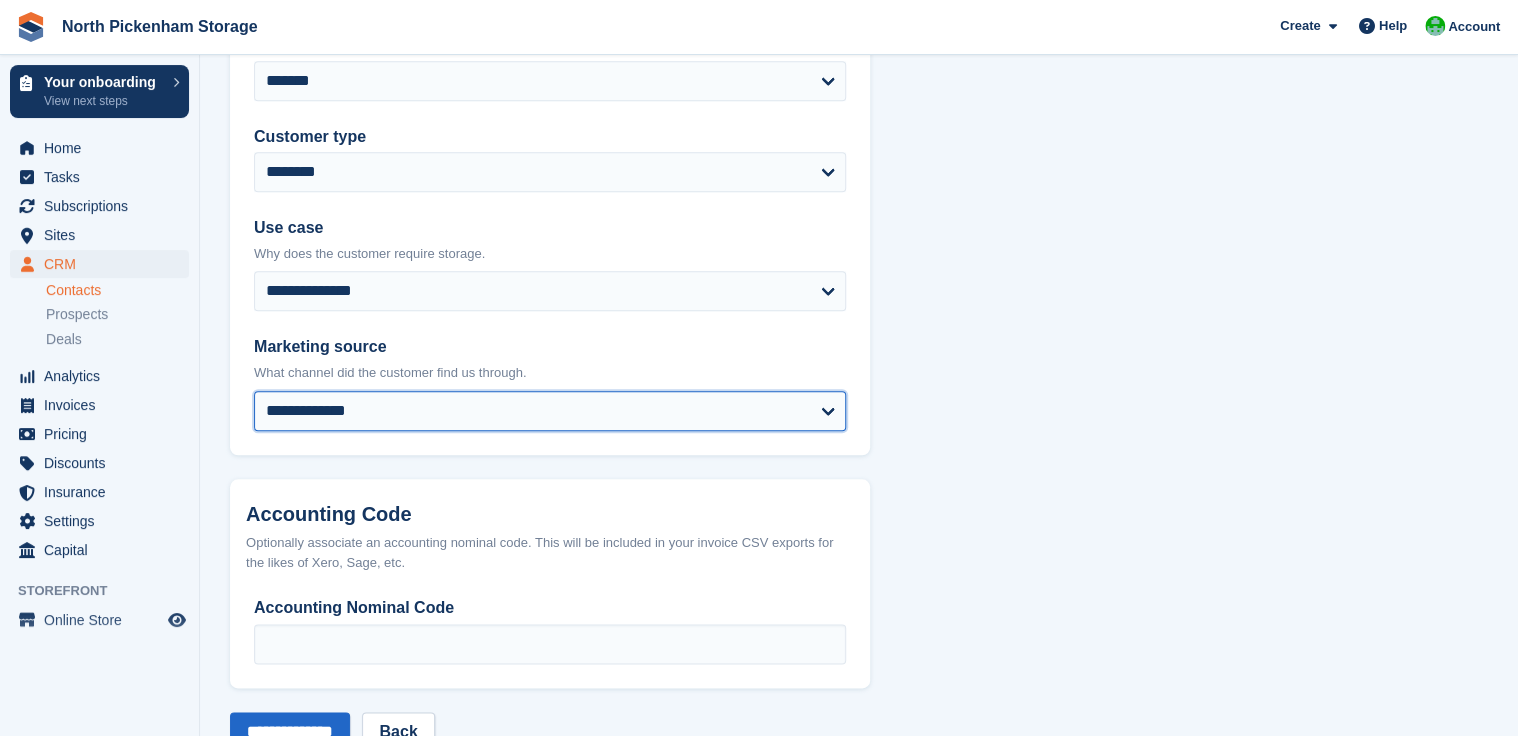 select on "*****" 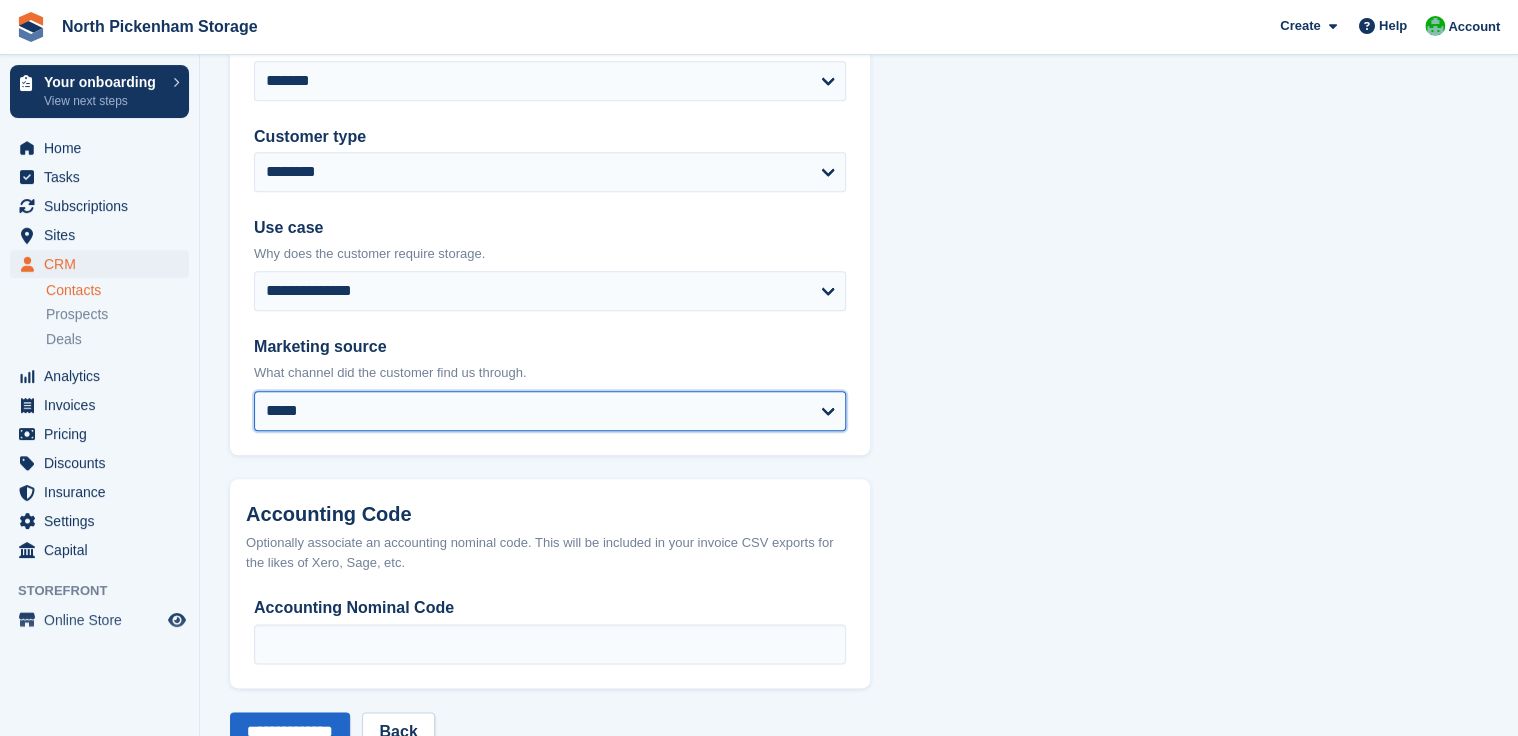 click on "**********" at bounding box center [550, 411] 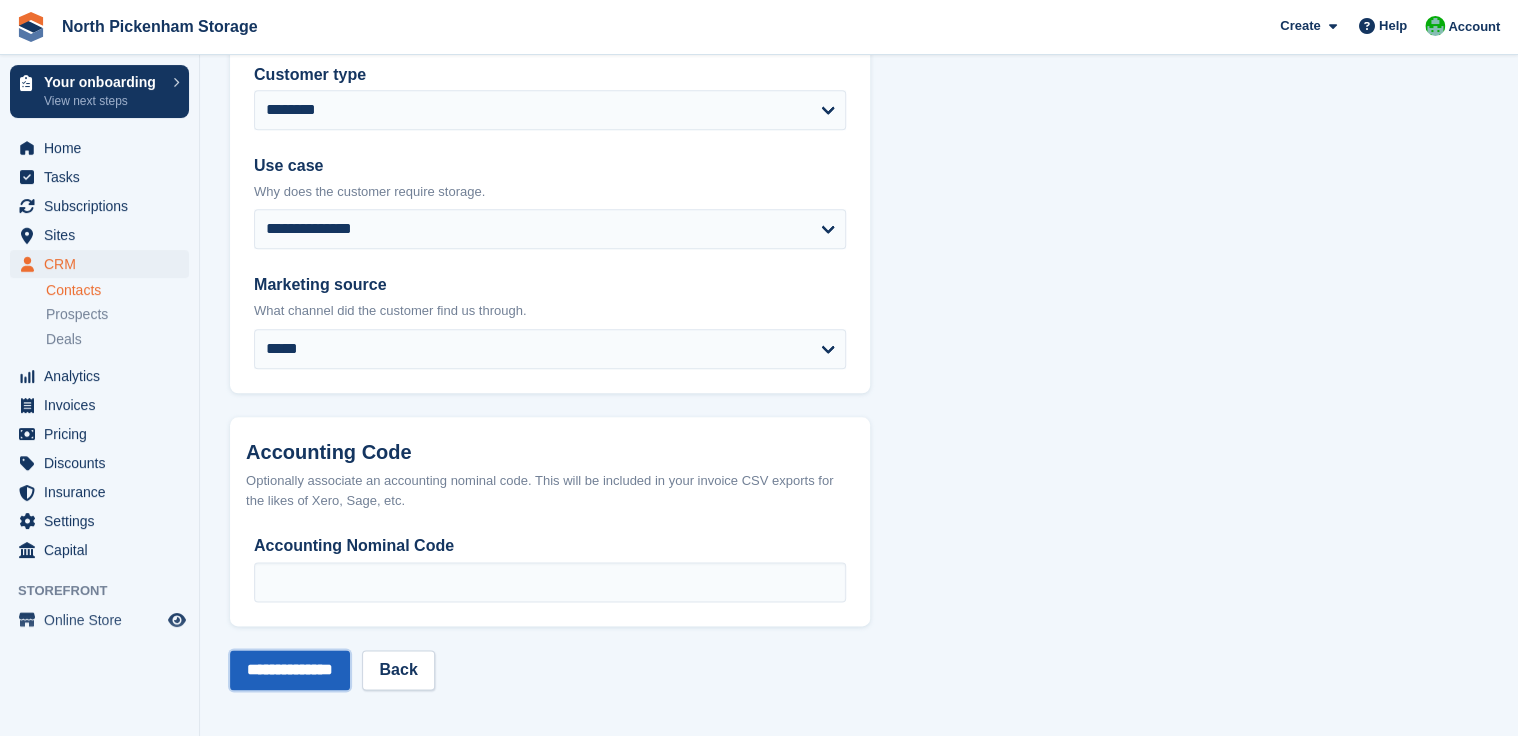 click on "**********" at bounding box center (290, 670) 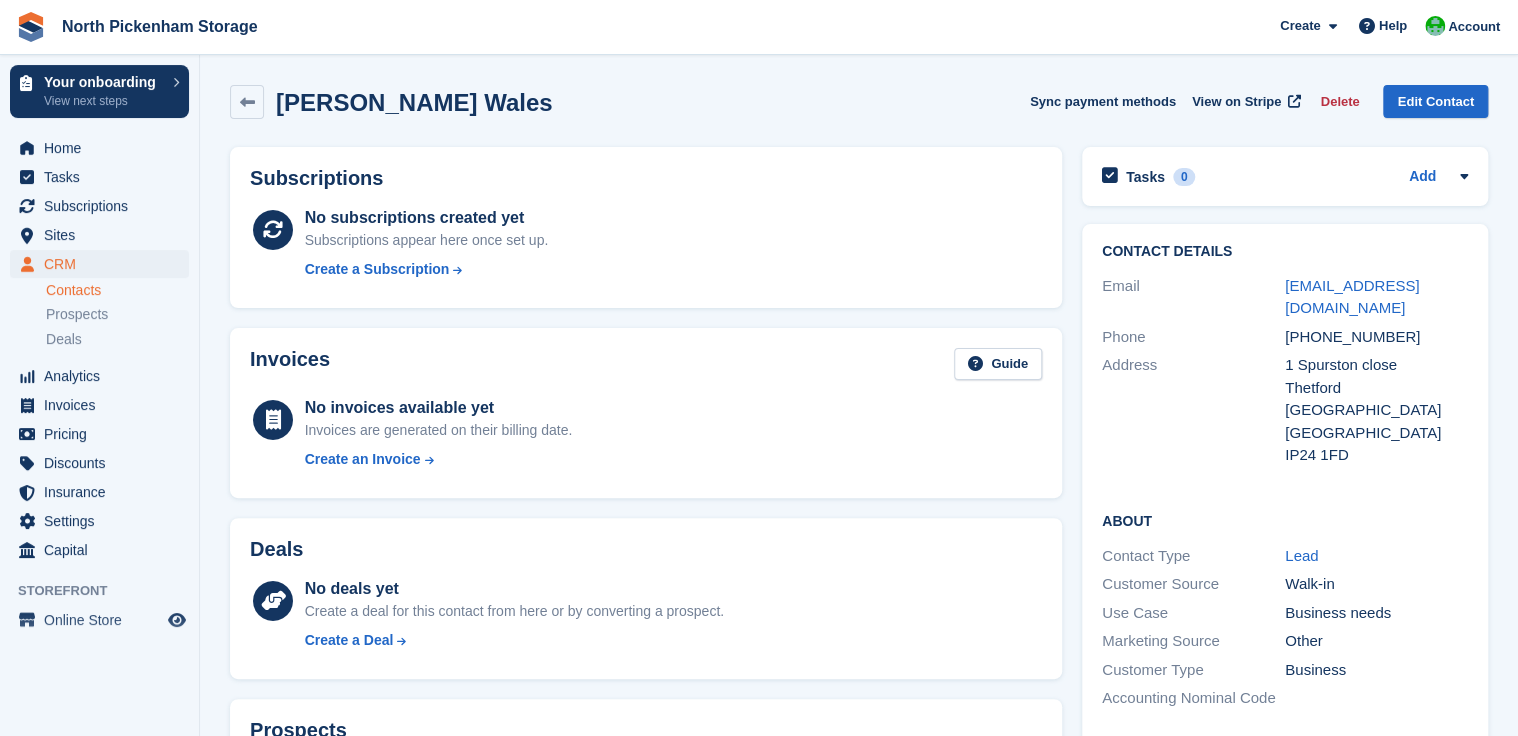 scroll, scrollTop: 435, scrollLeft: 0, axis: vertical 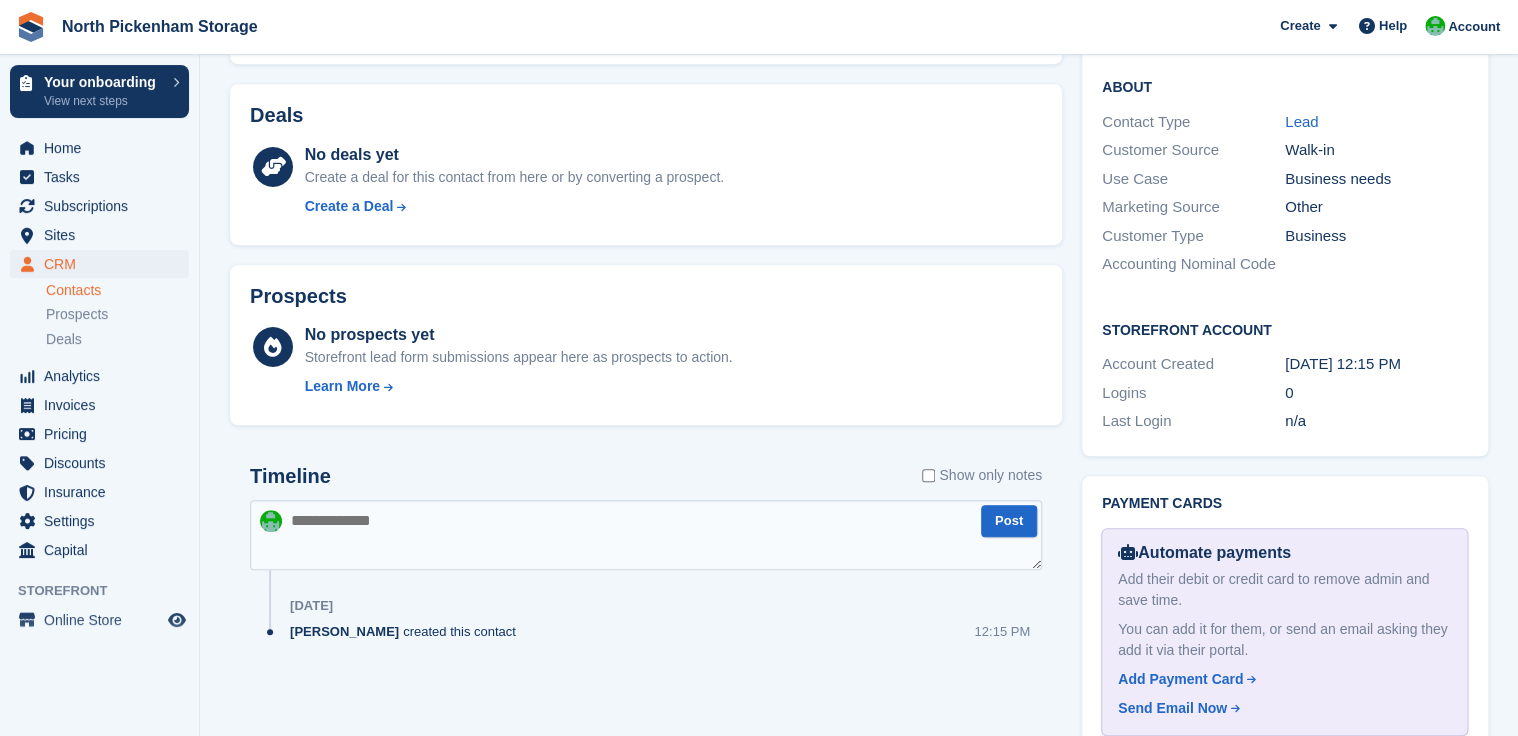 click at bounding box center (646, 535) 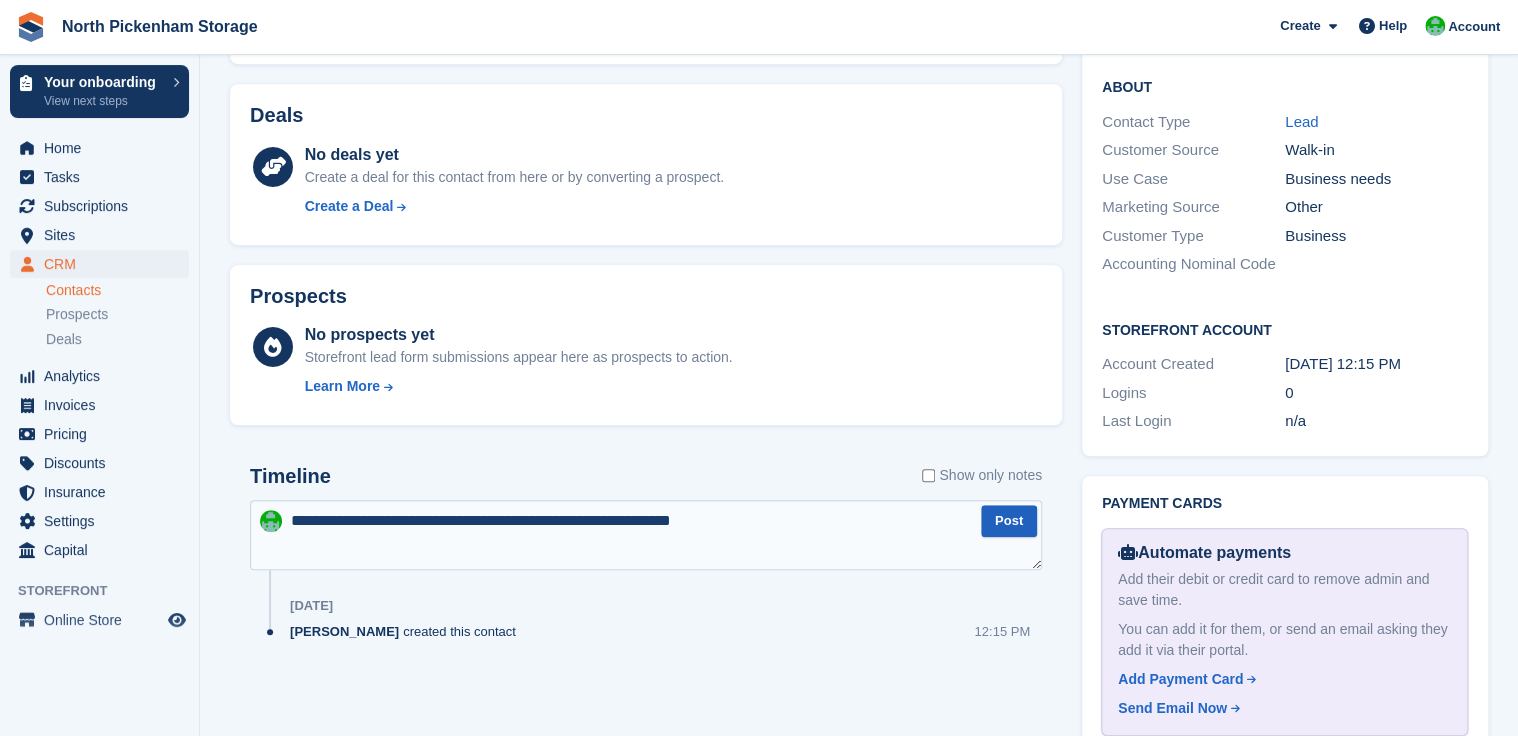 type on "**********" 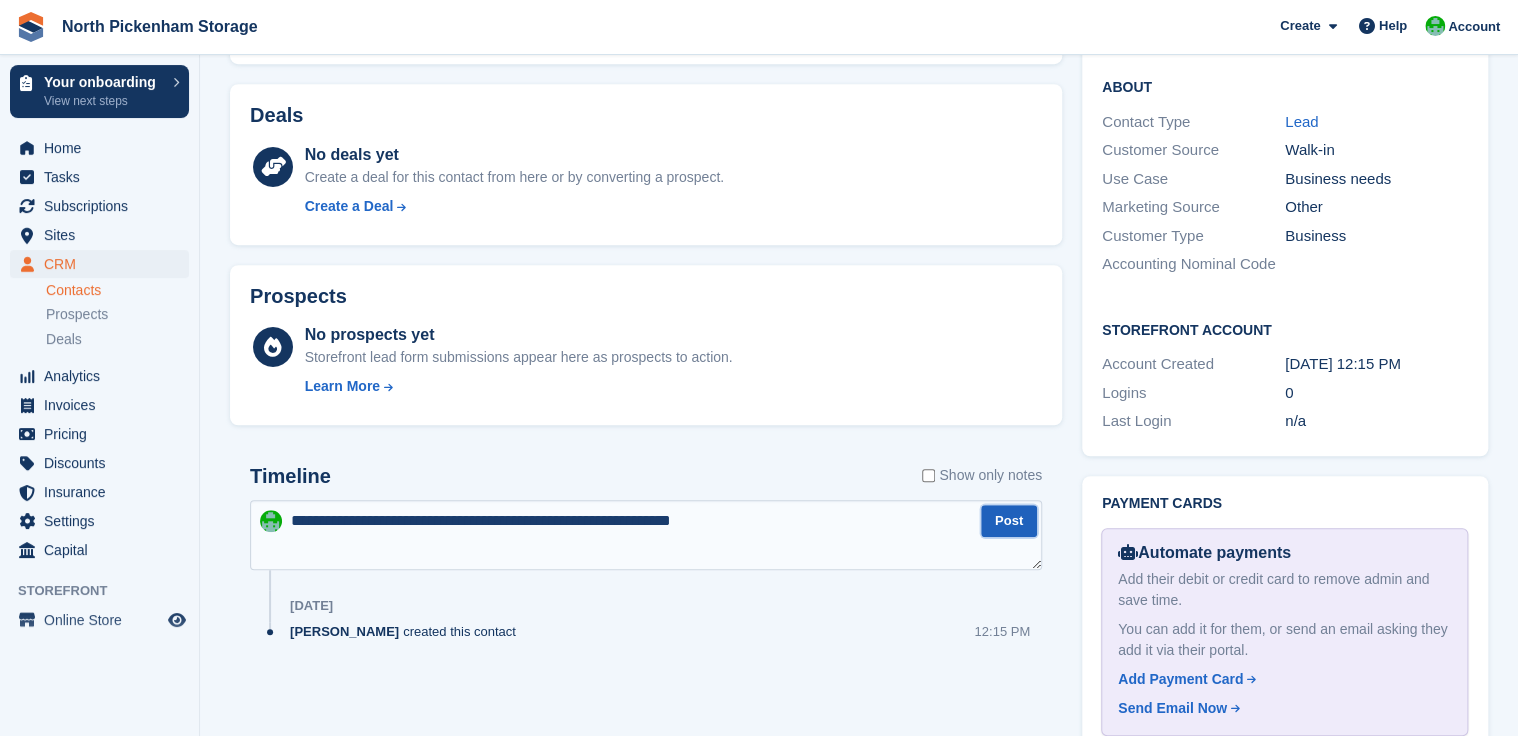 click on "Post" at bounding box center (1009, 521) 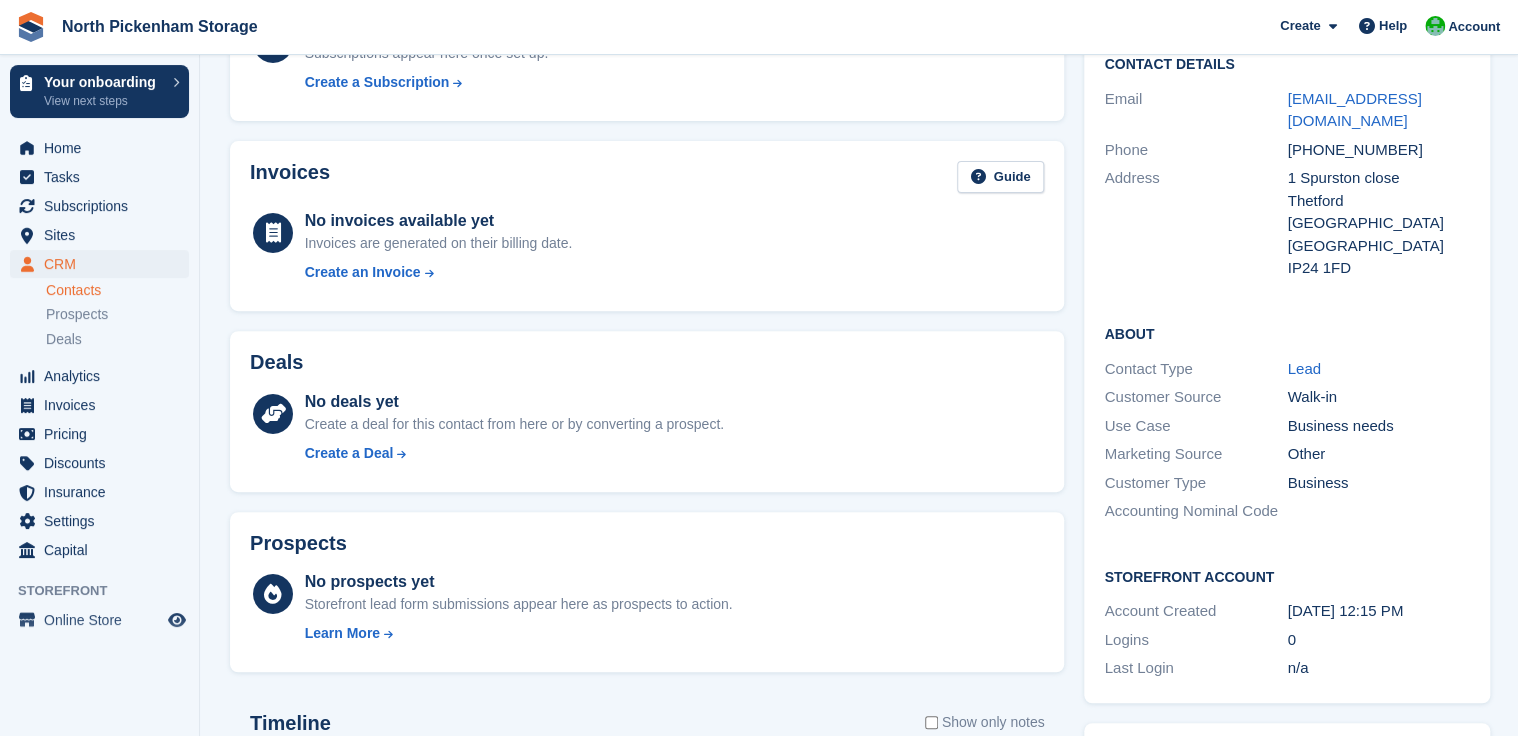 scroll, scrollTop: 0, scrollLeft: 0, axis: both 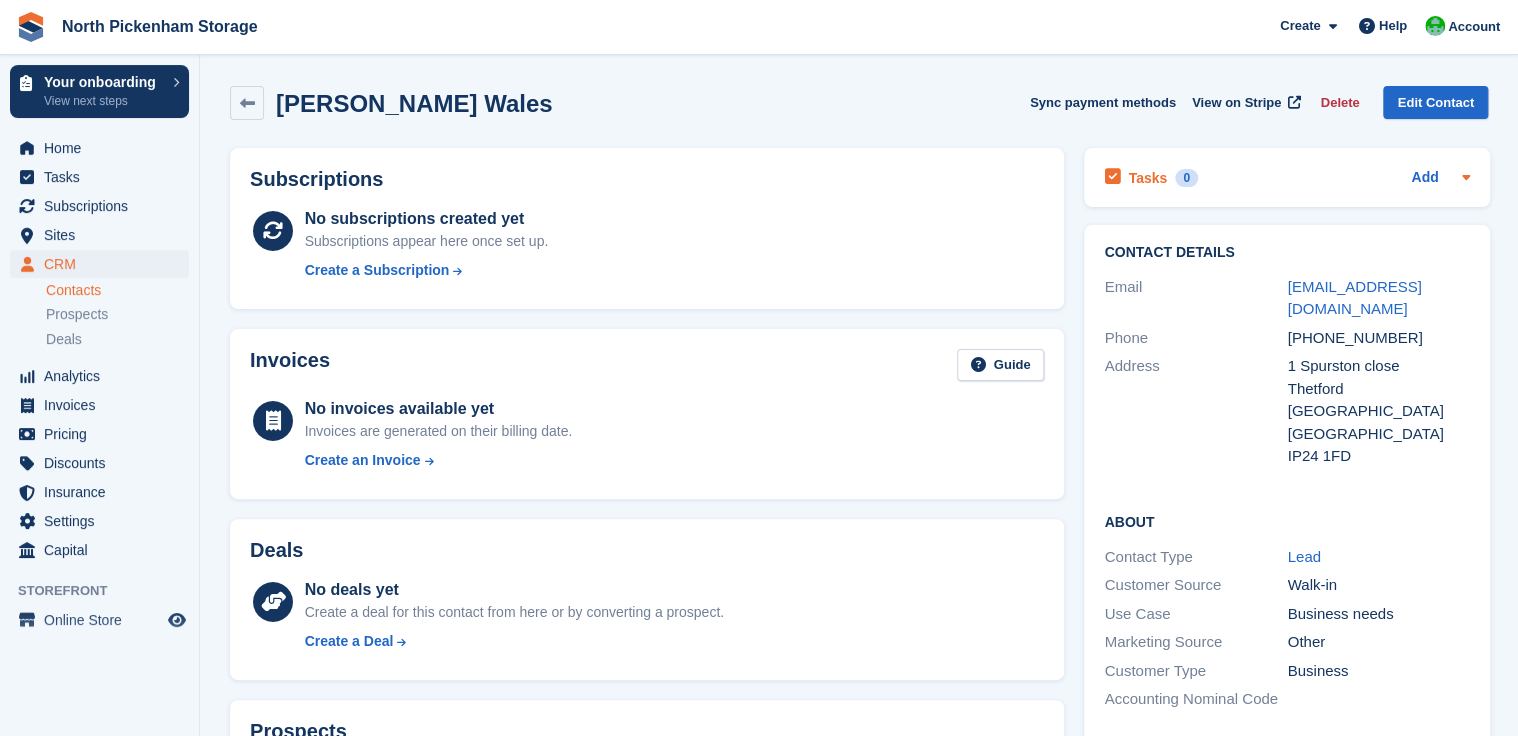 click 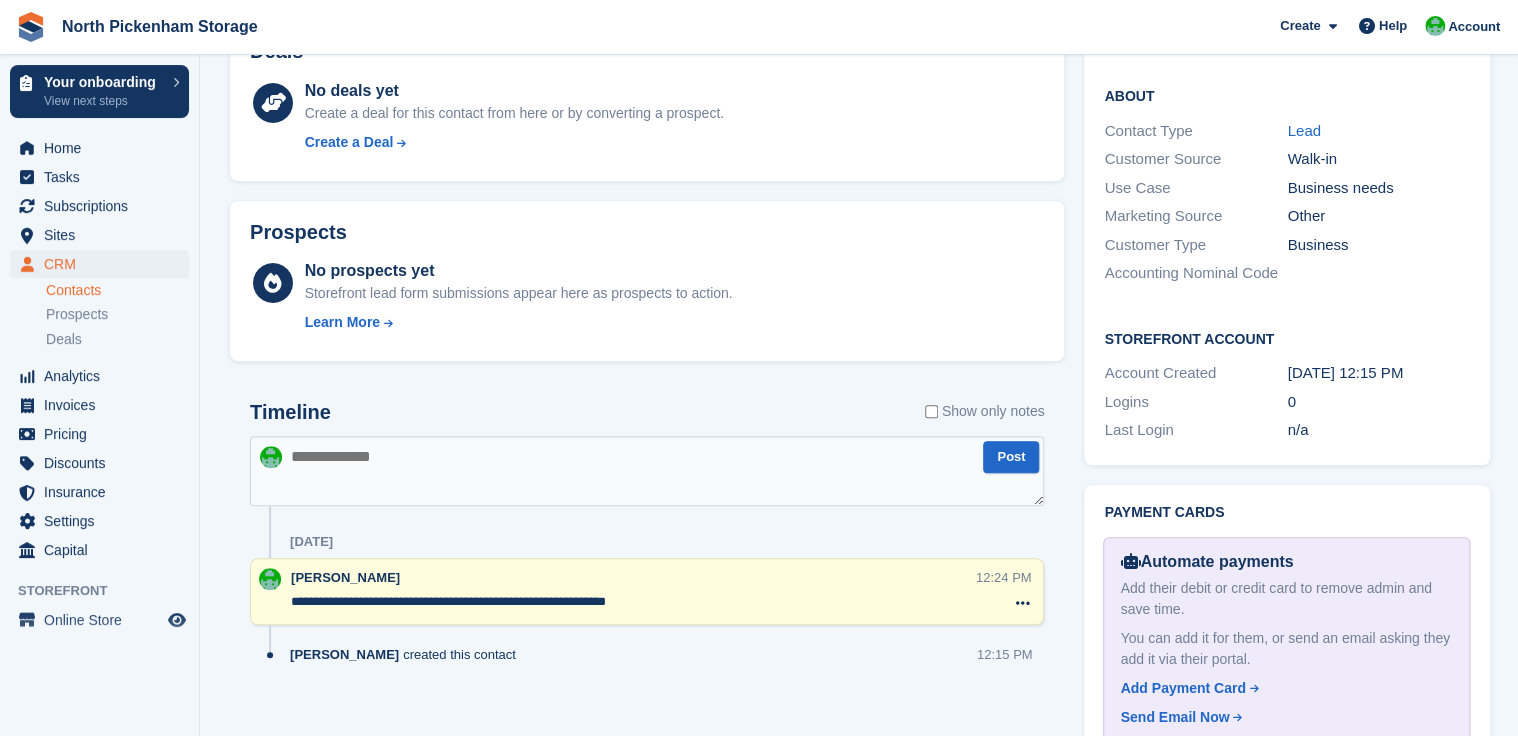 scroll, scrollTop: 513, scrollLeft: 0, axis: vertical 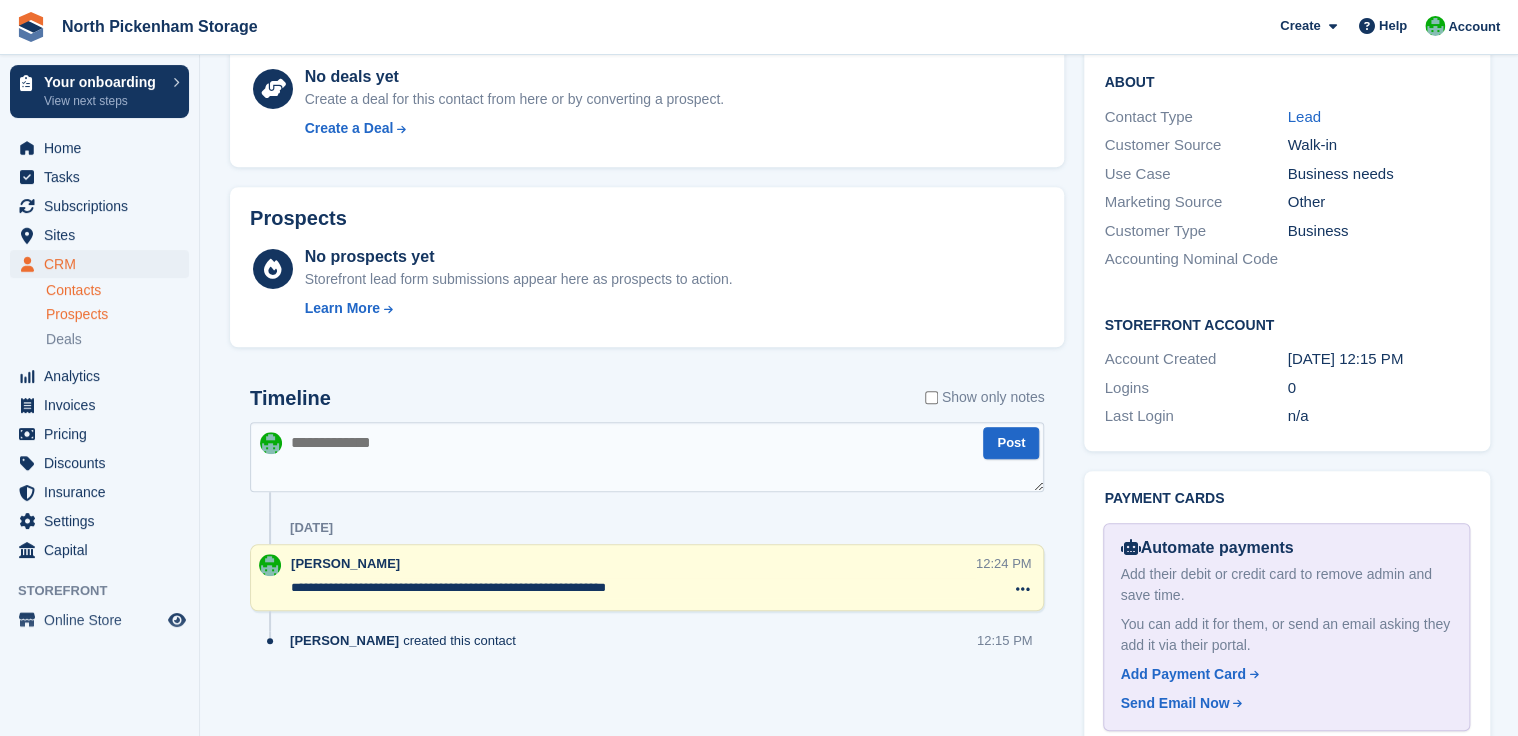 click on "Prospects" at bounding box center (77, 314) 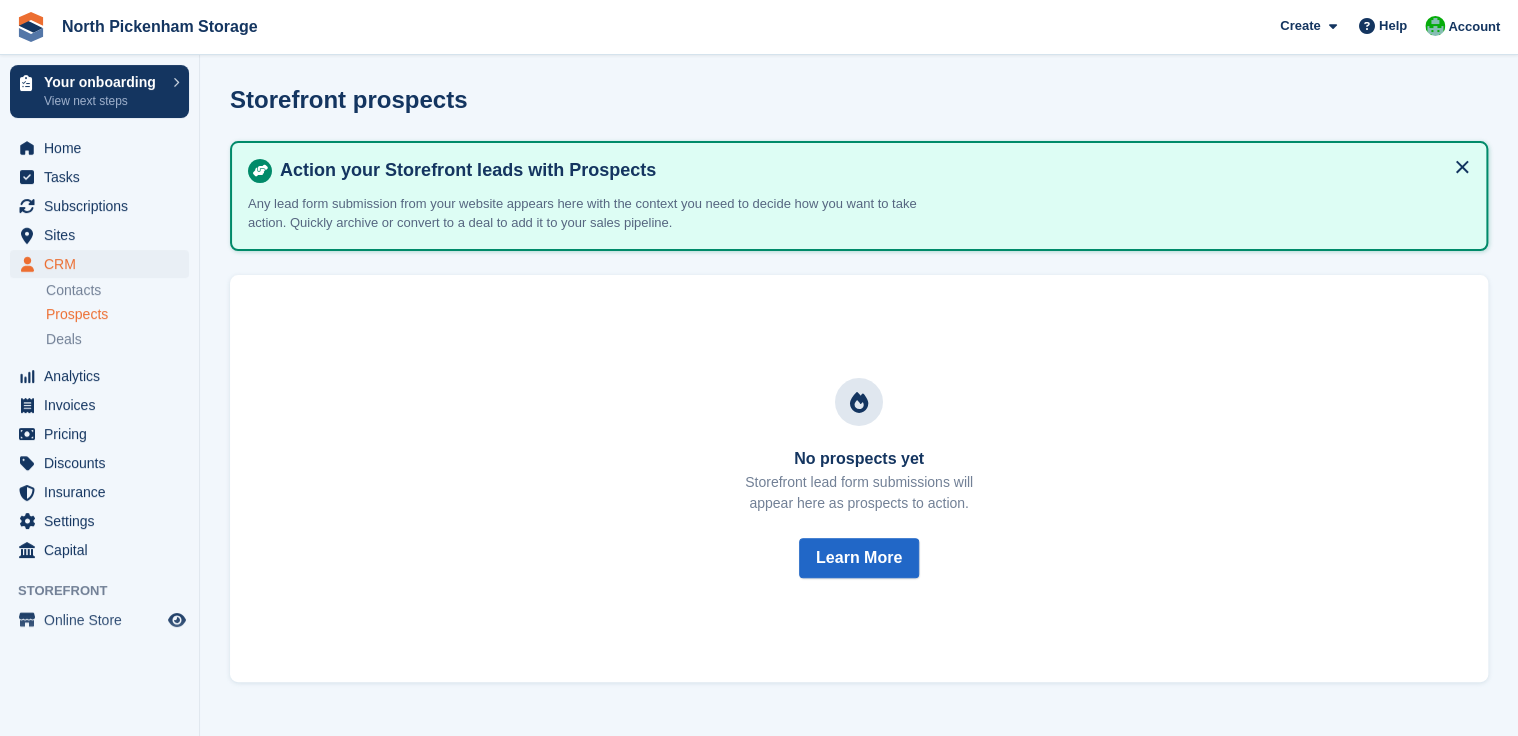 scroll, scrollTop: 0, scrollLeft: 0, axis: both 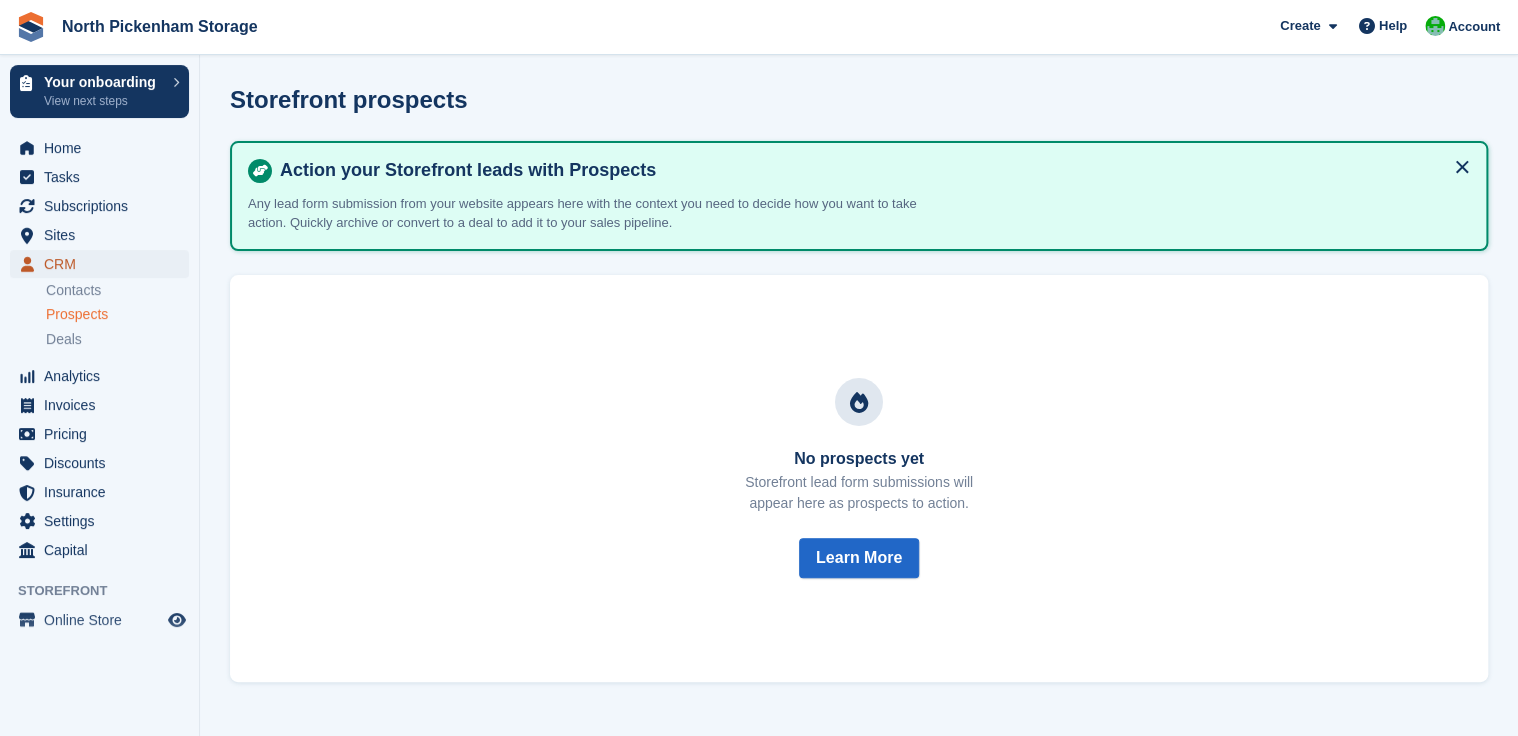 click on "CRM" at bounding box center [104, 264] 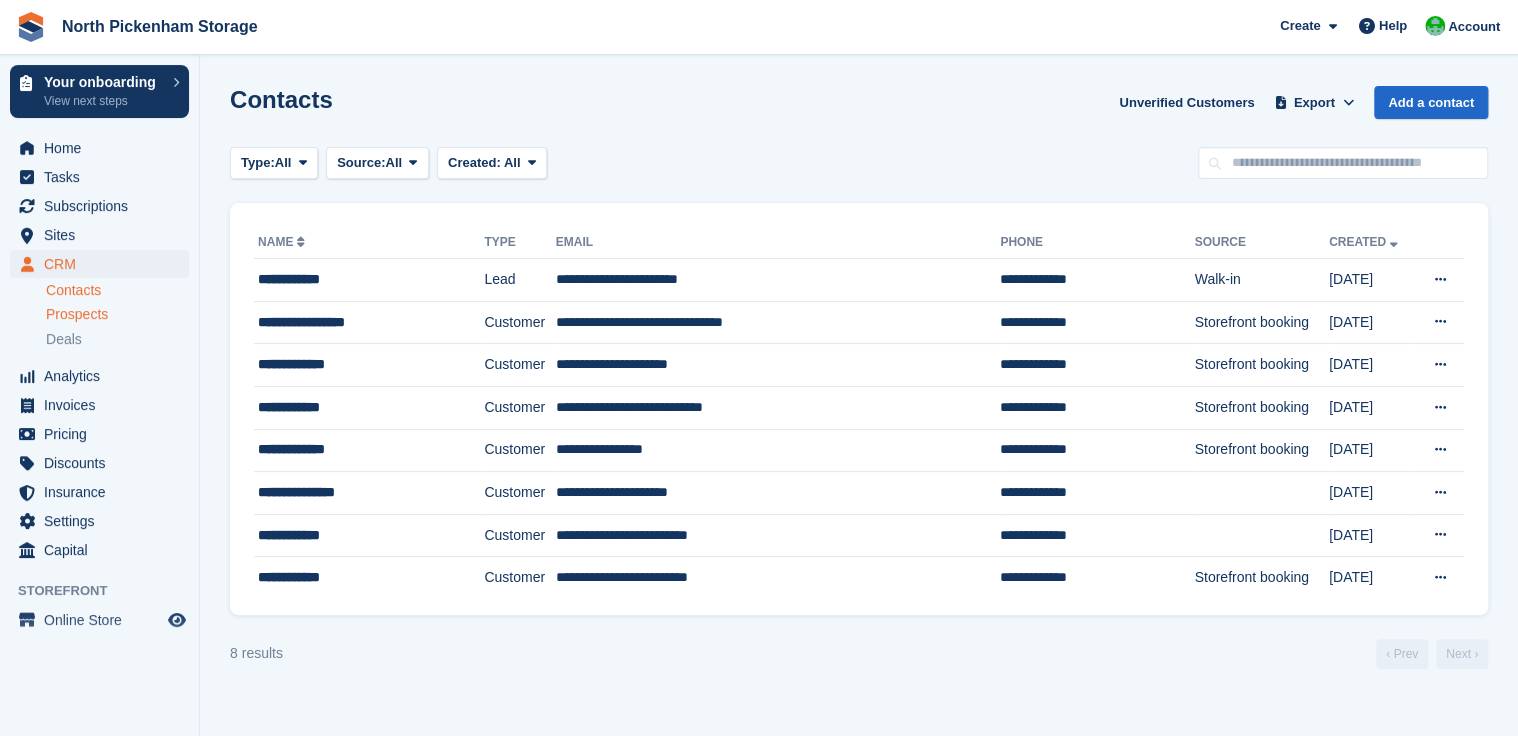 click on "Prospects" at bounding box center (77, 314) 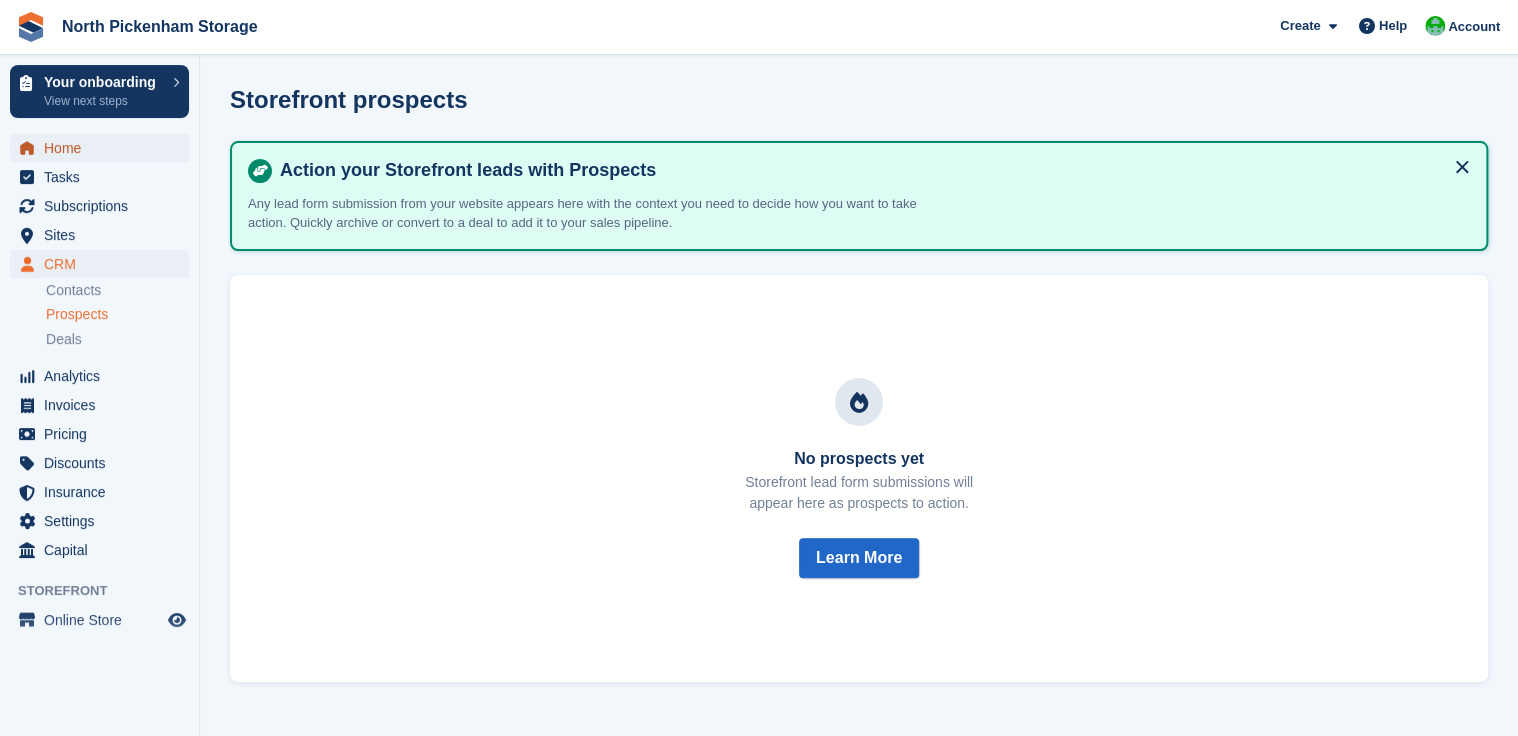 click on "Home" at bounding box center [104, 148] 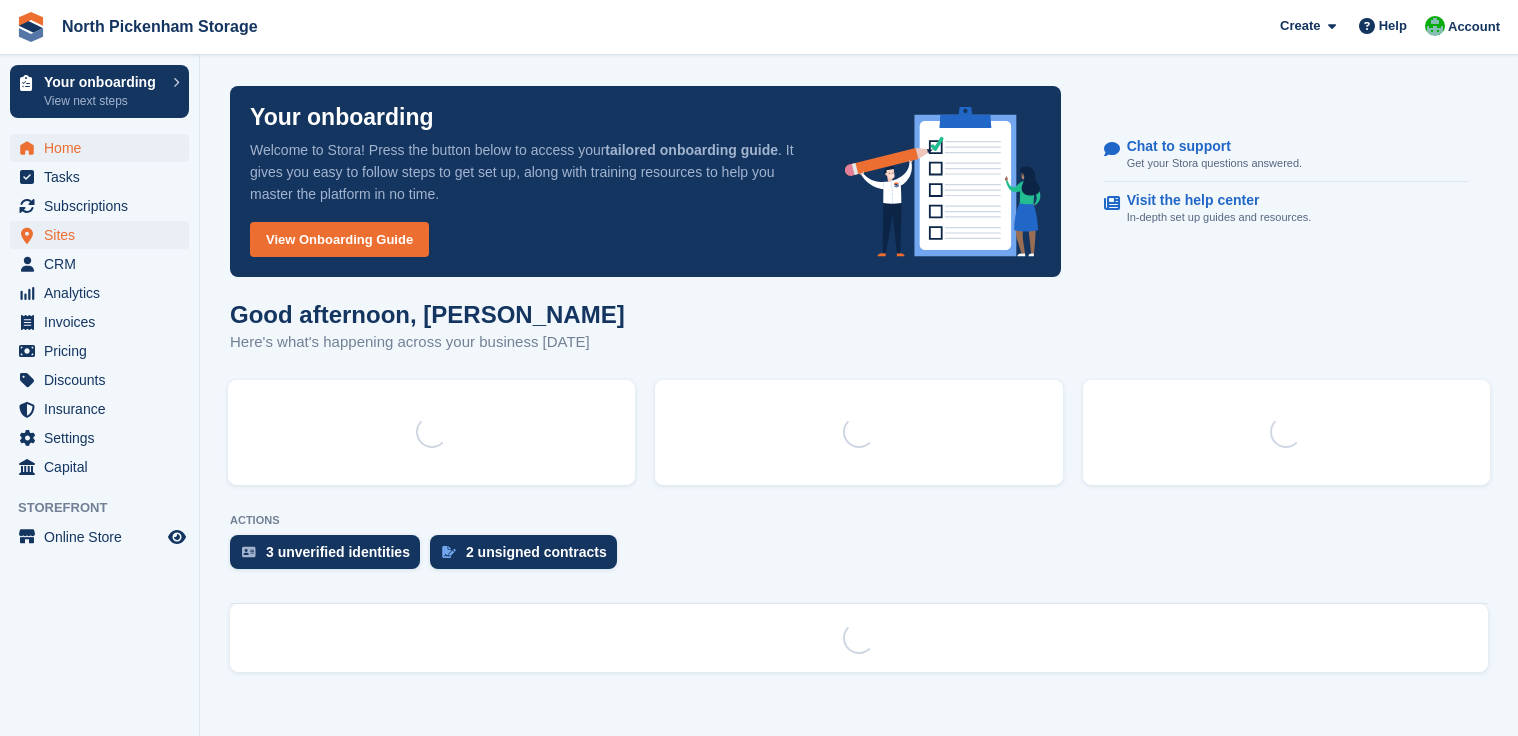 scroll, scrollTop: 0, scrollLeft: 0, axis: both 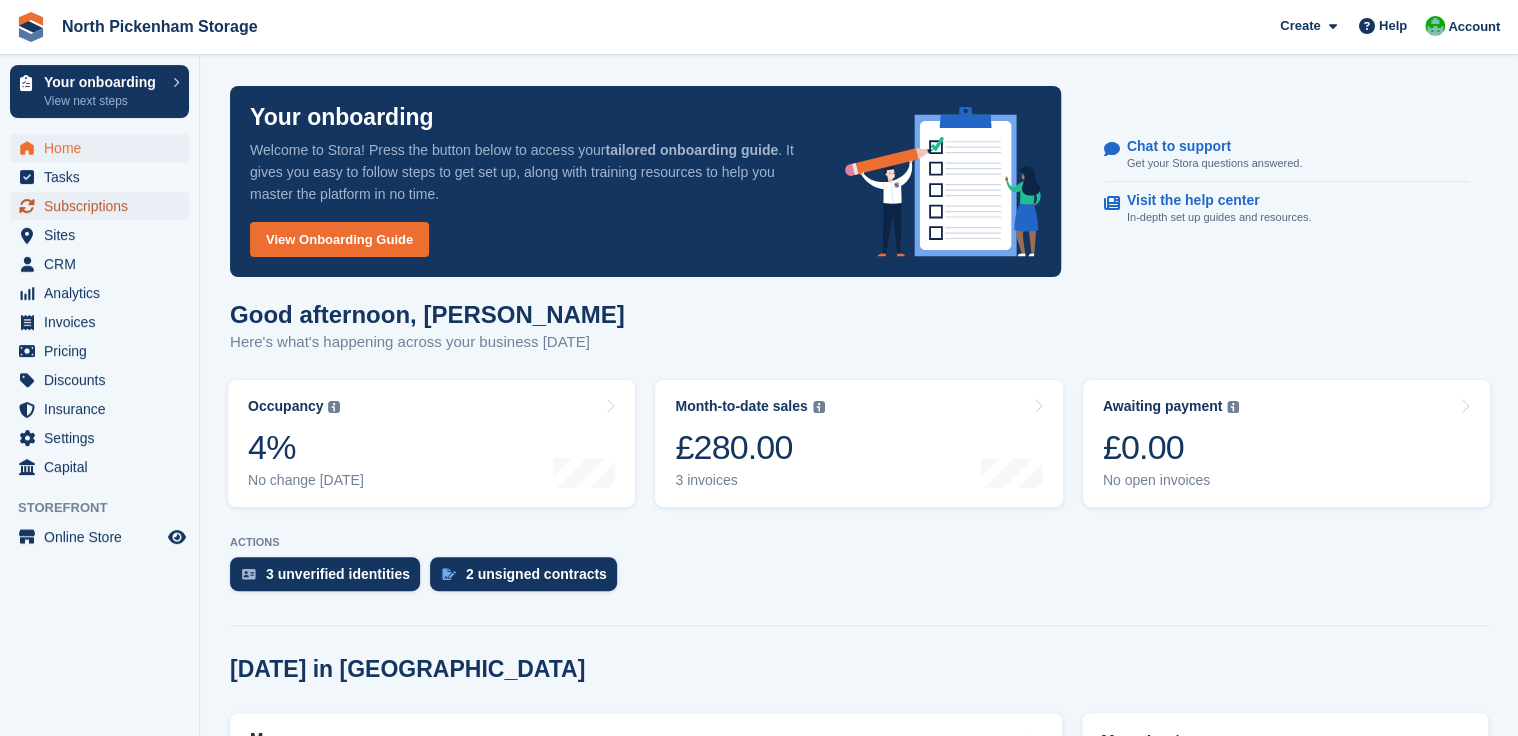 click on "Subscriptions" at bounding box center (104, 206) 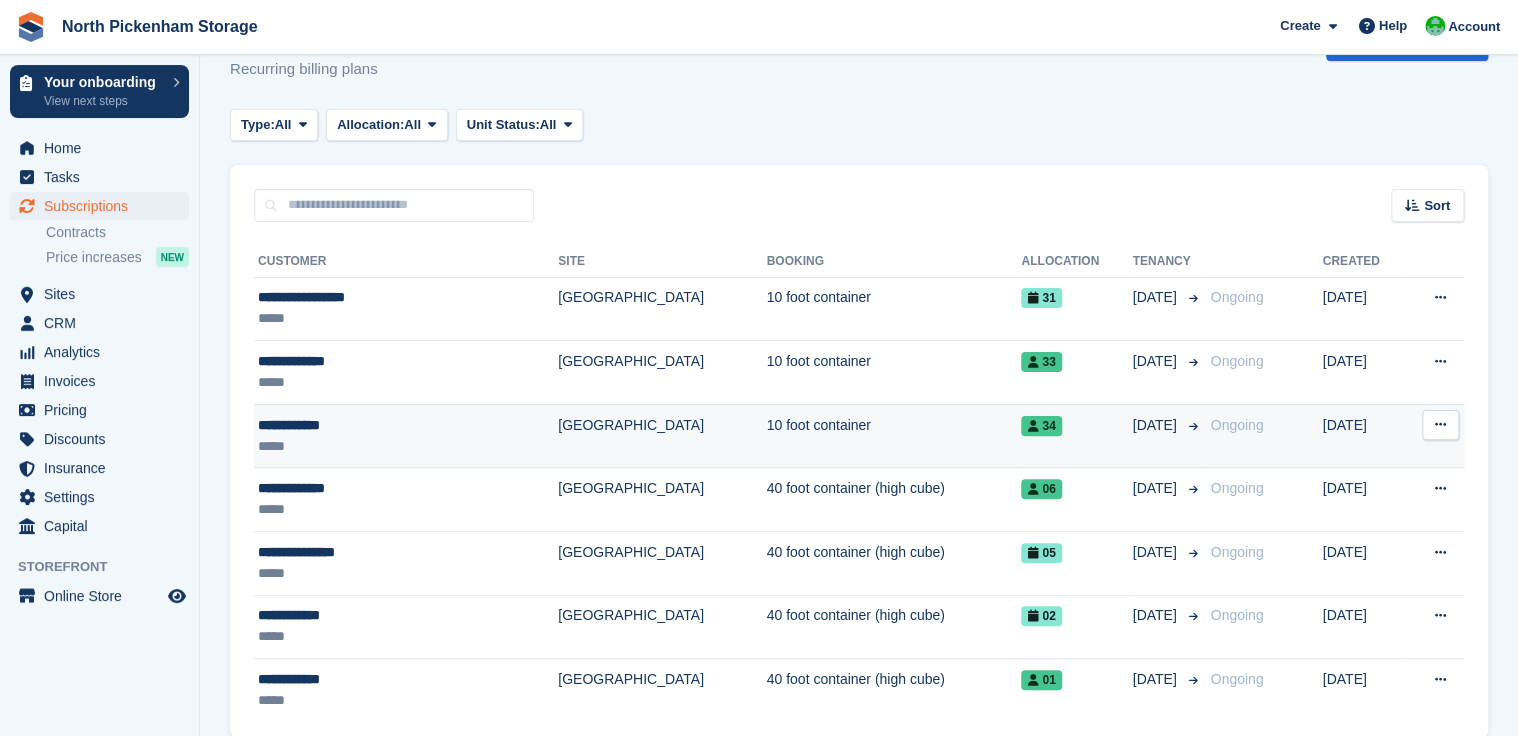 scroll, scrollTop: 142, scrollLeft: 0, axis: vertical 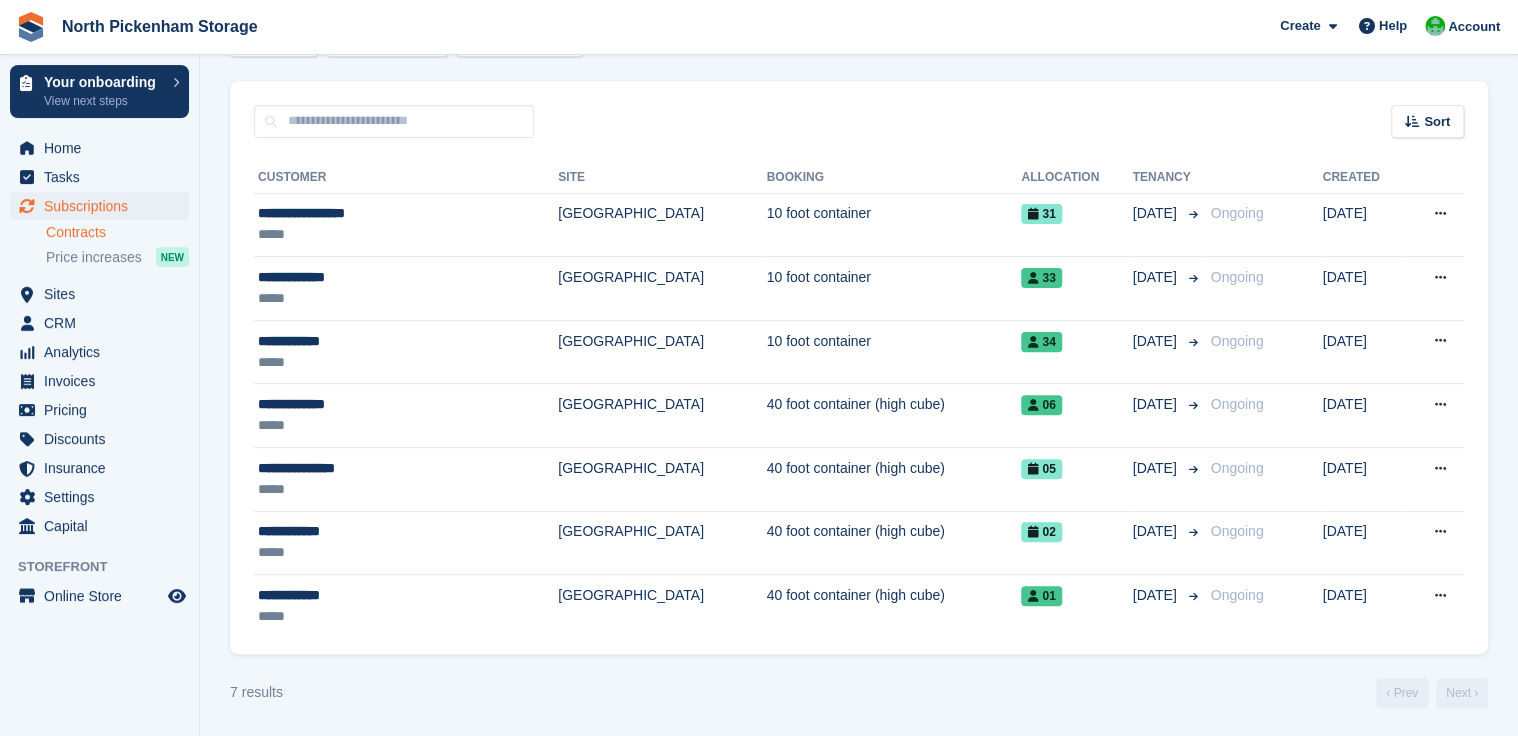 click on "Contracts" at bounding box center (117, 232) 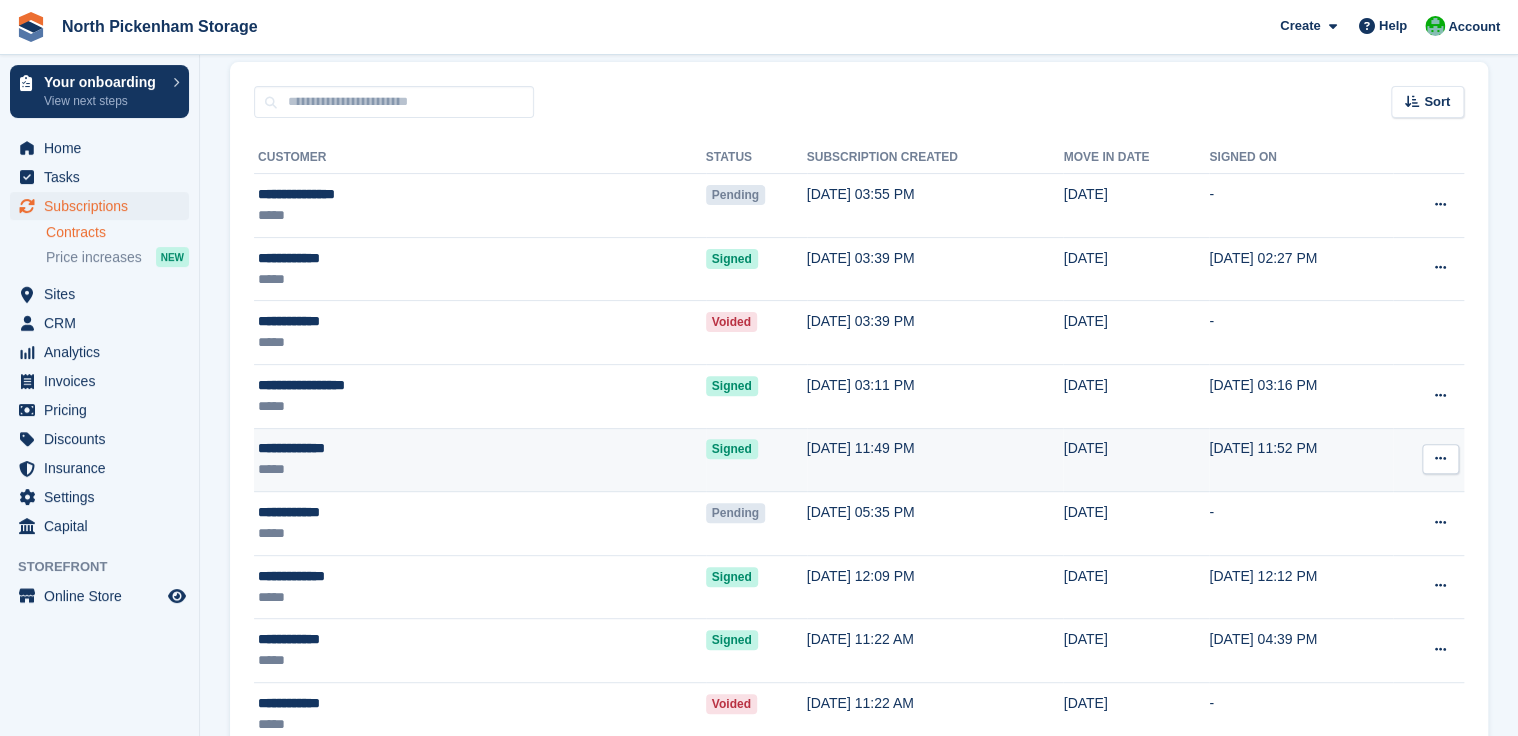 scroll, scrollTop: 0, scrollLeft: 0, axis: both 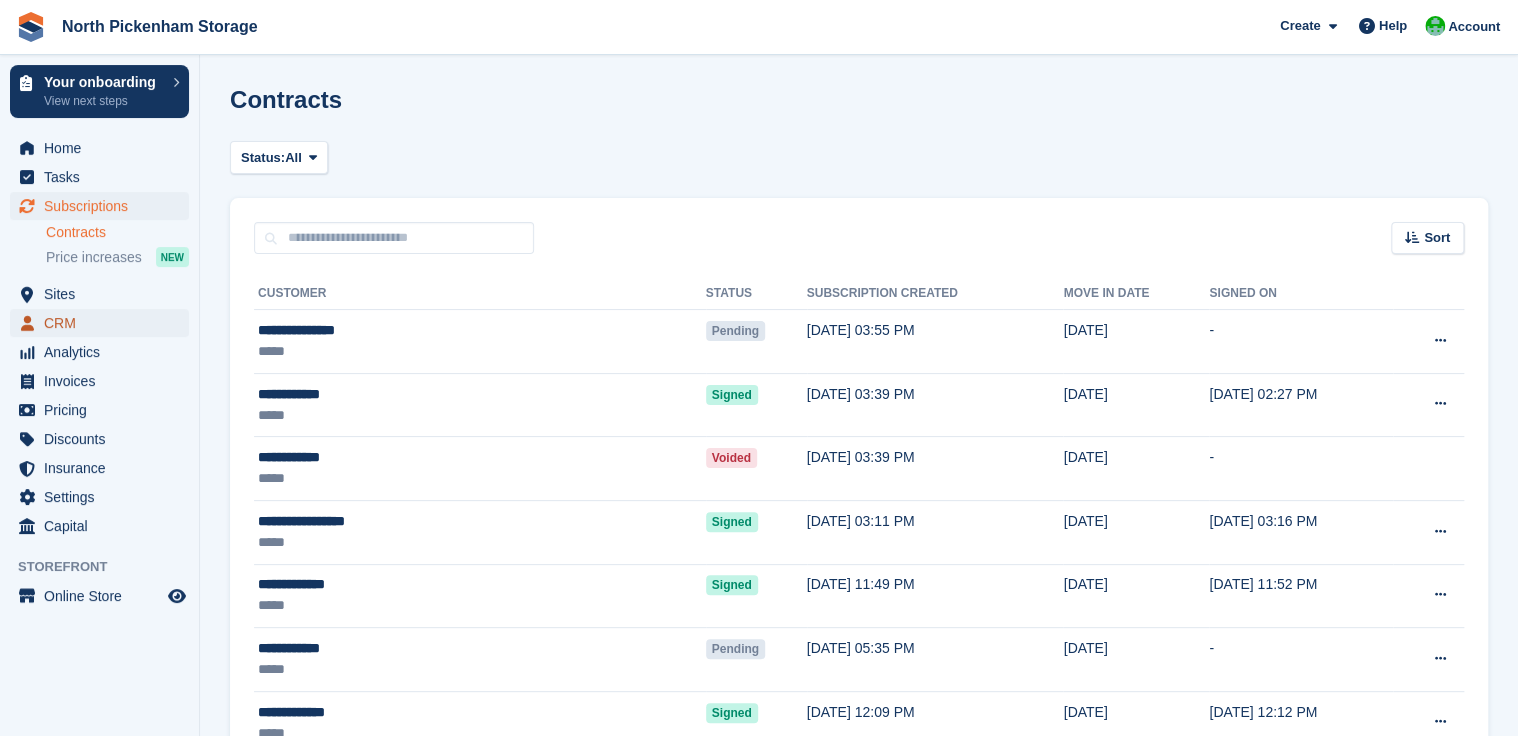 click on "CRM" at bounding box center [104, 323] 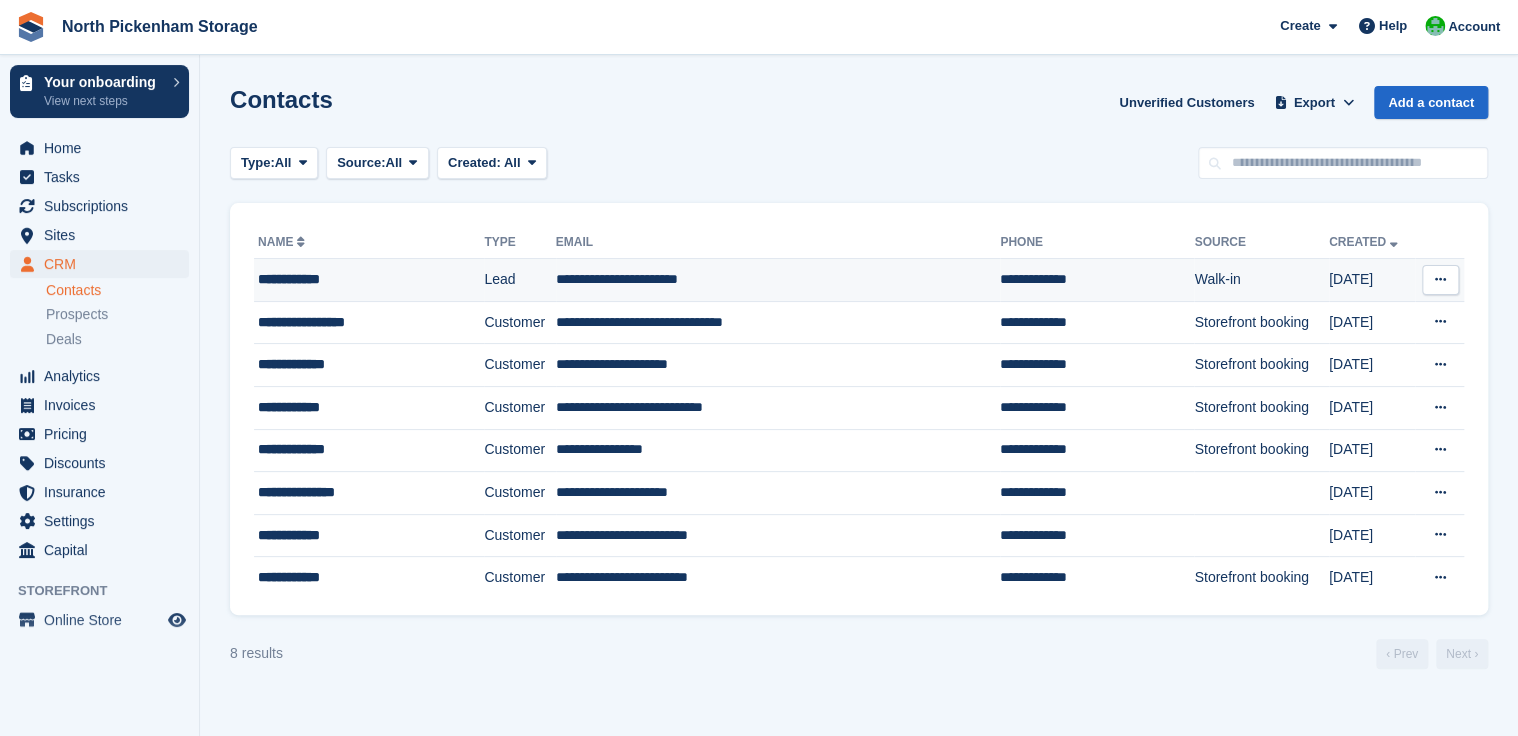 click at bounding box center (1440, 279) 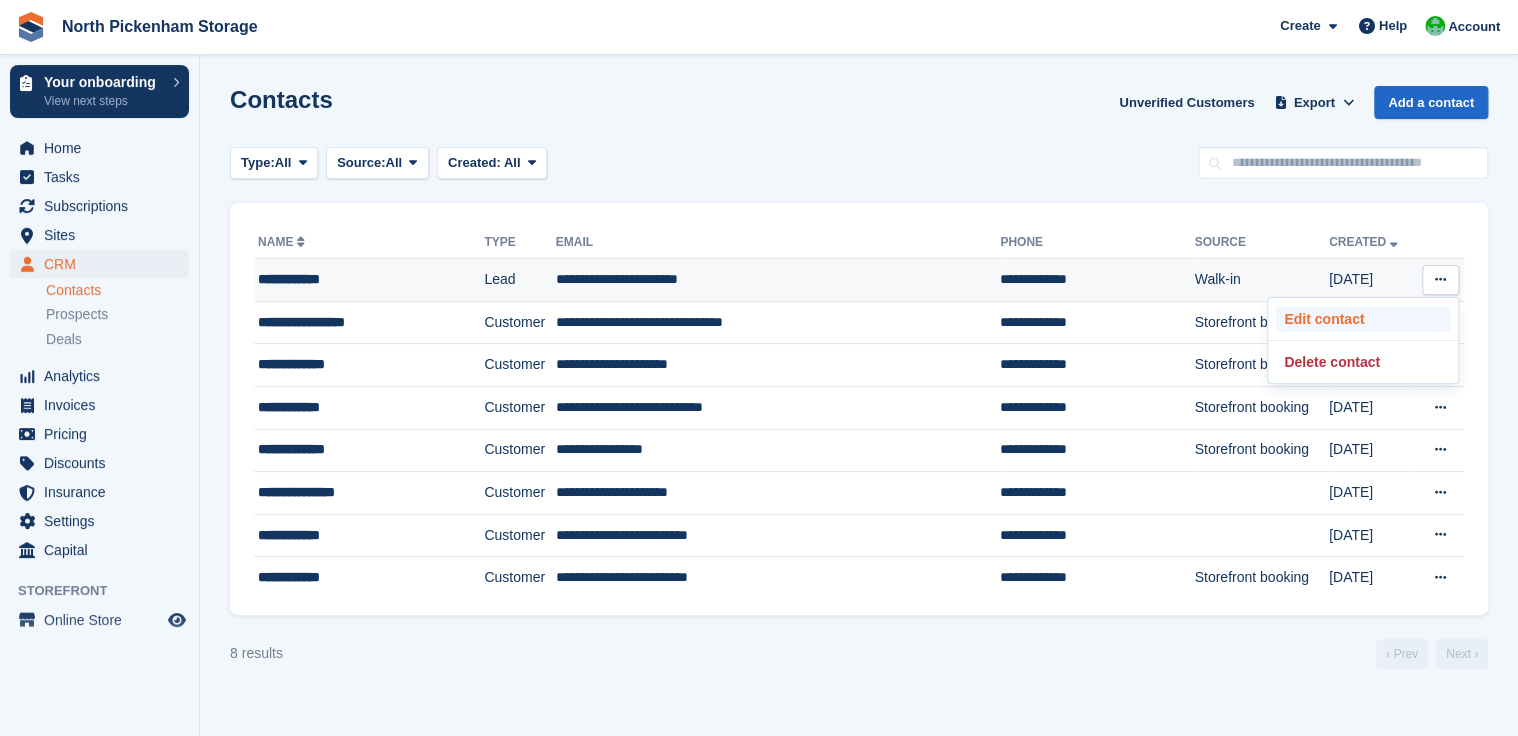 click on "Edit contact" at bounding box center [1363, 319] 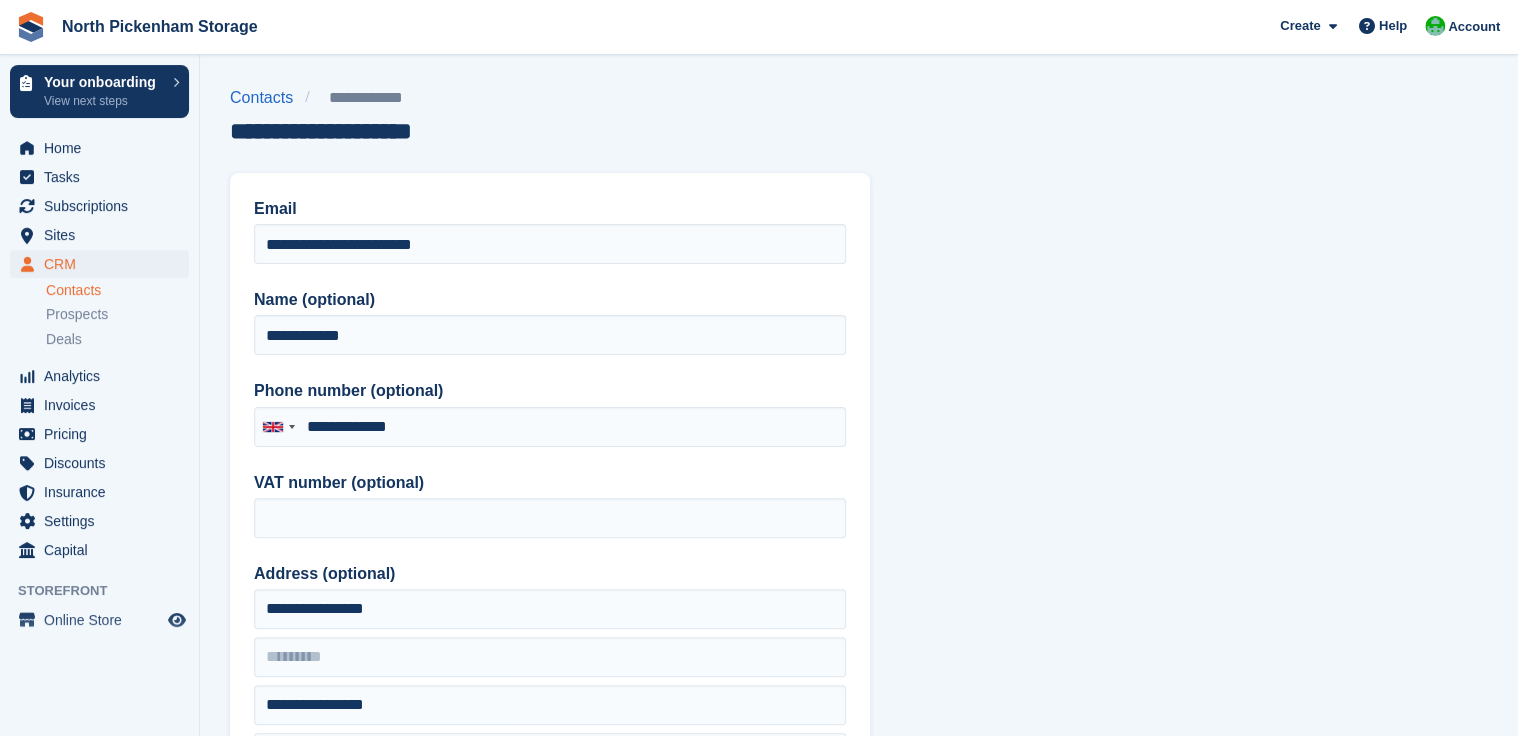 type on "**********" 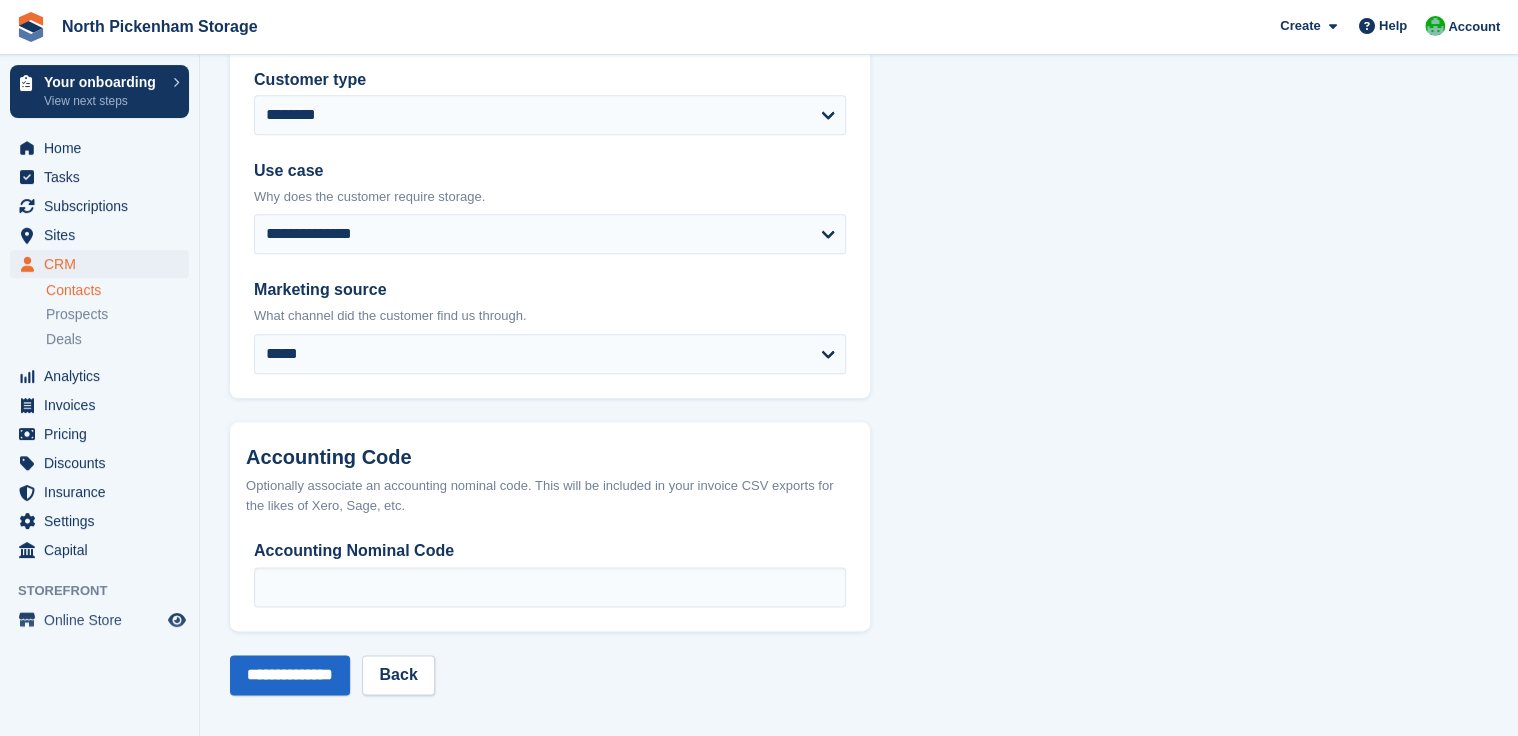 scroll, scrollTop: 968, scrollLeft: 0, axis: vertical 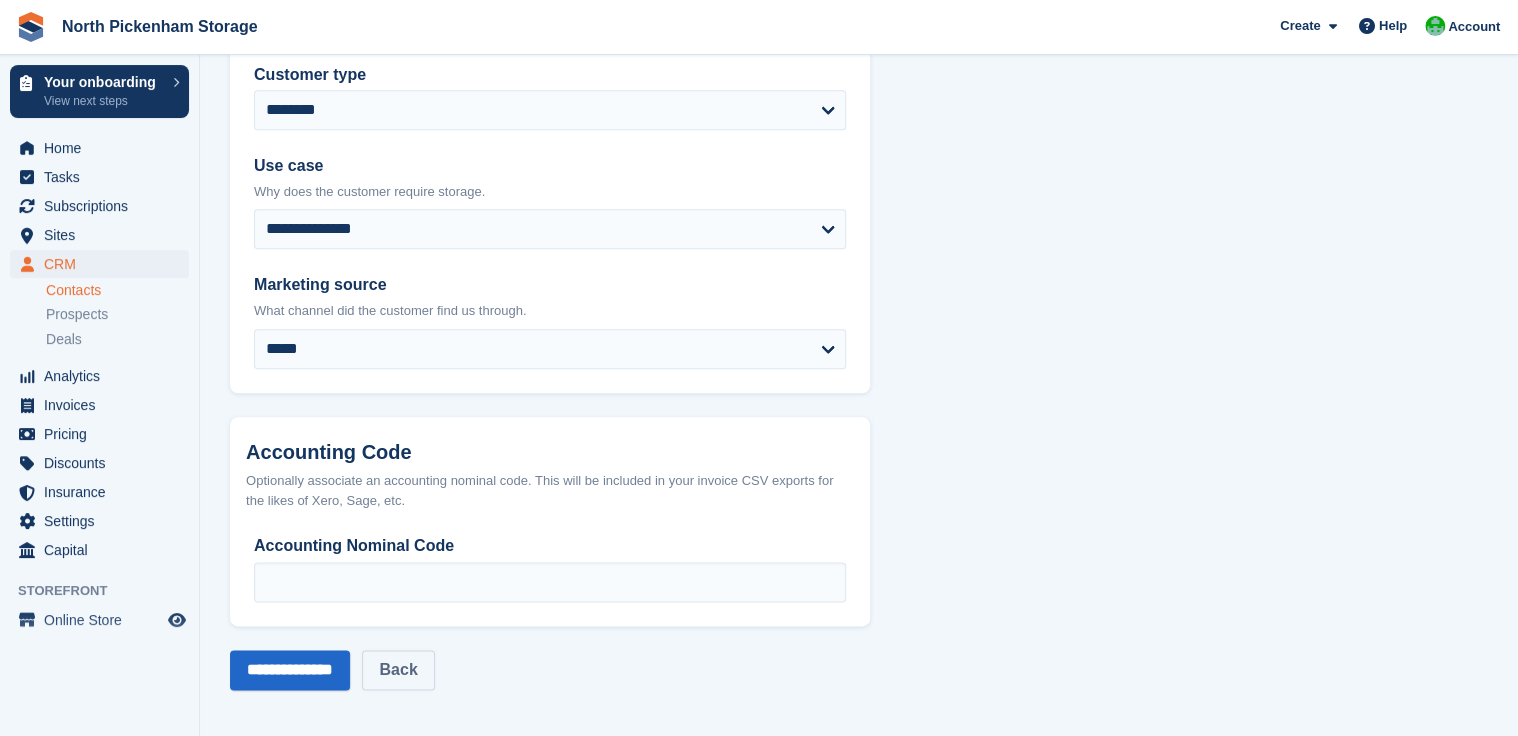 click on "Back" at bounding box center (398, 670) 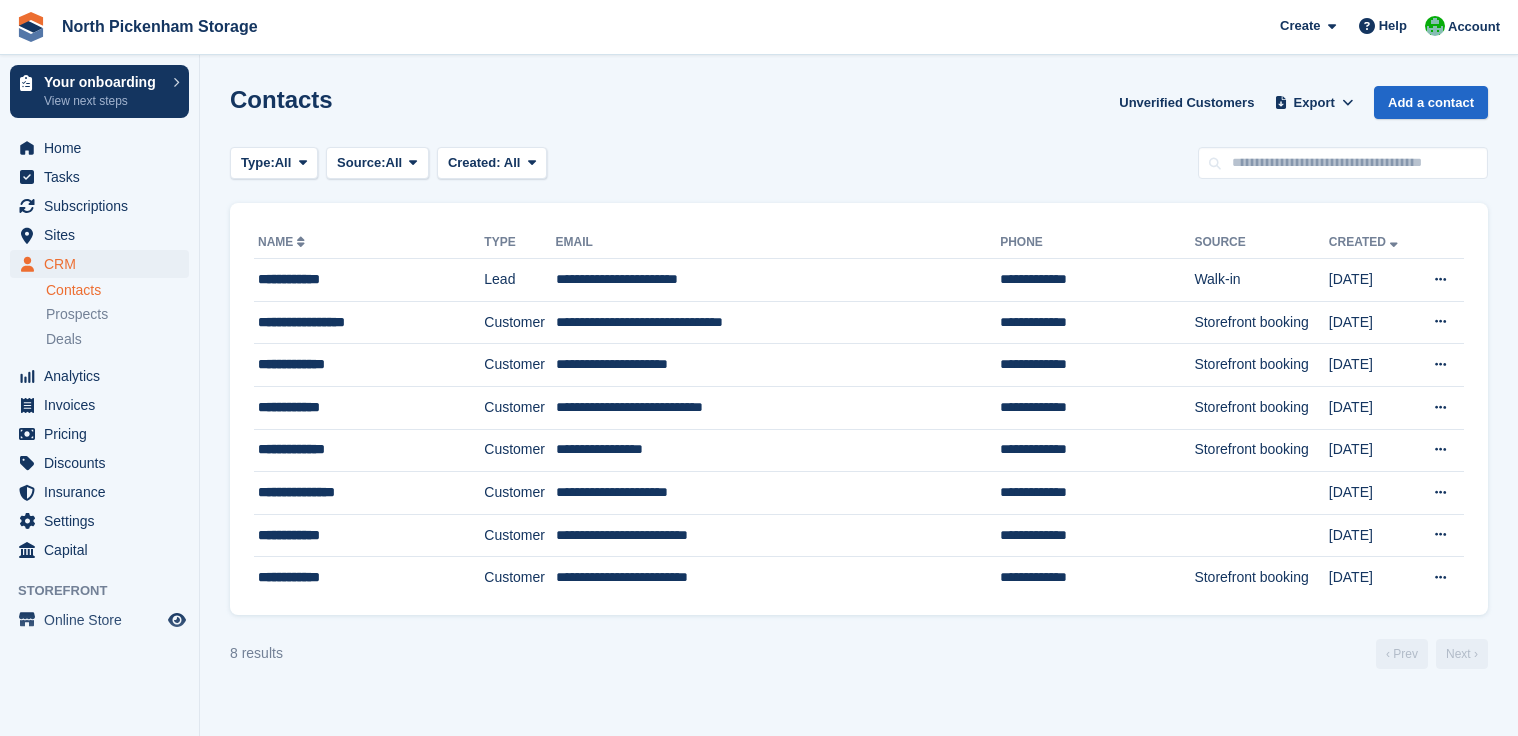 scroll, scrollTop: 0, scrollLeft: 0, axis: both 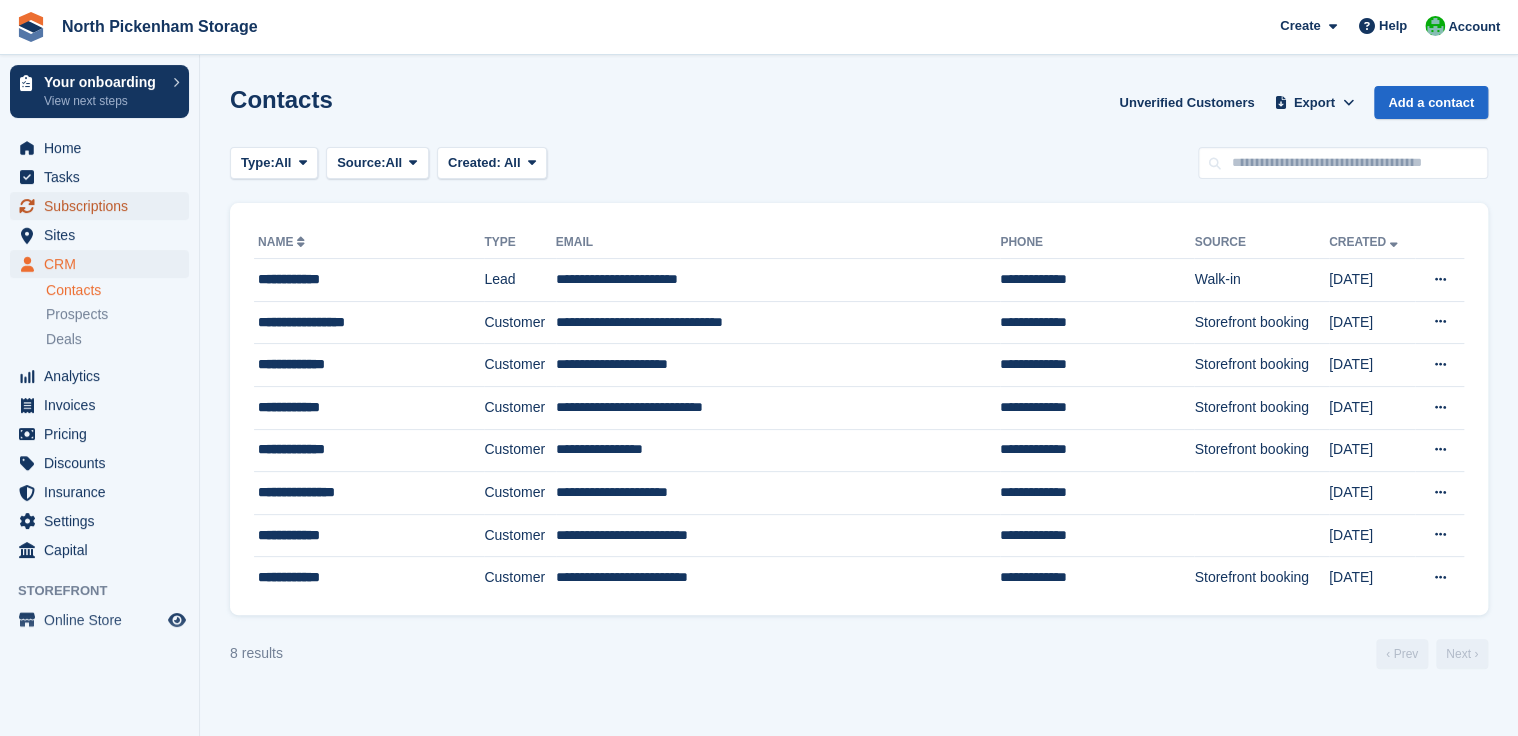 click on "Subscriptions" at bounding box center (104, 206) 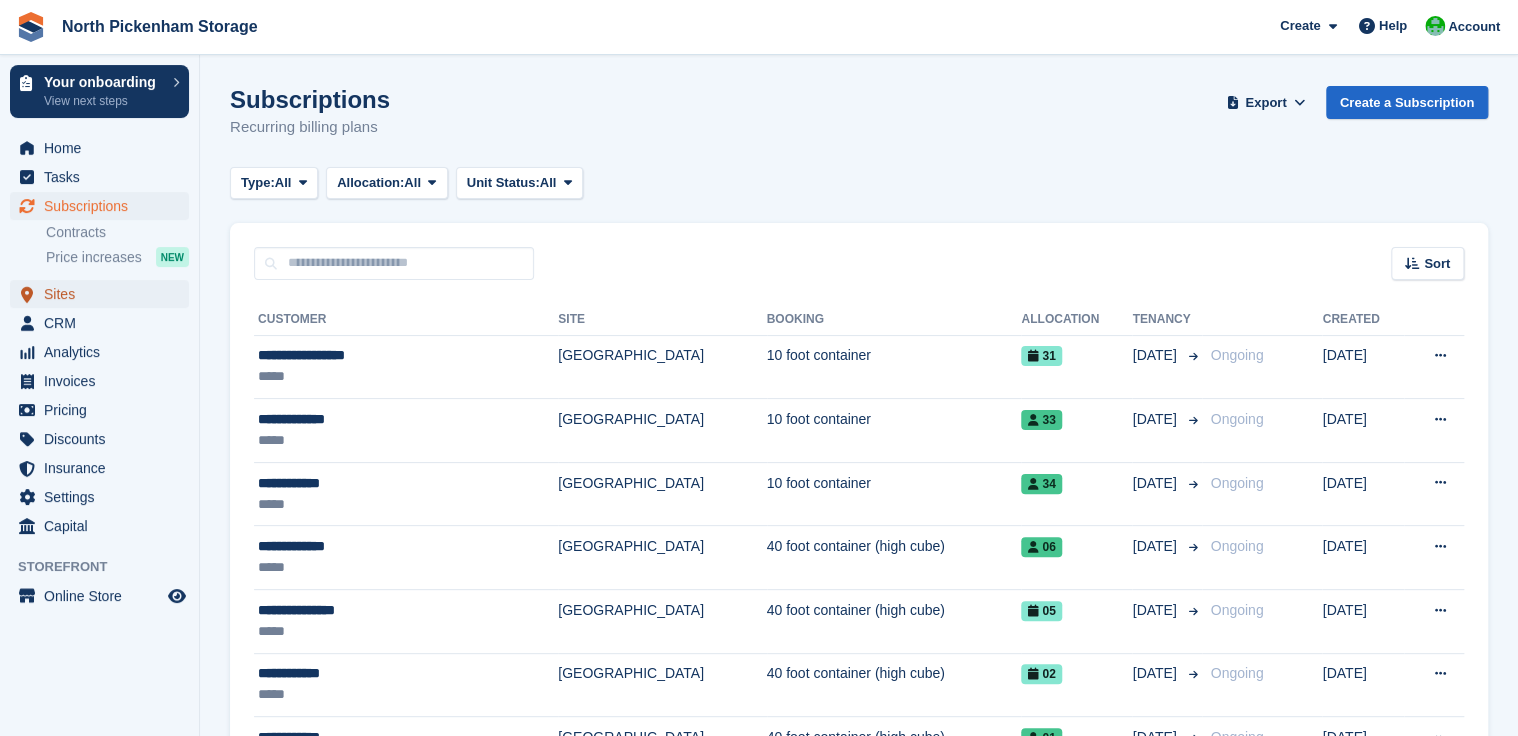 click on "Sites" at bounding box center (104, 294) 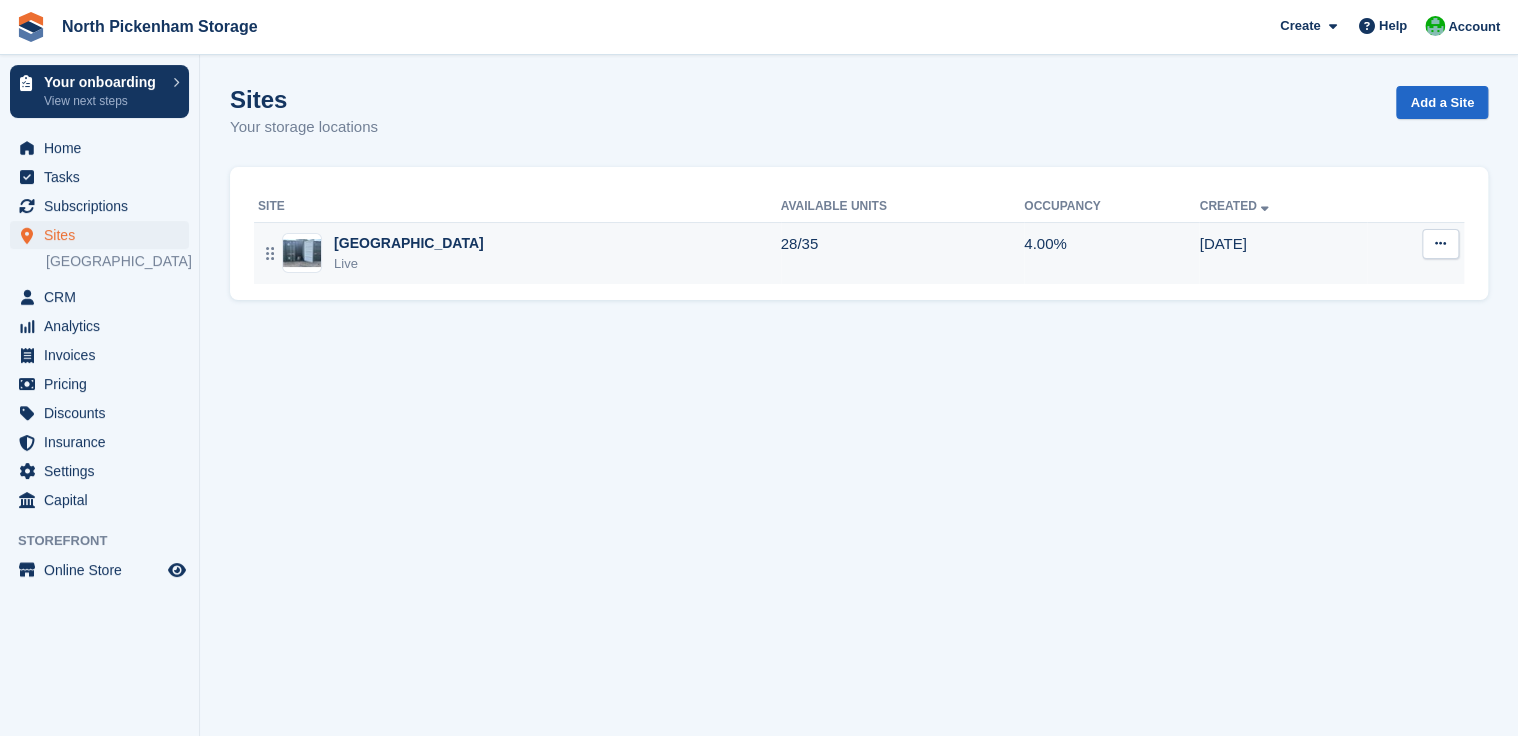 click at bounding box center (302, 253) 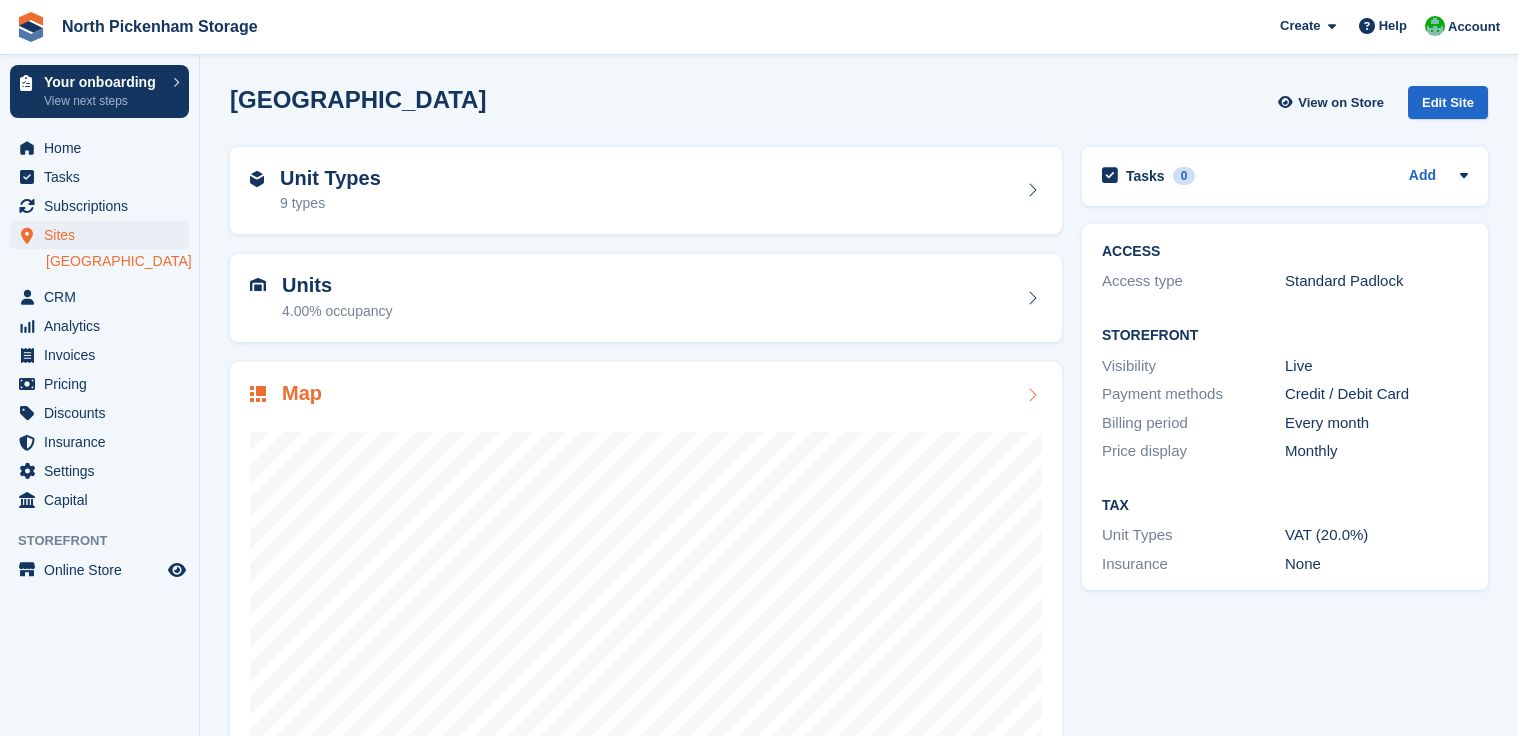 scroll, scrollTop: 0, scrollLeft: 0, axis: both 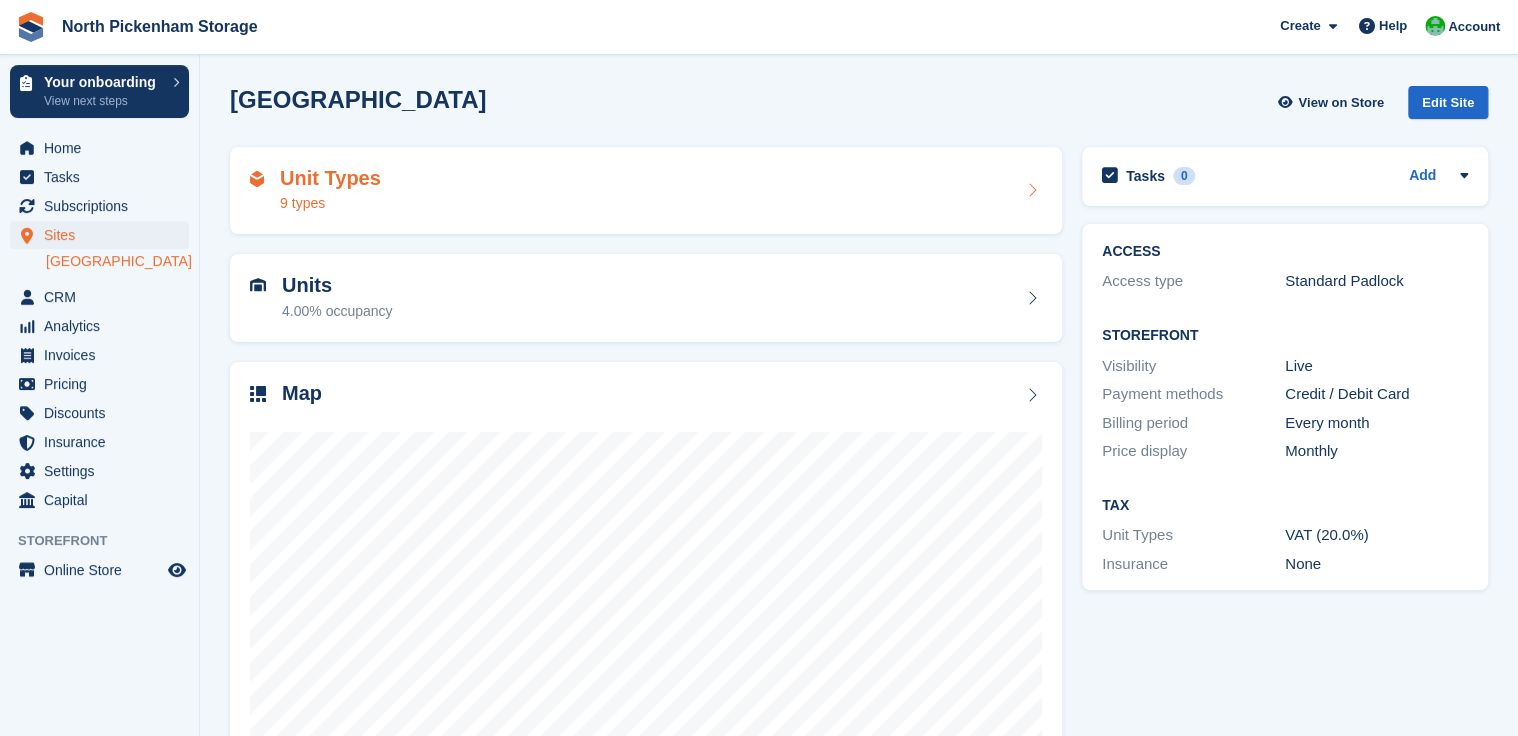 click on "9 types" at bounding box center (330, 203) 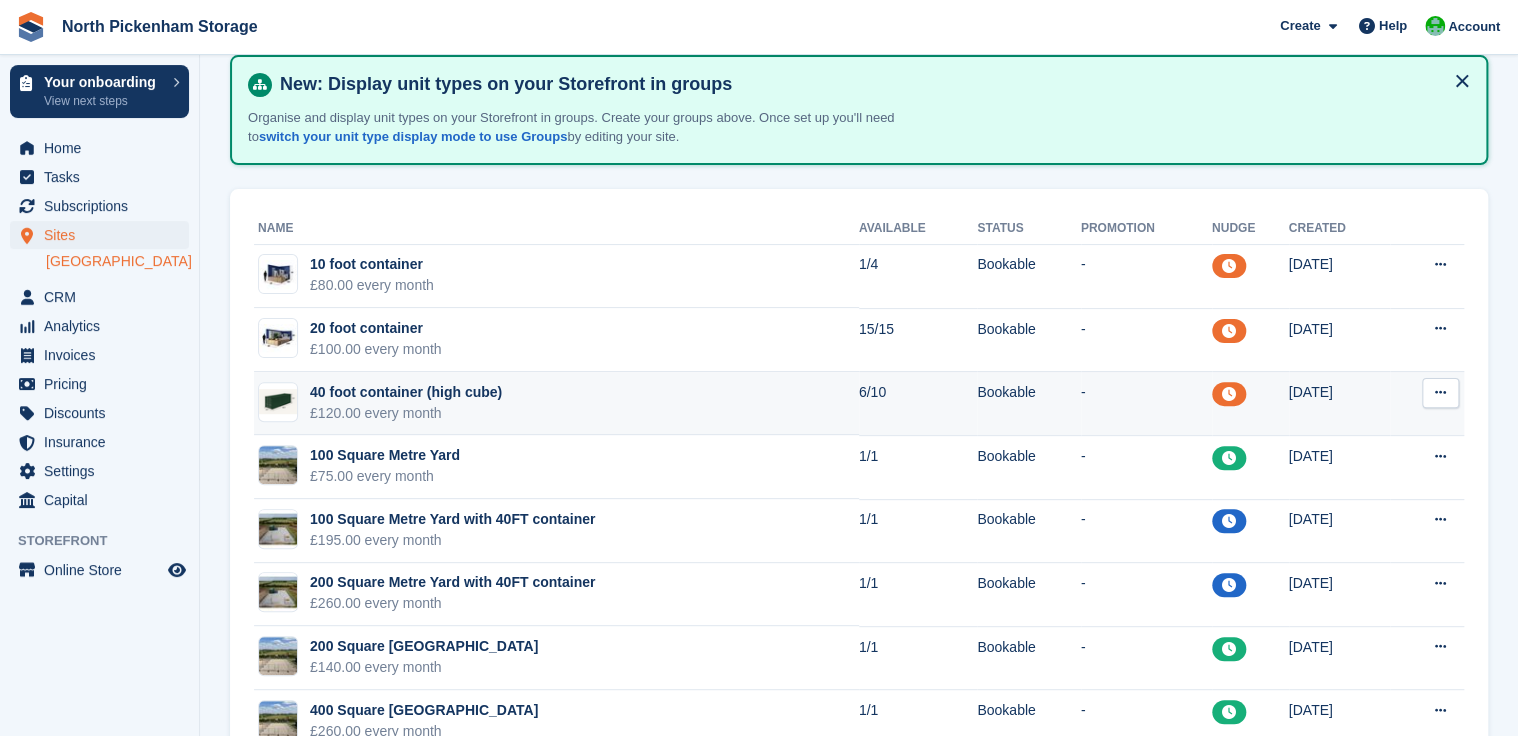 scroll, scrollTop: 100, scrollLeft: 0, axis: vertical 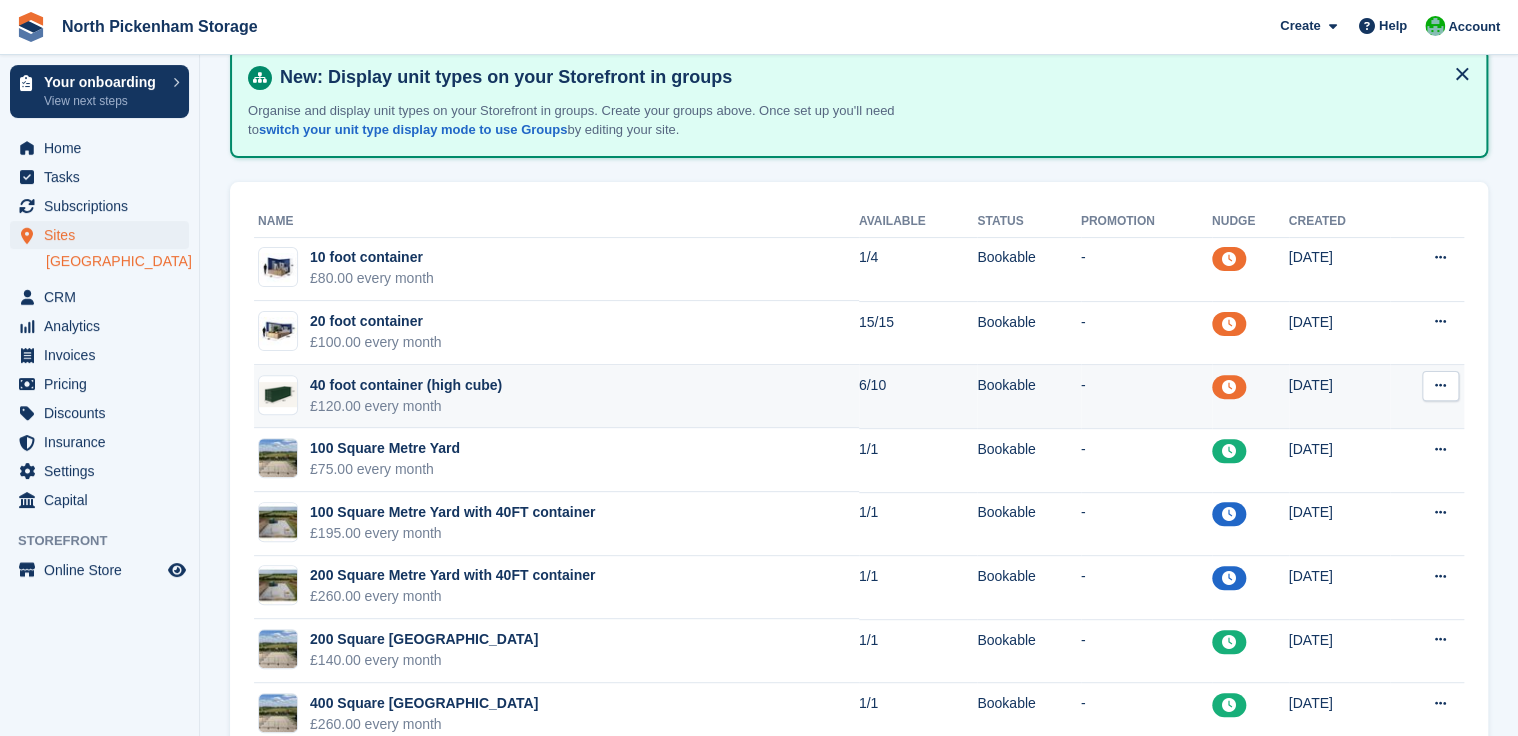 click at bounding box center (1440, 386) 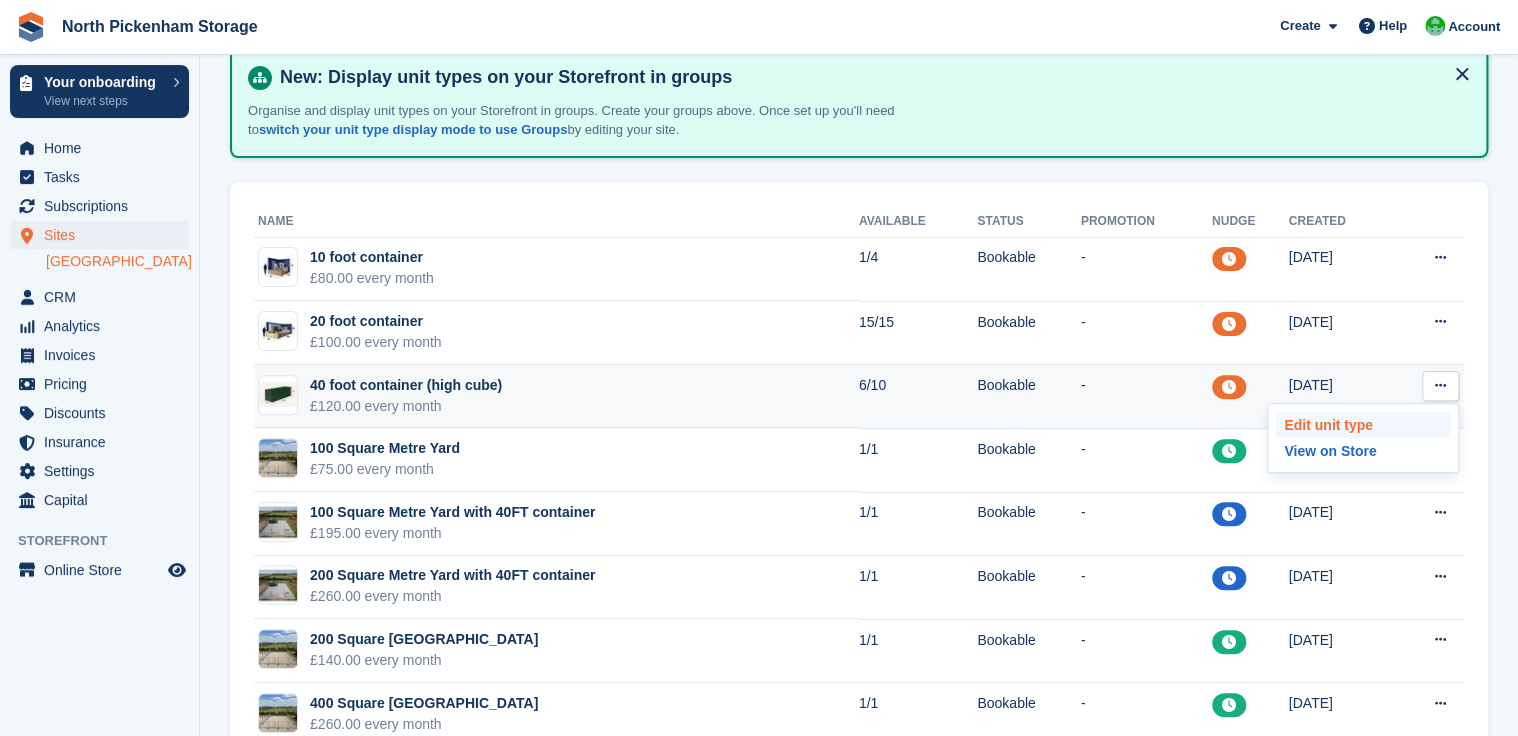type 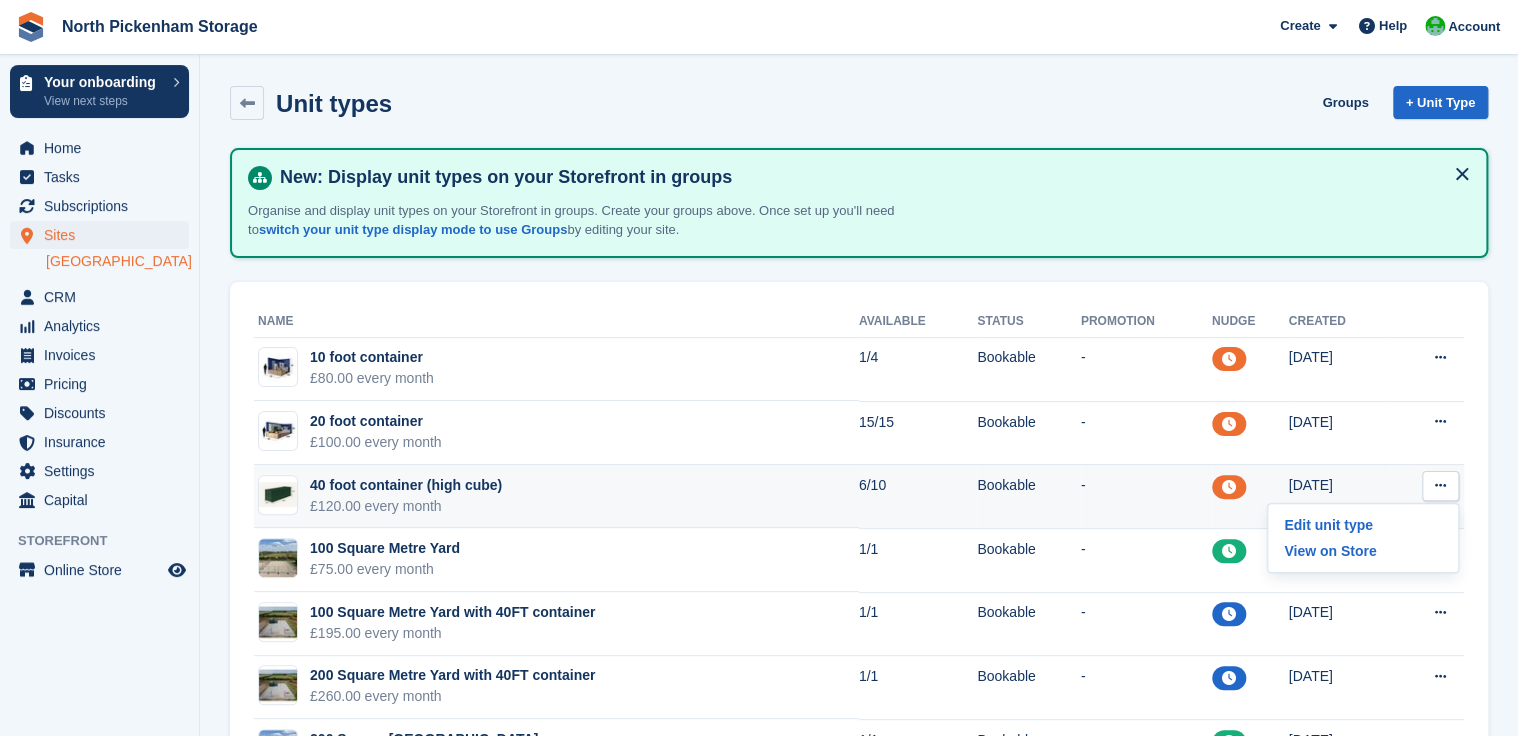 scroll, scrollTop: 0, scrollLeft: 0, axis: both 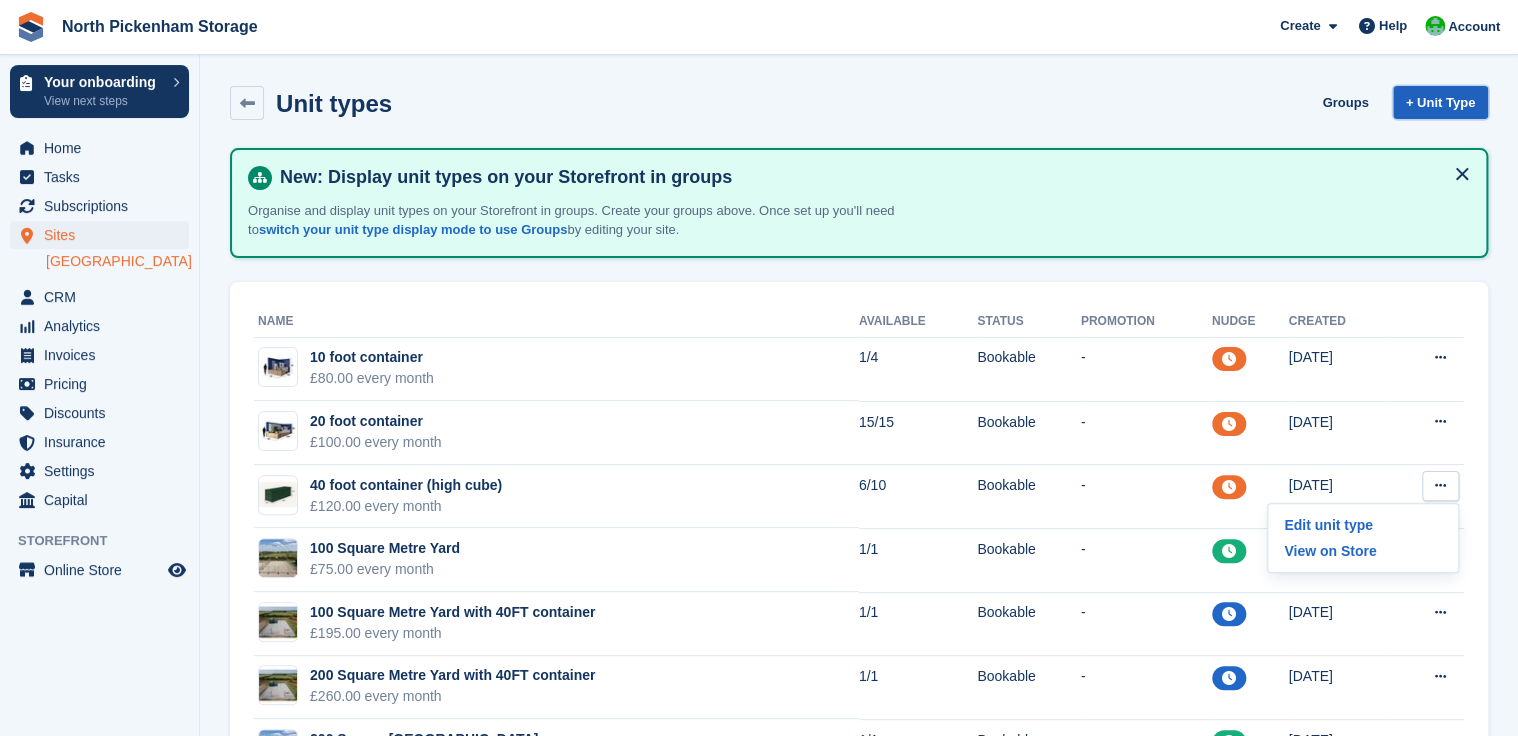 click on "+ Unit Type" at bounding box center (1440, 102) 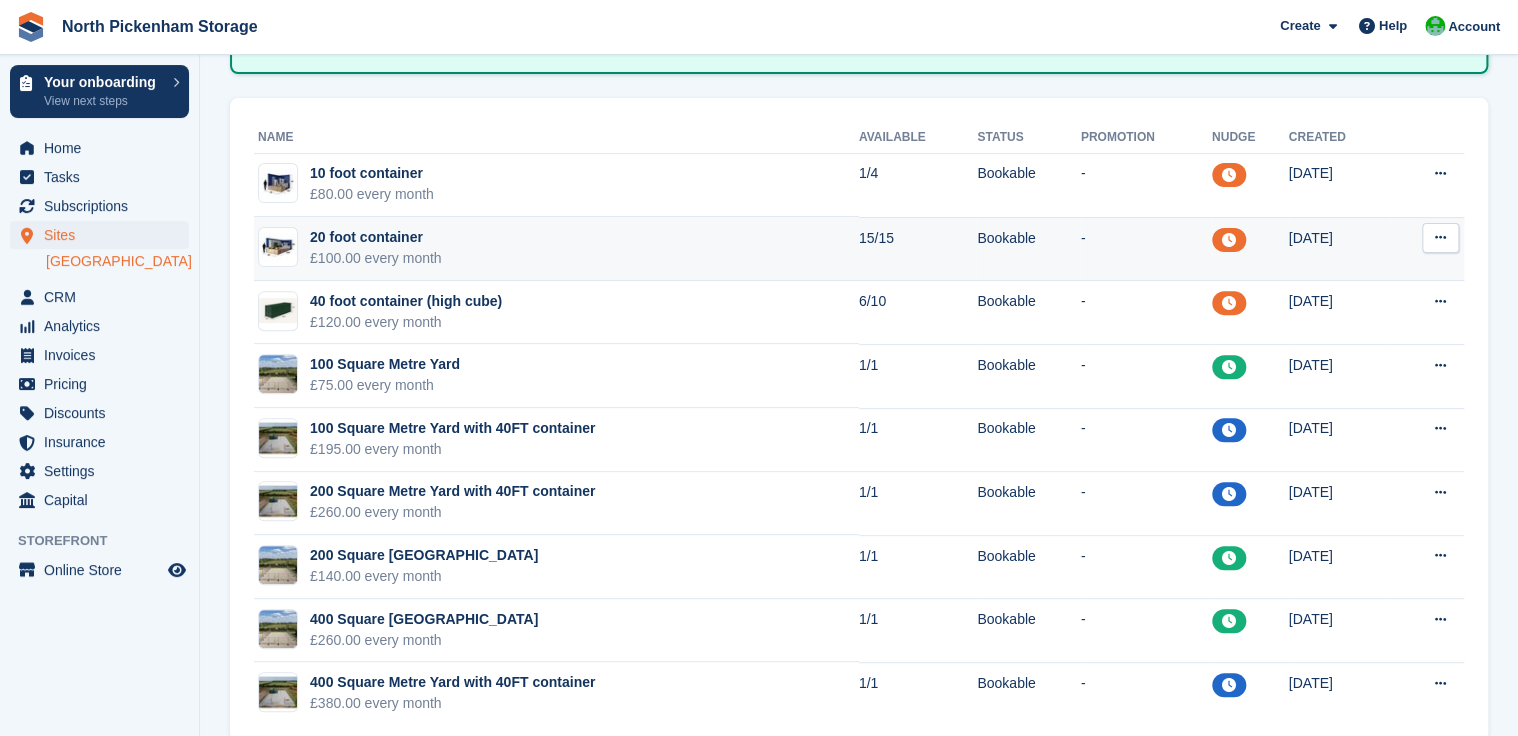scroll, scrollTop: 216, scrollLeft: 0, axis: vertical 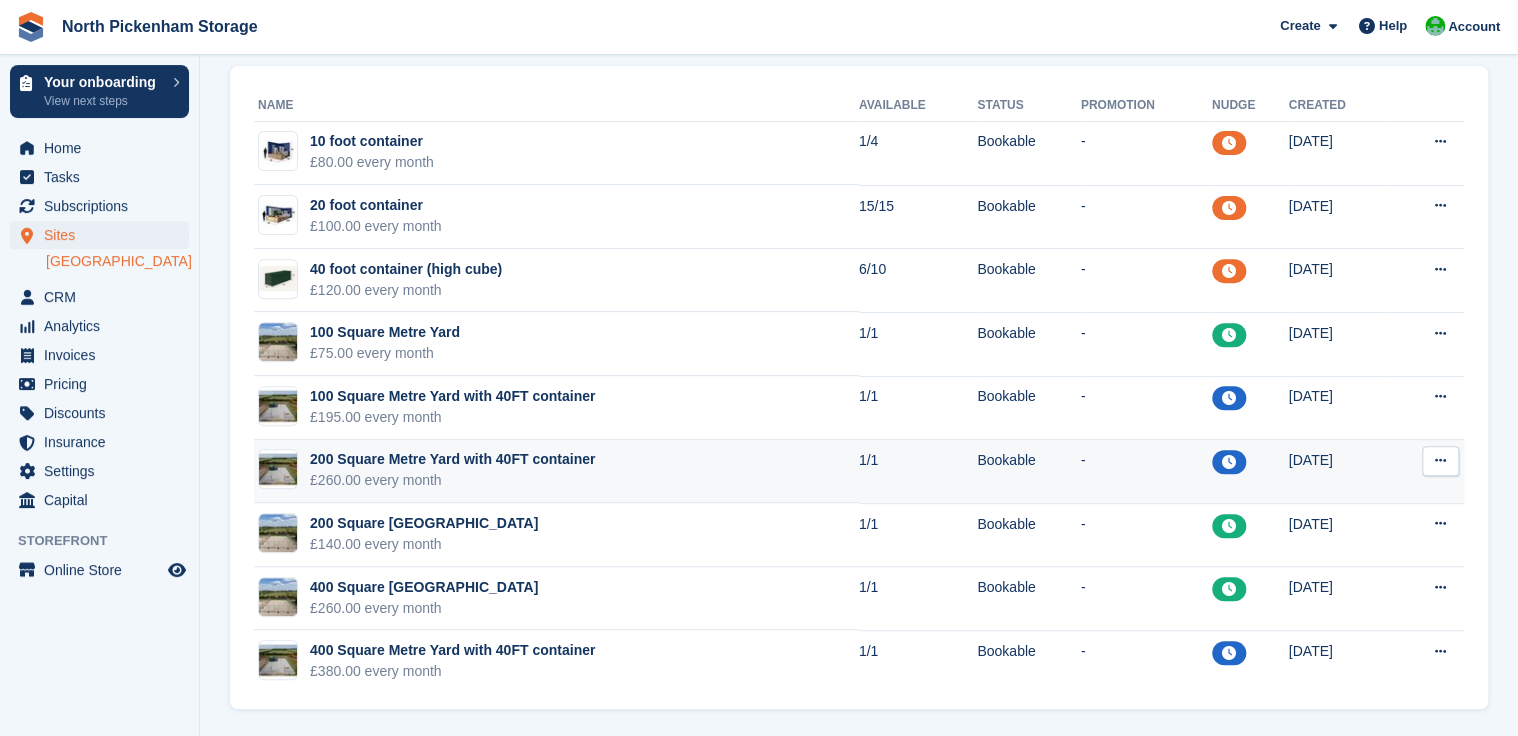 click at bounding box center [1440, 460] 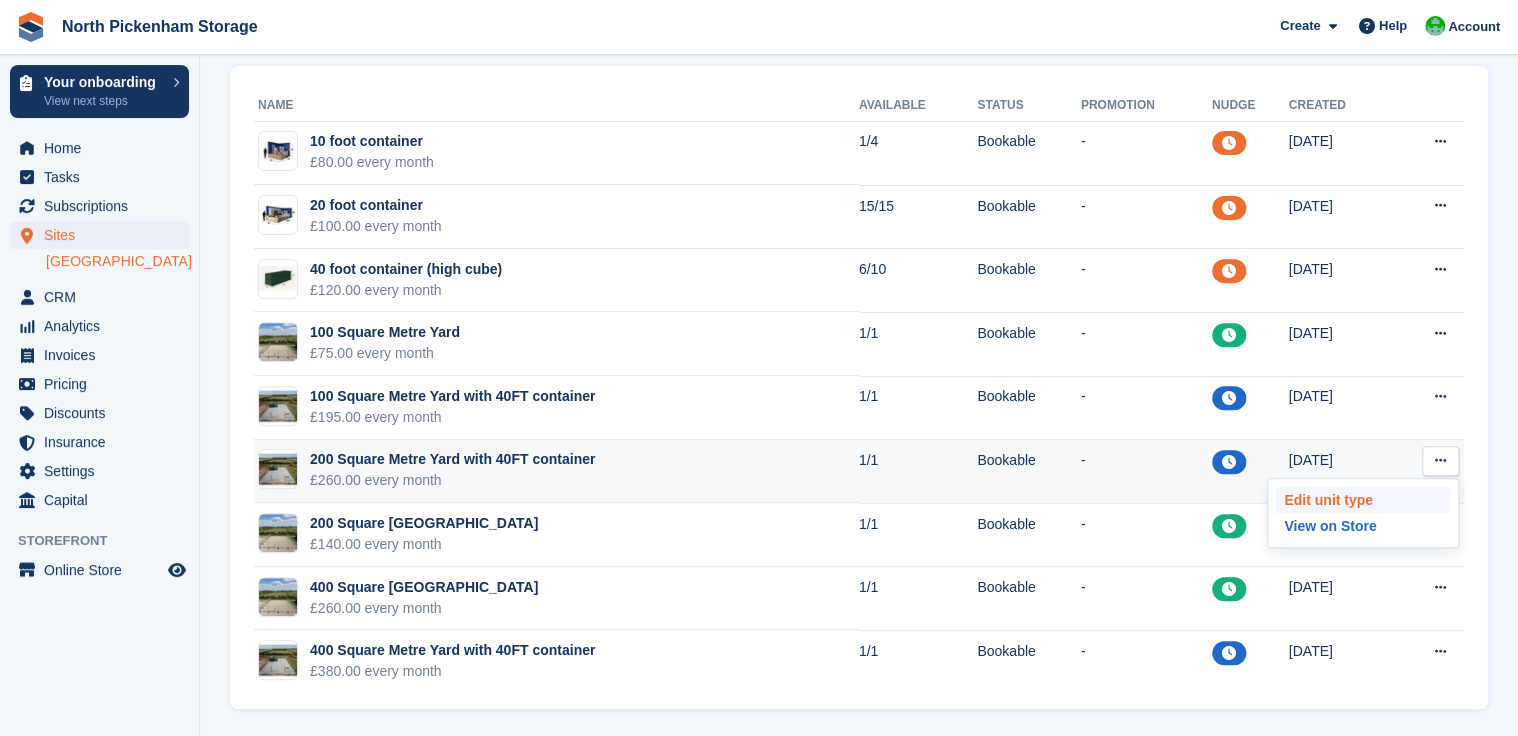 type 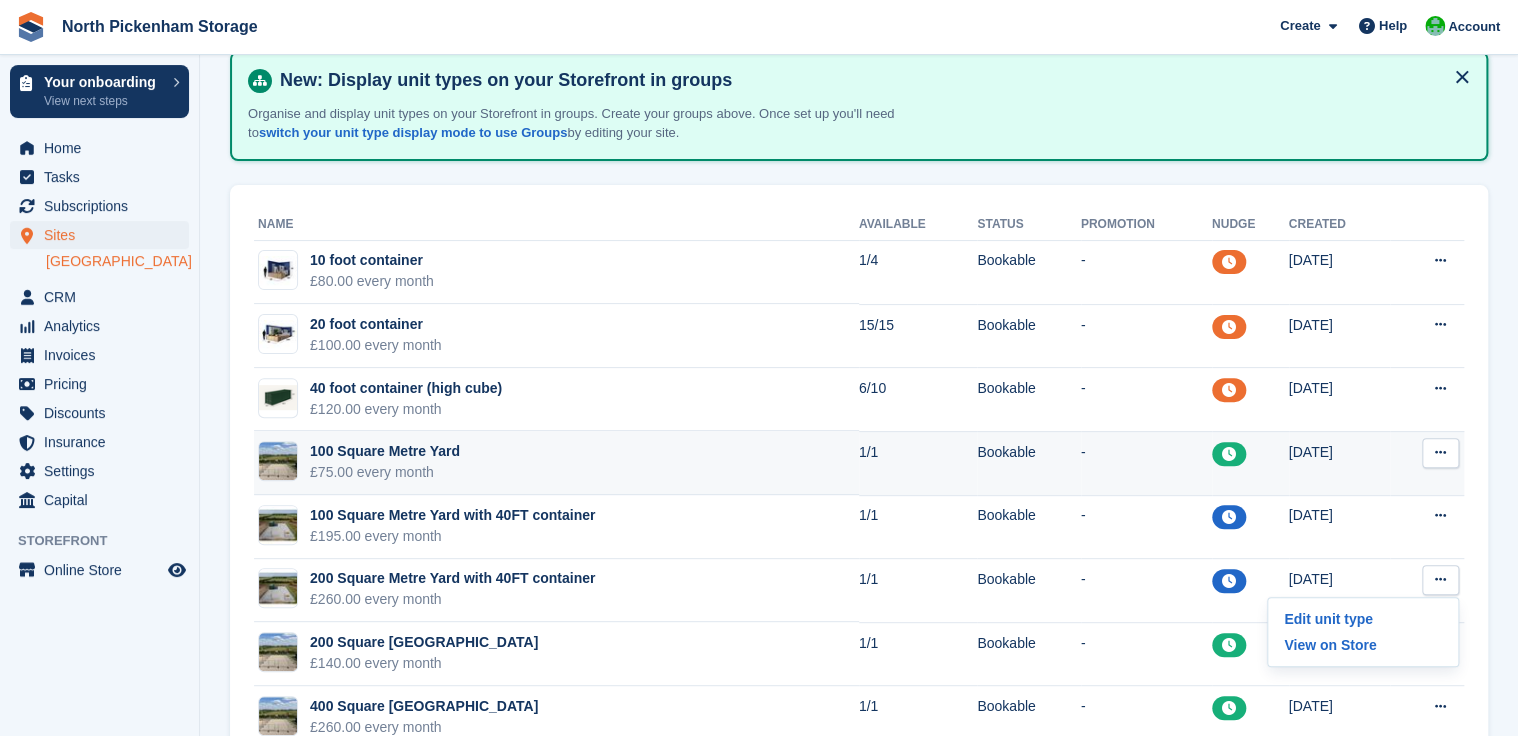 scroll, scrollTop: 0, scrollLeft: 0, axis: both 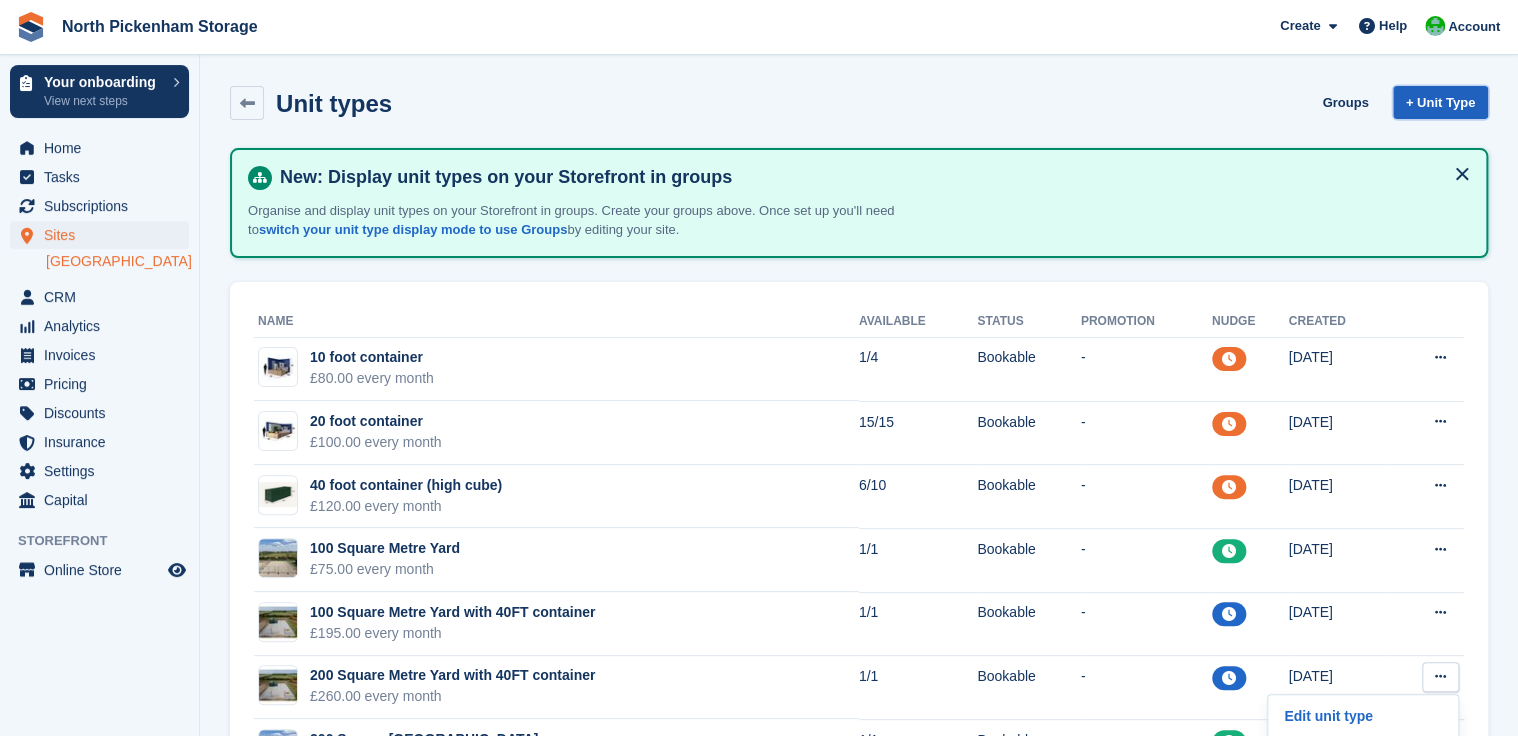 click on "+ Unit Type" at bounding box center (1440, 102) 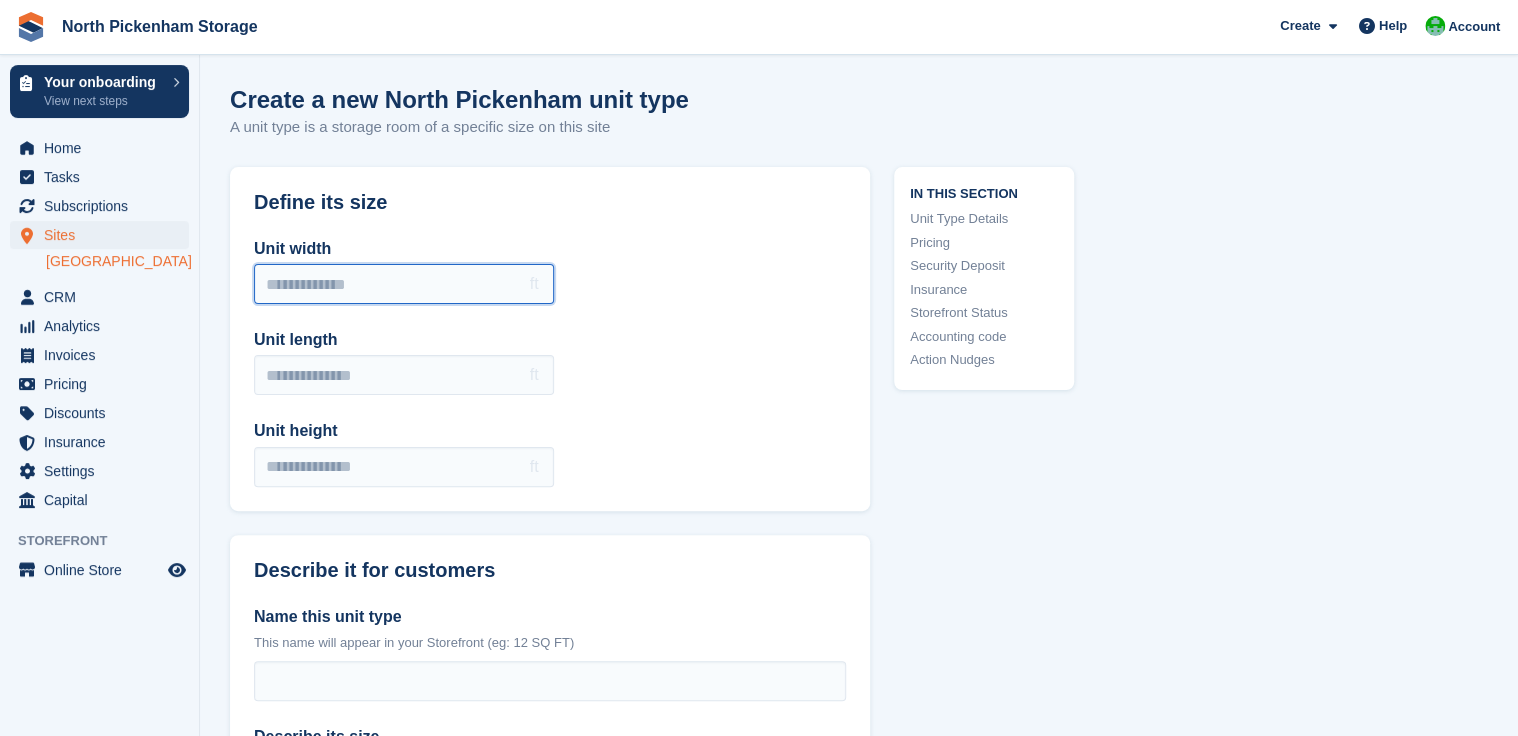 click on "Unit width" at bounding box center (404, 284) 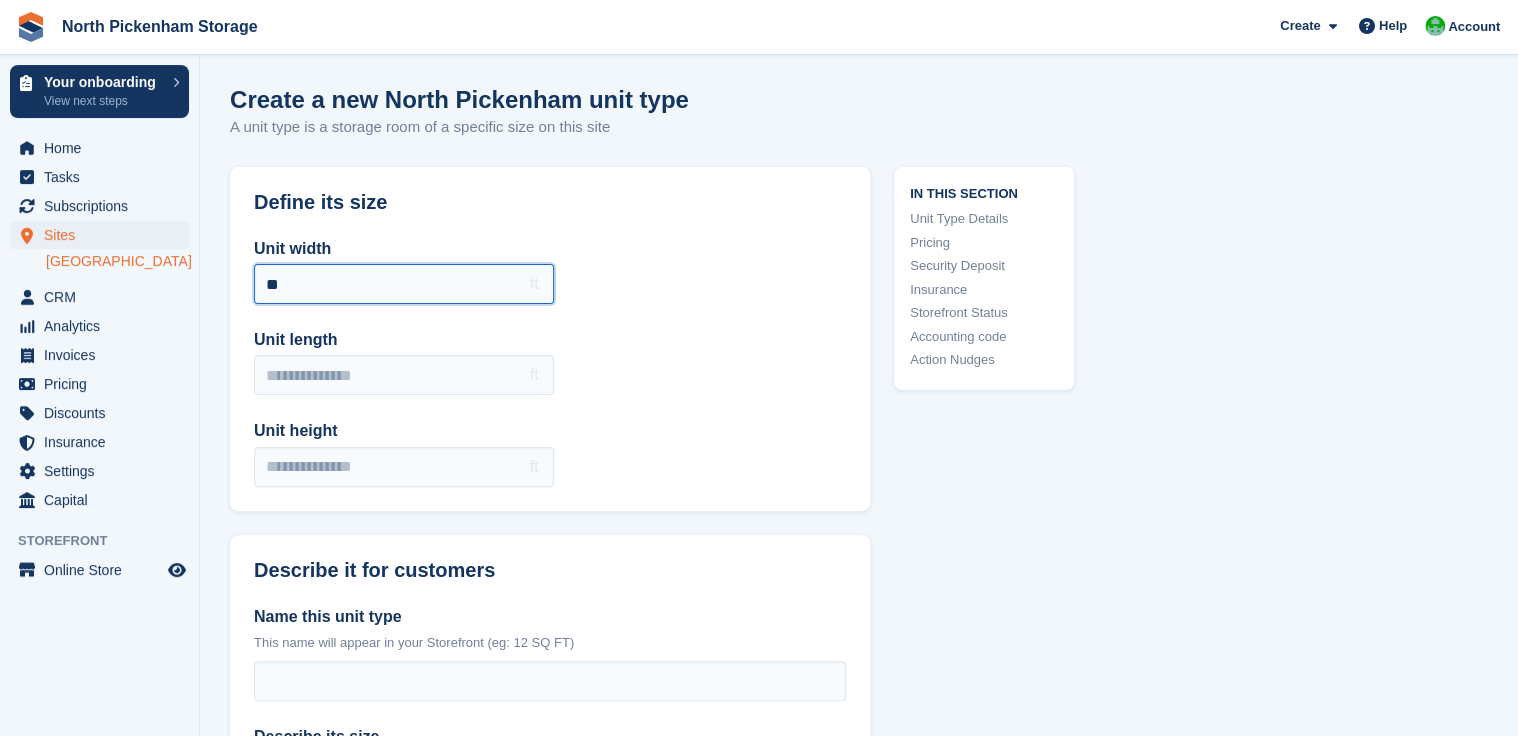 type on "**" 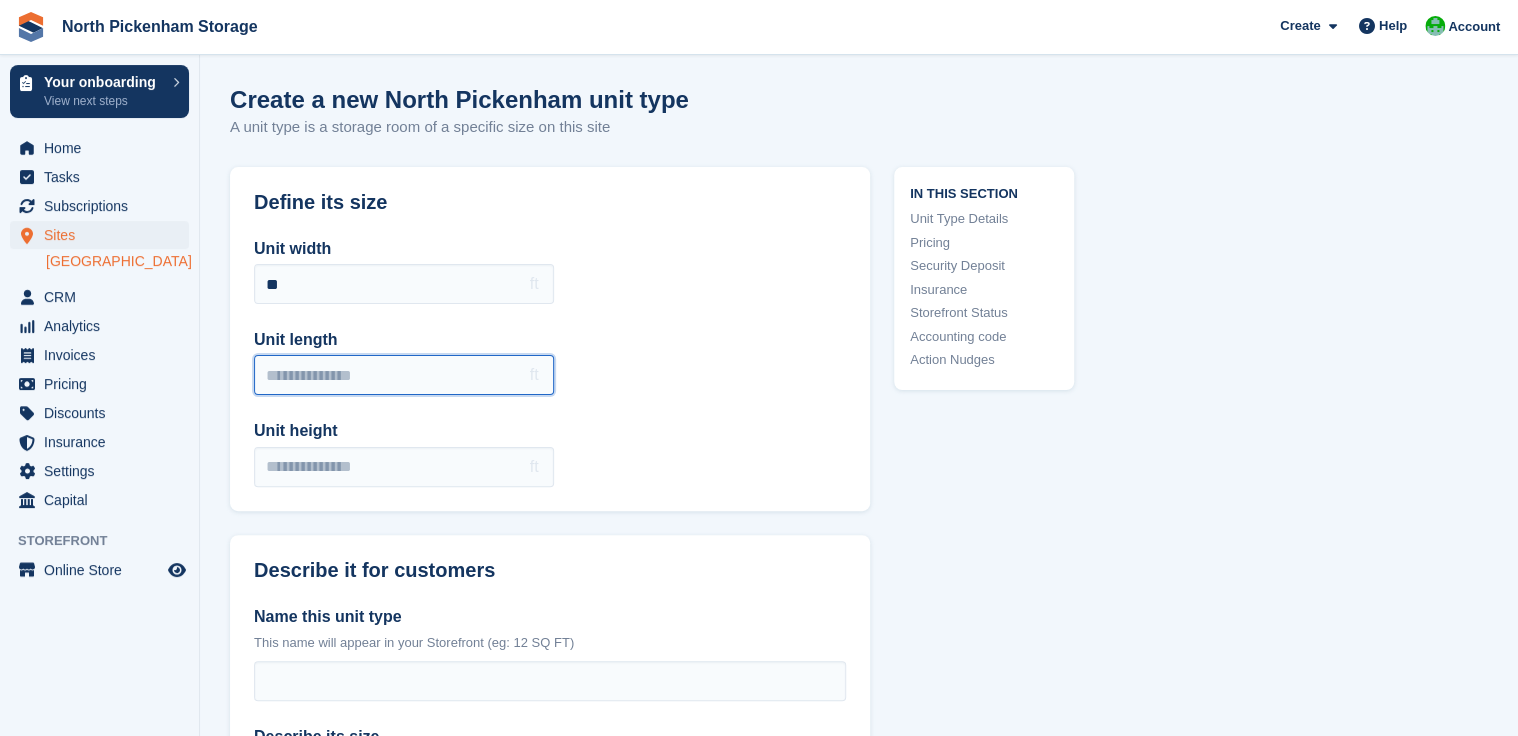 click on "Unit length" at bounding box center [404, 375] 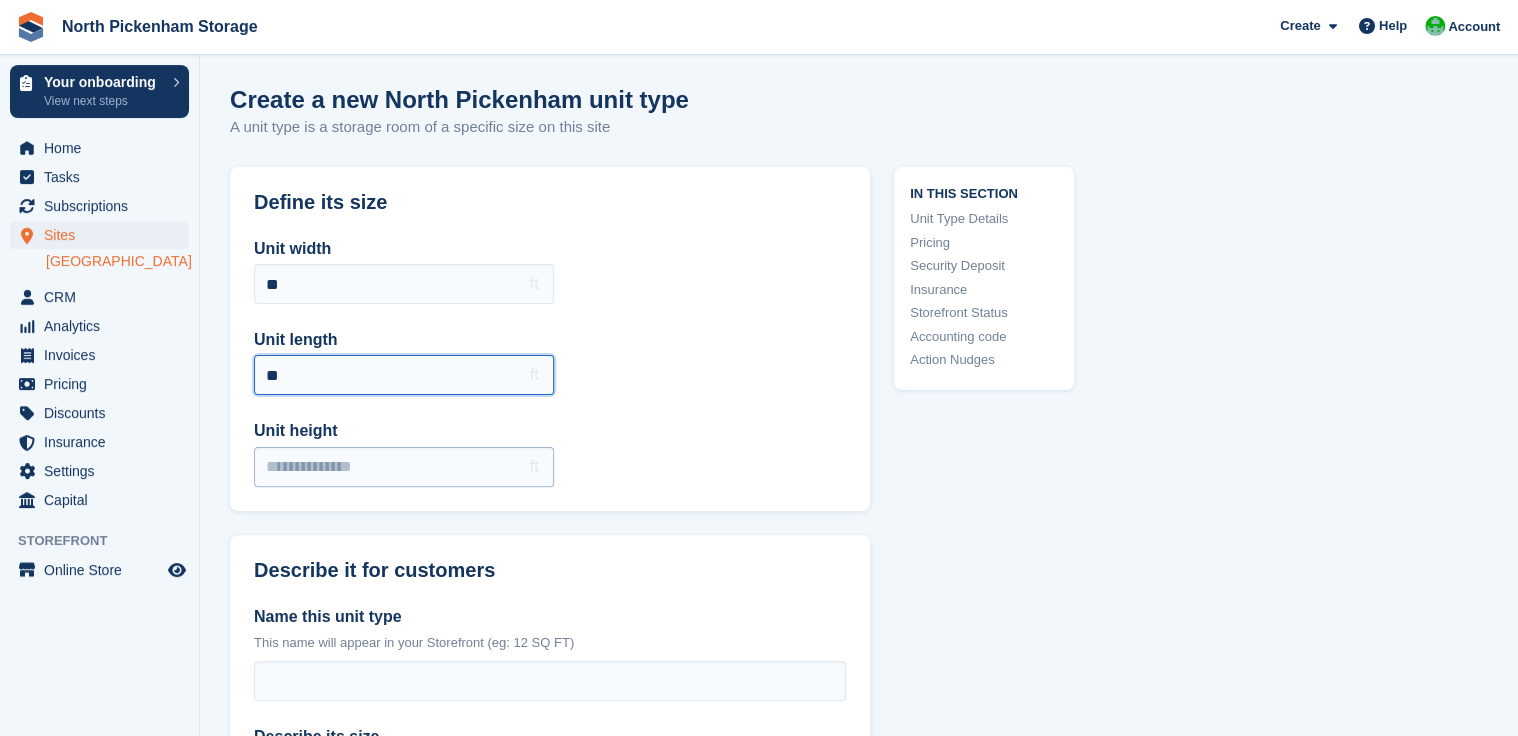 type on "**" 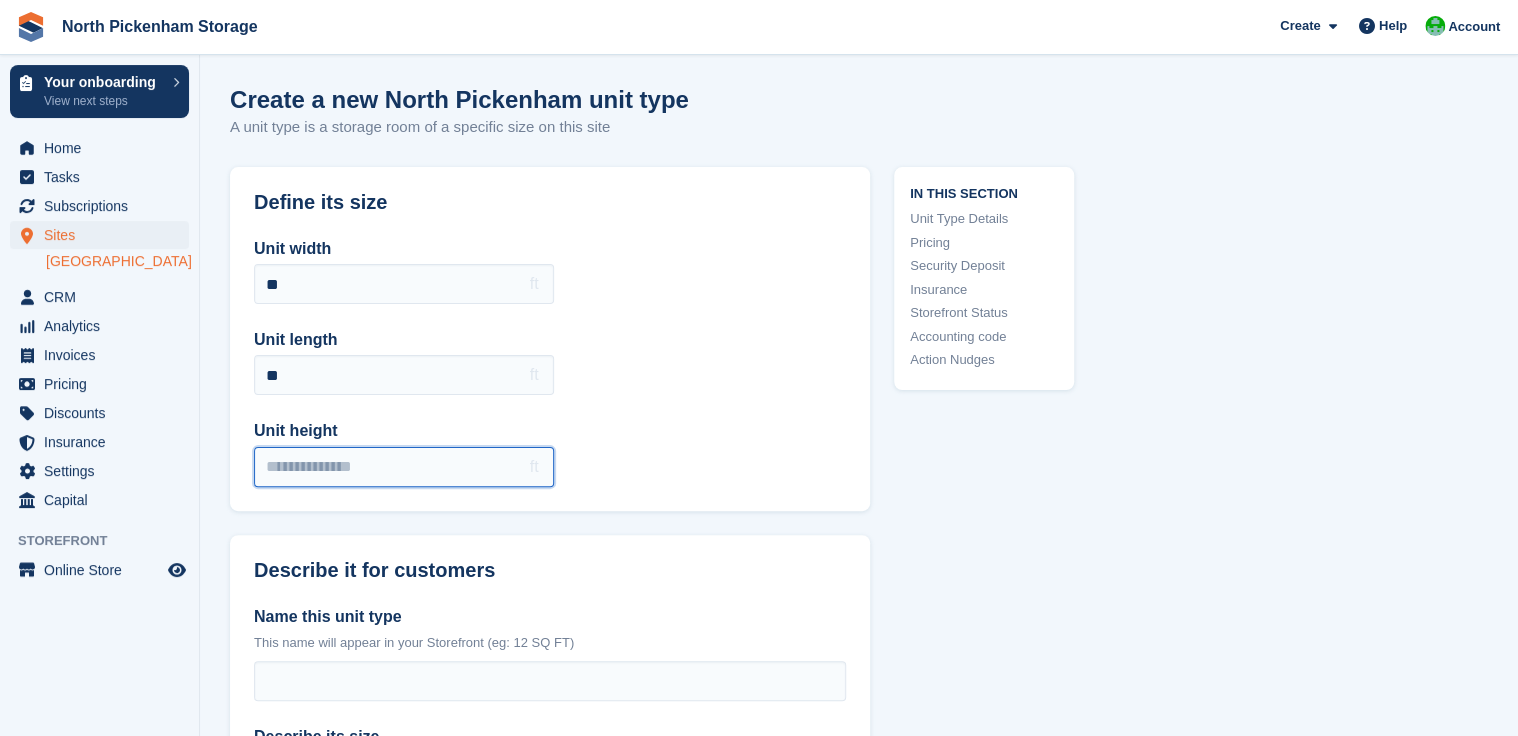 click on "Unit height" at bounding box center (404, 467) 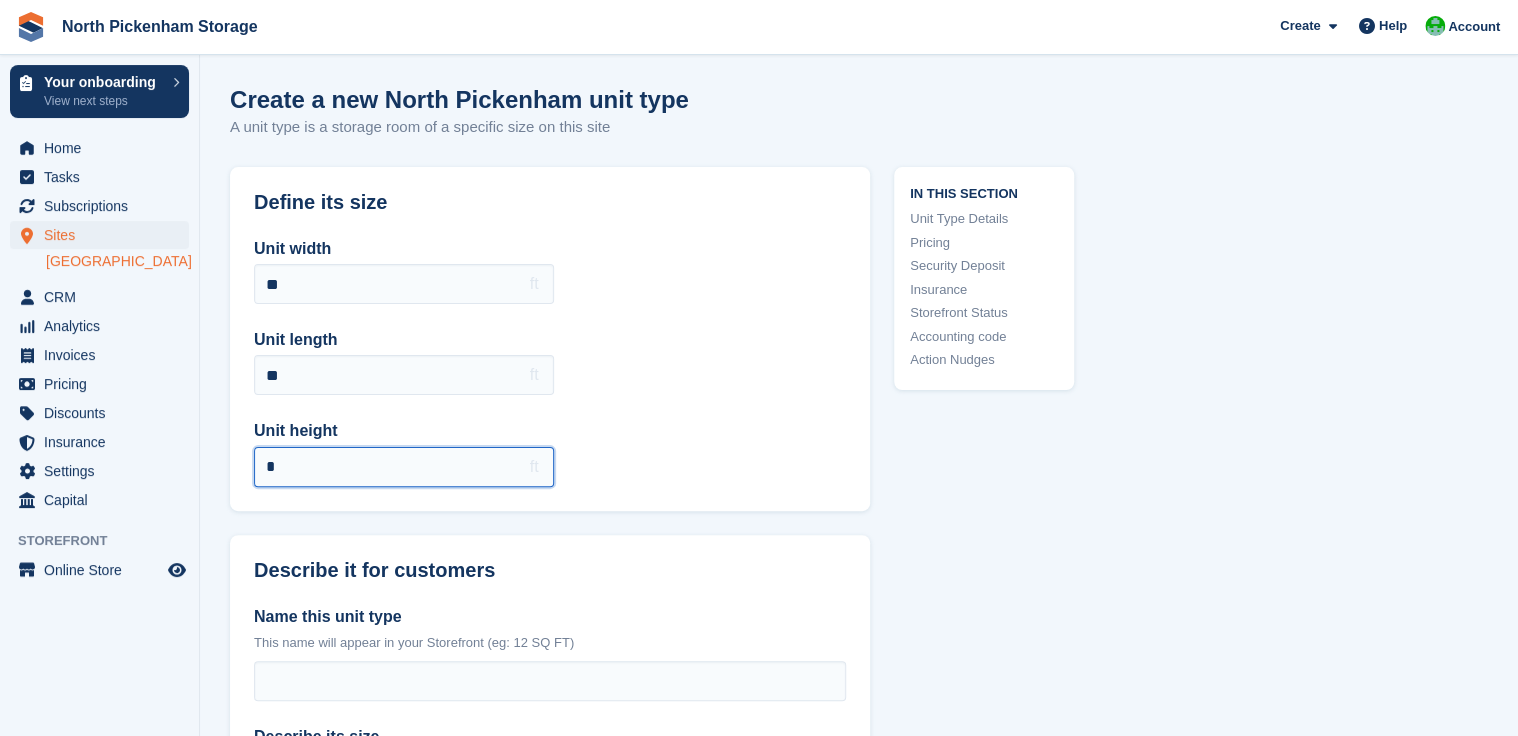 type on "*" 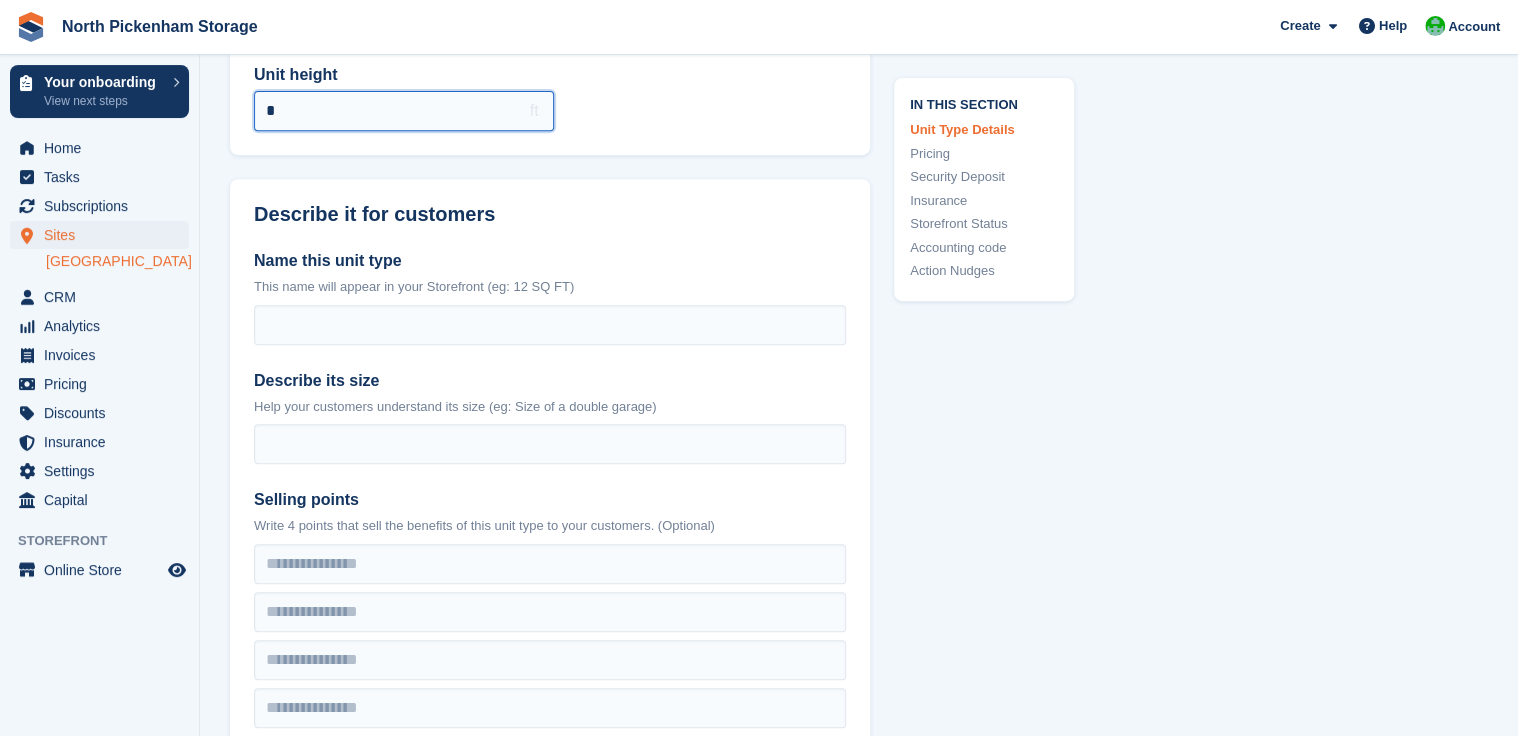 scroll, scrollTop: 358, scrollLeft: 0, axis: vertical 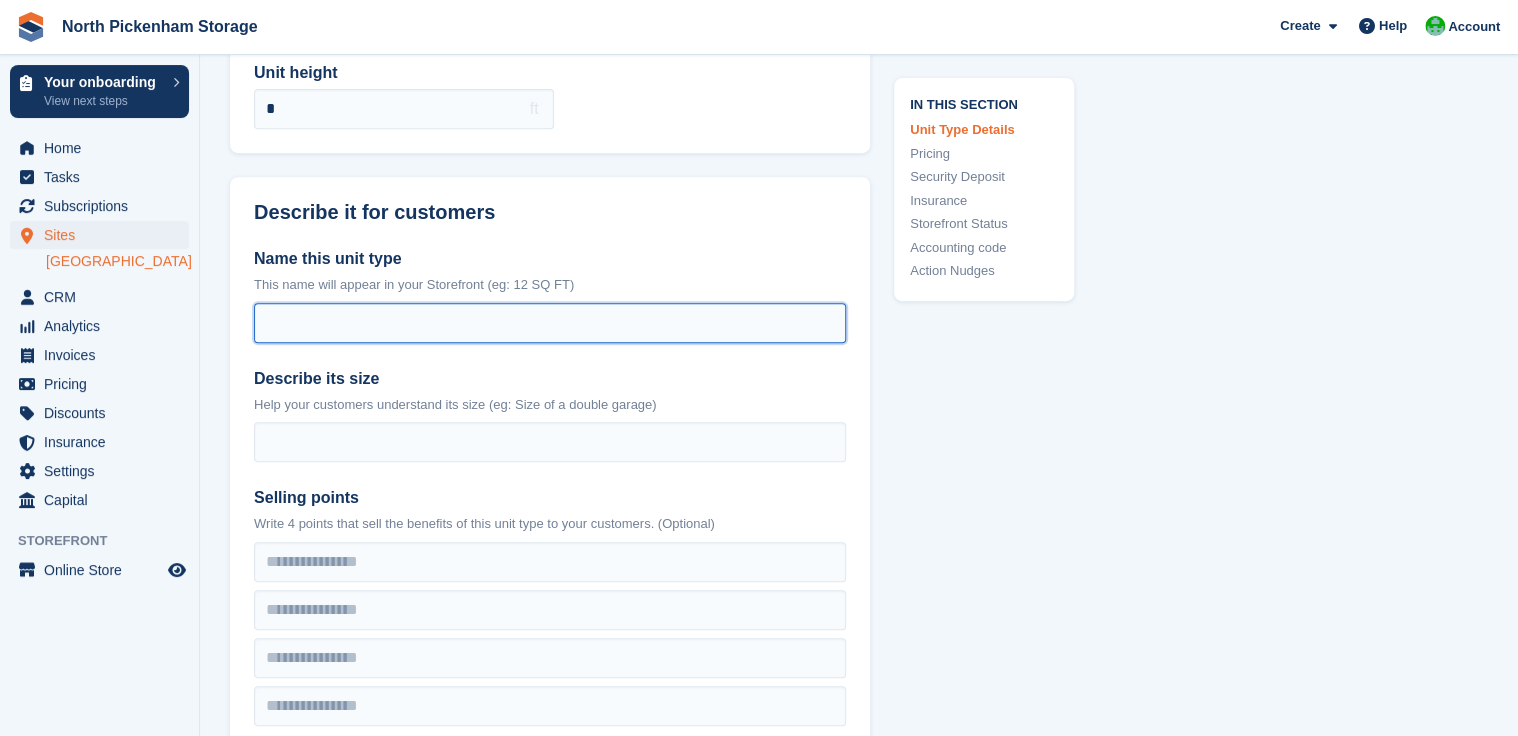 click on "Name this unit type" at bounding box center [550, 323] 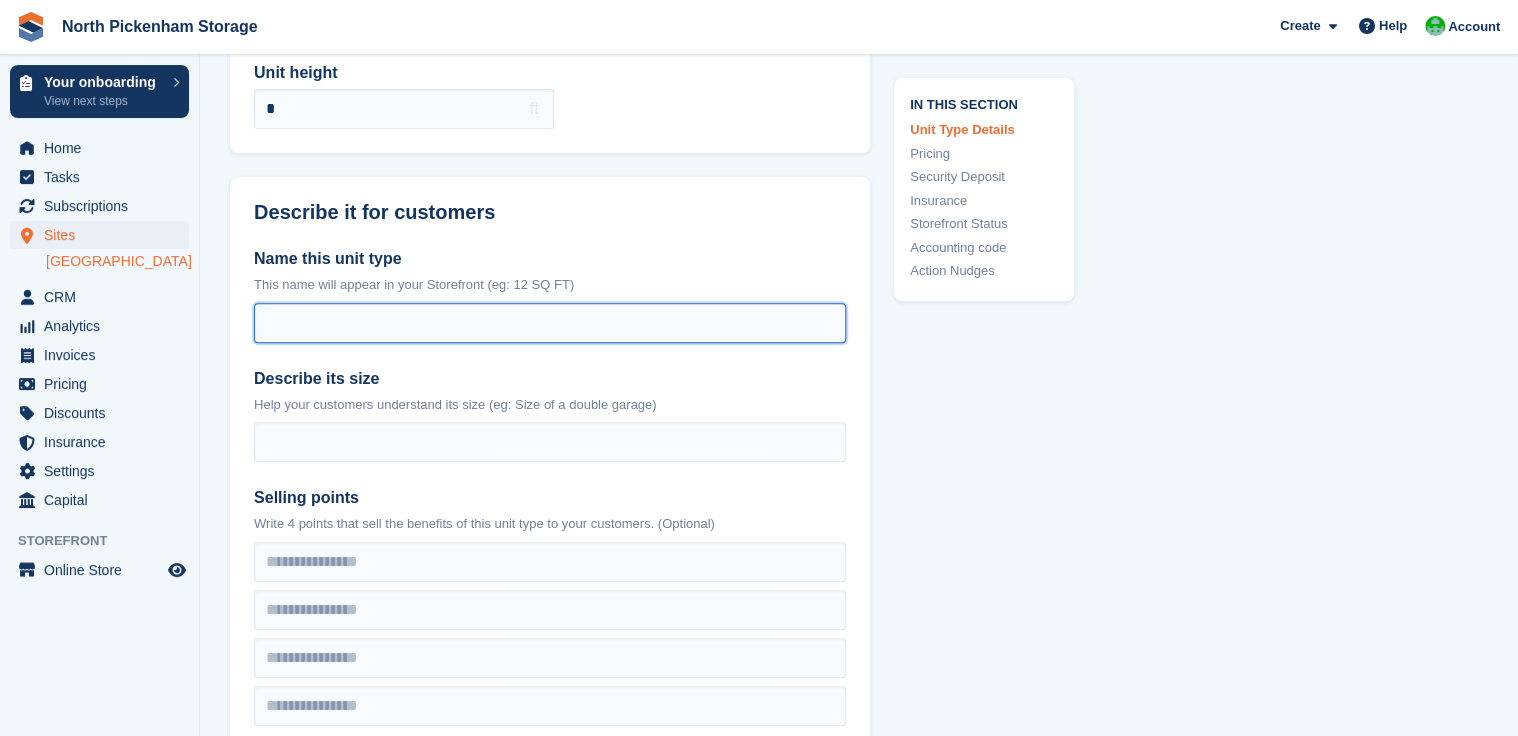 paste on "**********" 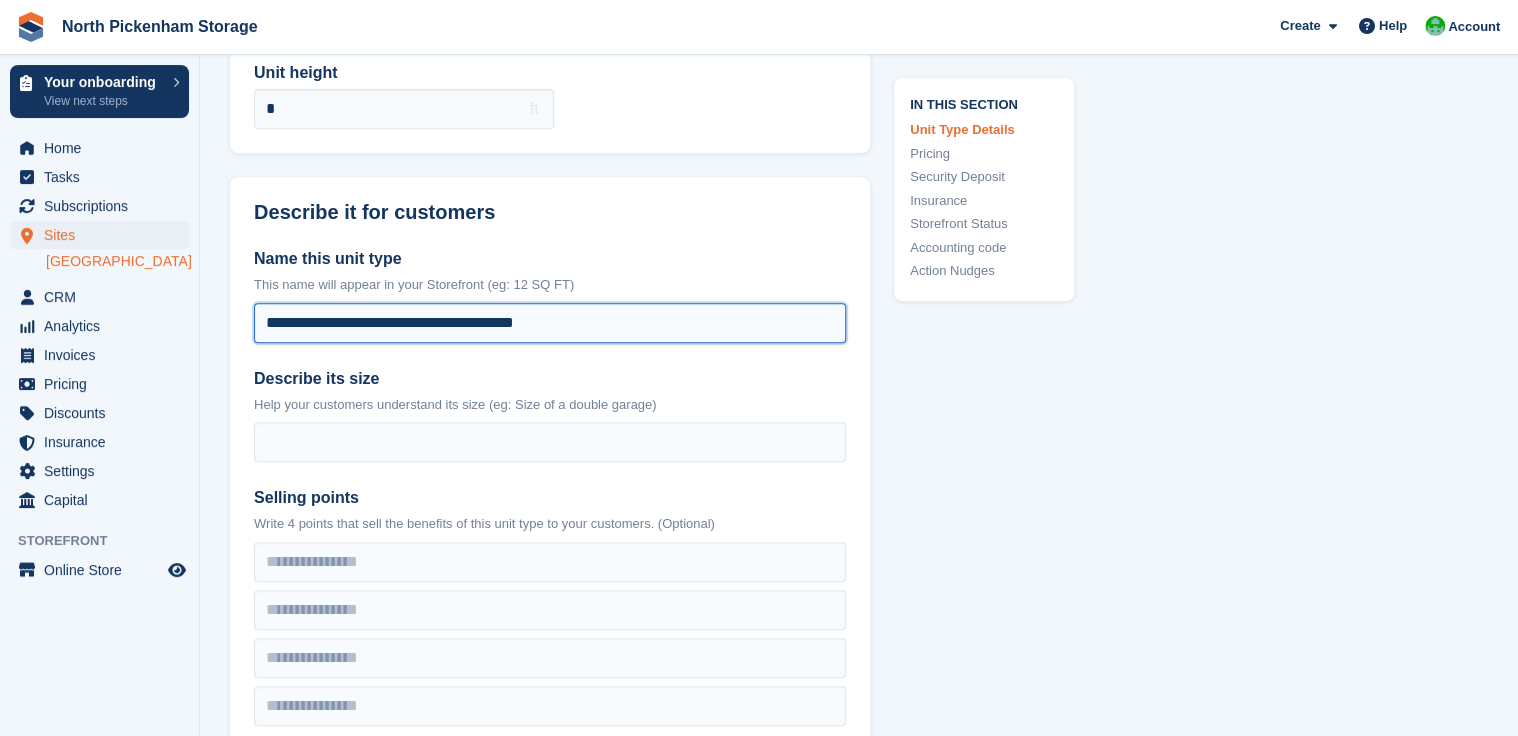 click on "**********" at bounding box center (550, 323) 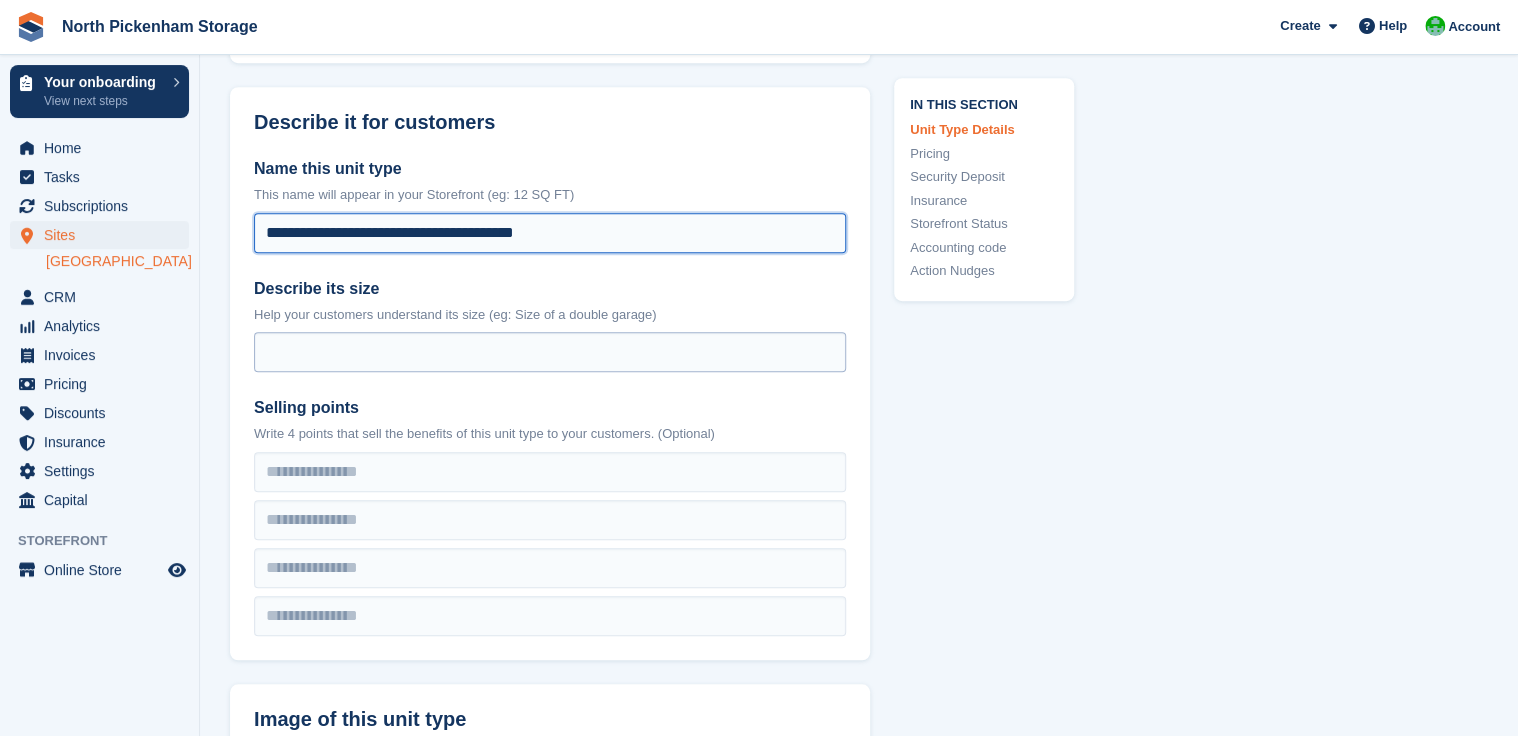 scroll, scrollTop: 460, scrollLeft: 0, axis: vertical 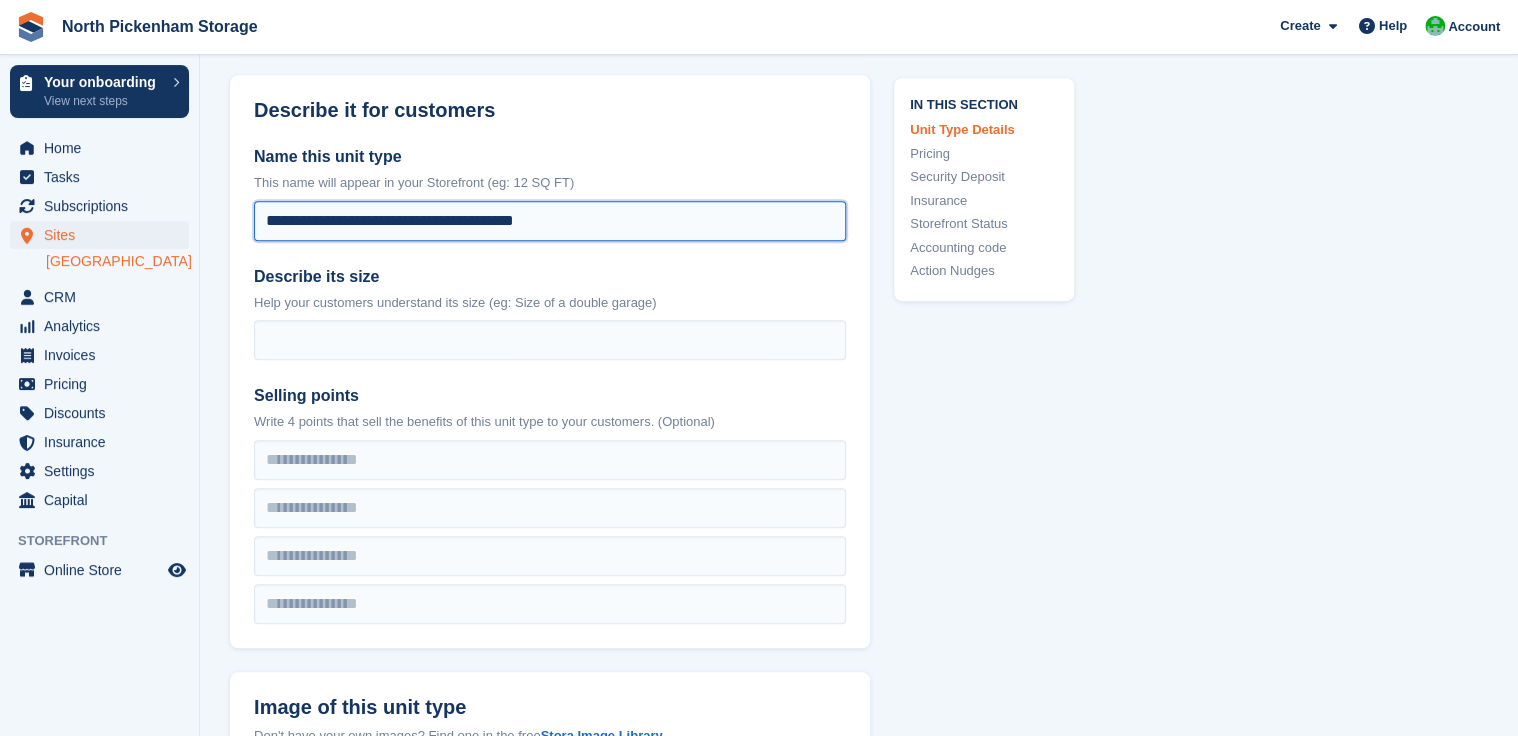 type on "**********" 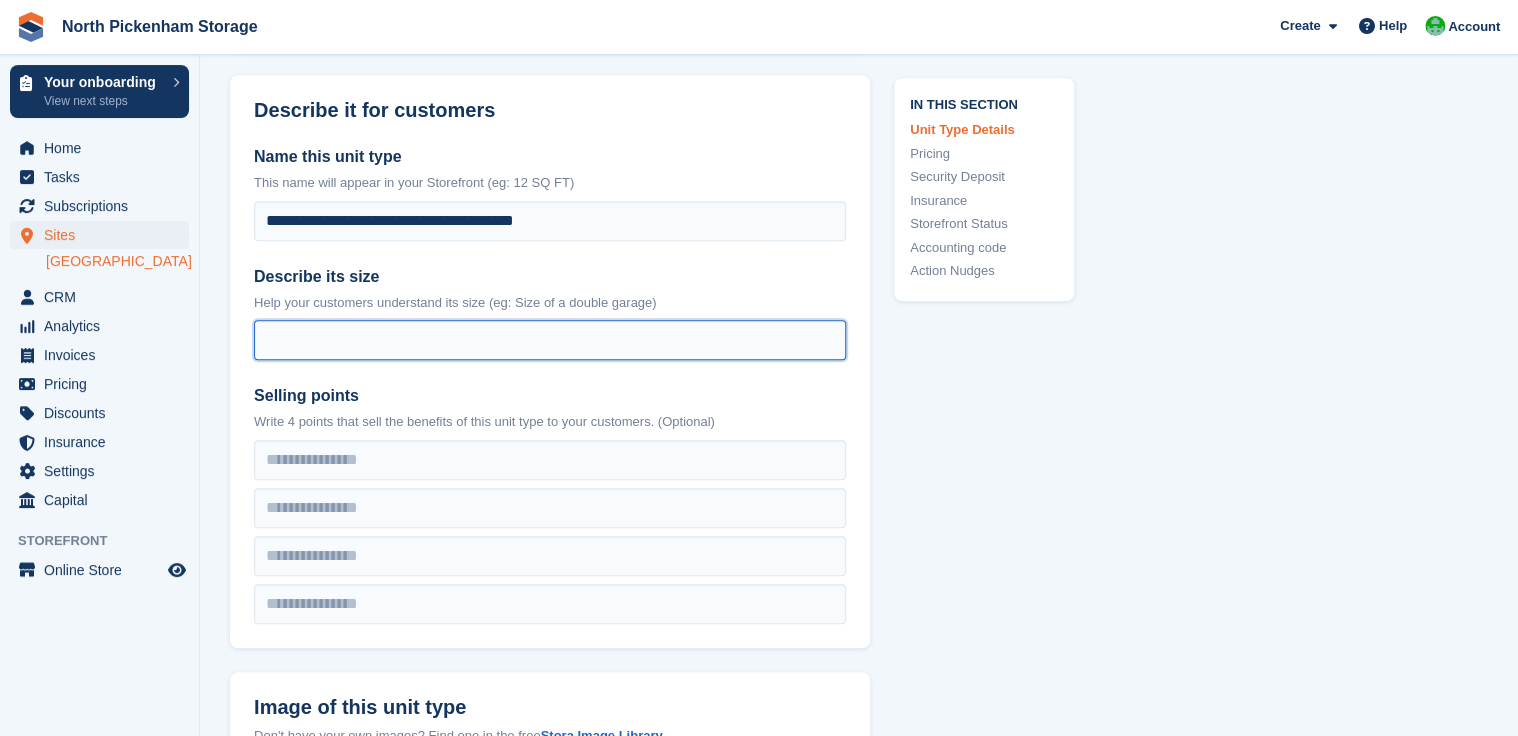 click on "Describe its size" at bounding box center [550, 340] 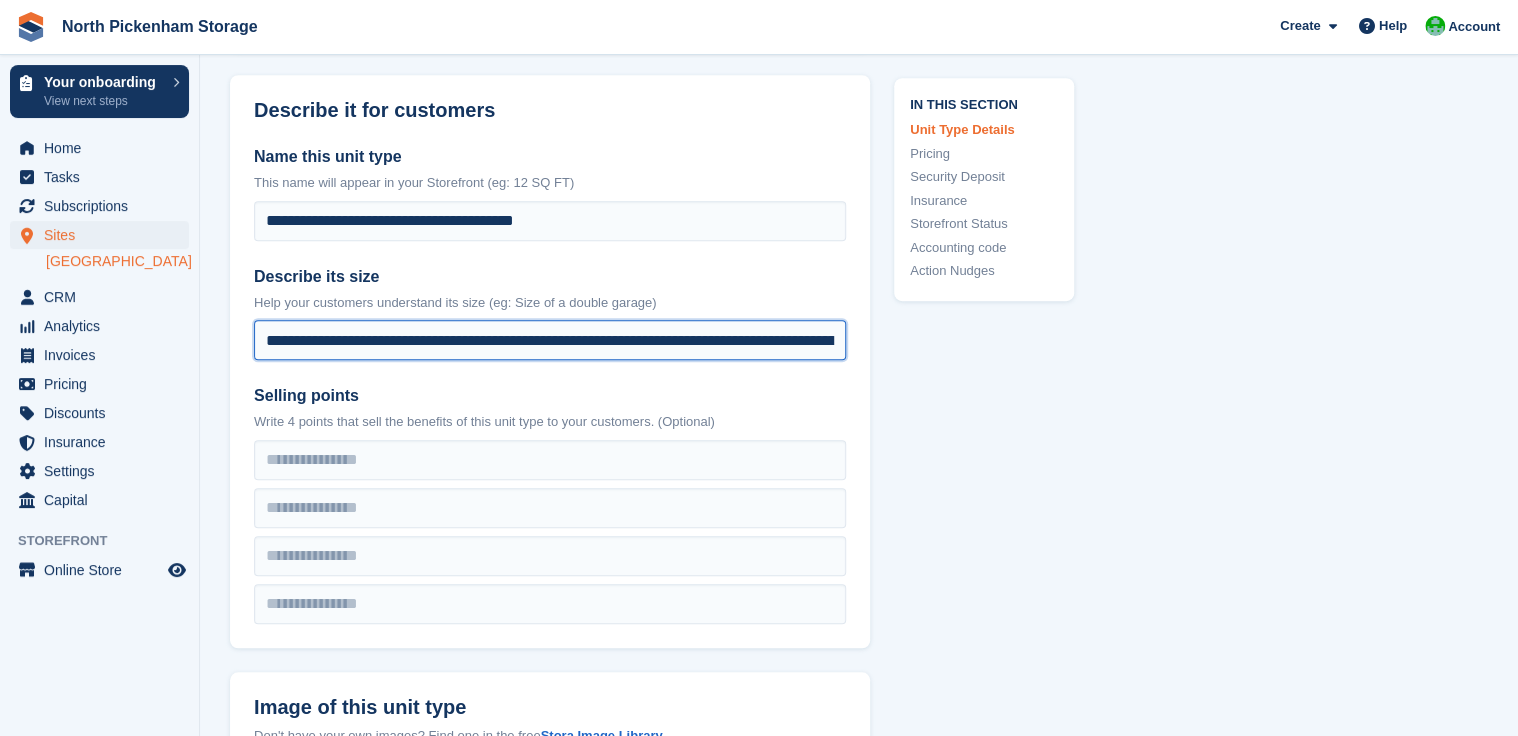 scroll, scrollTop: 0, scrollLeft: 217, axis: horizontal 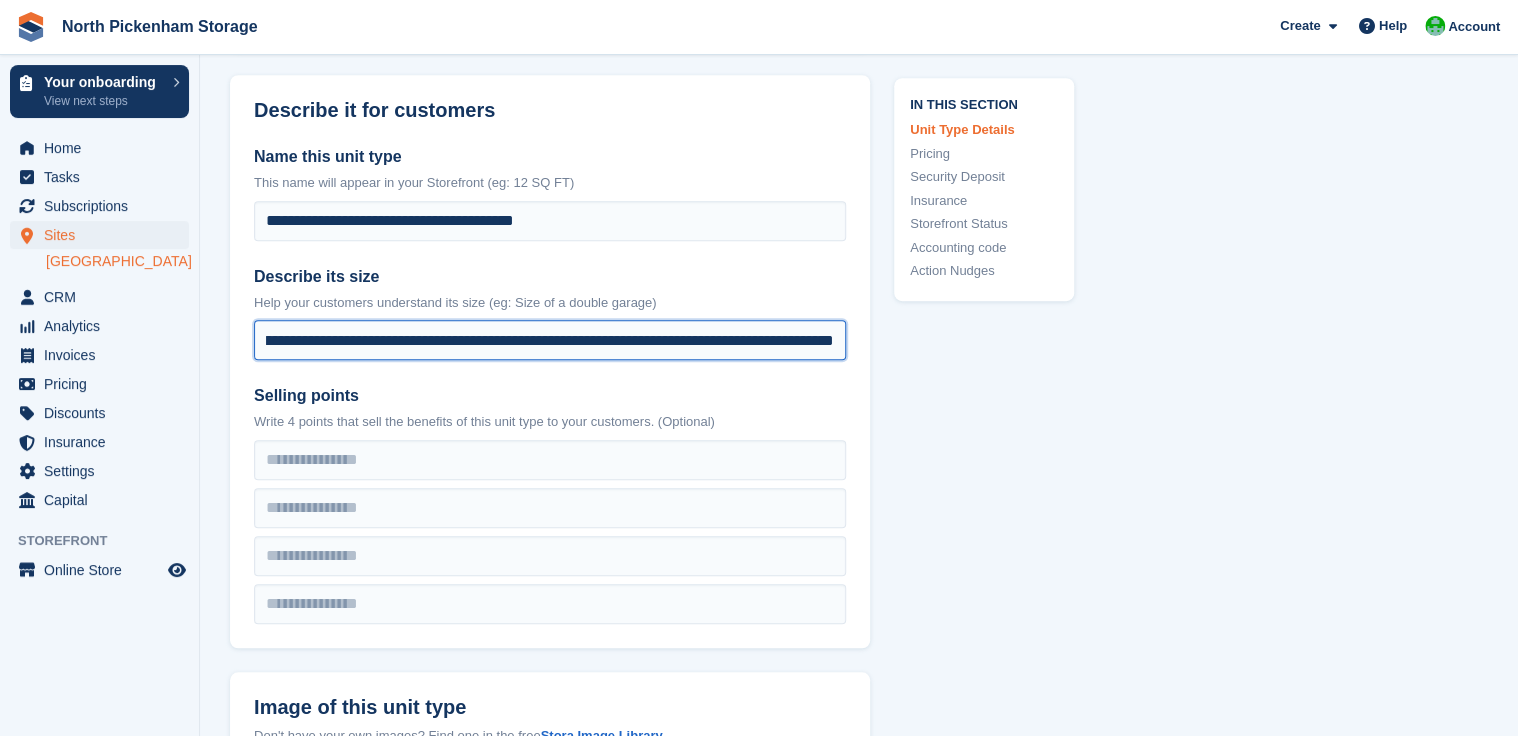 type on "**********" 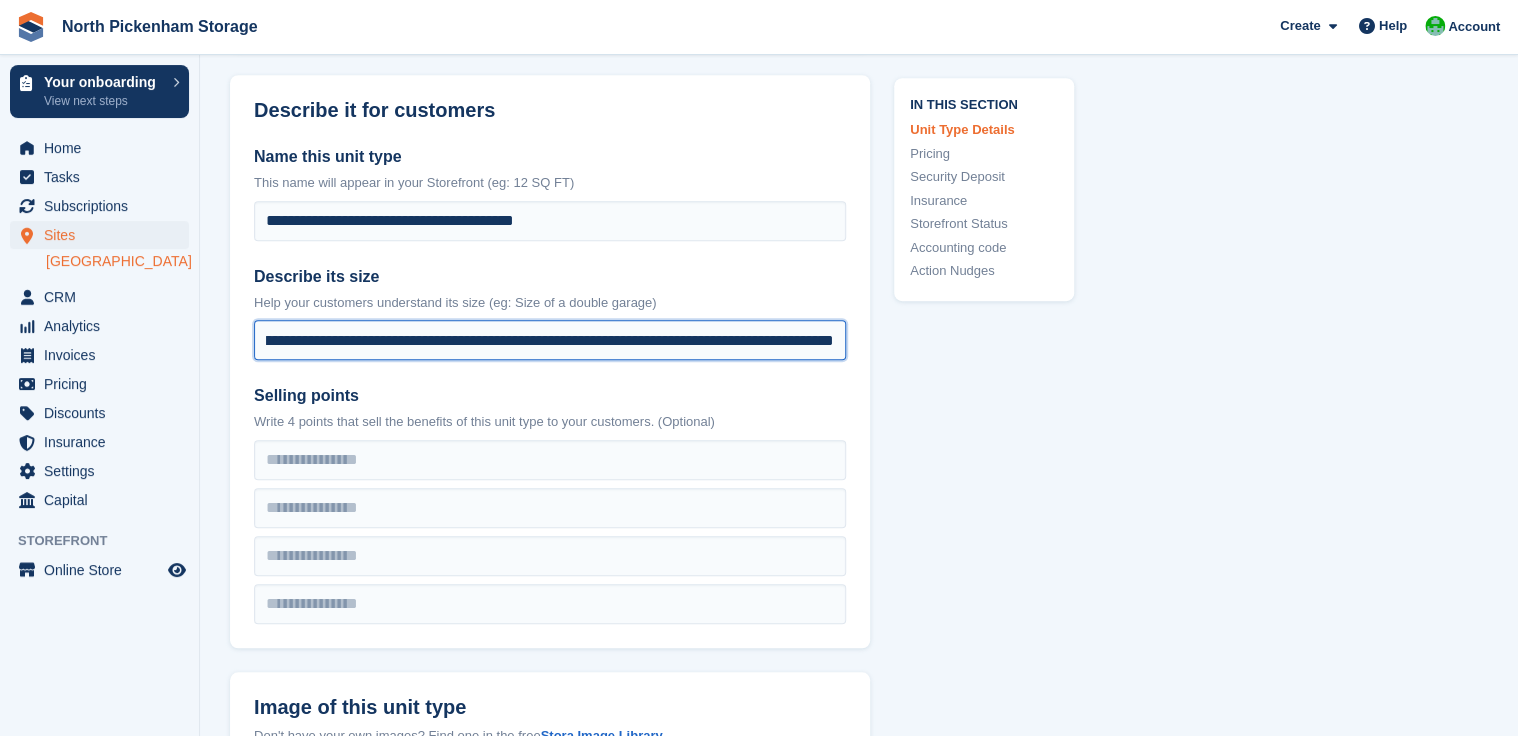 scroll, scrollTop: 0, scrollLeft: 0, axis: both 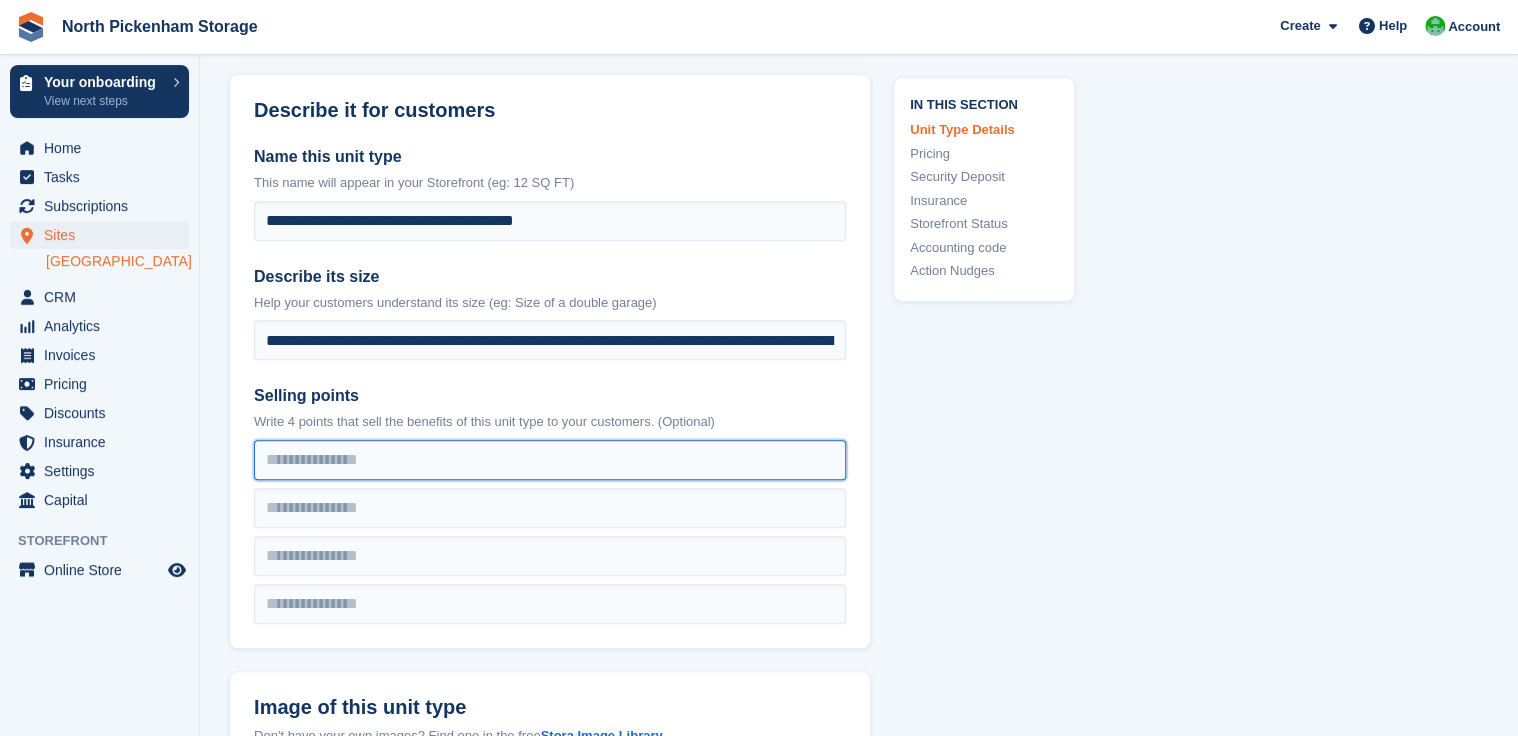 click at bounding box center (550, 460) 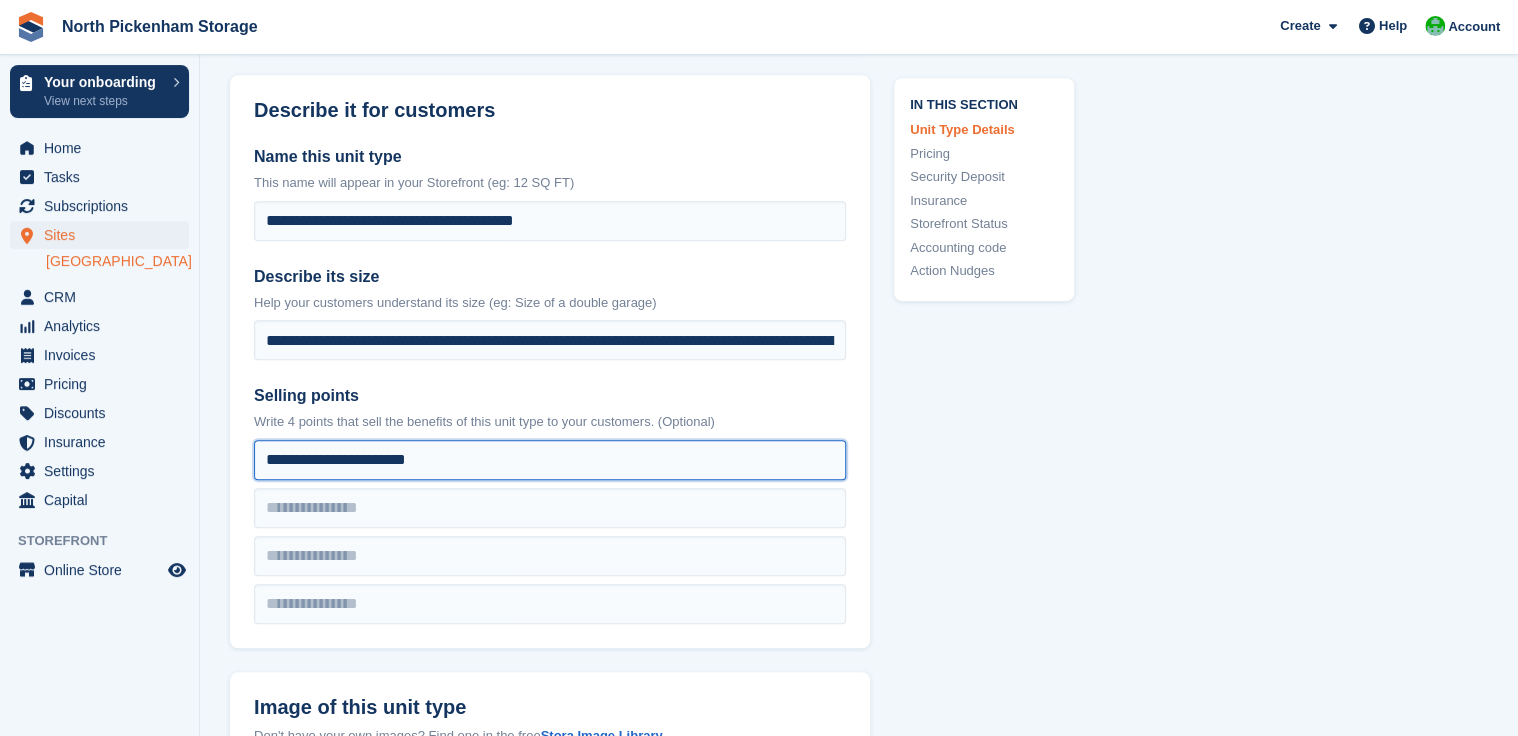 type on "**********" 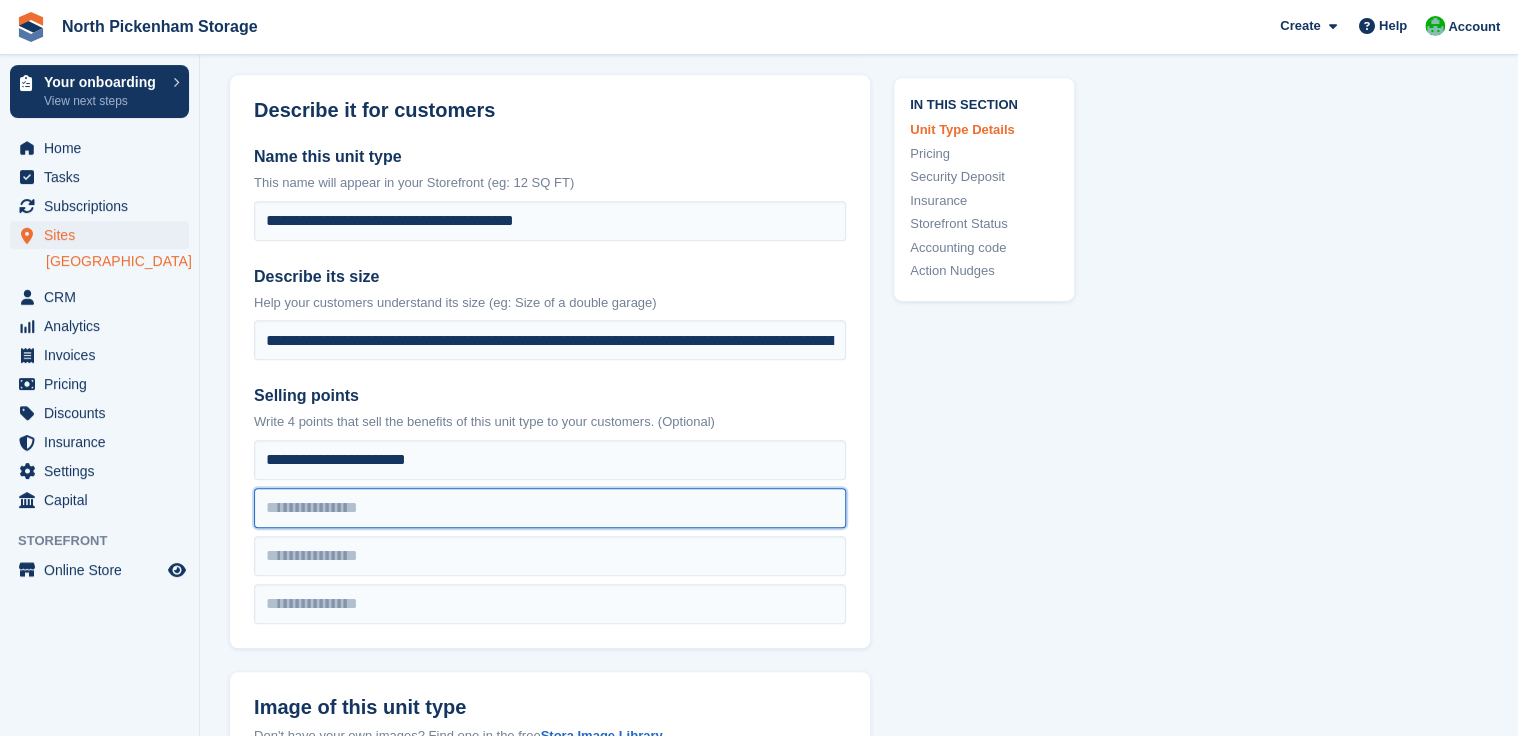 click at bounding box center (550, 460) 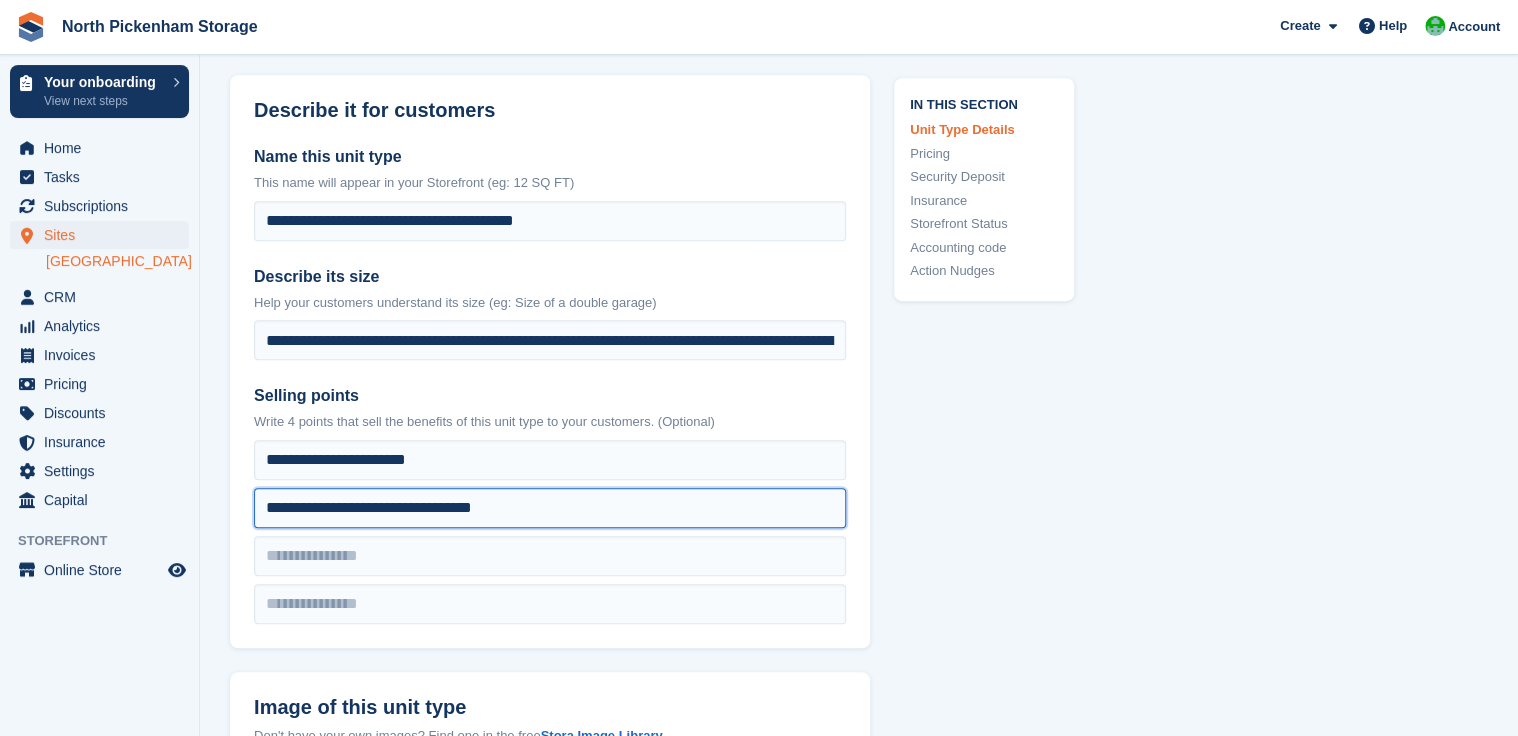 type on "**********" 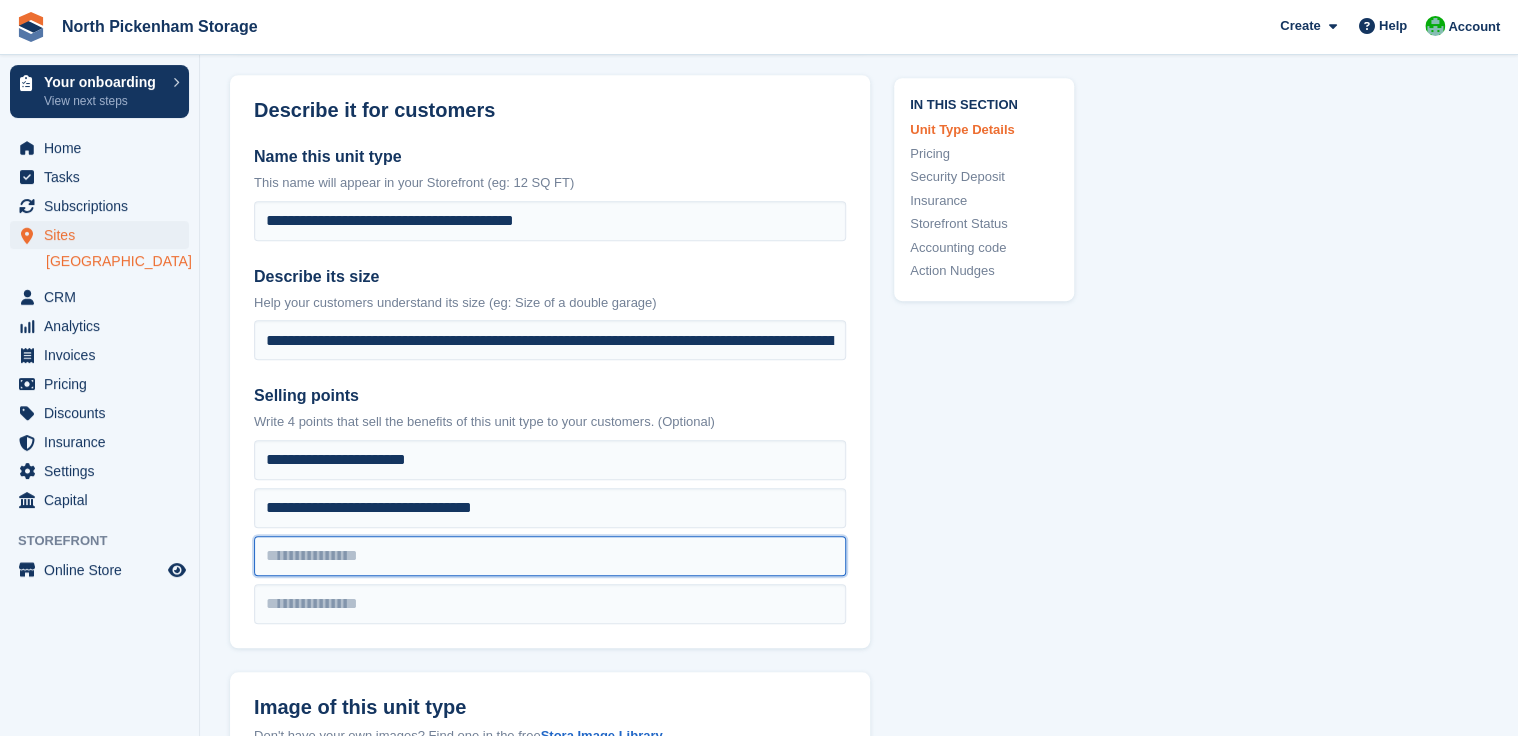click at bounding box center [550, 460] 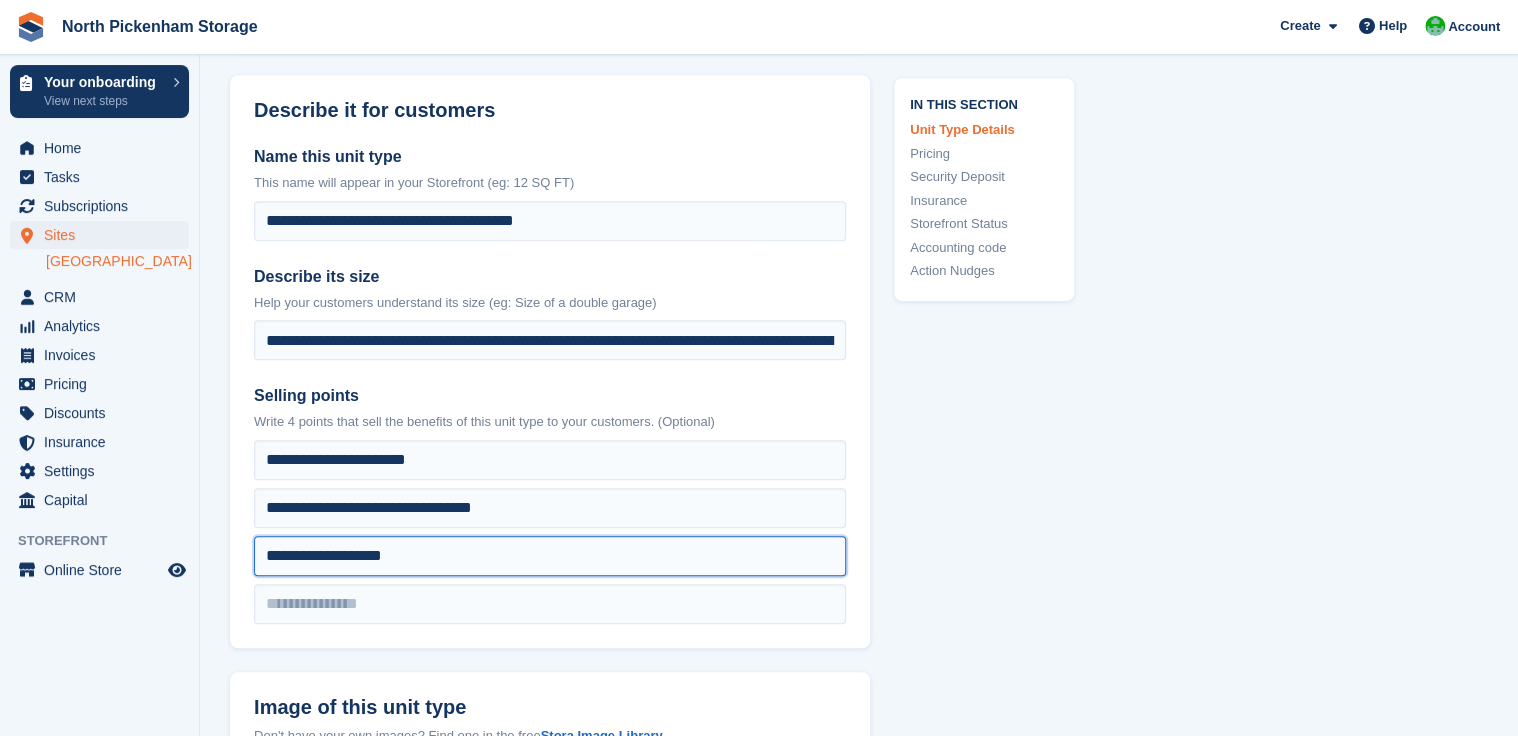type on "**********" 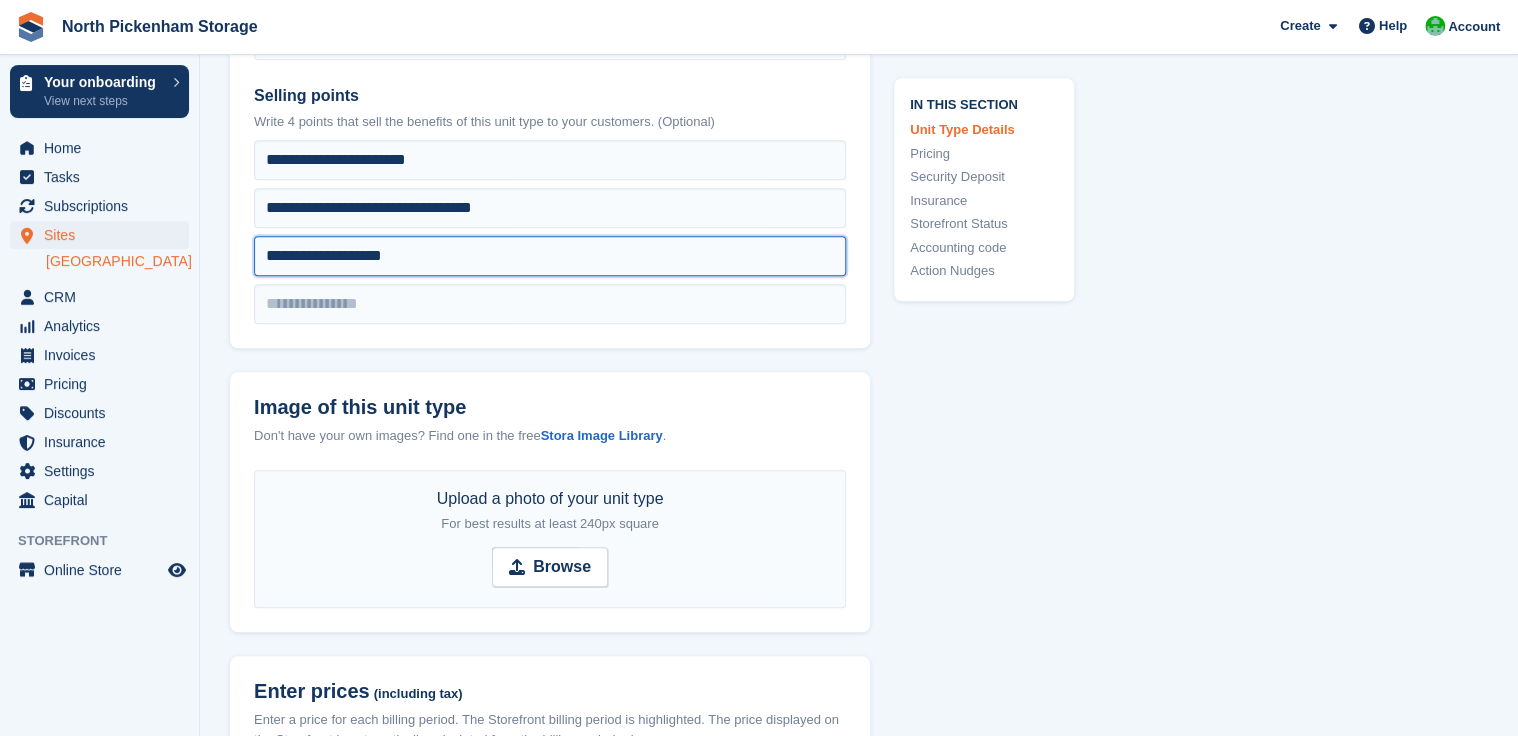 scroll, scrollTop: 861, scrollLeft: 0, axis: vertical 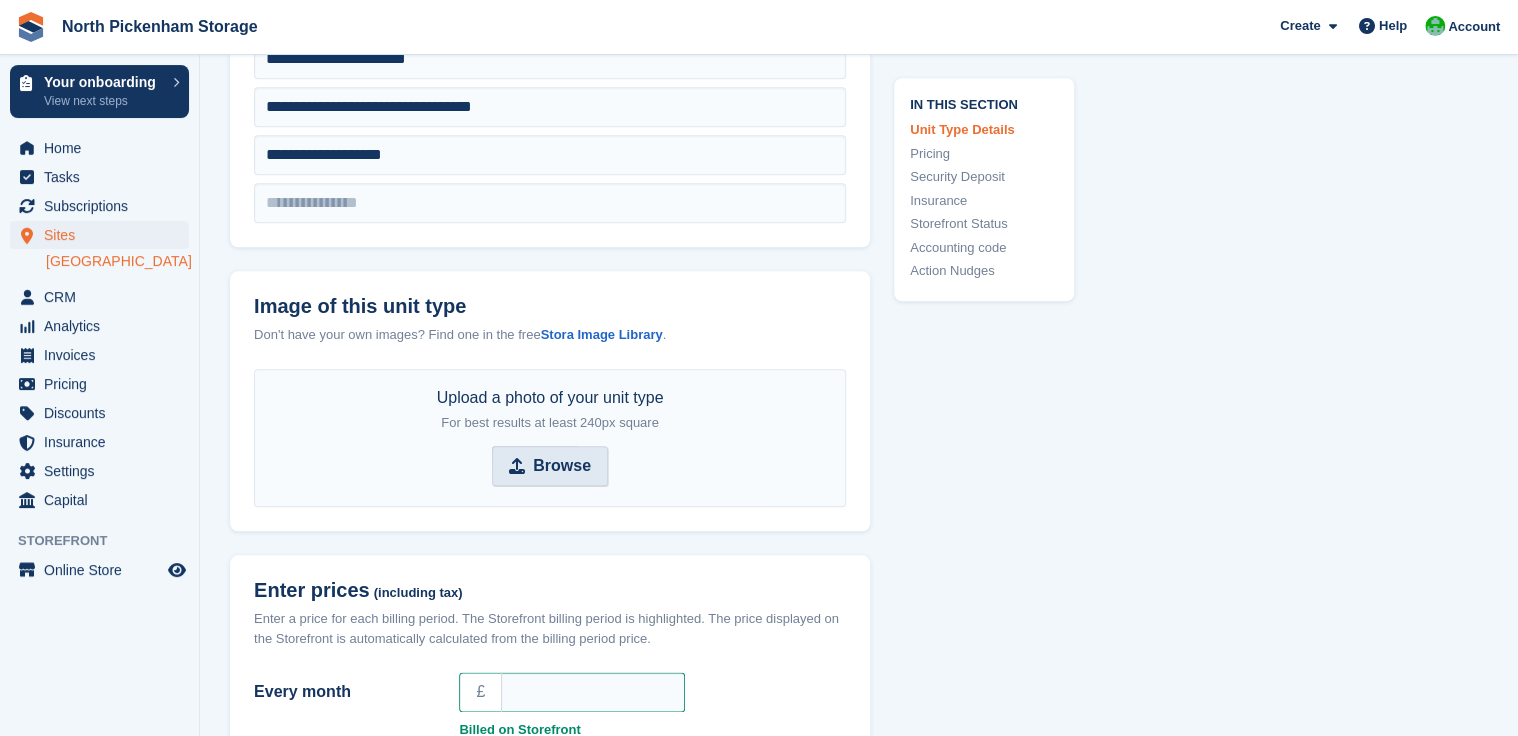 click on "Browse" at bounding box center [562, 466] 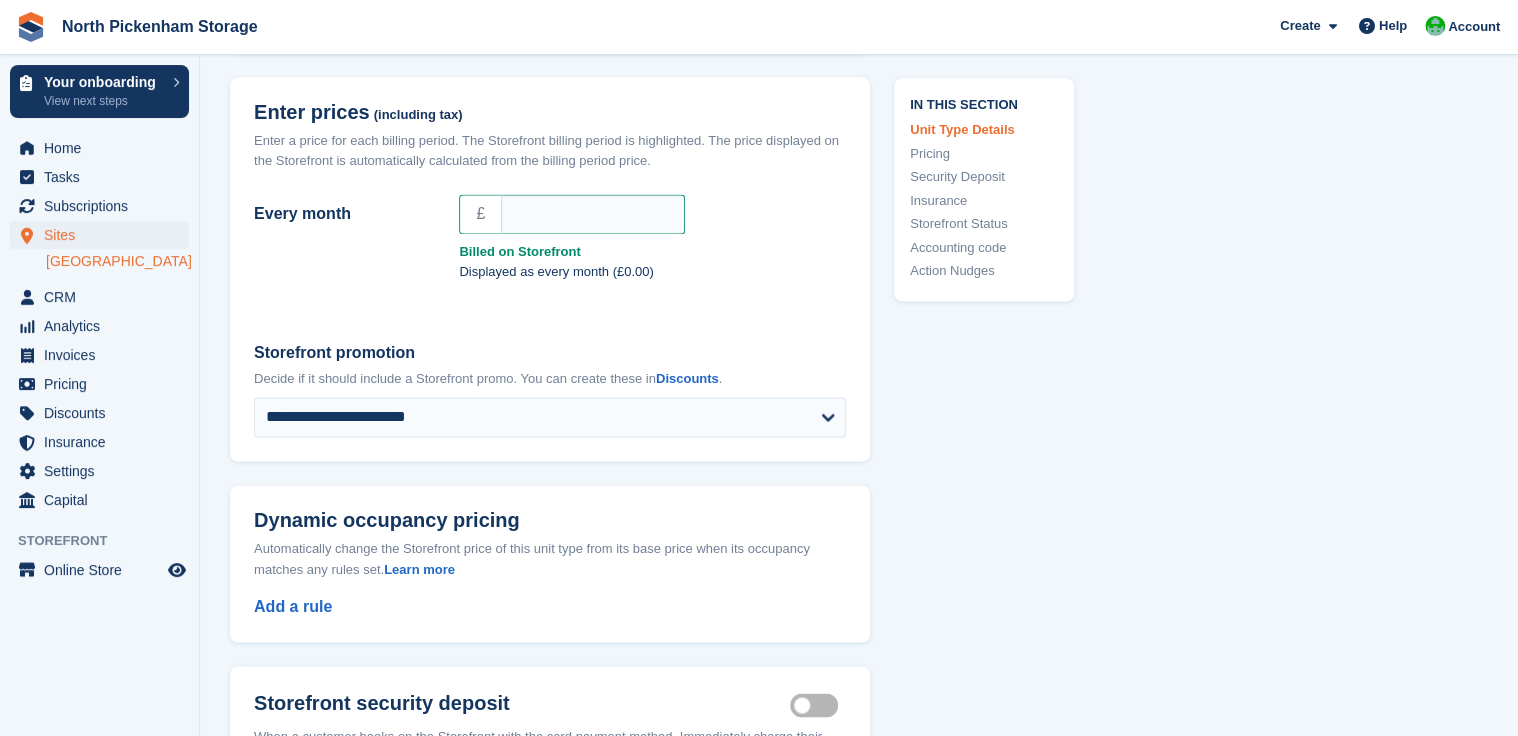 scroll, scrollTop: 1346, scrollLeft: 0, axis: vertical 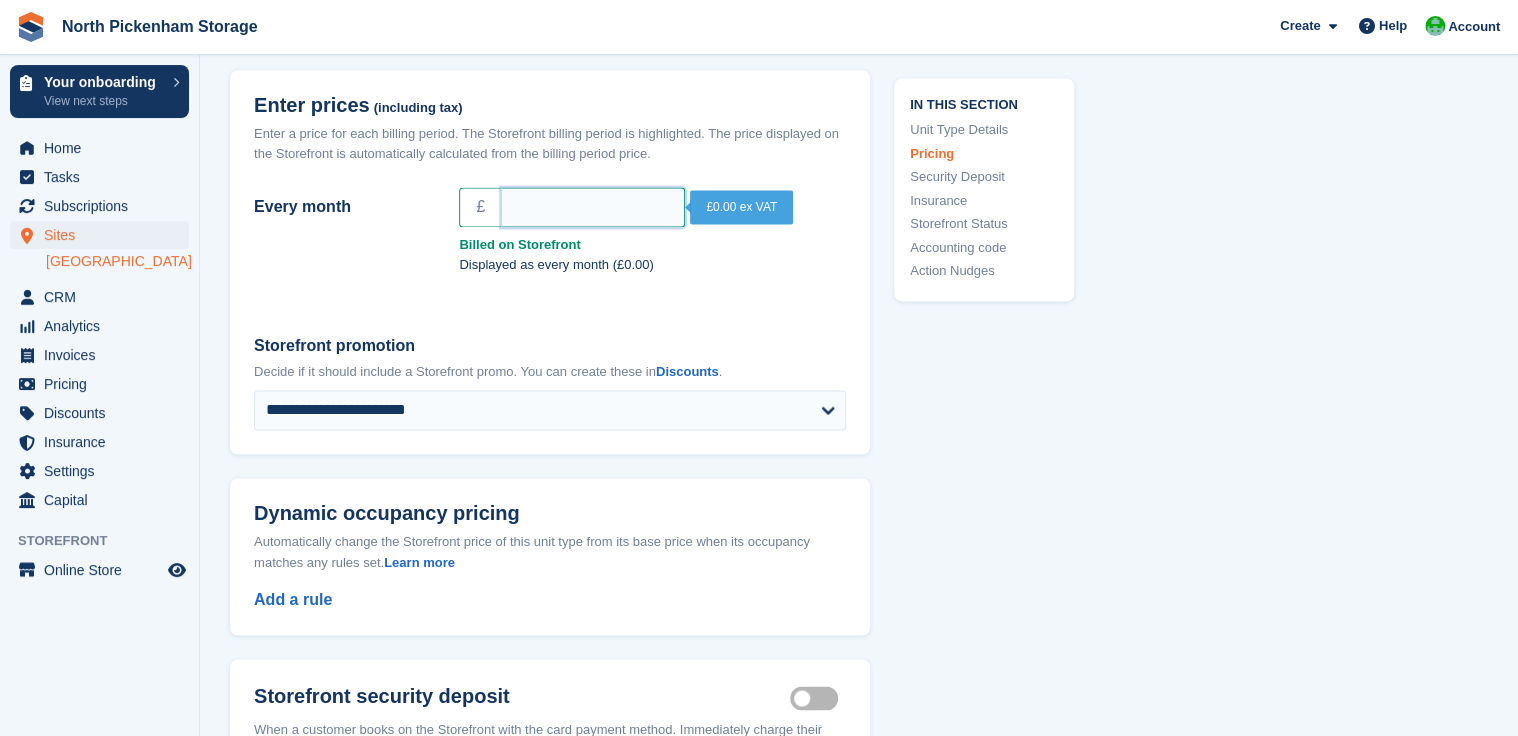 click on "Every month" at bounding box center (593, 207) 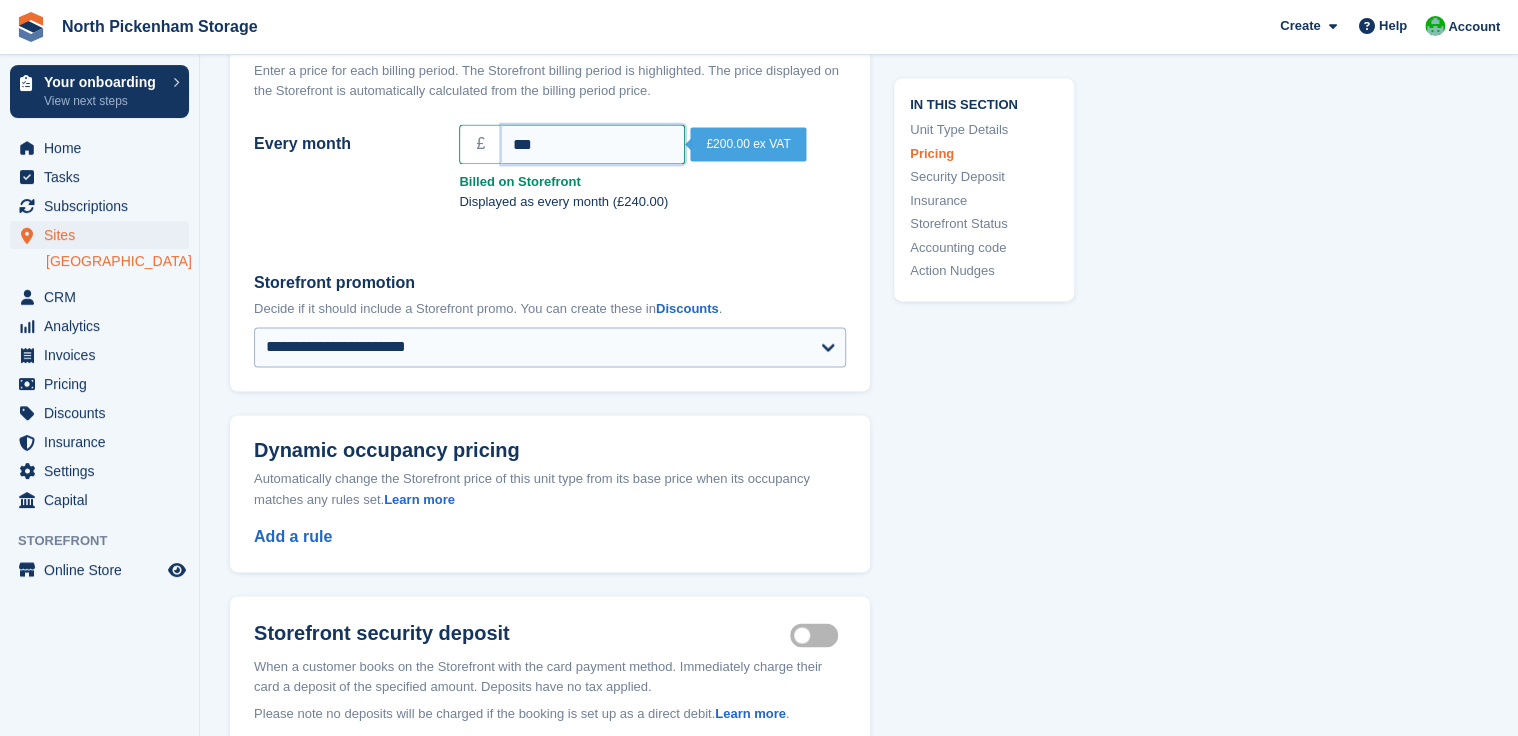 scroll, scrollTop: 1427, scrollLeft: 0, axis: vertical 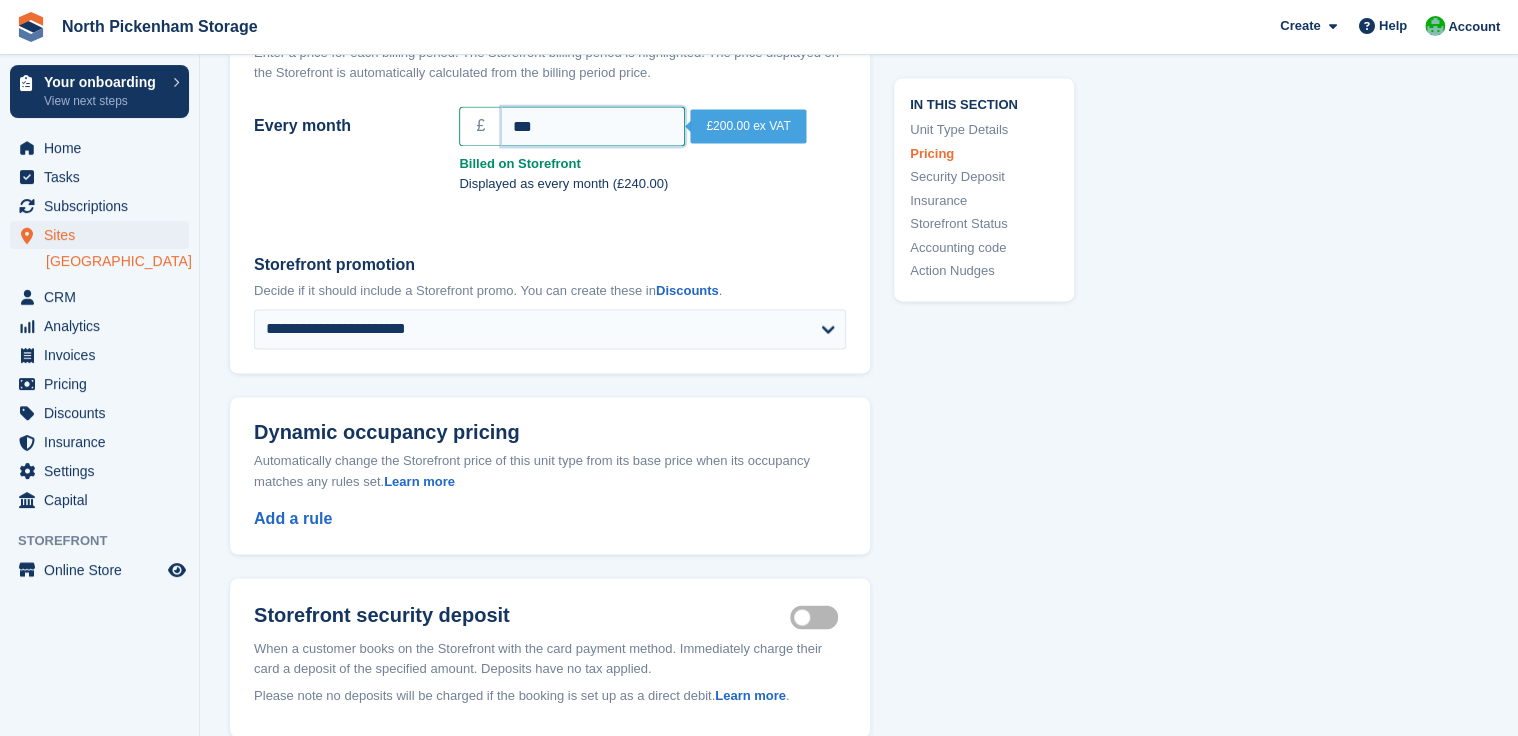 type on "***" 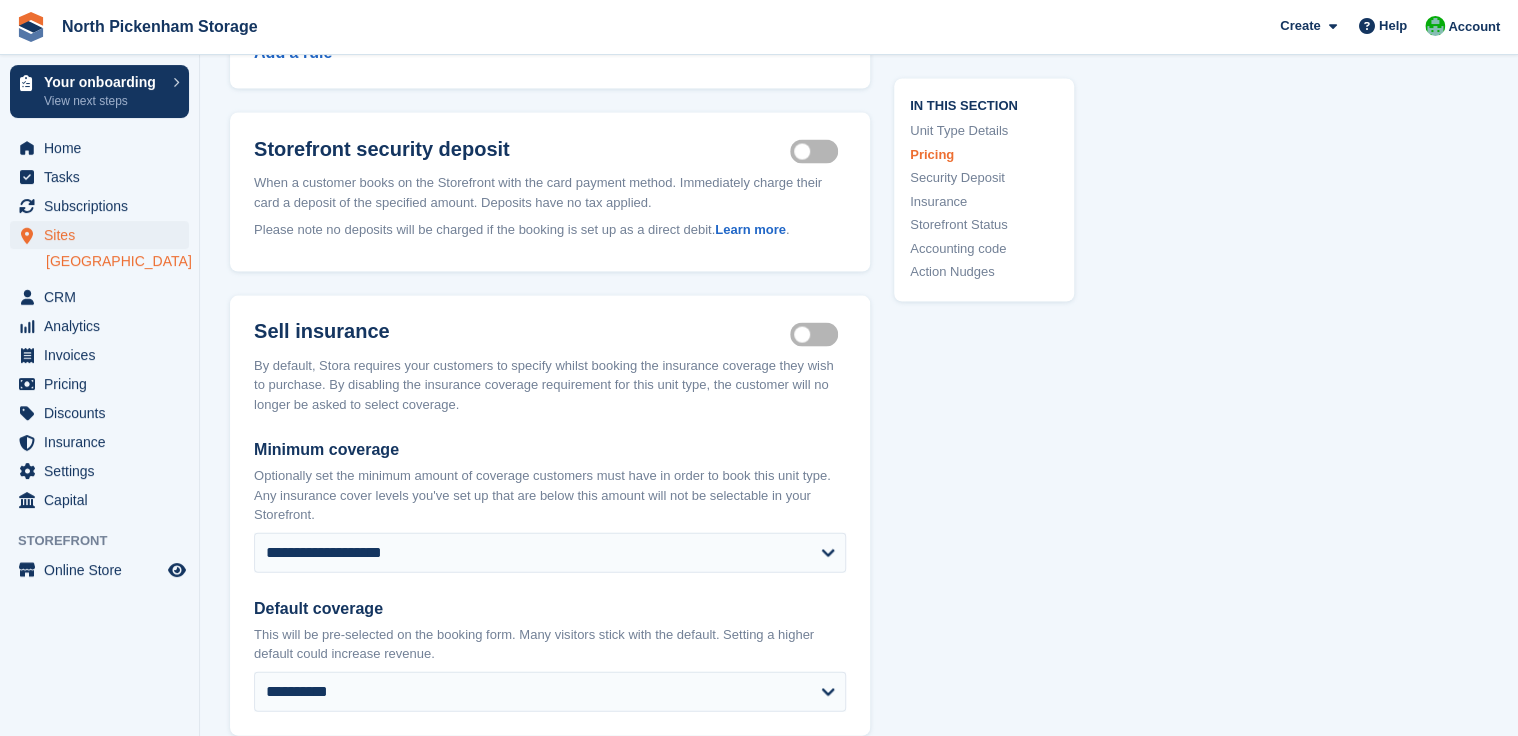 scroll, scrollTop: 1894, scrollLeft: 0, axis: vertical 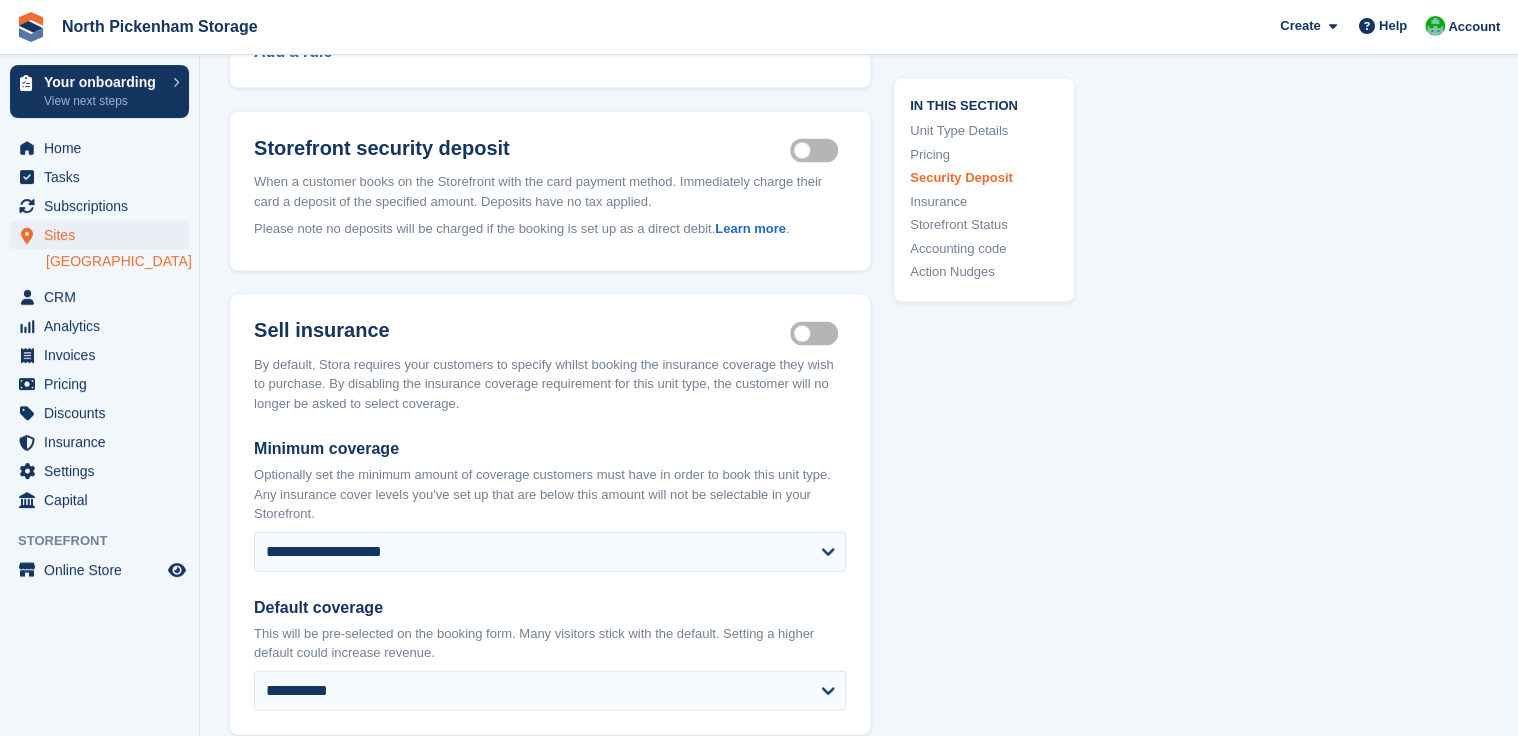 click on "Insurance coverage required" at bounding box center [818, 332] 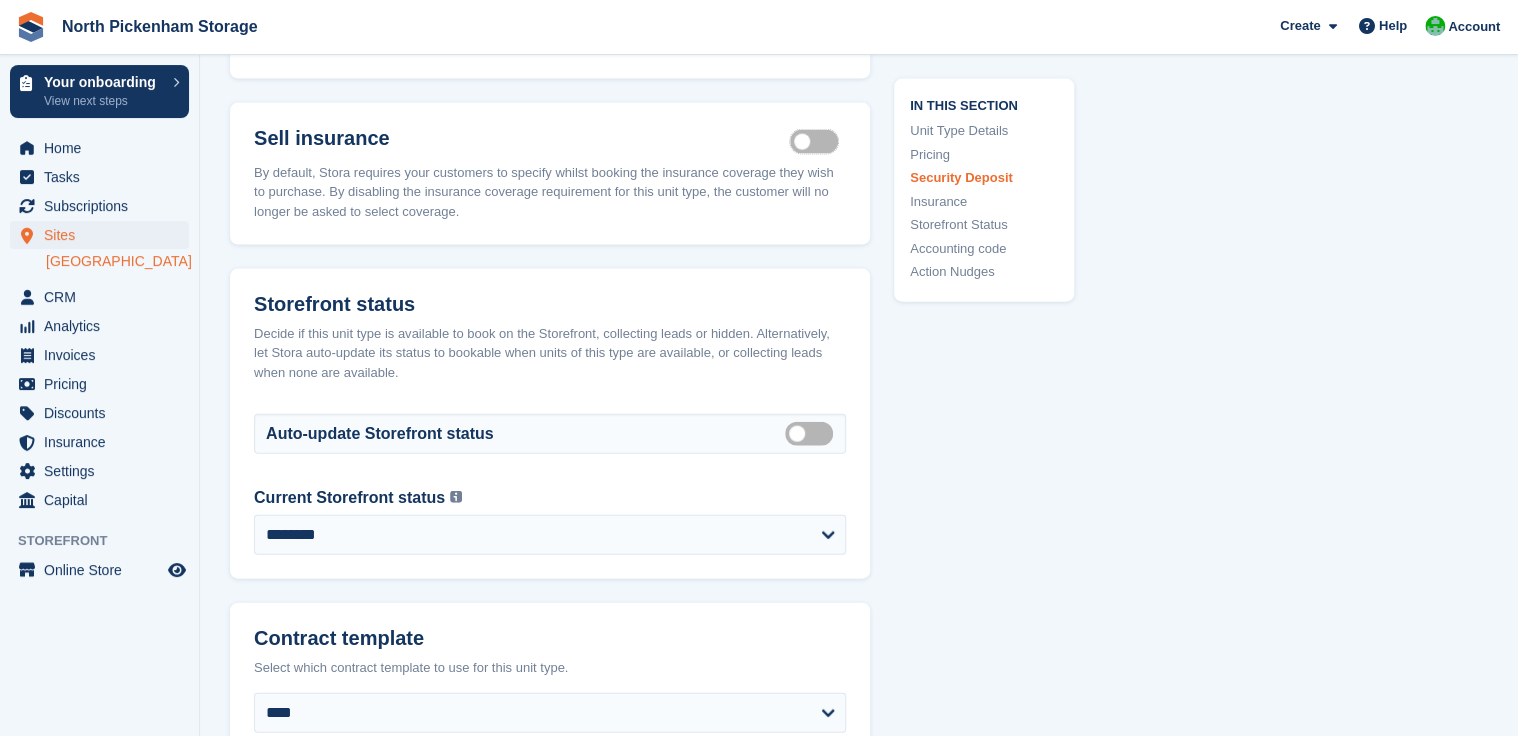 scroll, scrollTop: 2098, scrollLeft: 0, axis: vertical 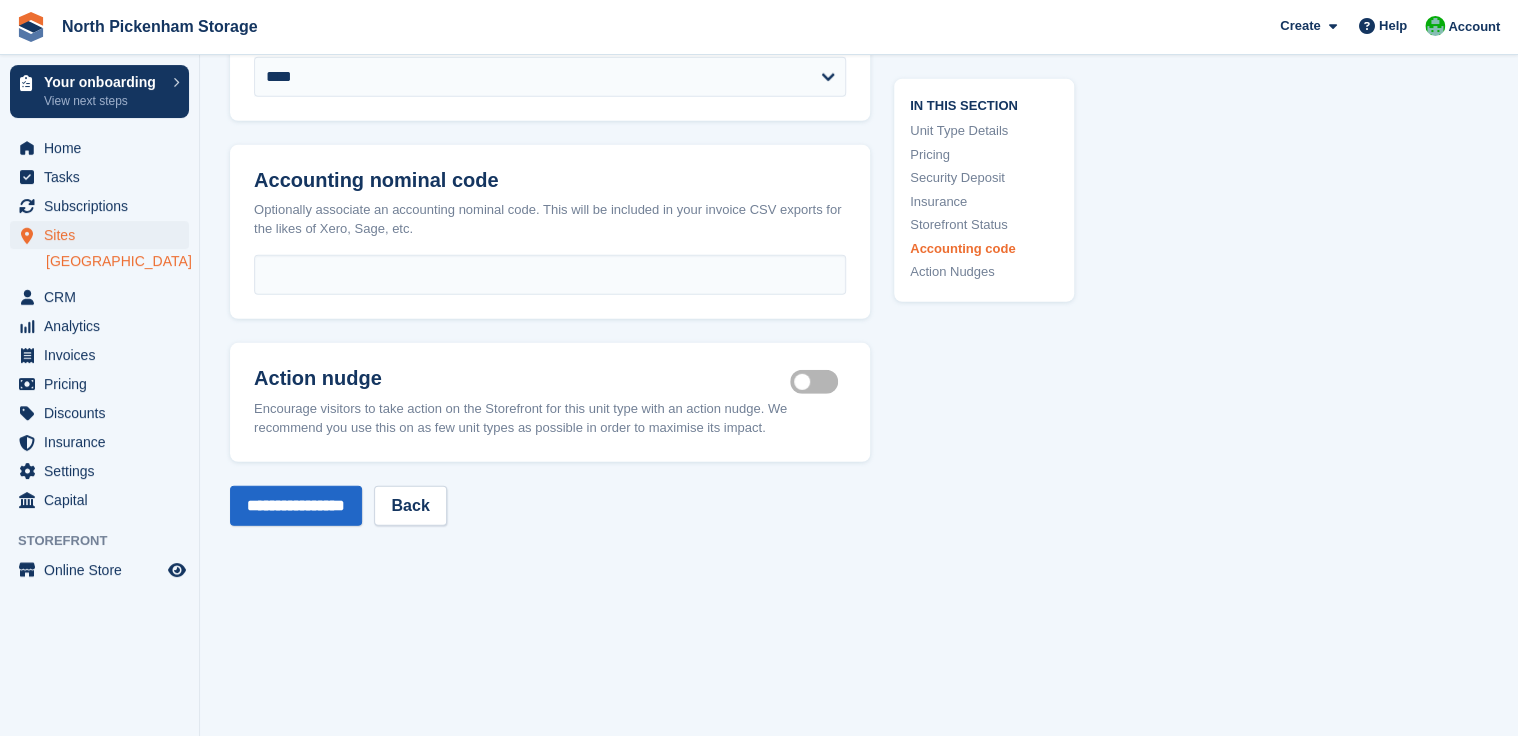 click on "Is active" at bounding box center (818, 381) 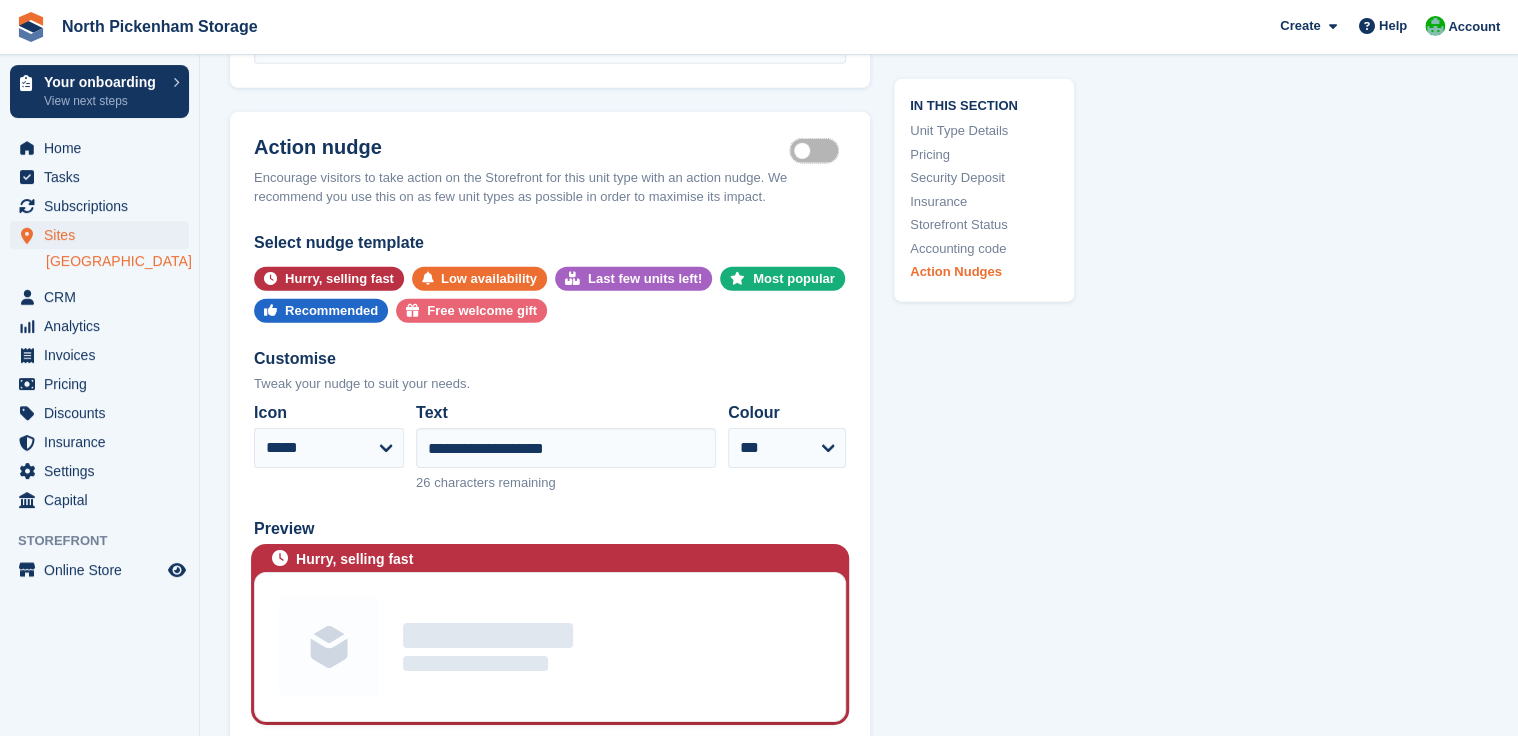 scroll, scrollTop: 2956, scrollLeft: 0, axis: vertical 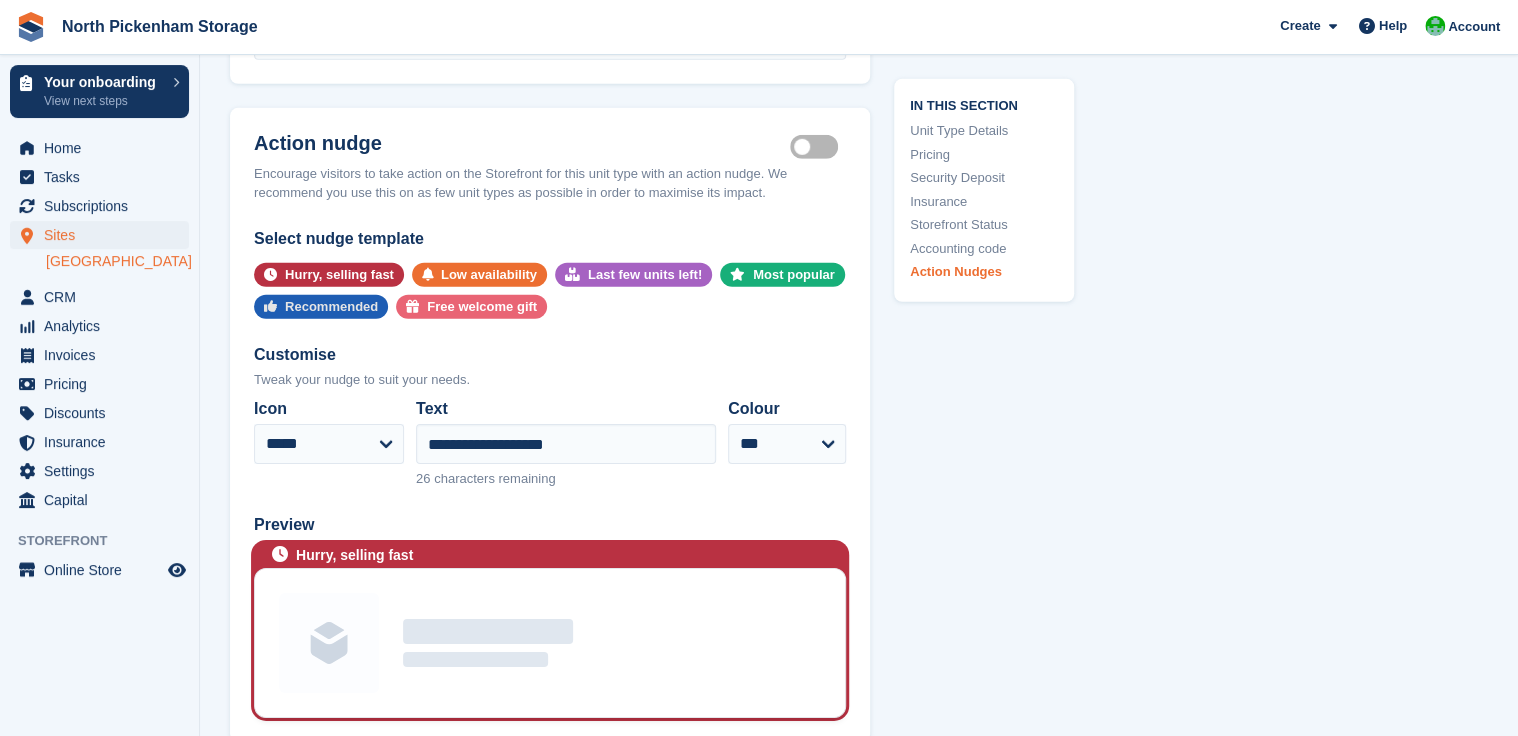 click on "Recommended" at bounding box center [331, 307] 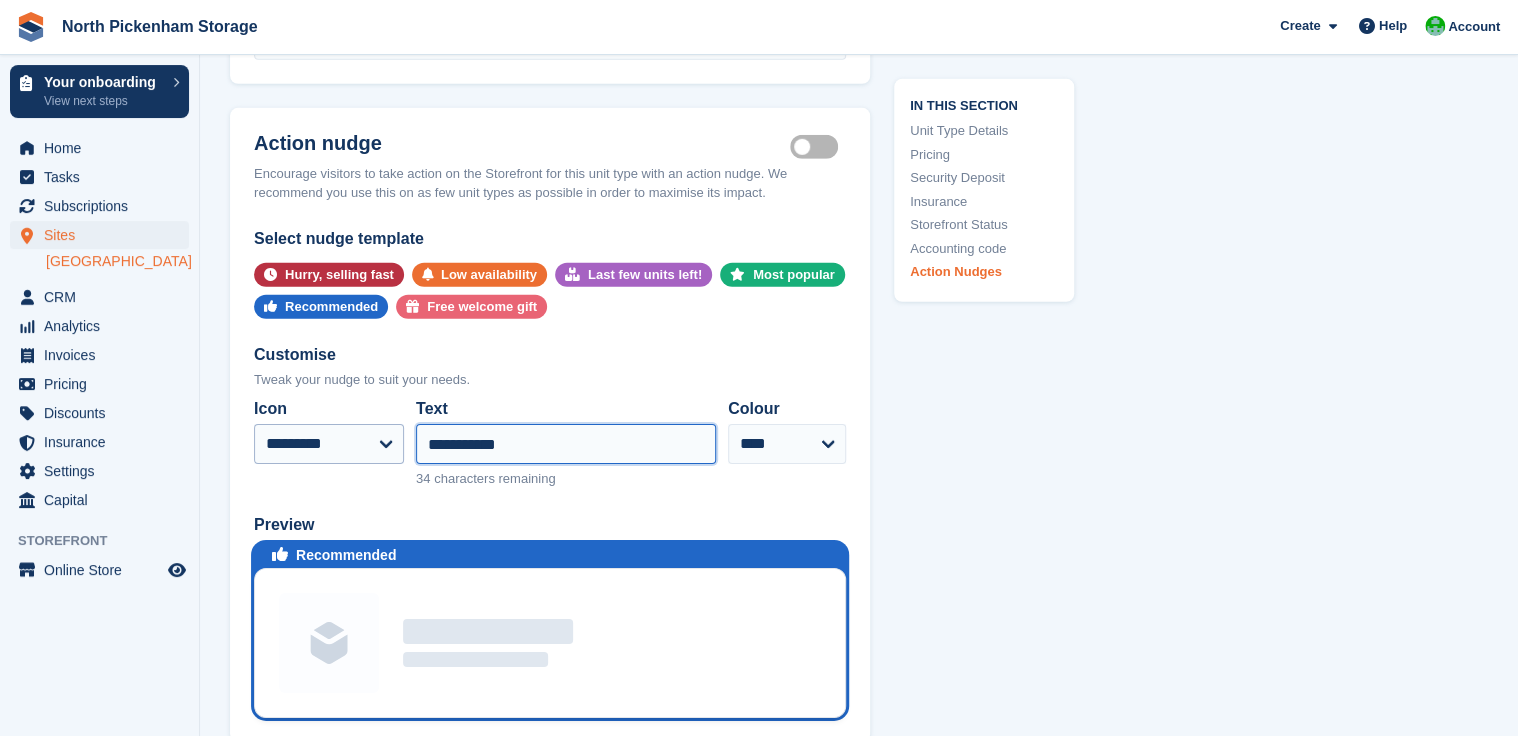 drag, startPoint x: 387, startPoint y: 451, endPoint x: 376, endPoint y: 451, distance: 11 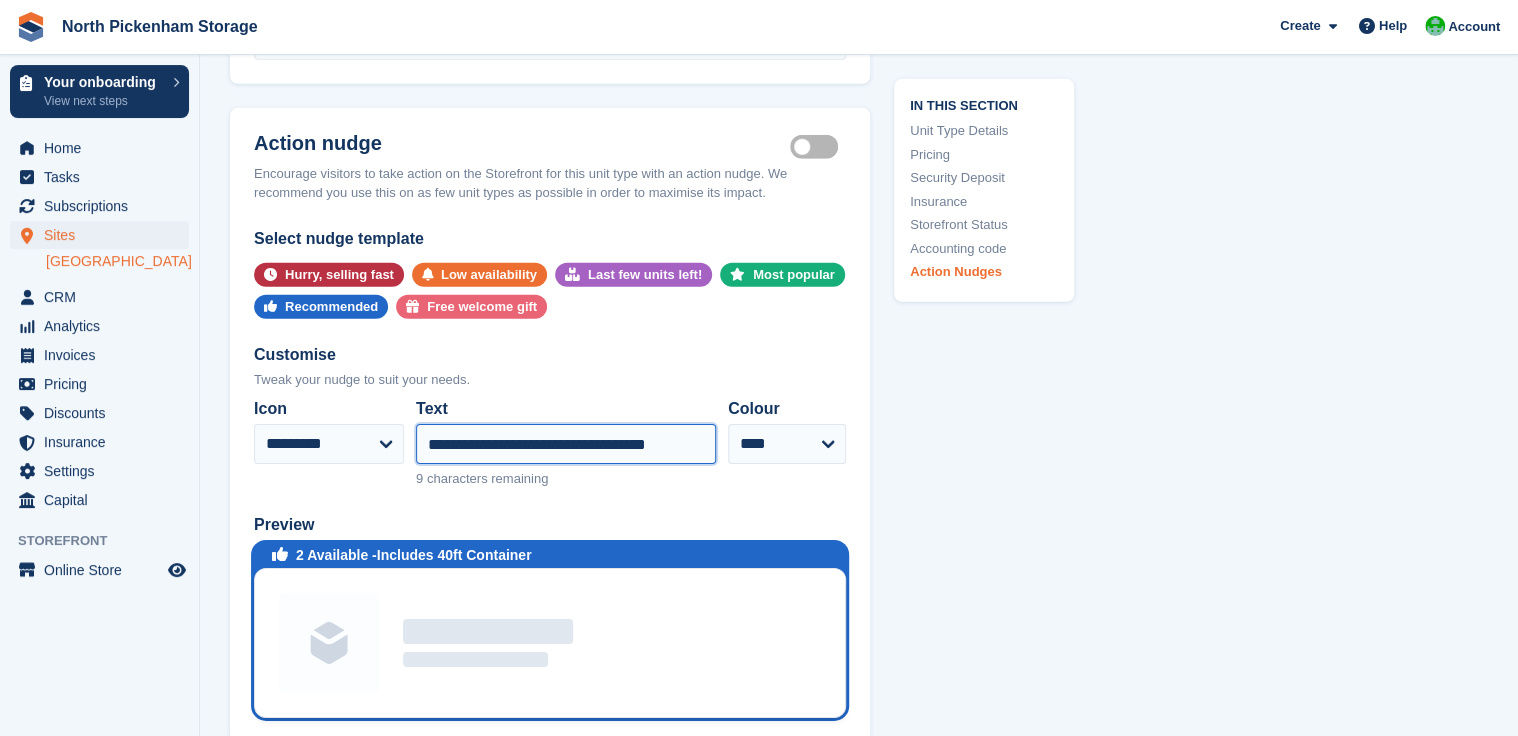 click on "**********" at bounding box center [566, 444] 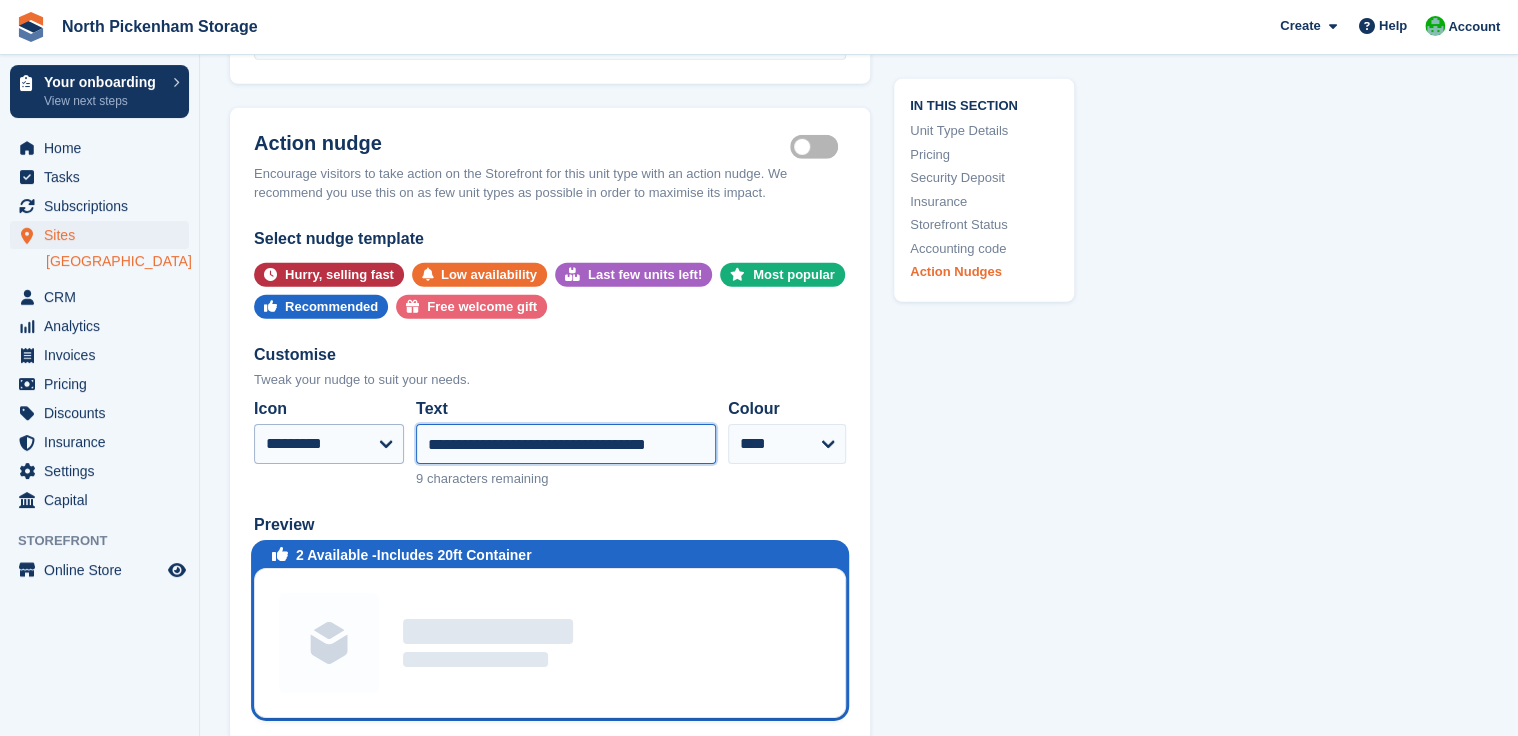 type on "**********" 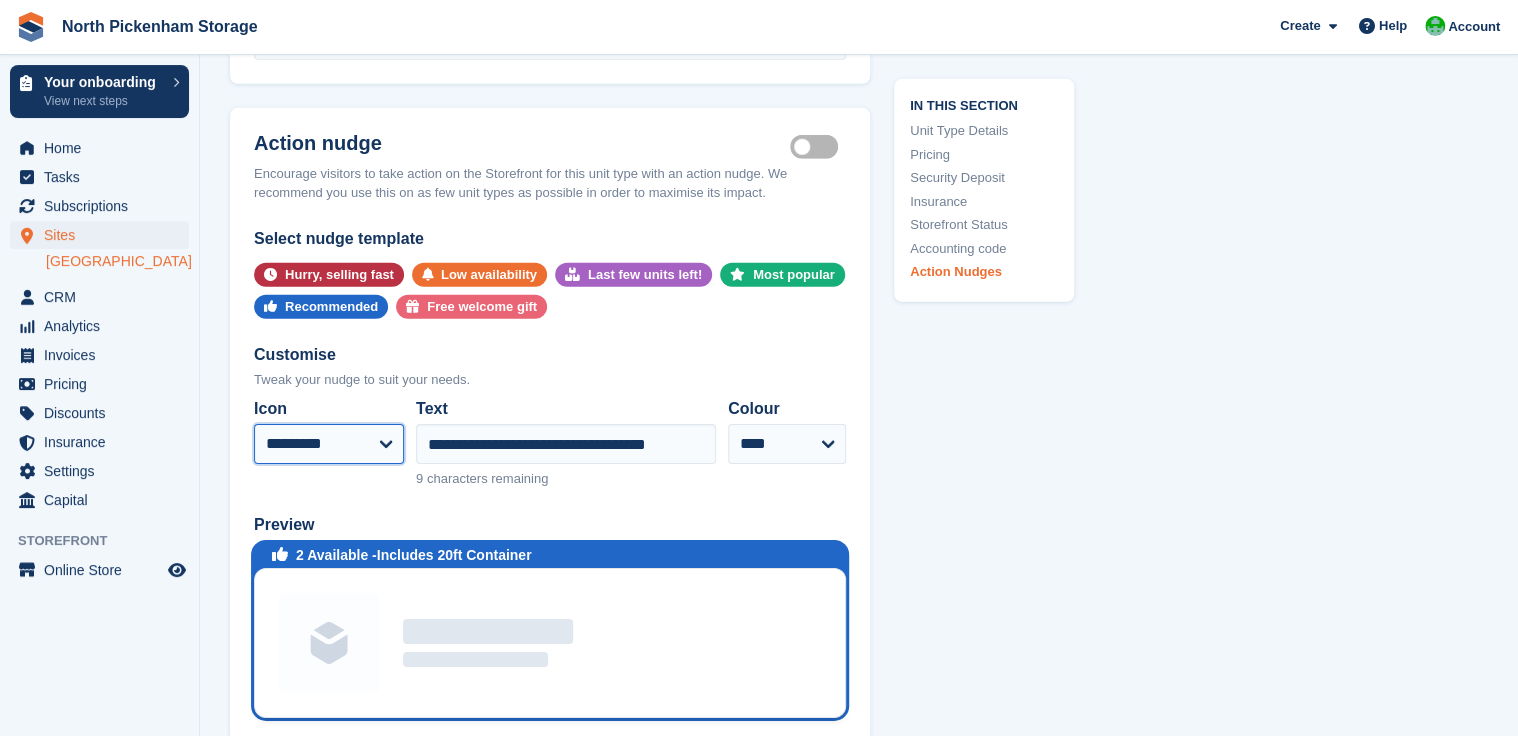 click on "**********" at bounding box center [329, 444] 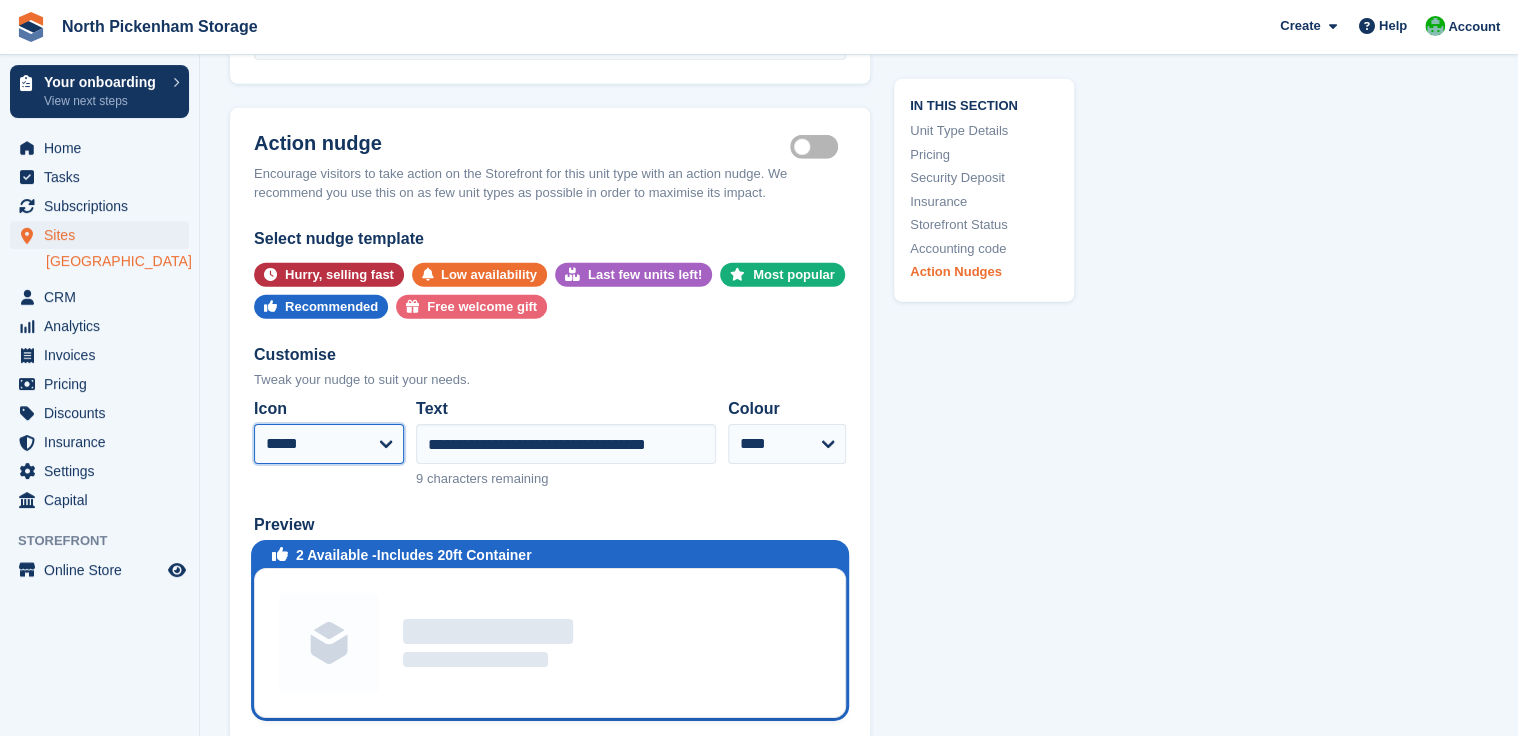 click on "**********" at bounding box center [329, 444] 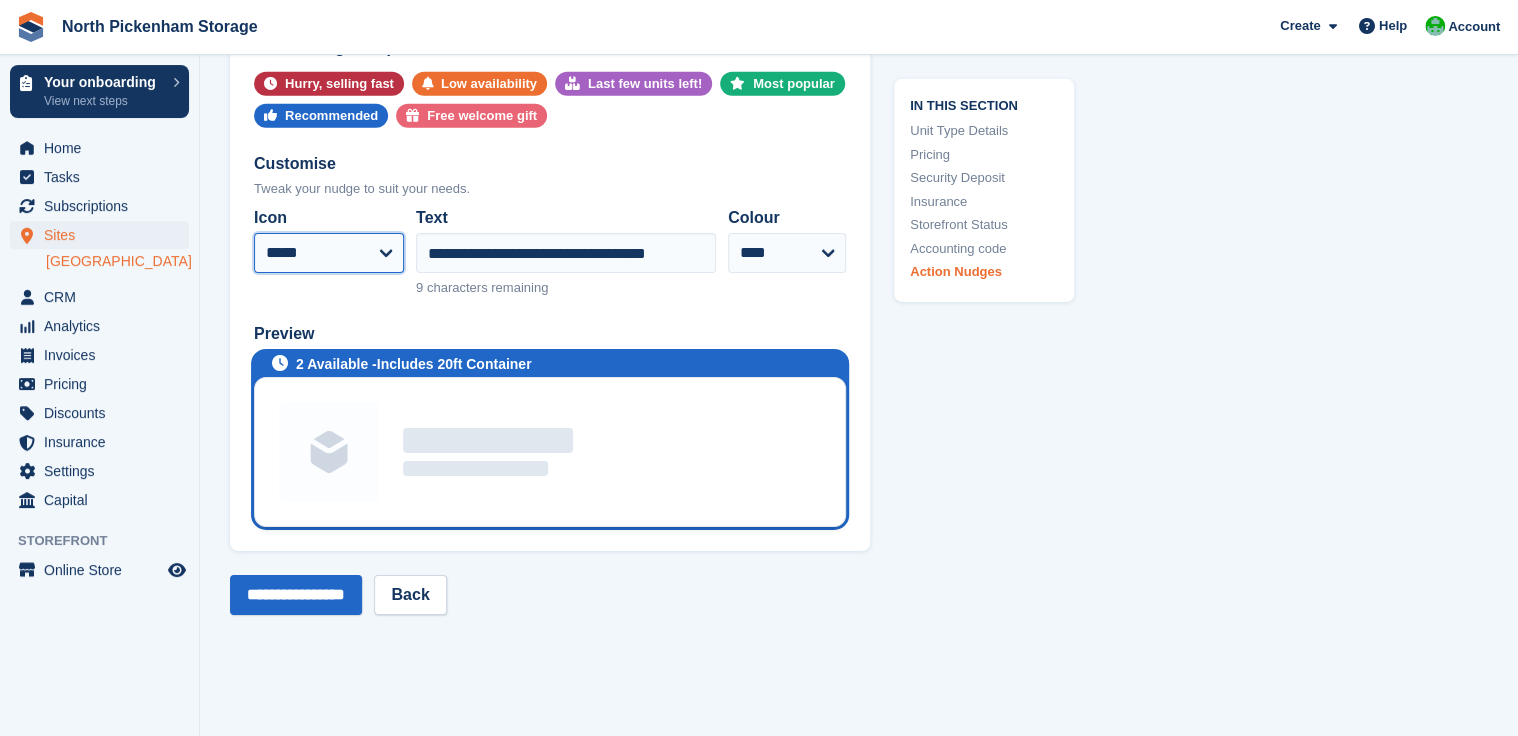 scroll, scrollTop: 3369, scrollLeft: 0, axis: vertical 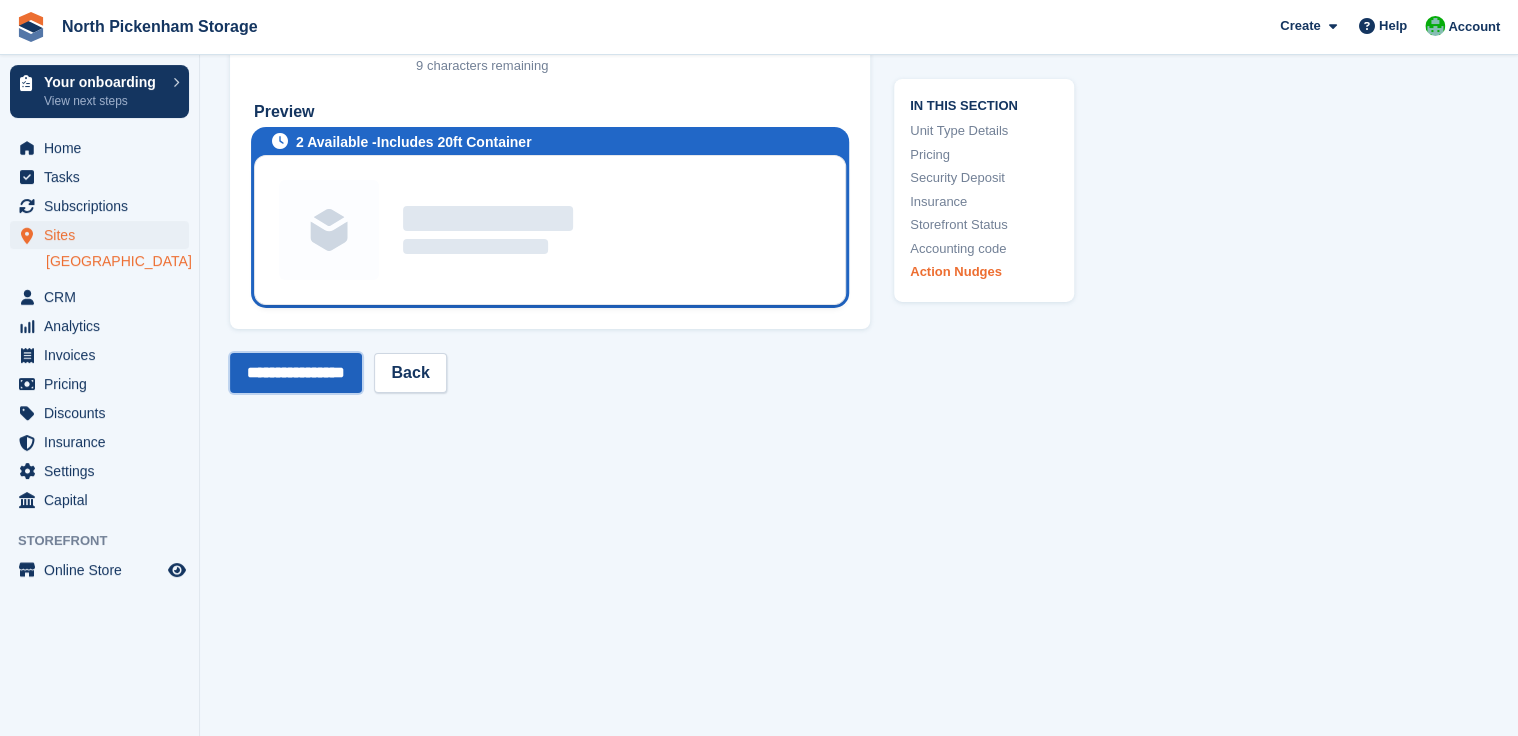 click on "**********" at bounding box center [296, 373] 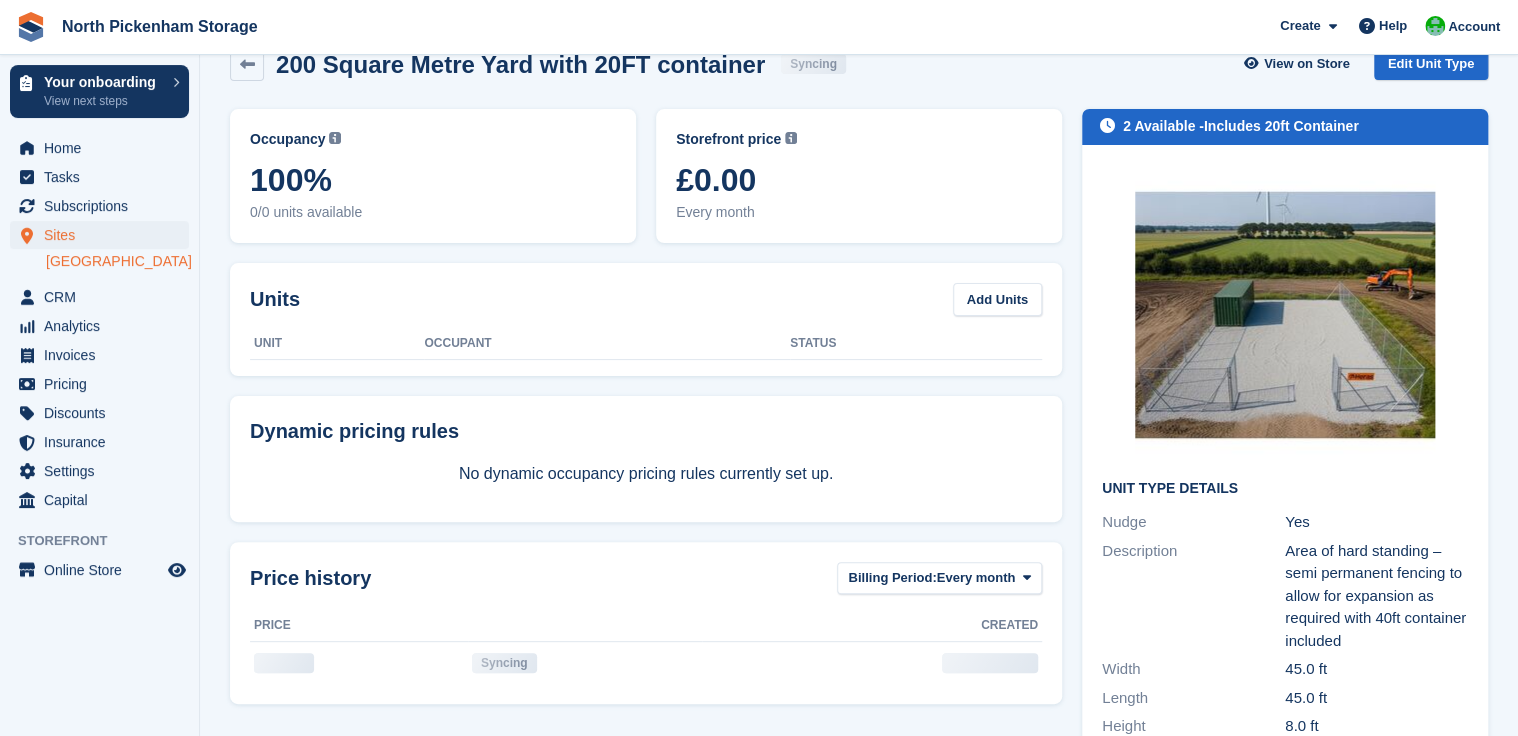 scroll, scrollTop: 0, scrollLeft: 0, axis: both 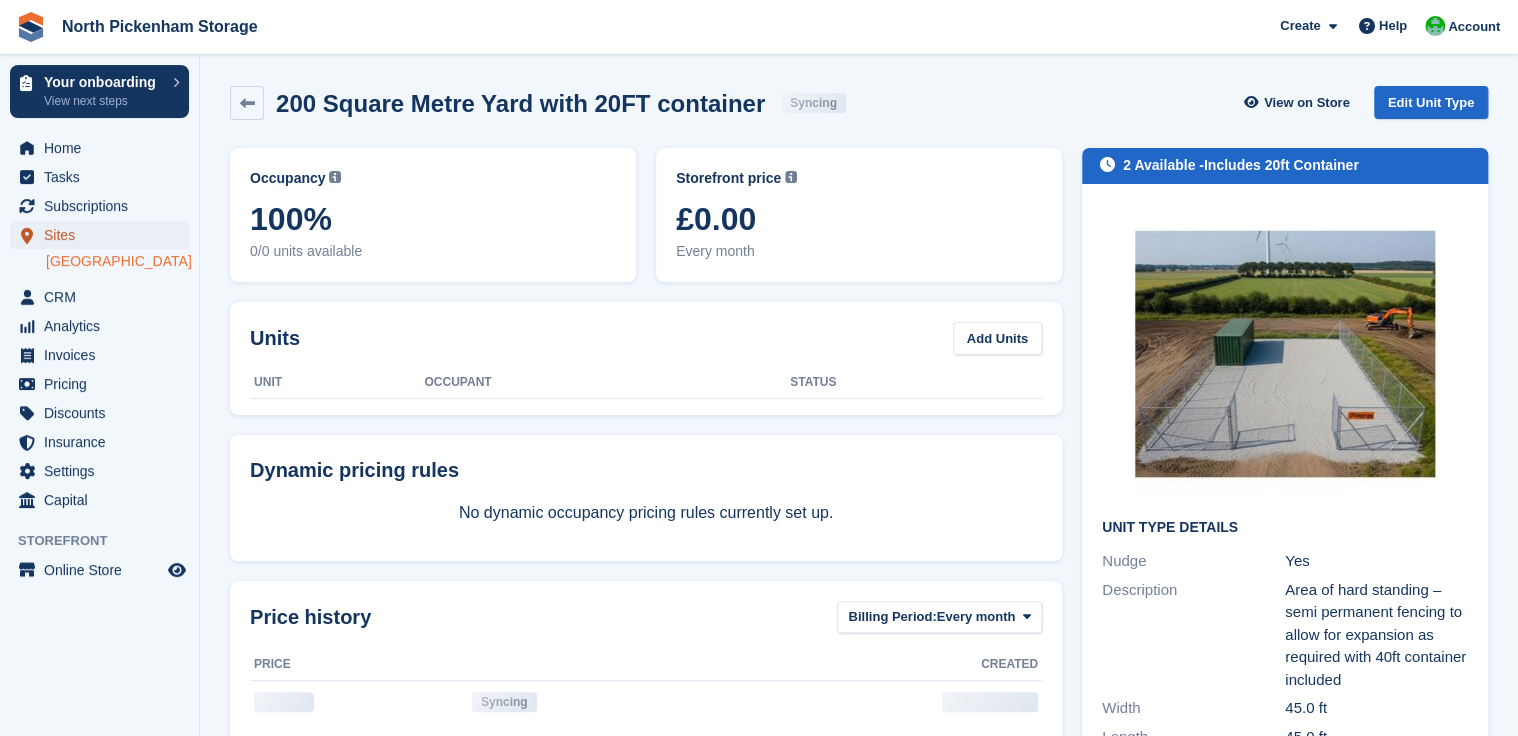 click on "Sites" at bounding box center [104, 235] 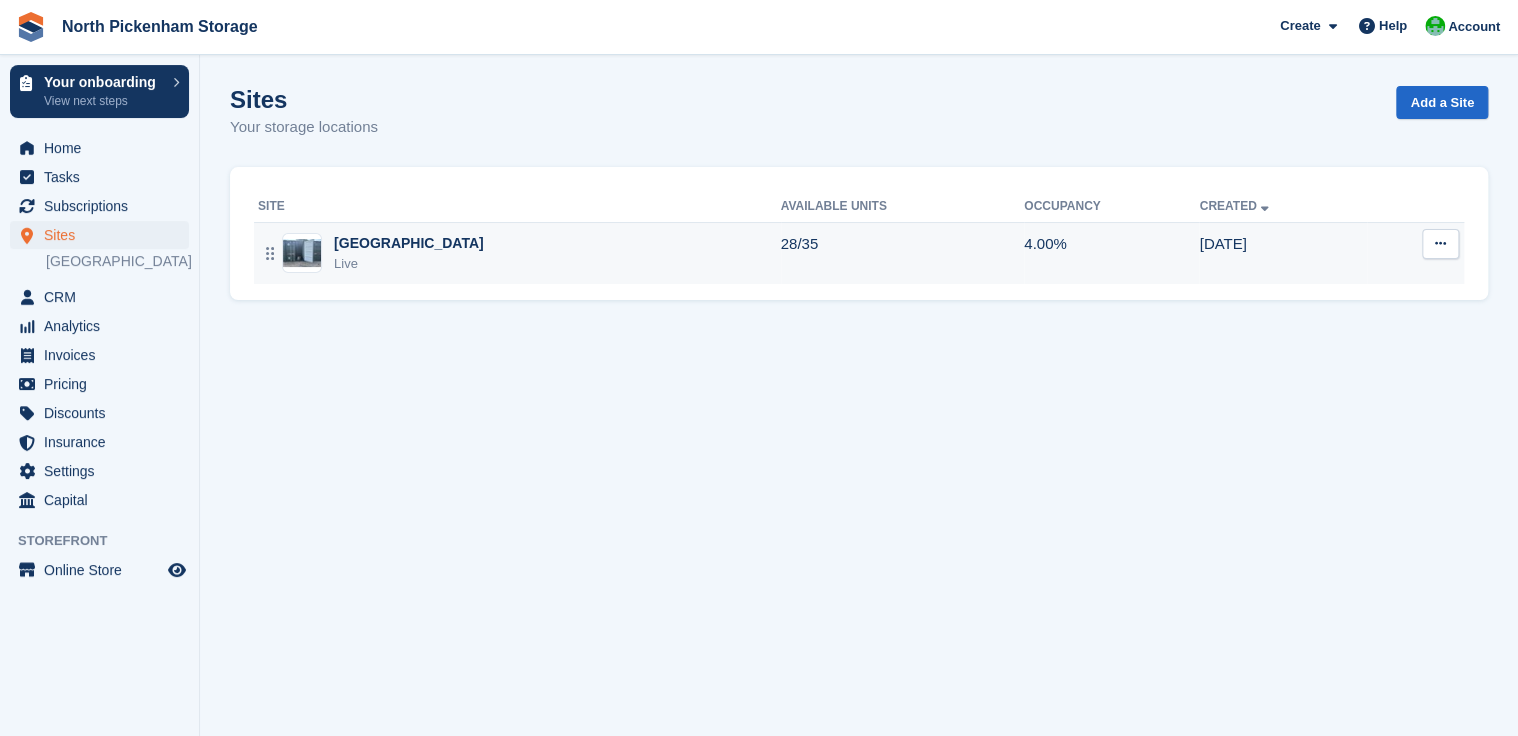 click on "Live" at bounding box center (409, 264) 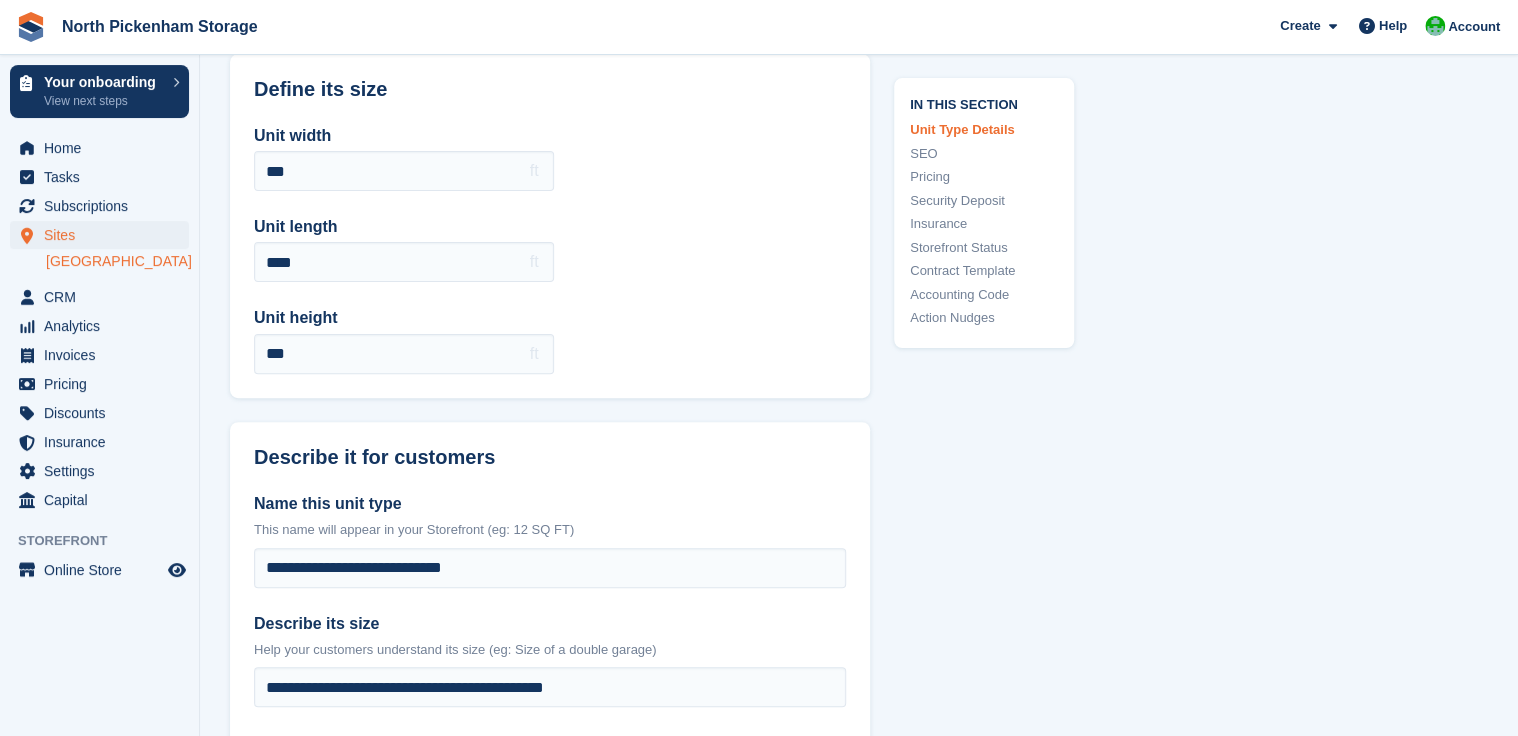 scroll, scrollTop: 0, scrollLeft: 0, axis: both 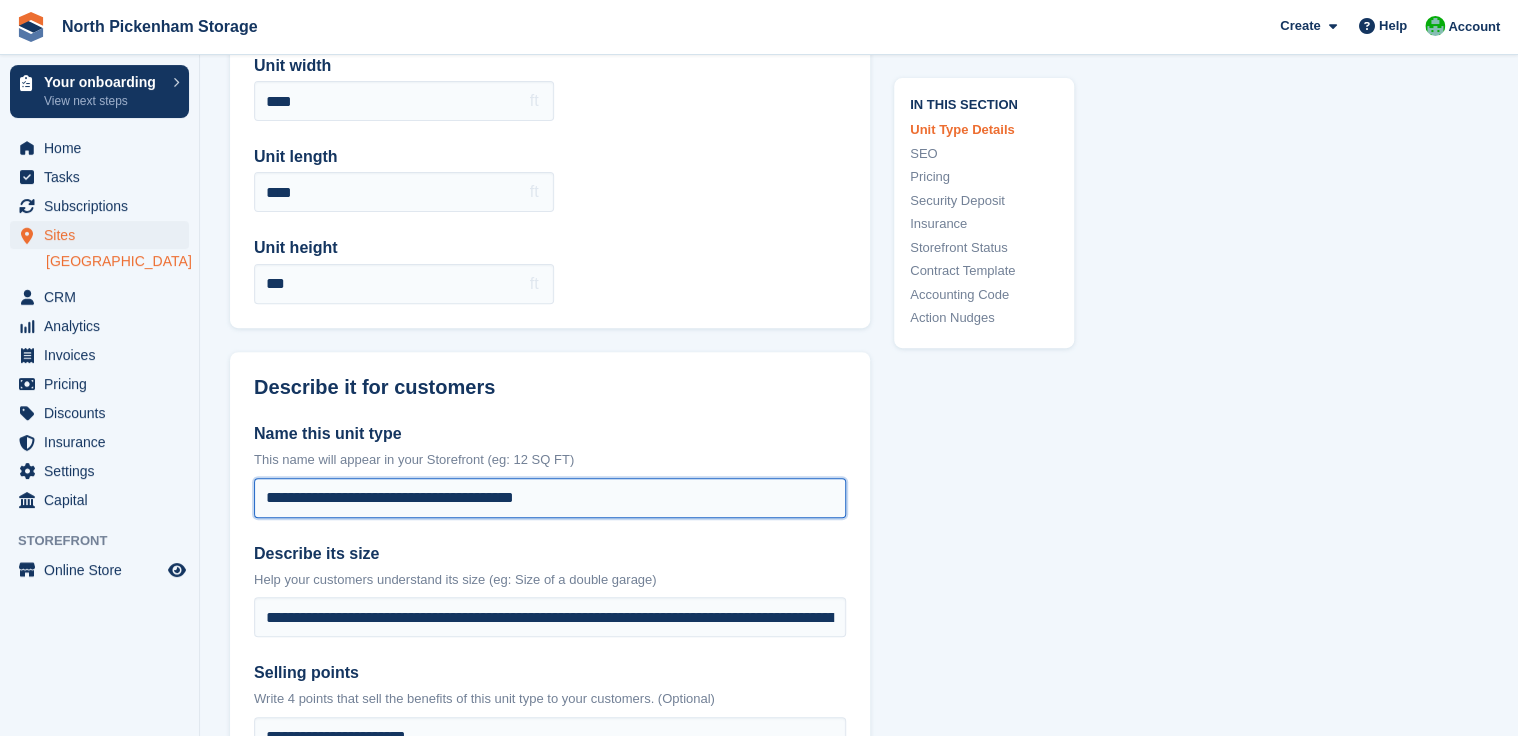 drag, startPoint x: 574, startPoint y: 496, endPoint x: 263, endPoint y: 498, distance: 311.00644 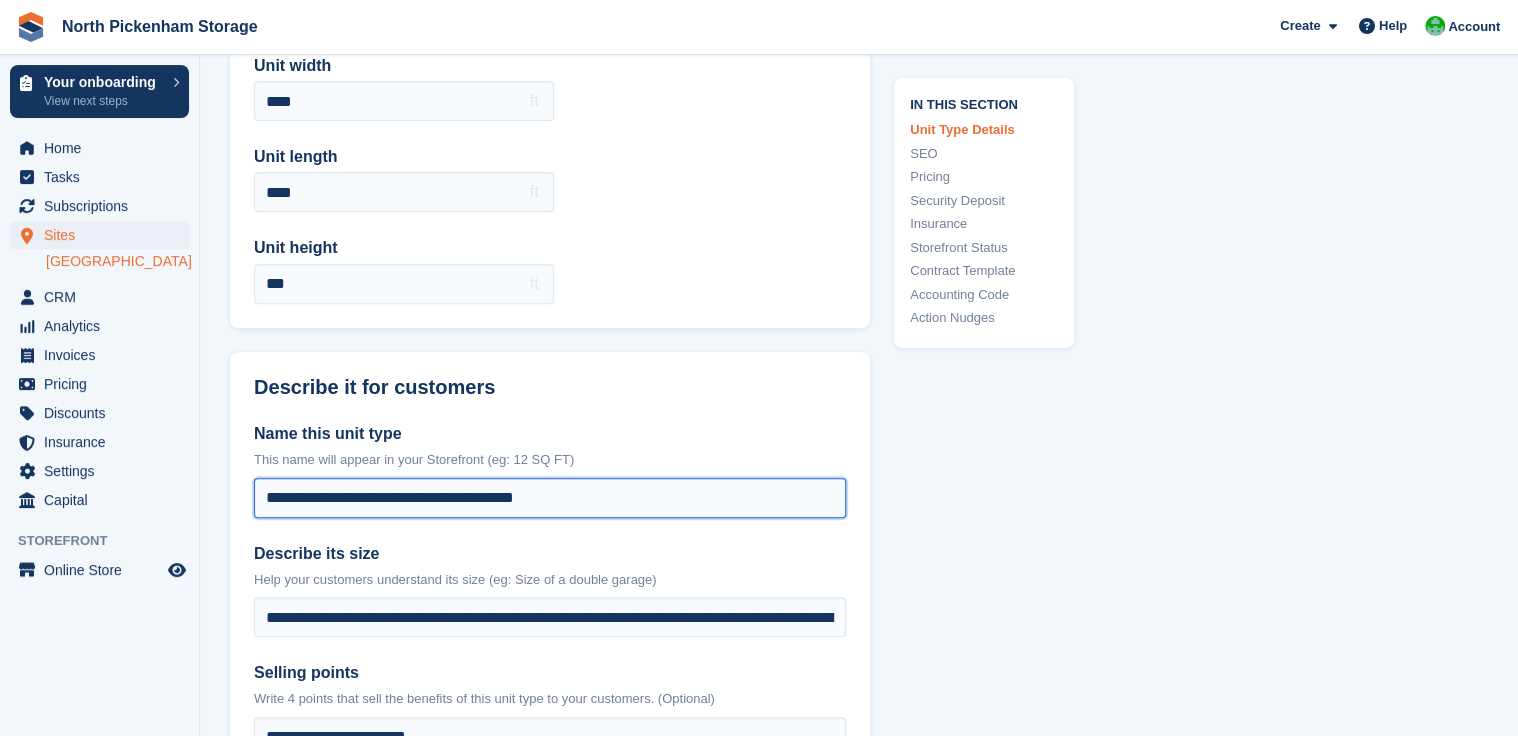 click on "**********" at bounding box center (550, 498) 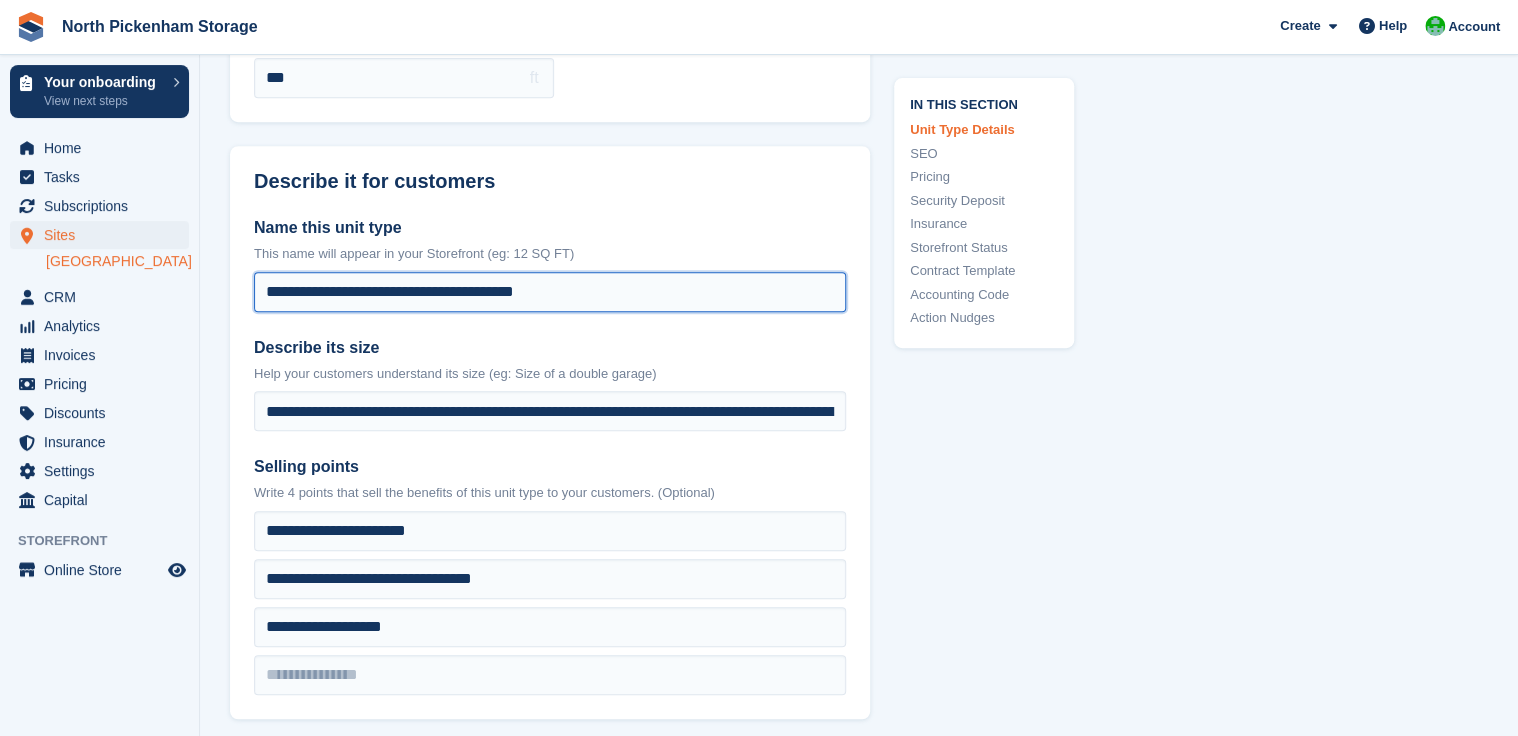 scroll, scrollTop: 396, scrollLeft: 0, axis: vertical 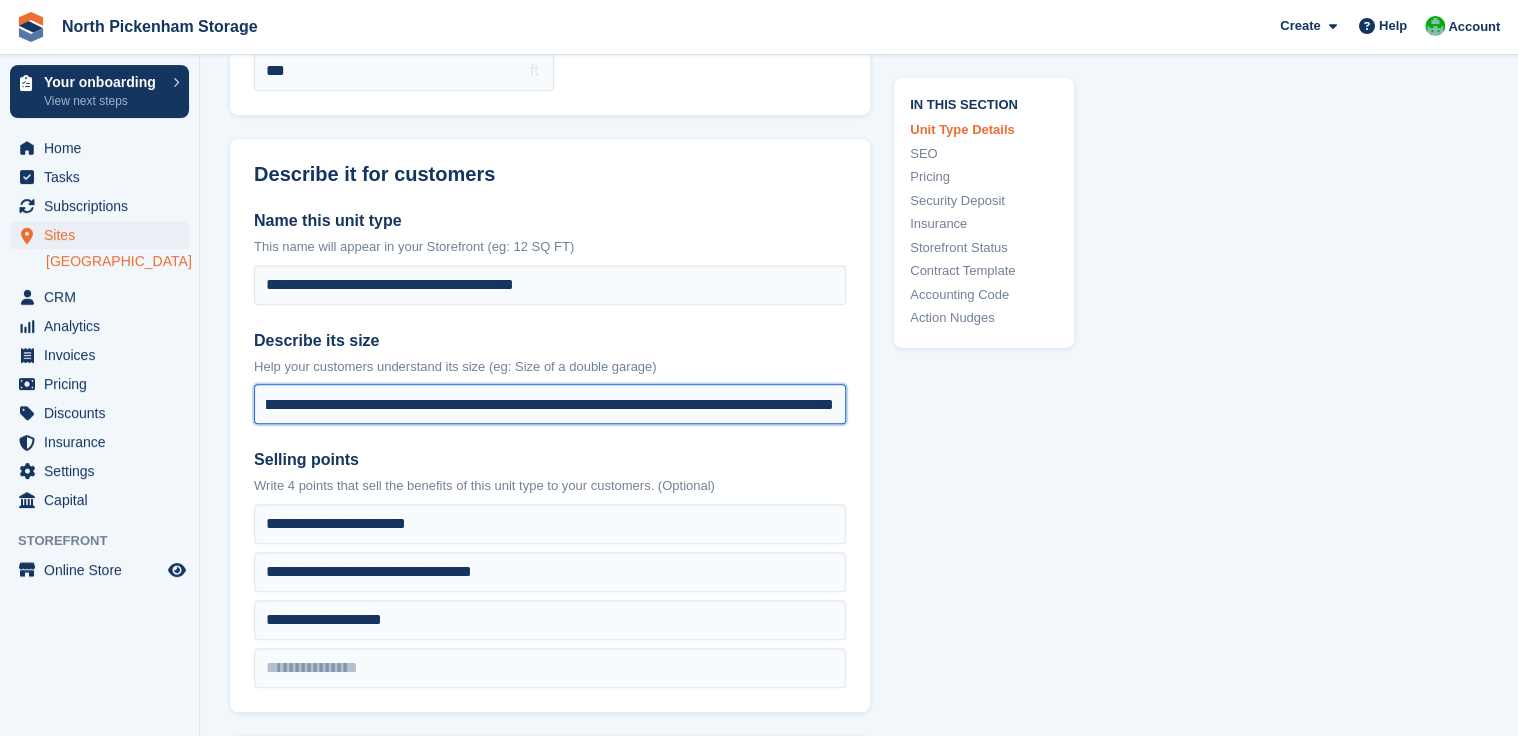 drag, startPoint x: 264, startPoint y: 403, endPoint x: 858, endPoint y: 415, distance: 594.1212 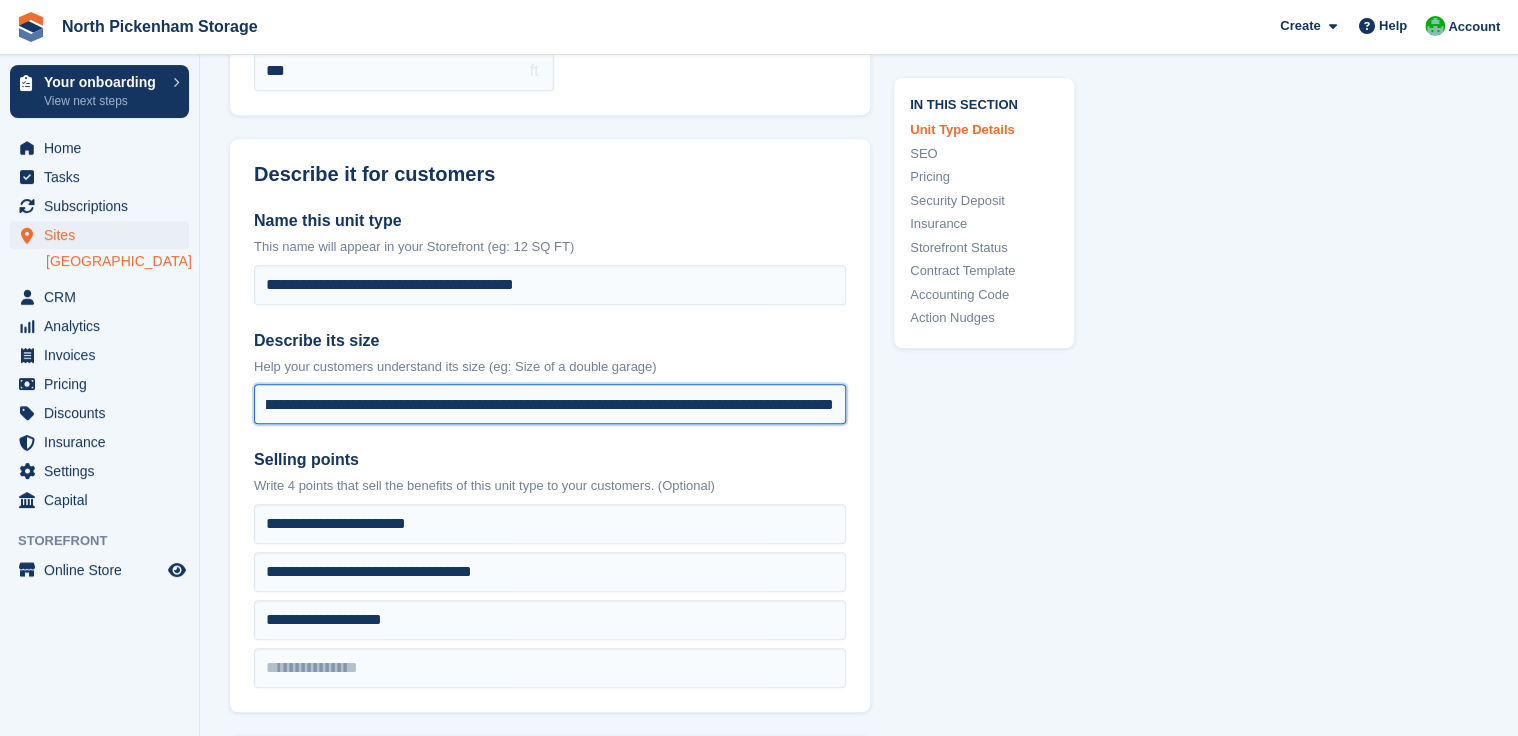 scroll, scrollTop: 0, scrollLeft: 0, axis: both 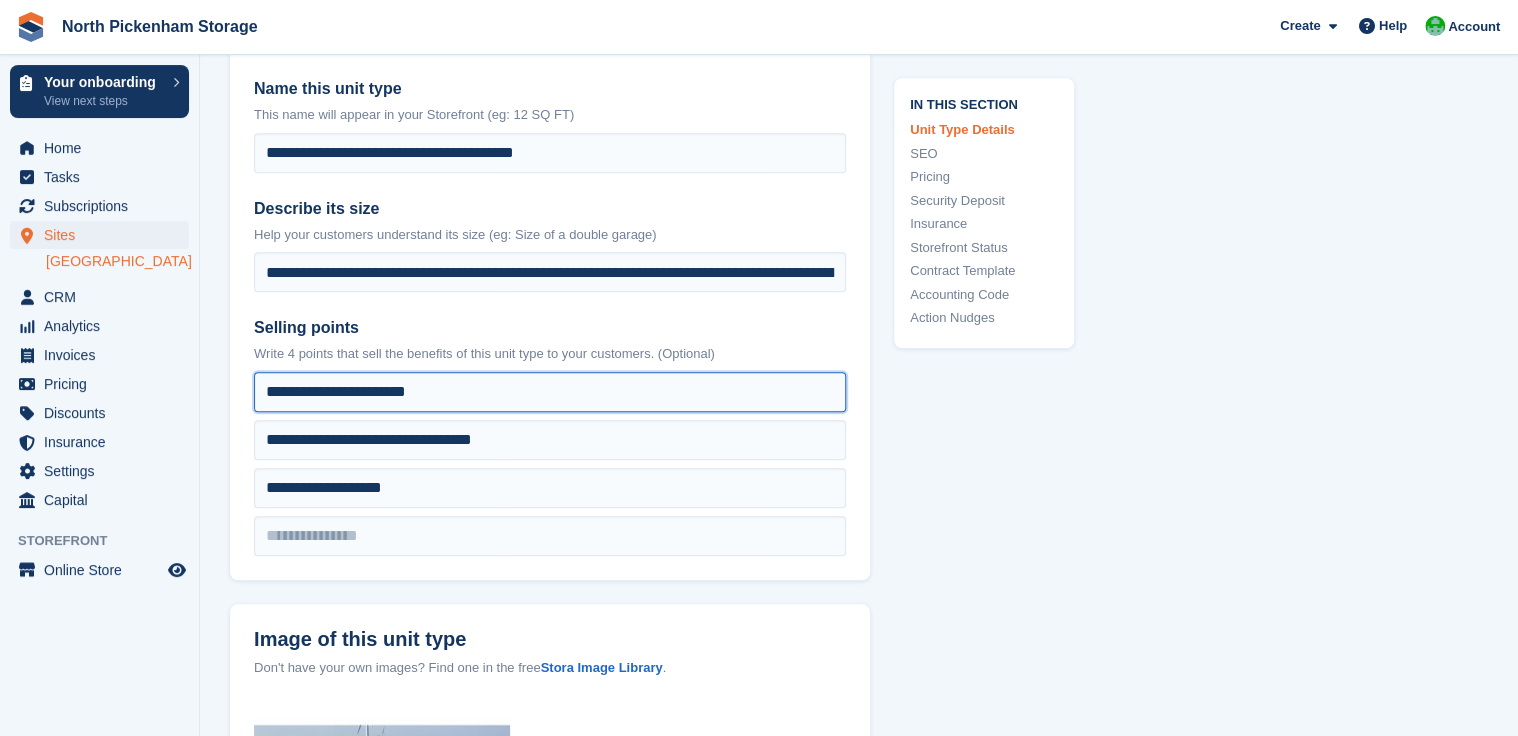 drag, startPoint x: 440, startPoint y: 401, endPoint x: 260, endPoint y: 392, distance: 180.22485 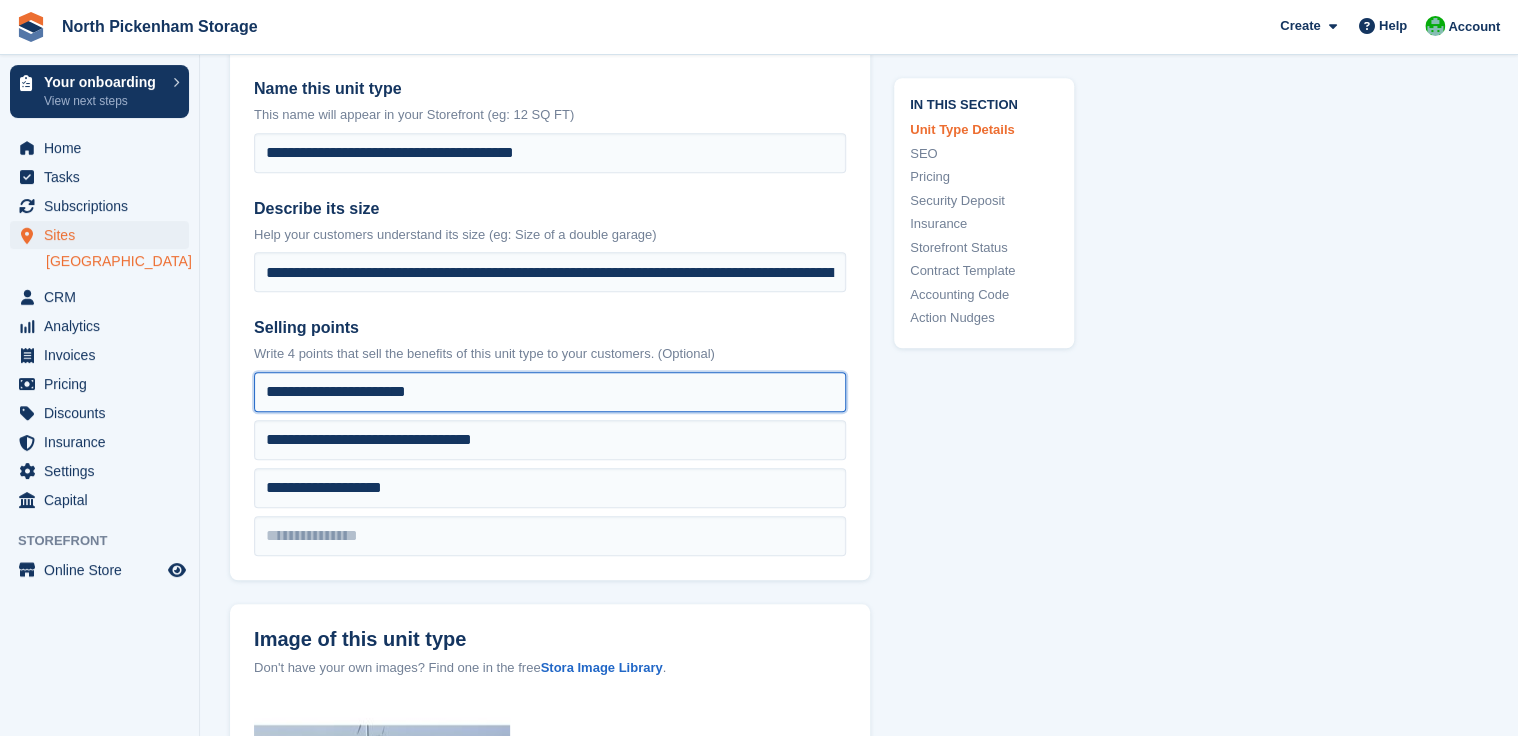 click on "**********" at bounding box center [550, 392] 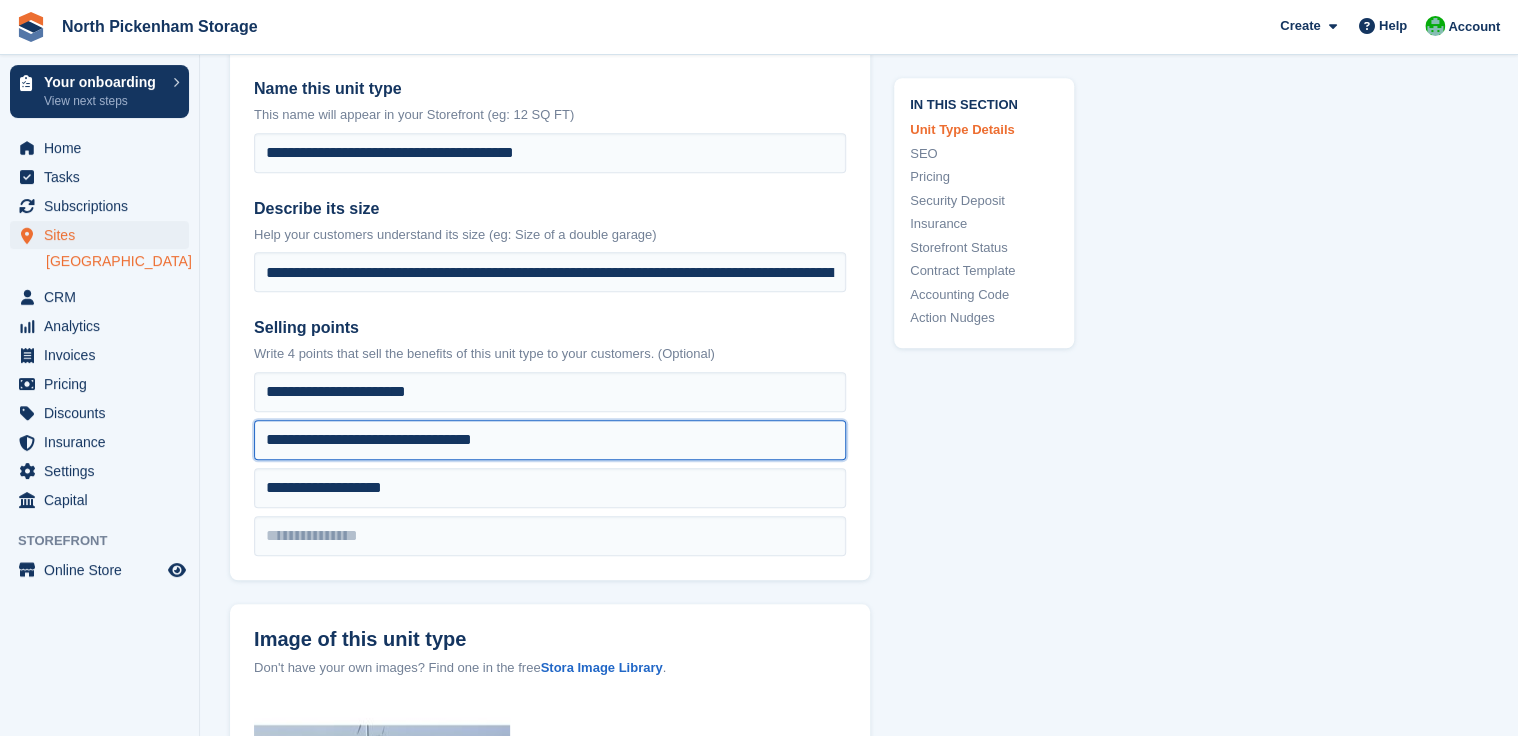drag, startPoint x: 516, startPoint y: 446, endPoint x: 272, endPoint y: 444, distance: 244.0082 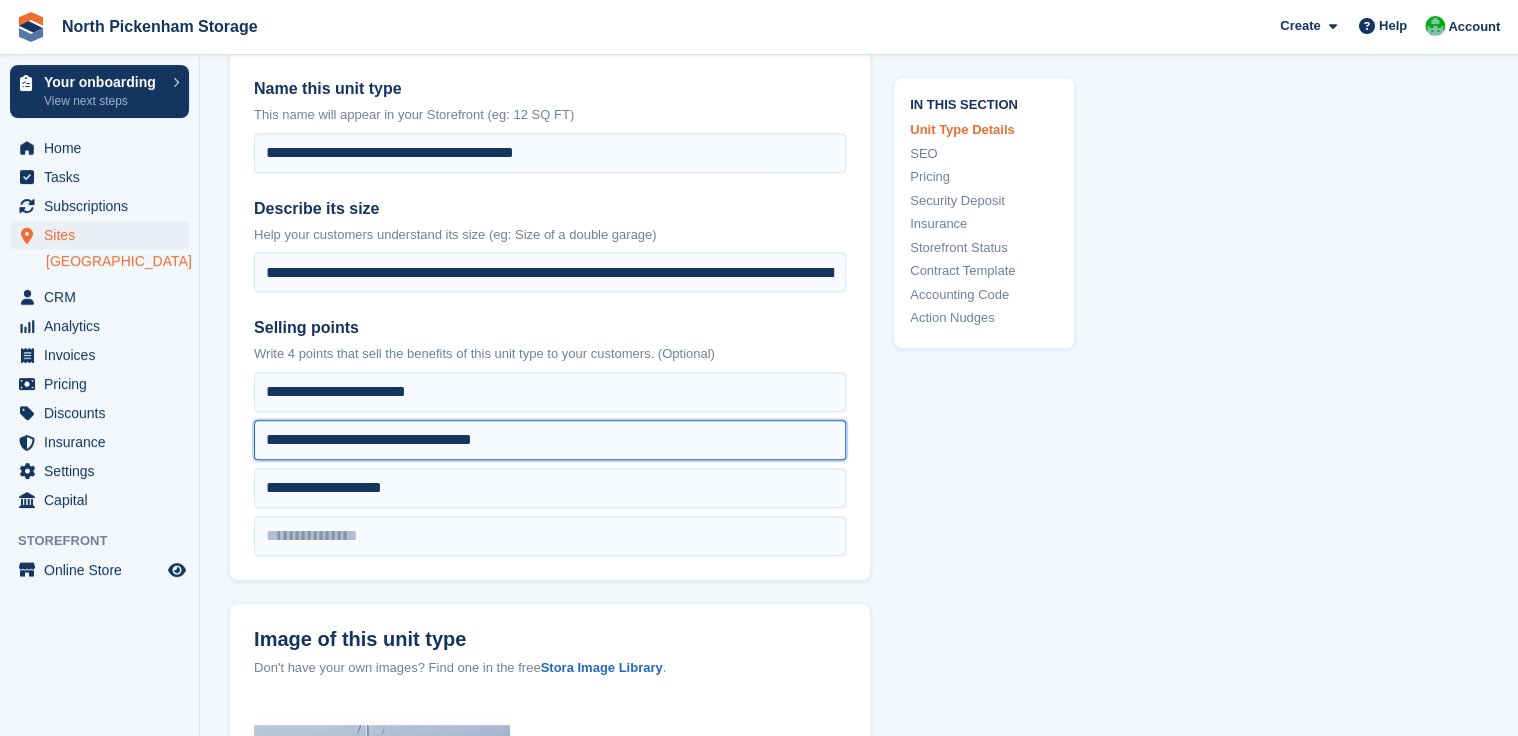 click on "**********" at bounding box center (550, 392) 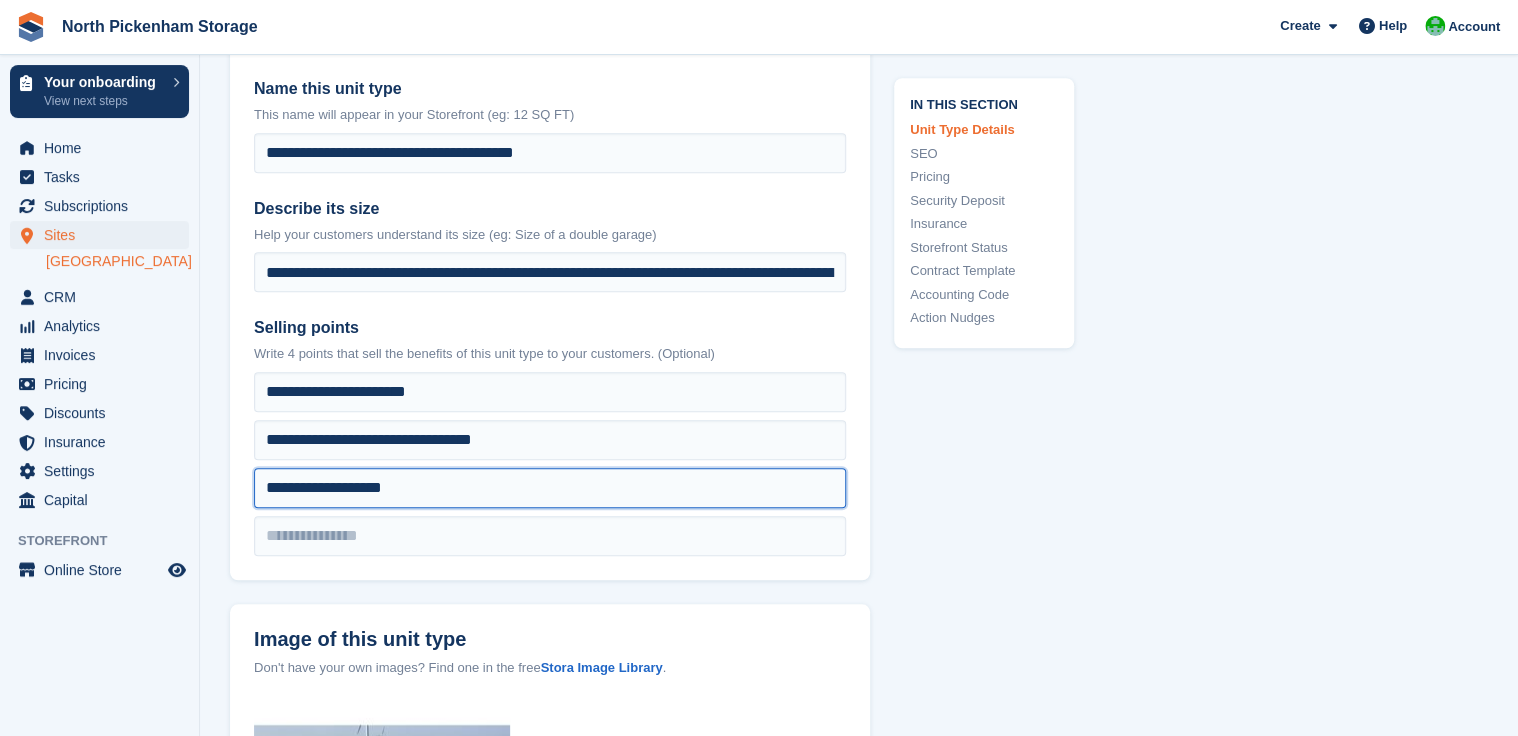 drag, startPoint x: 403, startPoint y: 485, endPoint x: 262, endPoint y: 489, distance: 141.05673 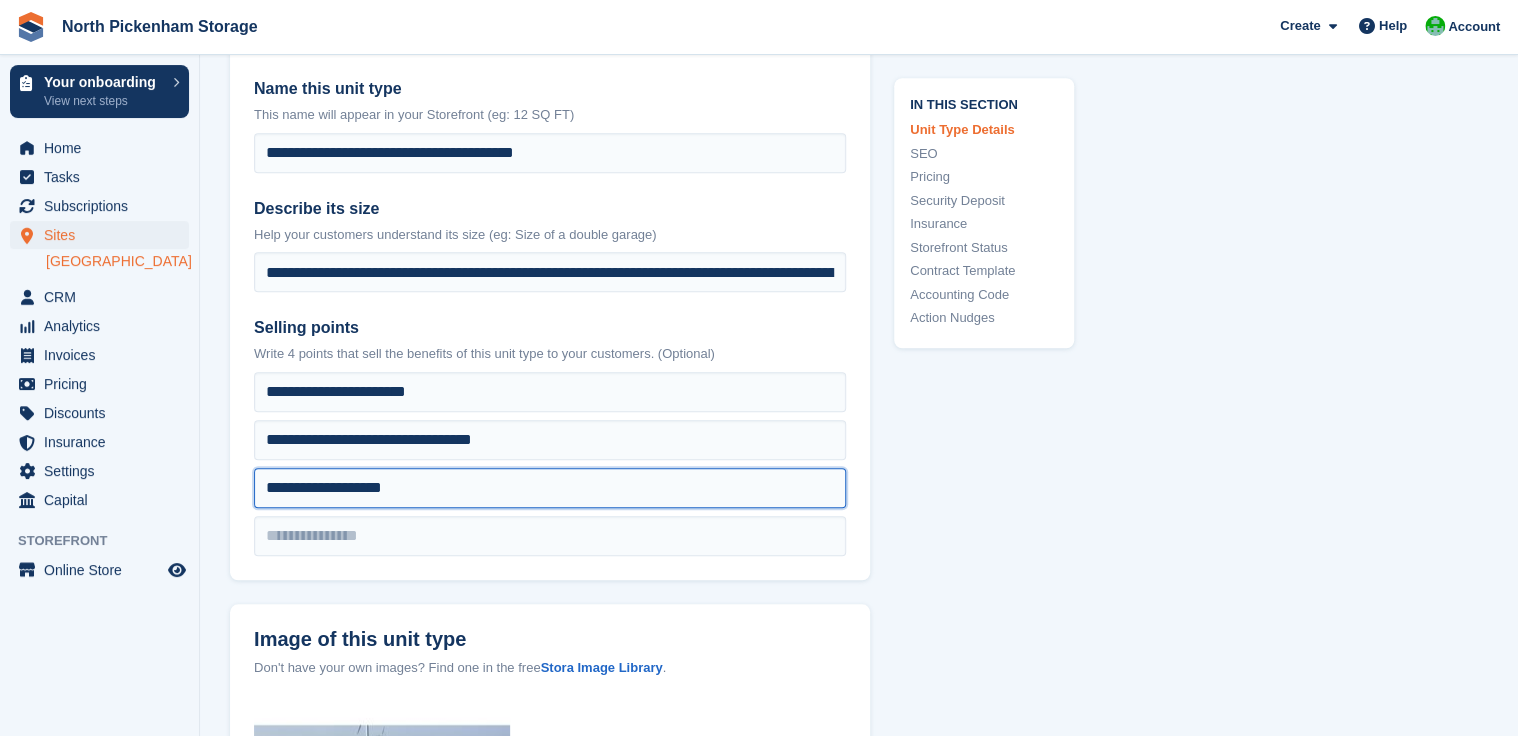 click on "**********" at bounding box center (550, 392) 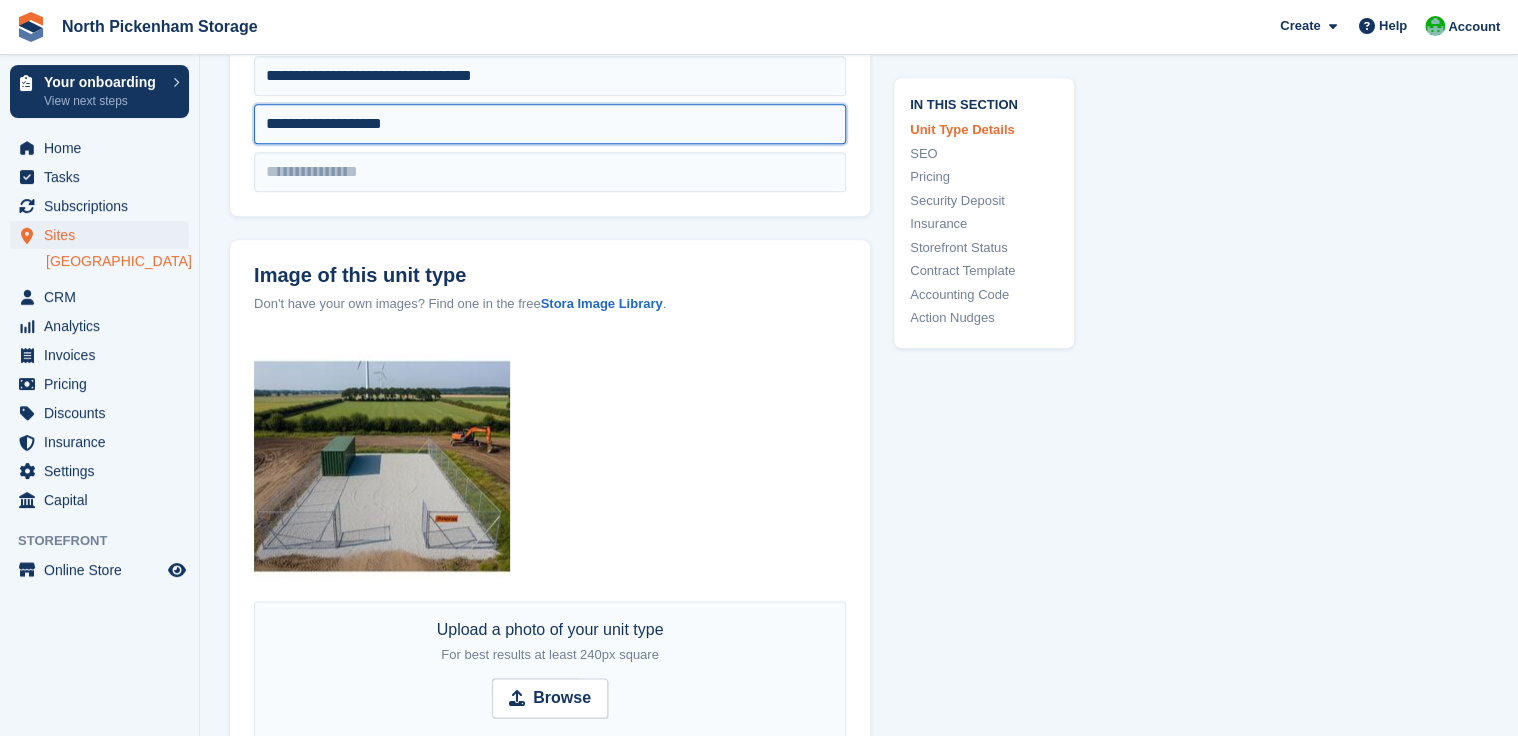 scroll, scrollTop: 892, scrollLeft: 0, axis: vertical 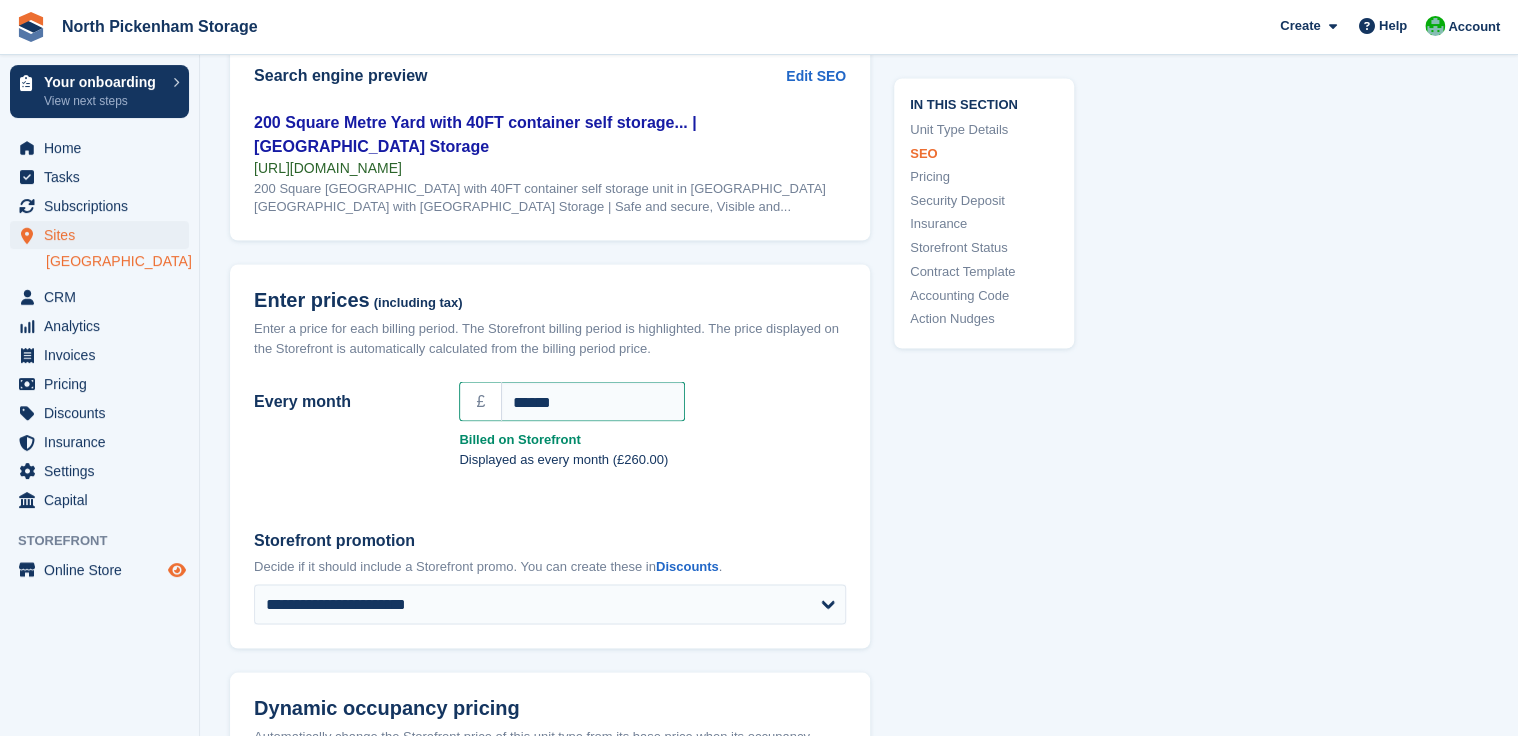 click at bounding box center (177, 570) 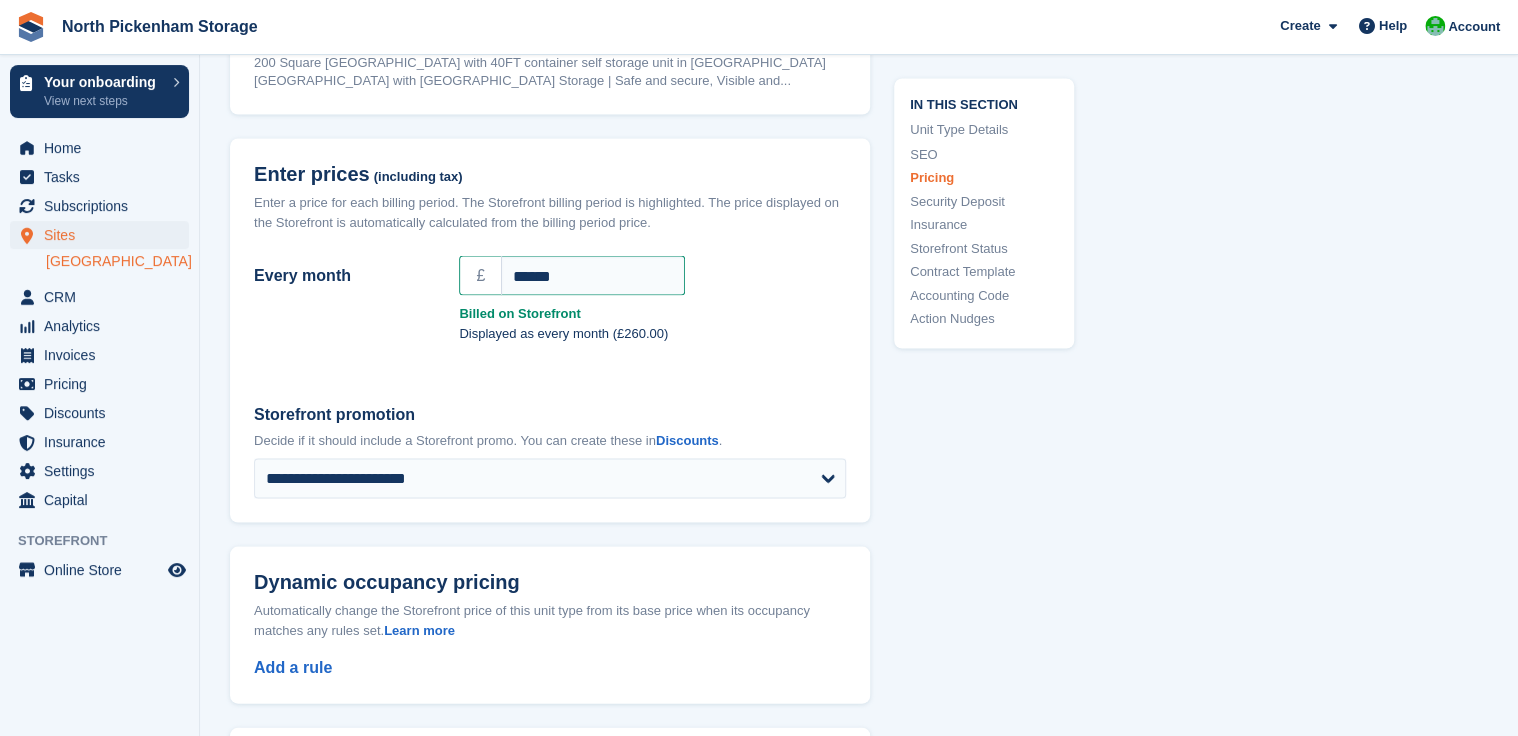 scroll, scrollTop: 1822, scrollLeft: 0, axis: vertical 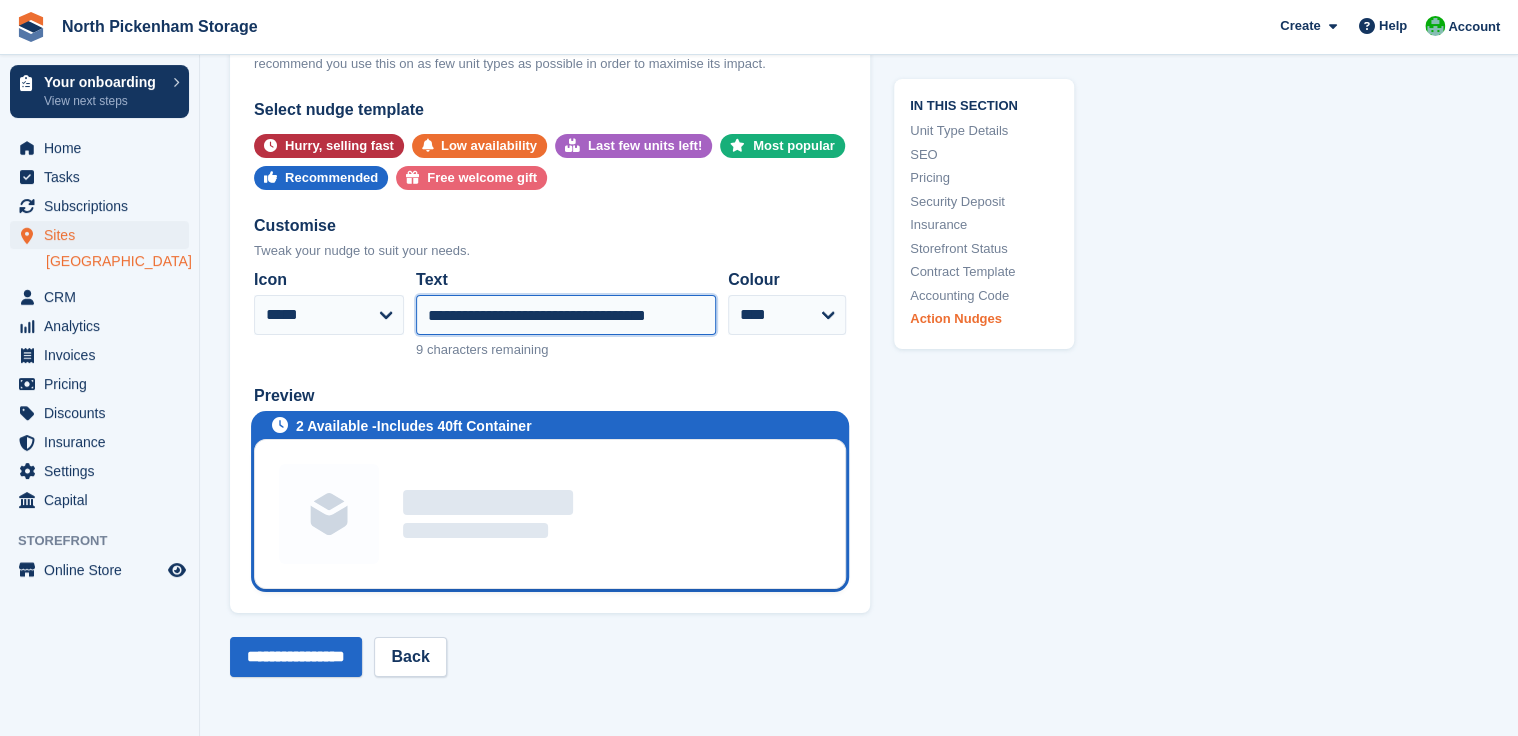 drag, startPoint x: 427, startPoint y: 329, endPoint x: 688, endPoint y: 329, distance: 261 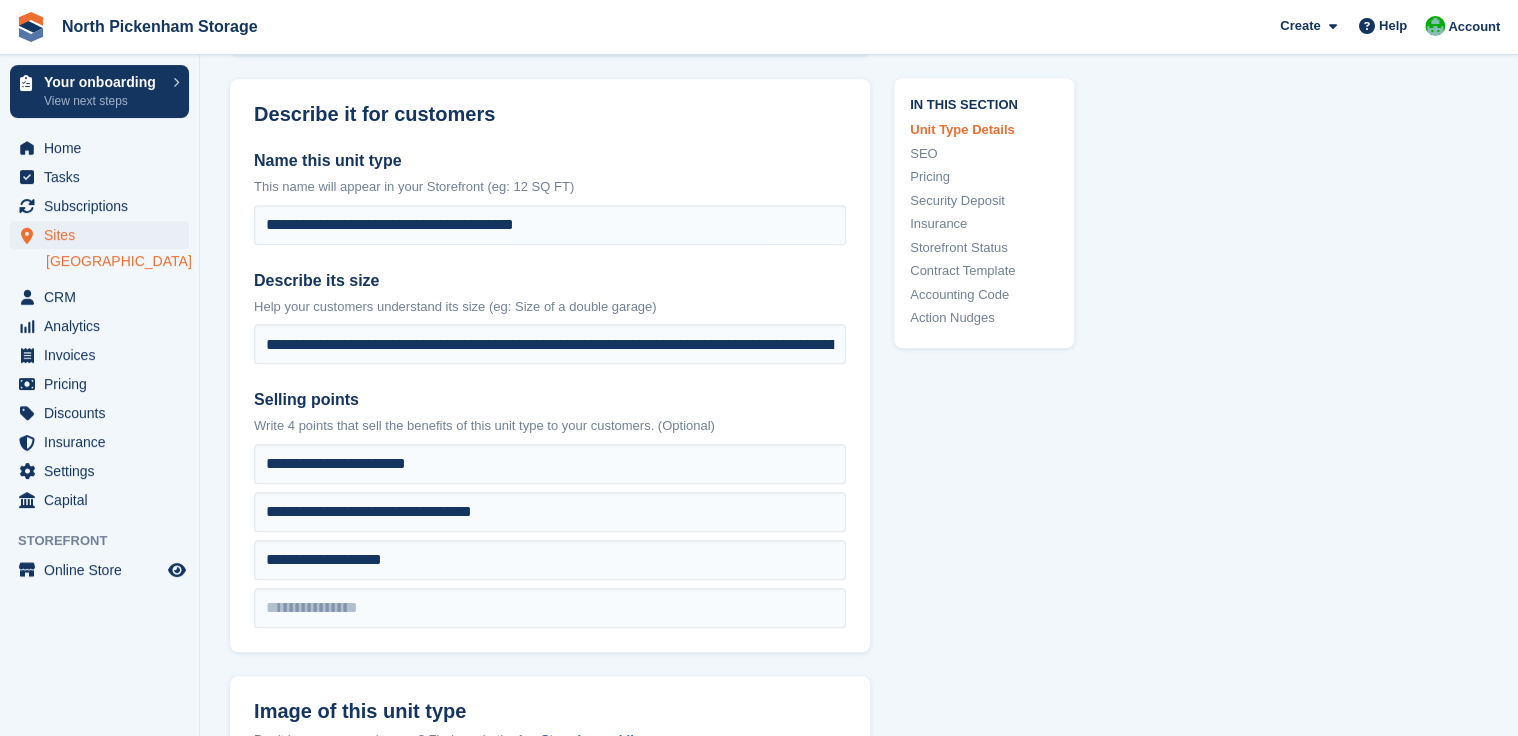 scroll, scrollTop: 508, scrollLeft: 0, axis: vertical 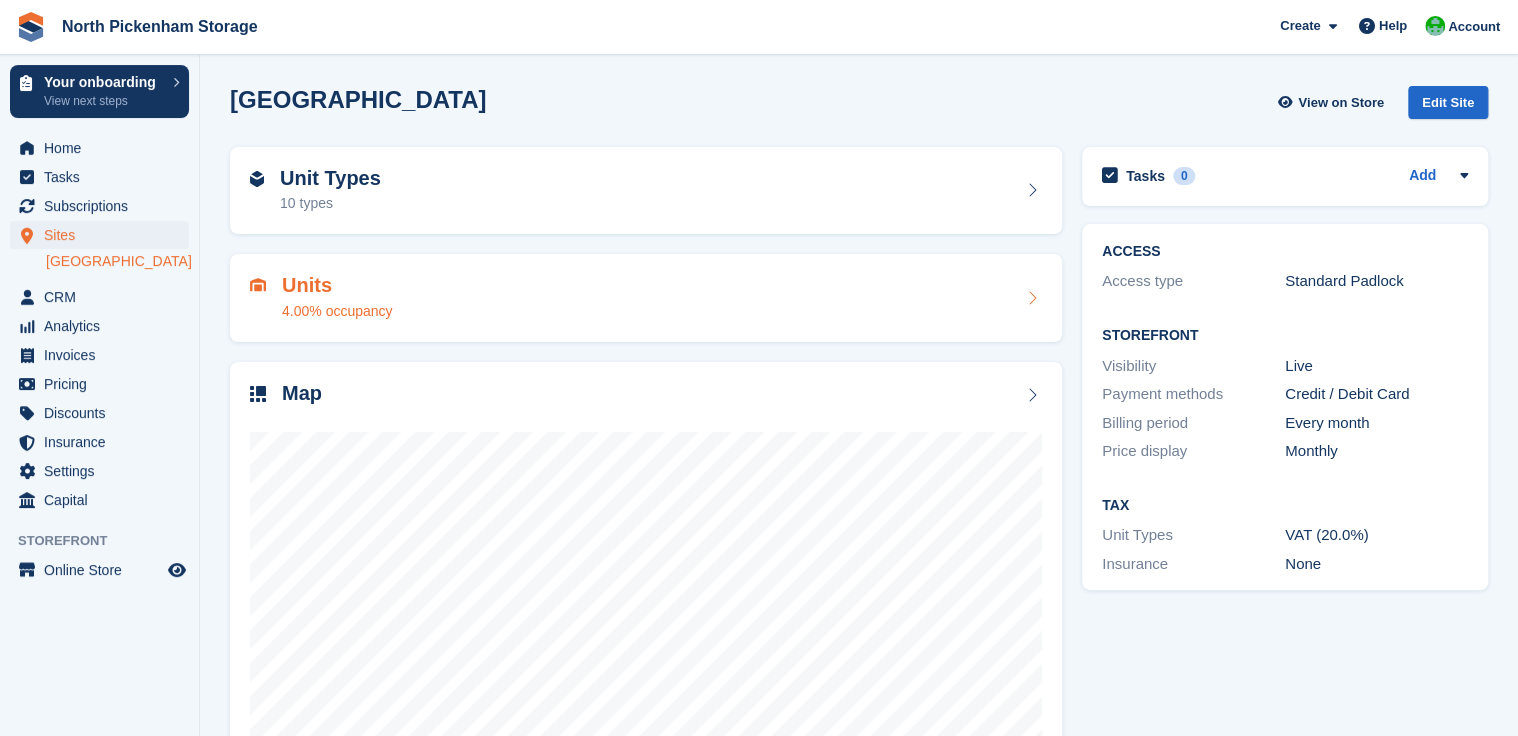 click on "4.00% occupancy" at bounding box center (337, 311) 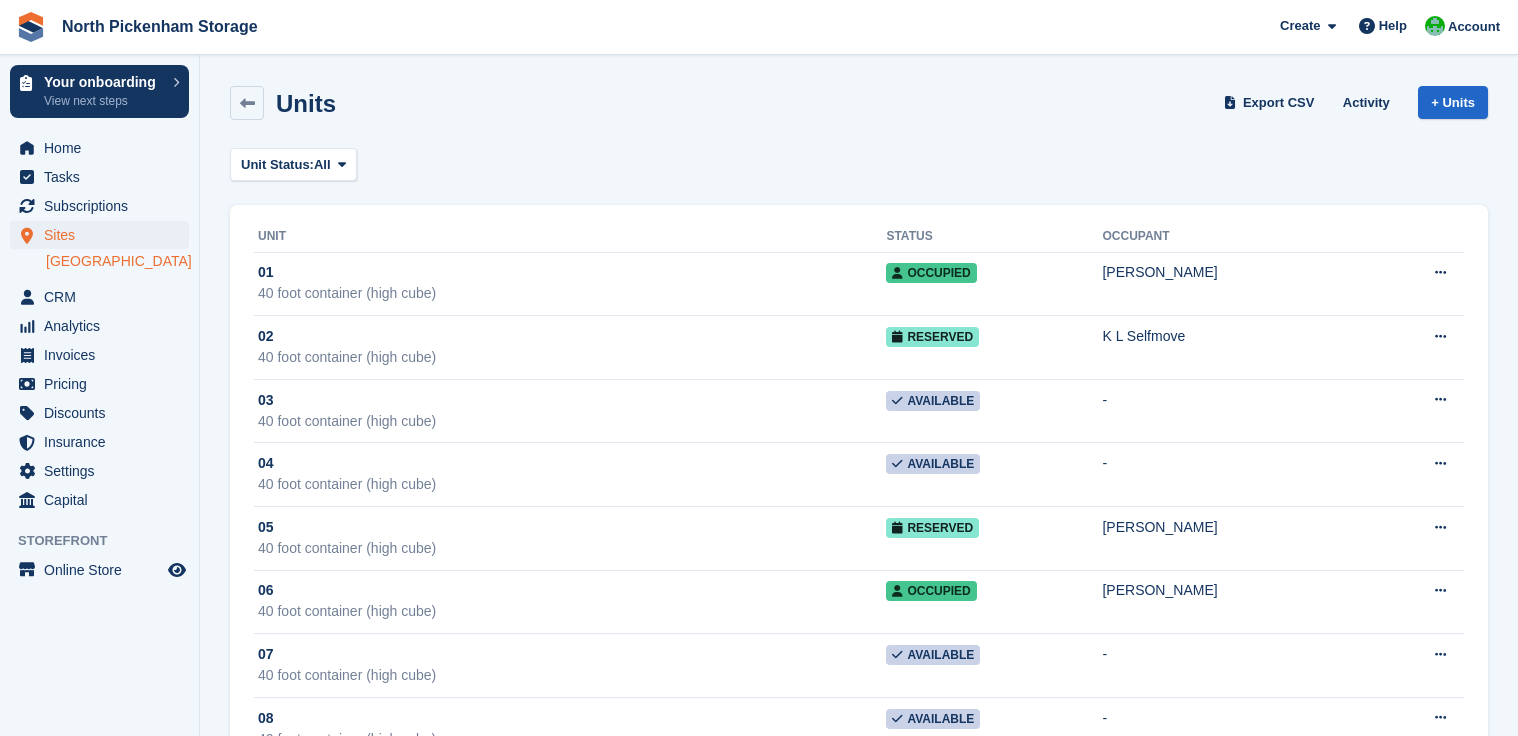scroll, scrollTop: 0, scrollLeft: 0, axis: both 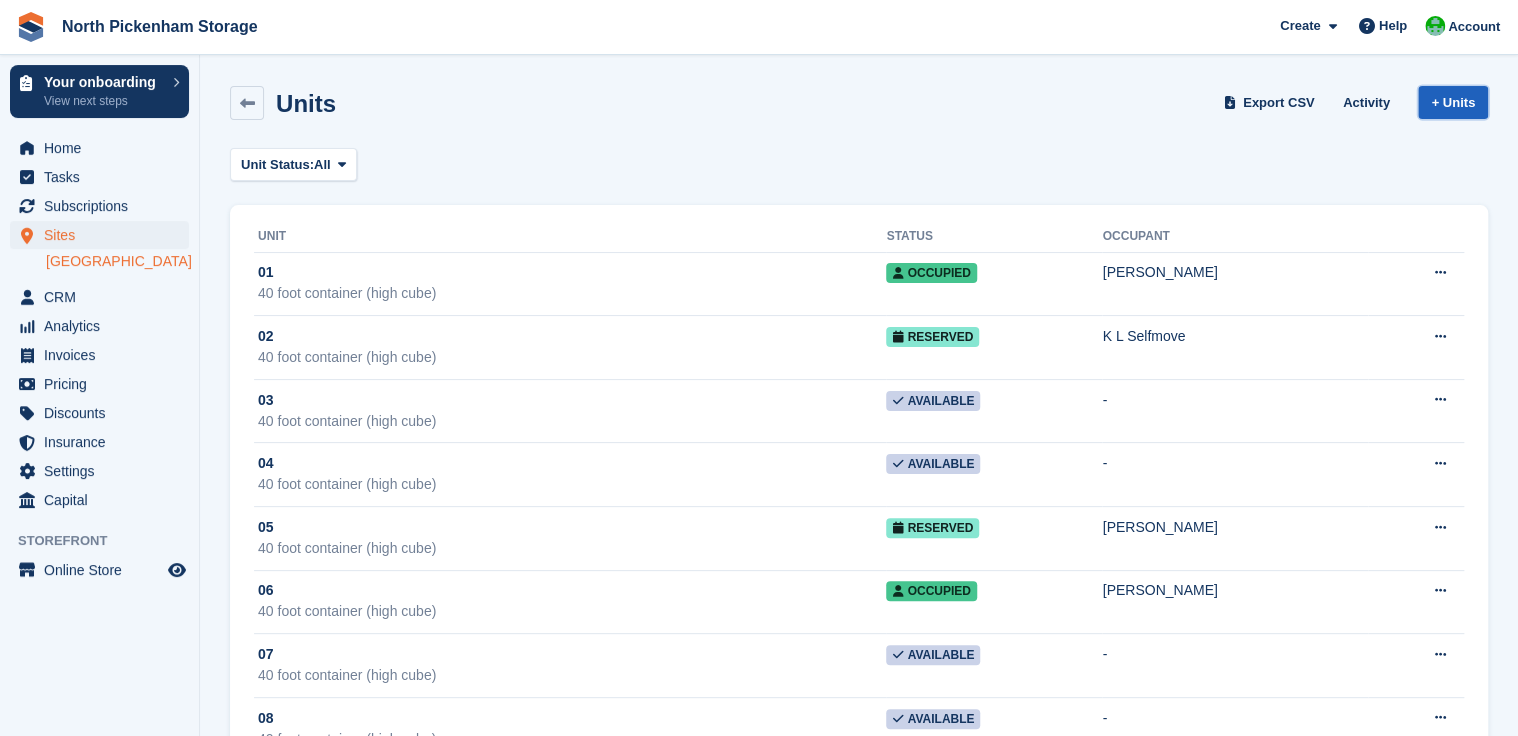 click on "+ Units" at bounding box center (1453, 102) 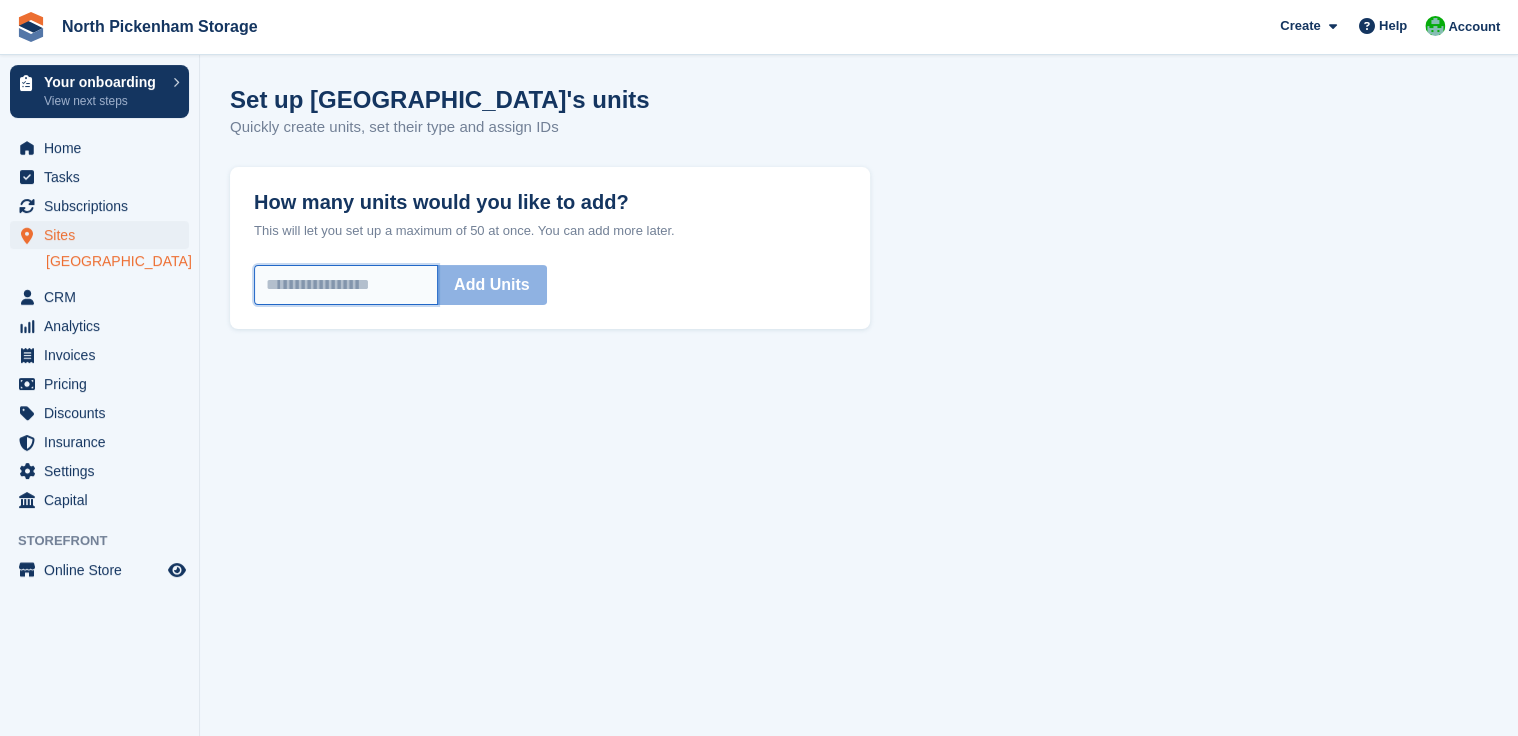 click on "How many units would you like to add?" at bounding box center [346, 285] 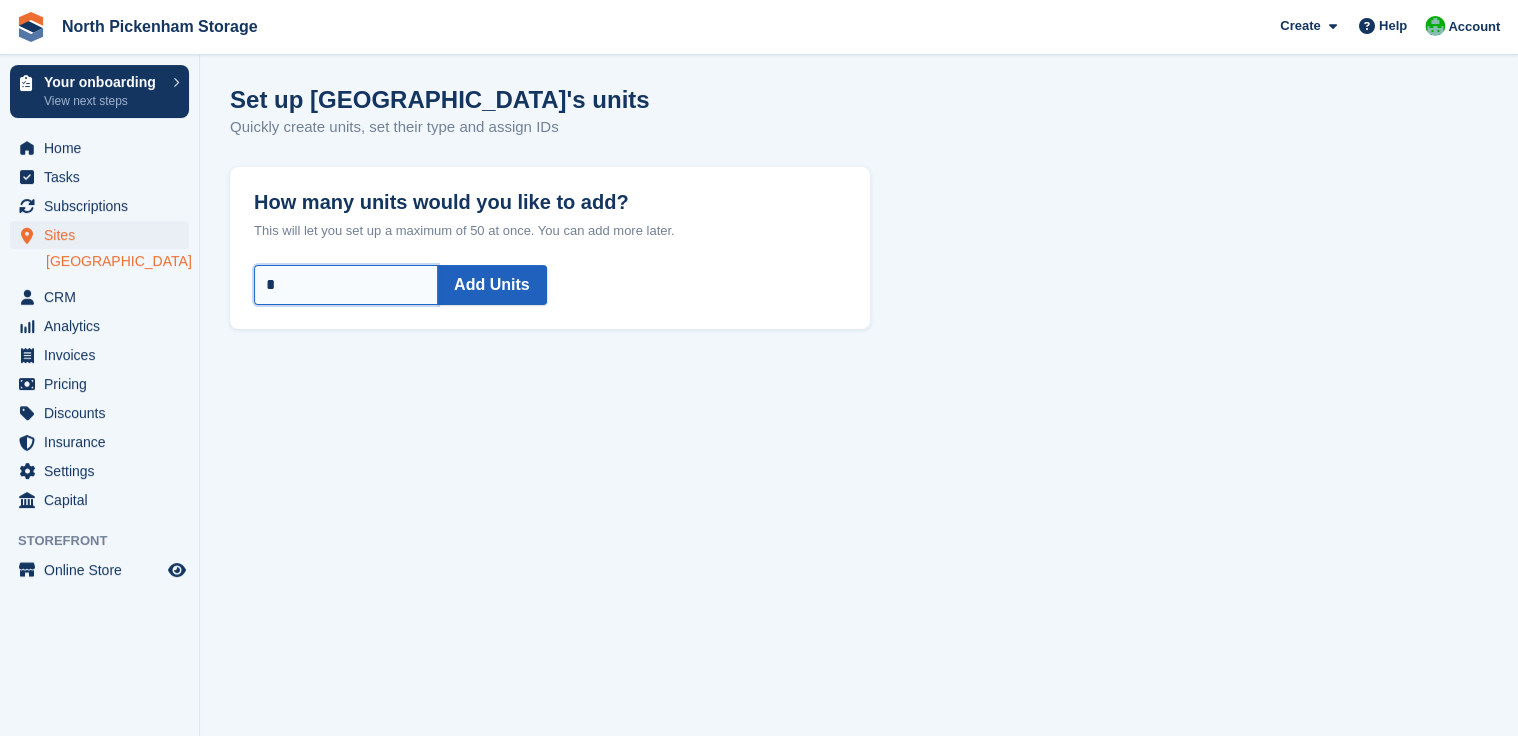 type on "*" 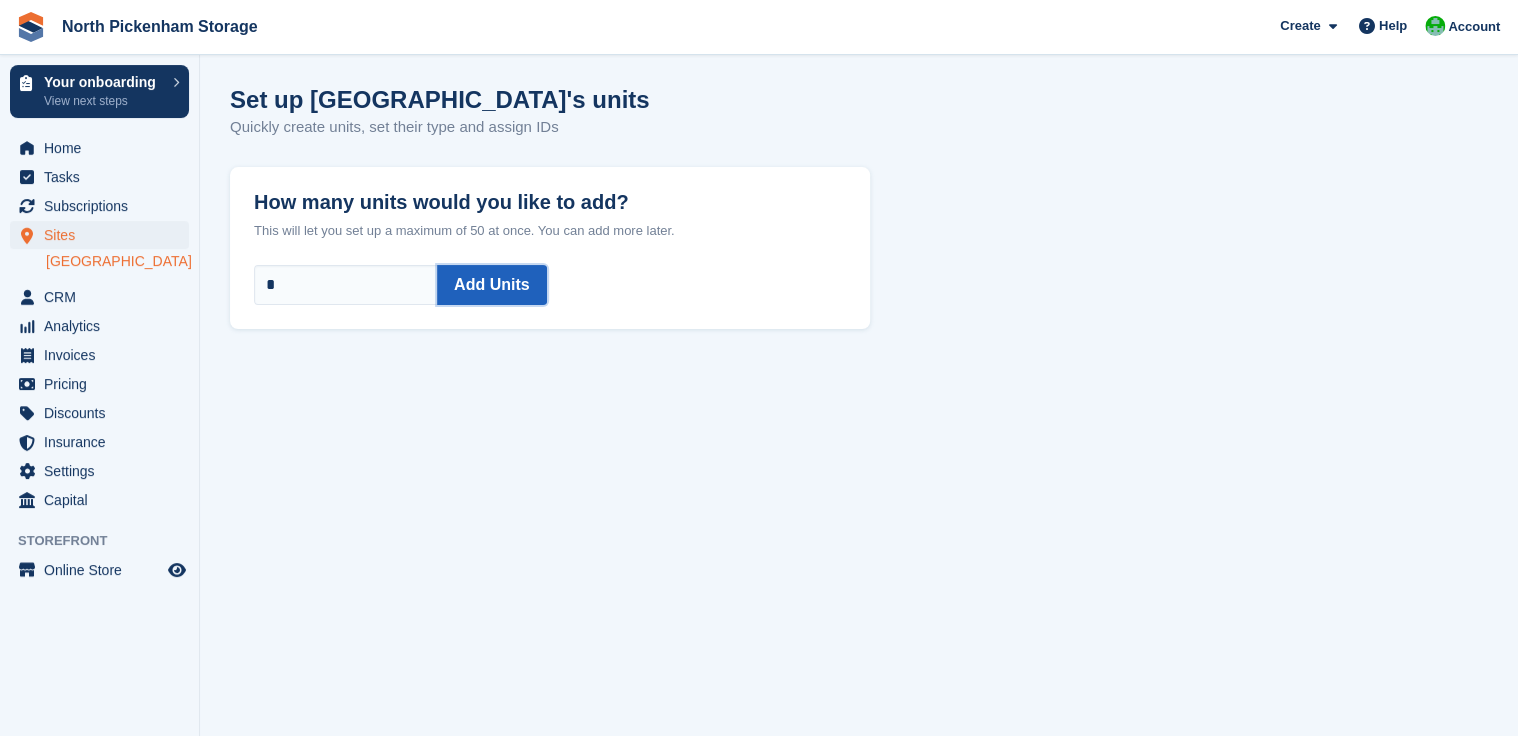 click on "Add Units" at bounding box center [492, 285] 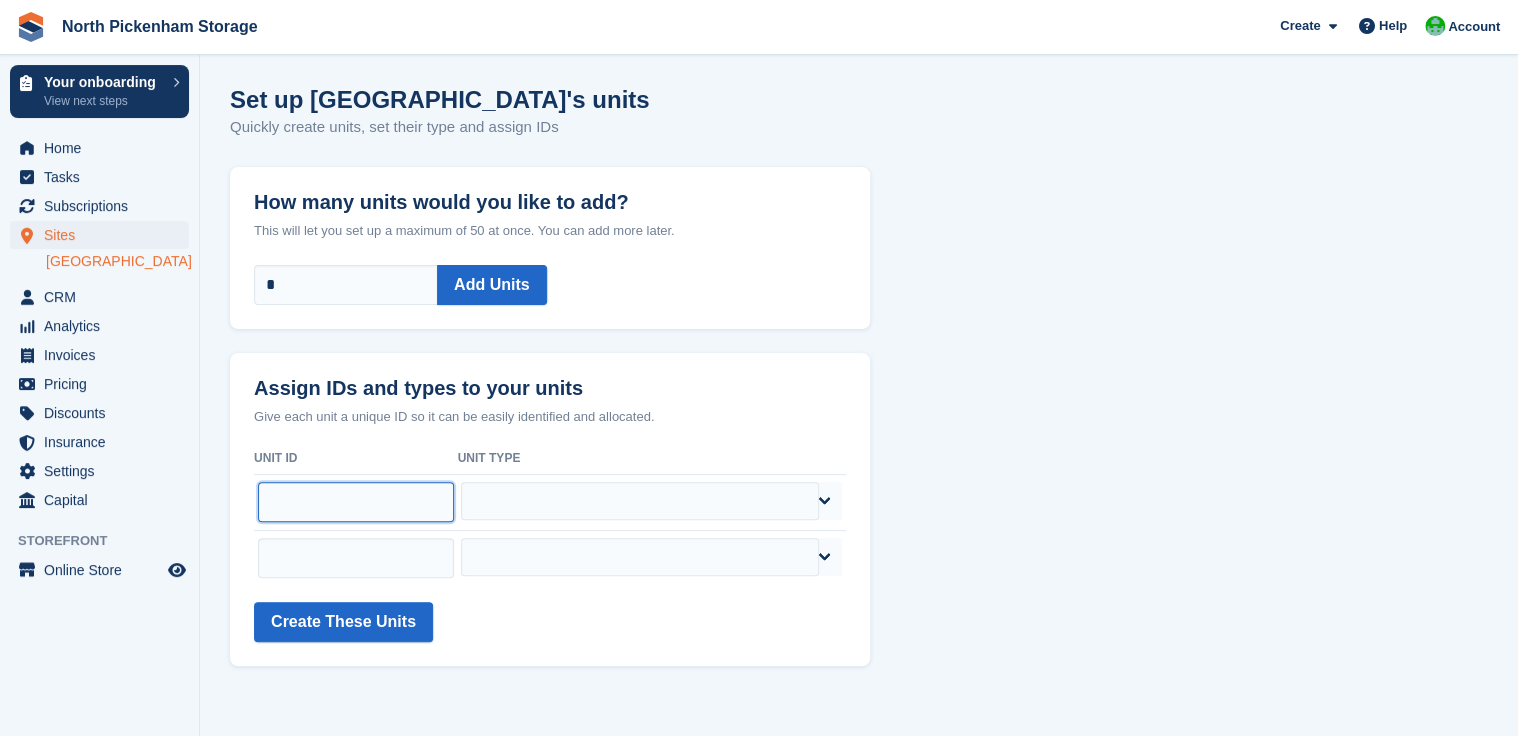 click at bounding box center (356, 502) 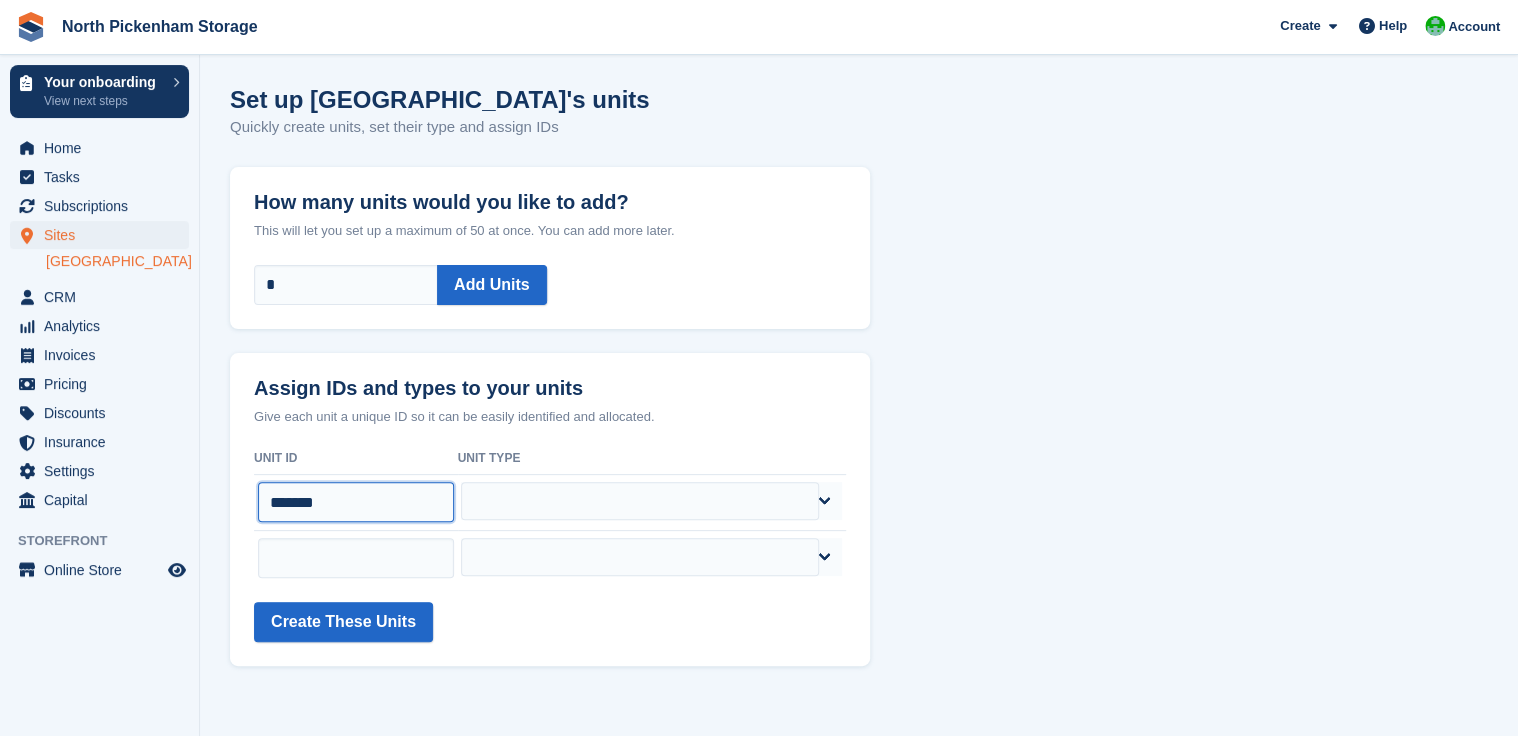 drag, startPoint x: 348, startPoint y: 502, endPoint x: 254, endPoint y: 491, distance: 94.641426 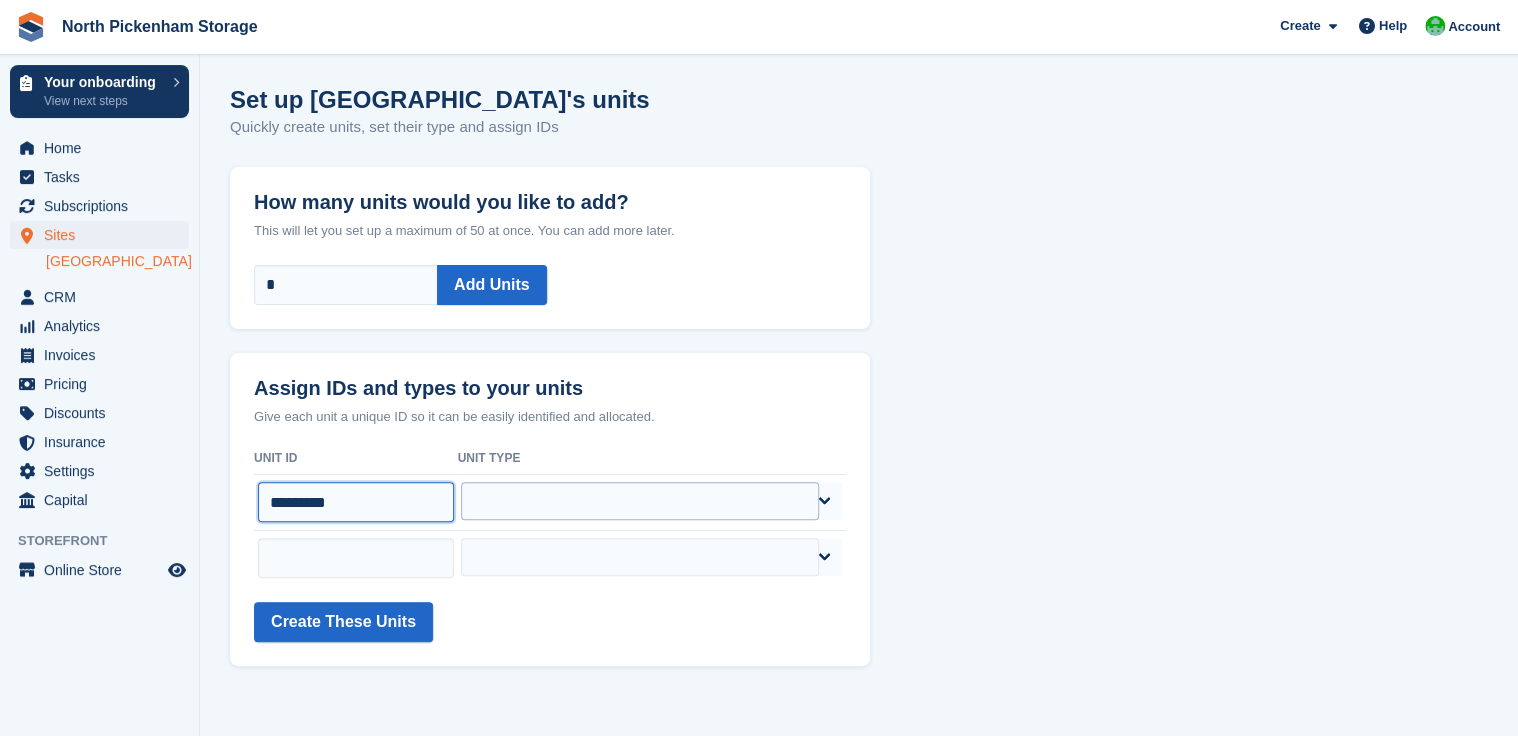 type on "*********" 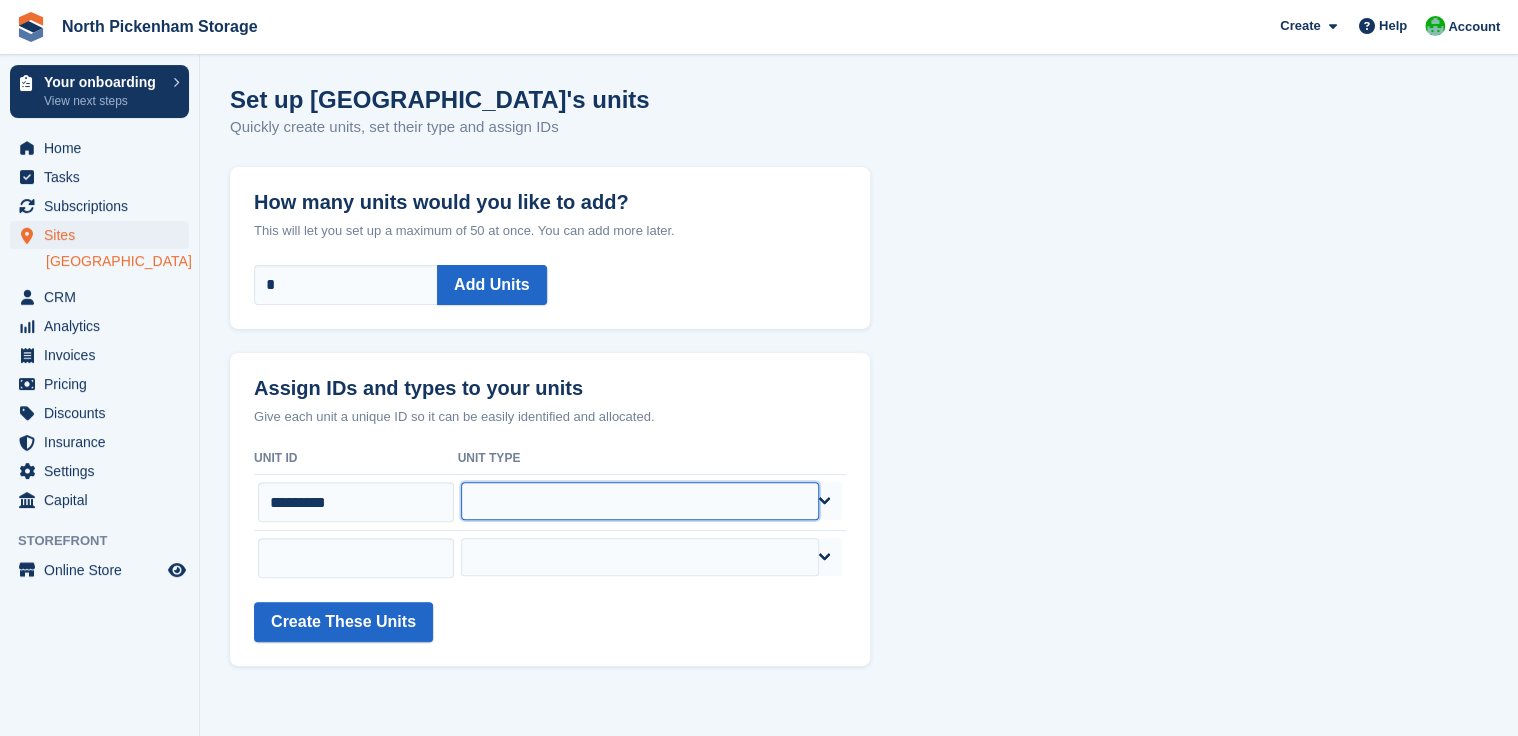 click on "**********" at bounding box center [640, 501] 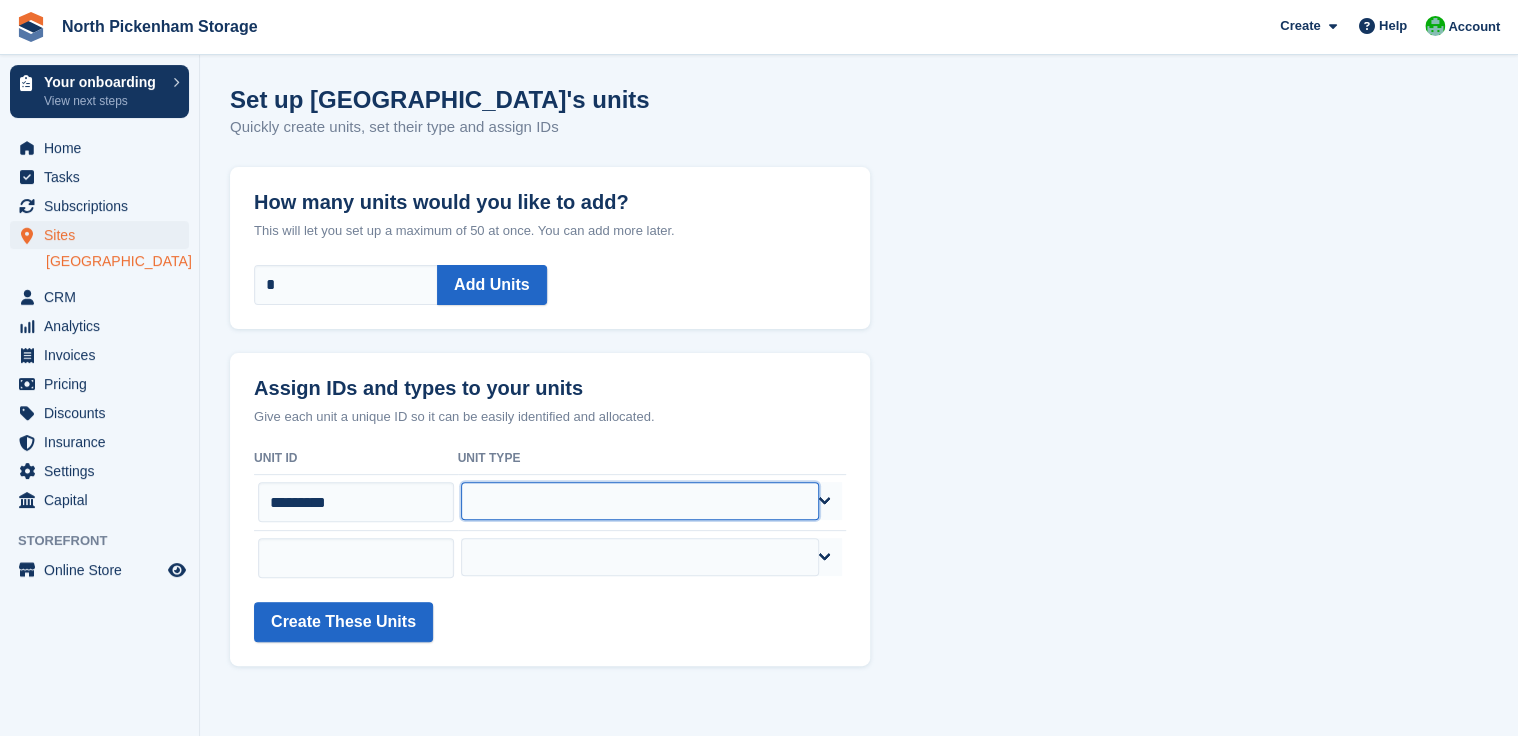 select on "*****" 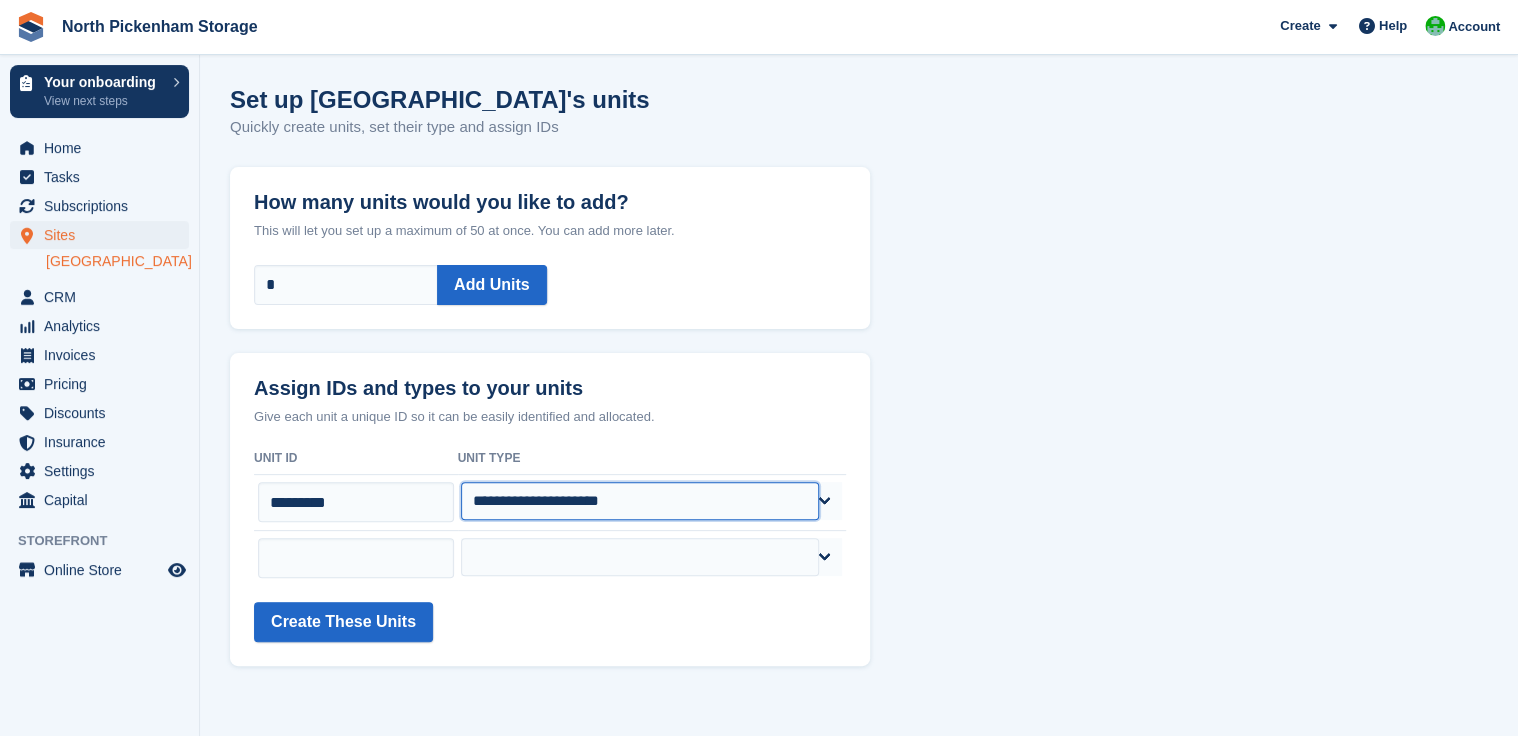 click on "**********" at bounding box center [640, 501] 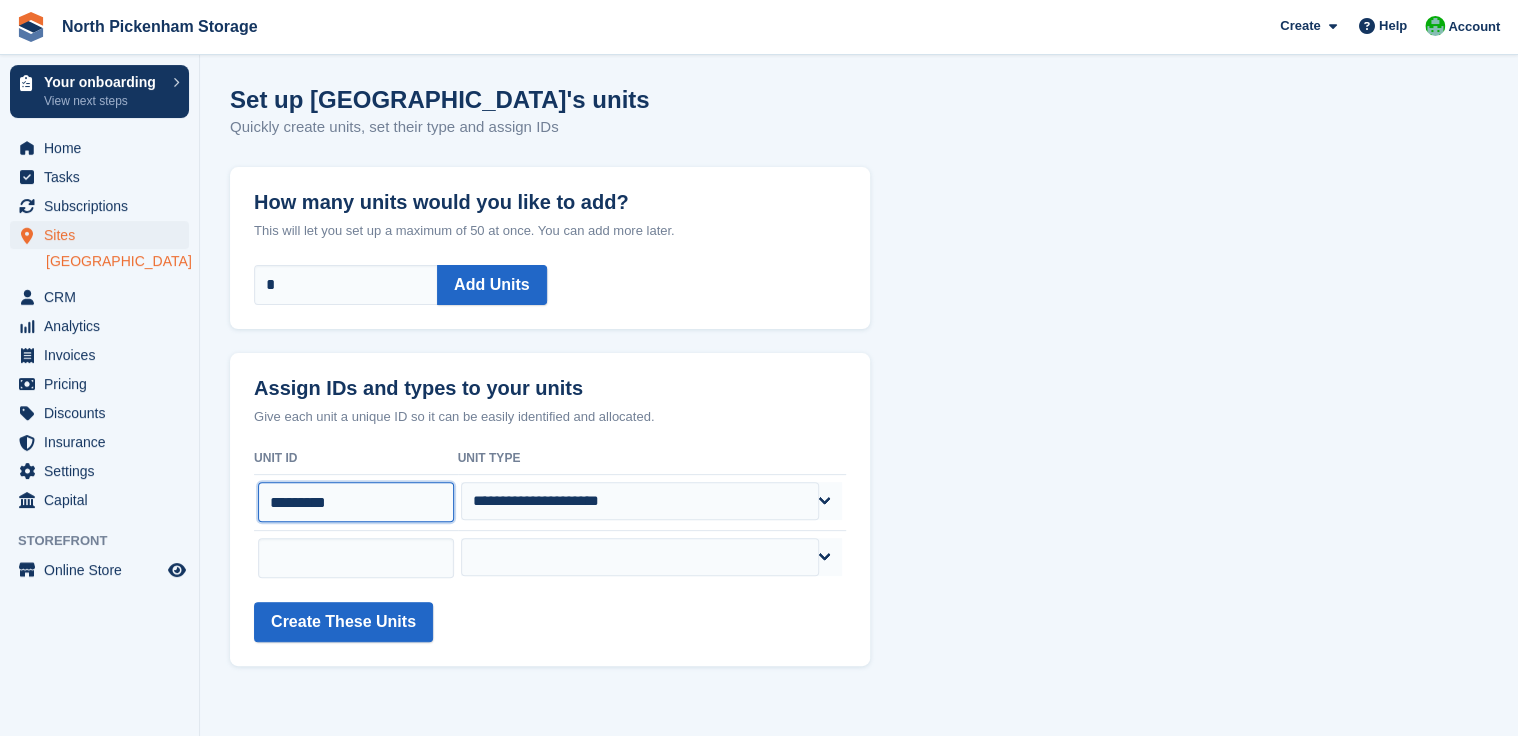 drag, startPoint x: 348, startPoint y: 502, endPoint x: 244, endPoint y: 505, distance: 104.04326 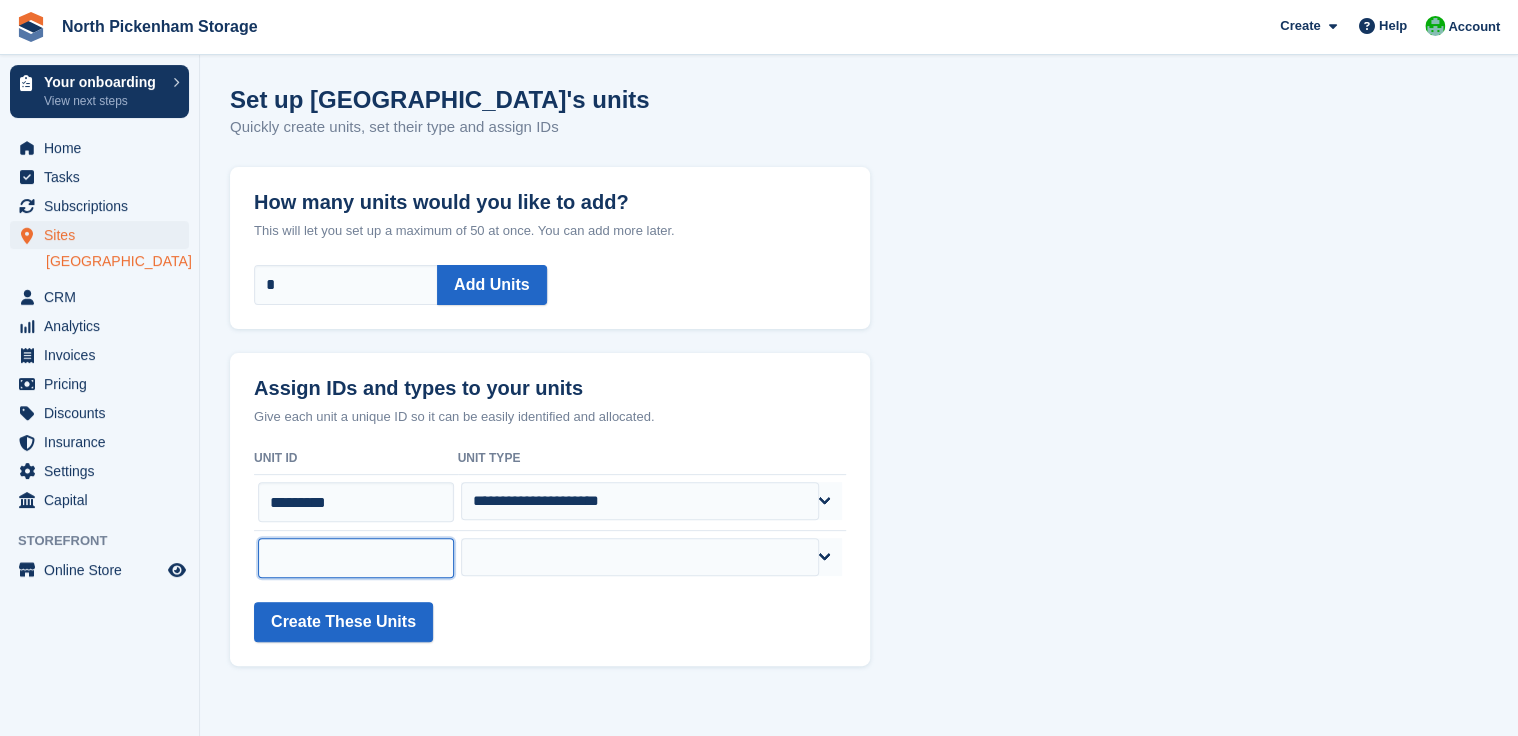 click at bounding box center (356, 558) 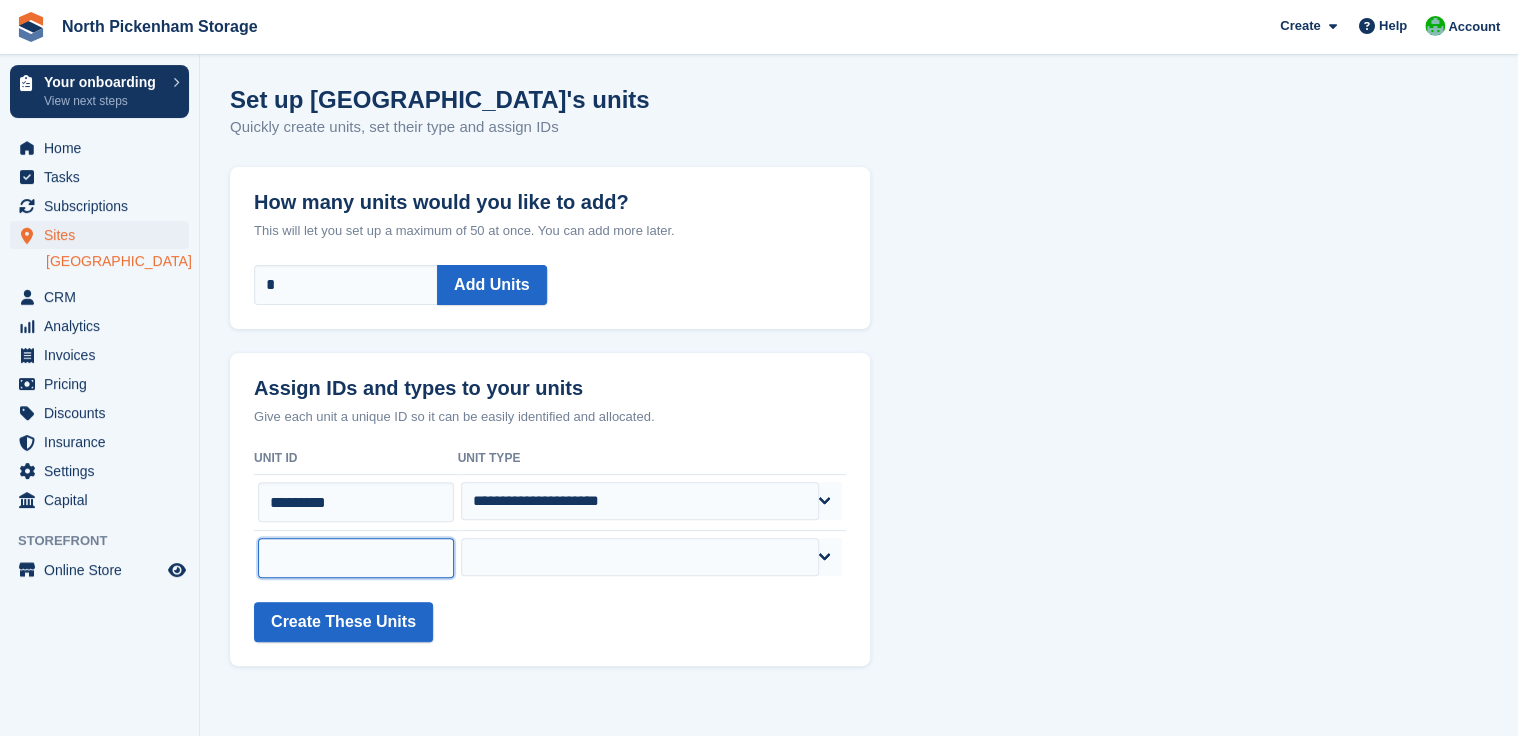 paste on "*********" 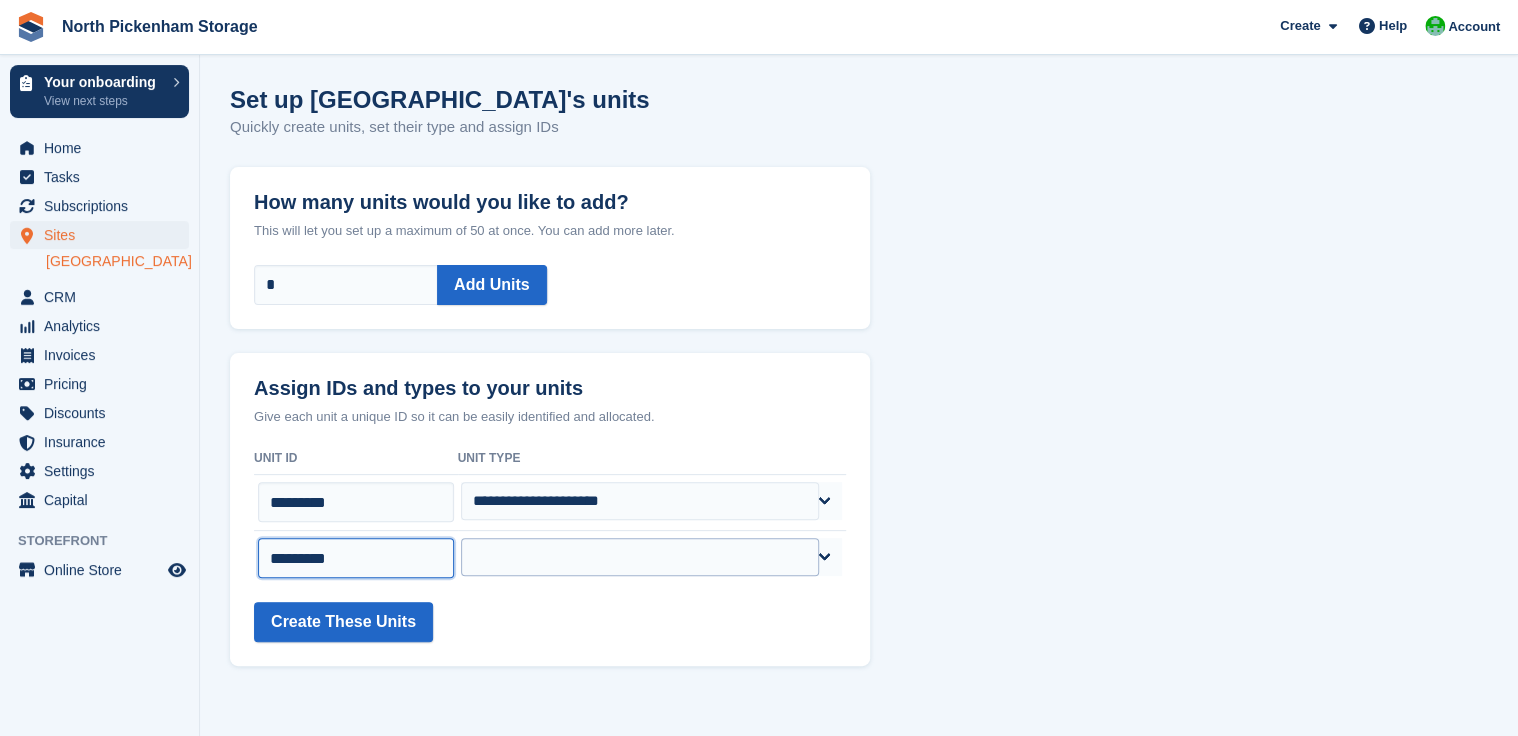 type on "*********" 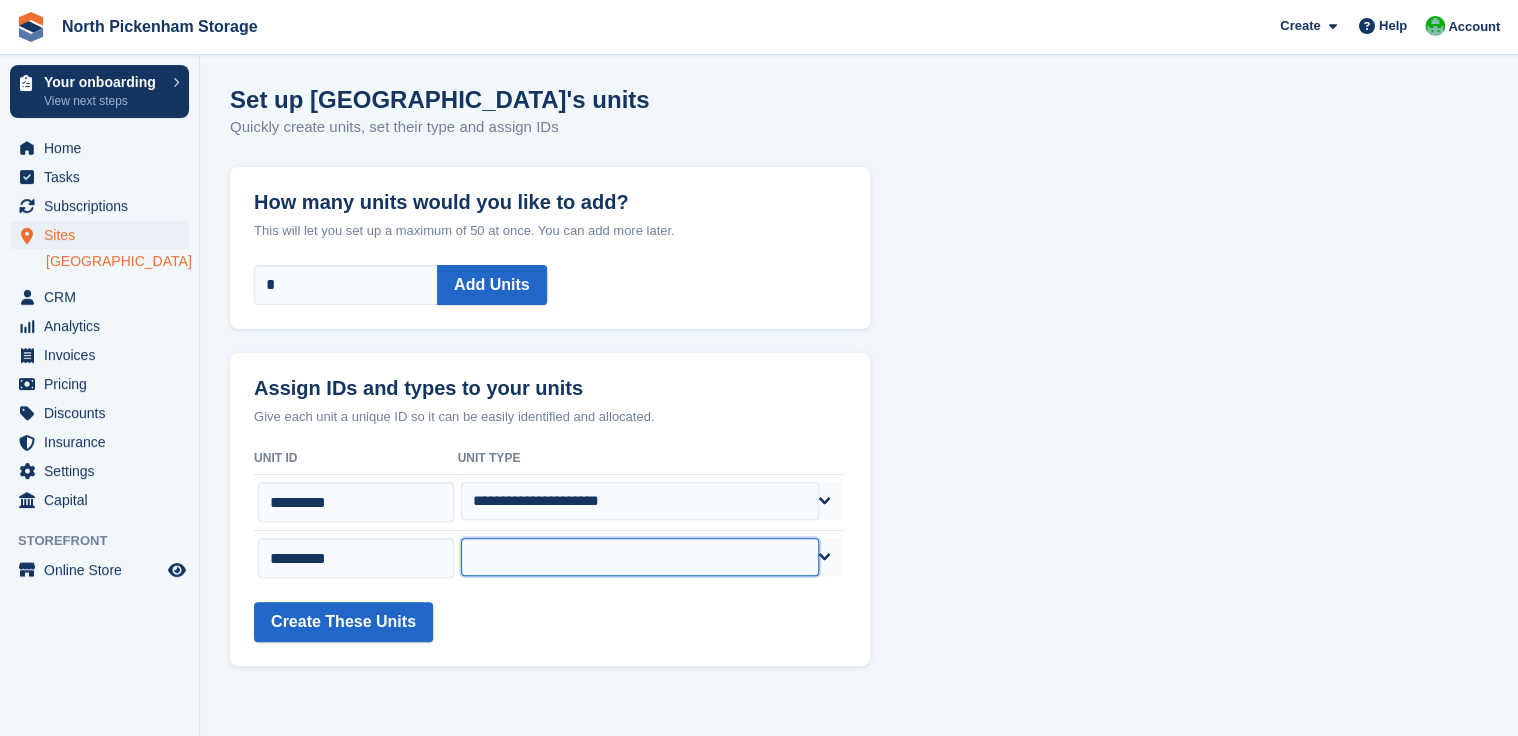 click on "**********" at bounding box center (640, 557) 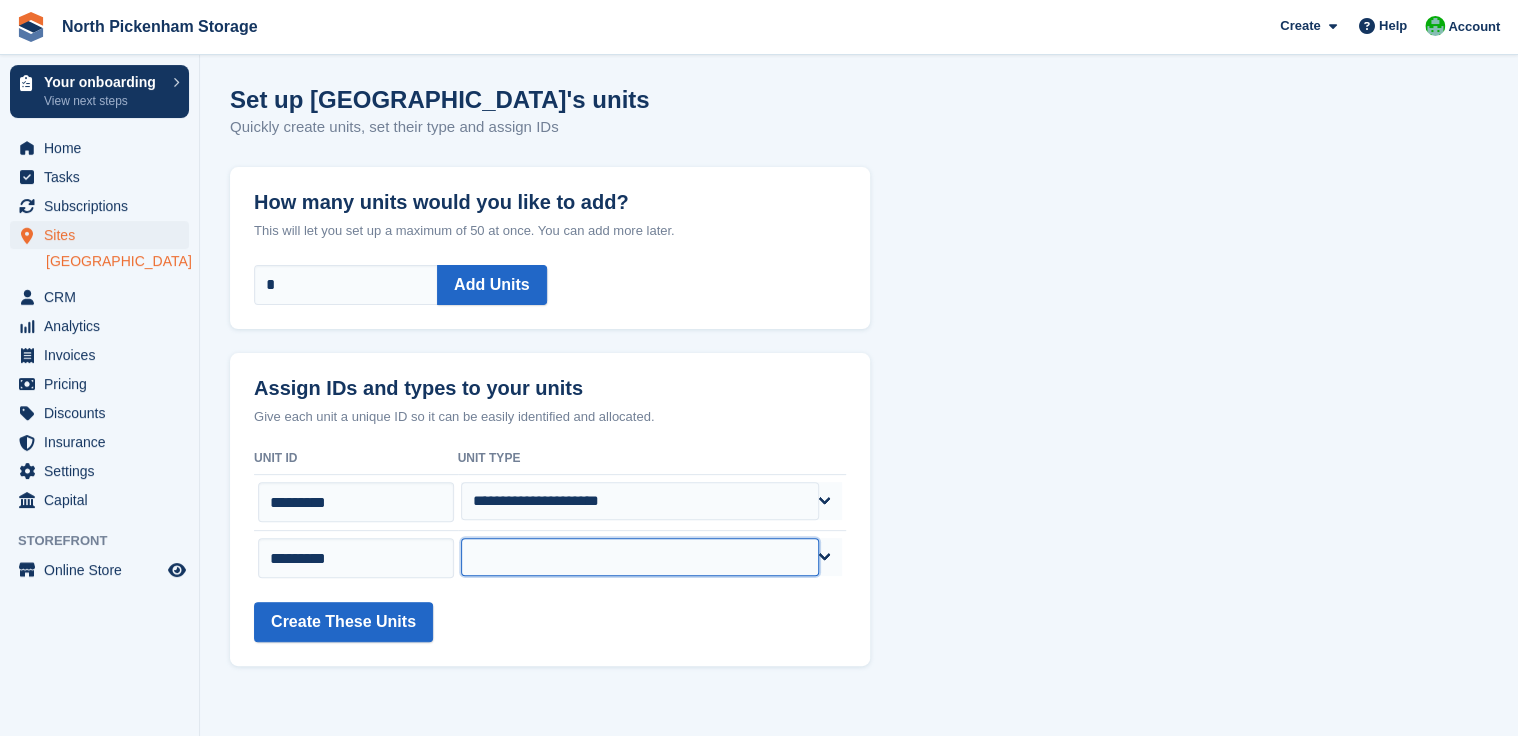 select on "*****" 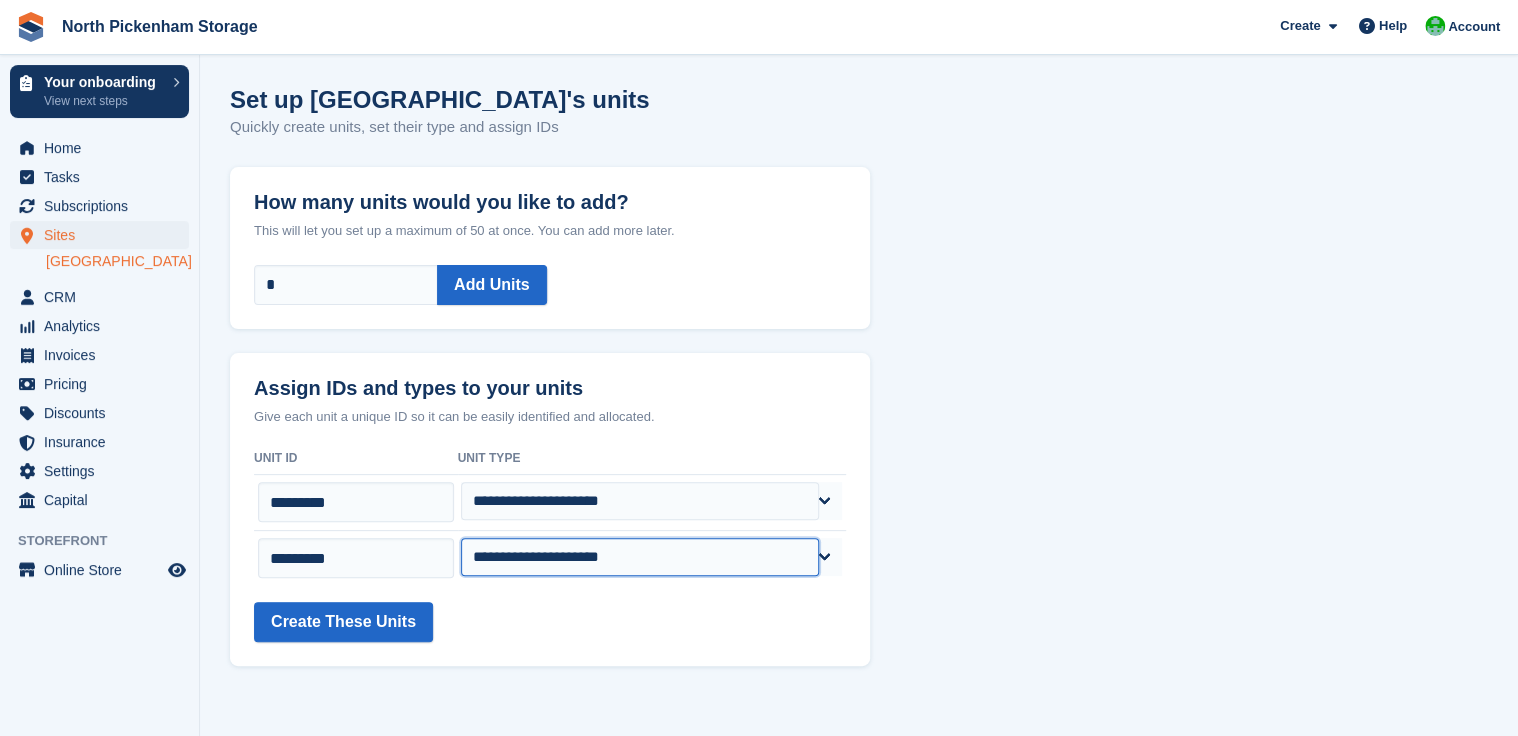 click on "**********" at bounding box center [640, 557] 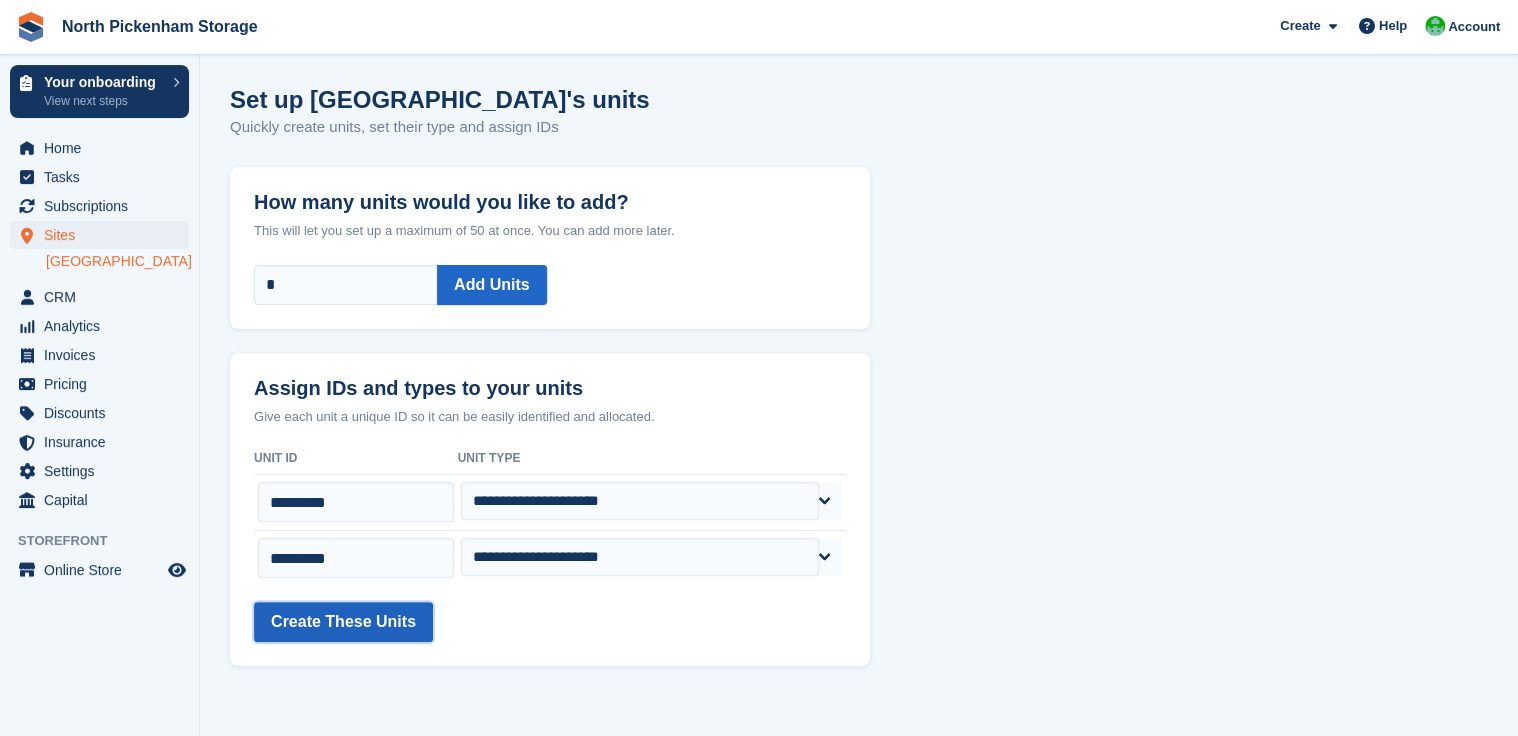 click on "Create These Units" at bounding box center [343, 622] 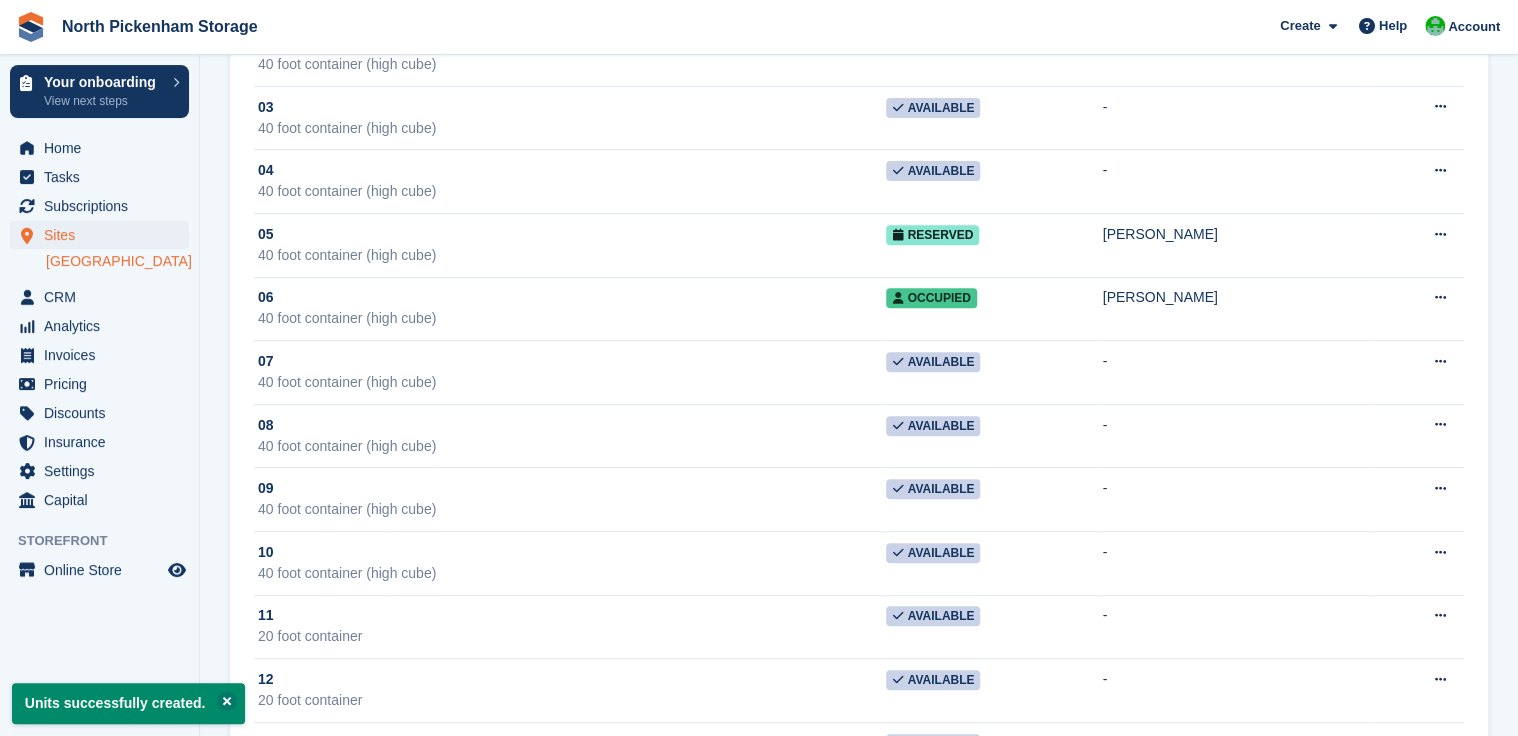 scroll, scrollTop: 452, scrollLeft: 0, axis: vertical 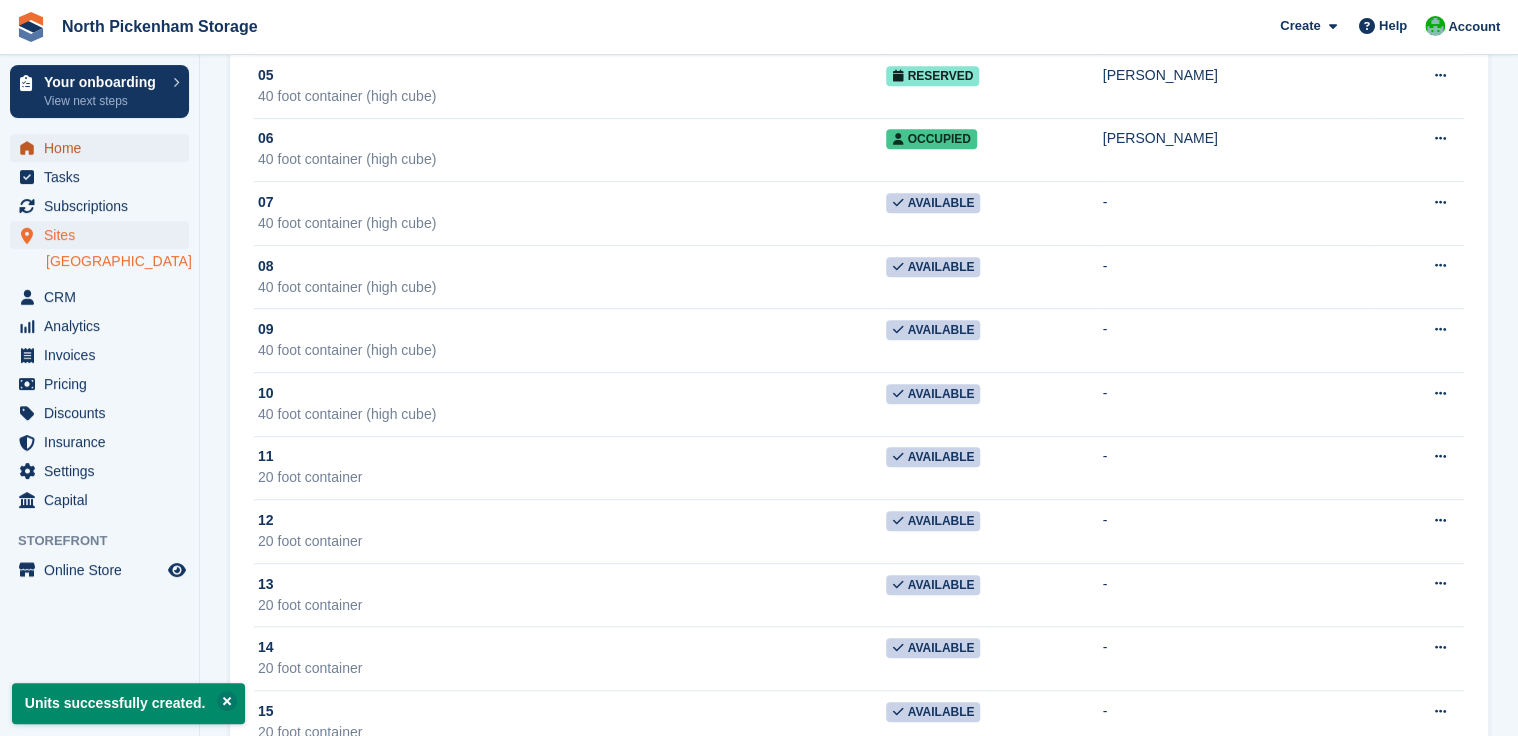 click on "Home" at bounding box center [104, 148] 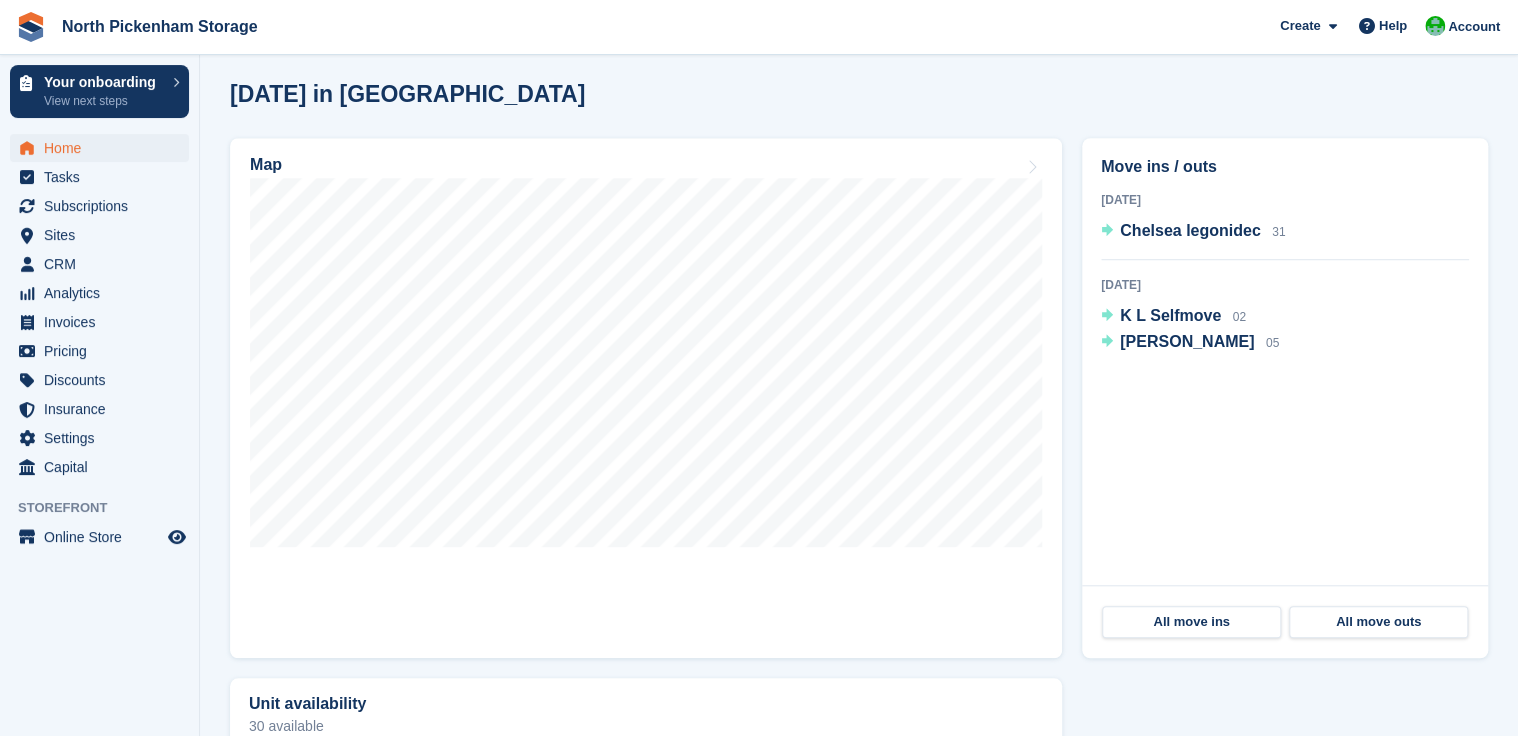 scroll, scrollTop: 568, scrollLeft: 0, axis: vertical 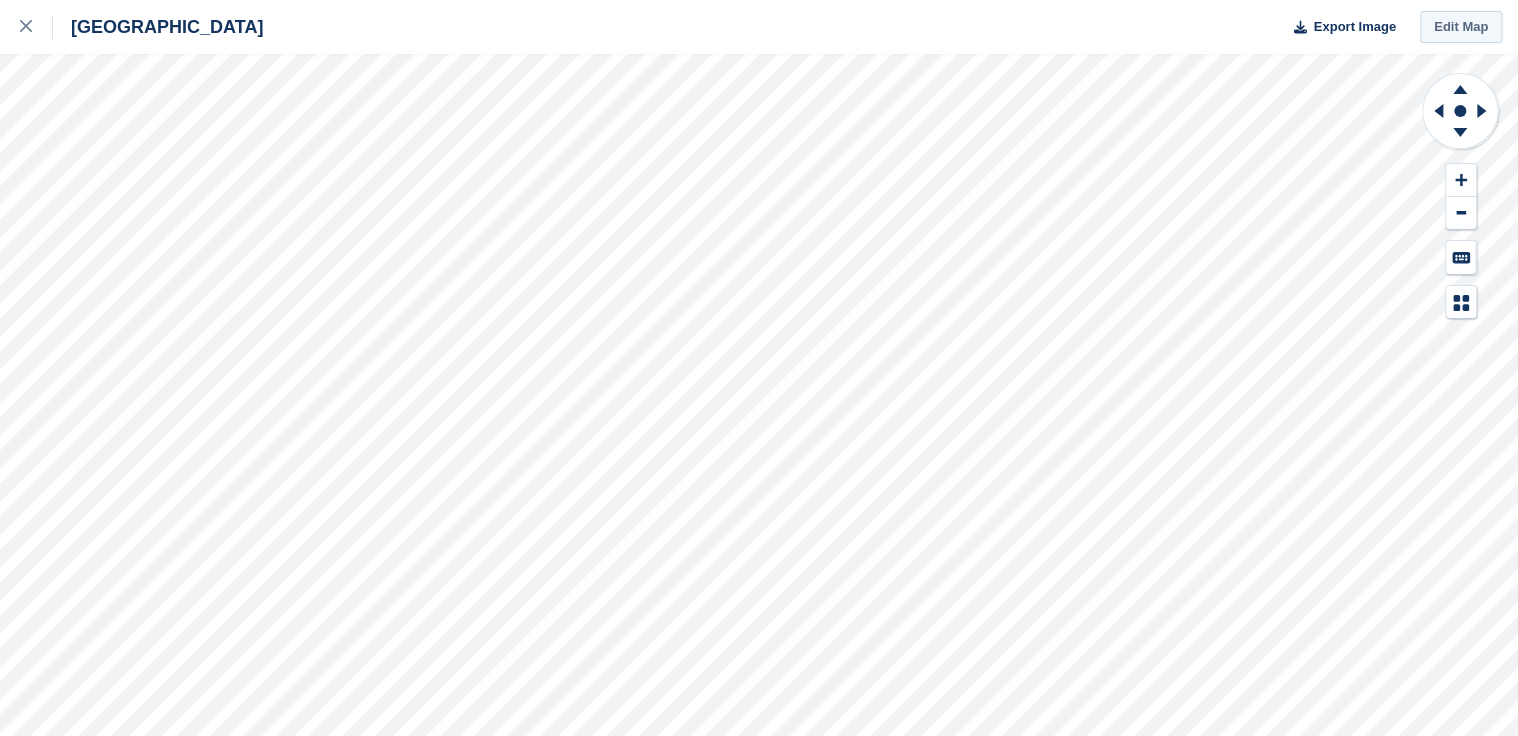 click on "Edit Map" at bounding box center [1461, 27] 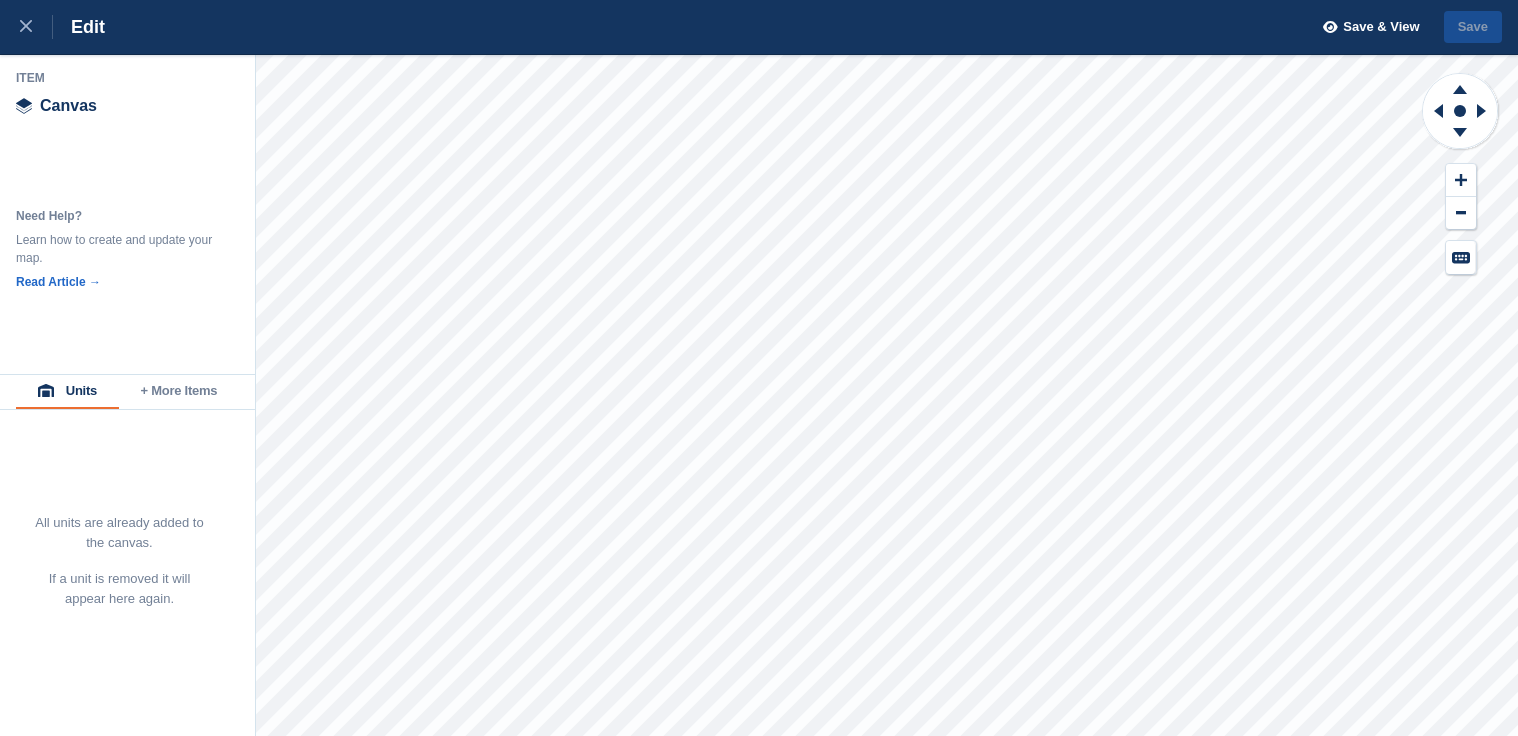scroll, scrollTop: 0, scrollLeft: 0, axis: both 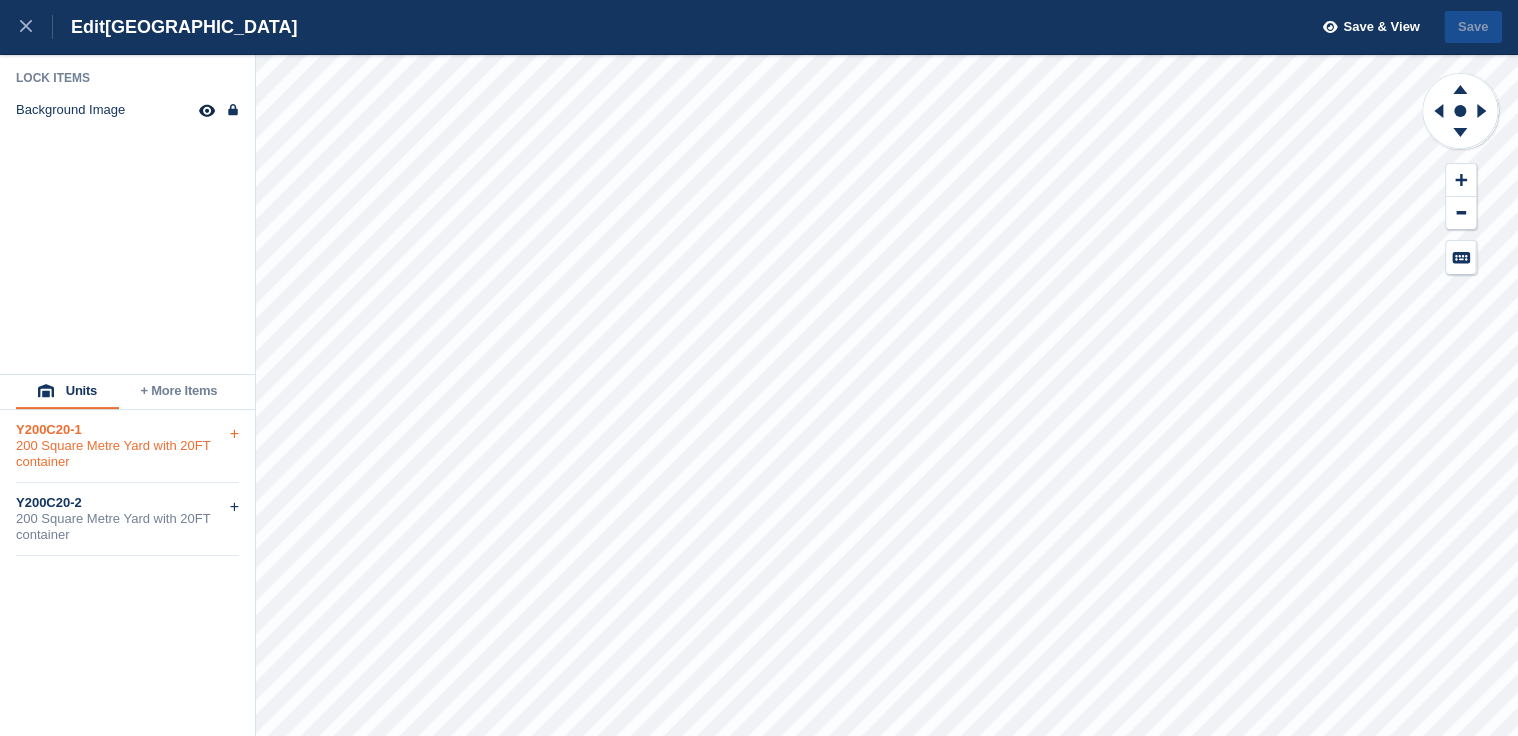 click on "+" at bounding box center (234, 434) 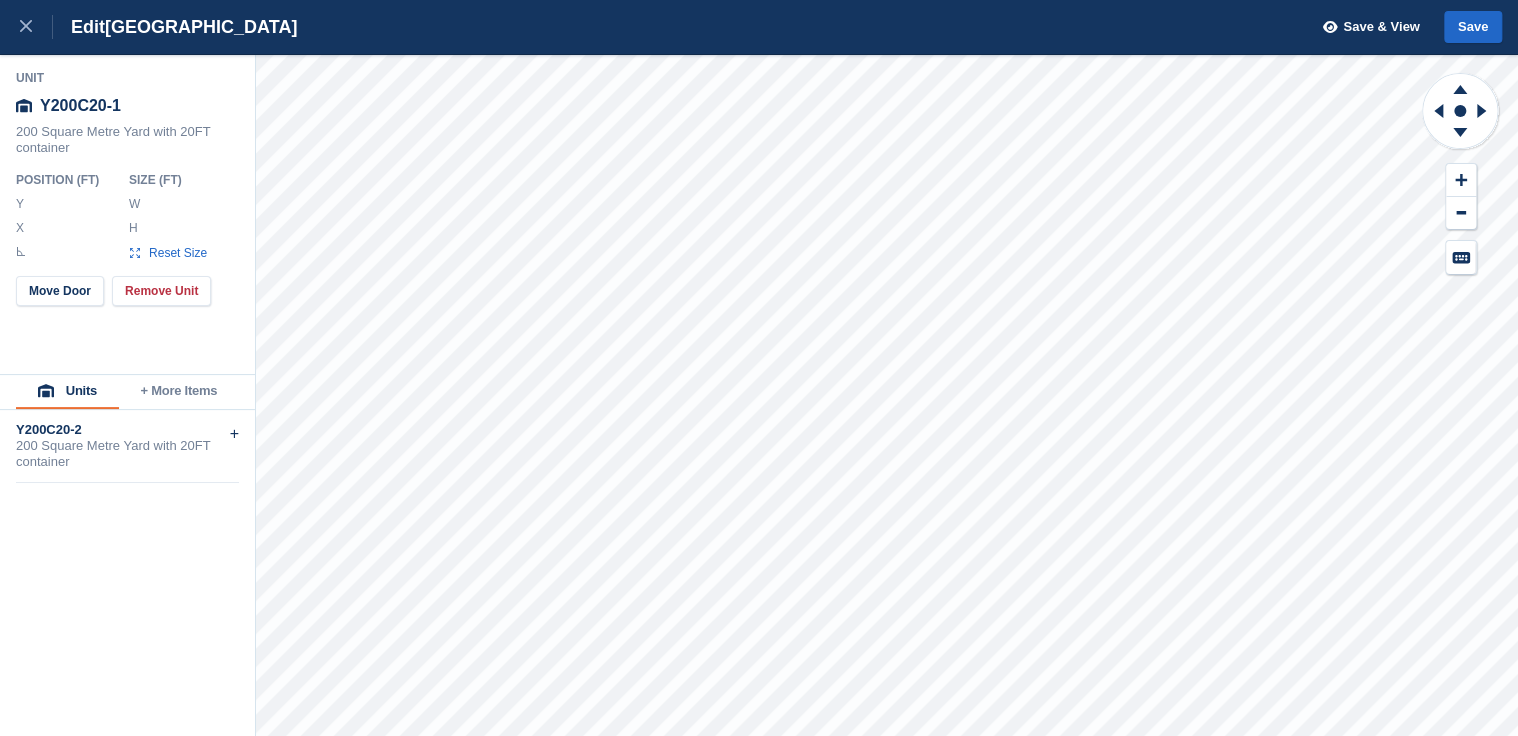 type on "*******" 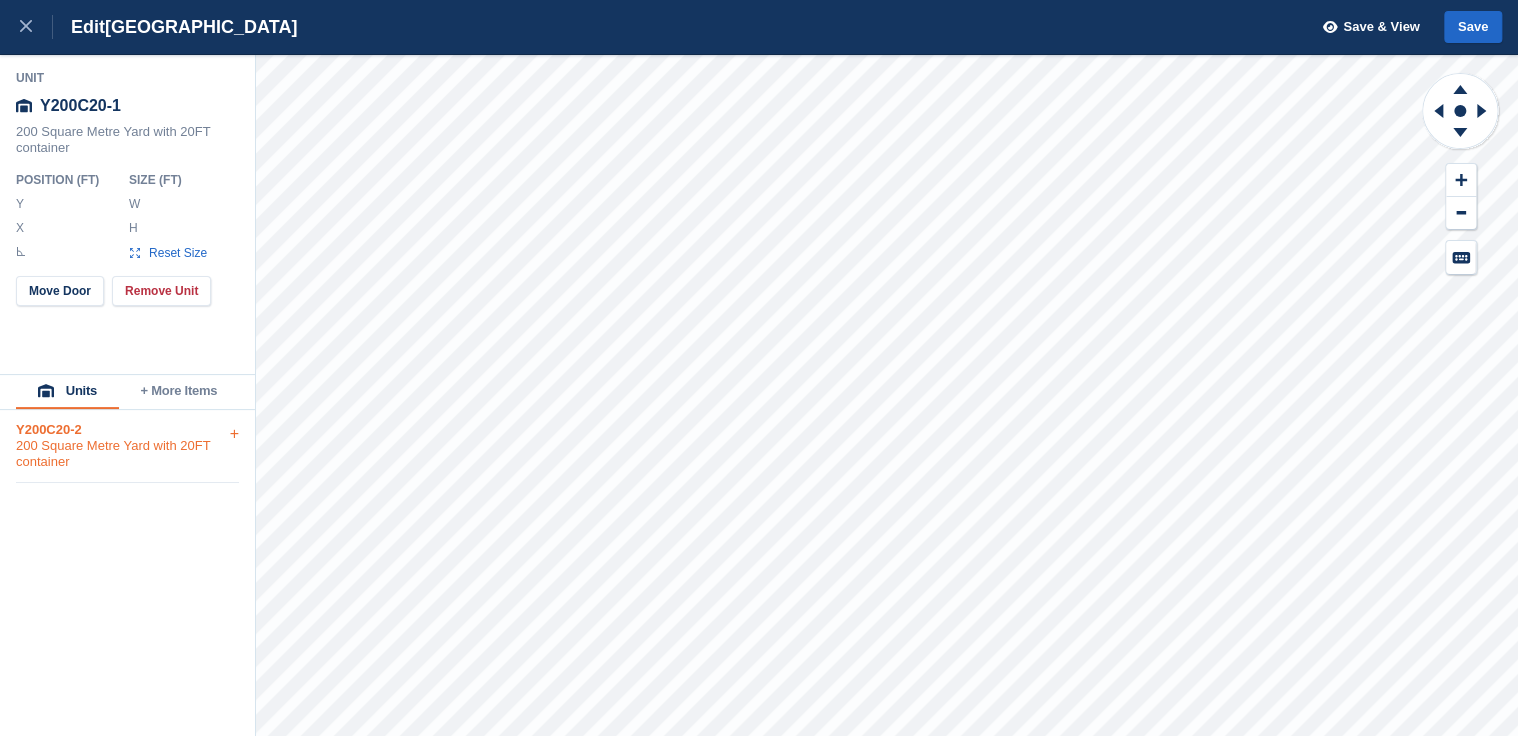click on "+" at bounding box center [234, 434] 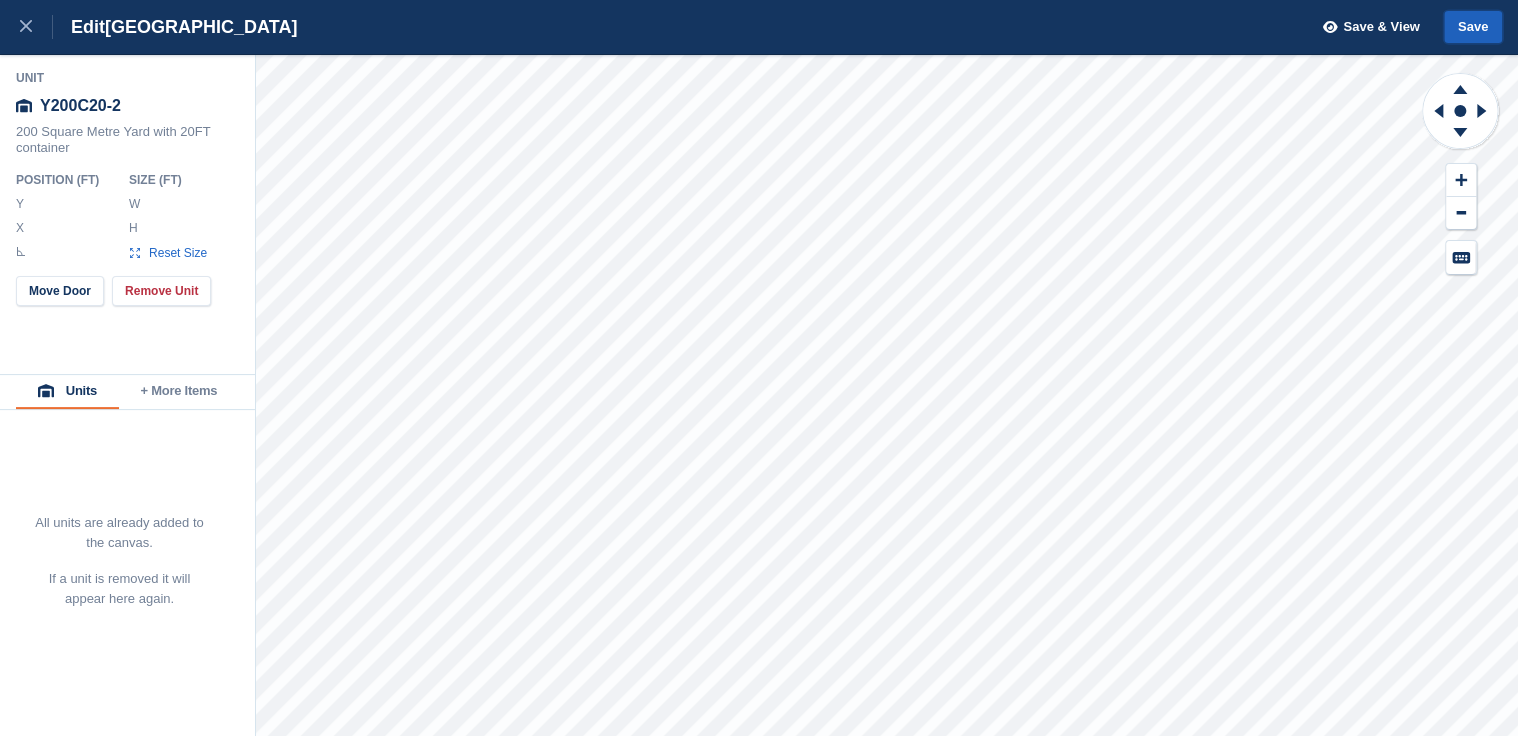 click on "Save" at bounding box center [1473, 27] 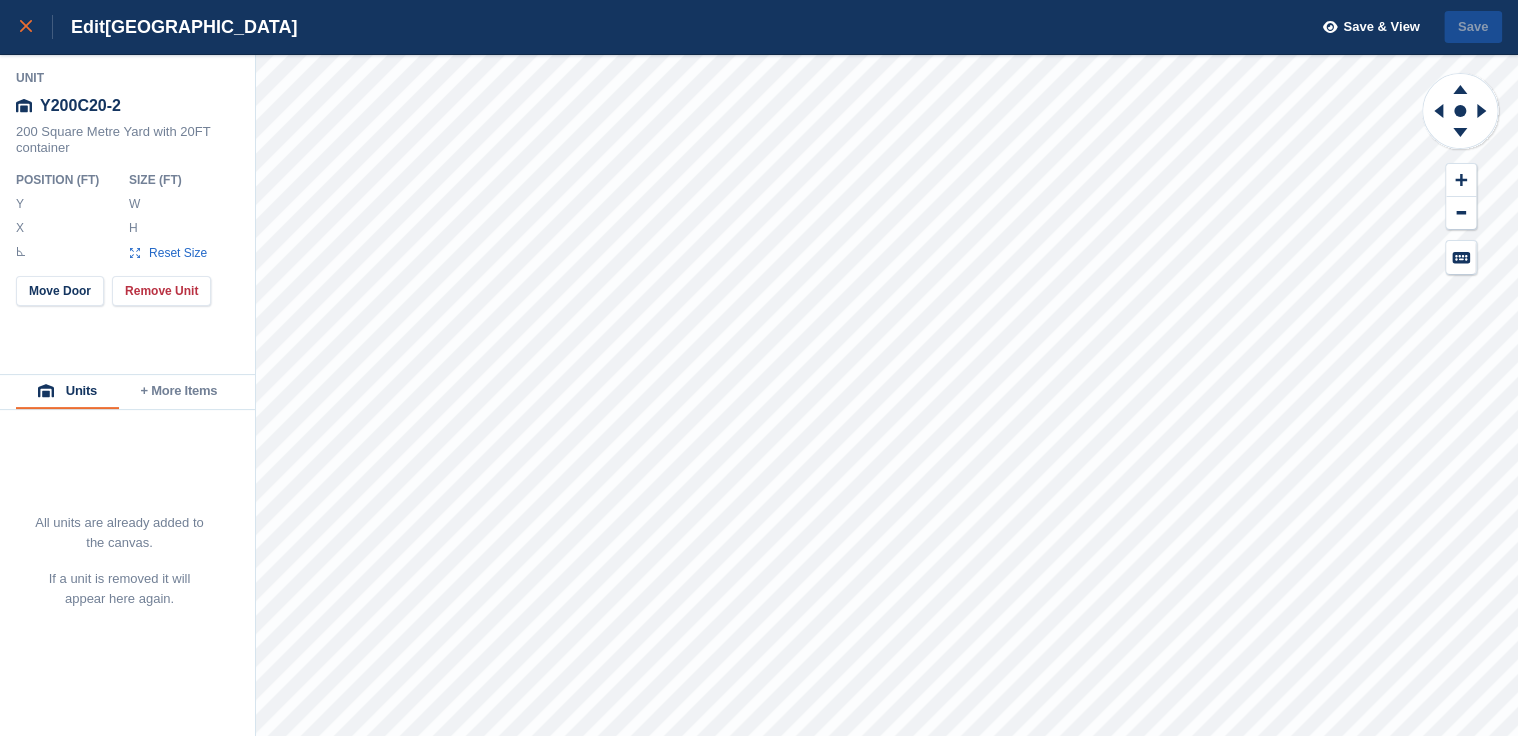 click 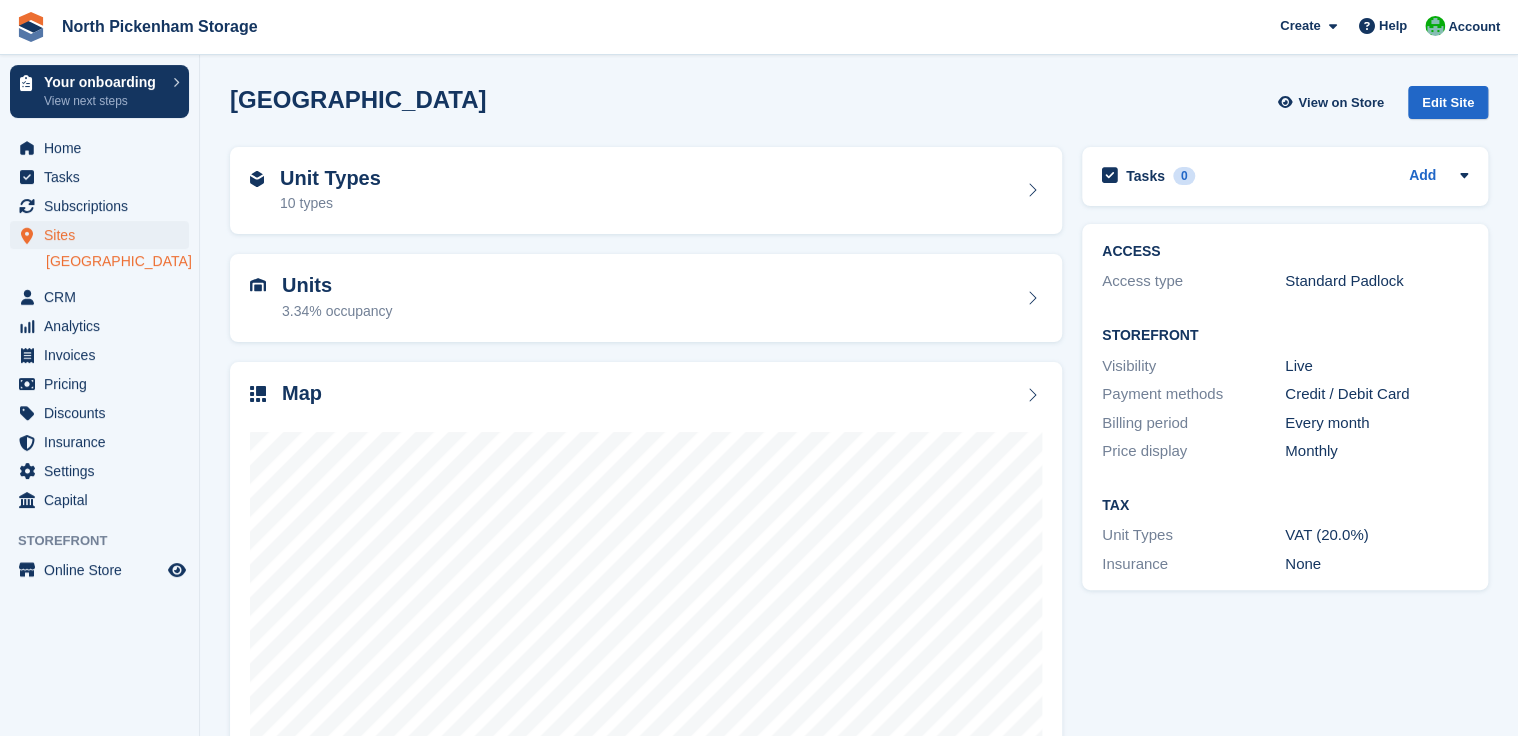 scroll, scrollTop: 116, scrollLeft: 0, axis: vertical 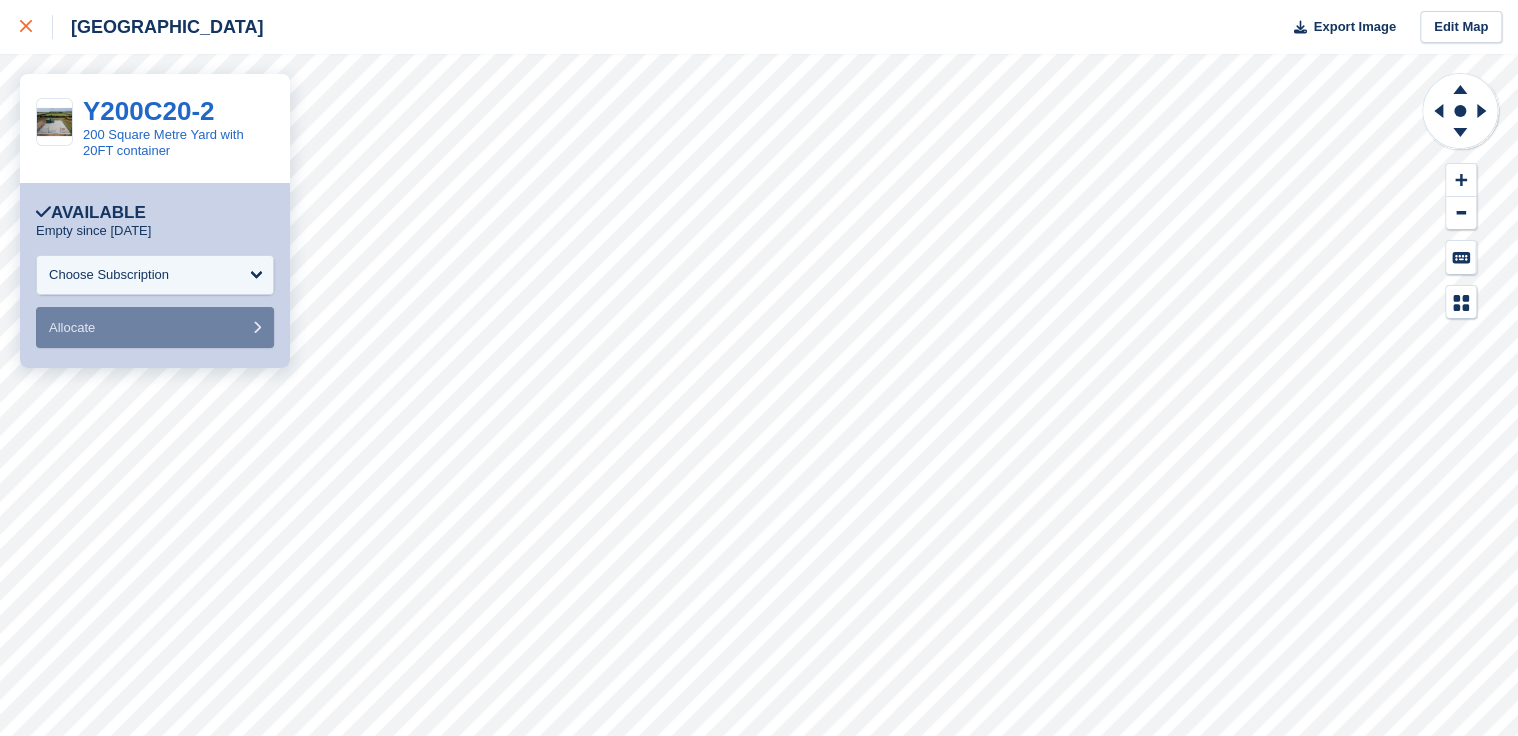 click 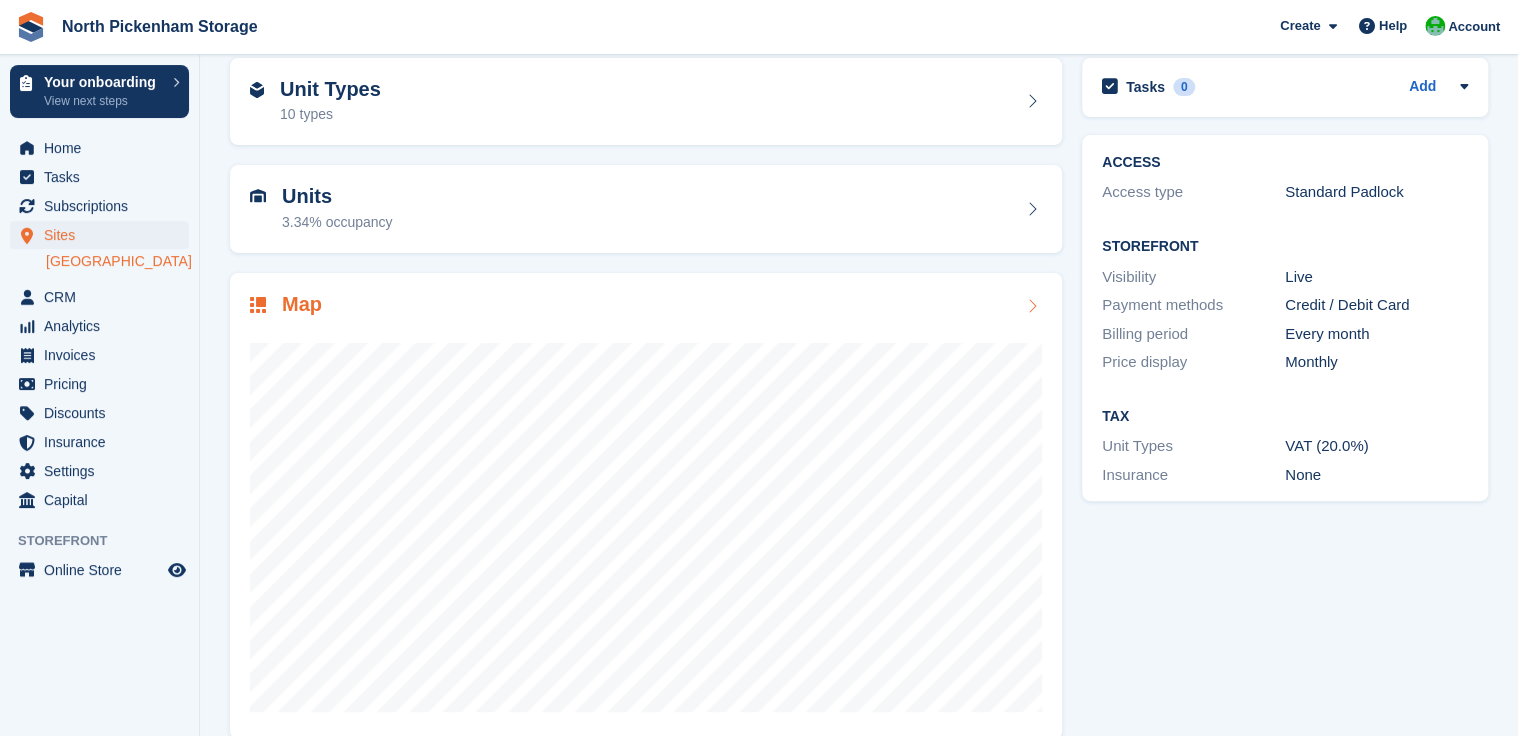 scroll, scrollTop: 102, scrollLeft: 0, axis: vertical 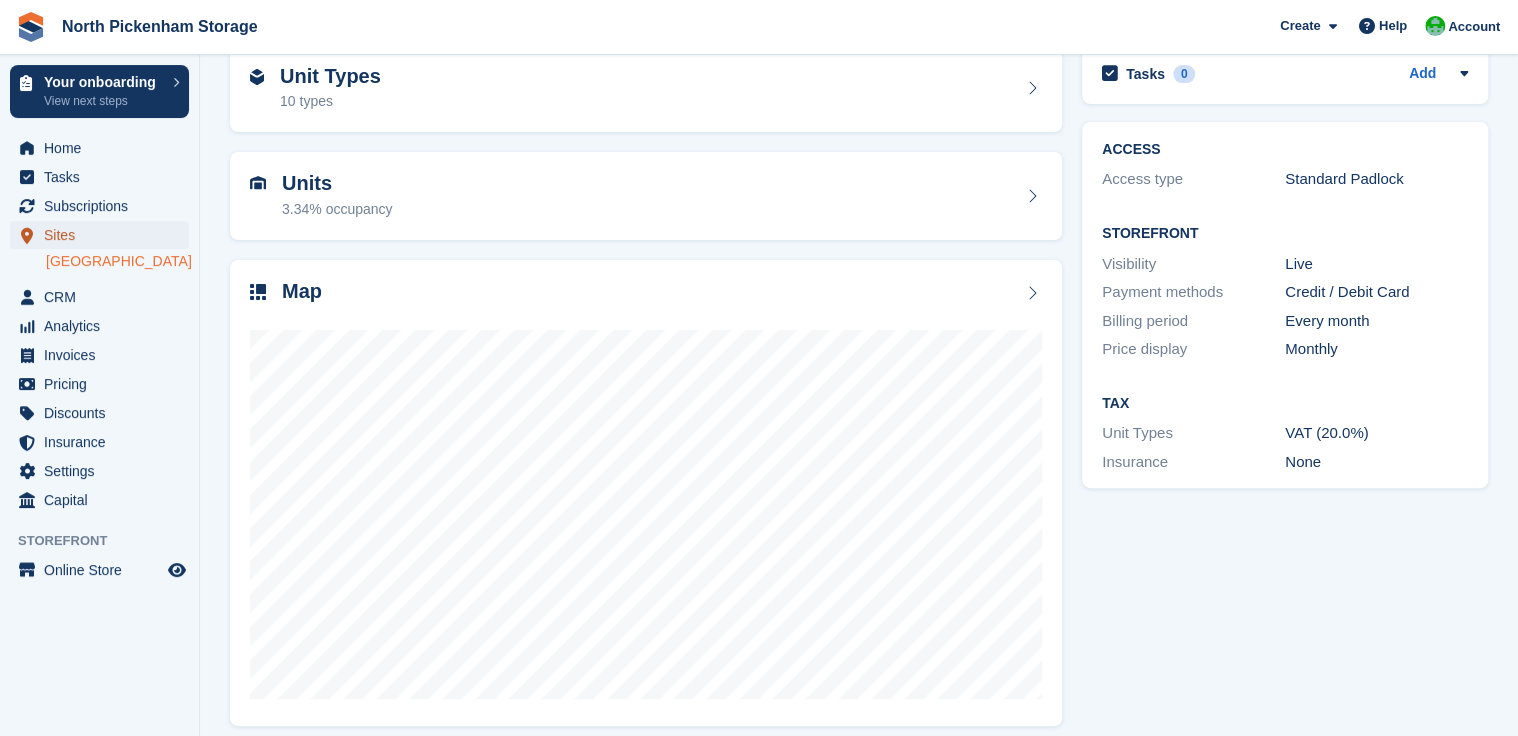 click on "Sites" at bounding box center [104, 235] 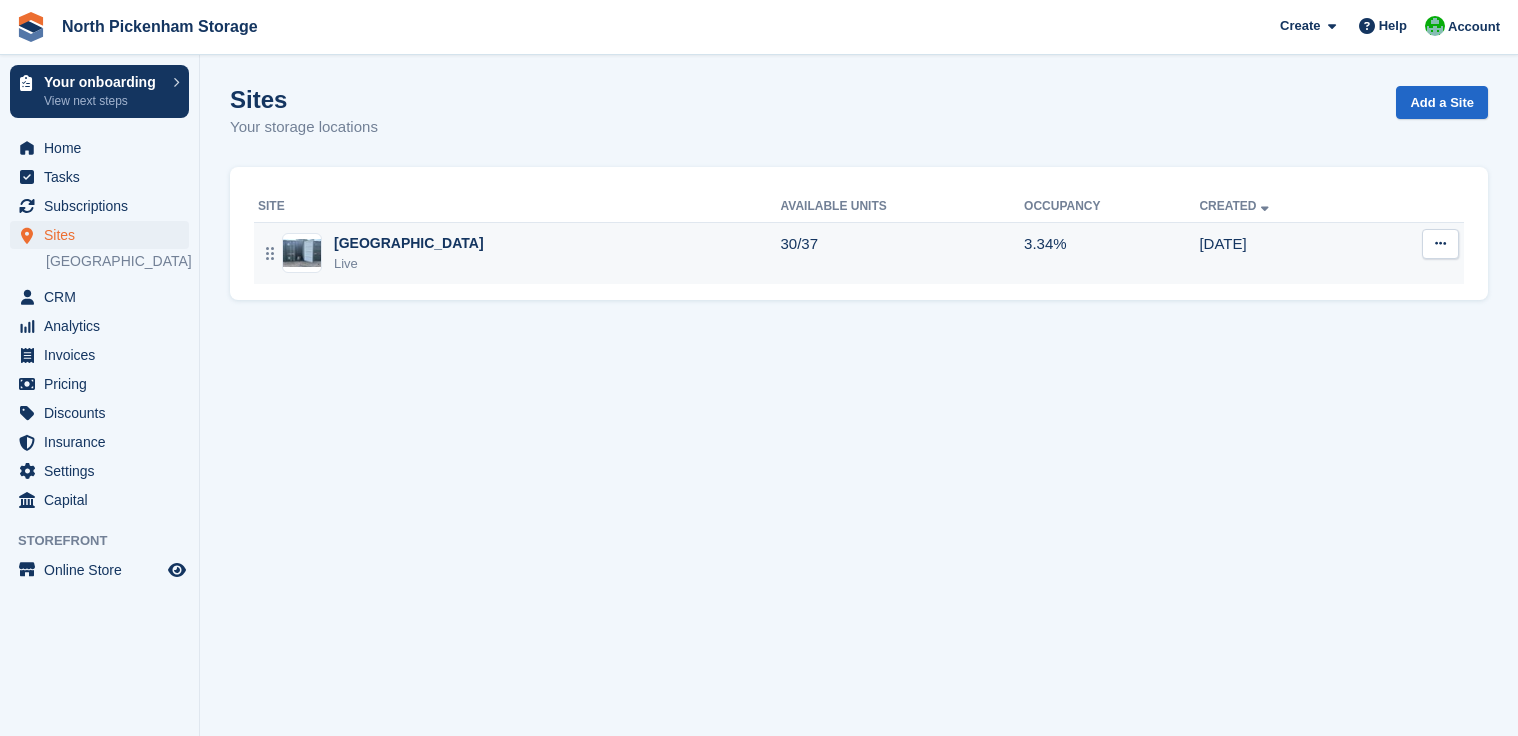 scroll, scrollTop: 0, scrollLeft: 0, axis: both 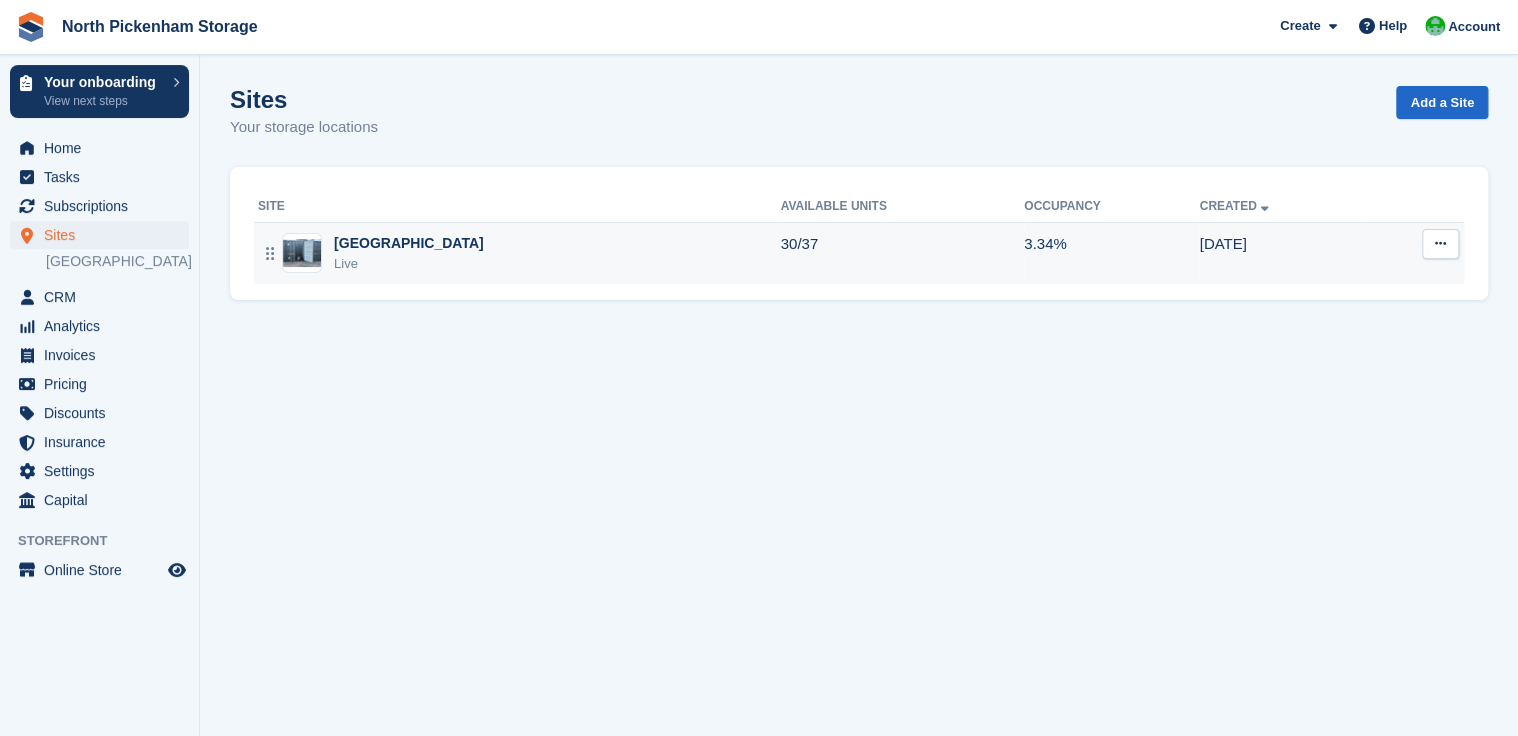 click at bounding box center (302, 253) 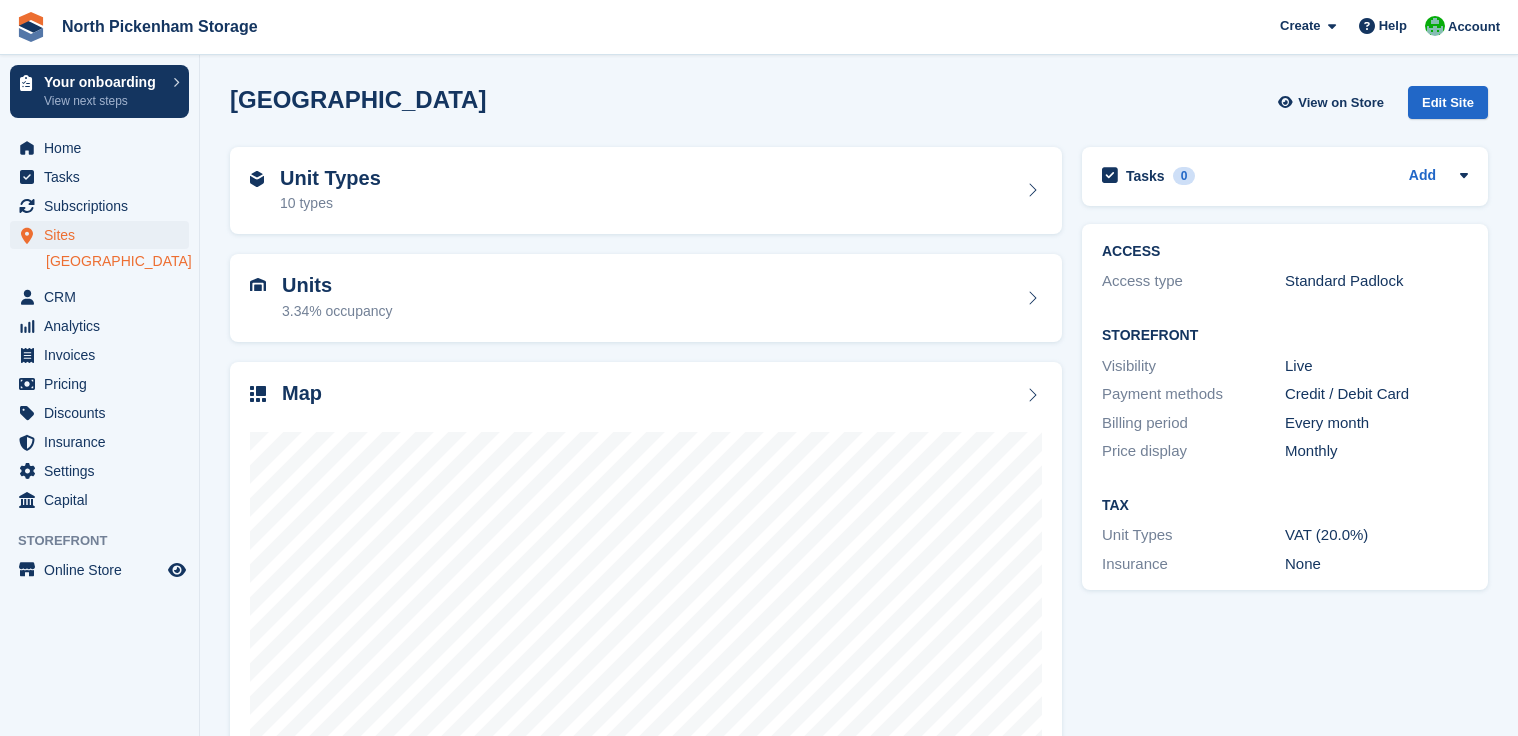 scroll, scrollTop: 0, scrollLeft: 0, axis: both 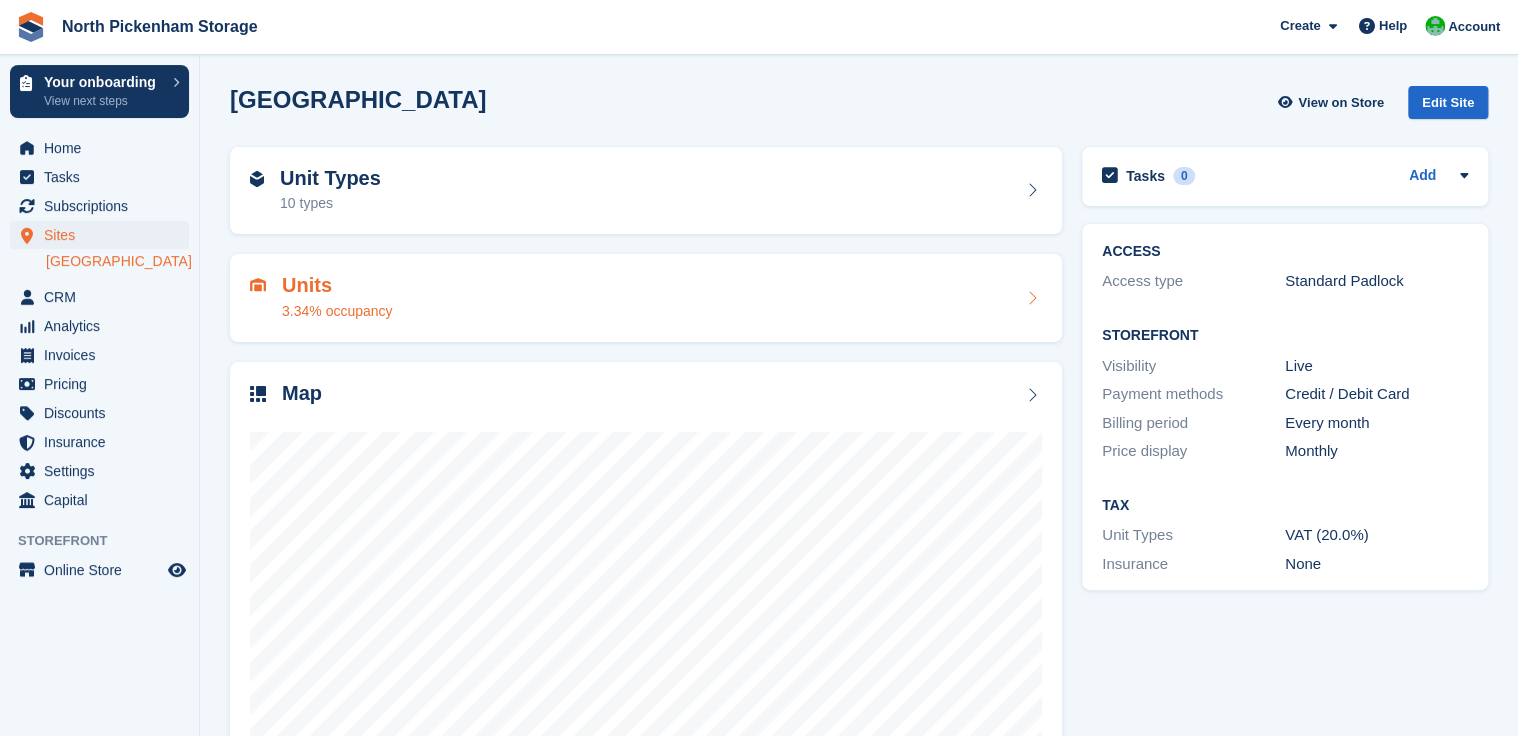click on "Units
3.34% occupancy" at bounding box center (337, 298) 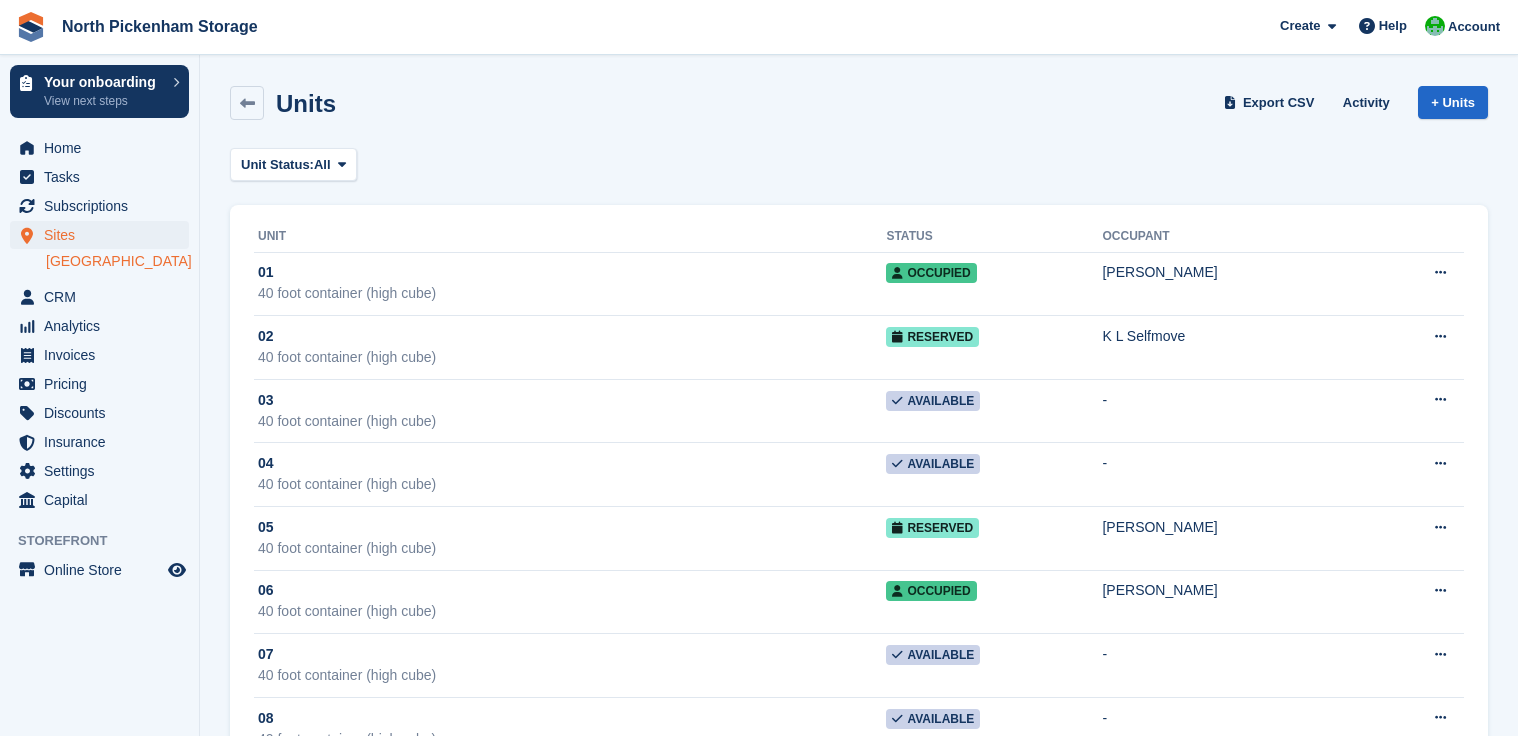scroll, scrollTop: 0, scrollLeft: 0, axis: both 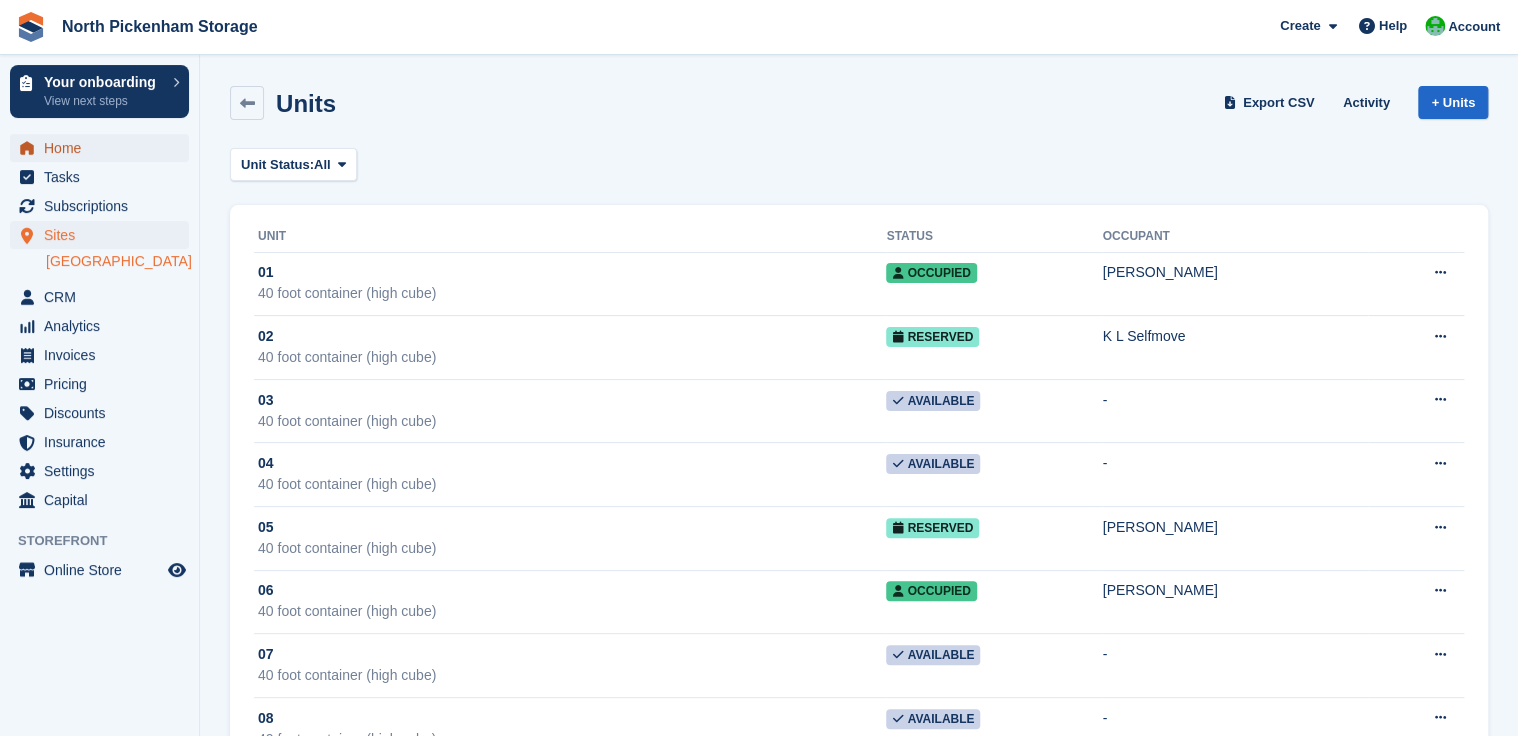 click on "Home" at bounding box center [104, 148] 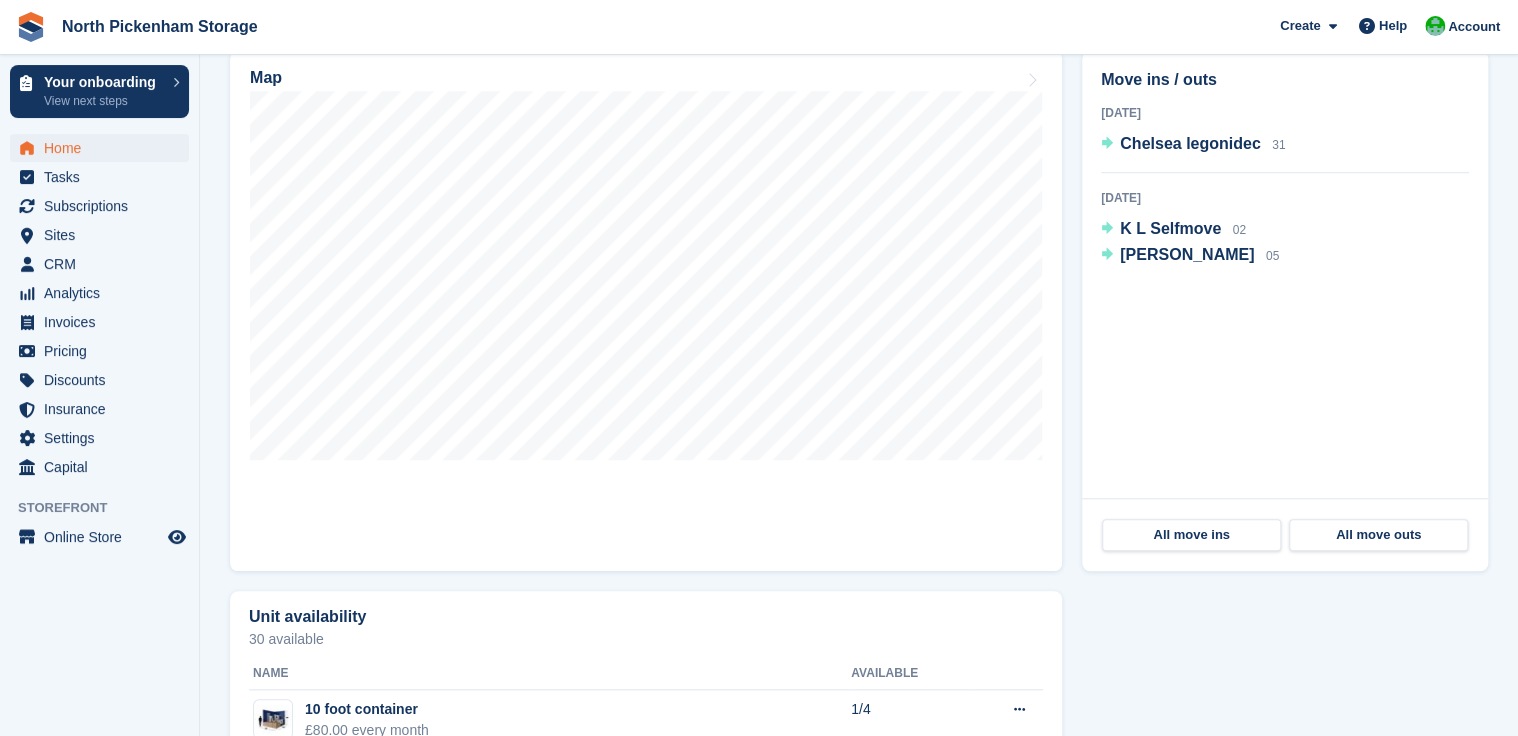 scroll, scrollTop: 667, scrollLeft: 0, axis: vertical 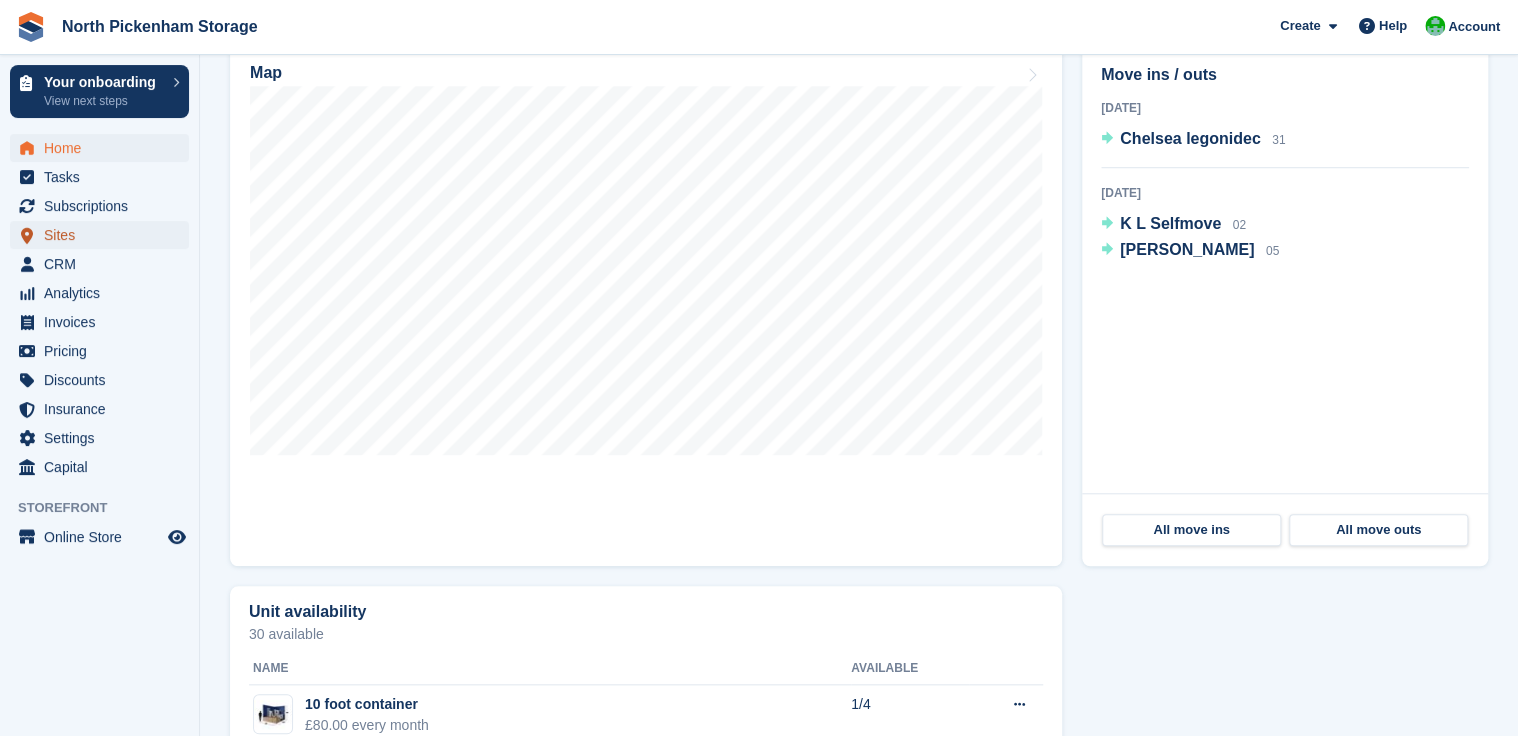 click on "Sites" at bounding box center (104, 235) 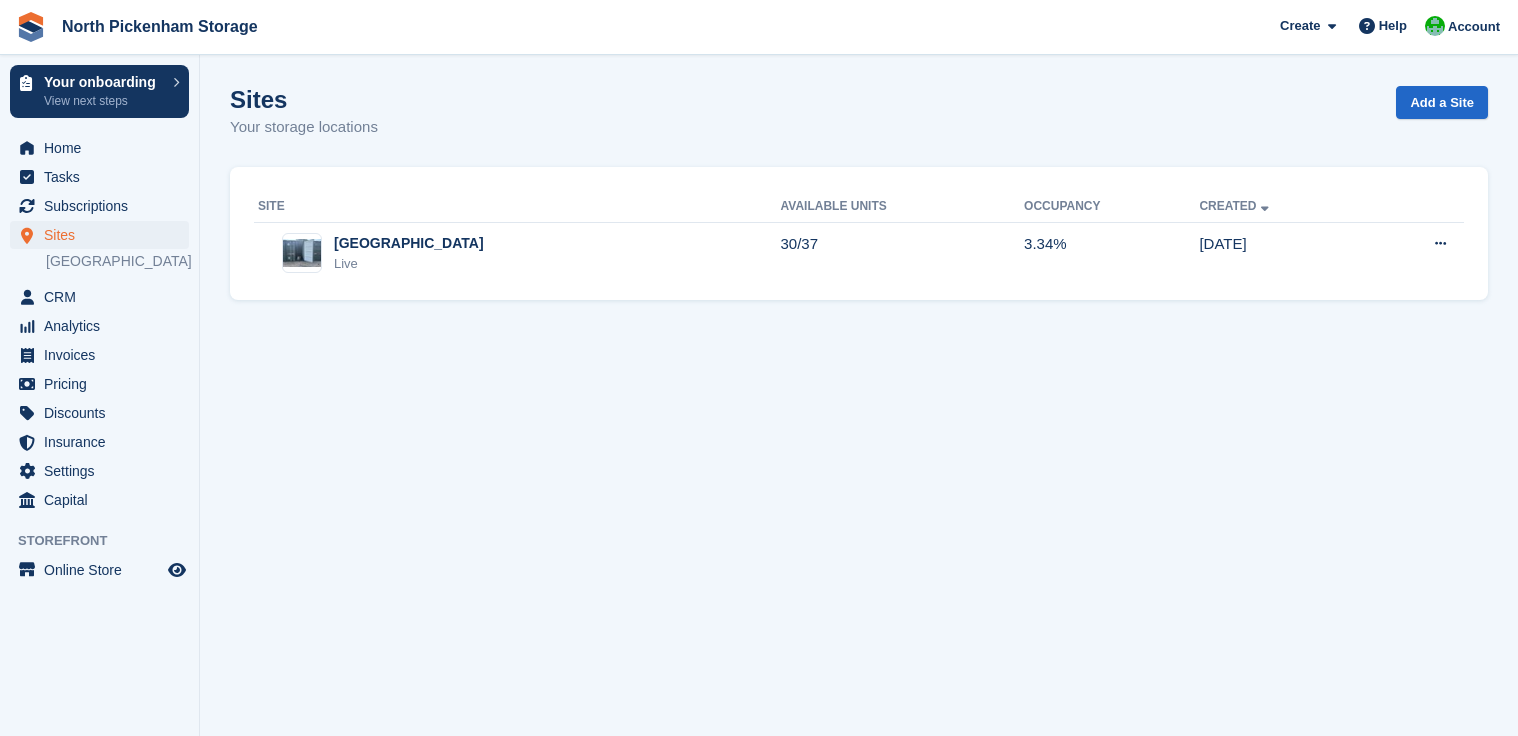 scroll, scrollTop: 0, scrollLeft: 0, axis: both 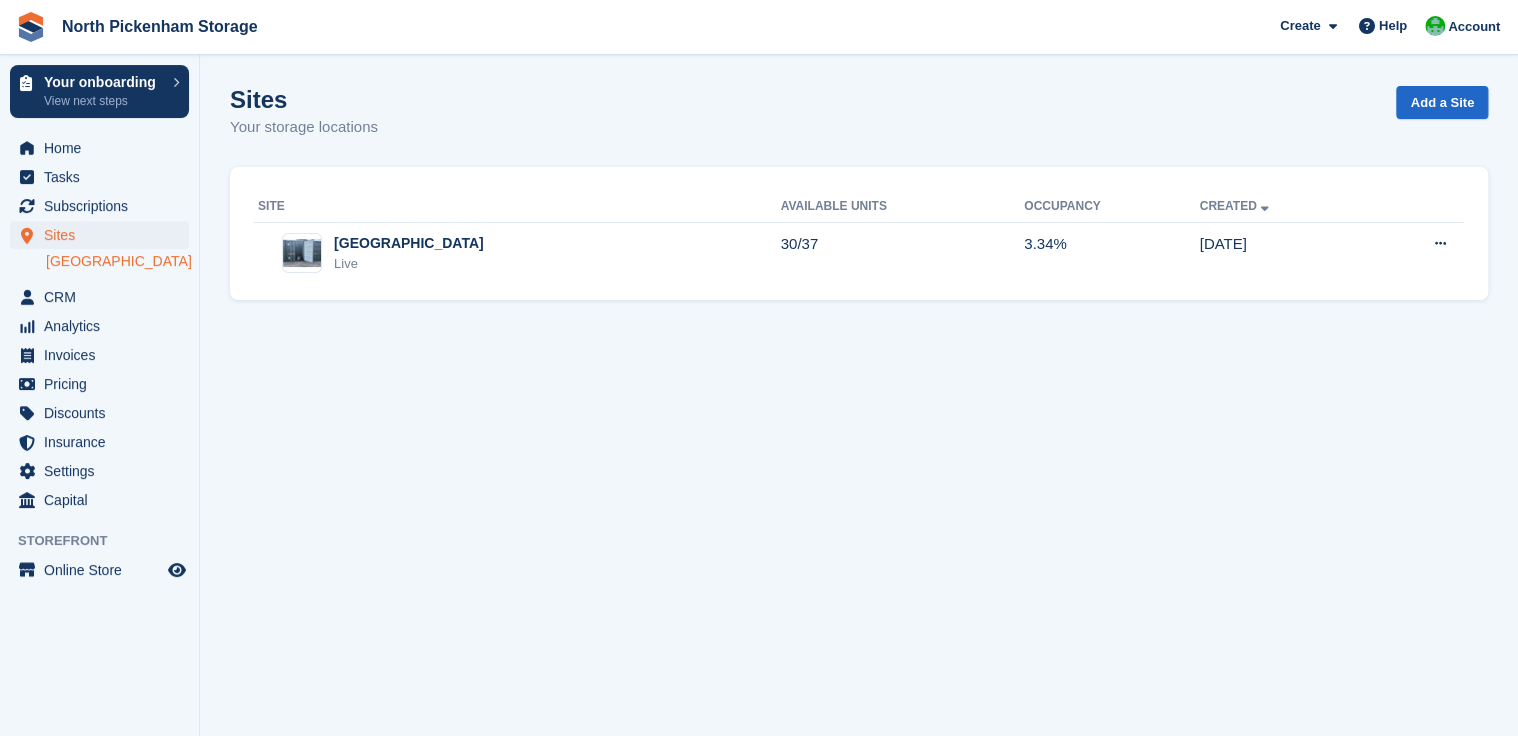 click on "[GEOGRAPHIC_DATA]" at bounding box center (117, 261) 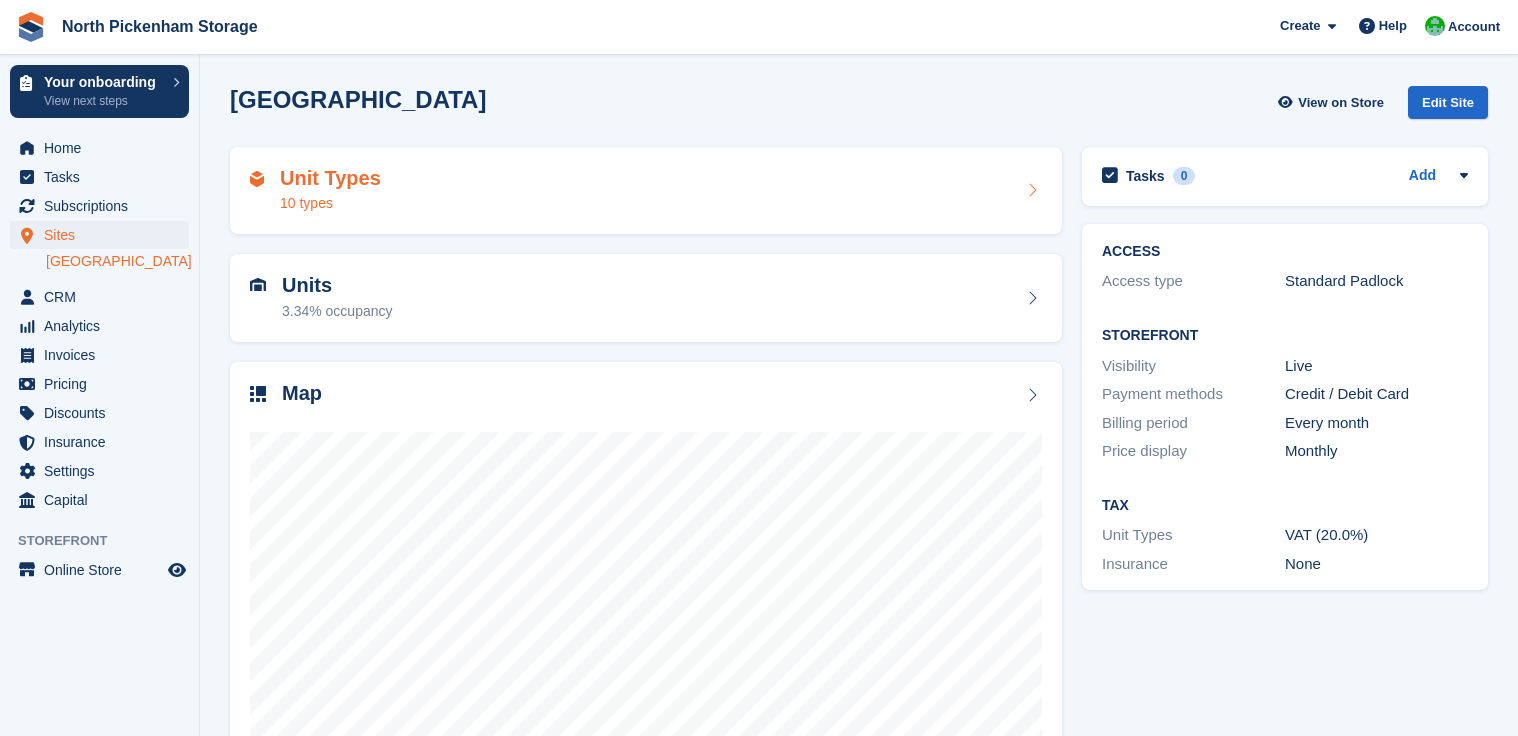 scroll, scrollTop: 0, scrollLeft: 0, axis: both 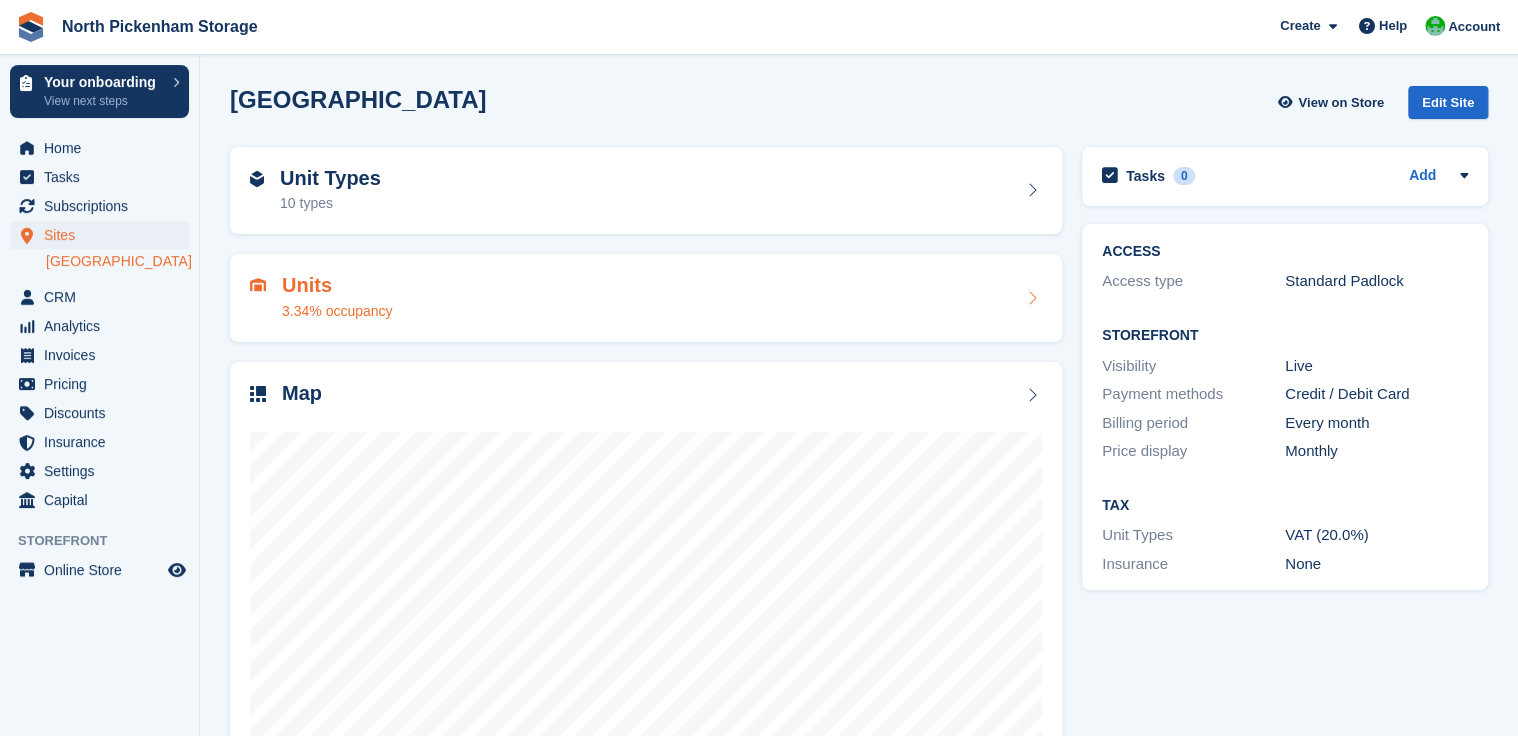 click on "Units" at bounding box center [337, 285] 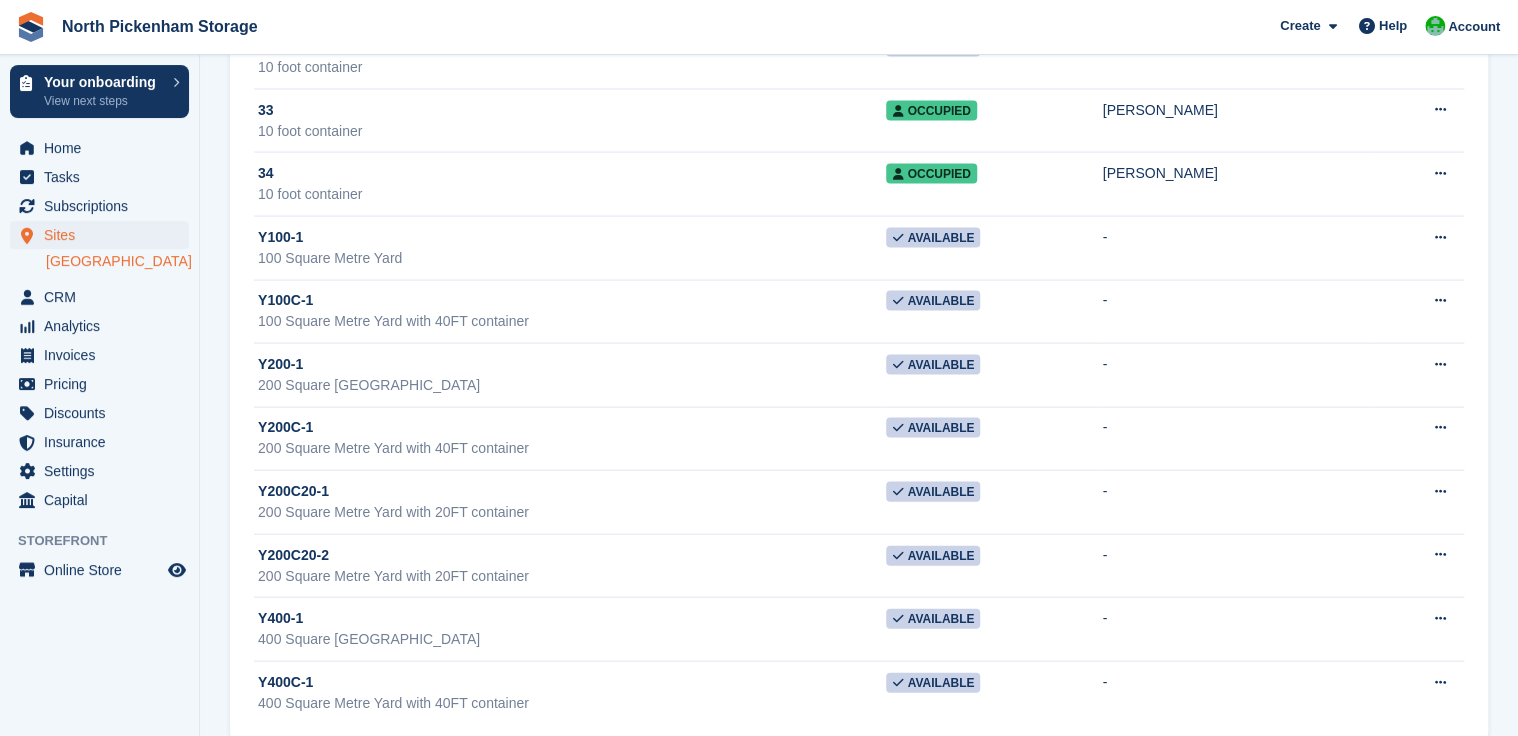 scroll, scrollTop: 1904, scrollLeft: 0, axis: vertical 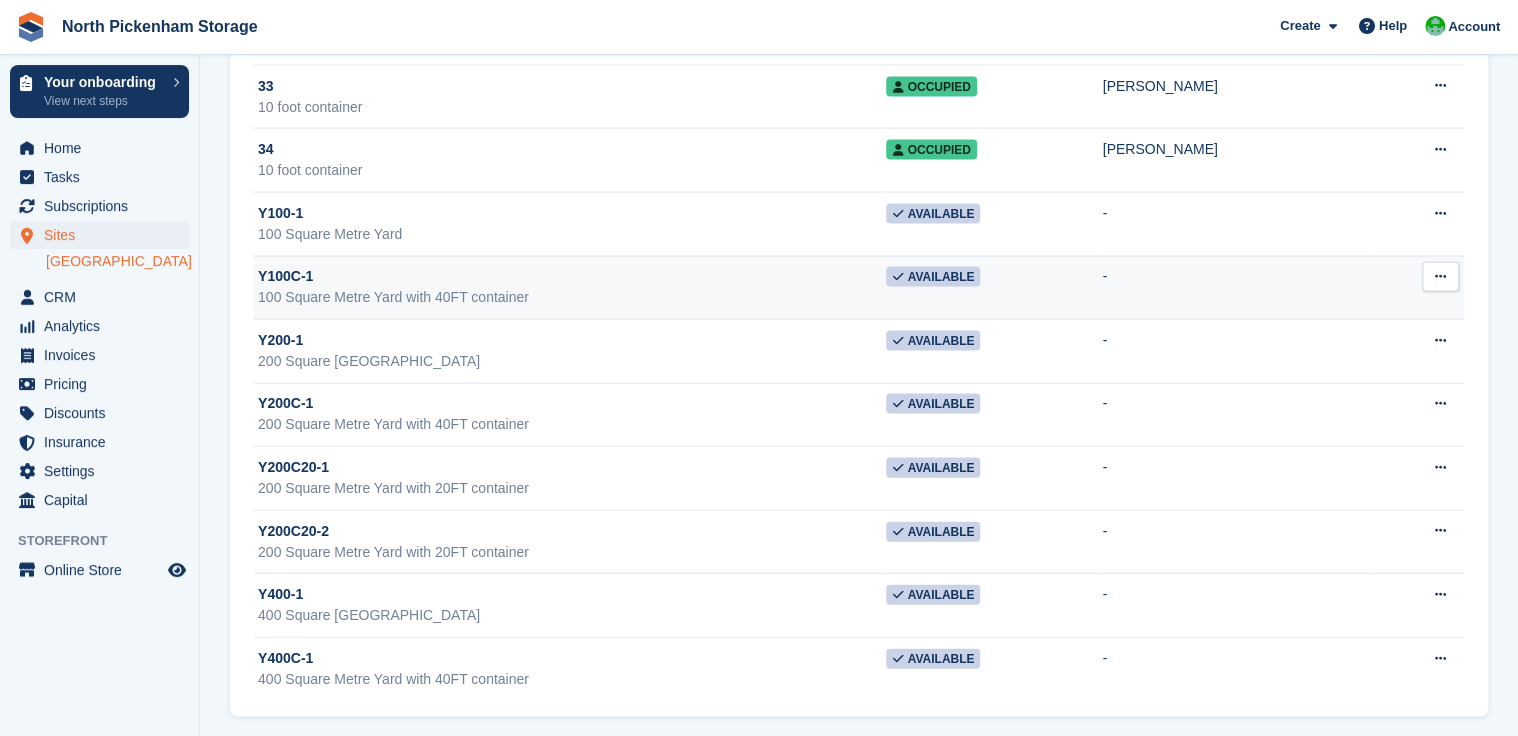 click at bounding box center (1440, 276) 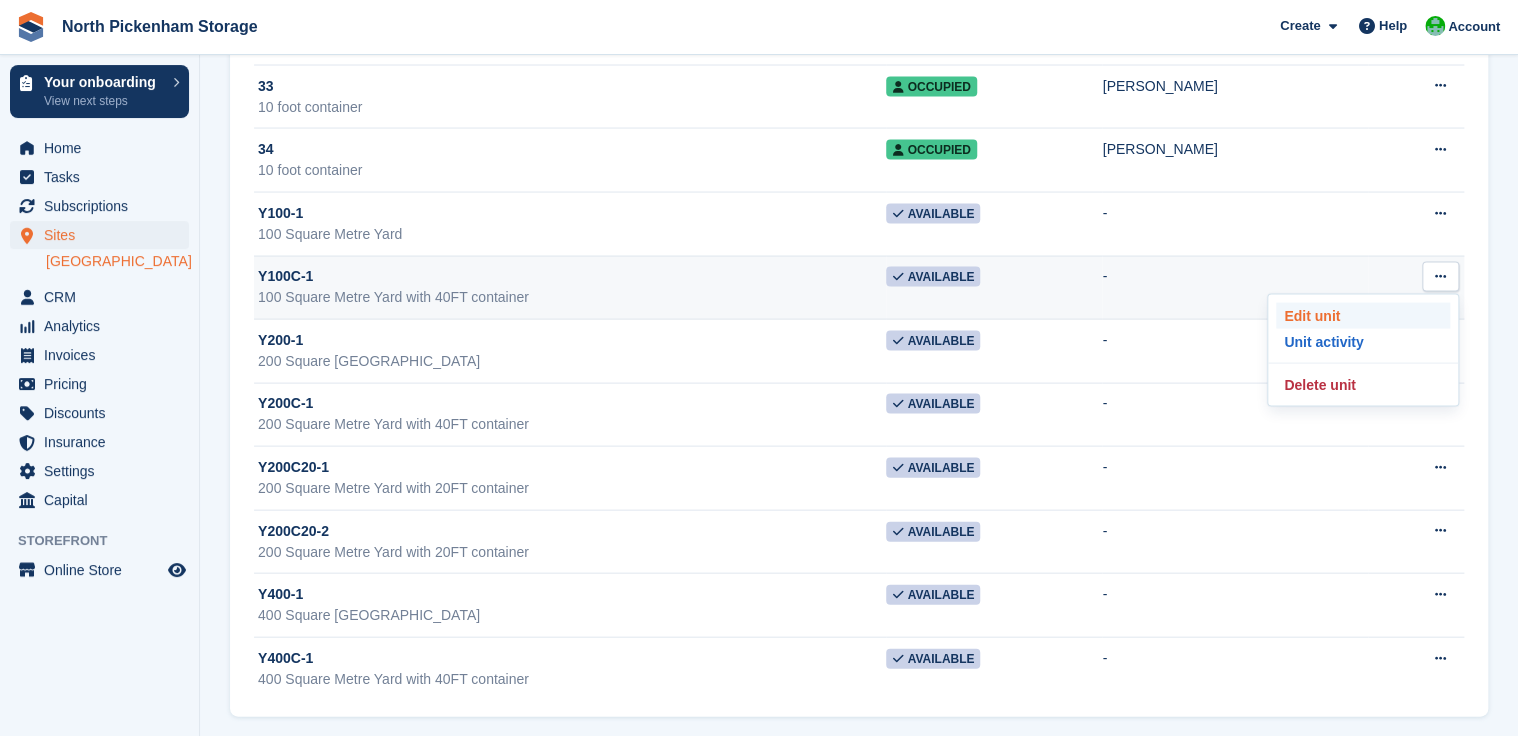 click on "Edit unit" at bounding box center (1363, 316) 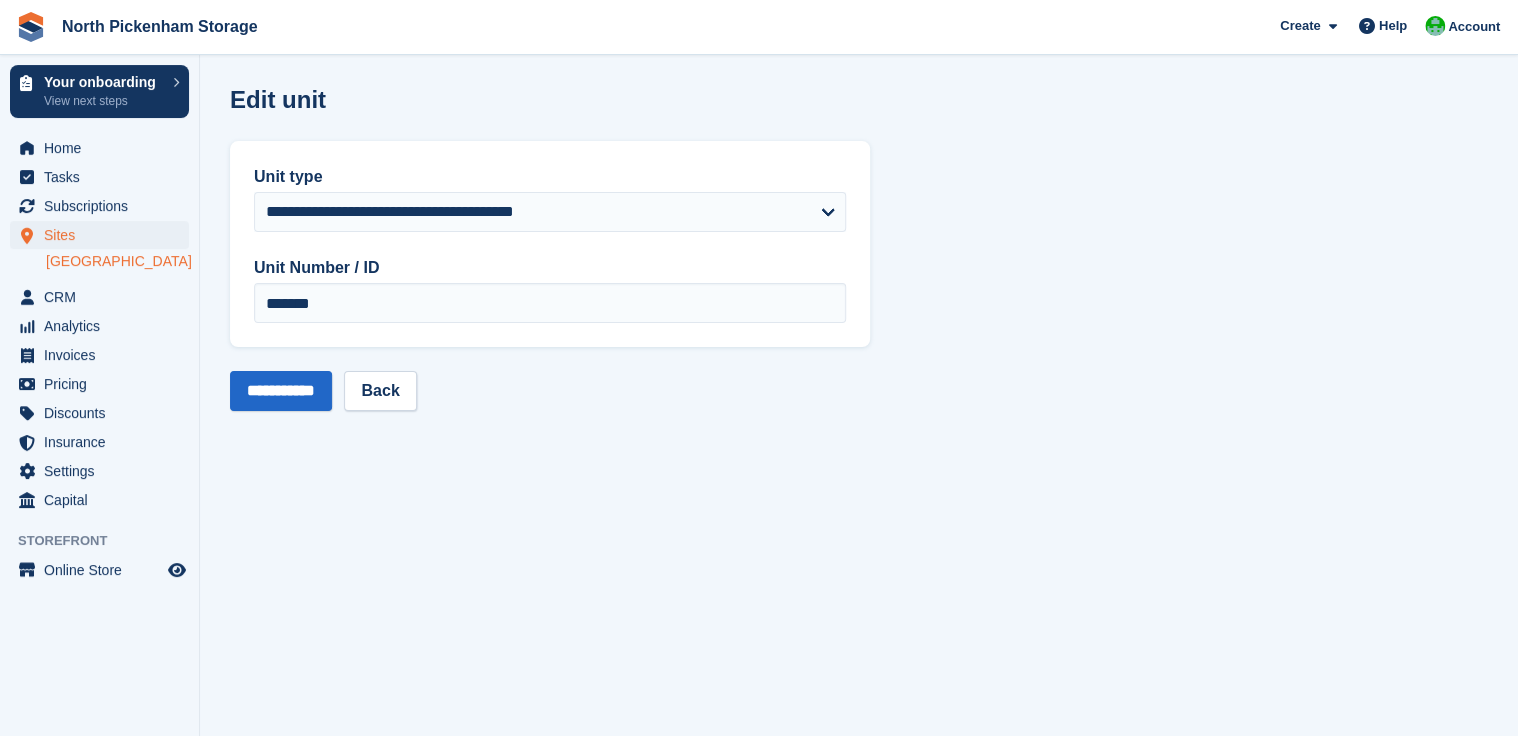 scroll, scrollTop: 0, scrollLeft: 0, axis: both 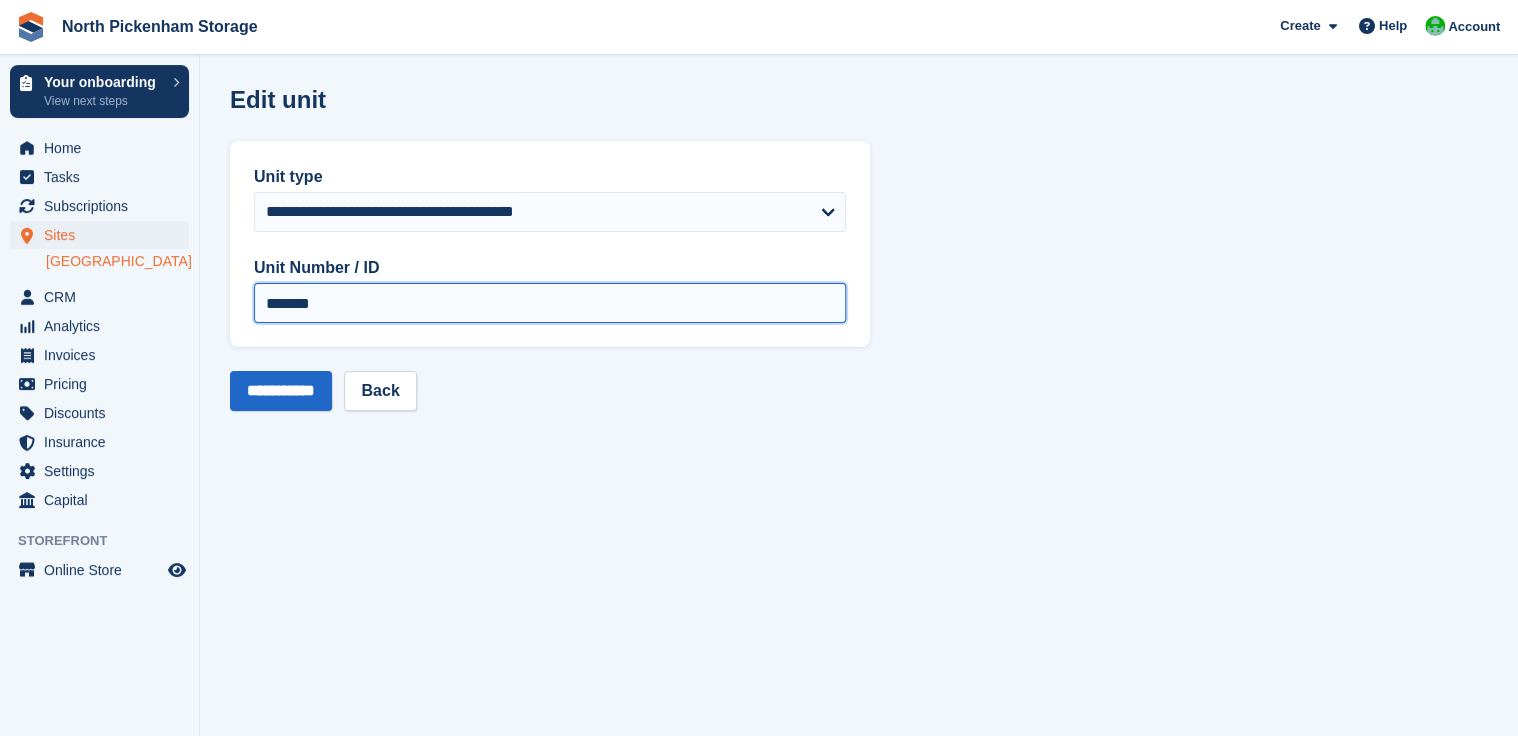 click on "*******" at bounding box center [550, 303] 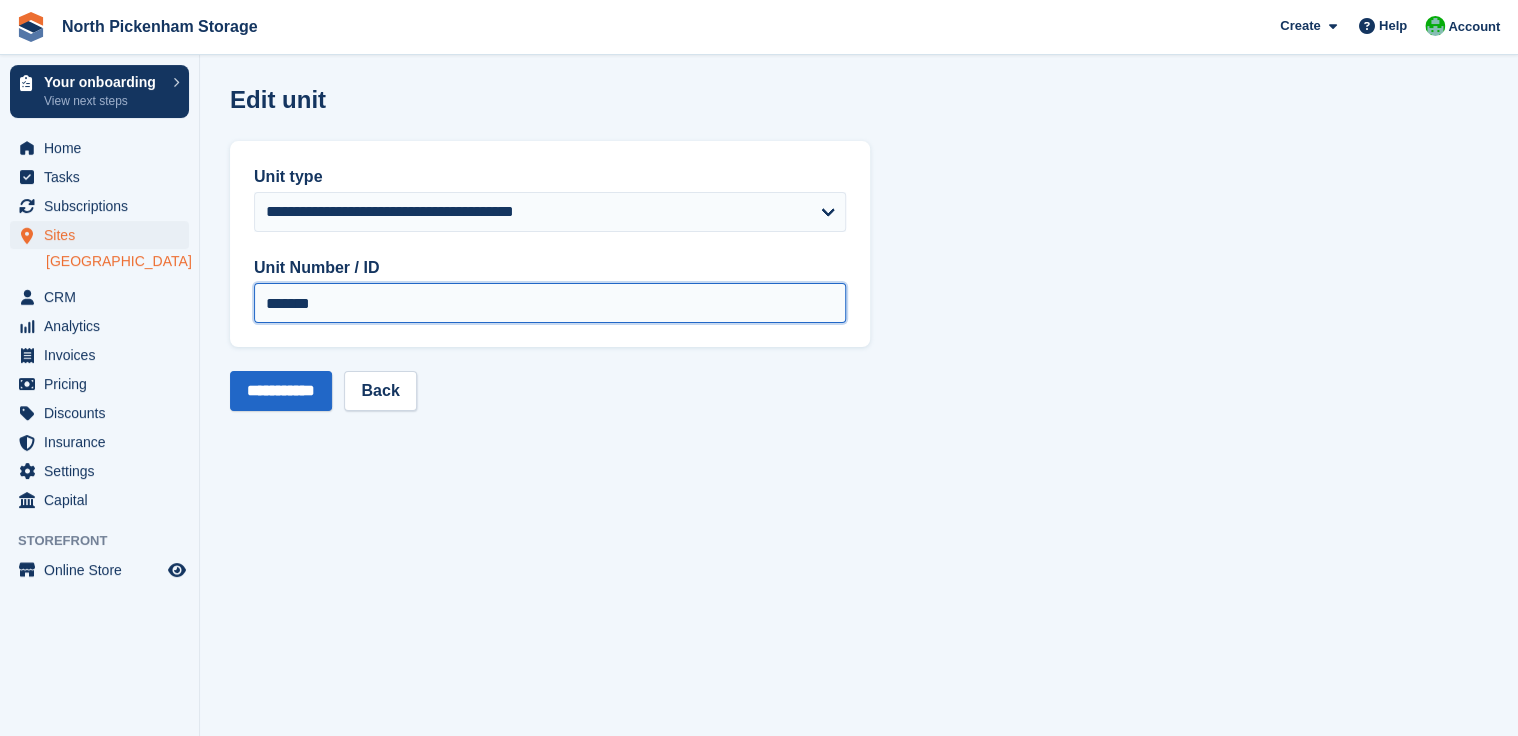 click on "*******" at bounding box center (550, 303) 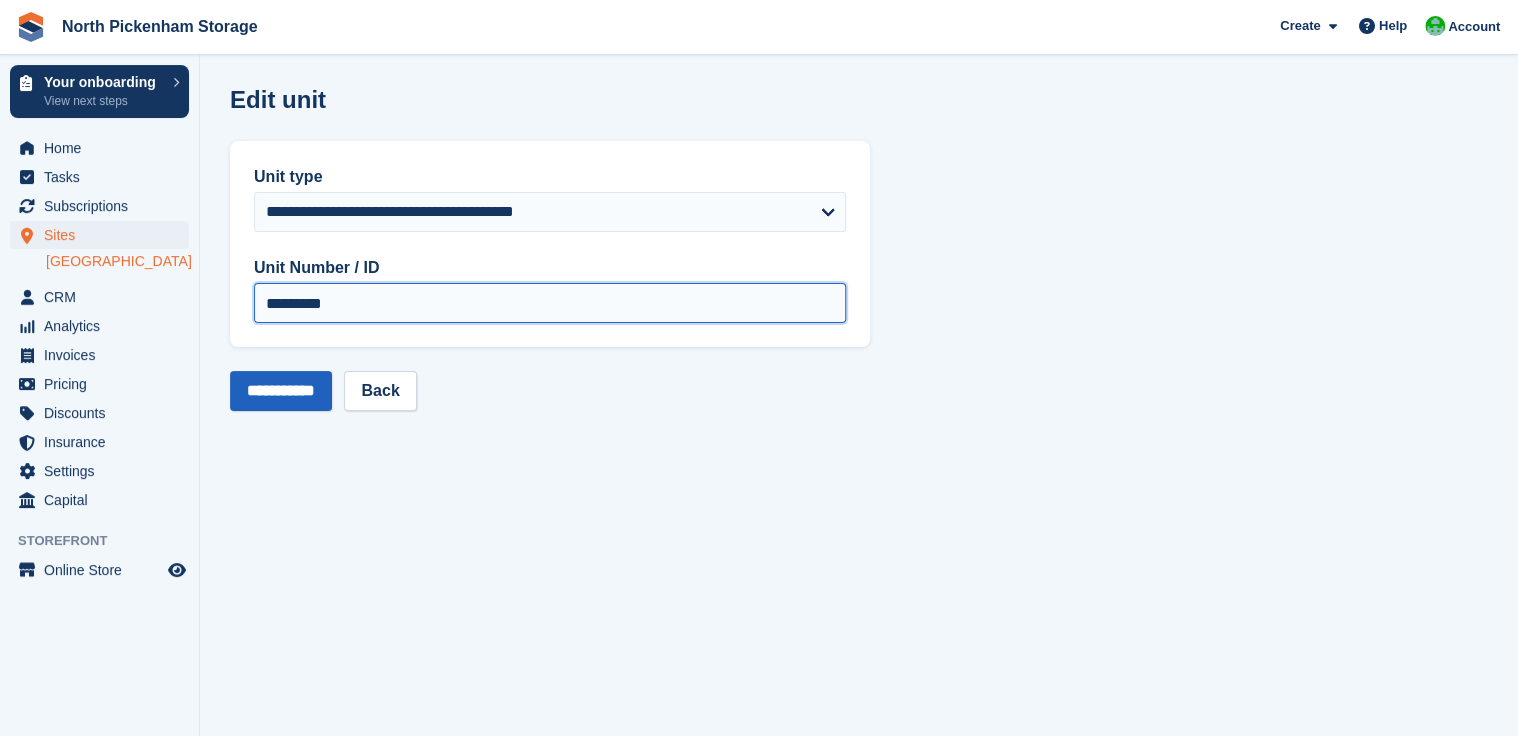 type on "*********" 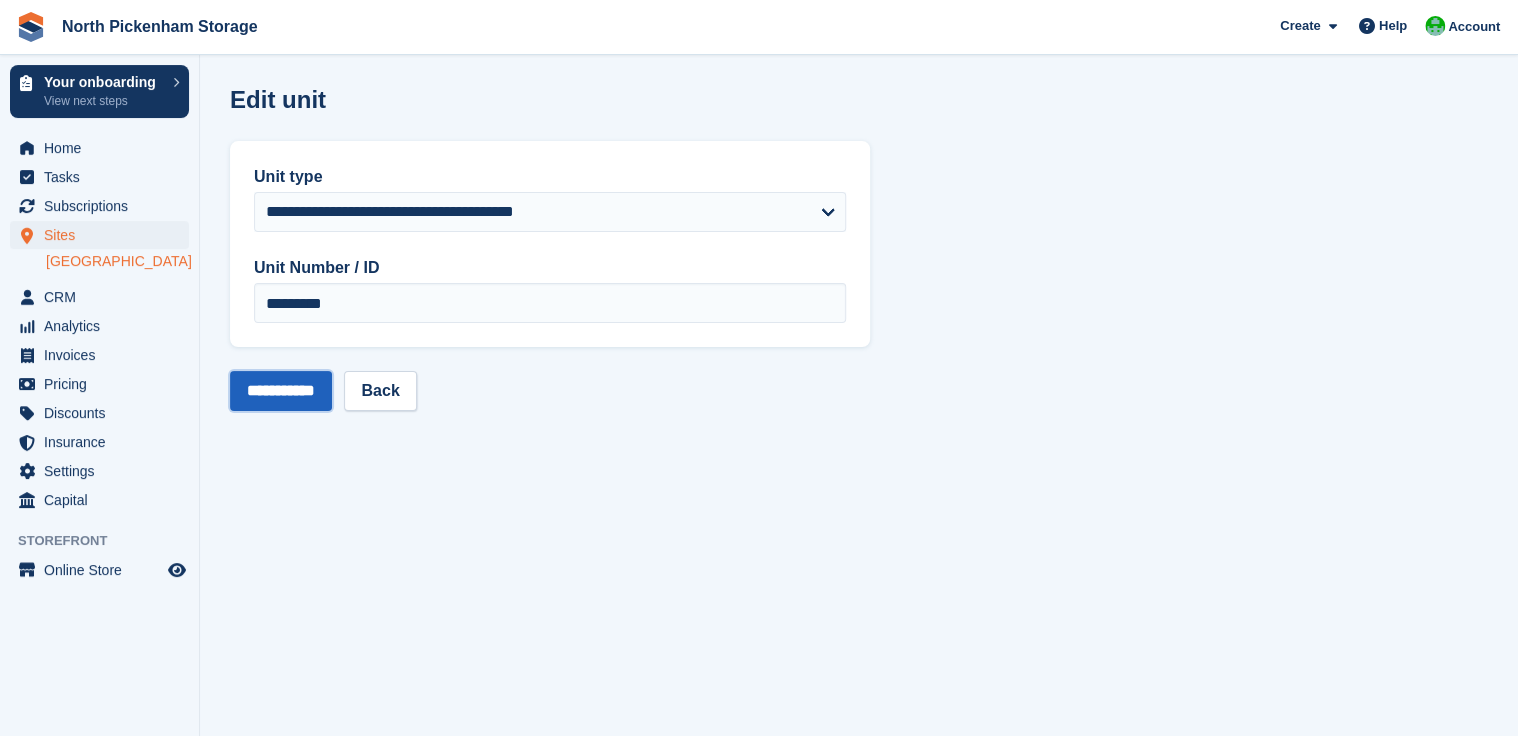 click on "**********" at bounding box center (281, 391) 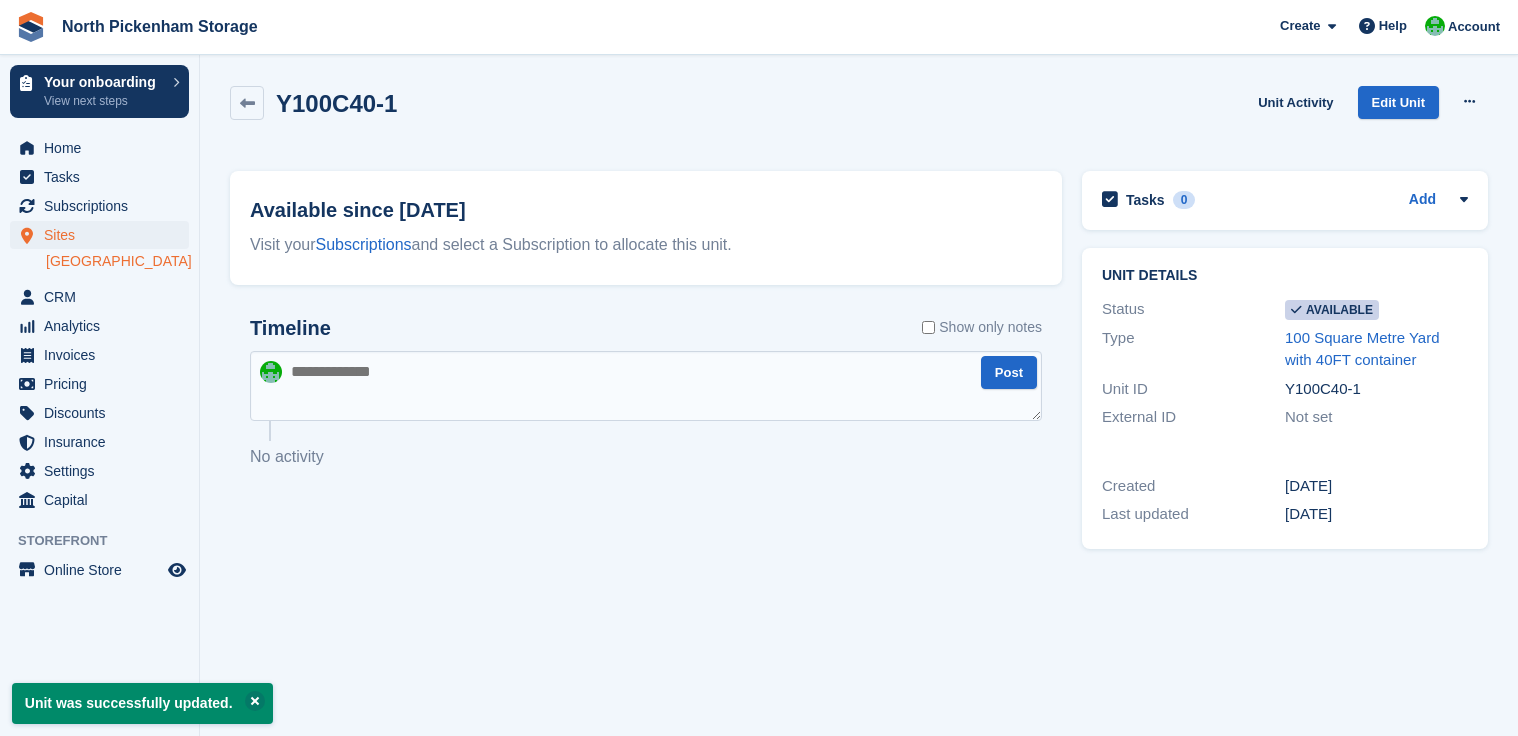 scroll, scrollTop: 0, scrollLeft: 0, axis: both 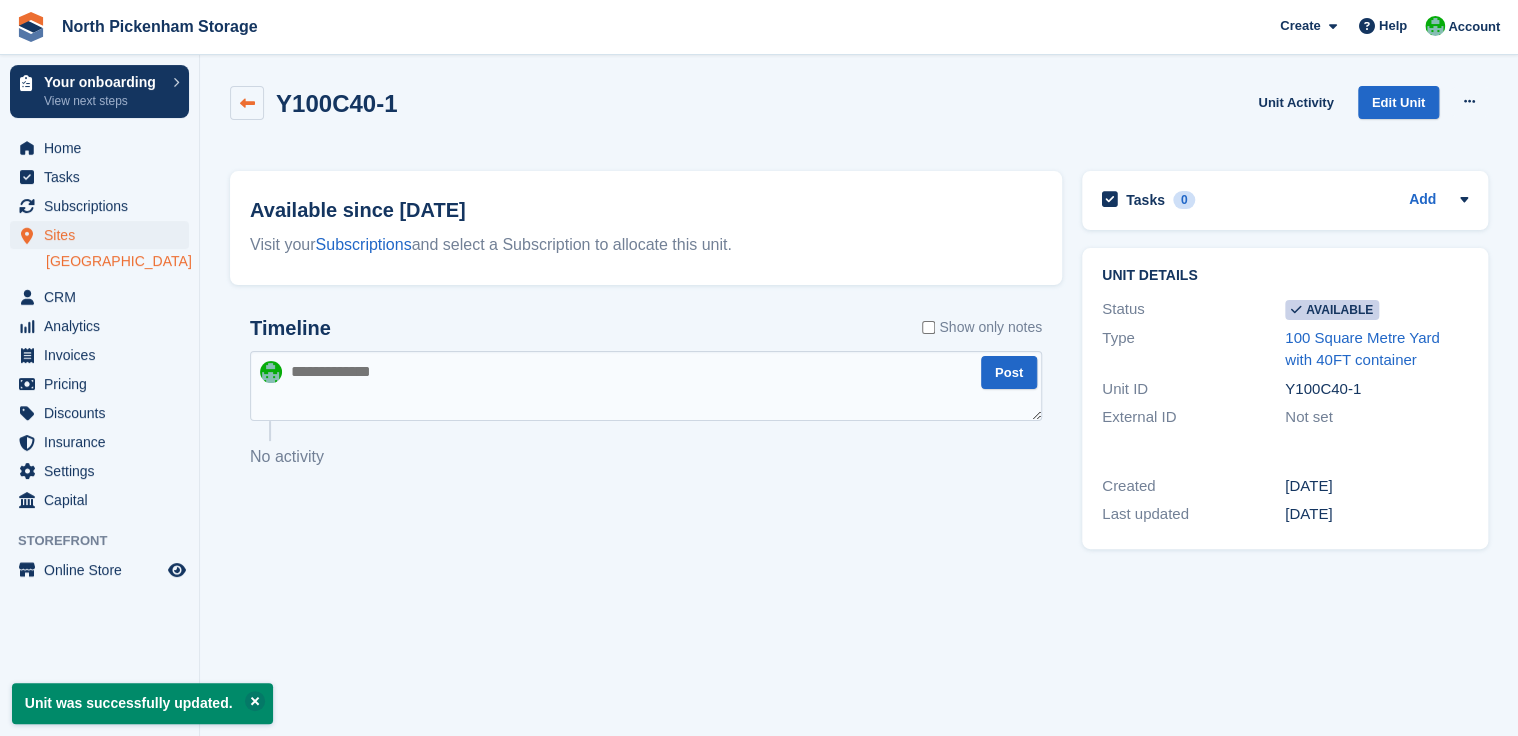 click at bounding box center (247, 103) 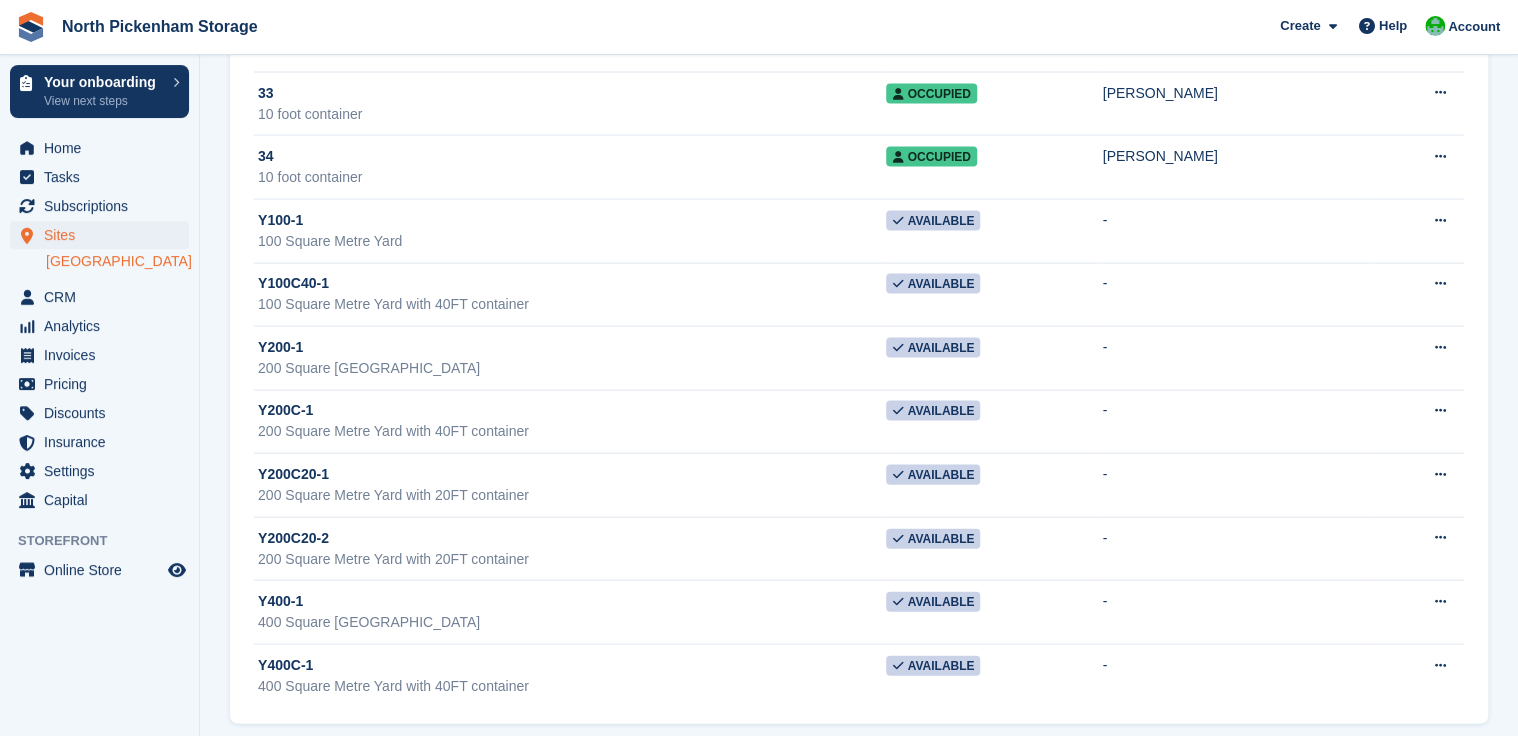 scroll, scrollTop: 1907, scrollLeft: 0, axis: vertical 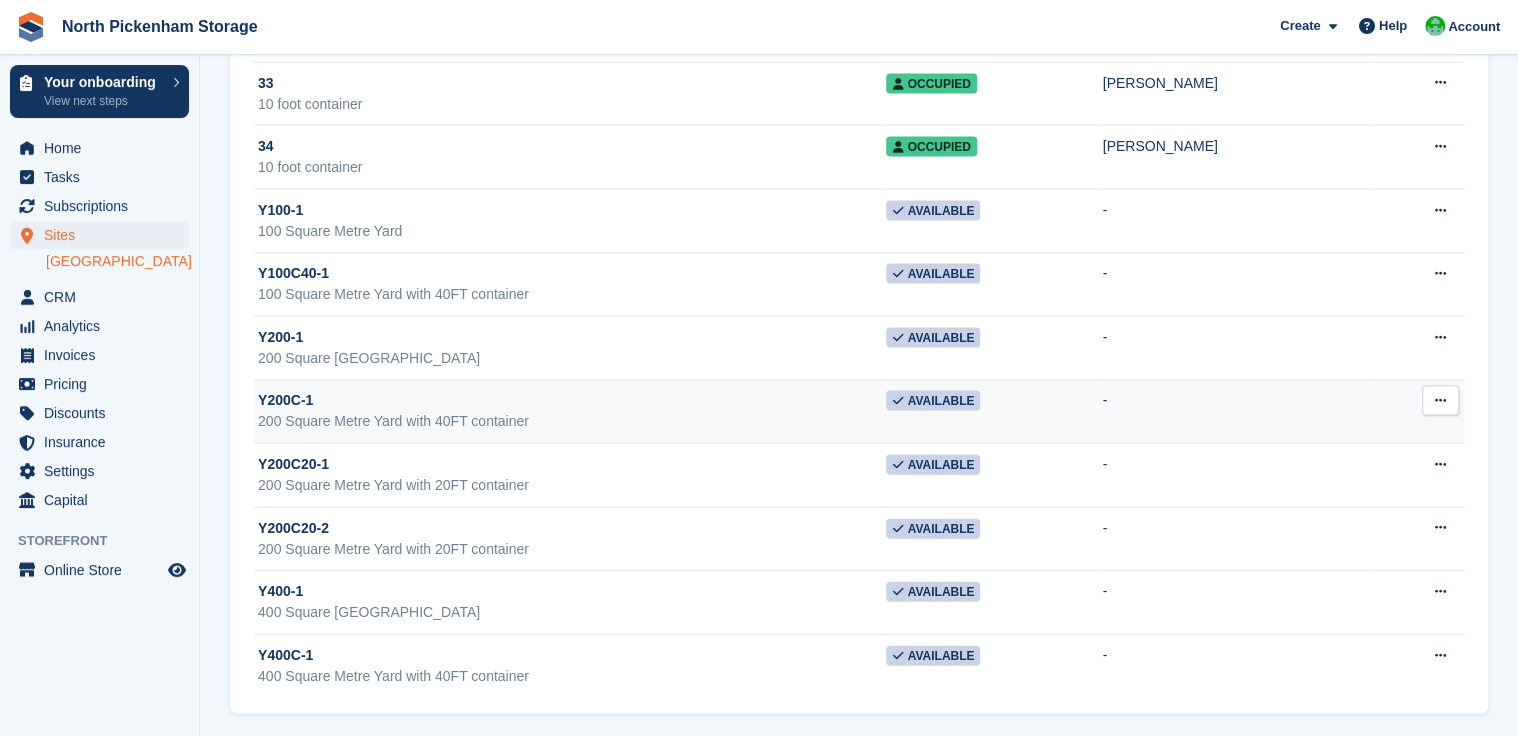 click at bounding box center (1440, 401) 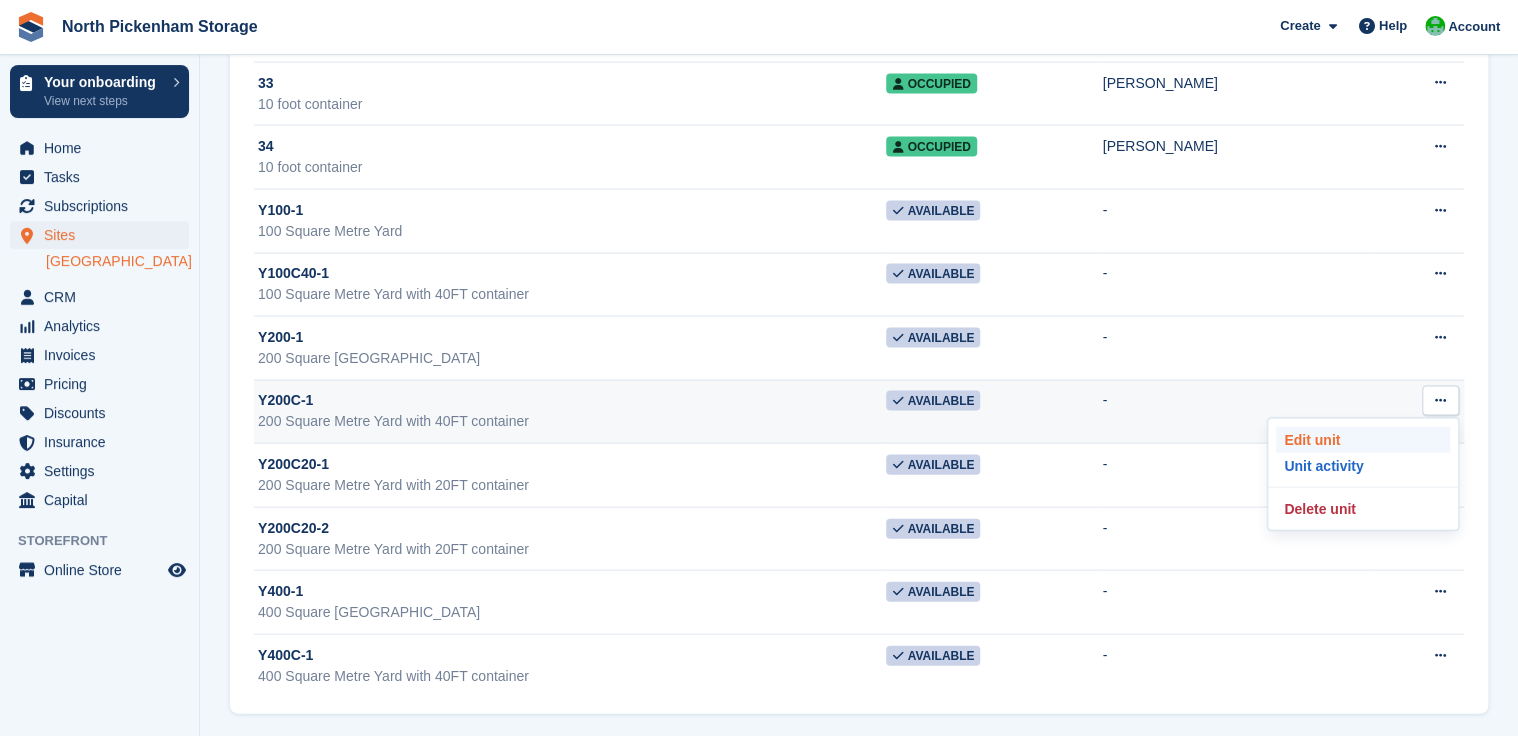 click on "Edit unit" at bounding box center (1363, 440) 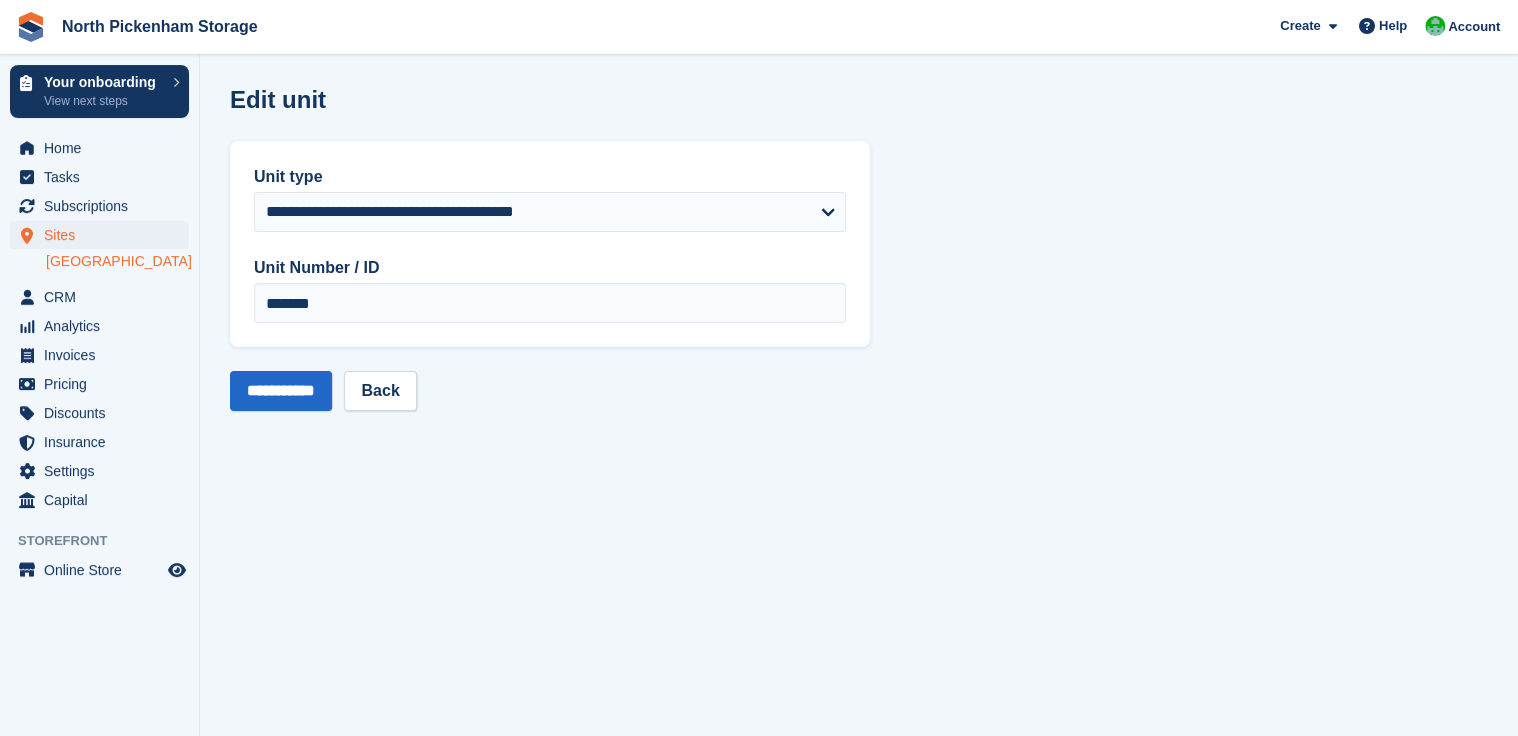 scroll, scrollTop: 0, scrollLeft: 0, axis: both 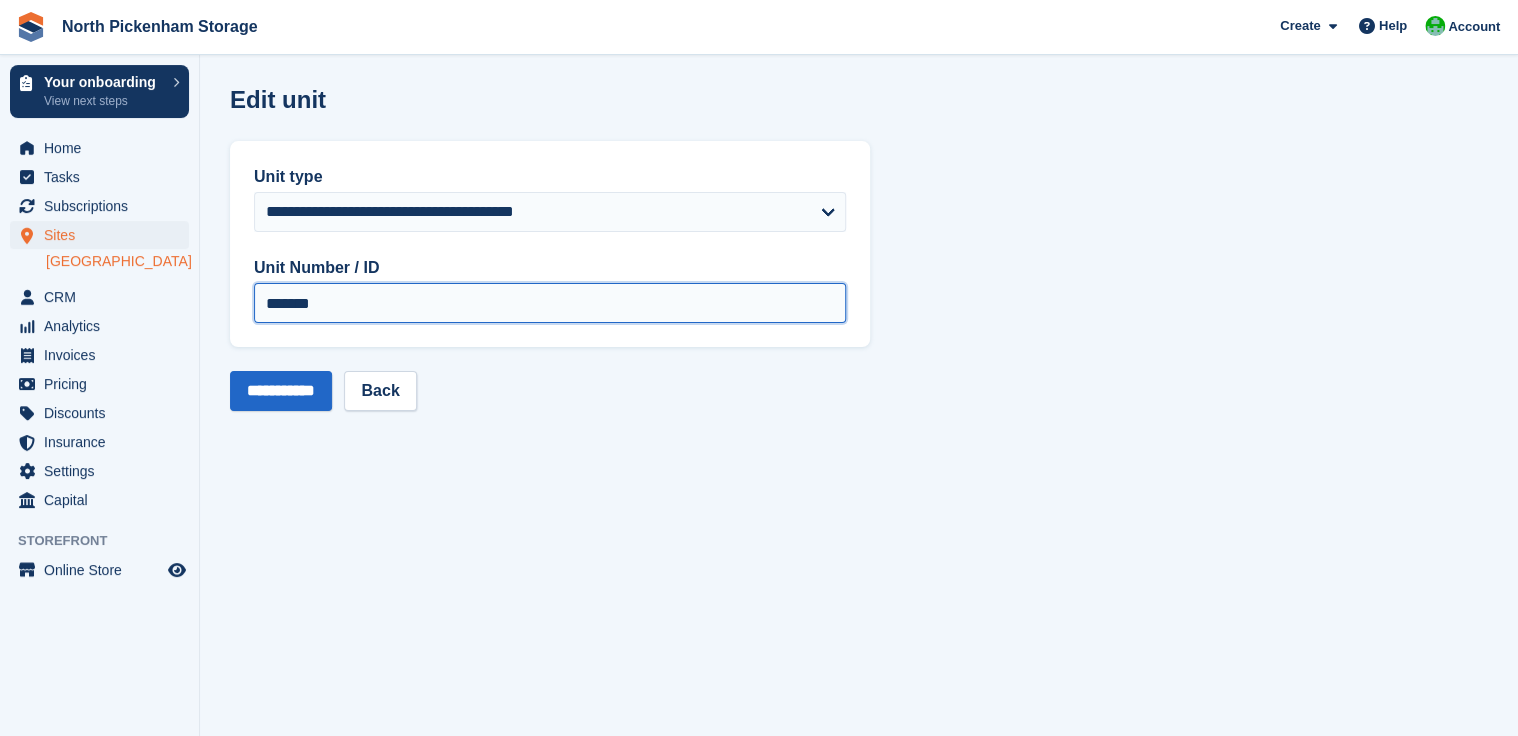click on "*******" at bounding box center [550, 303] 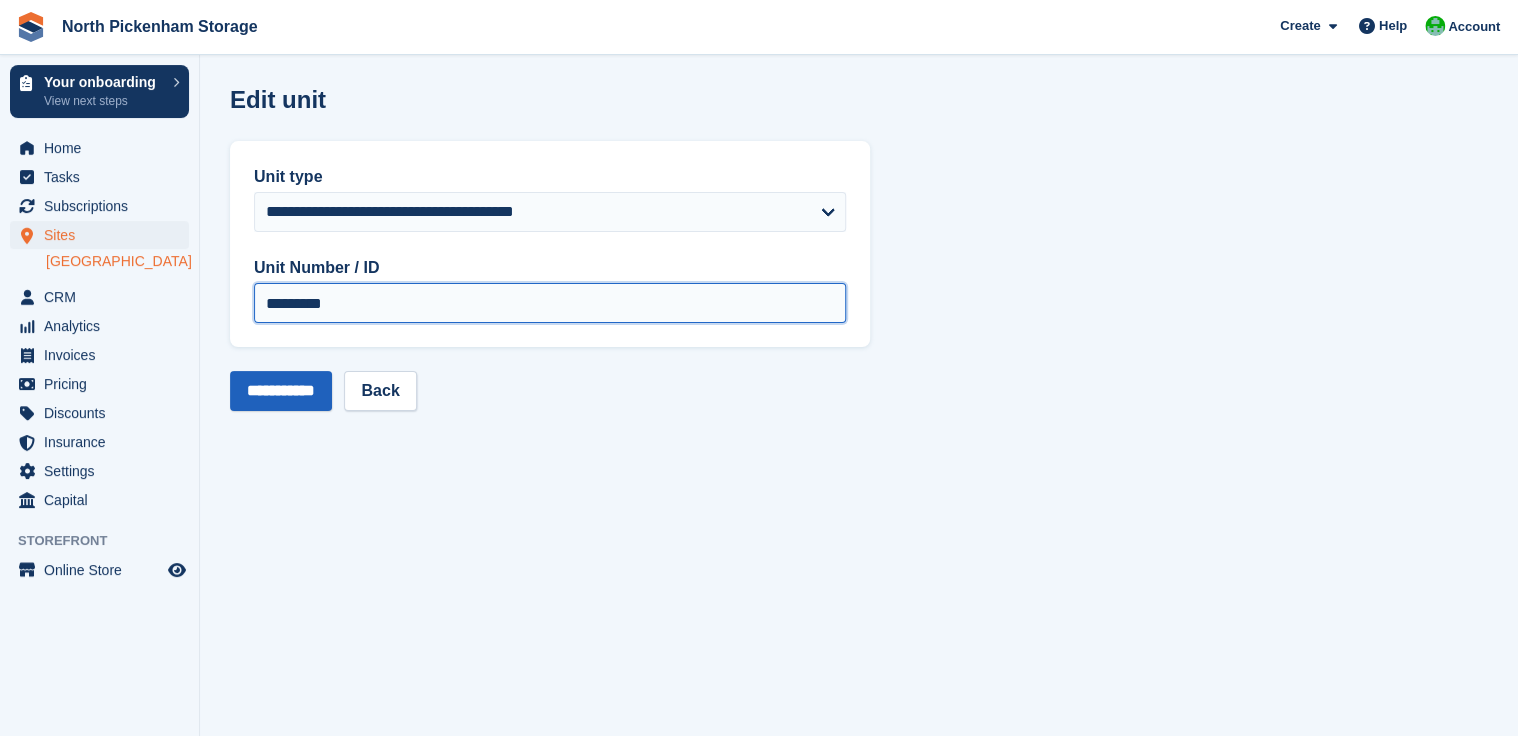 type on "*********" 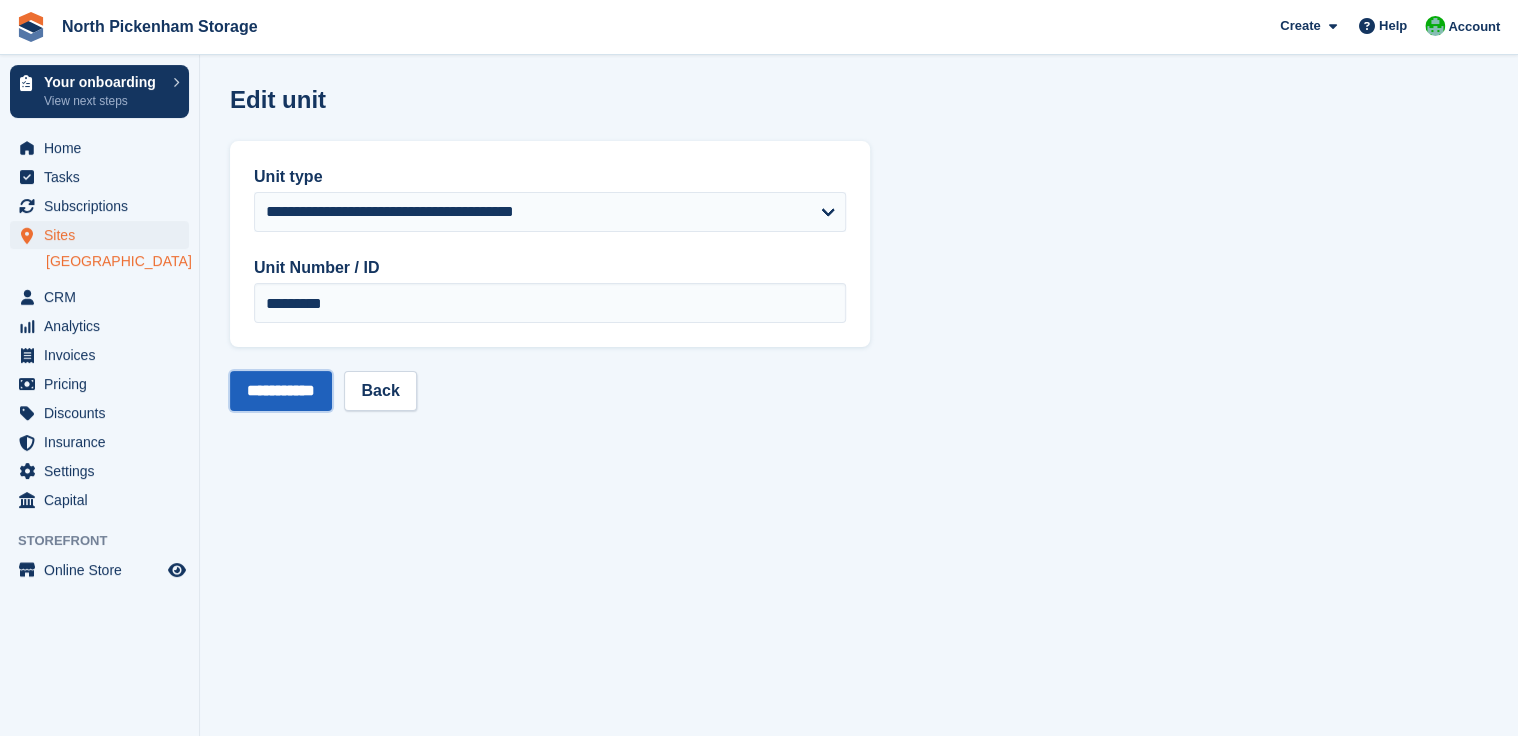 click on "**********" at bounding box center (281, 391) 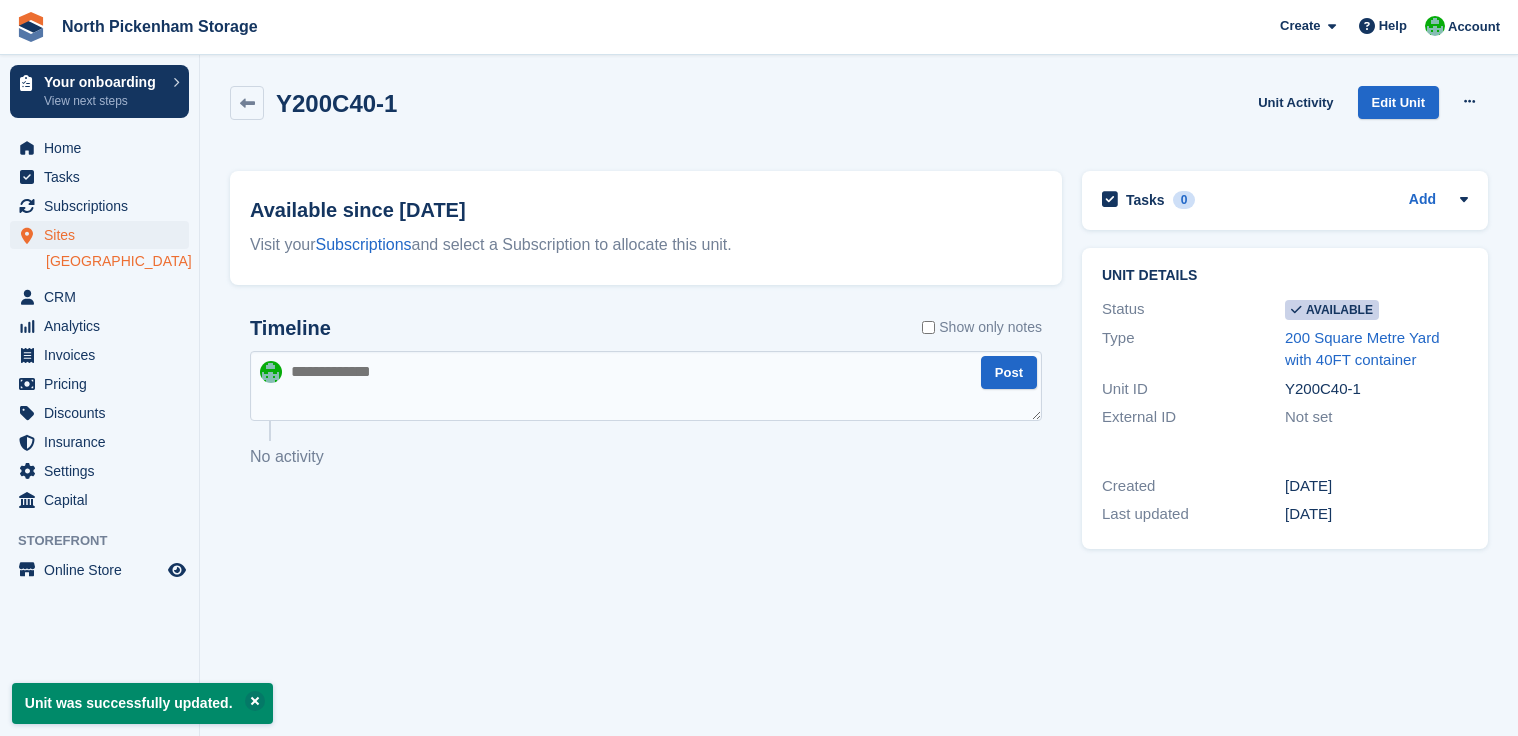 scroll, scrollTop: 0, scrollLeft: 0, axis: both 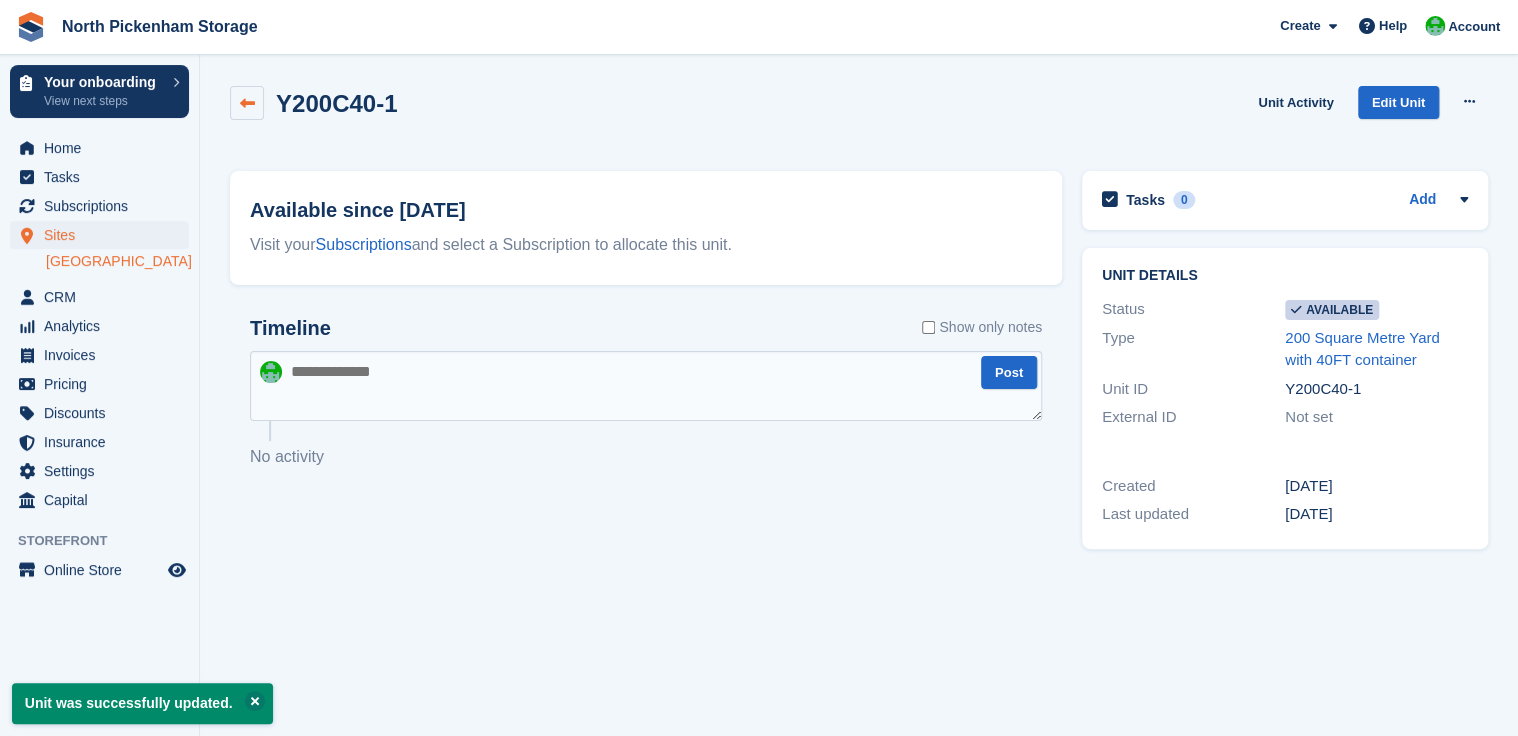 click at bounding box center (247, 103) 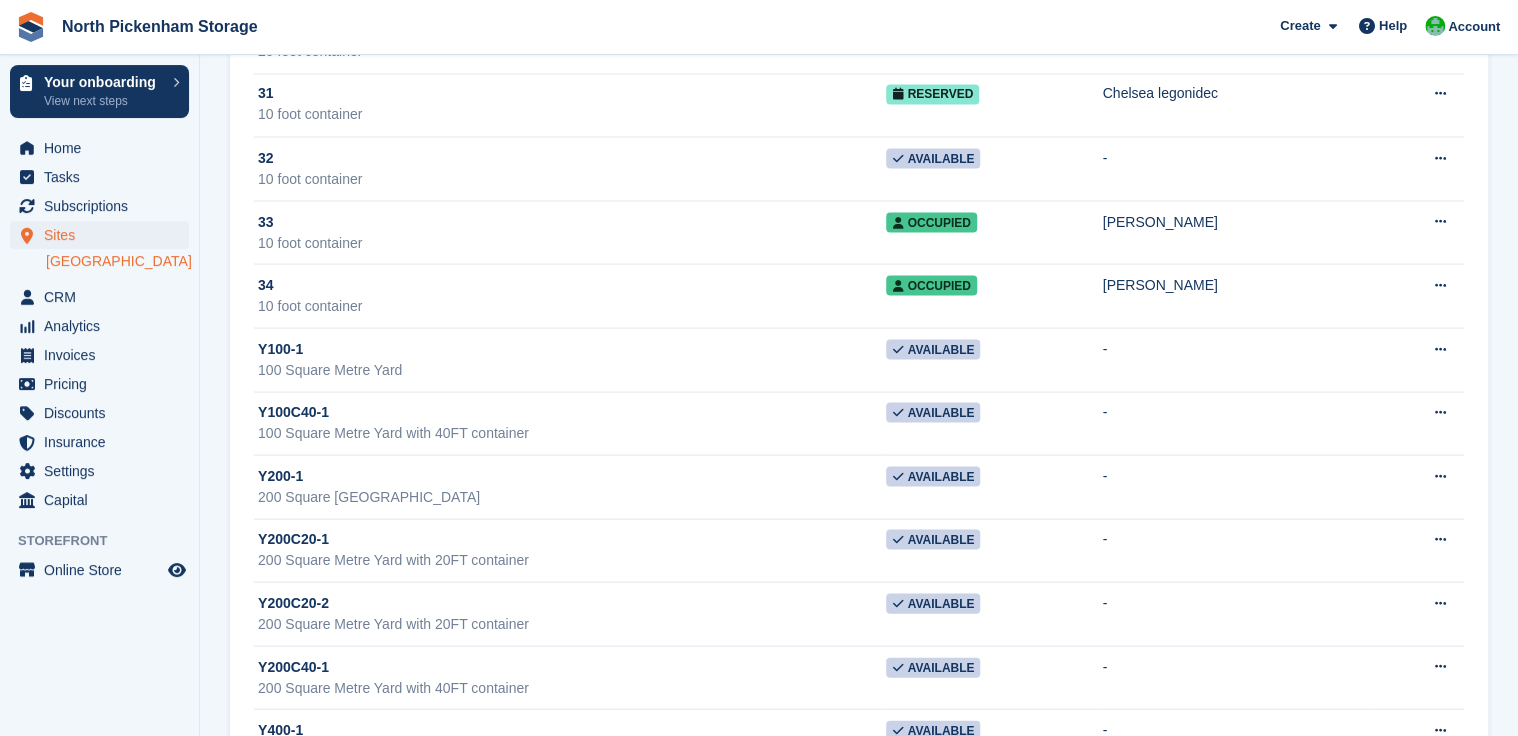 scroll, scrollTop: 1907, scrollLeft: 0, axis: vertical 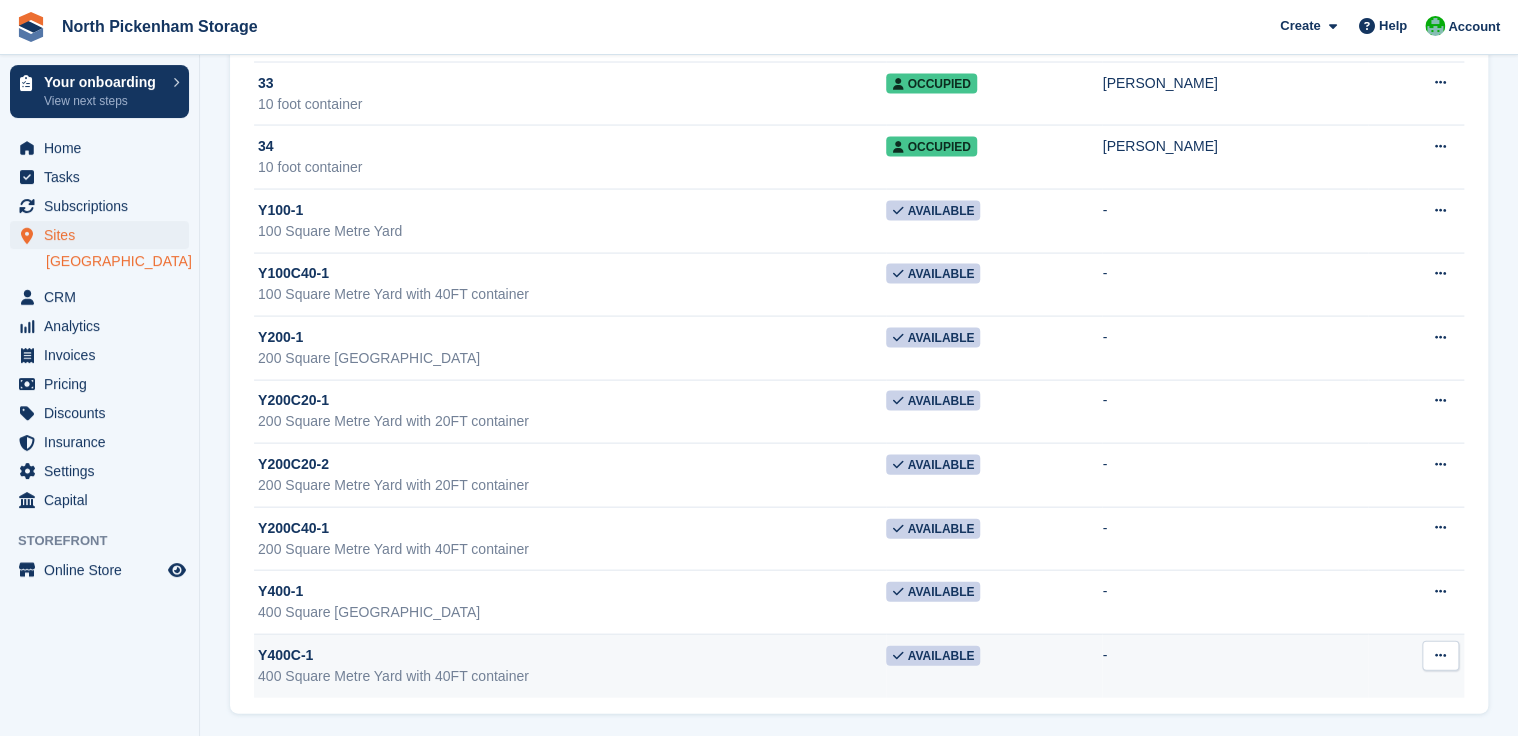 click at bounding box center (1440, 656) 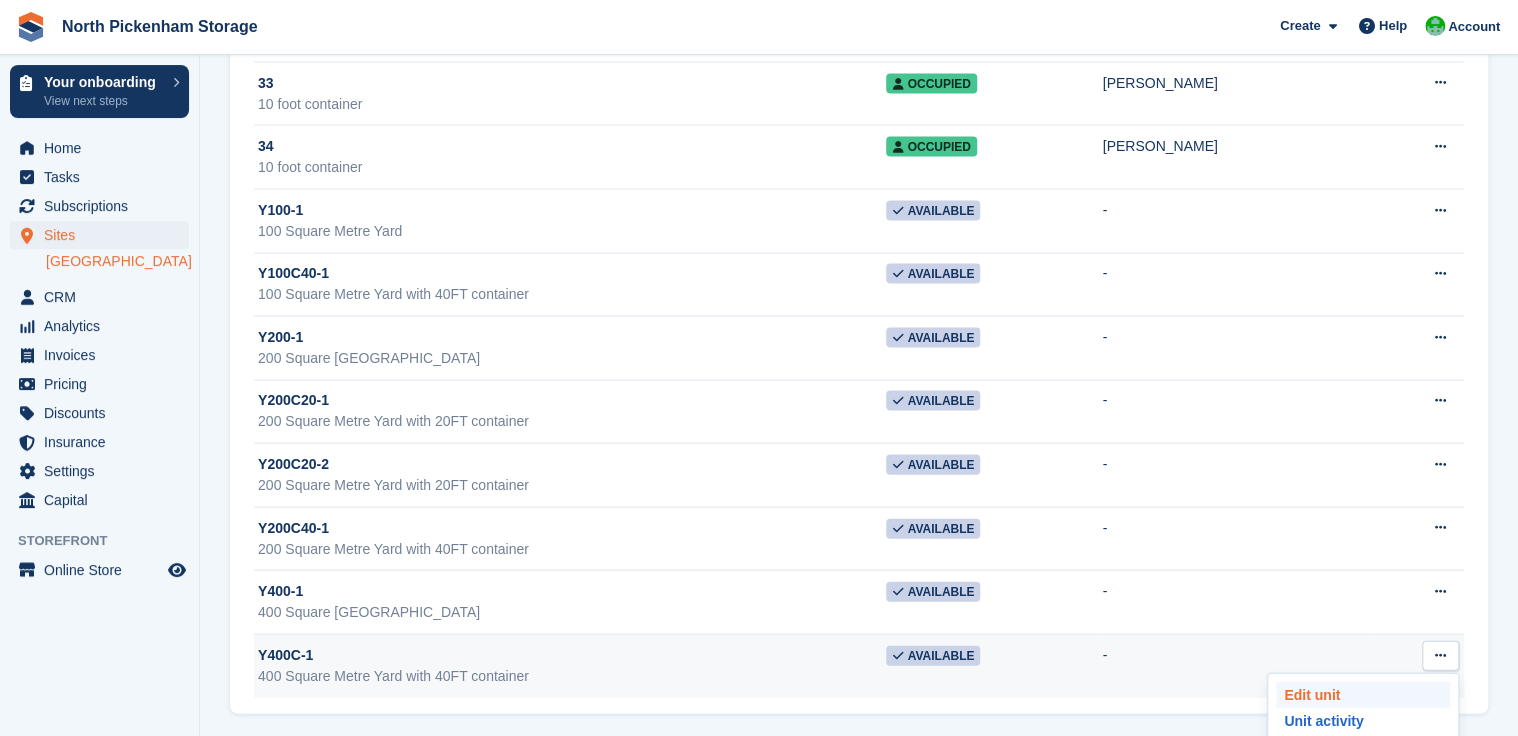 click on "Edit unit" at bounding box center [1363, 695] 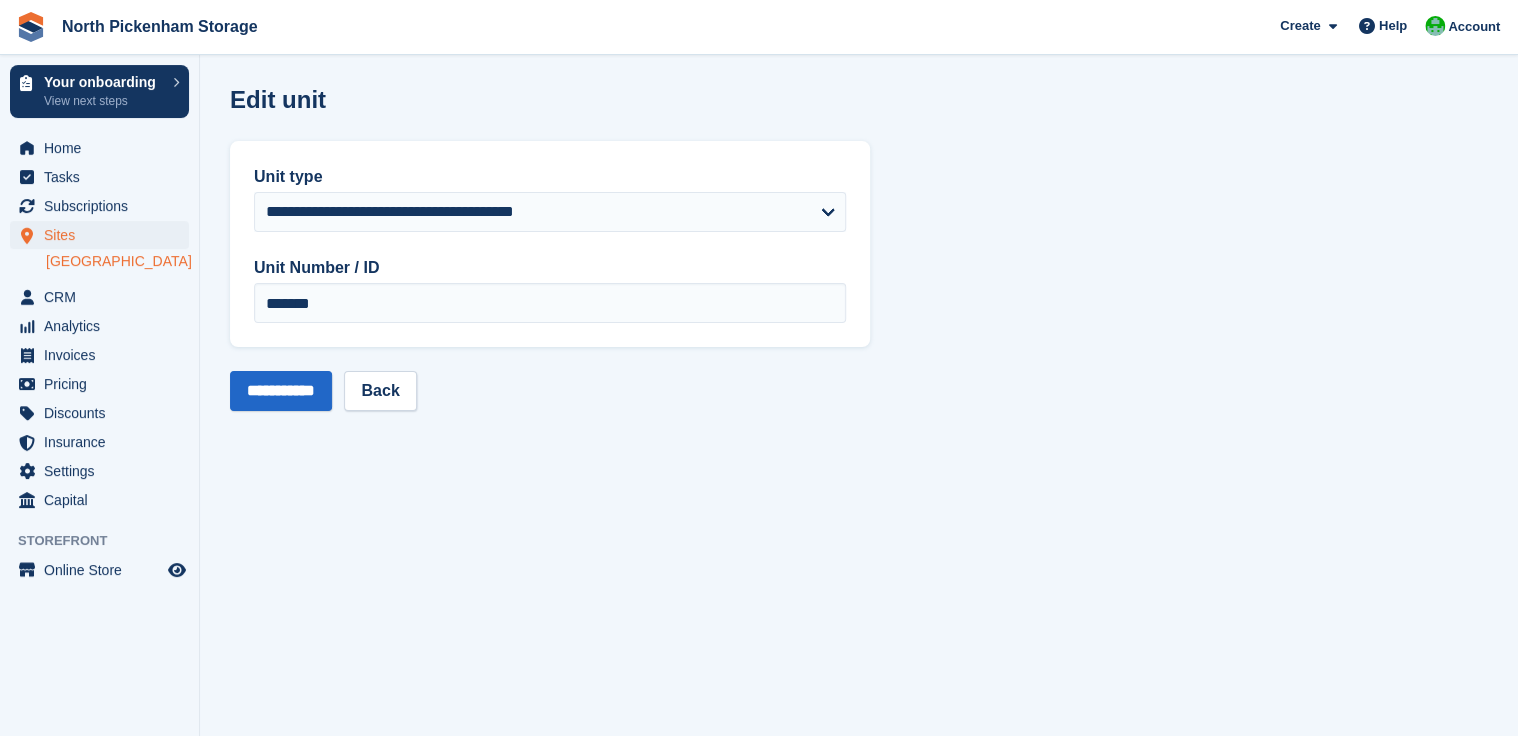 scroll, scrollTop: 0, scrollLeft: 0, axis: both 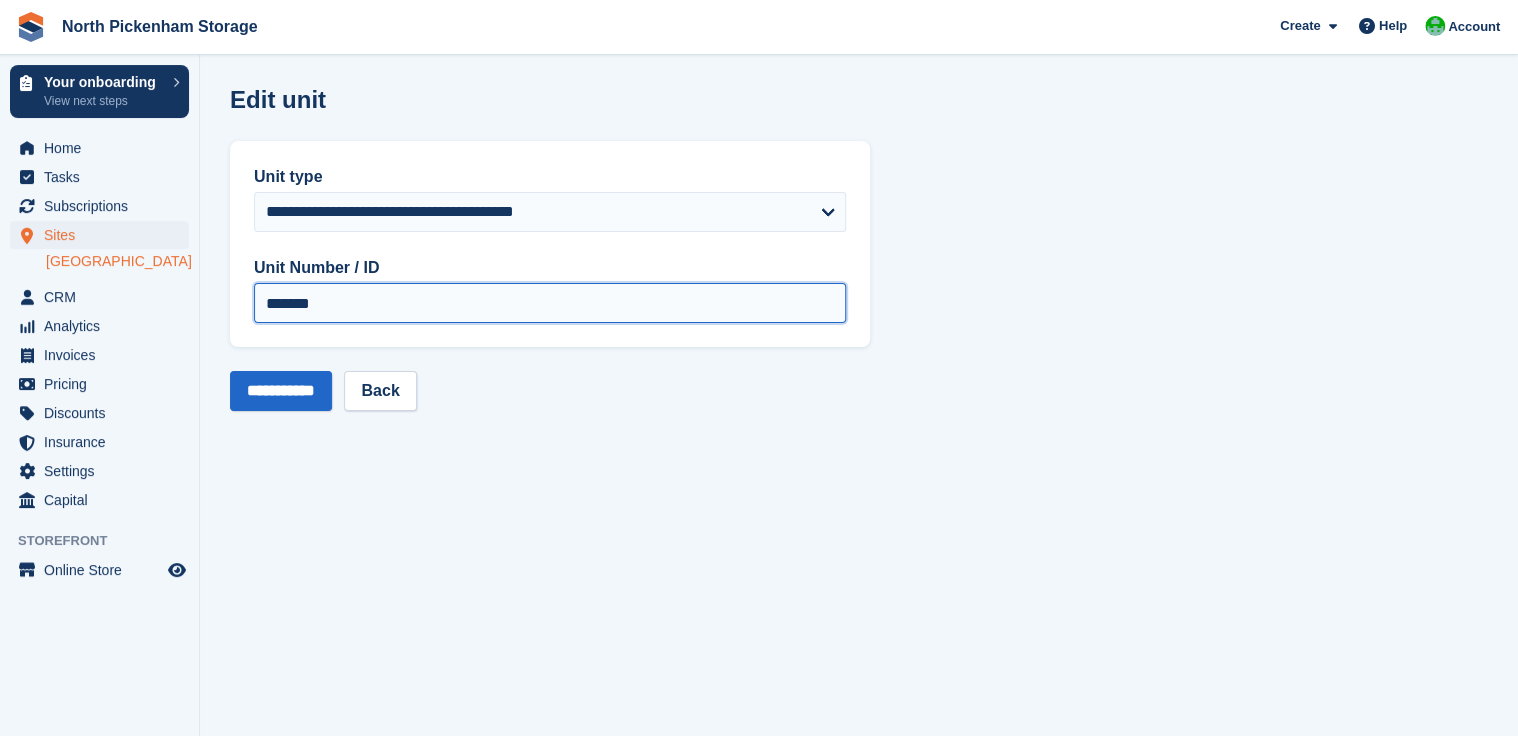 click on "*******" at bounding box center [550, 303] 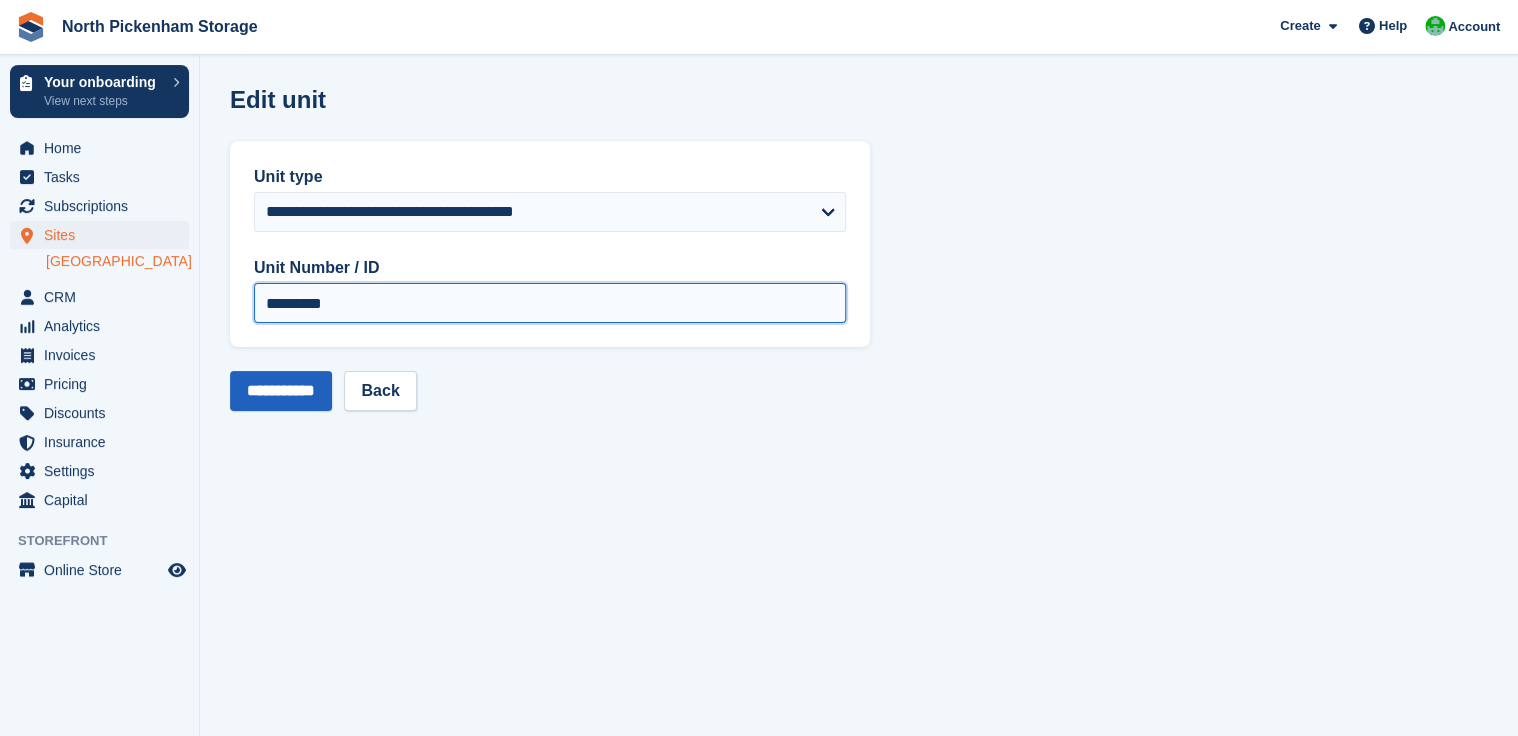 type on "*********" 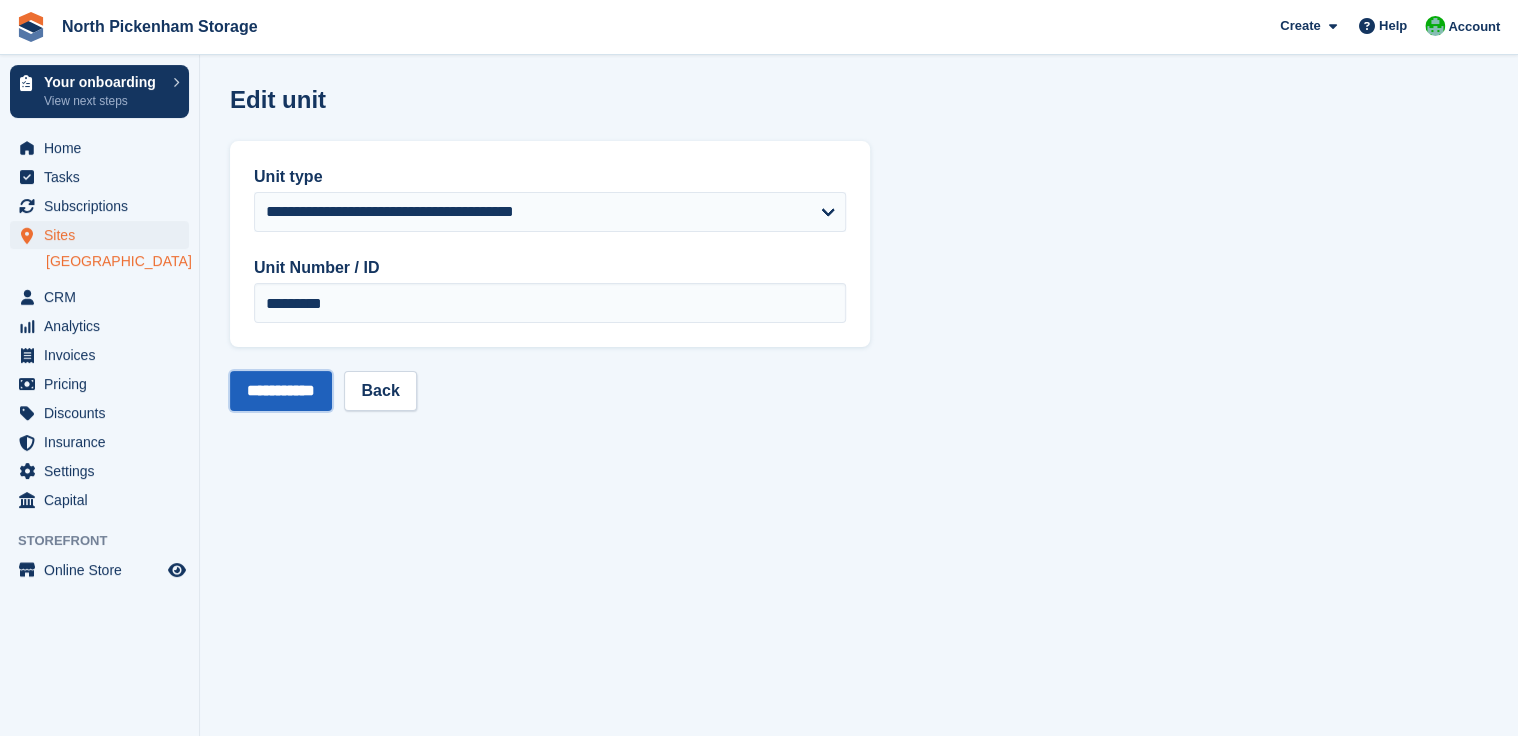 click on "**********" at bounding box center (281, 391) 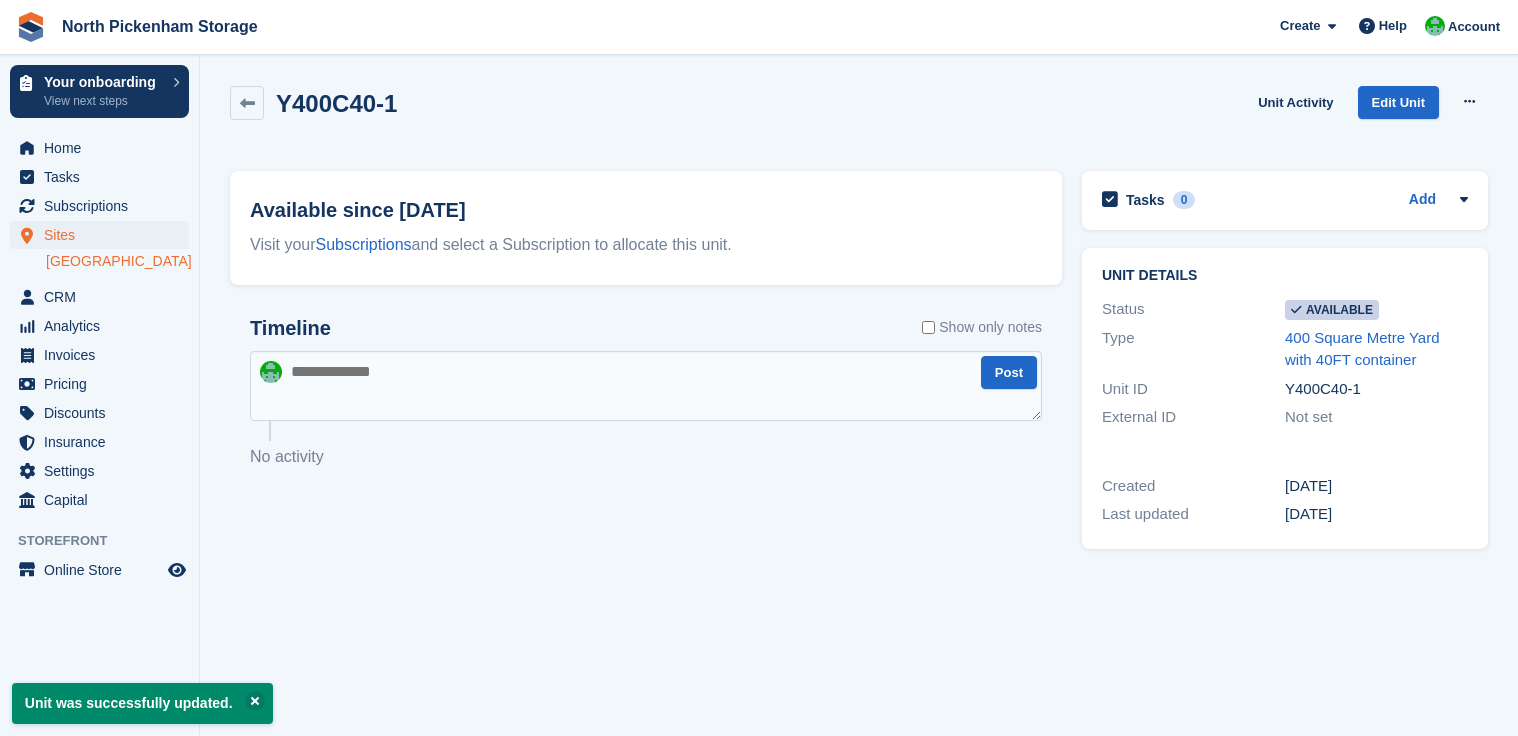 scroll, scrollTop: 0, scrollLeft: 0, axis: both 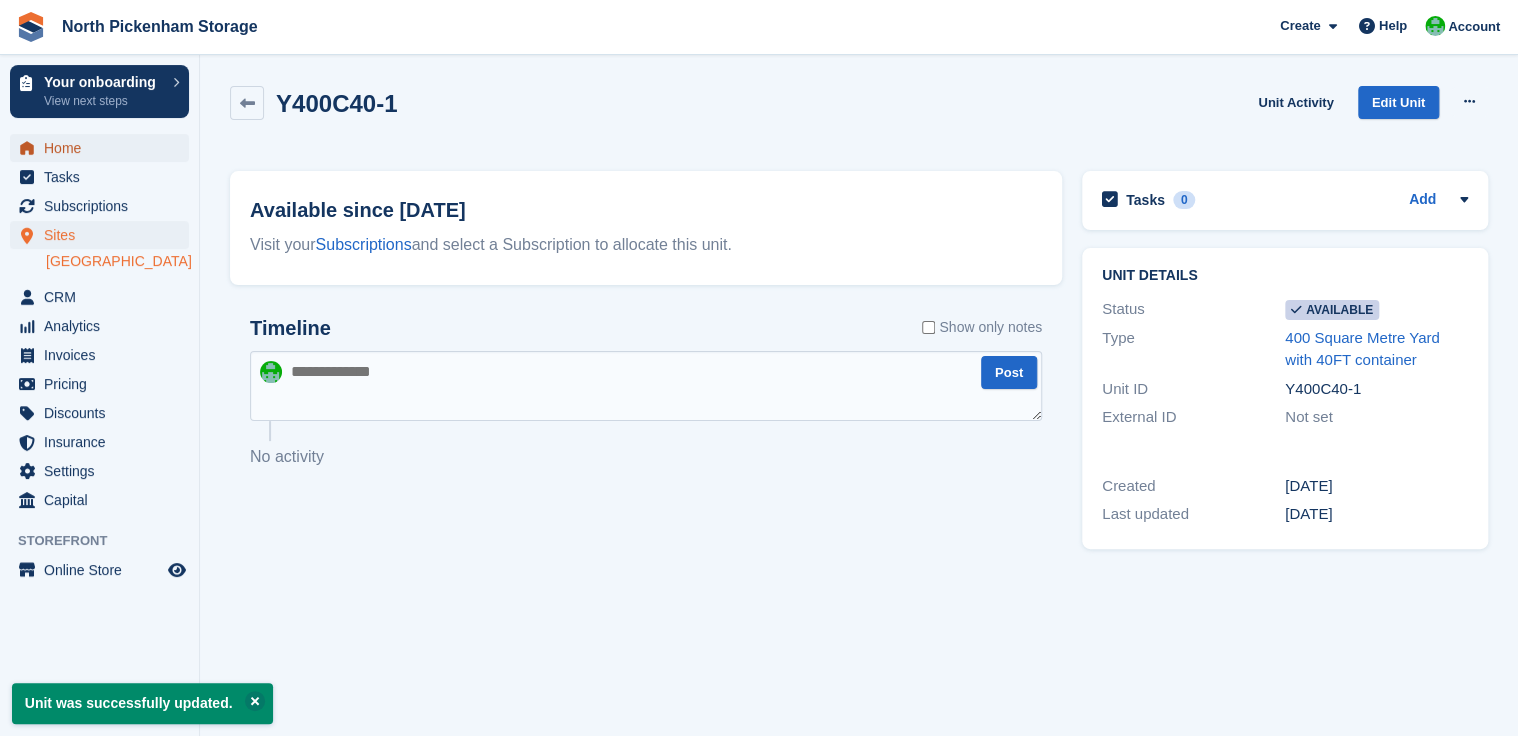 click on "Home" at bounding box center (104, 148) 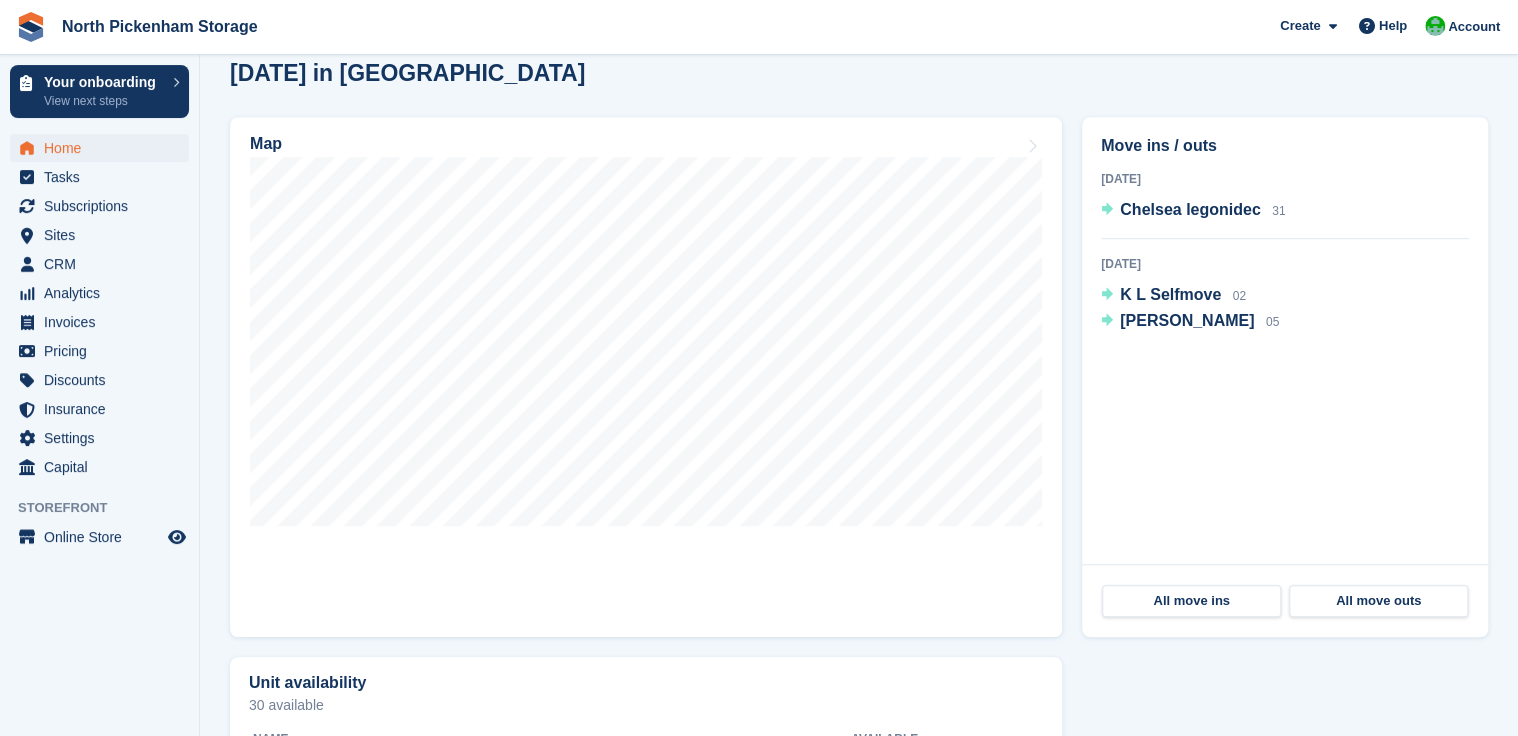 scroll, scrollTop: 594, scrollLeft: 0, axis: vertical 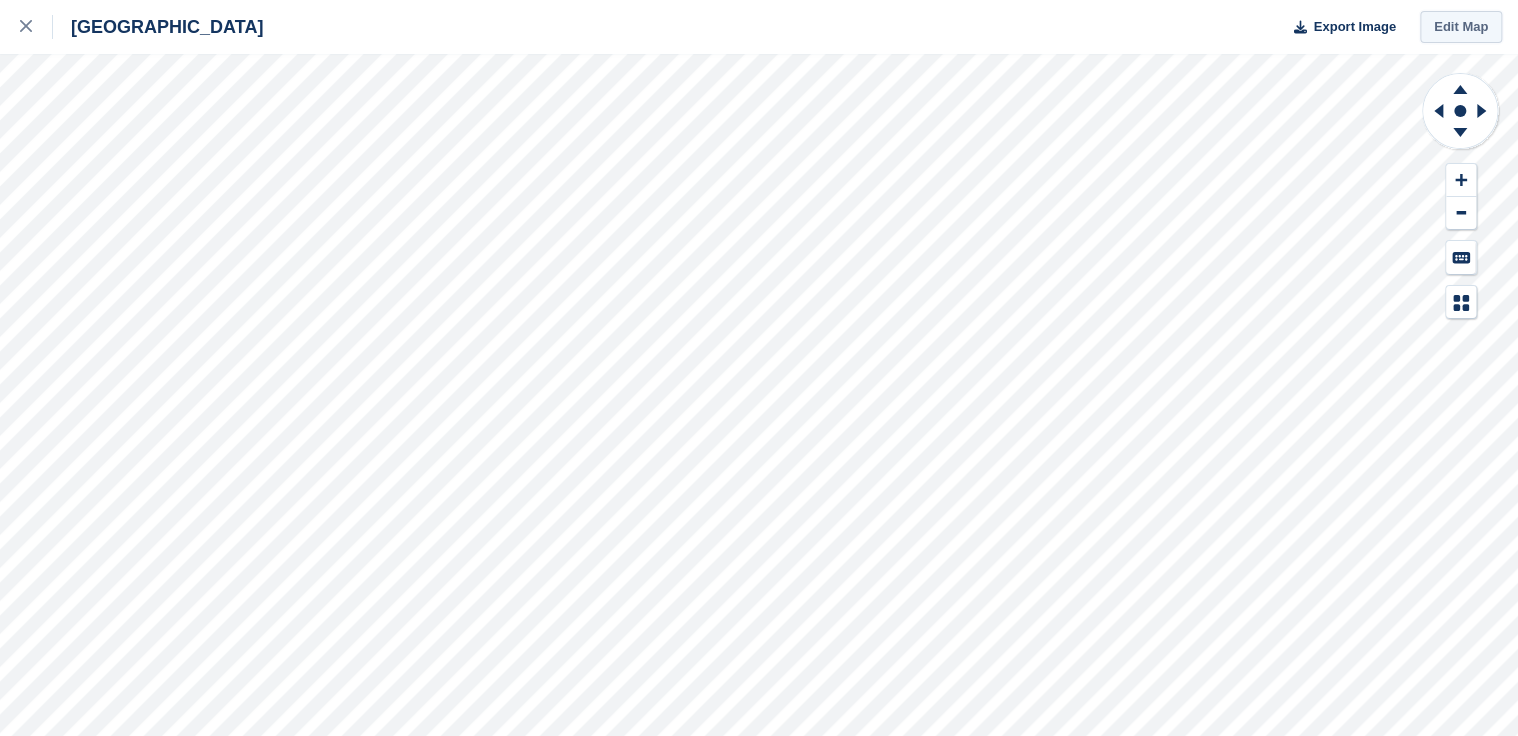 click on "Edit Map" at bounding box center (1461, 27) 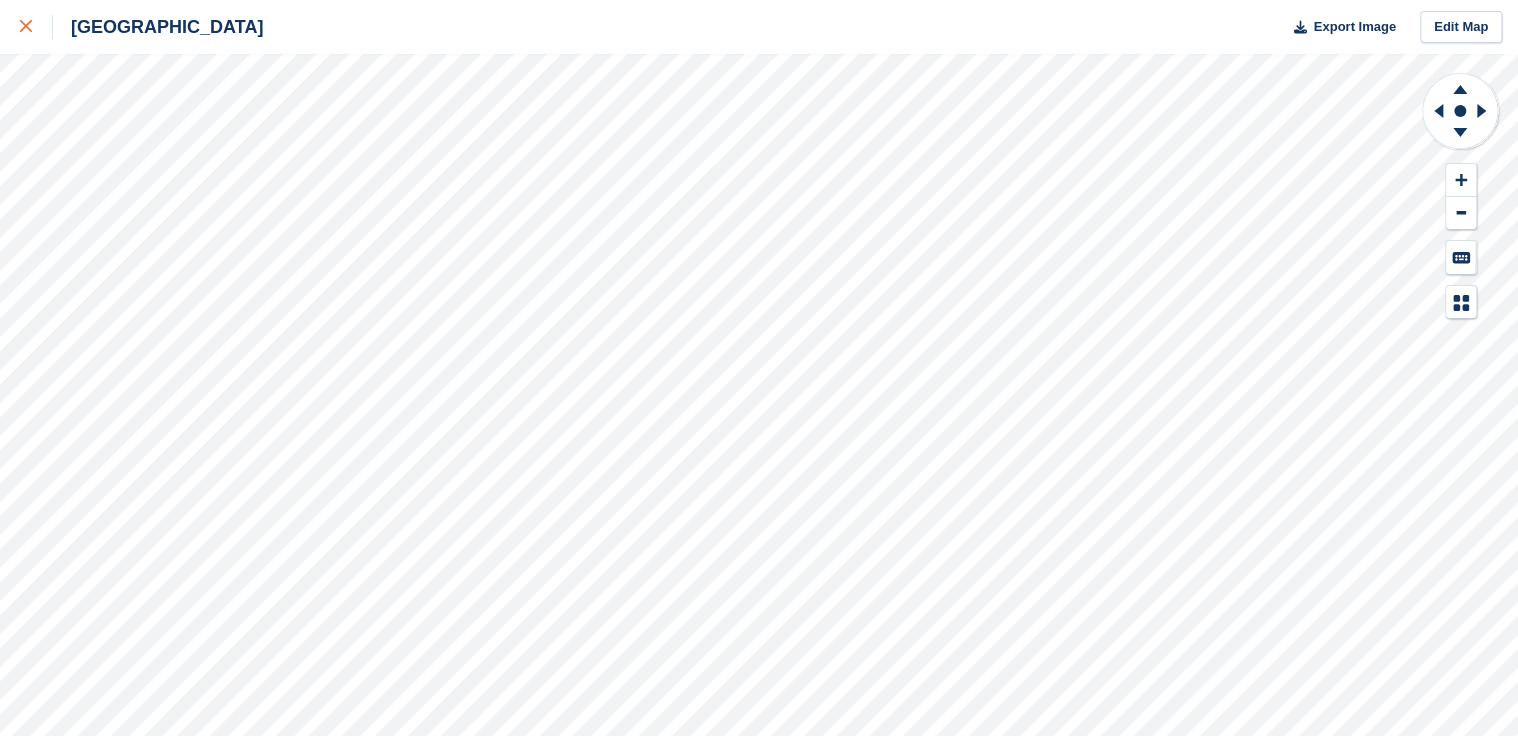 click 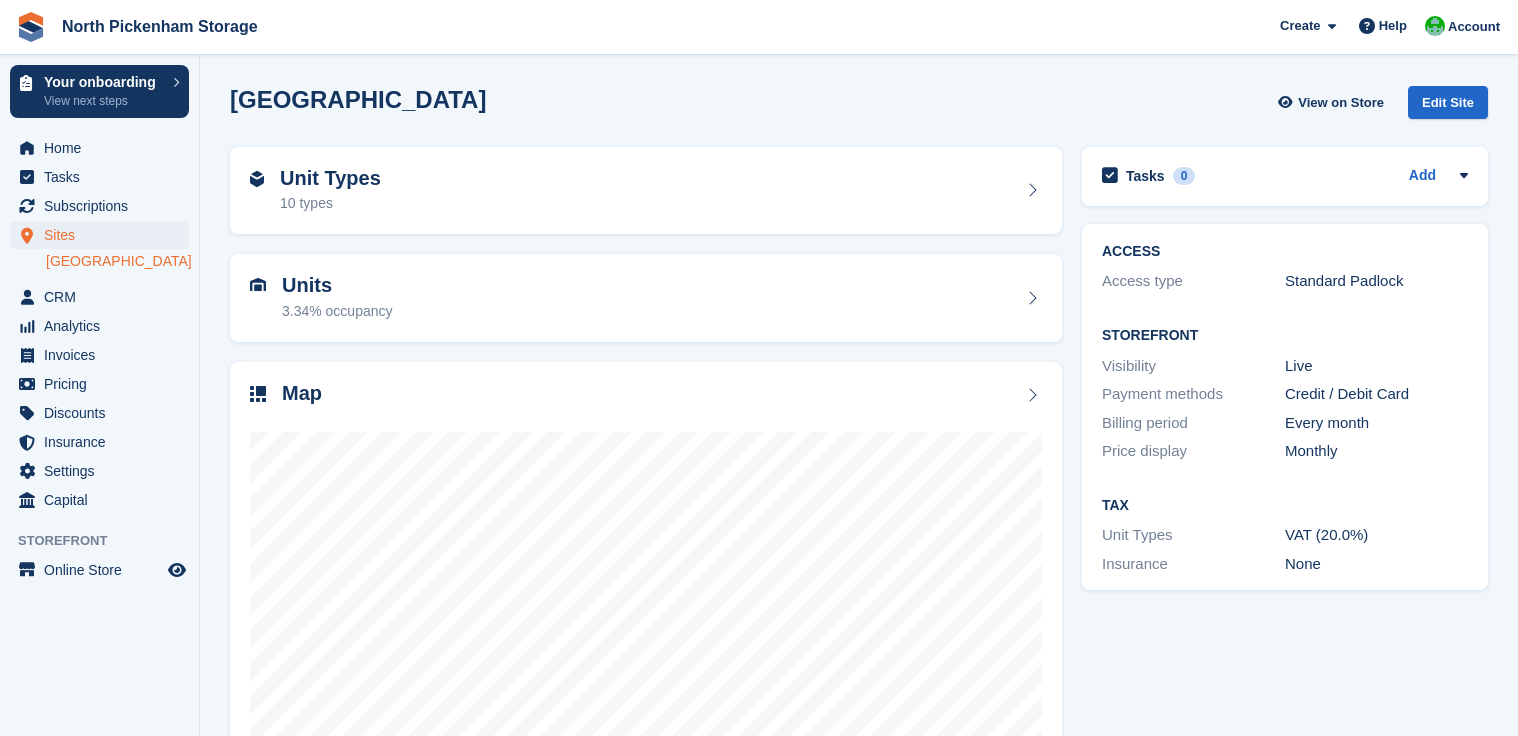 scroll, scrollTop: 0, scrollLeft: 0, axis: both 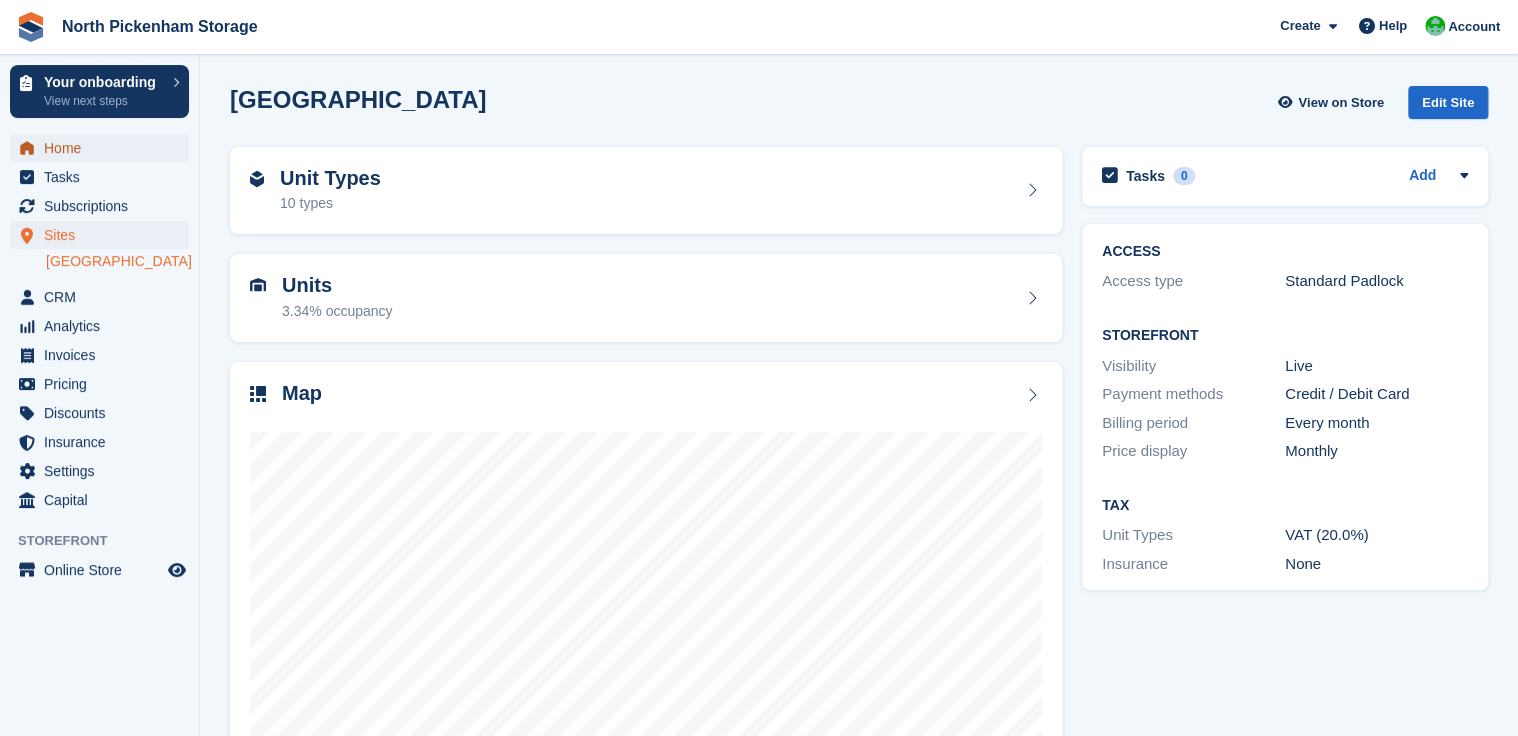 click on "Home" at bounding box center (104, 148) 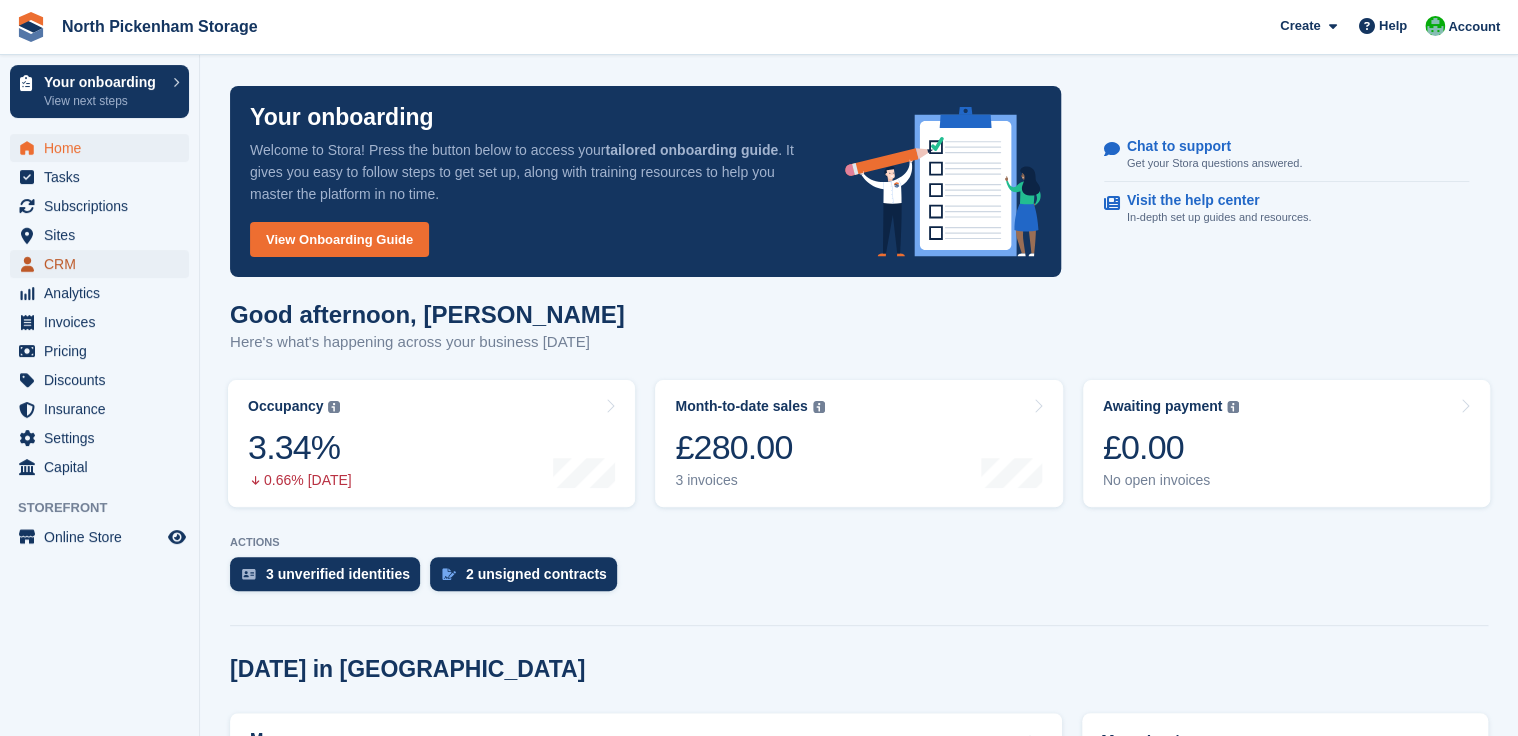 click on "CRM" at bounding box center (104, 264) 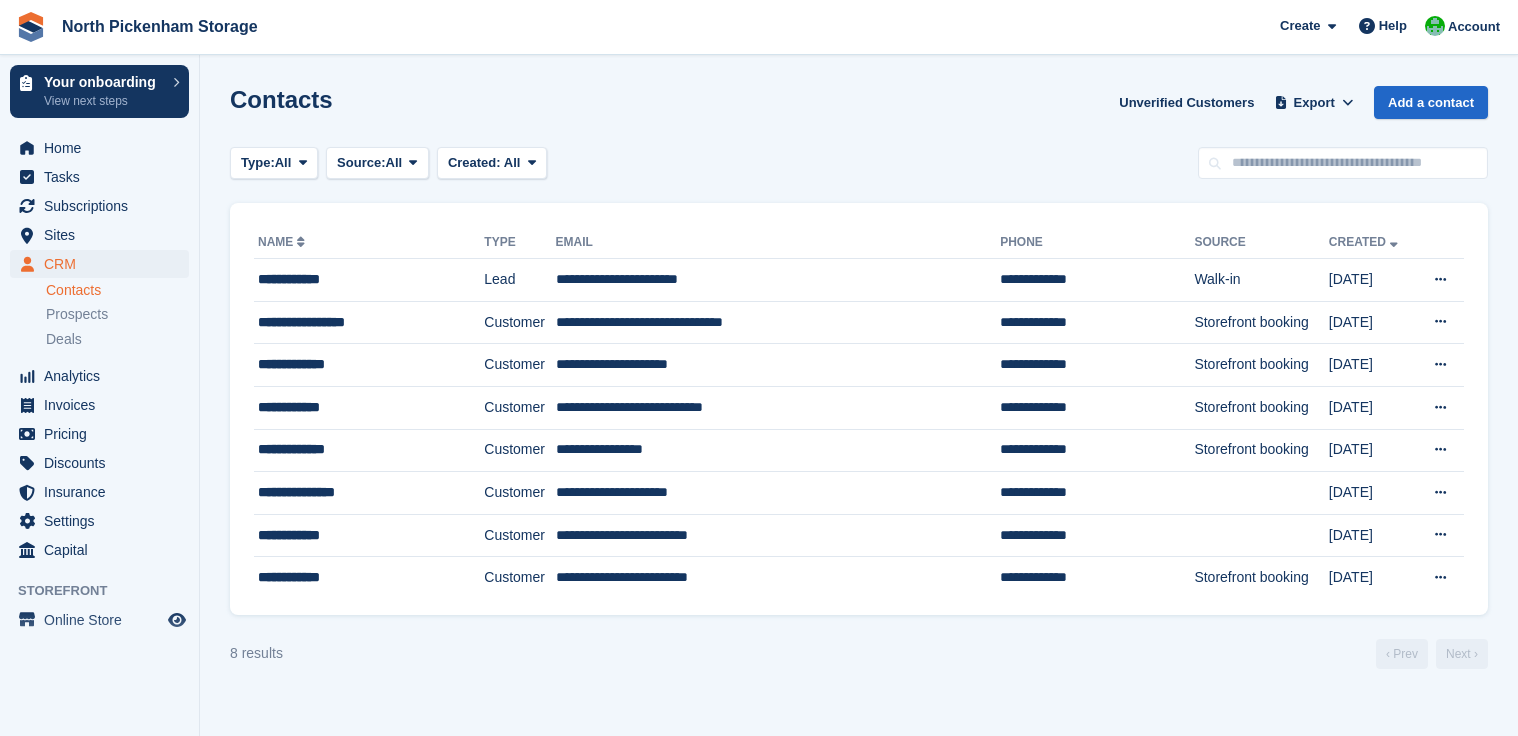 scroll, scrollTop: 0, scrollLeft: 0, axis: both 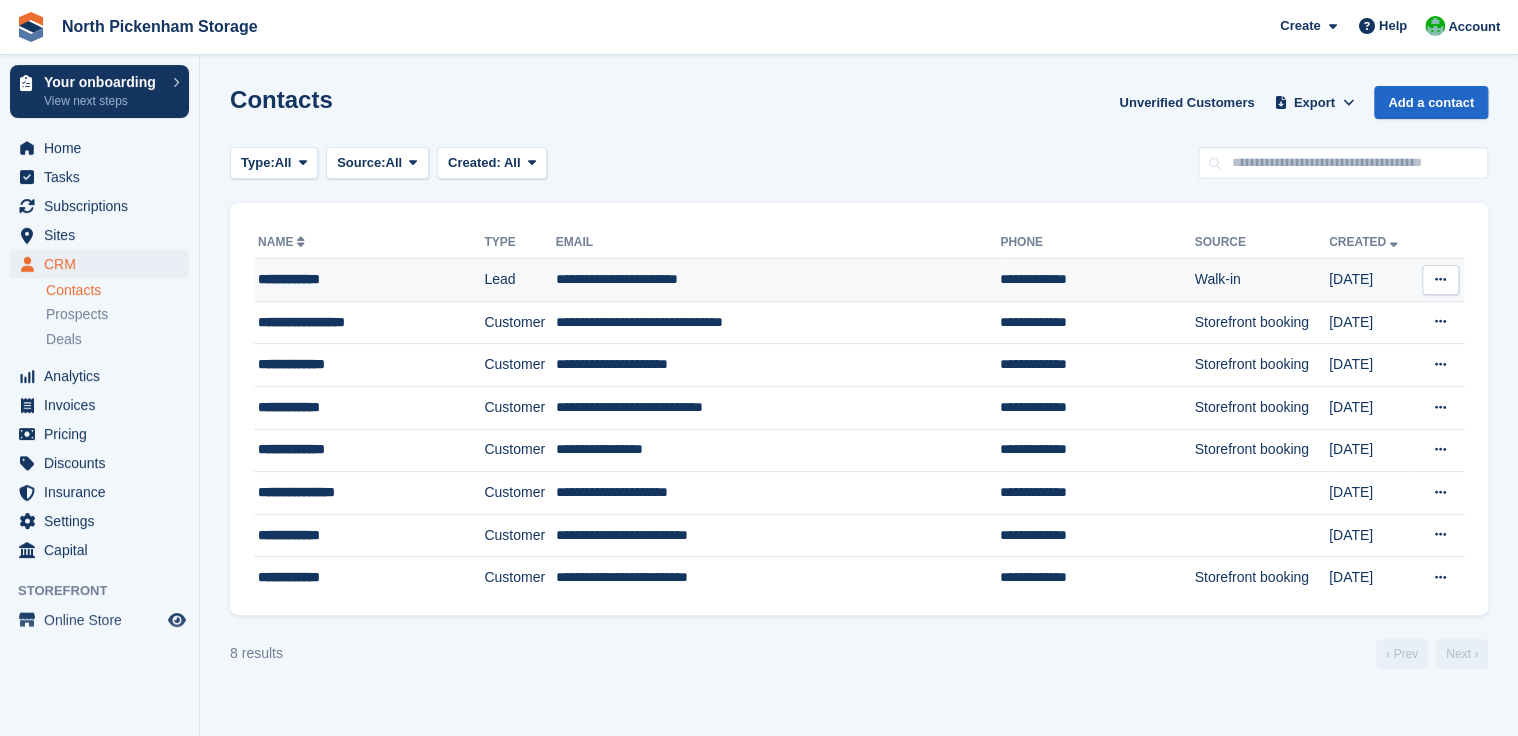 click on "**********" at bounding box center [354, 279] 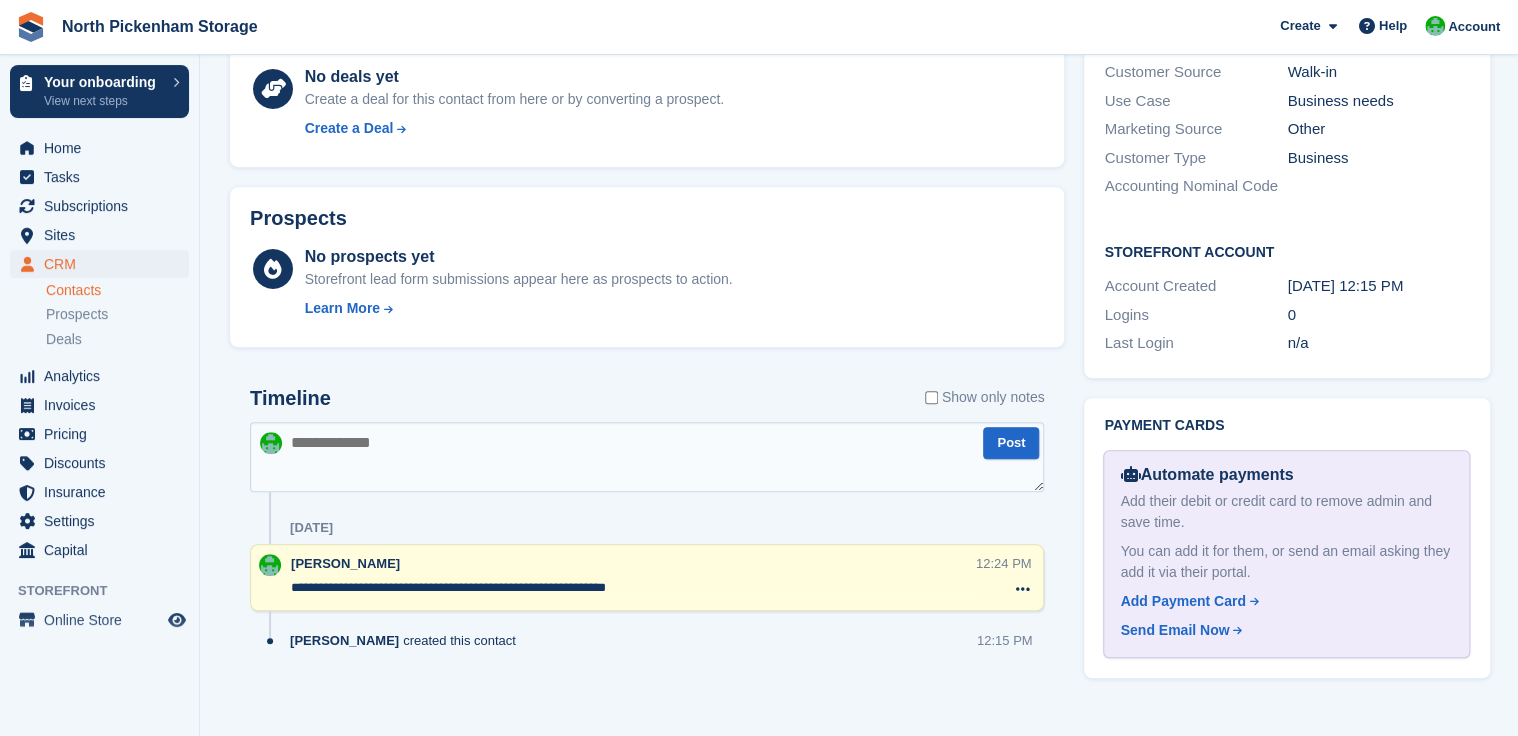 scroll, scrollTop: 513, scrollLeft: 0, axis: vertical 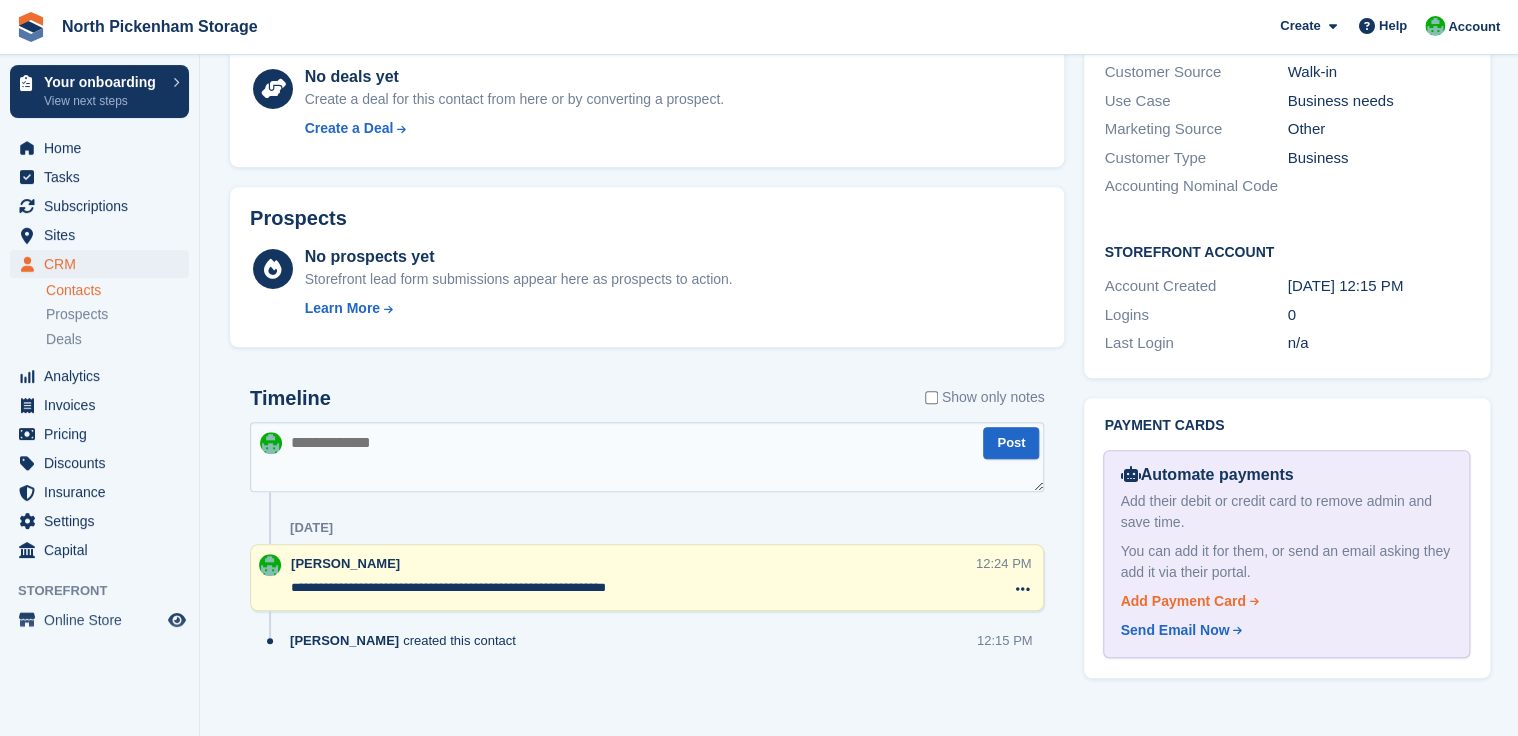 click on "Add Payment Card" at bounding box center [1182, 601] 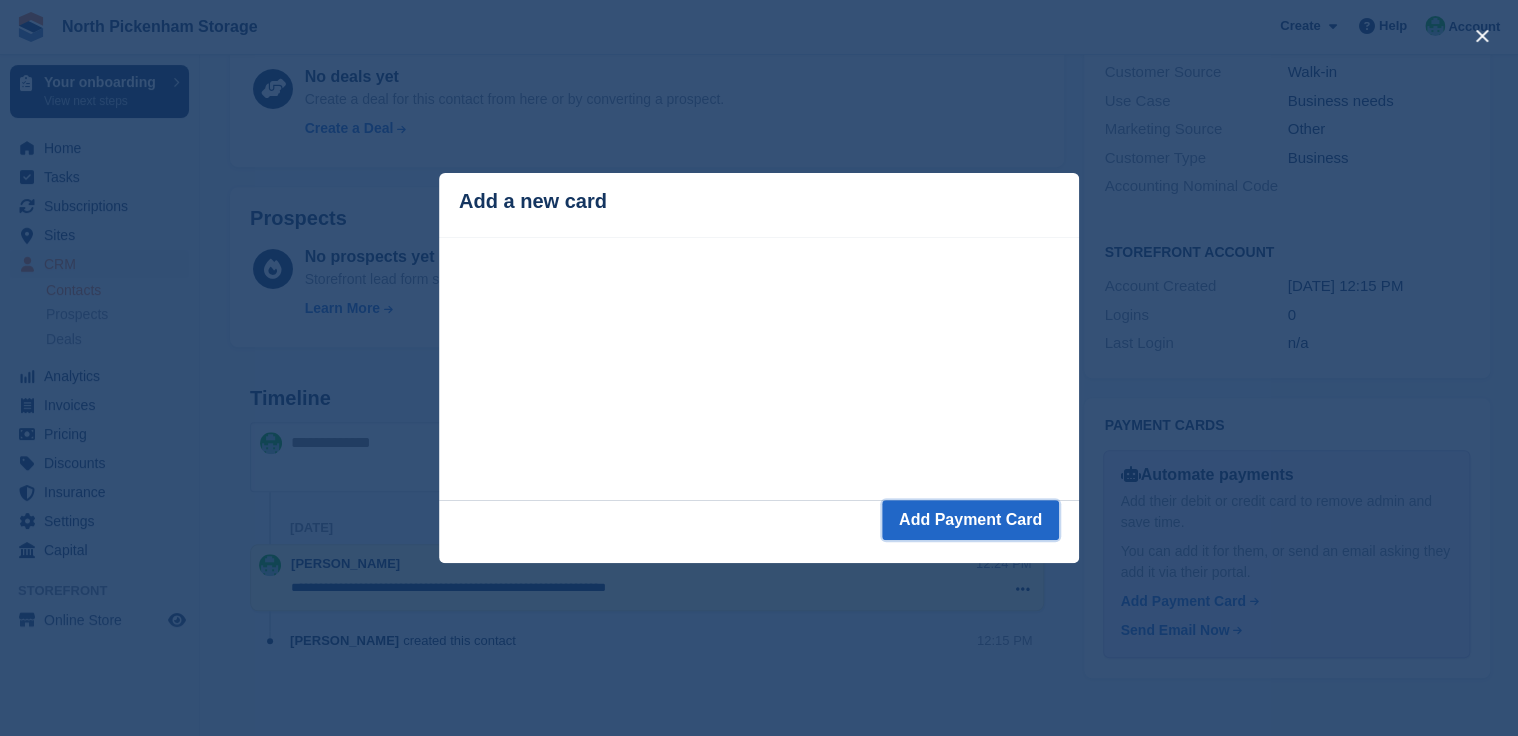 type 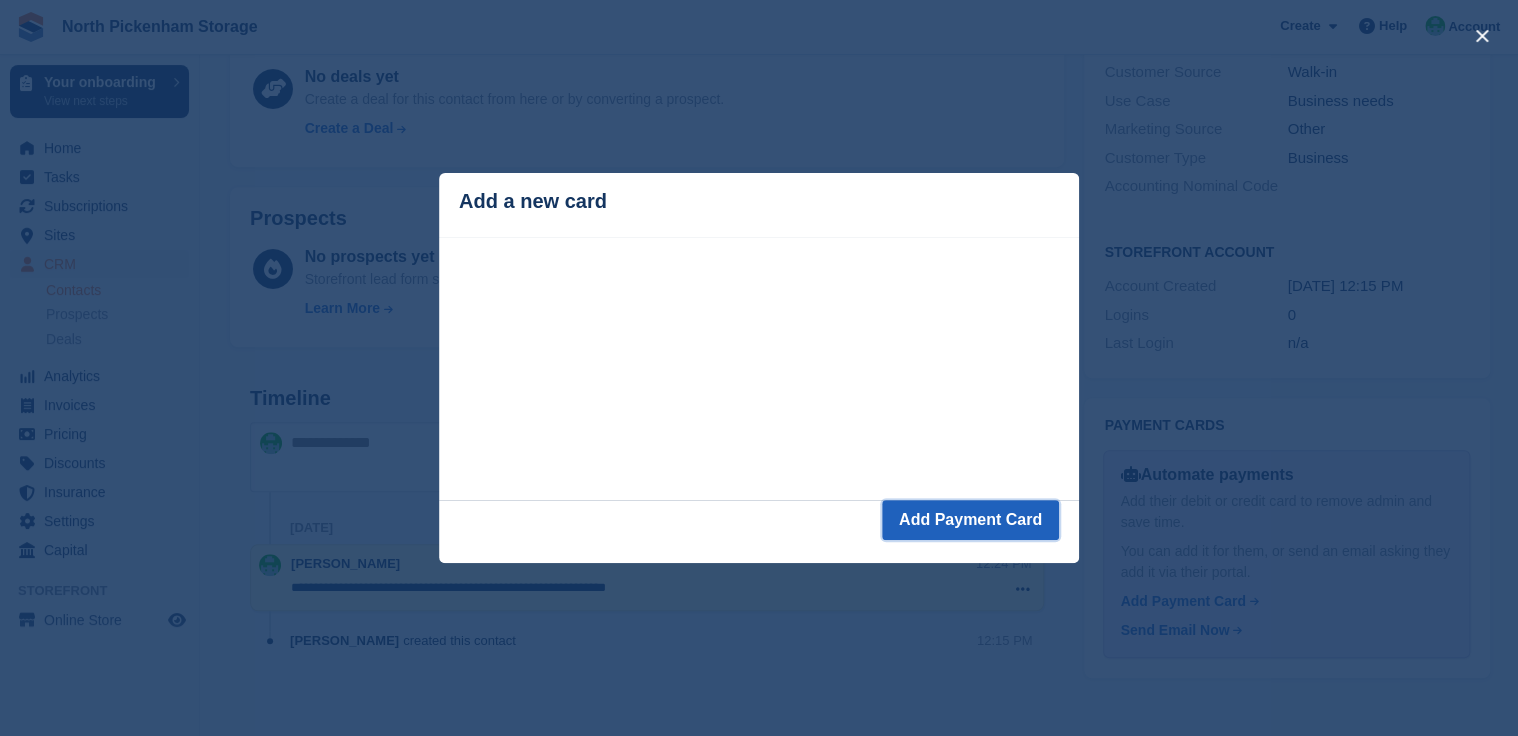 click on "Add Payment Card" at bounding box center (970, 520) 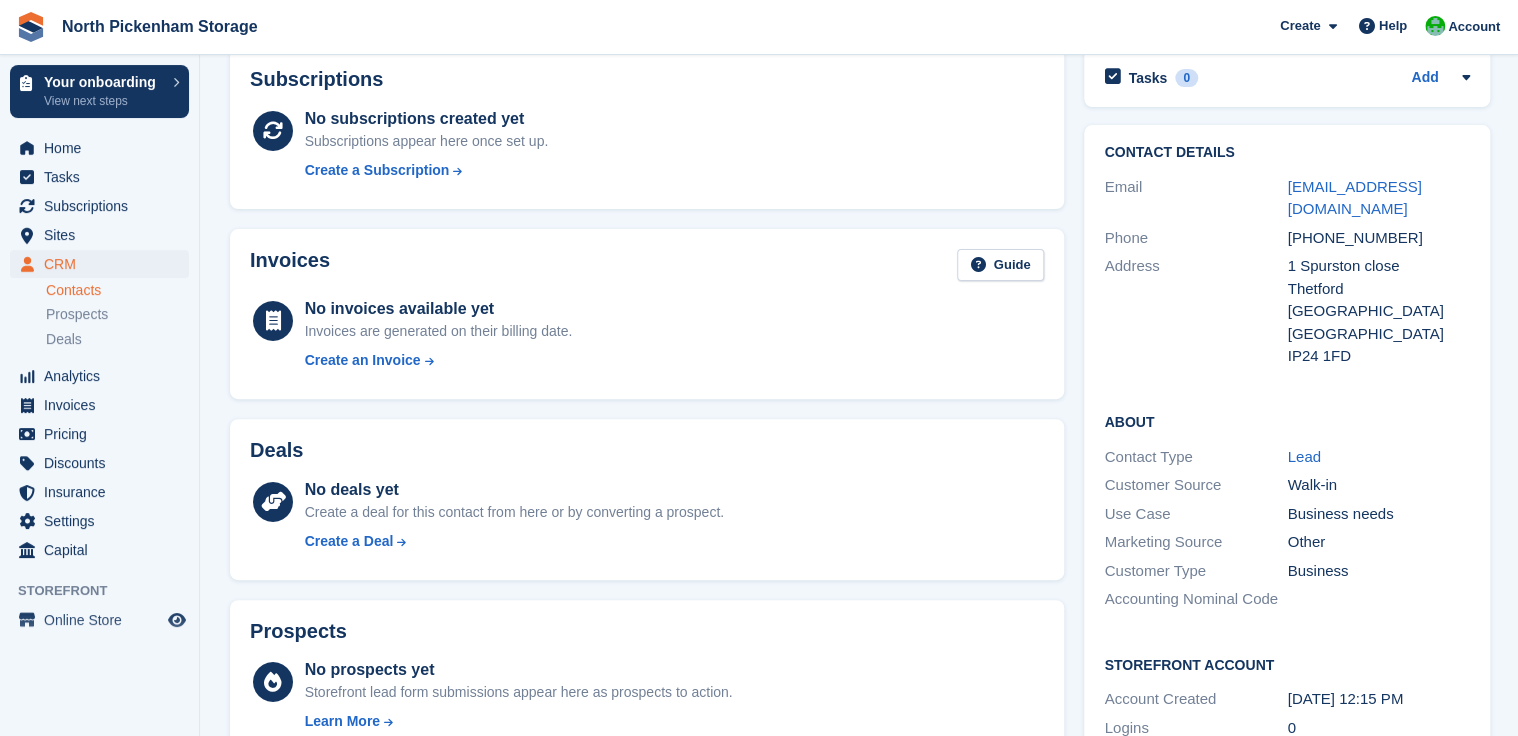 scroll, scrollTop: 0, scrollLeft: 0, axis: both 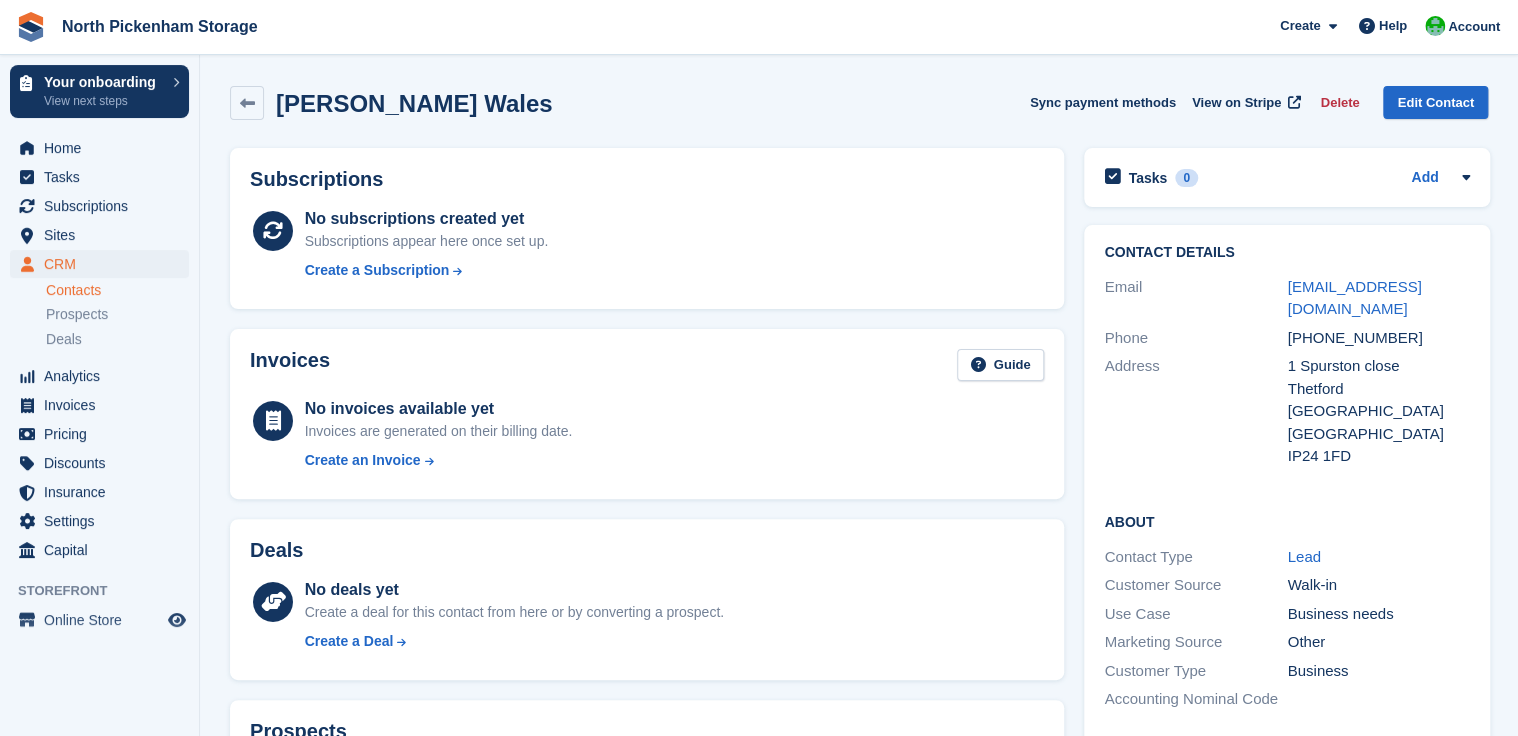 click on "Contacts" at bounding box center (117, 290) 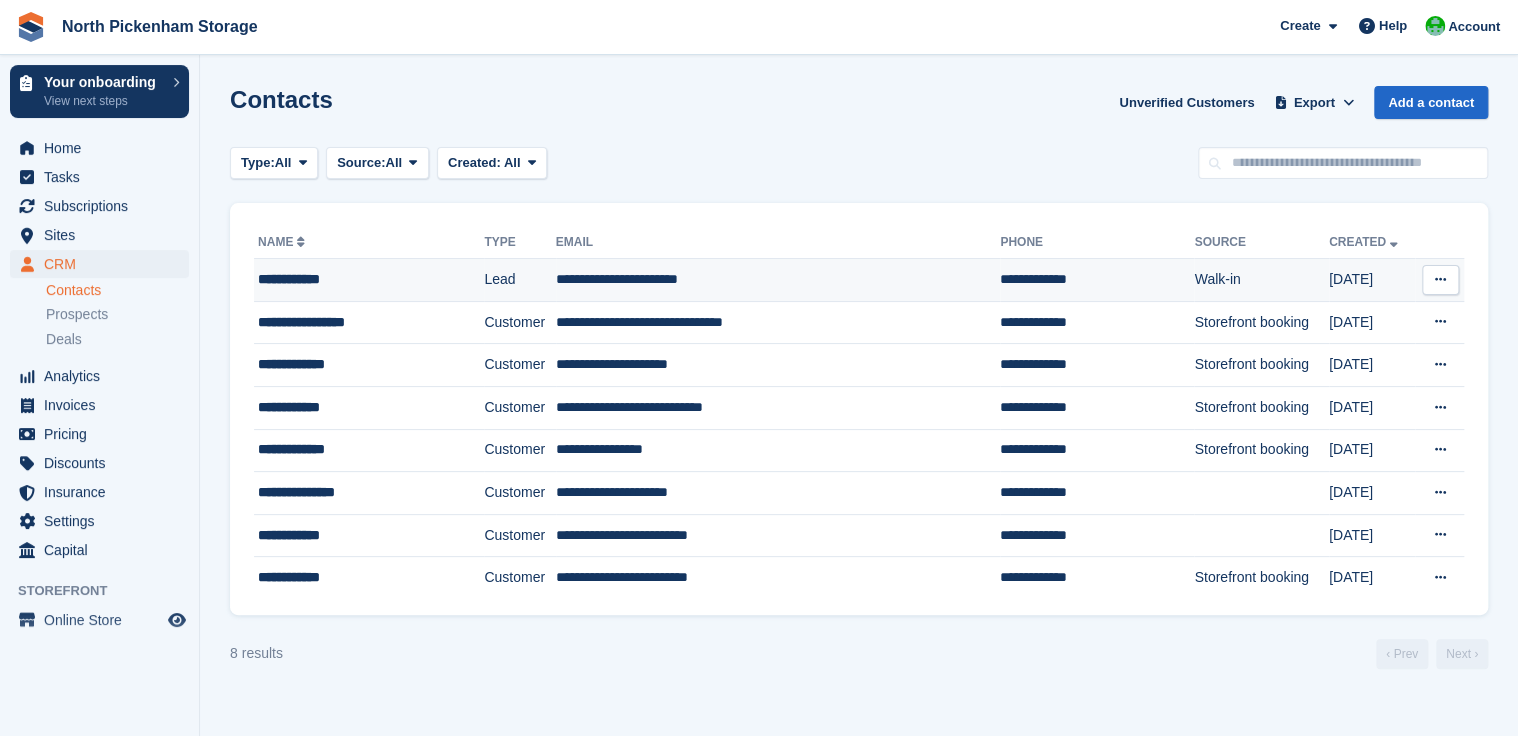 click at bounding box center (1440, 279) 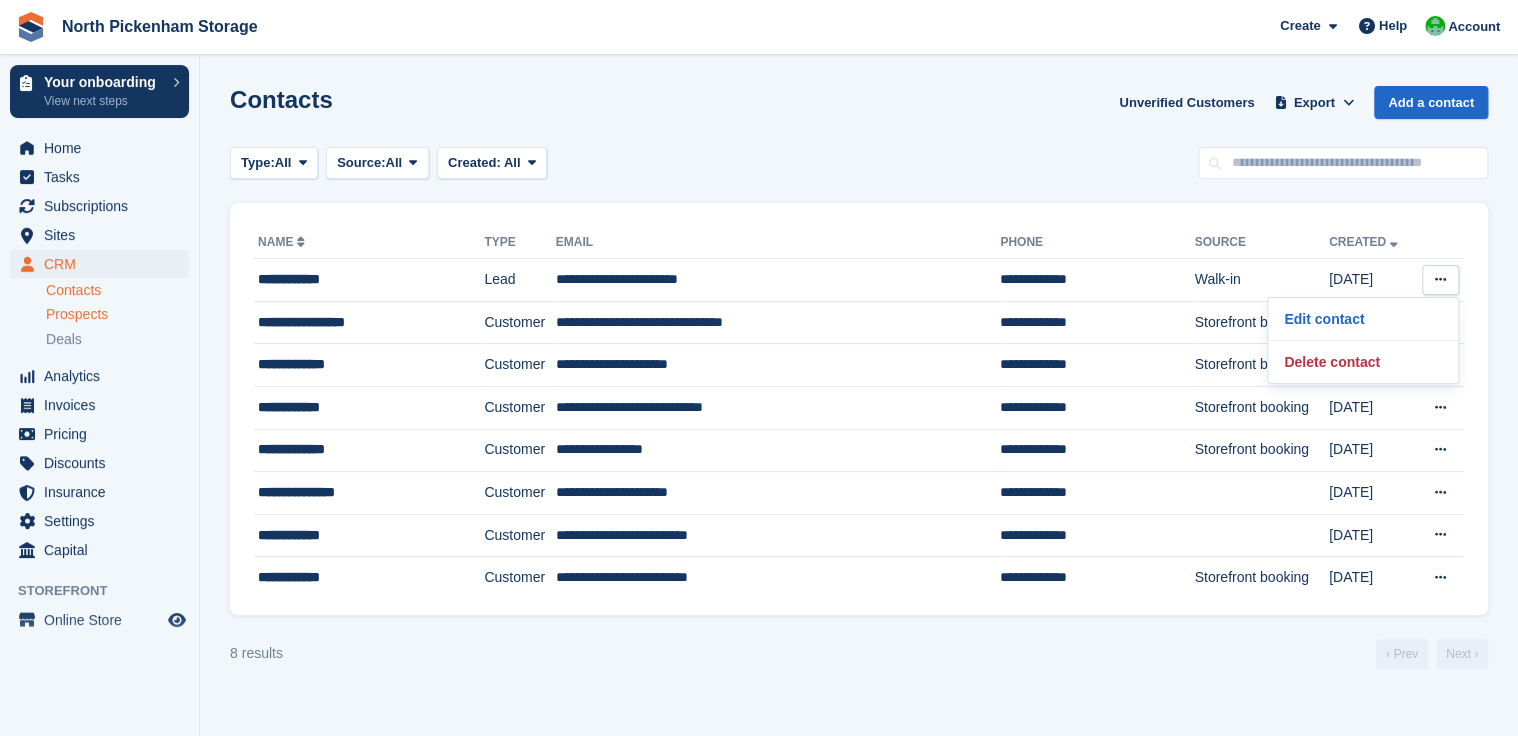 click on "Prospects" at bounding box center [77, 314] 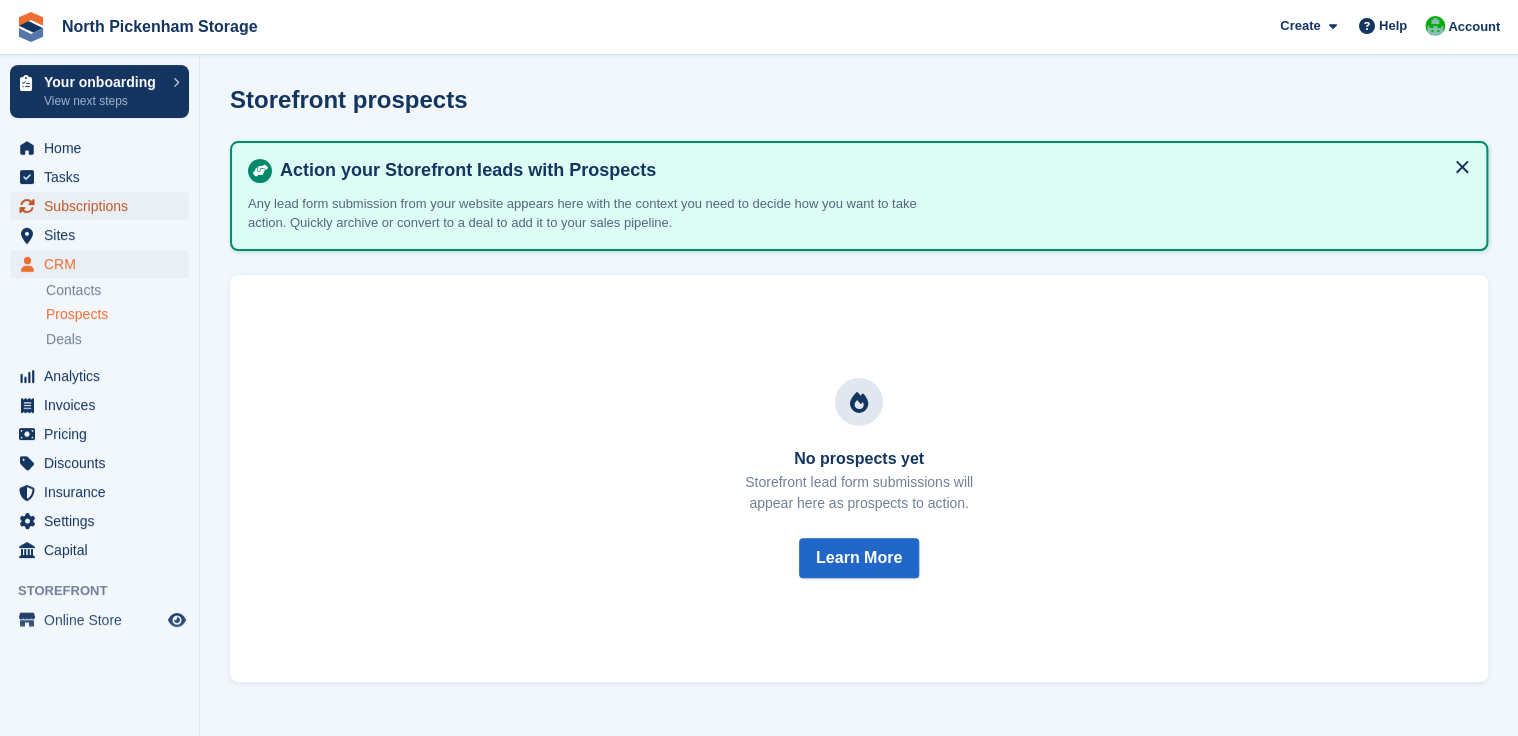 click on "Subscriptions" at bounding box center (104, 206) 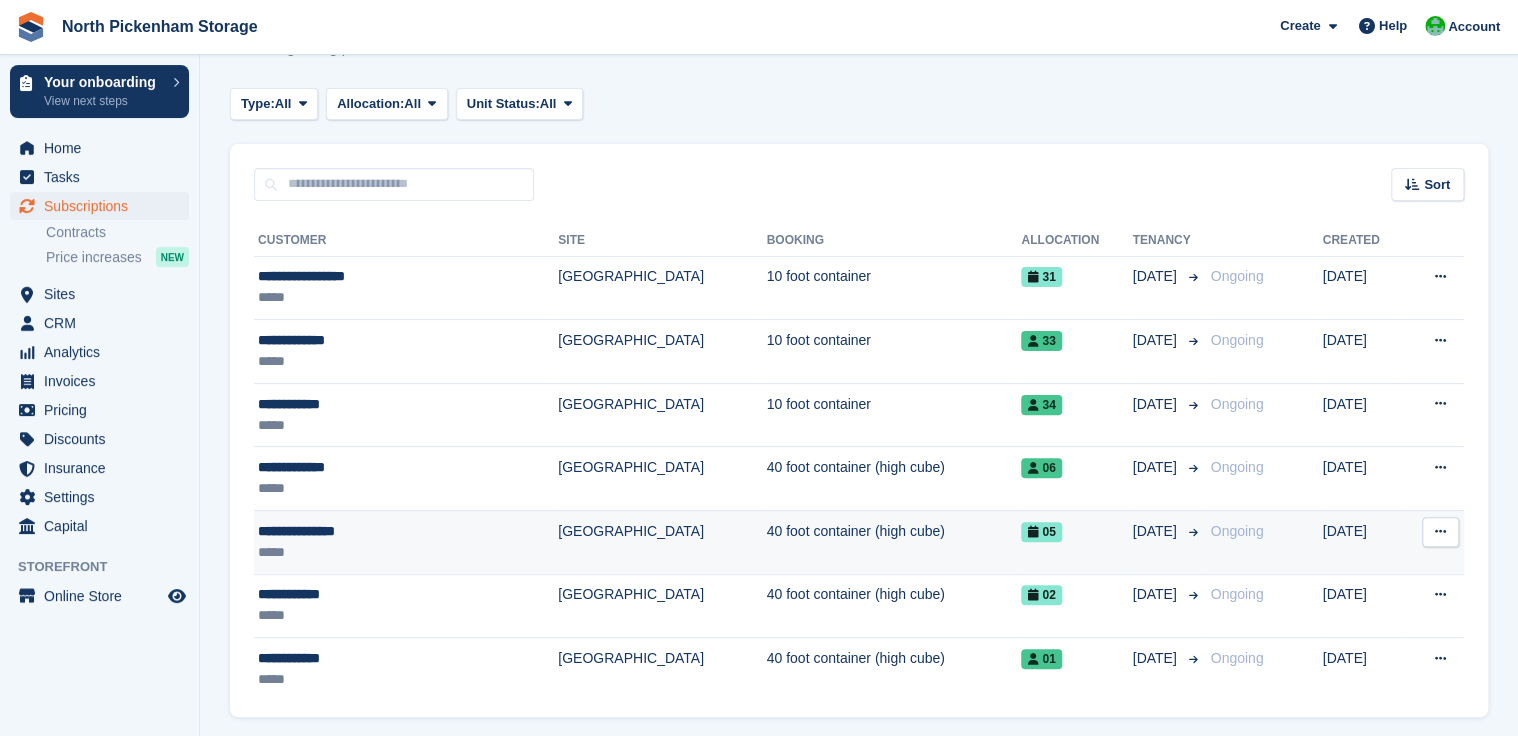 scroll, scrollTop: 0, scrollLeft: 0, axis: both 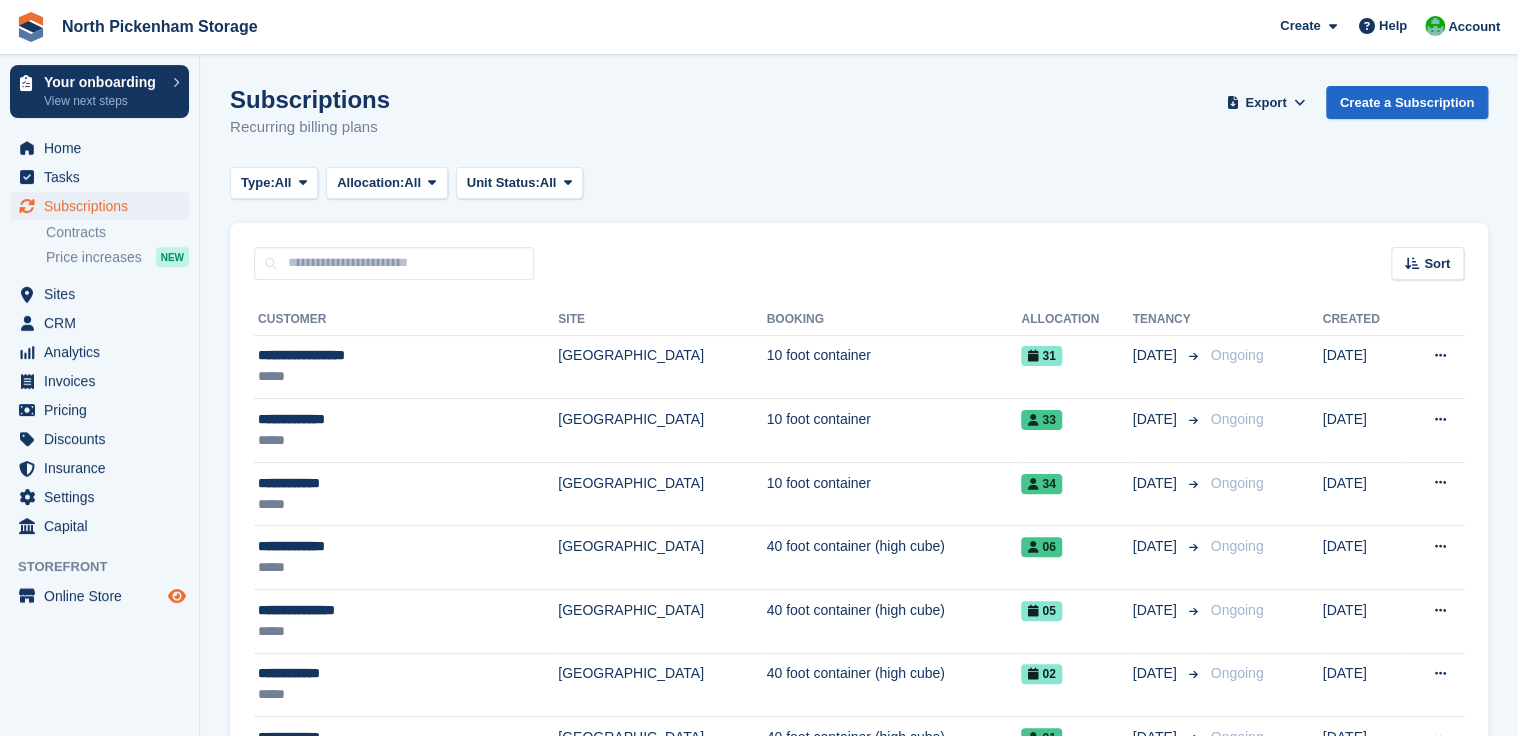 click at bounding box center [177, 596] 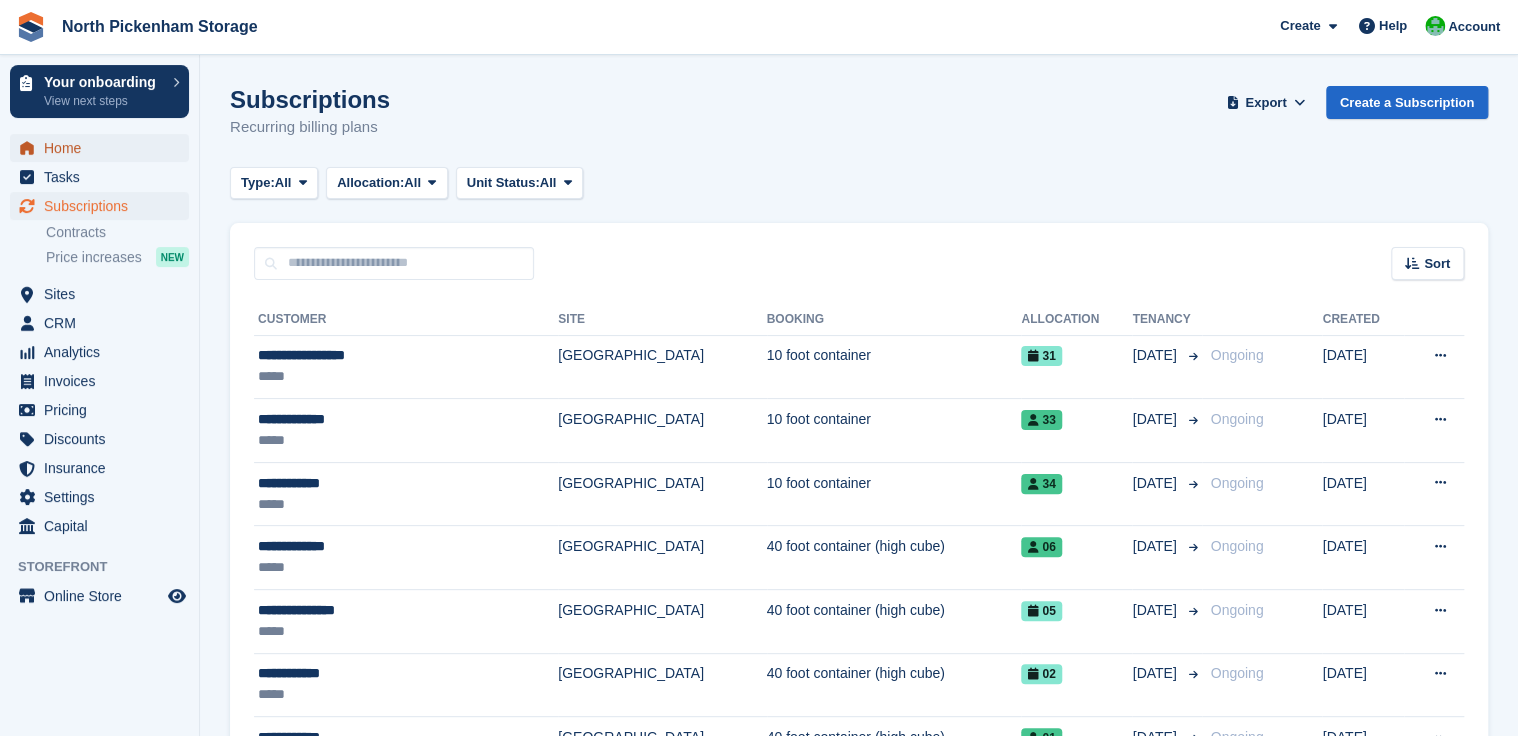 click on "Home" at bounding box center [104, 148] 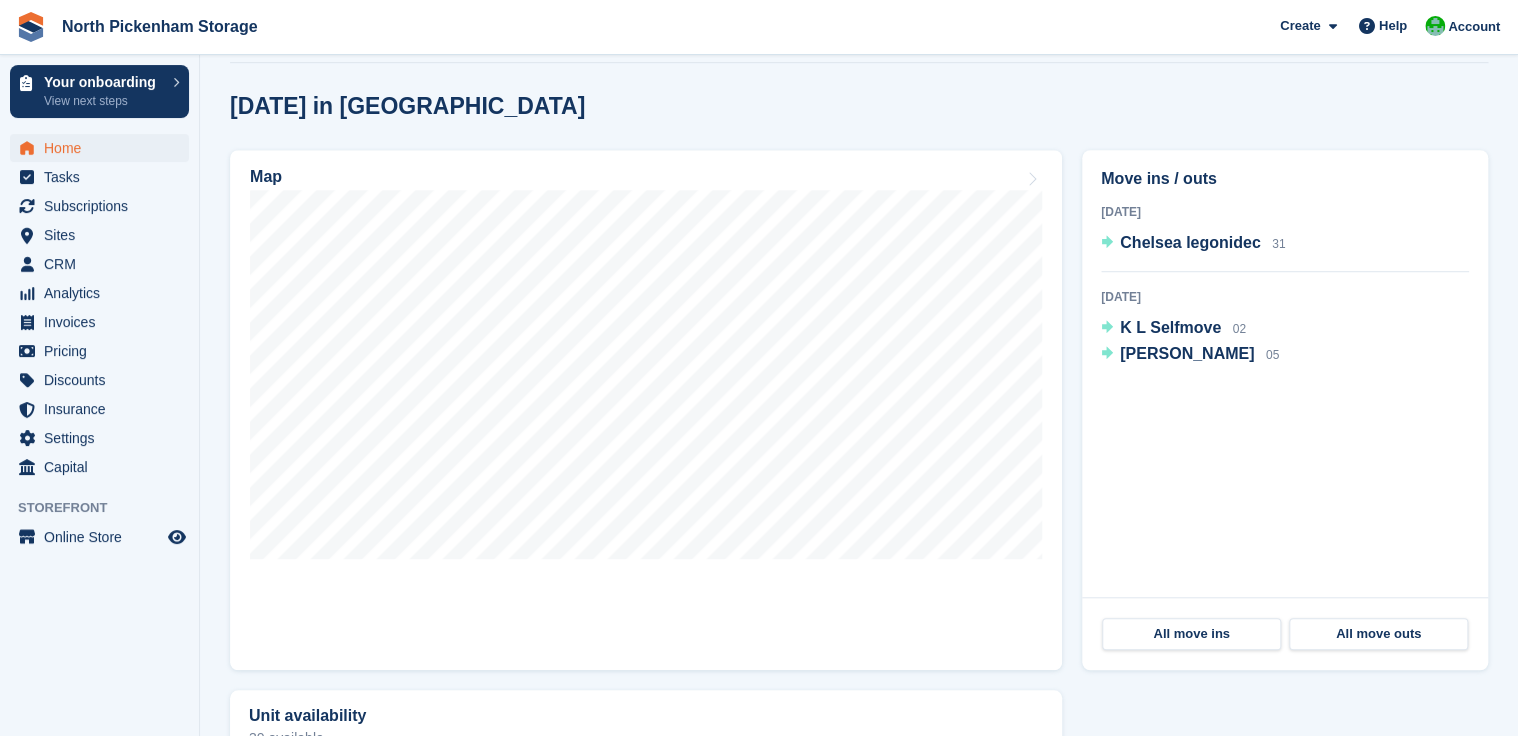 scroll, scrollTop: 737, scrollLeft: 0, axis: vertical 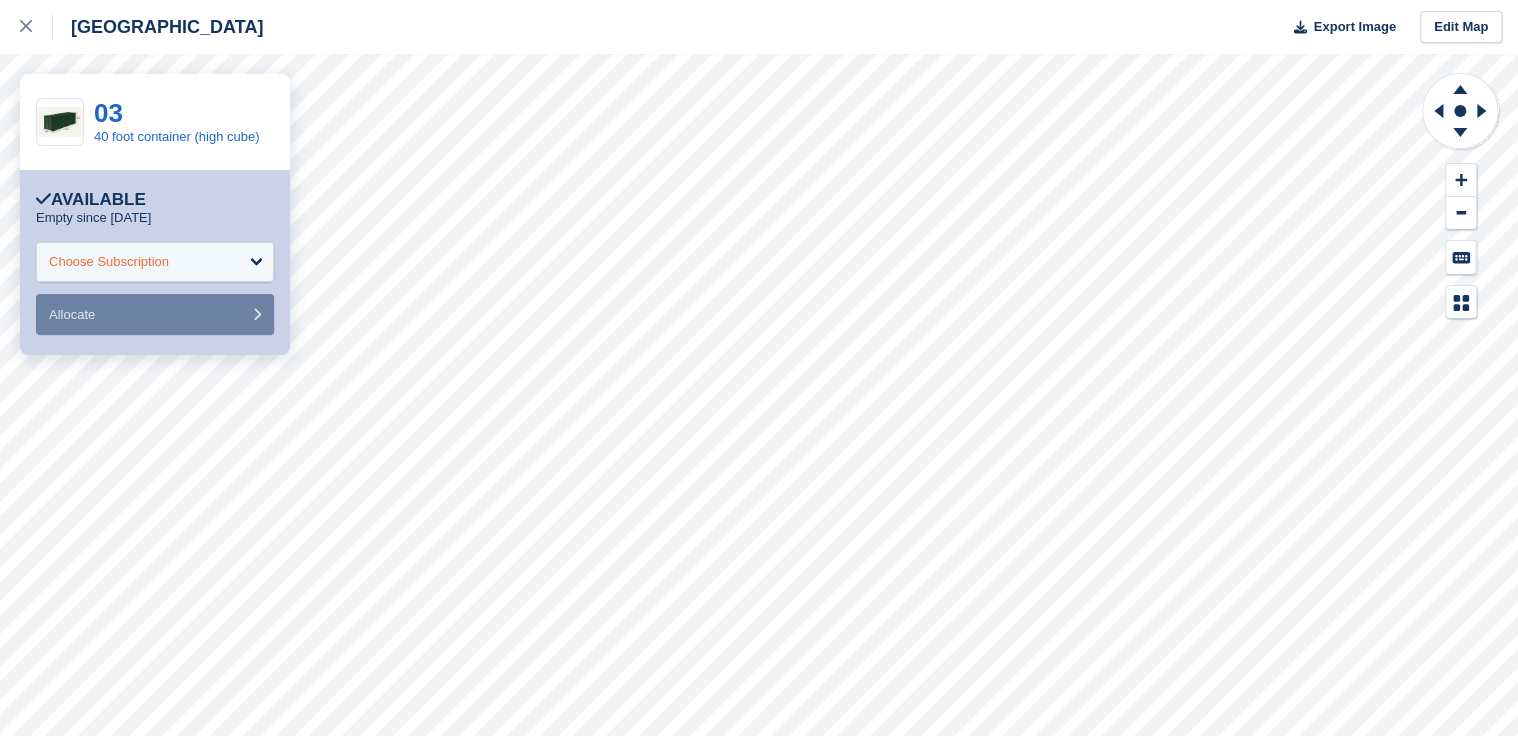 click on "Choose Subscription" at bounding box center [155, 262] 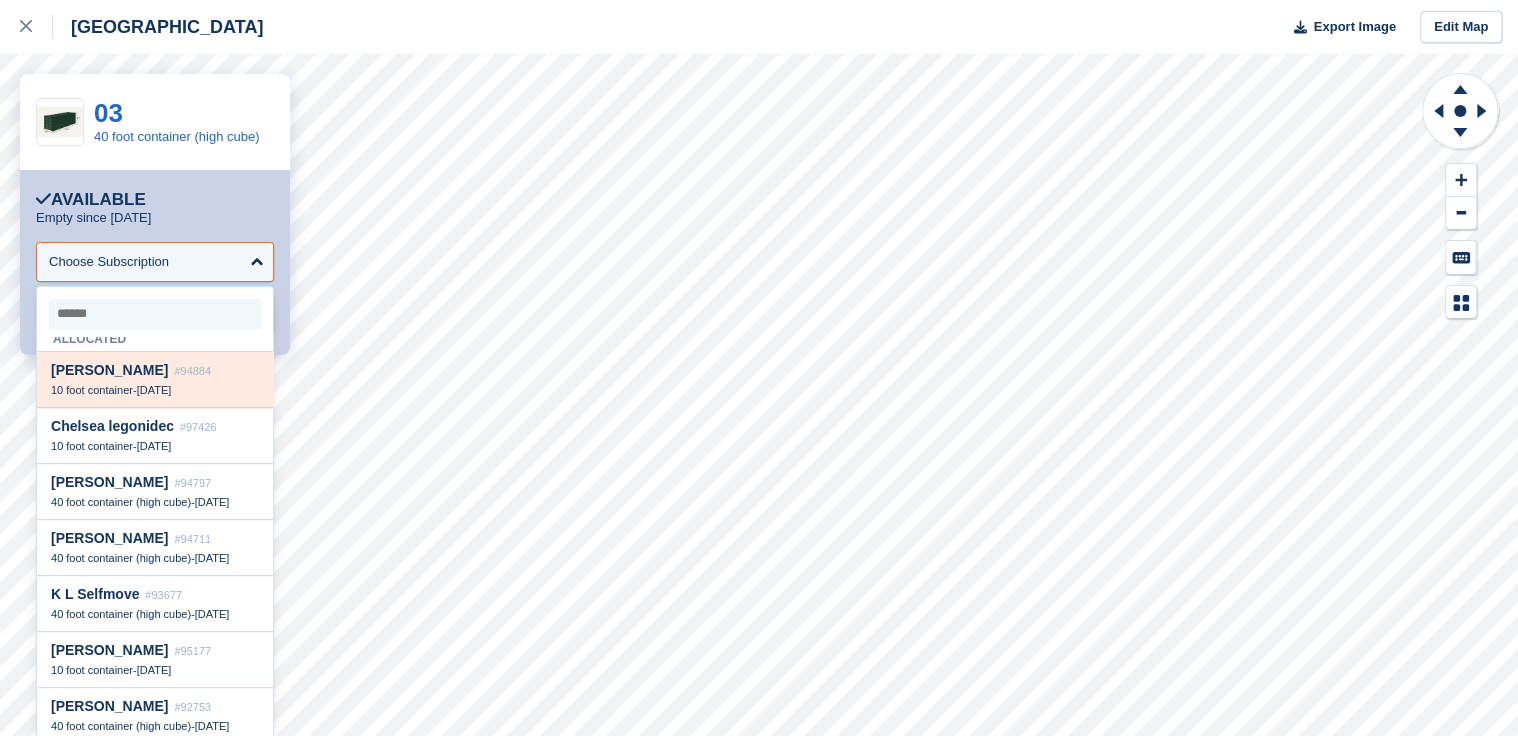 scroll, scrollTop: 19, scrollLeft: 0, axis: vertical 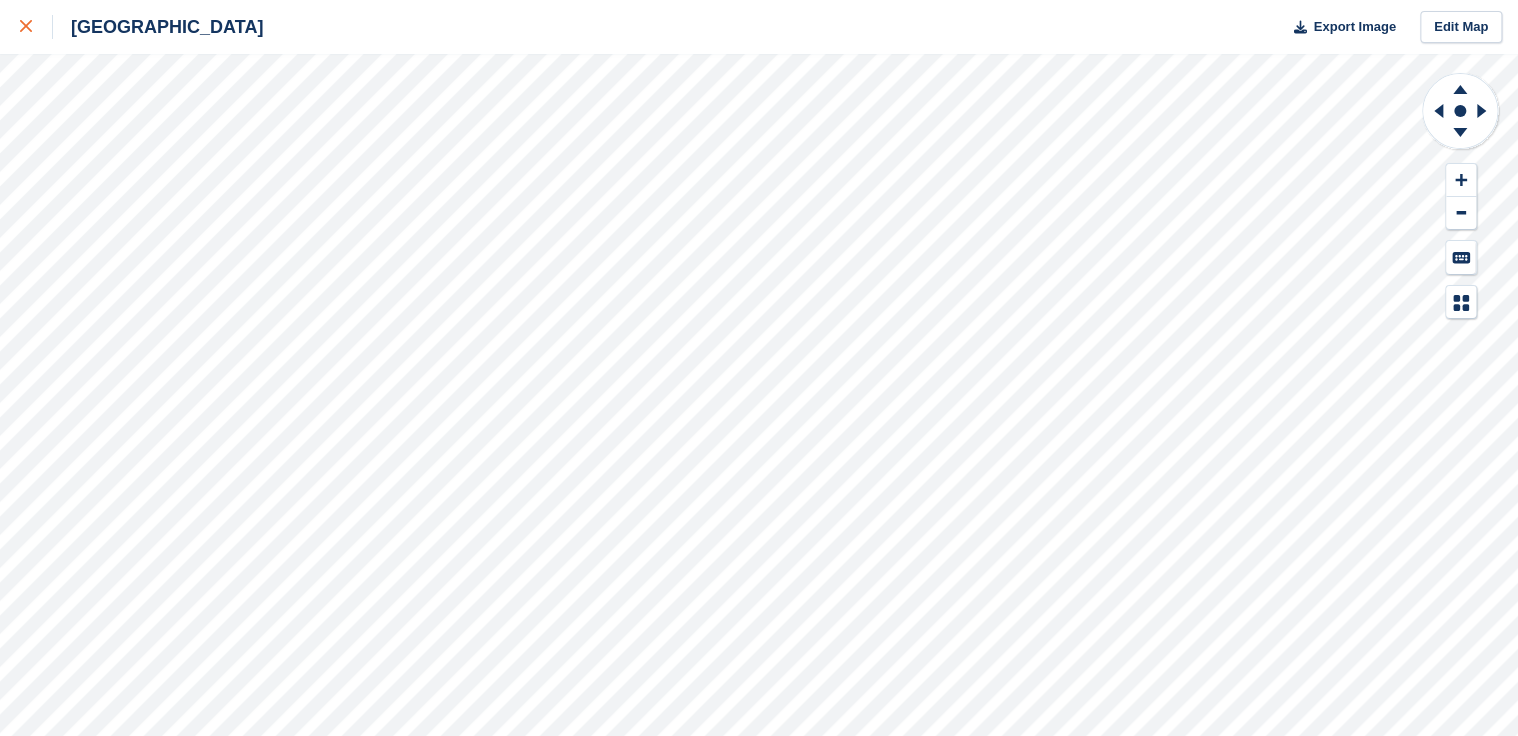 click 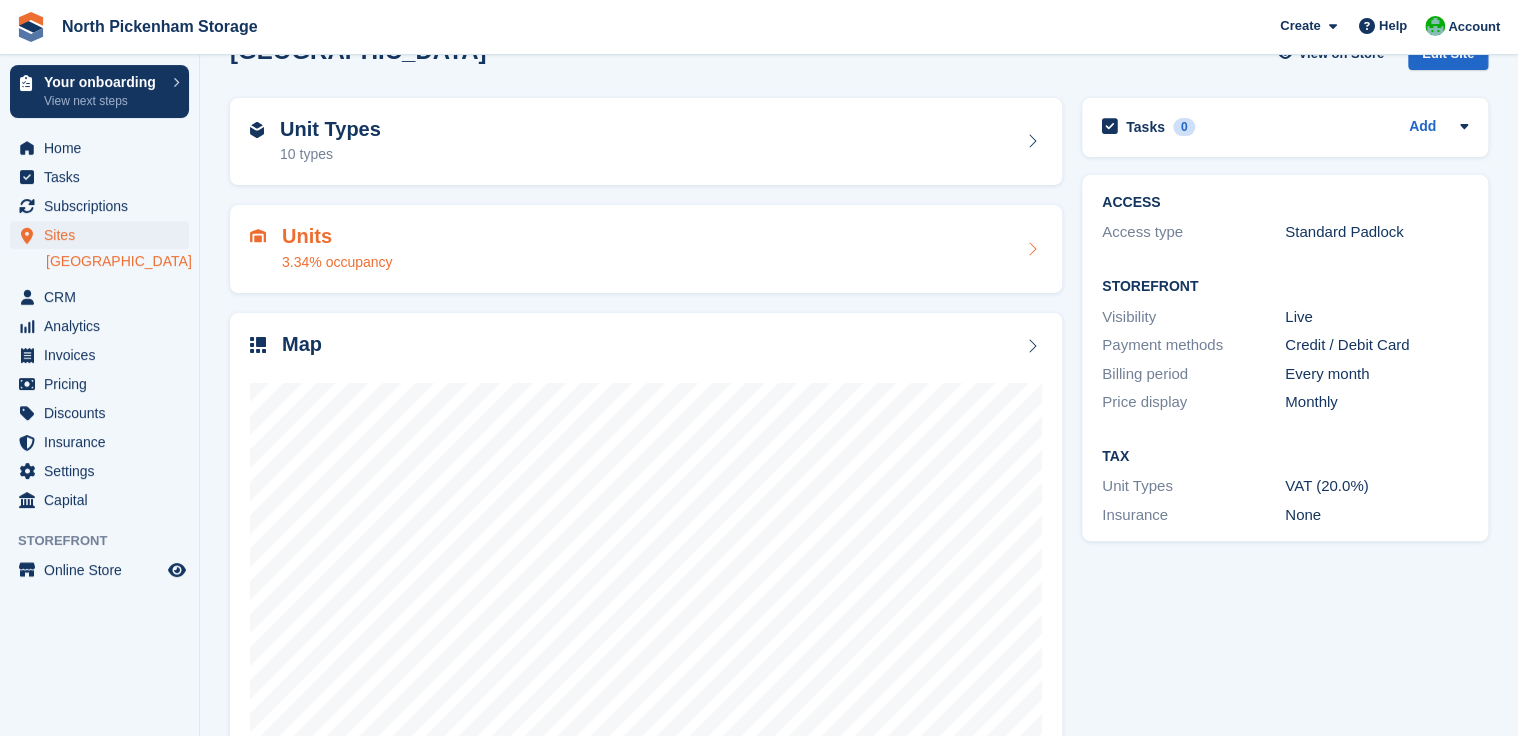 scroll, scrollTop: 0, scrollLeft: 0, axis: both 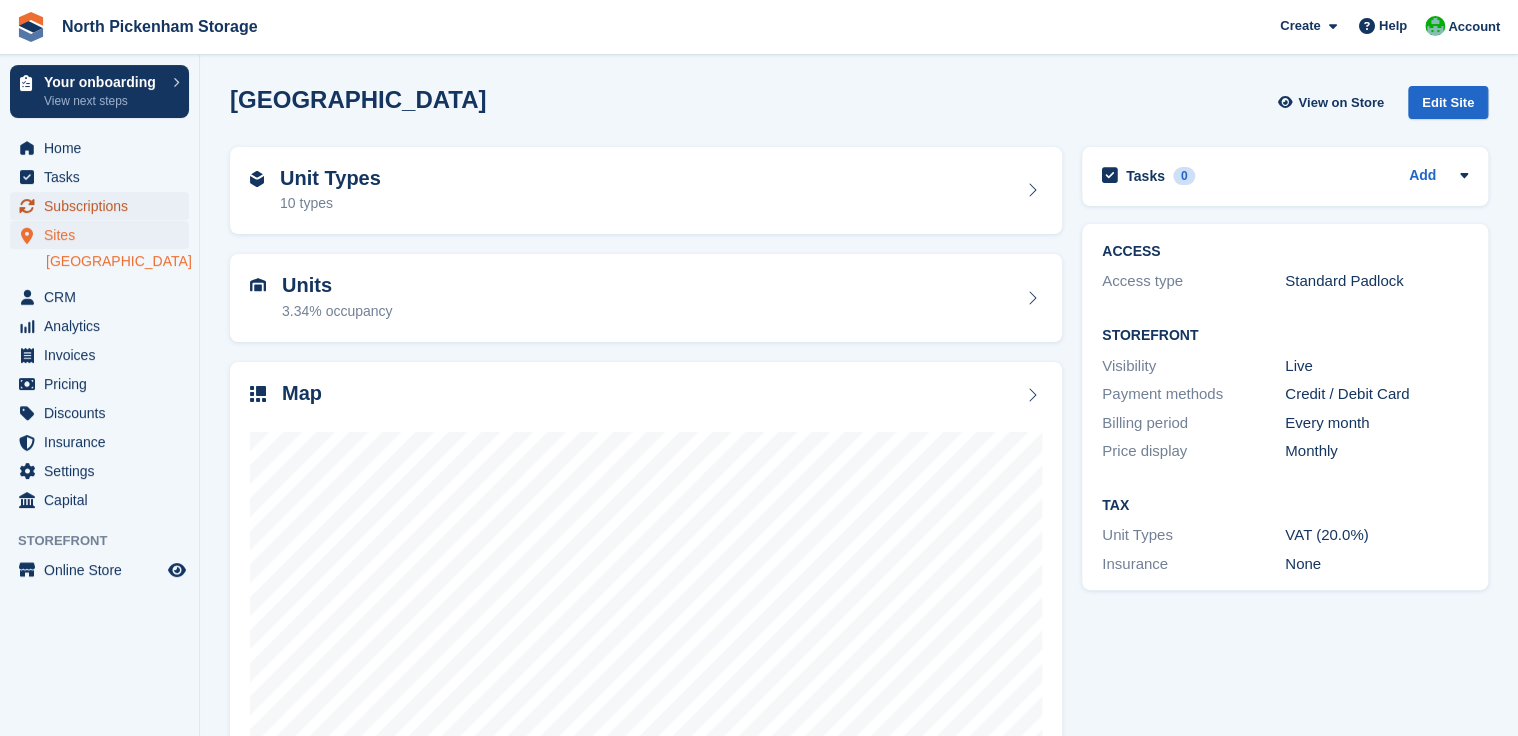 click on "Subscriptions" at bounding box center [104, 206] 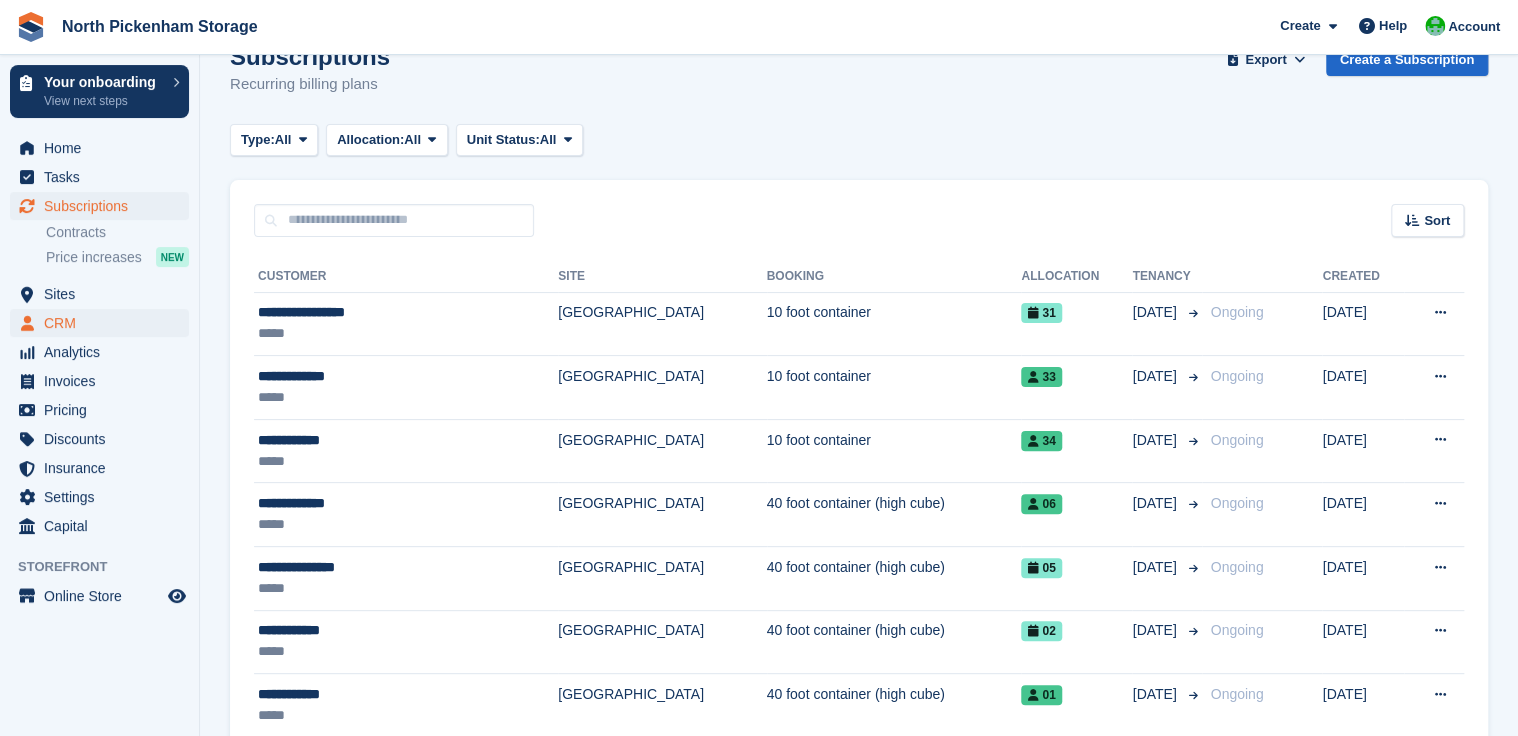 scroll, scrollTop: 42, scrollLeft: 0, axis: vertical 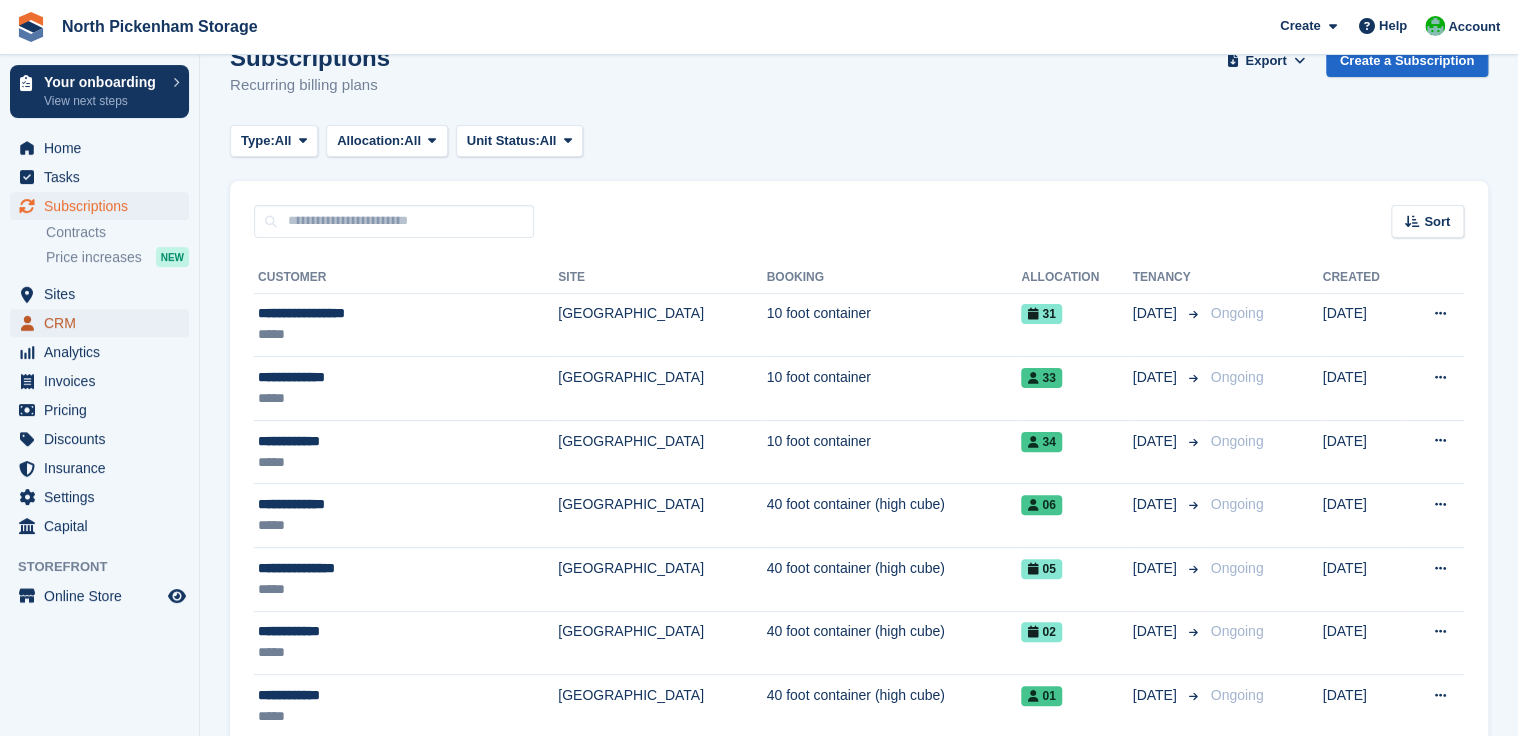 click on "CRM" at bounding box center (104, 323) 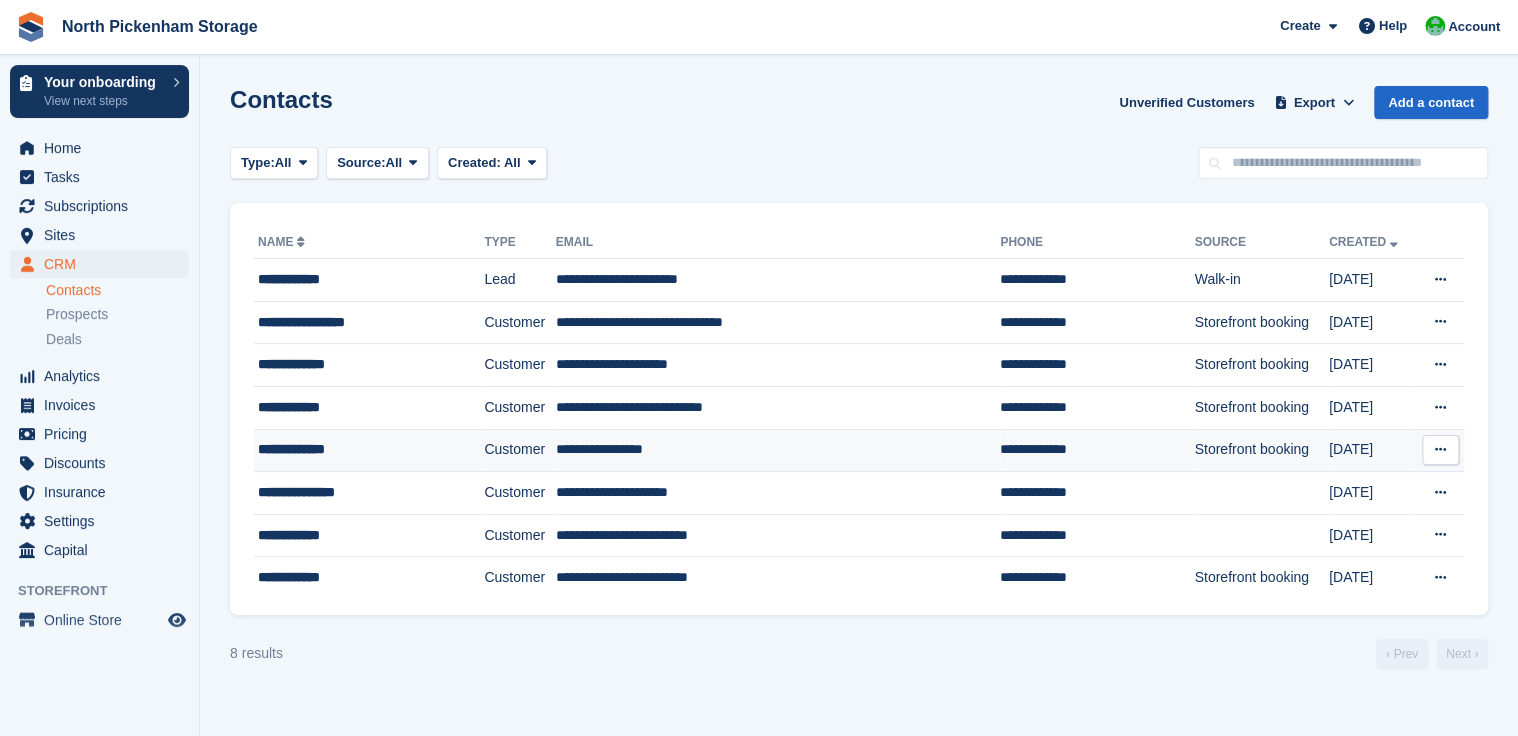 scroll, scrollTop: 0, scrollLeft: 0, axis: both 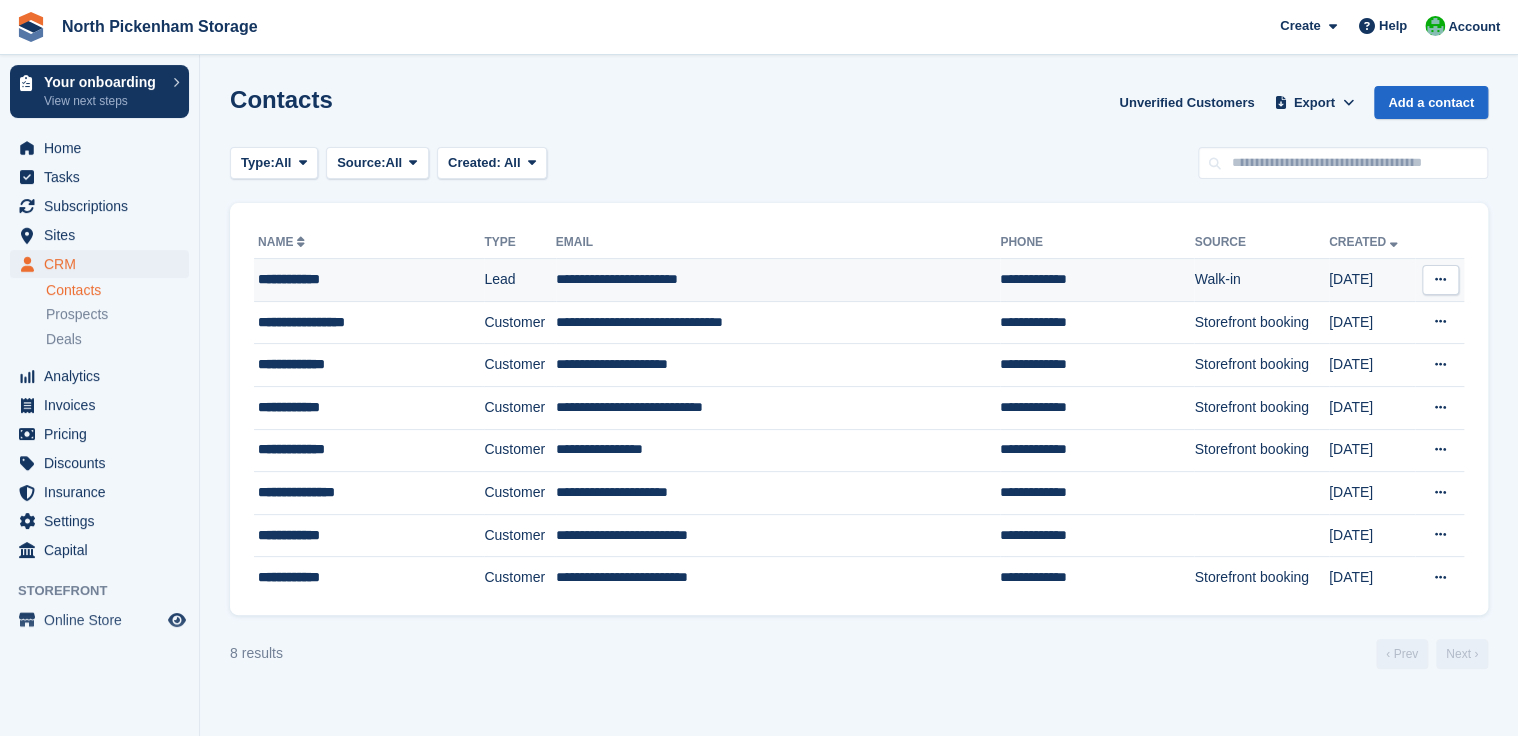 click on "**********" at bounding box center (778, 280) 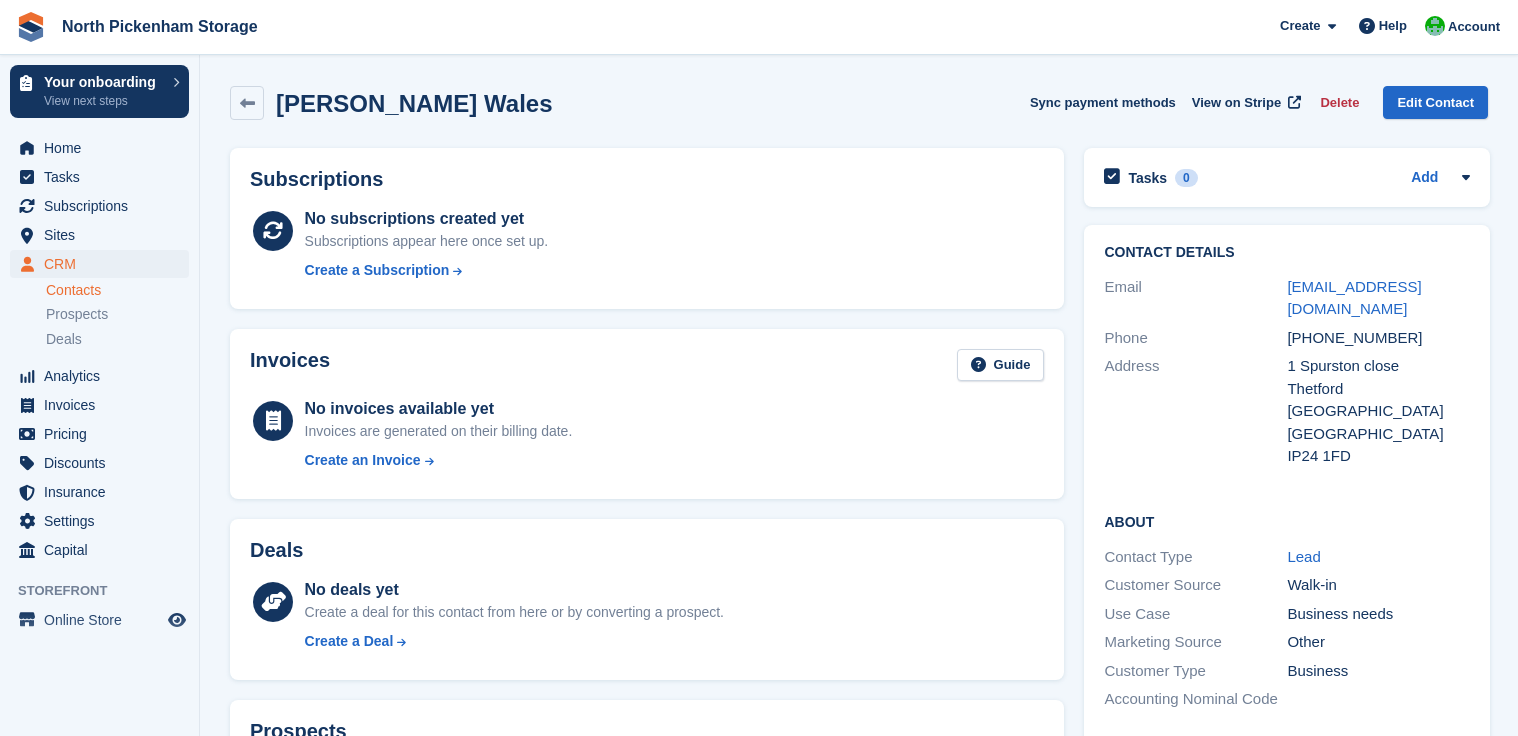 scroll, scrollTop: 0, scrollLeft: 0, axis: both 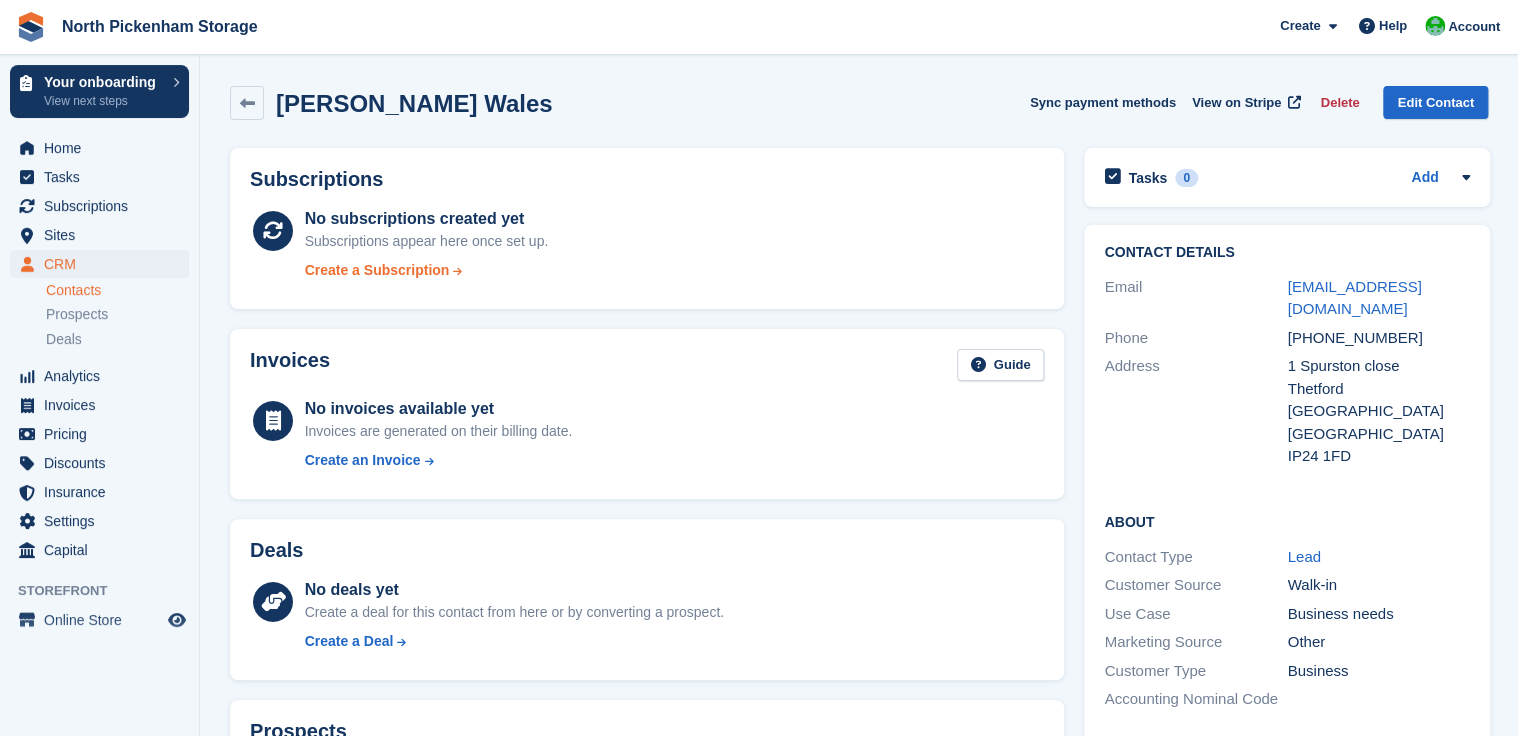 click on "Create a Subscription" at bounding box center (377, 270) 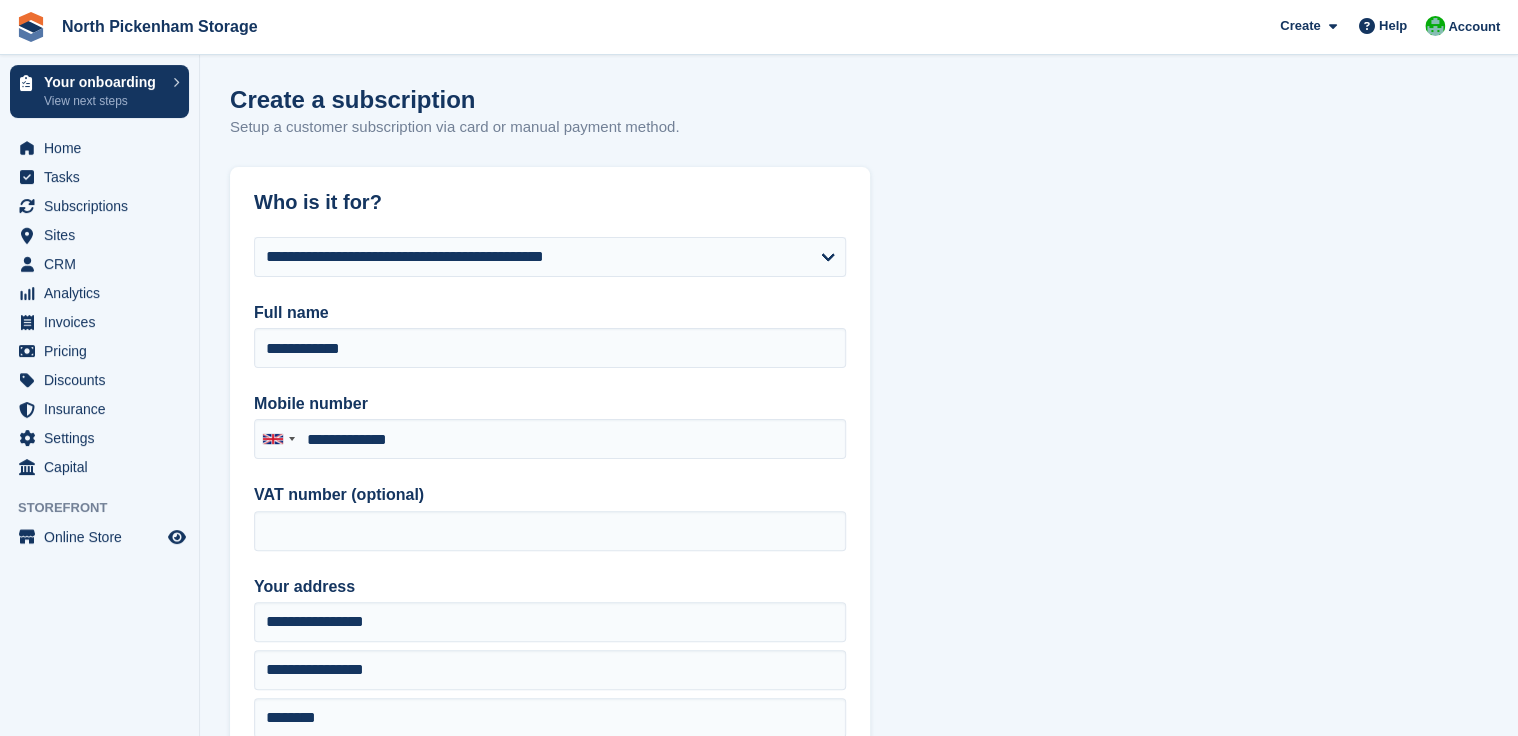 type on "**********" 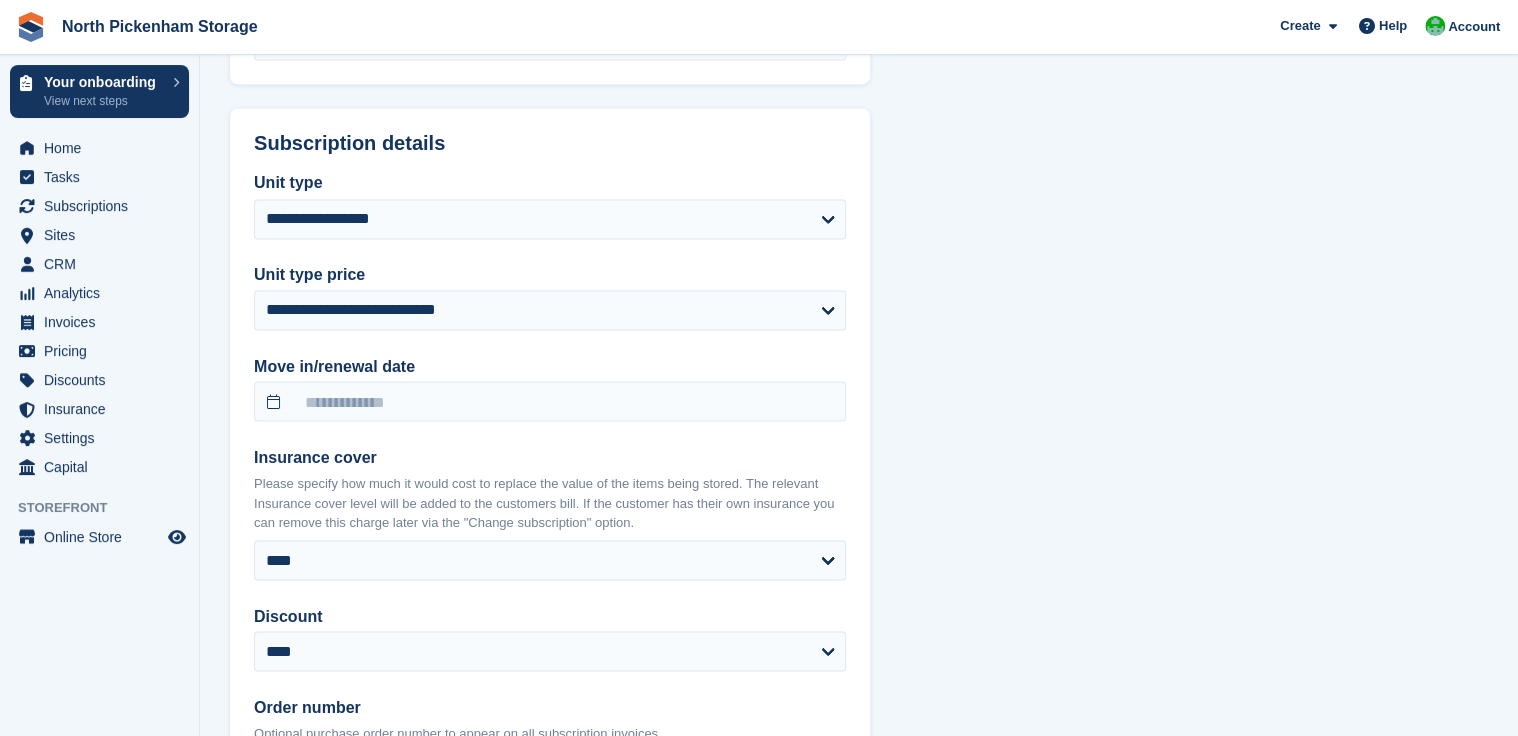 scroll, scrollTop: 1579, scrollLeft: 0, axis: vertical 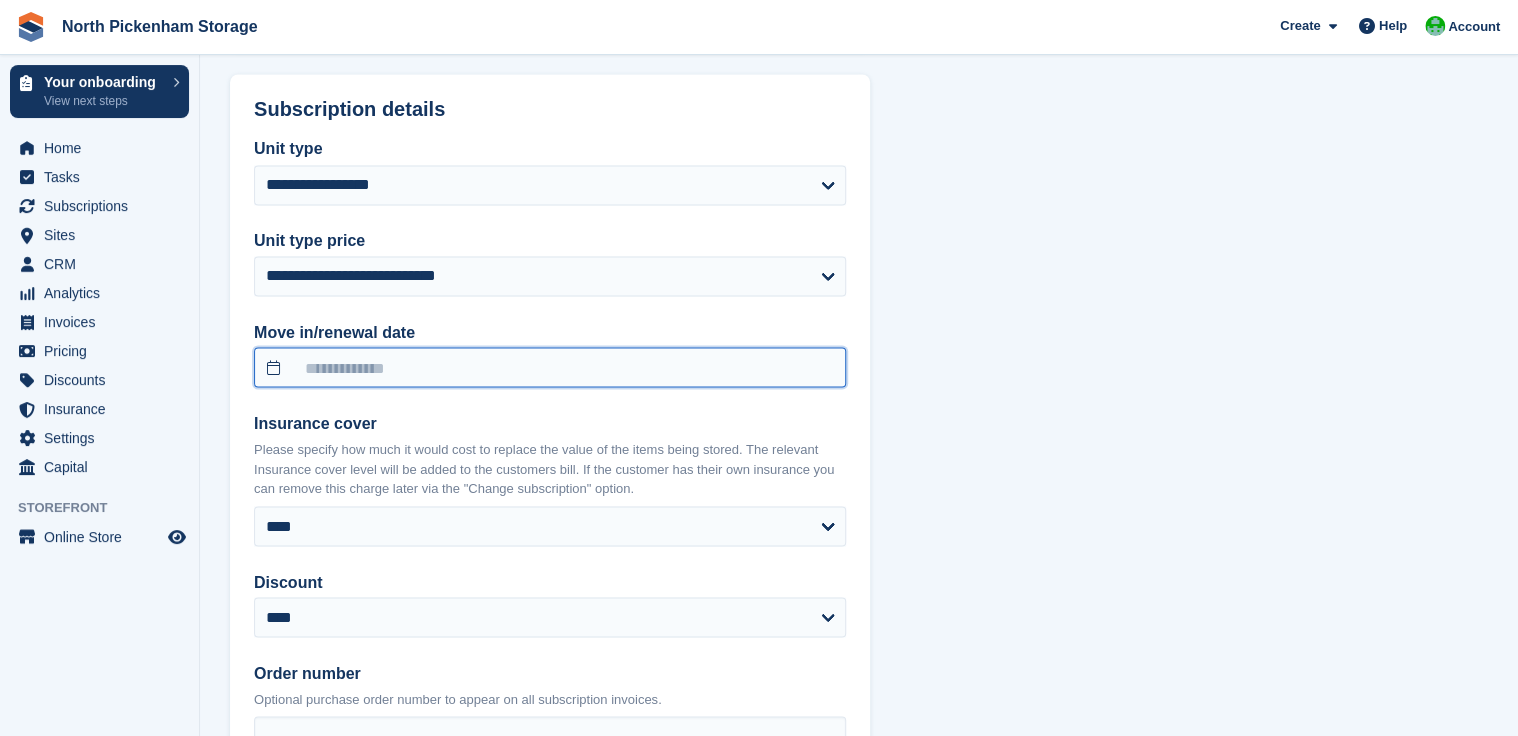 click at bounding box center (550, 367) 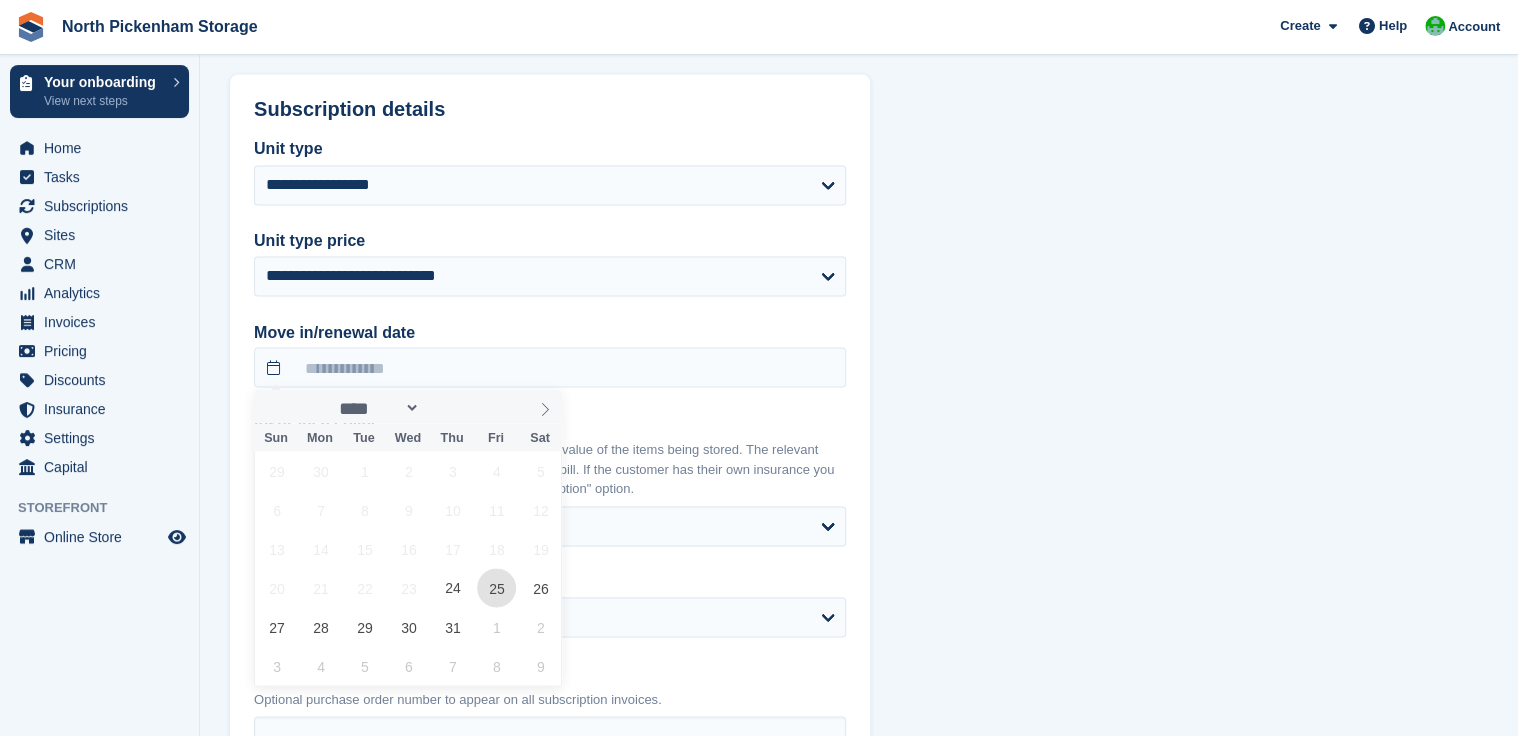 click on "25" at bounding box center [496, 587] 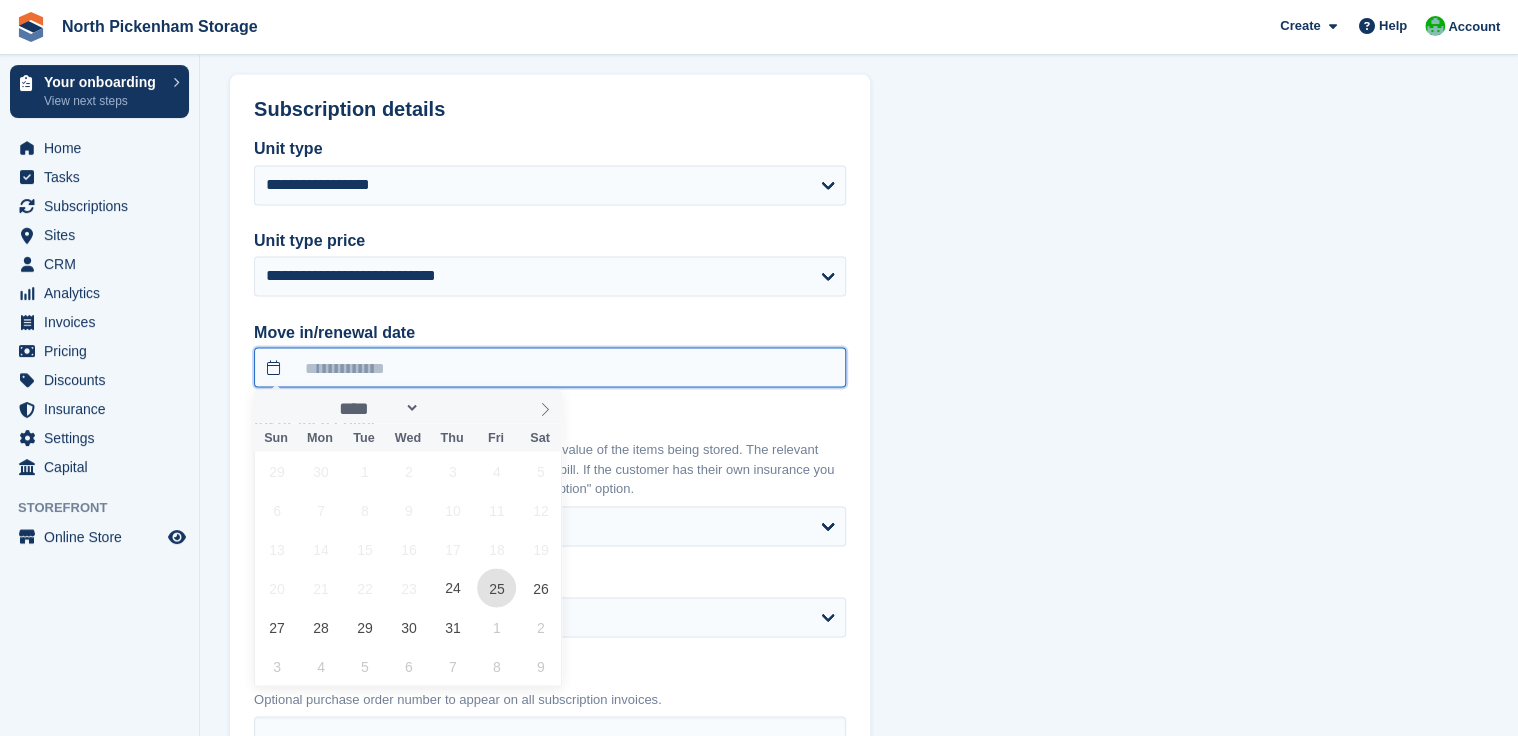type on "**********" 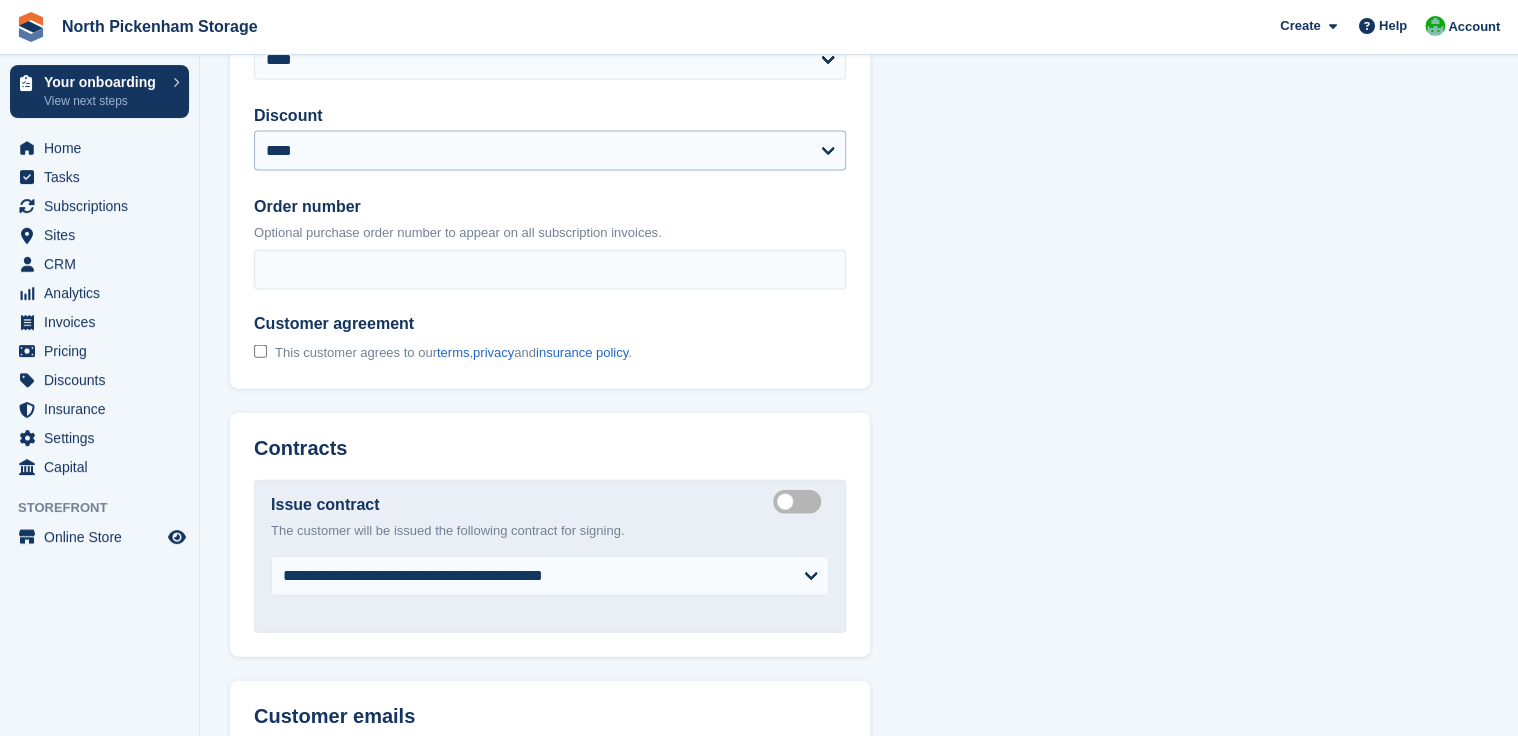 scroll, scrollTop: 2057, scrollLeft: 0, axis: vertical 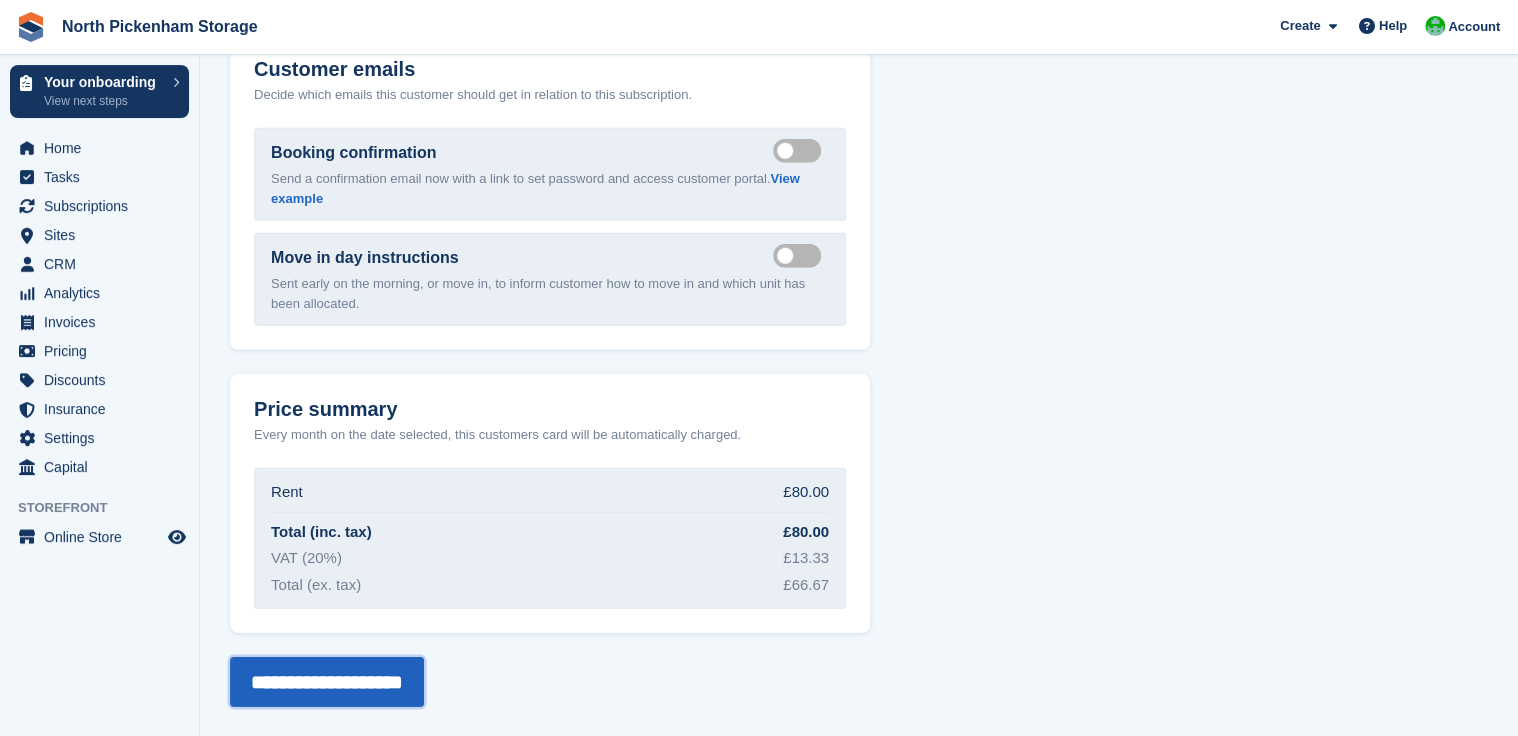 click on "**********" at bounding box center [327, 682] 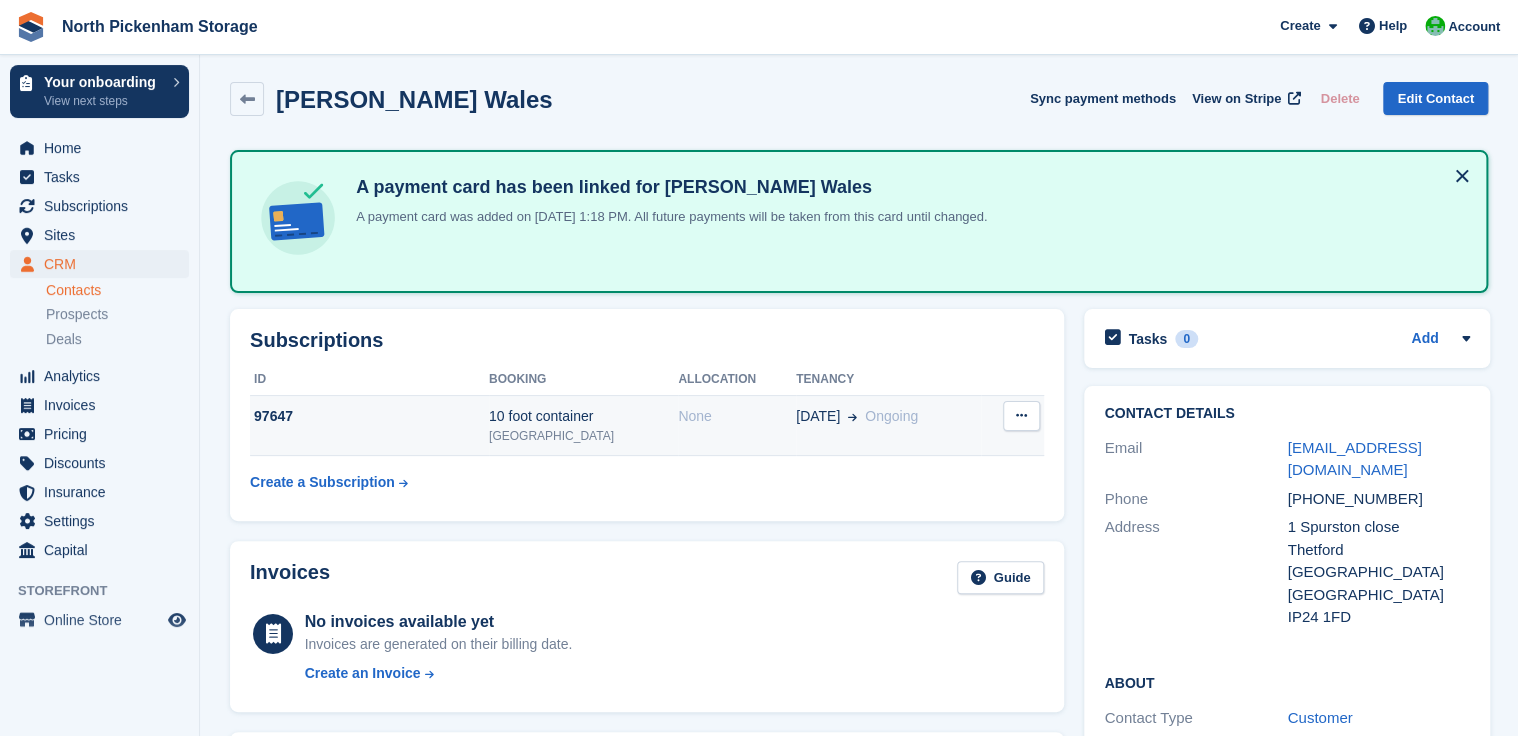 scroll, scrollTop: 0, scrollLeft: 0, axis: both 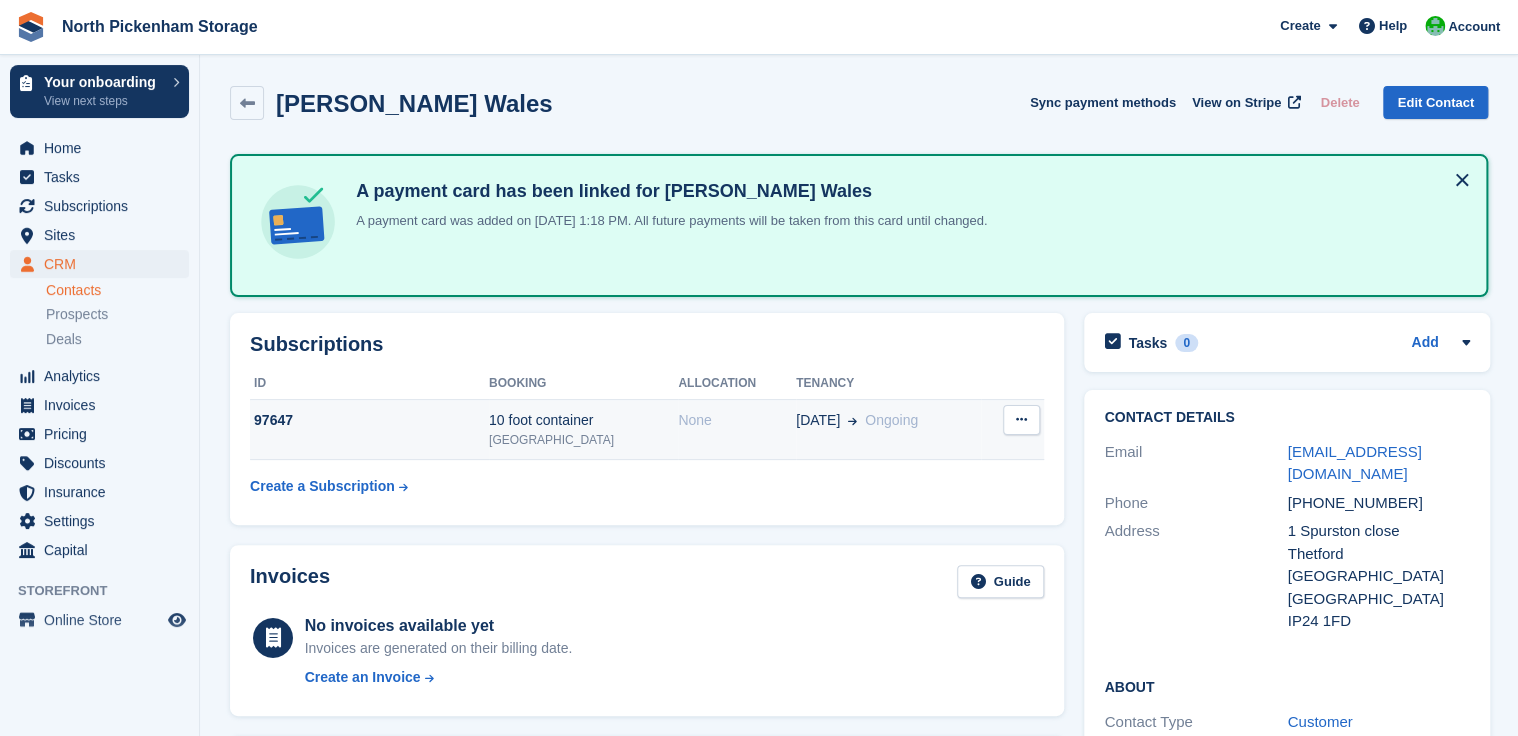 click on "None" at bounding box center (737, 420) 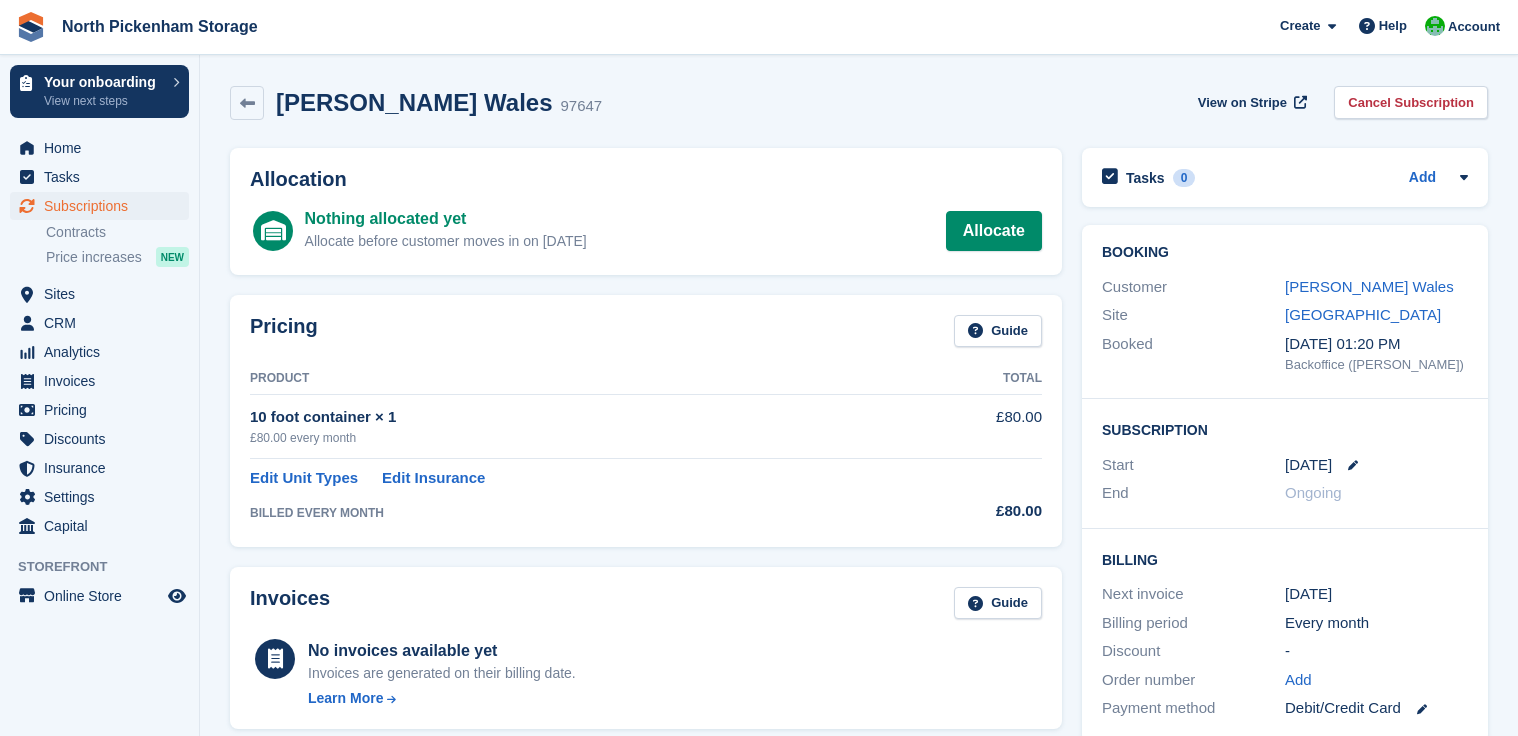 scroll, scrollTop: 0, scrollLeft: 0, axis: both 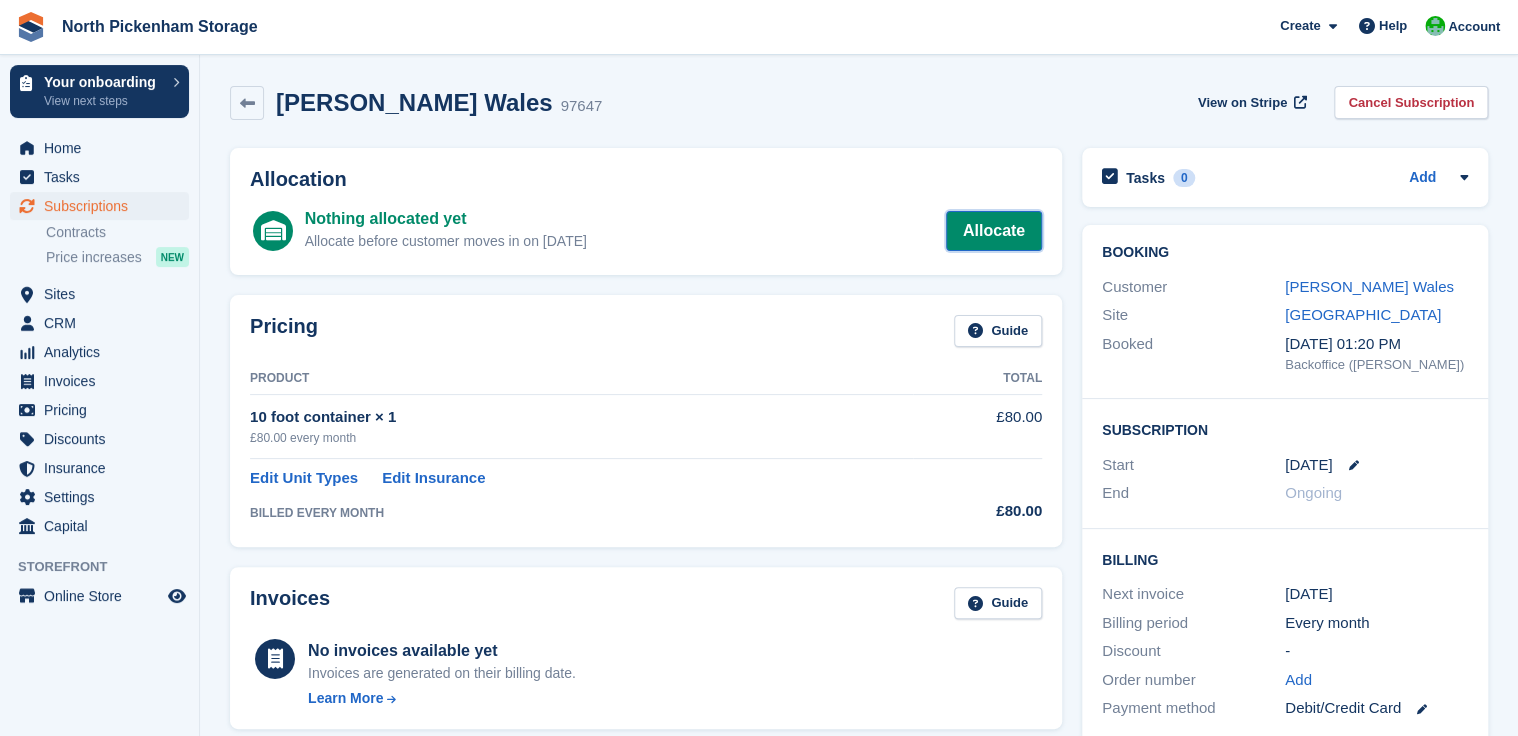 click on "Allocate" at bounding box center [994, 231] 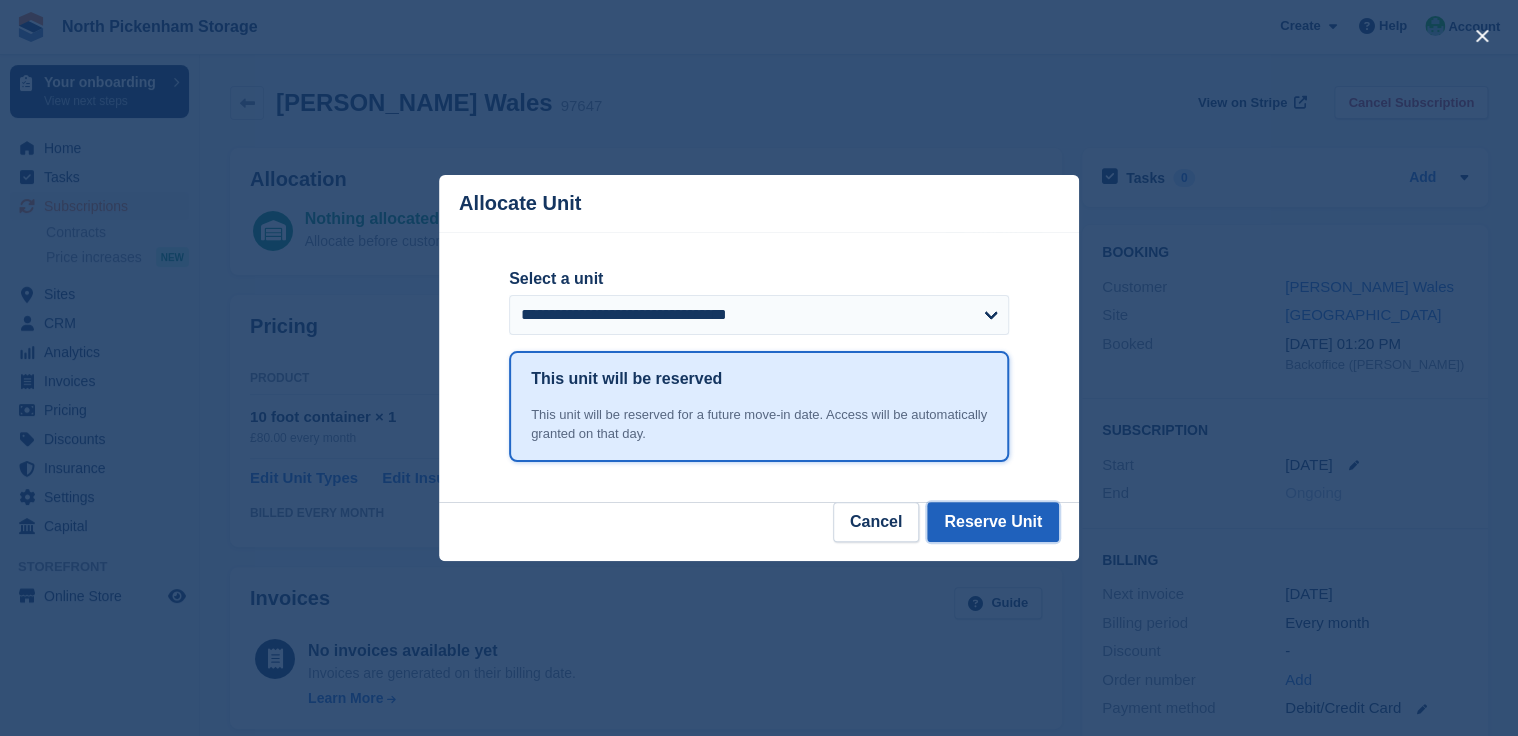 click on "Reserve Unit" at bounding box center (993, 522) 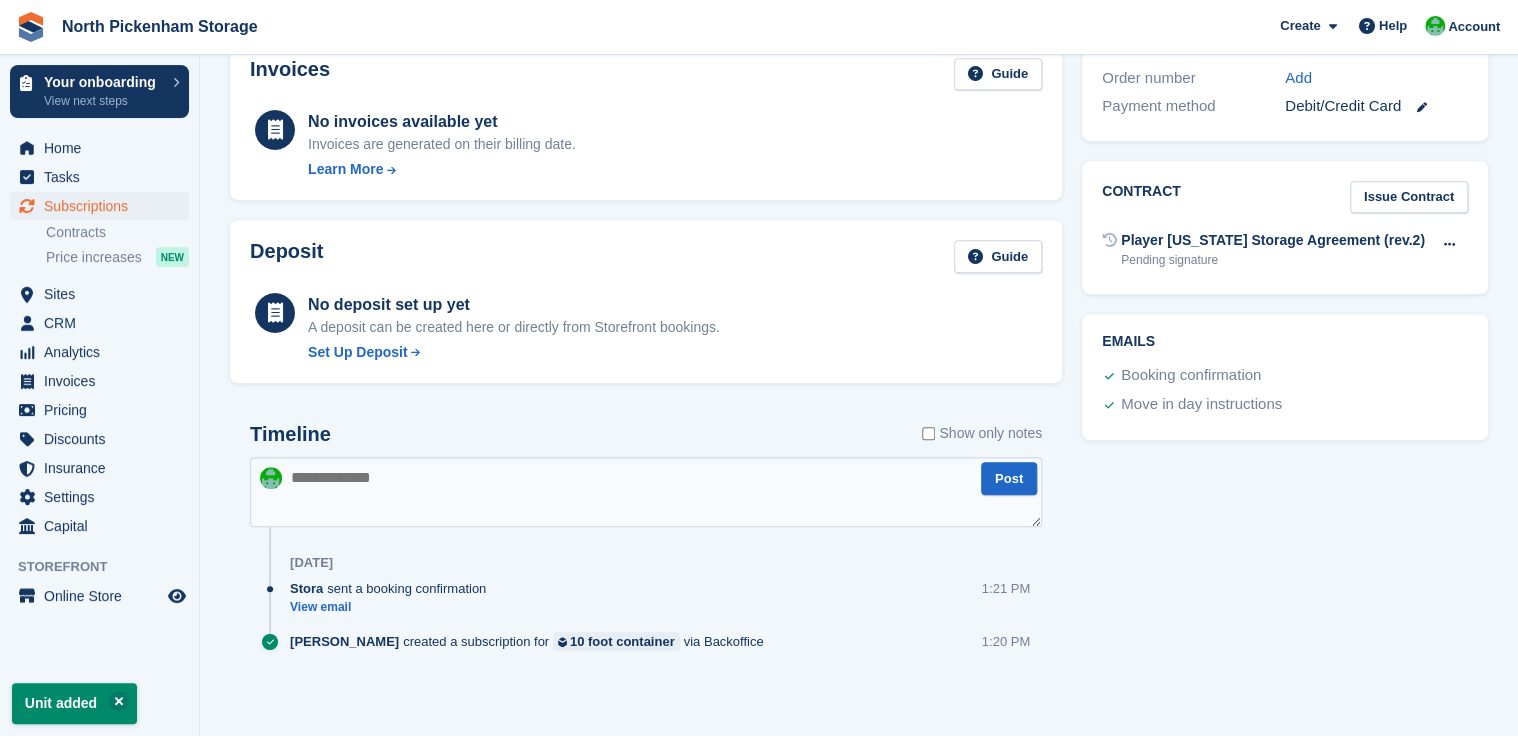 scroll, scrollTop: 0, scrollLeft: 0, axis: both 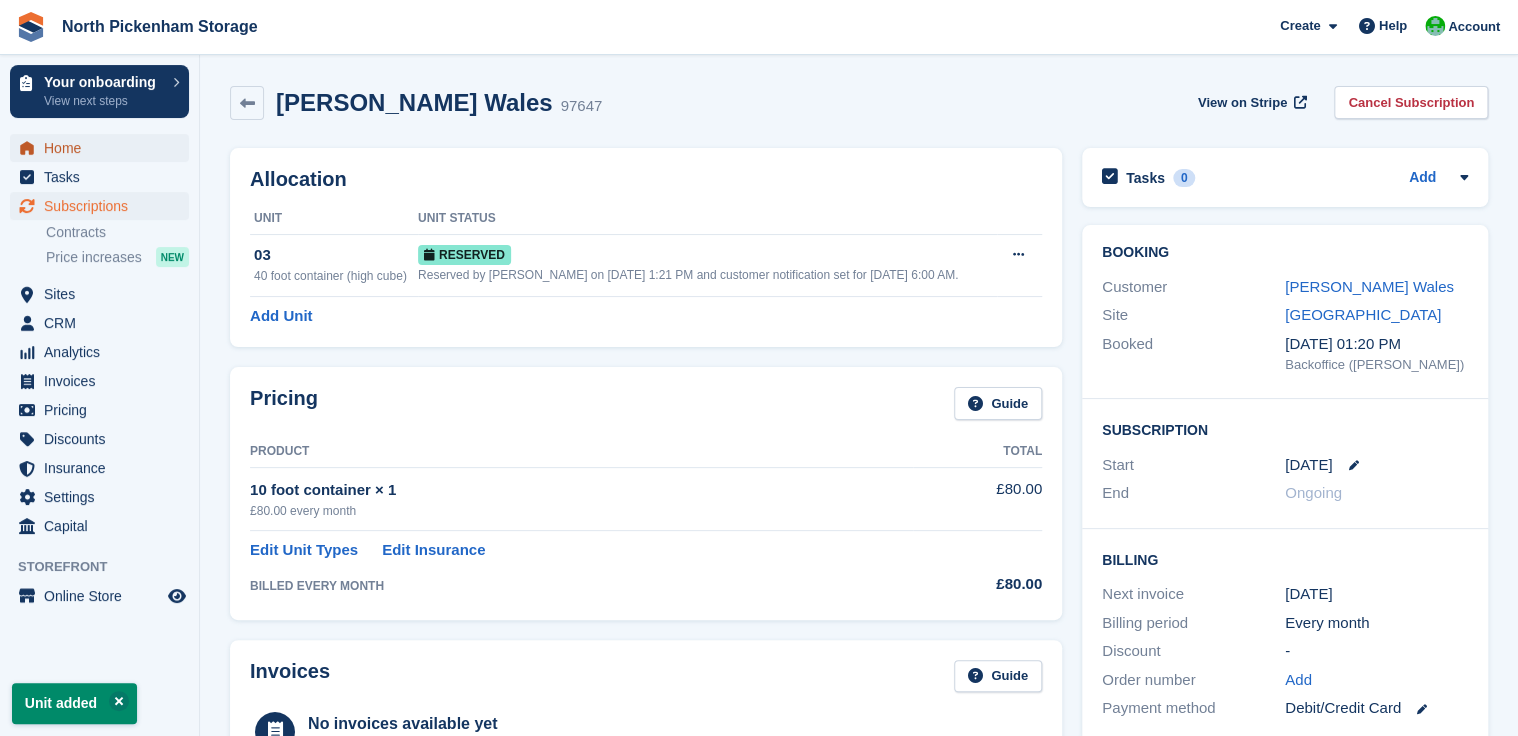 click on "Home" at bounding box center [104, 148] 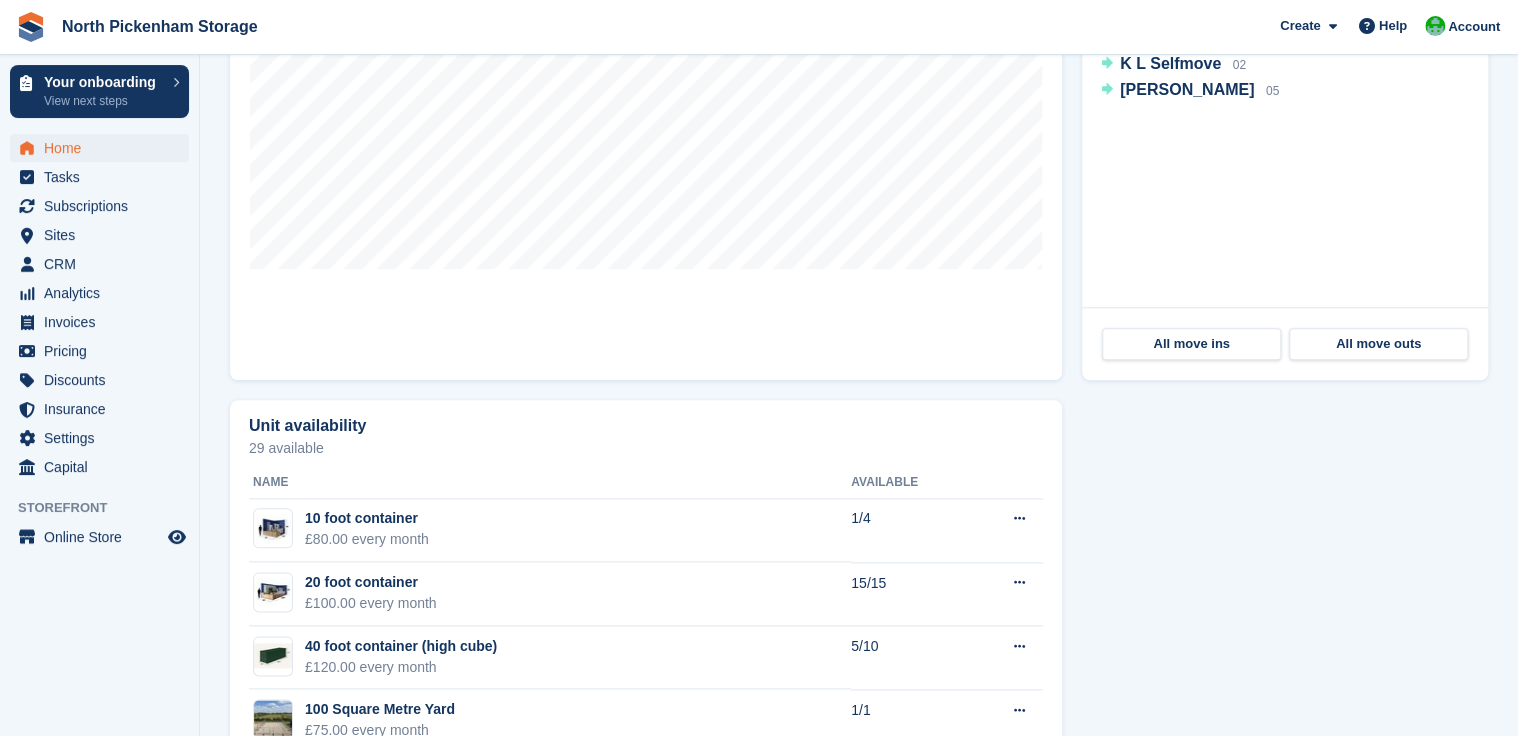 scroll, scrollTop: 657, scrollLeft: 0, axis: vertical 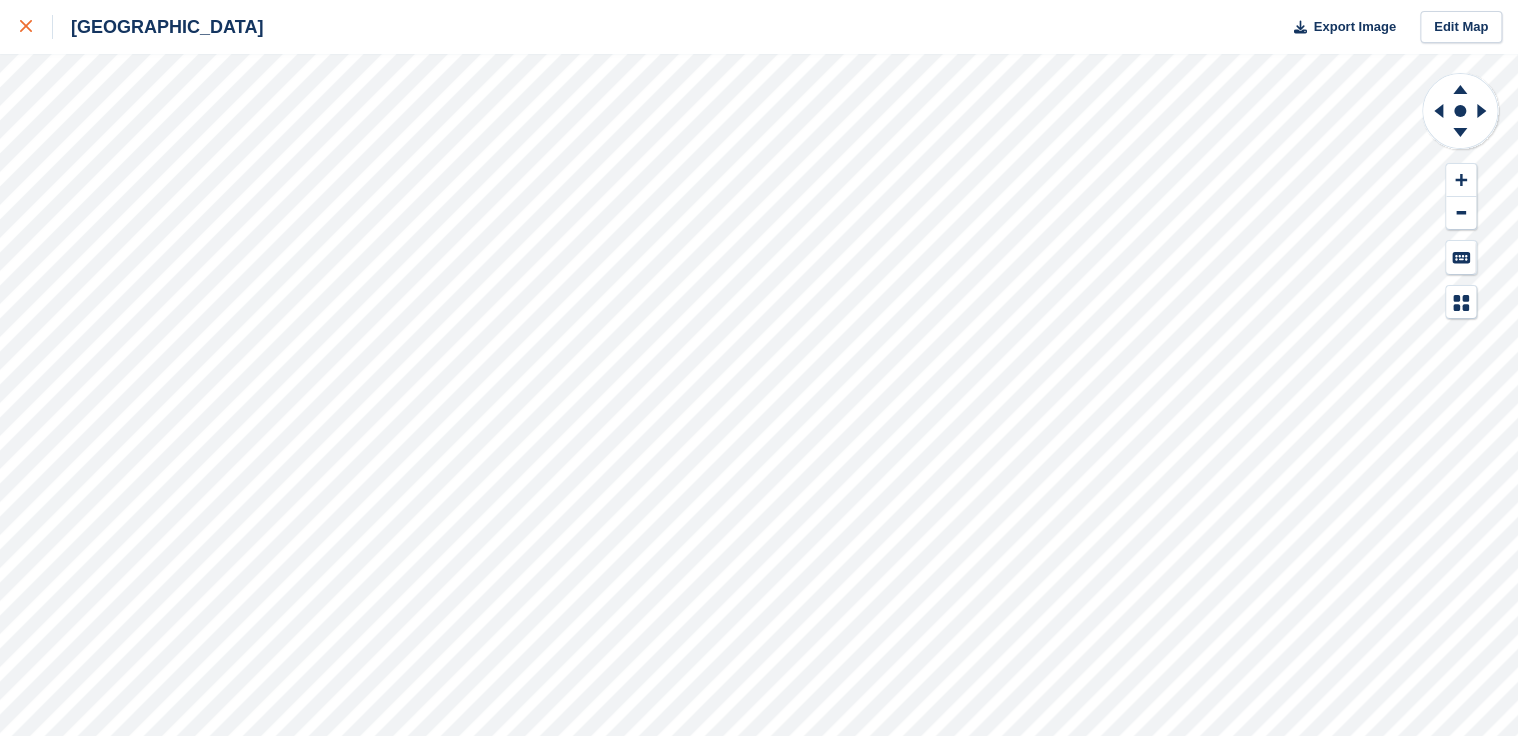 click 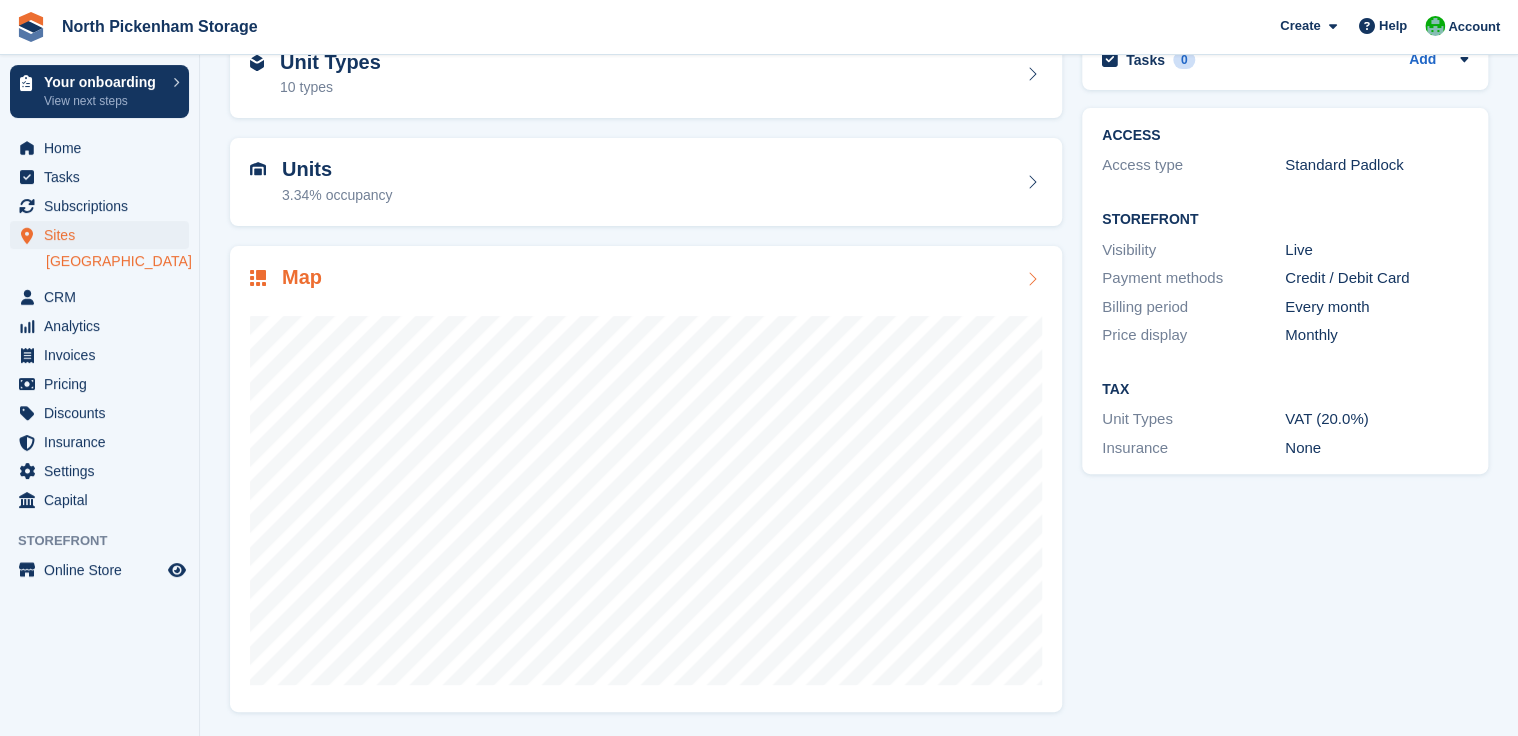 scroll, scrollTop: 116, scrollLeft: 0, axis: vertical 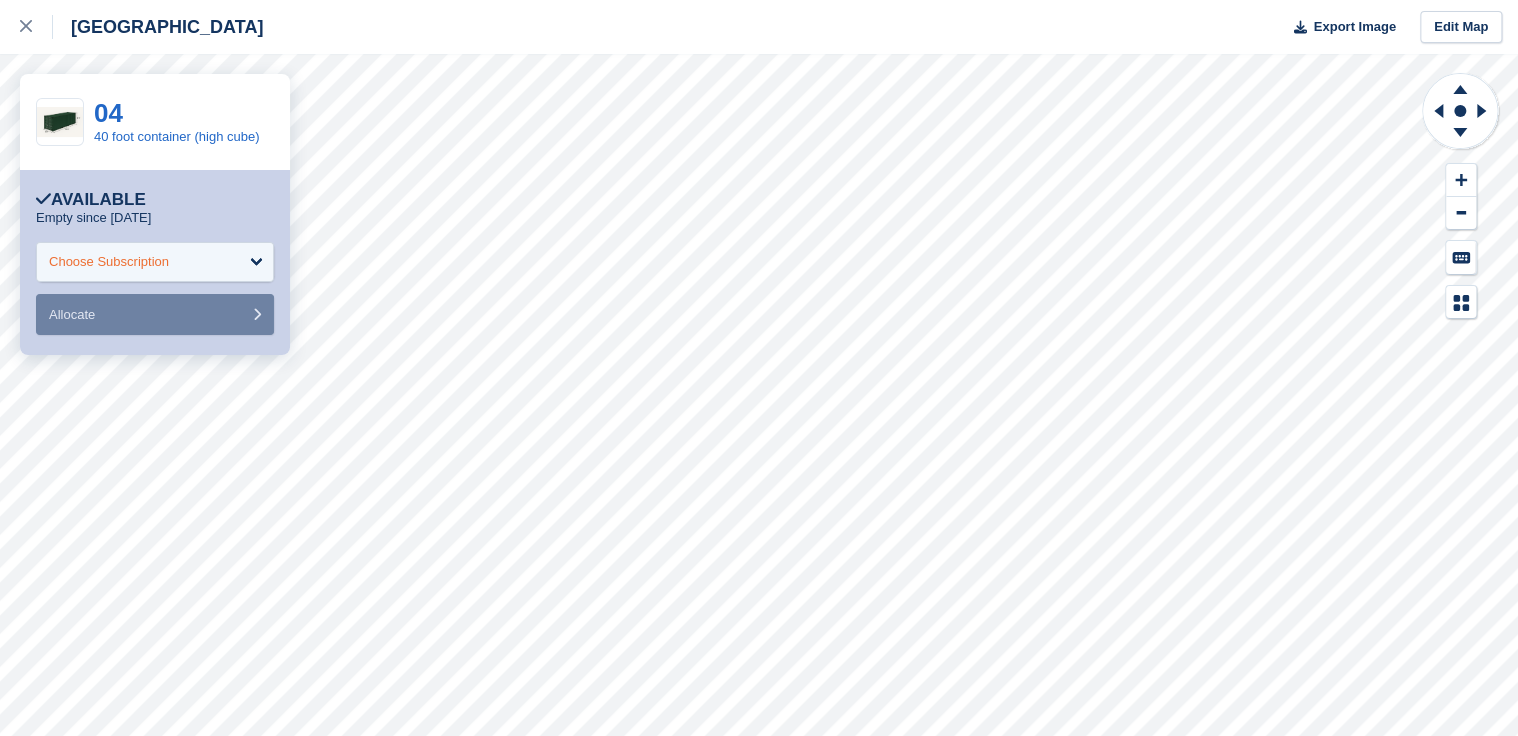 click on "Choose Subscription" at bounding box center (155, 262) 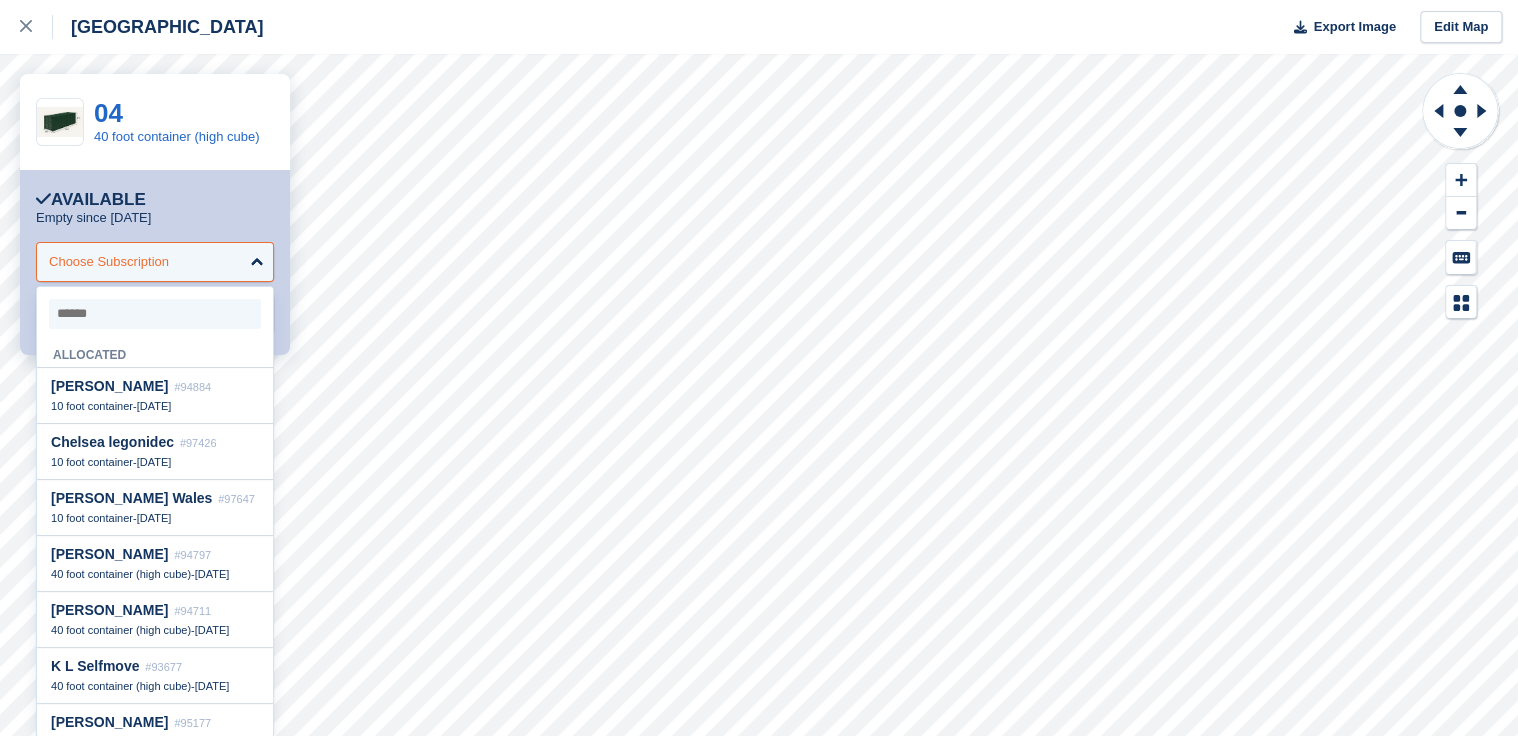 click on "Choose Subscription" at bounding box center [155, 262] 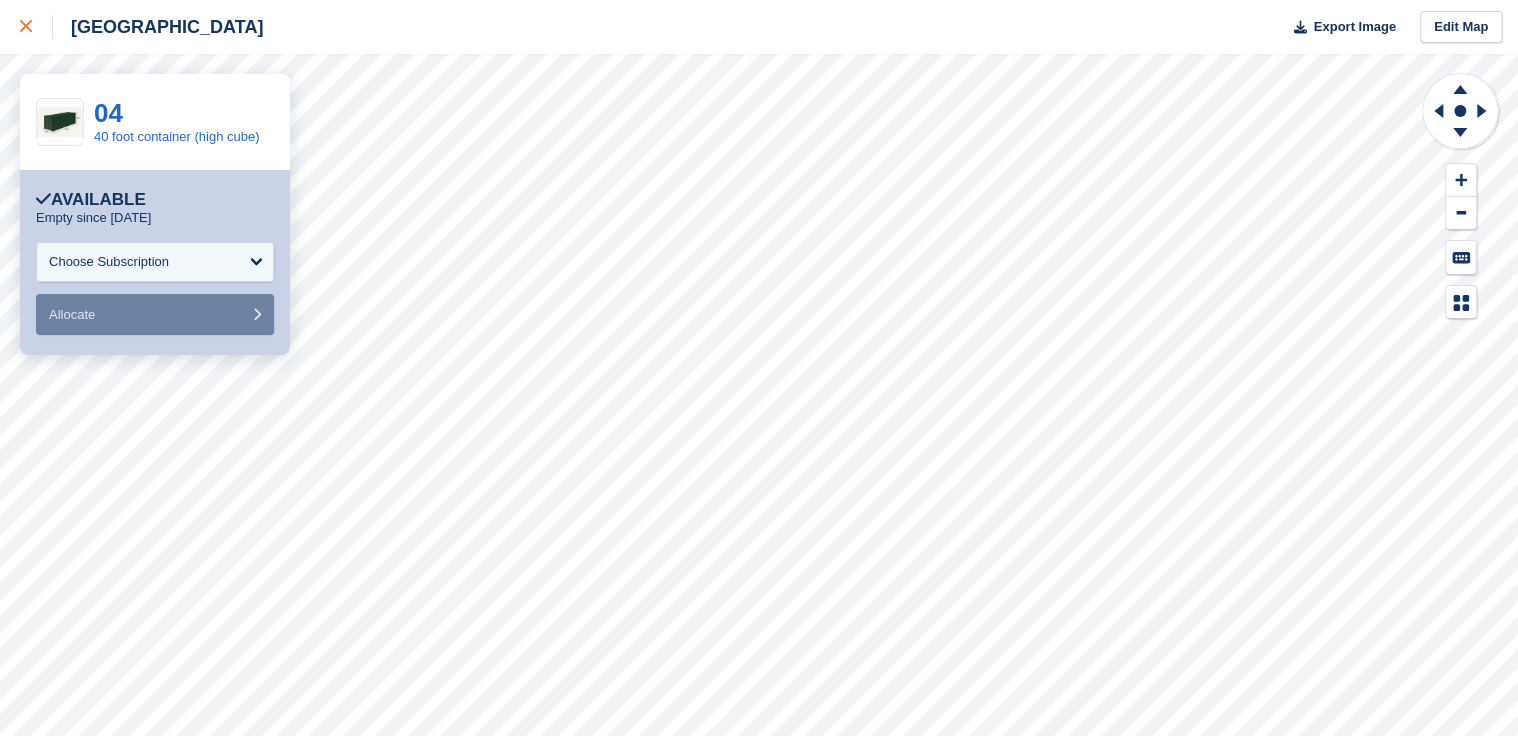 click 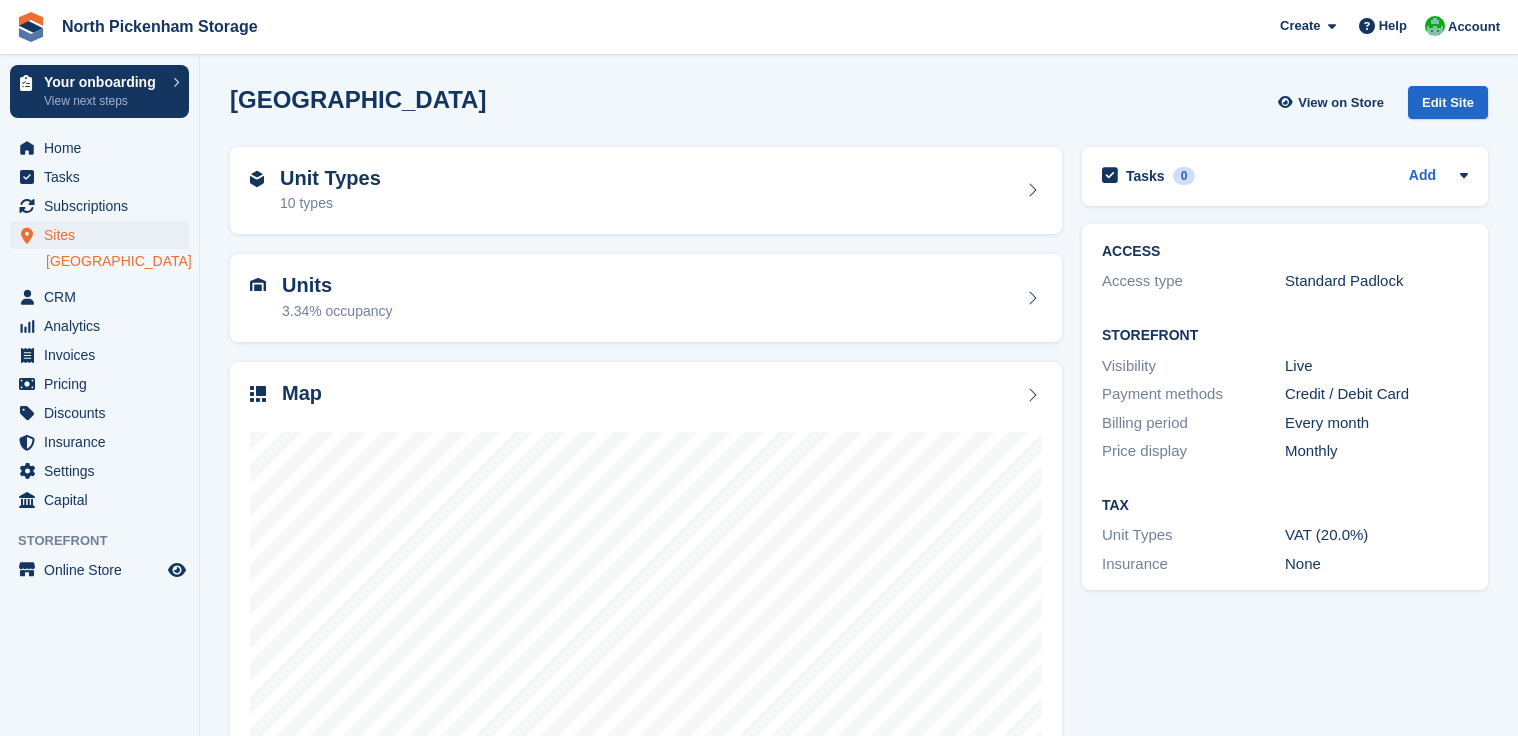 scroll, scrollTop: 0, scrollLeft: 0, axis: both 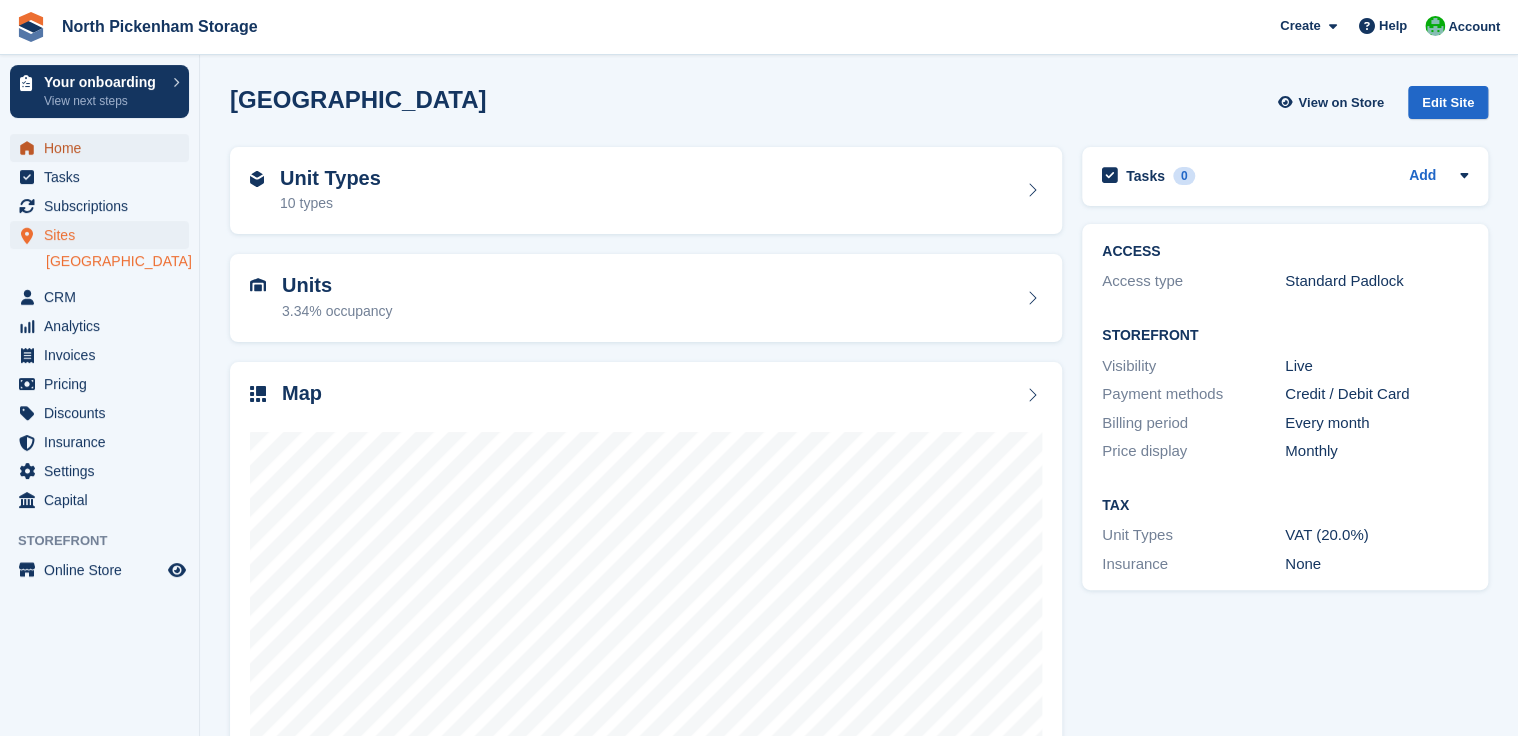 click on "Home" at bounding box center (104, 148) 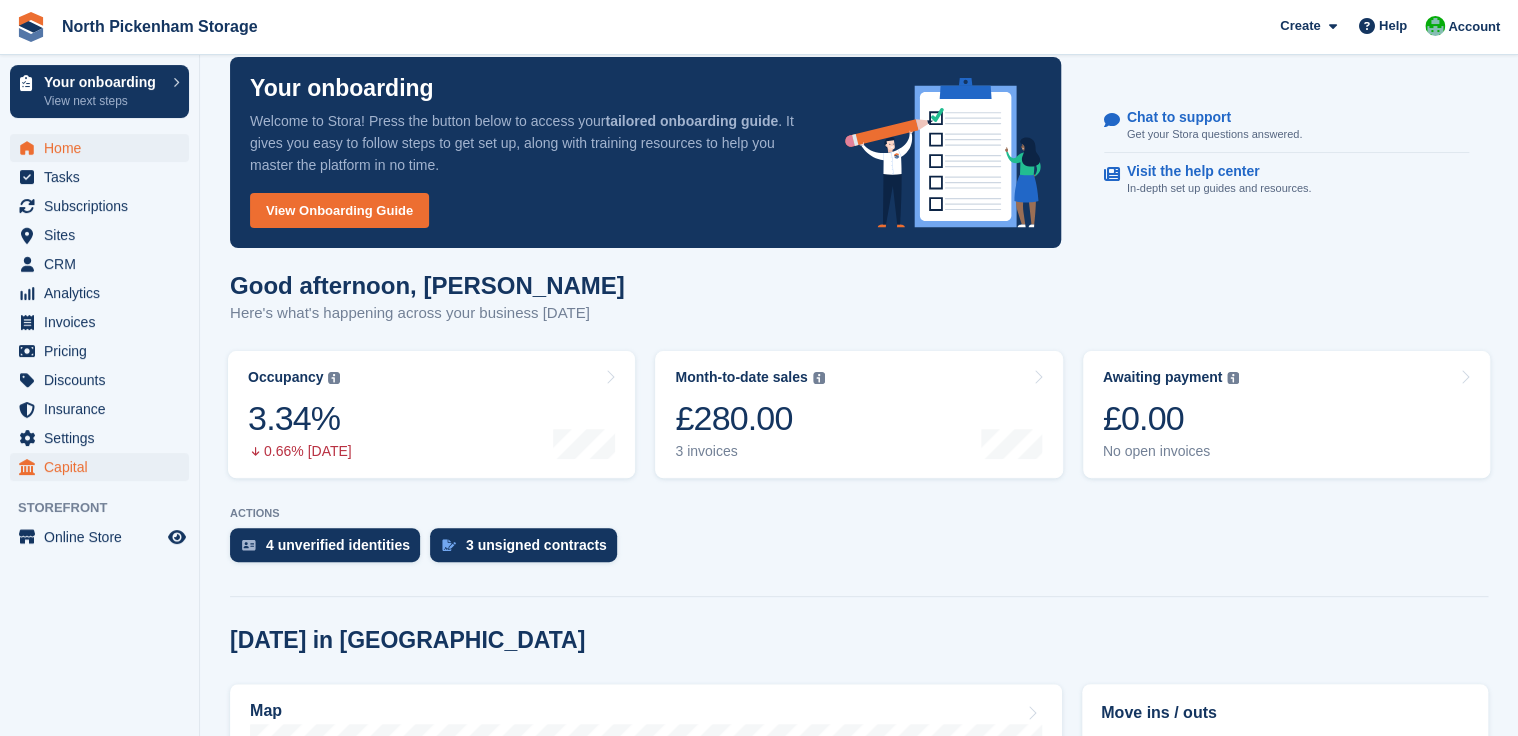 scroll, scrollTop: 60, scrollLeft: 0, axis: vertical 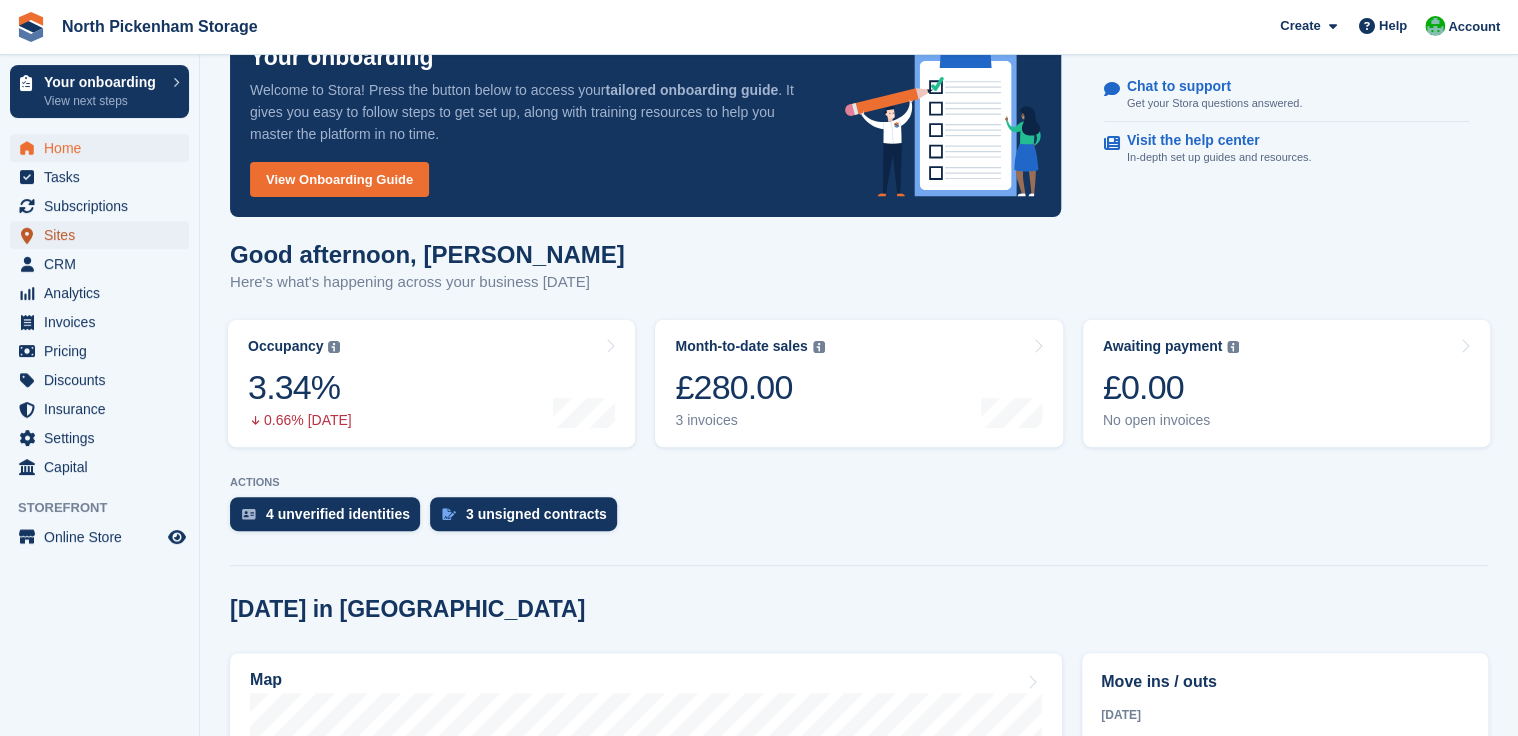 click on "Sites" at bounding box center [104, 235] 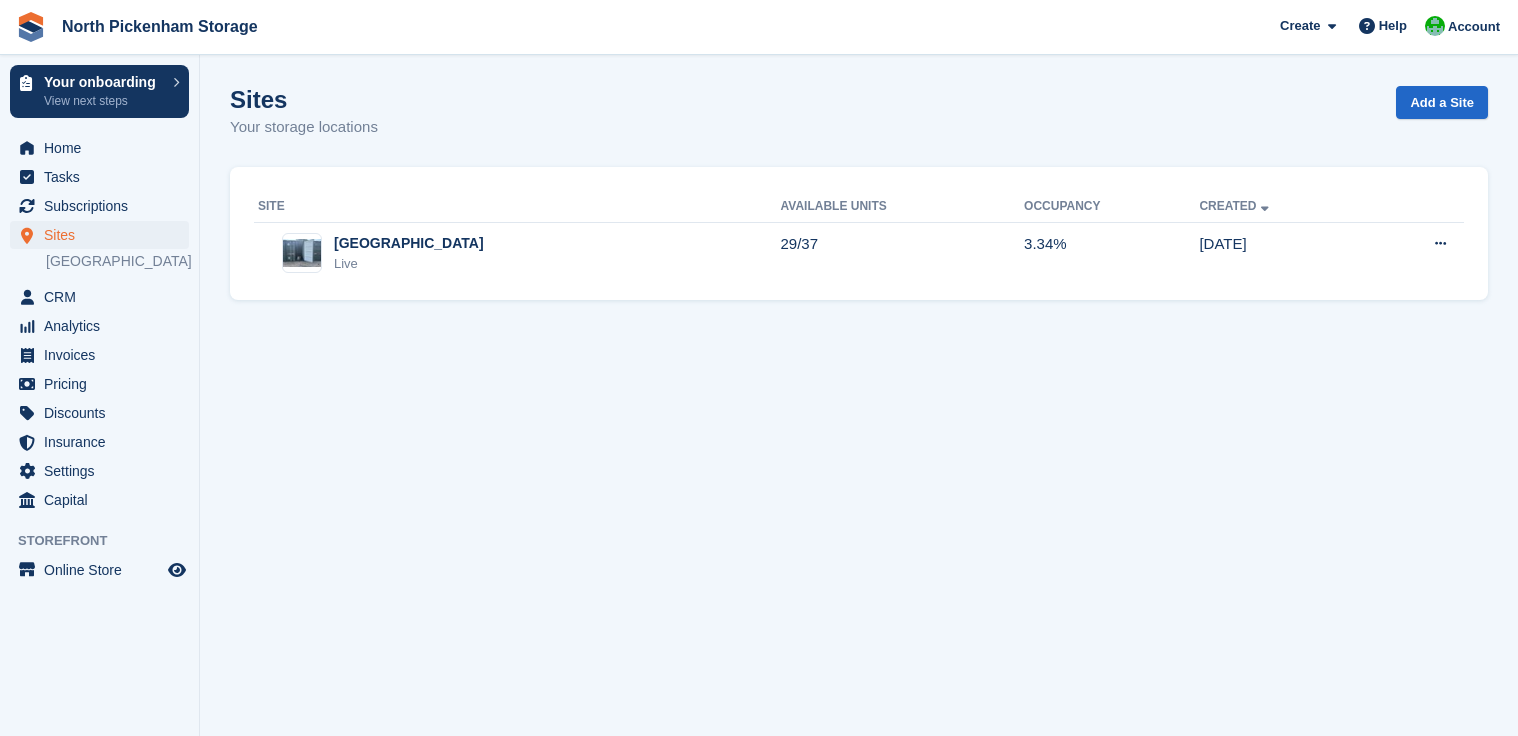 scroll, scrollTop: 0, scrollLeft: 0, axis: both 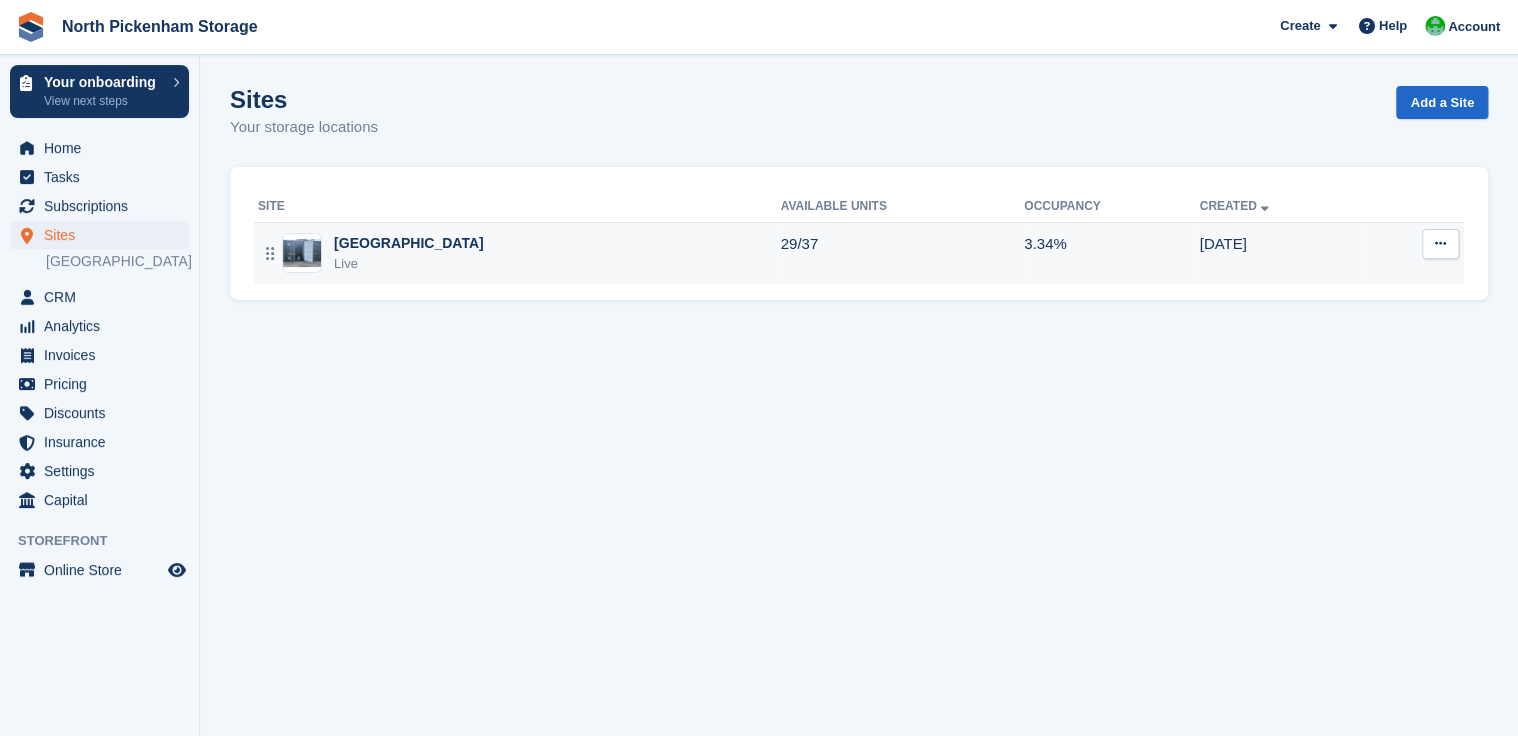 click at bounding box center [302, 253] 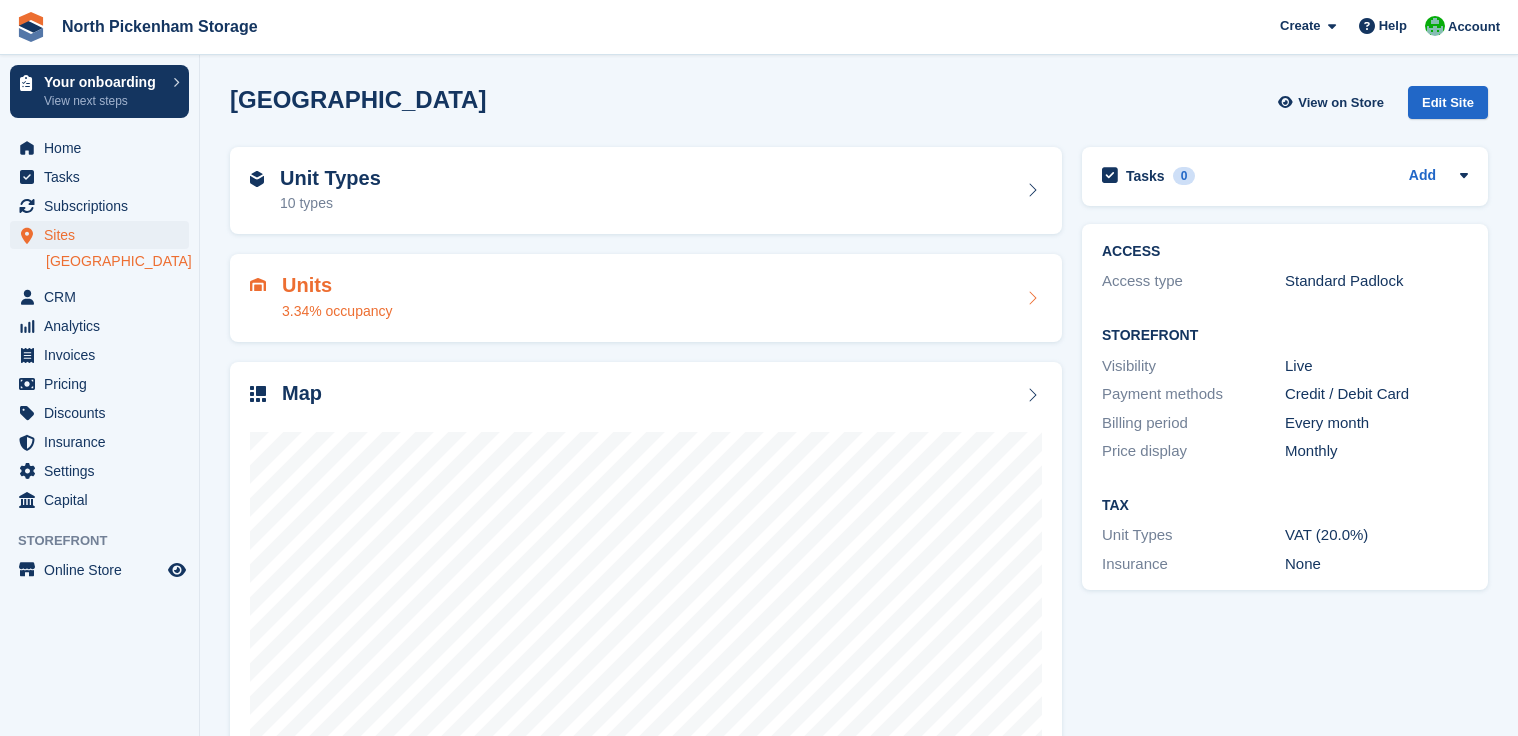 scroll, scrollTop: 0, scrollLeft: 0, axis: both 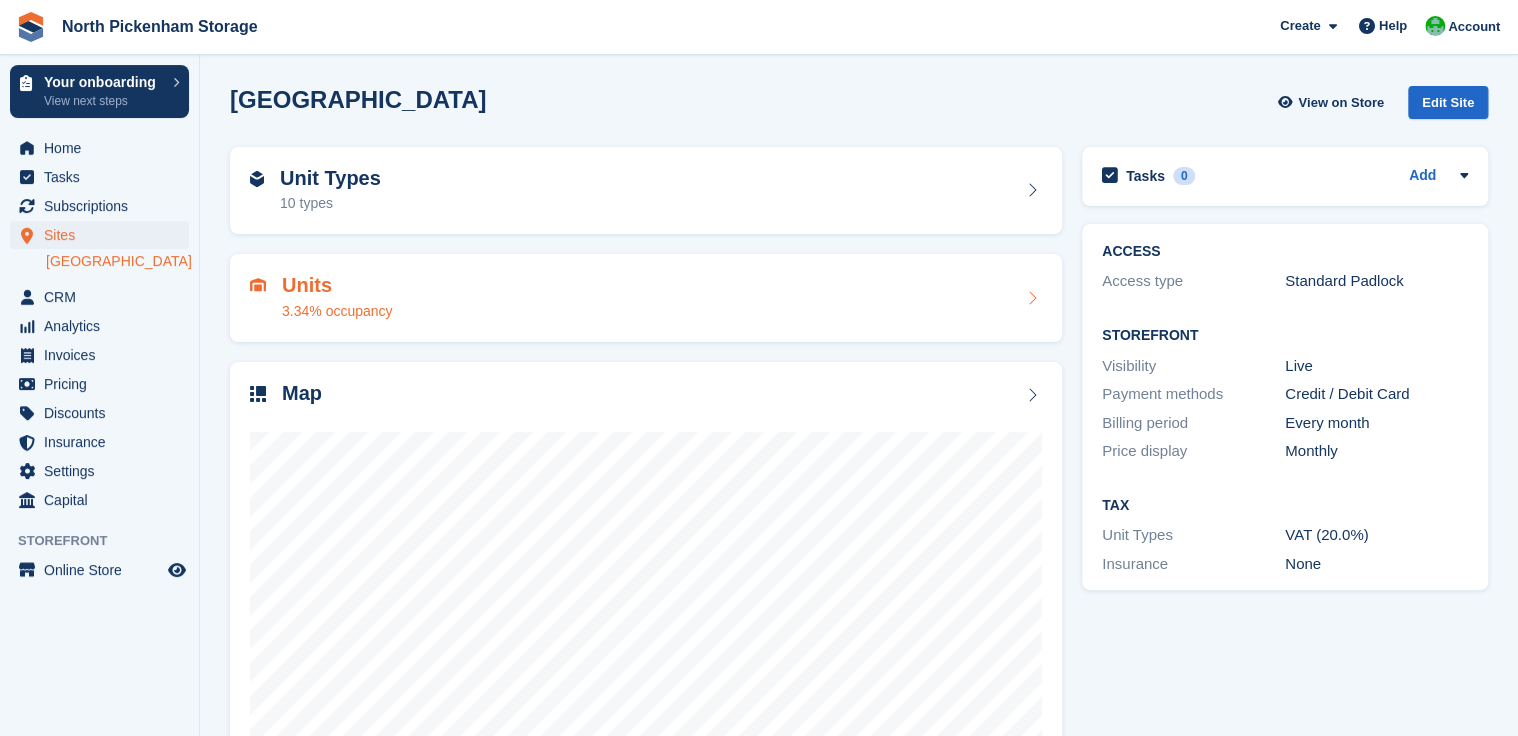 click on "3.34% occupancy" at bounding box center (337, 311) 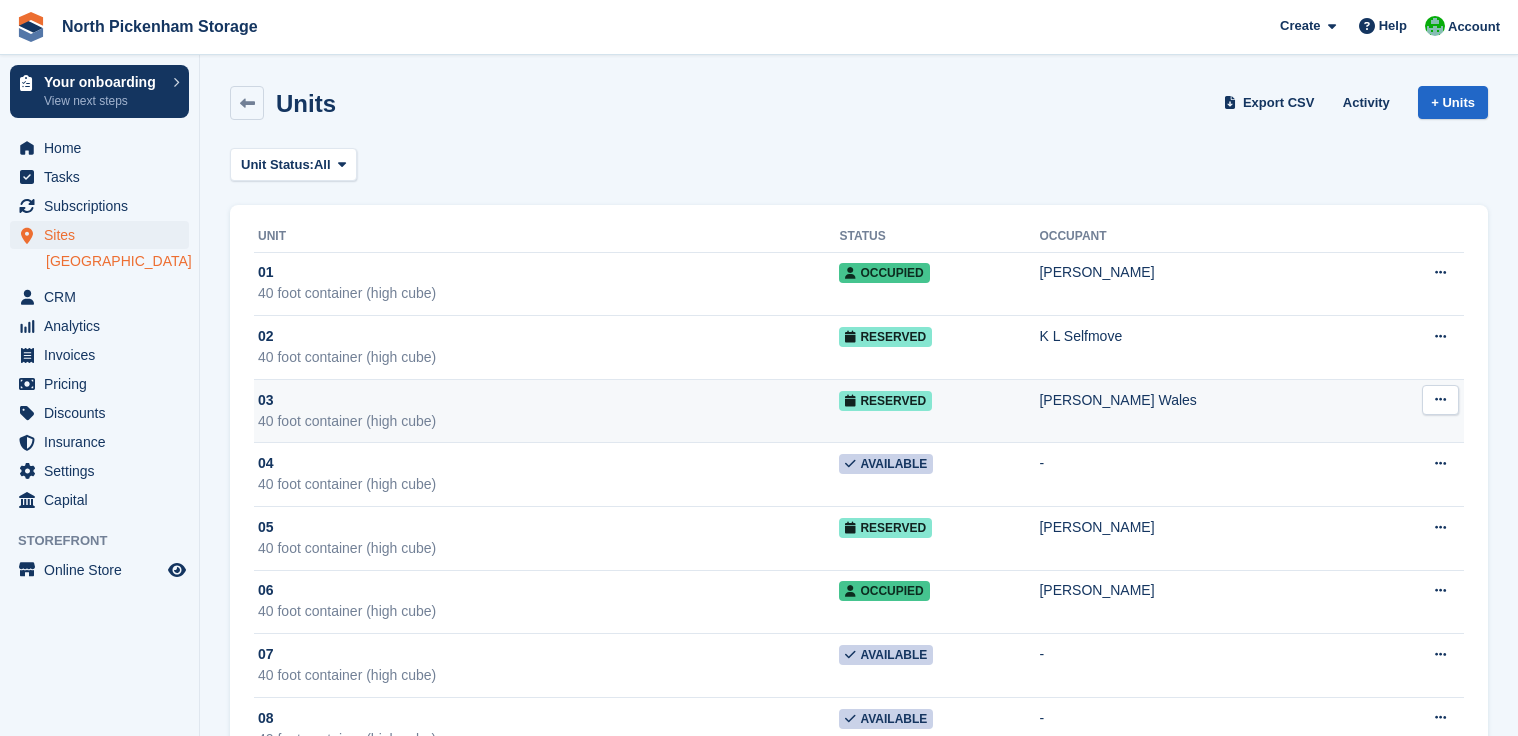 scroll, scrollTop: 0, scrollLeft: 0, axis: both 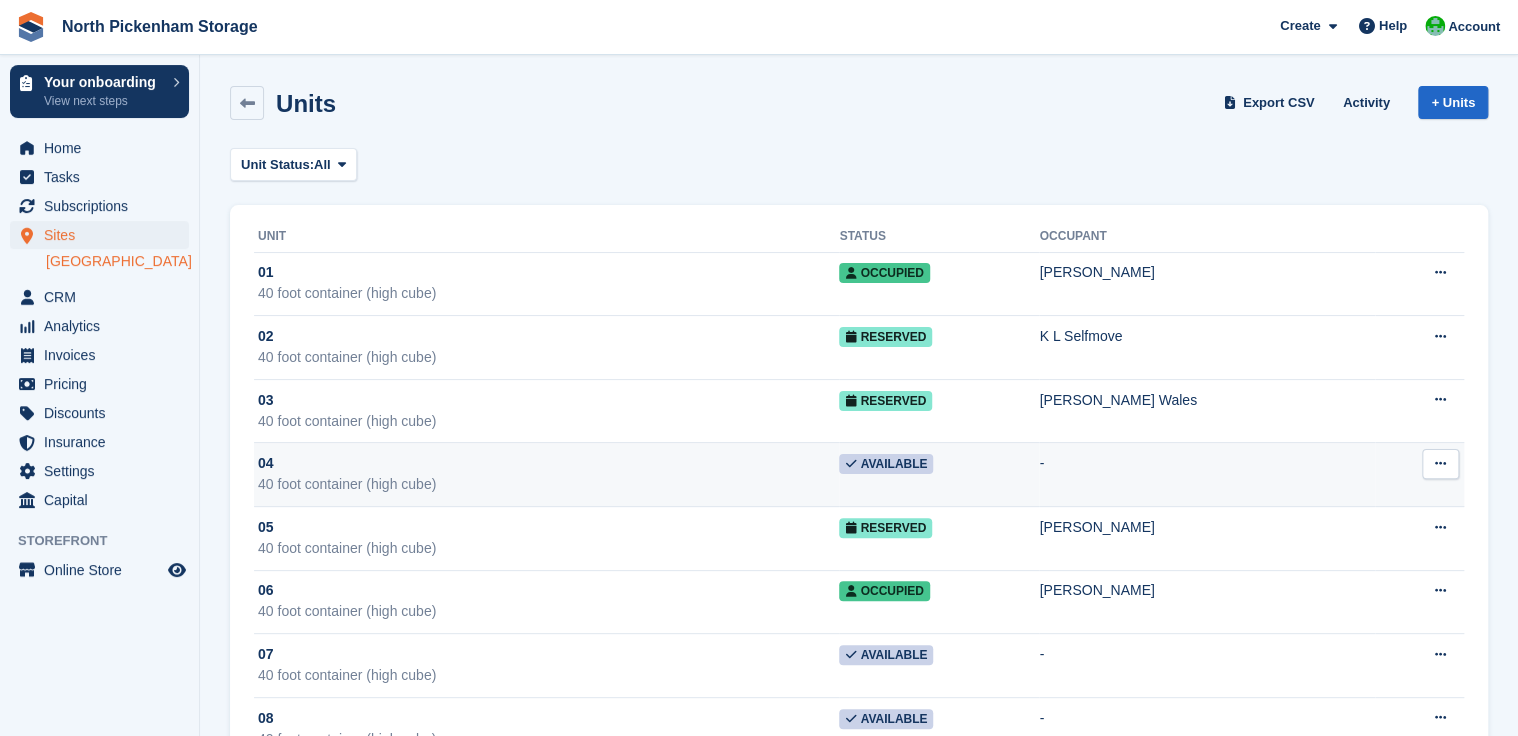 click at bounding box center (1440, 464) 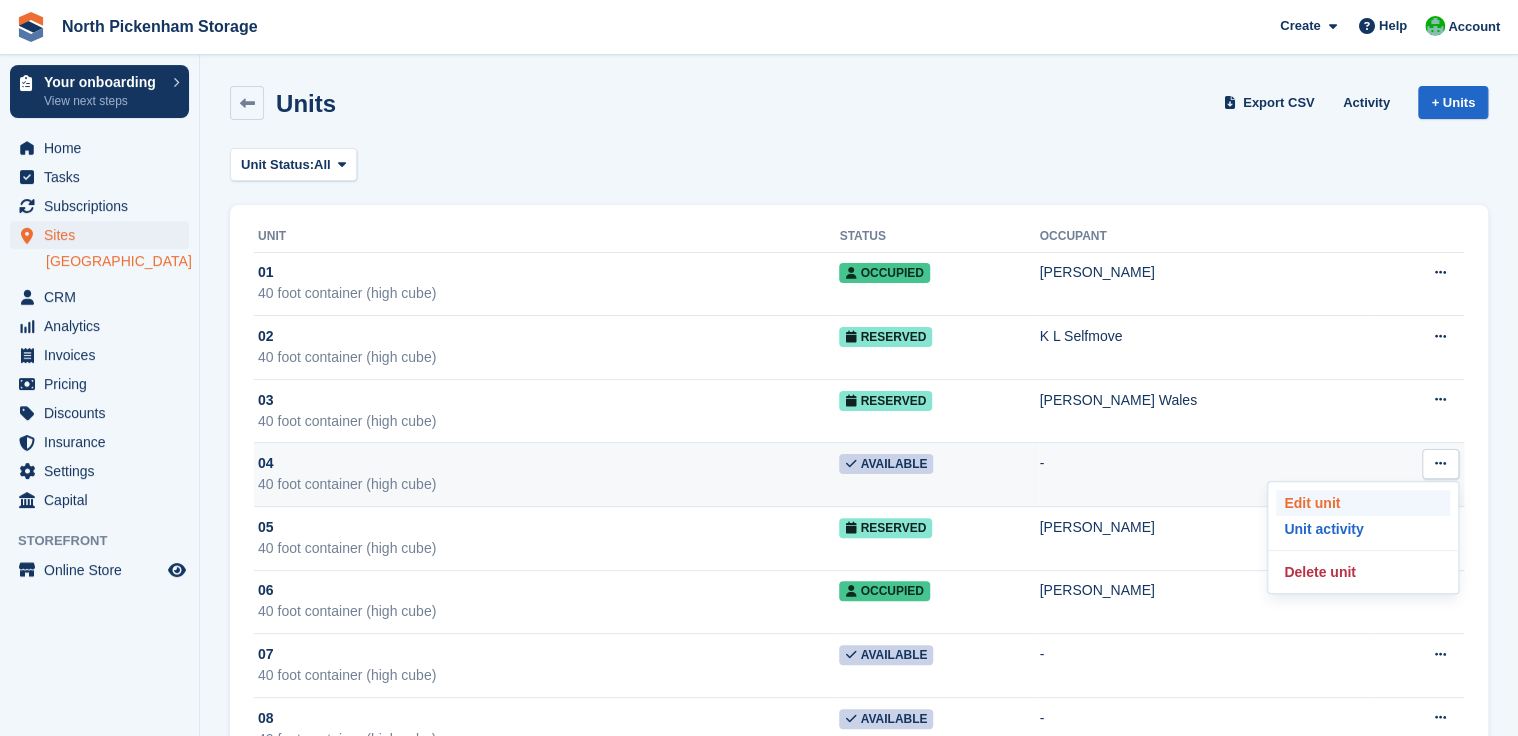 click on "Edit unit" at bounding box center (1363, 503) 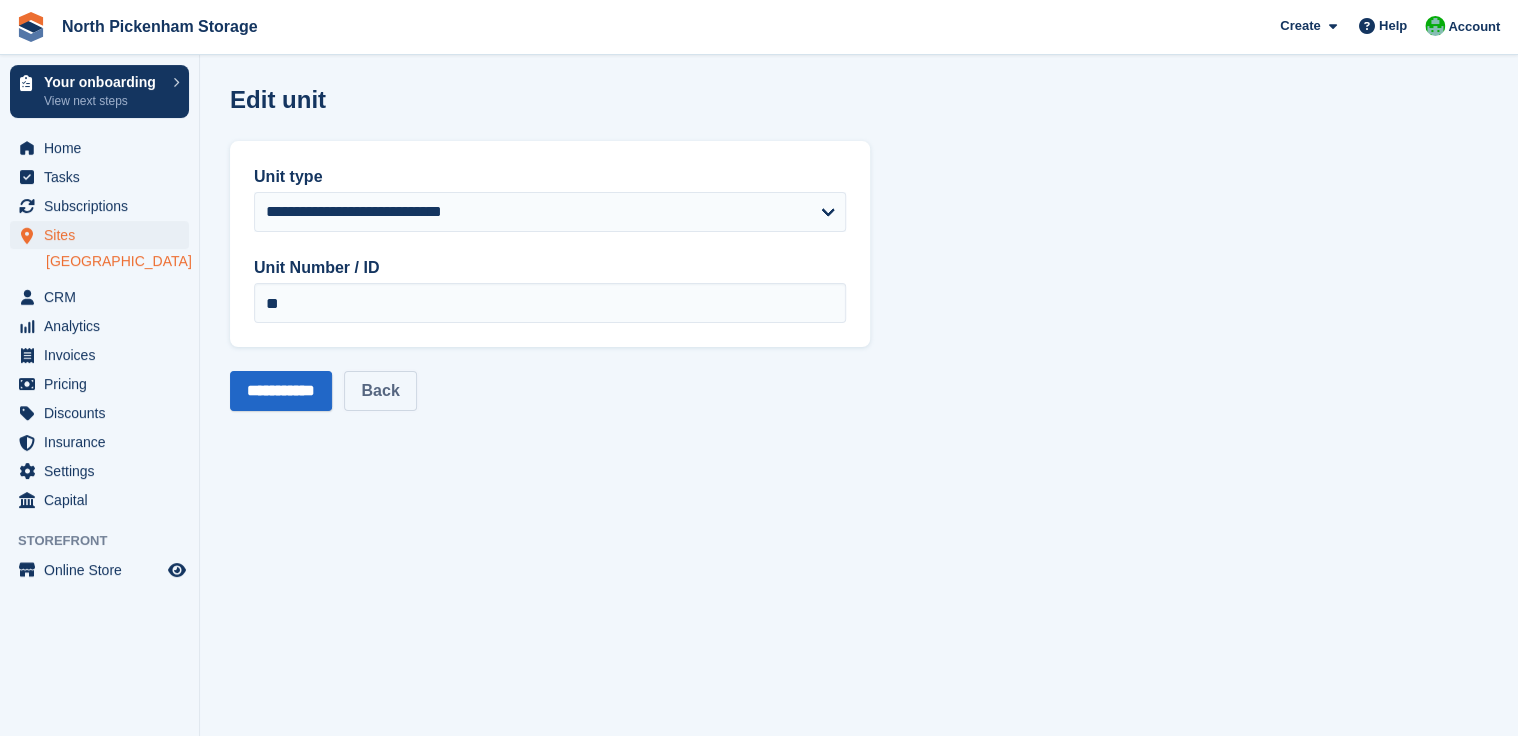 click on "Back" at bounding box center (380, 391) 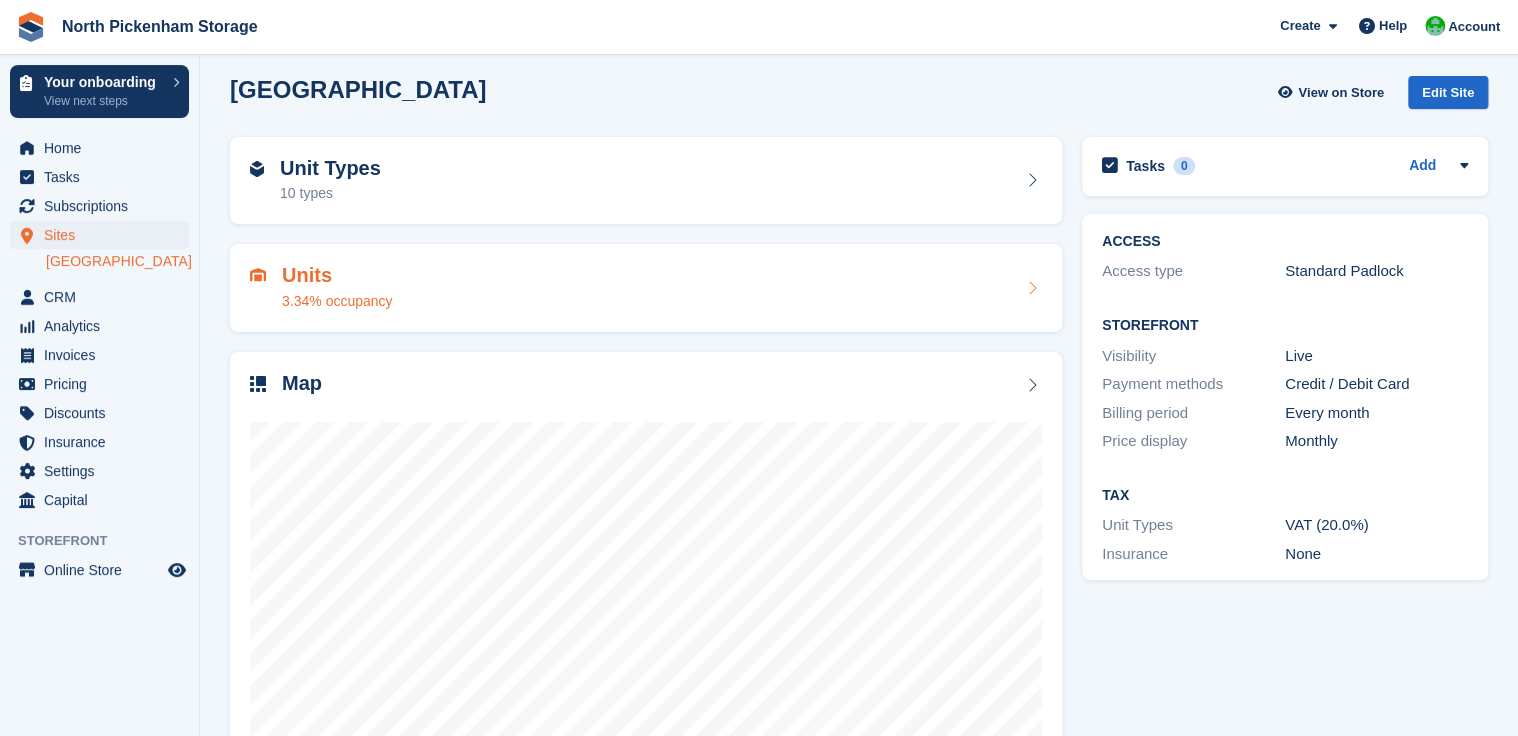 scroll, scrollTop: 0, scrollLeft: 0, axis: both 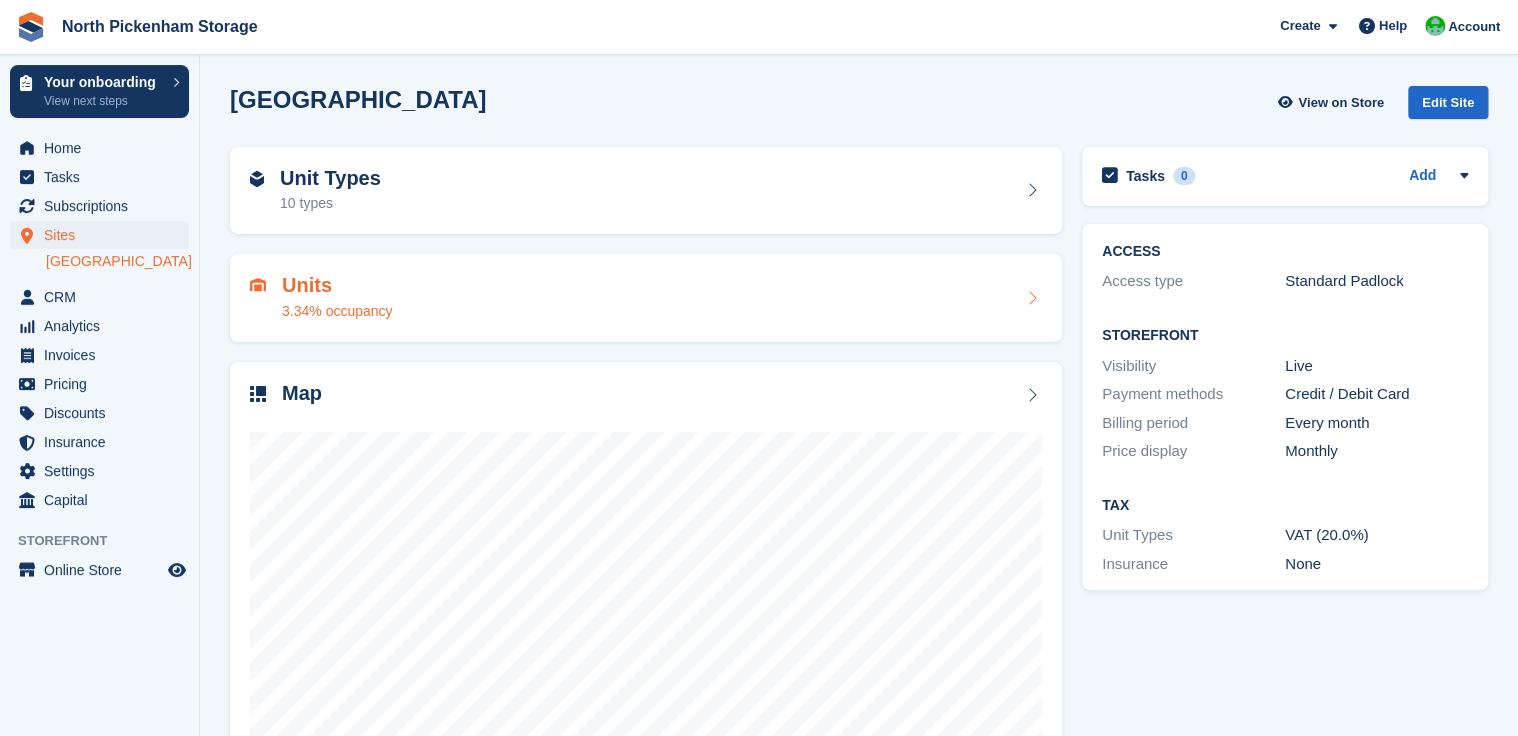 click on "3.34% occupancy" at bounding box center [337, 311] 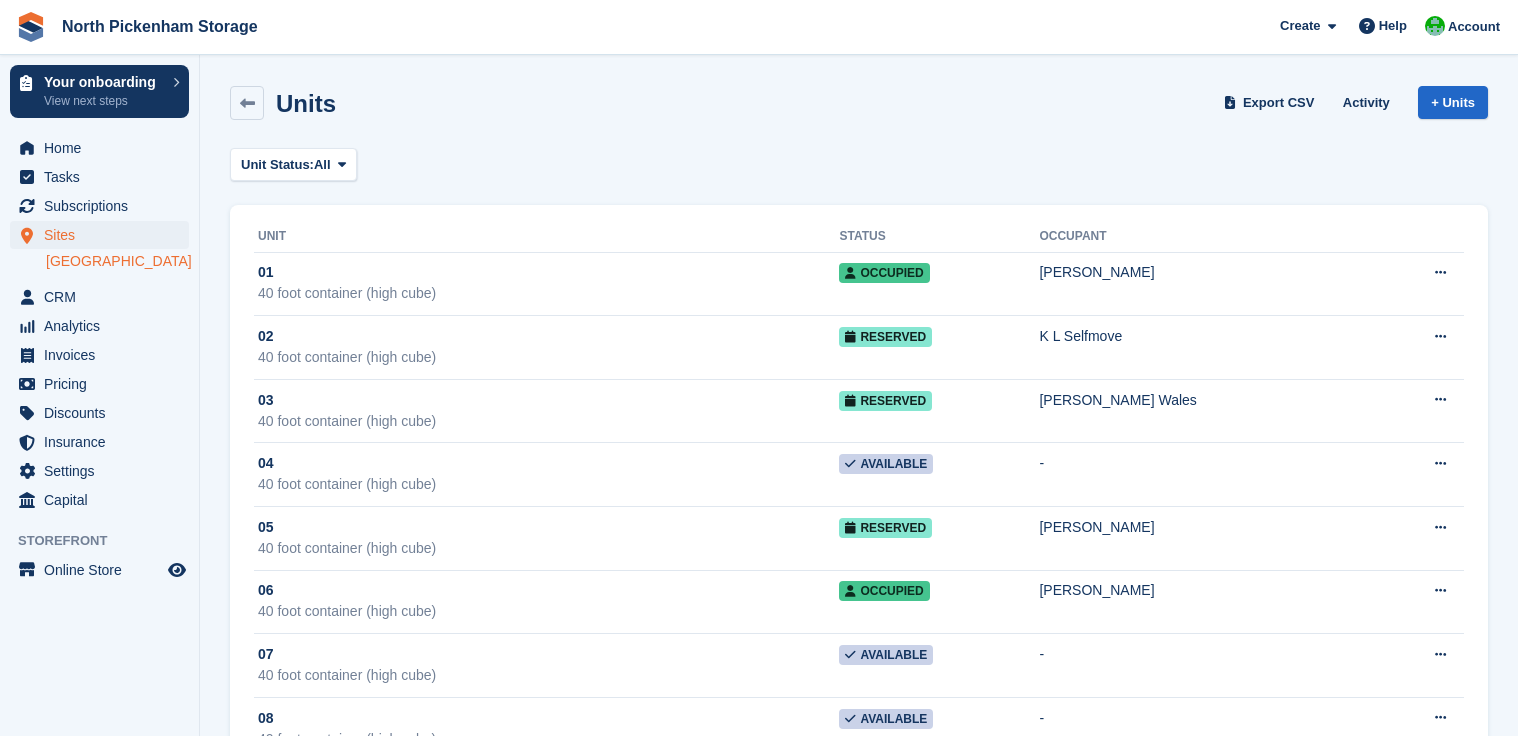 scroll, scrollTop: 0, scrollLeft: 0, axis: both 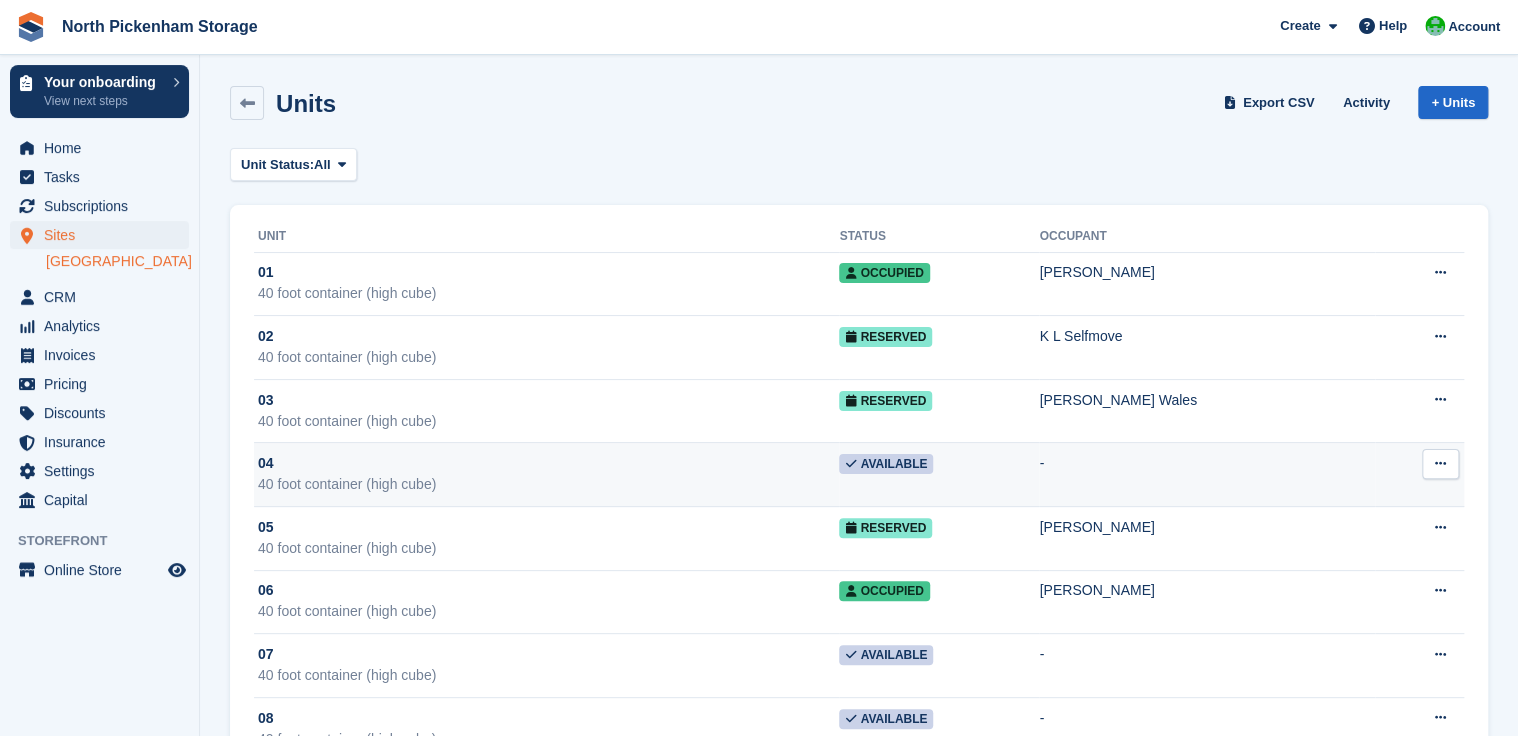 click on "40 foot container (high cube)" at bounding box center [548, 484] 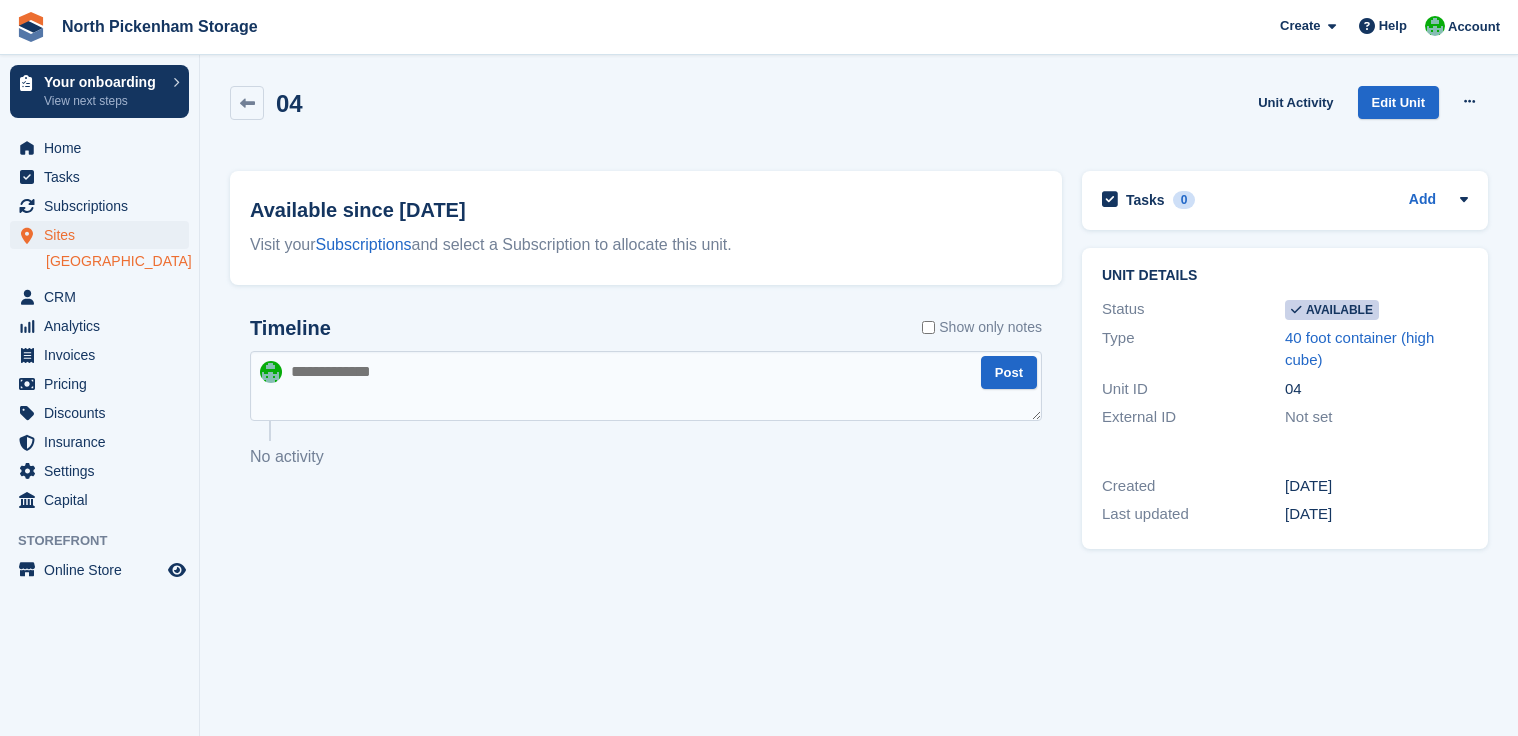 scroll, scrollTop: 0, scrollLeft: 0, axis: both 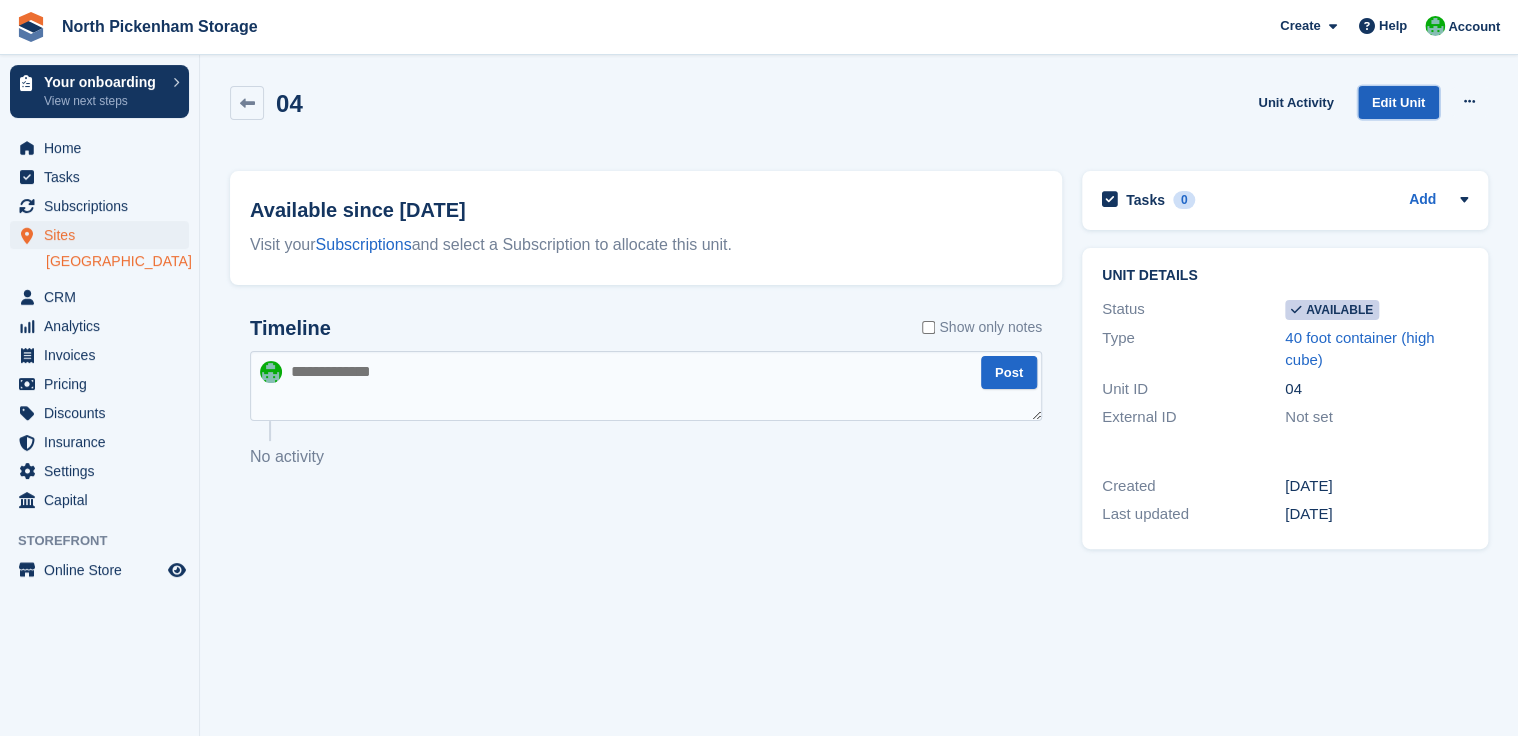click on "Edit Unit" at bounding box center (1398, 102) 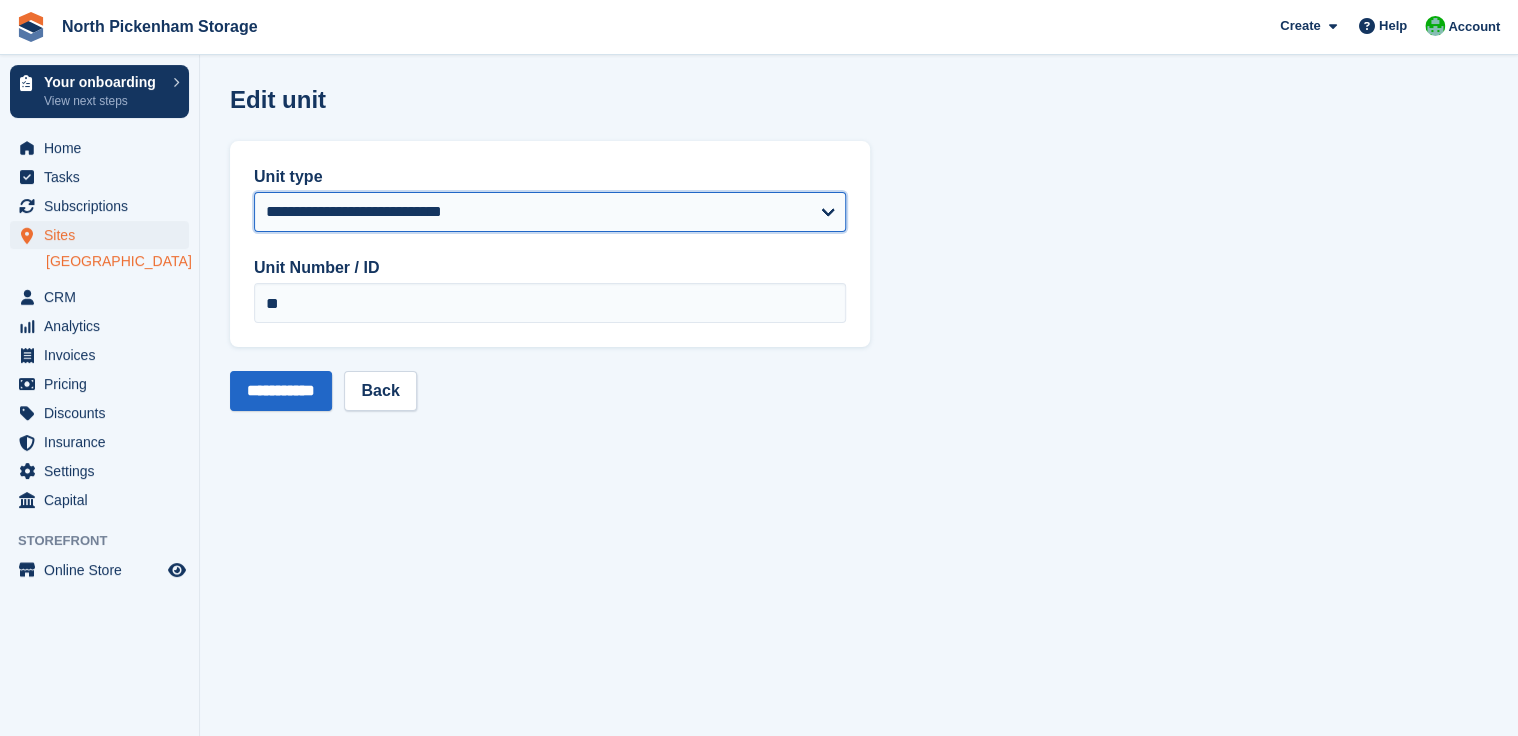 click on "**********" at bounding box center [550, 212] 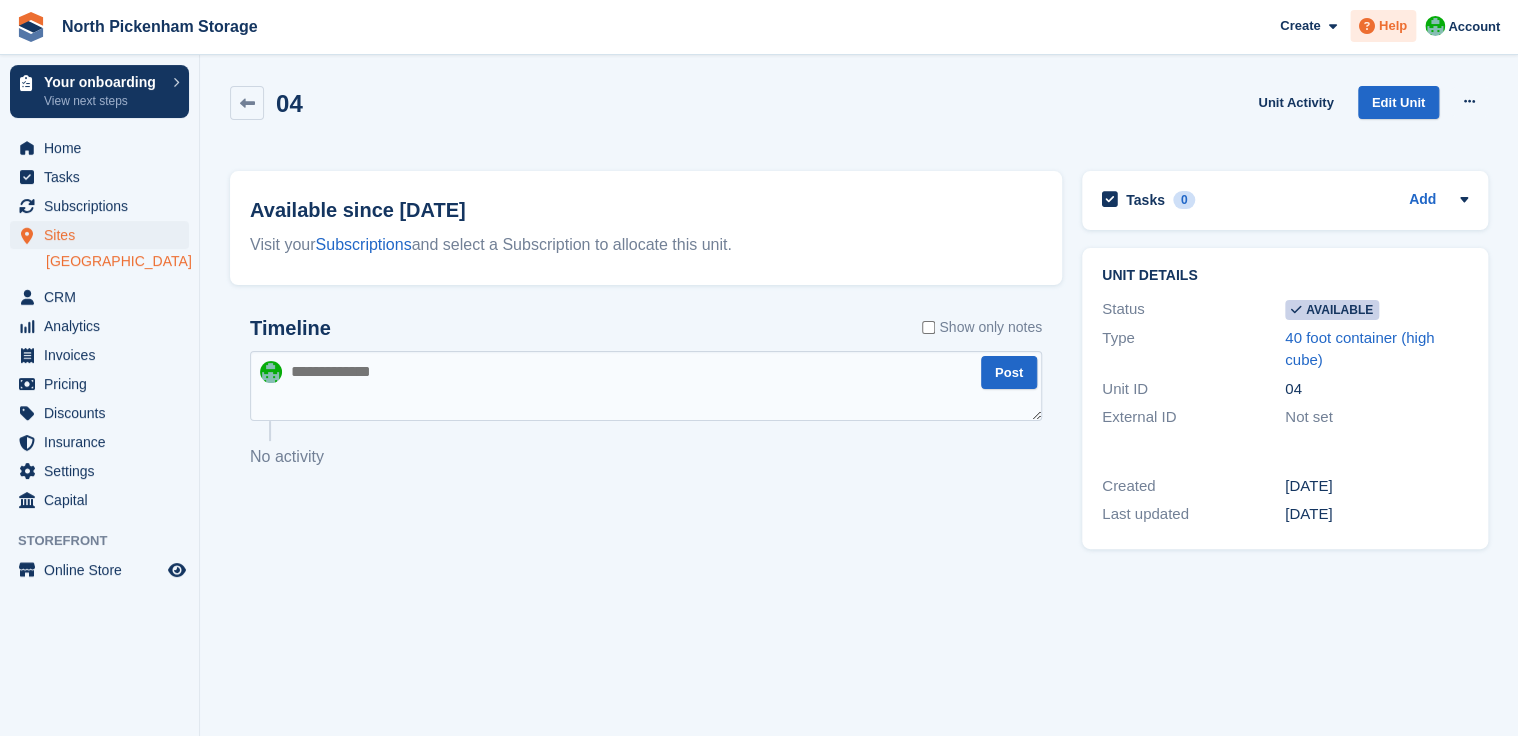 click on "Help" at bounding box center [1393, 26] 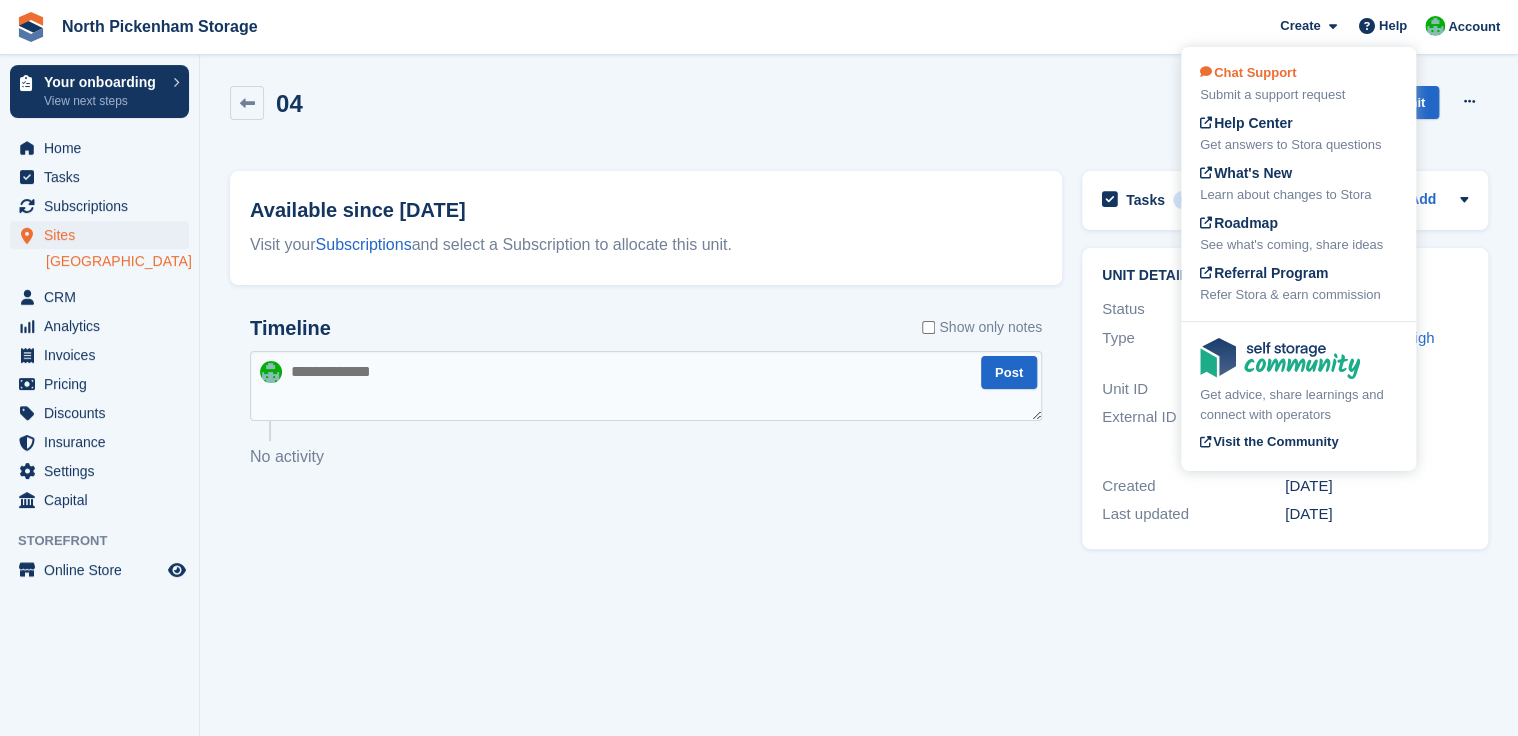 click on "Chat Support" at bounding box center (1248, 72) 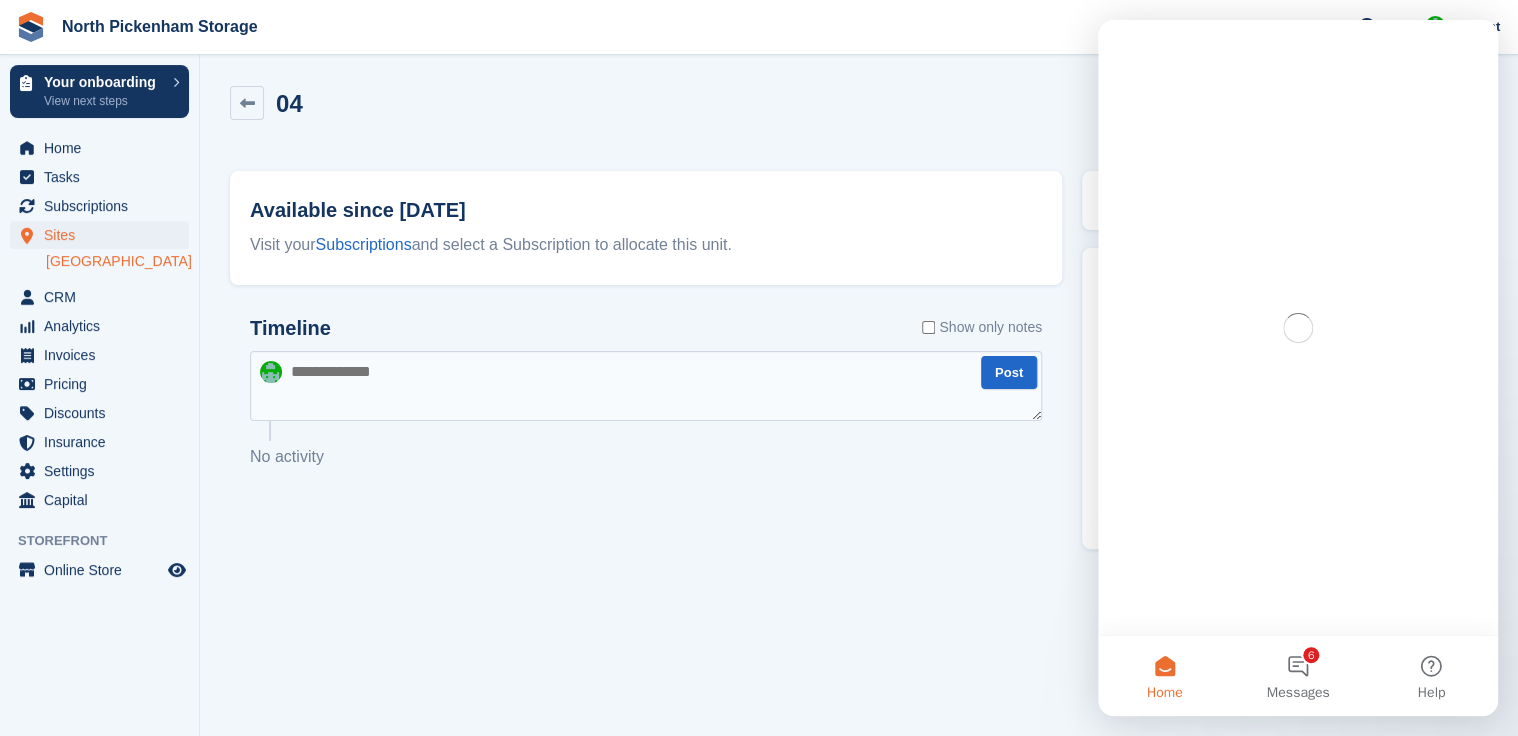 scroll, scrollTop: 0, scrollLeft: 0, axis: both 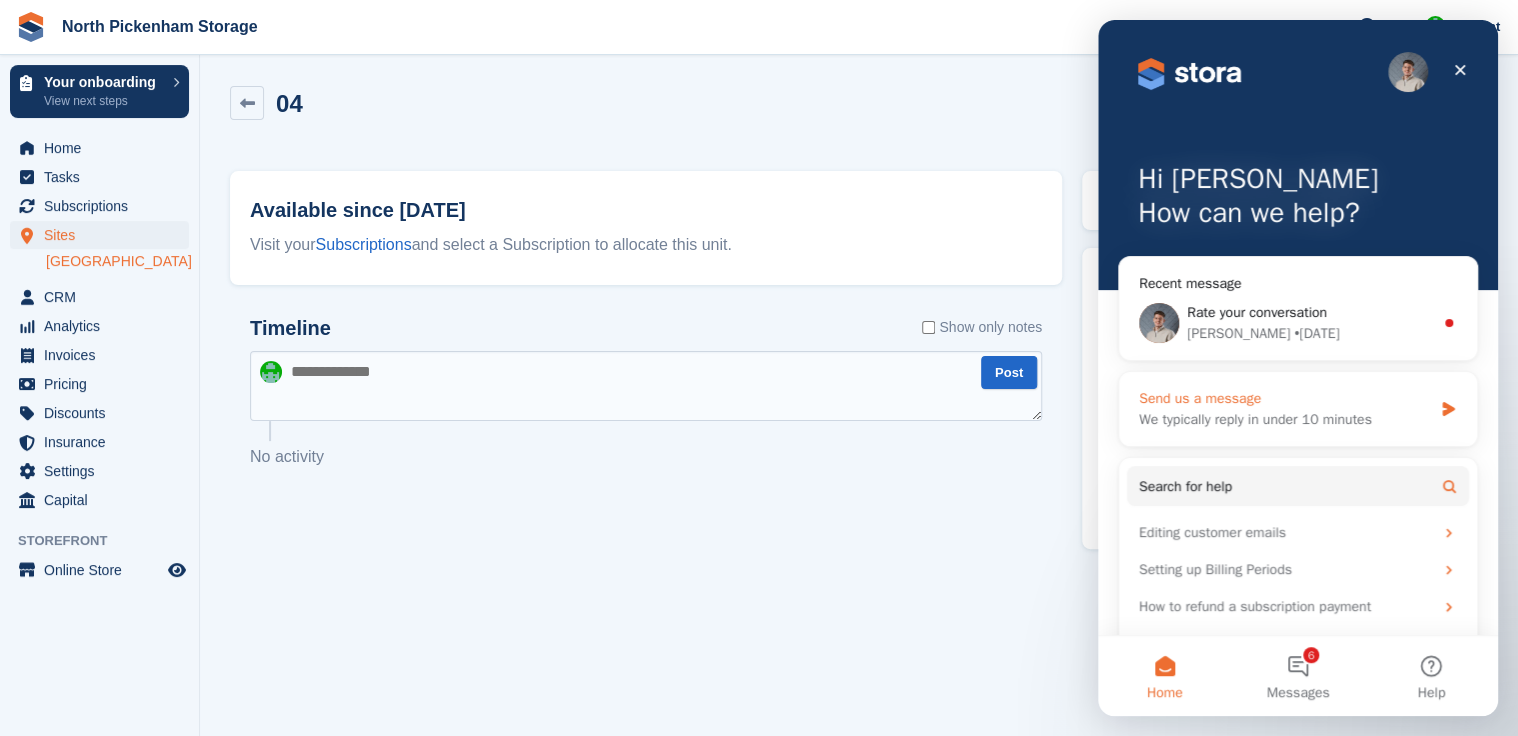 click on "We typically reply in under 10 minutes" at bounding box center (1285, 419) 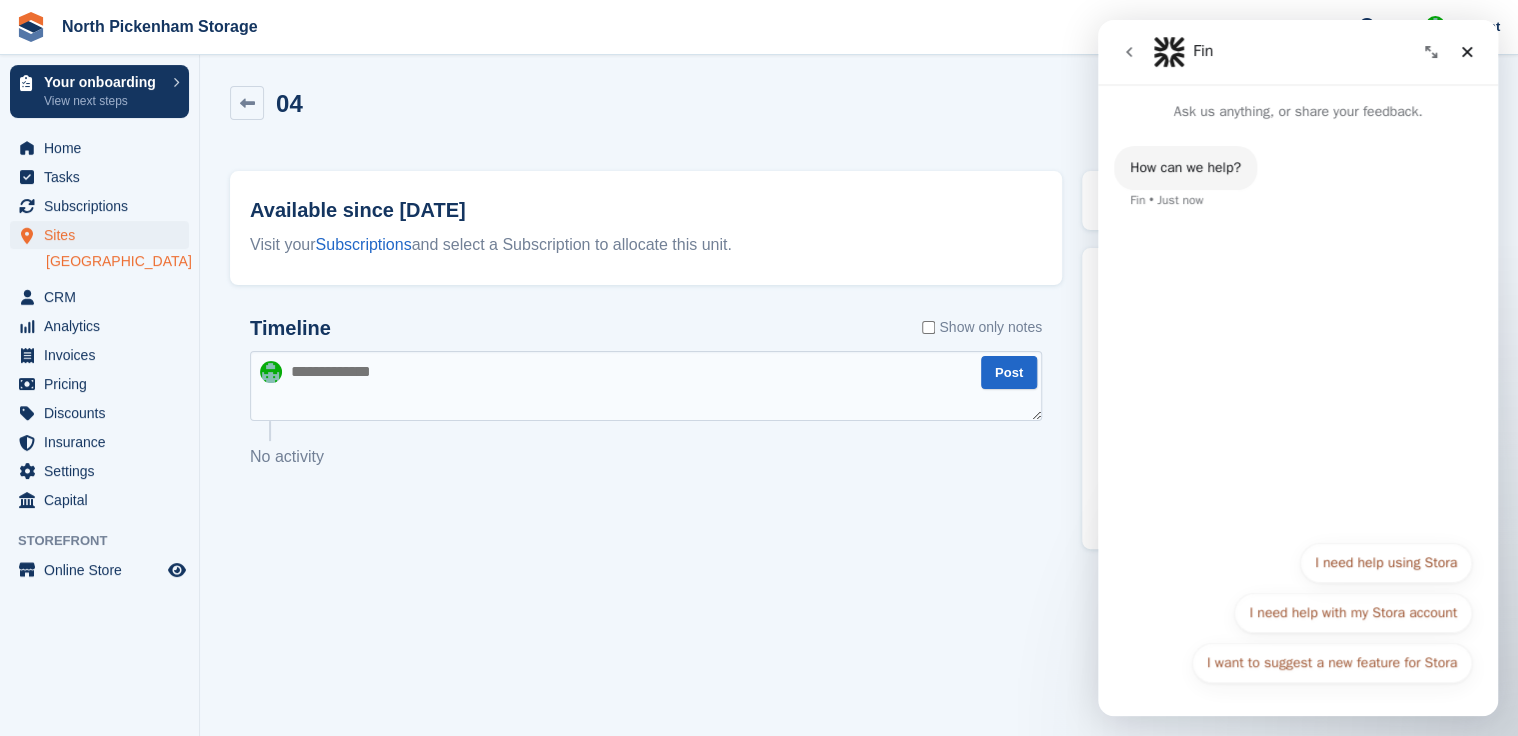 click on "I need help using Stora" at bounding box center (1386, 563) 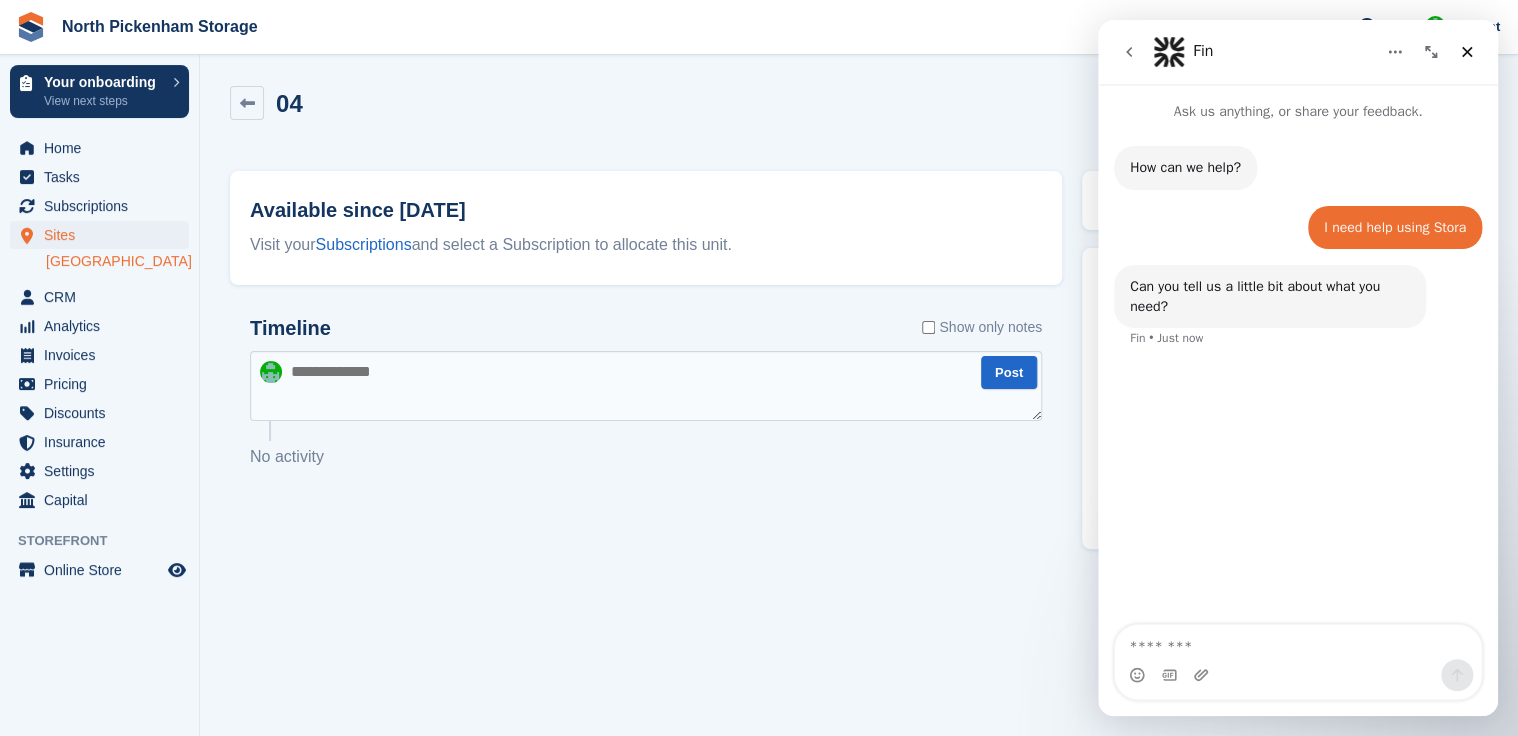 click at bounding box center (1298, 675) 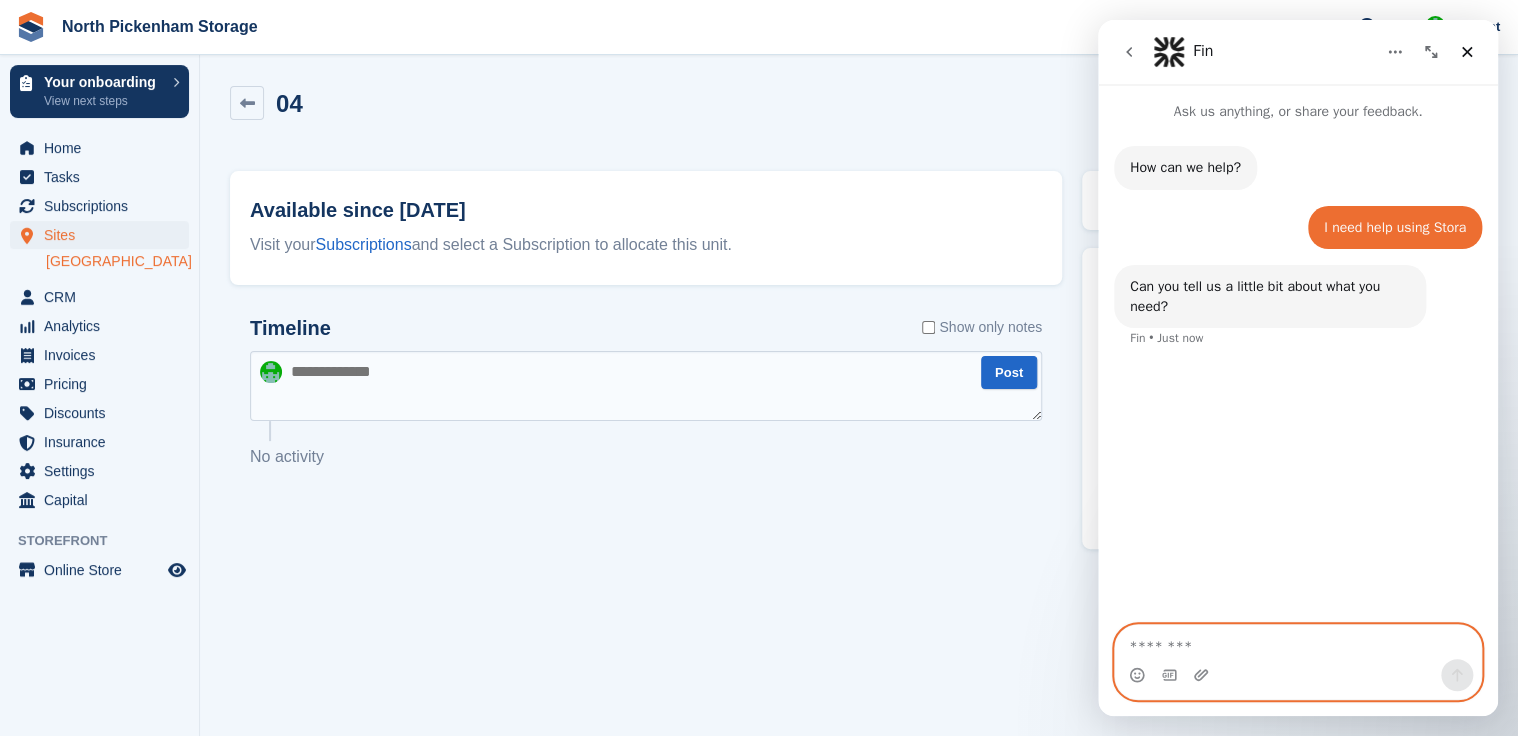 click at bounding box center [1298, 642] 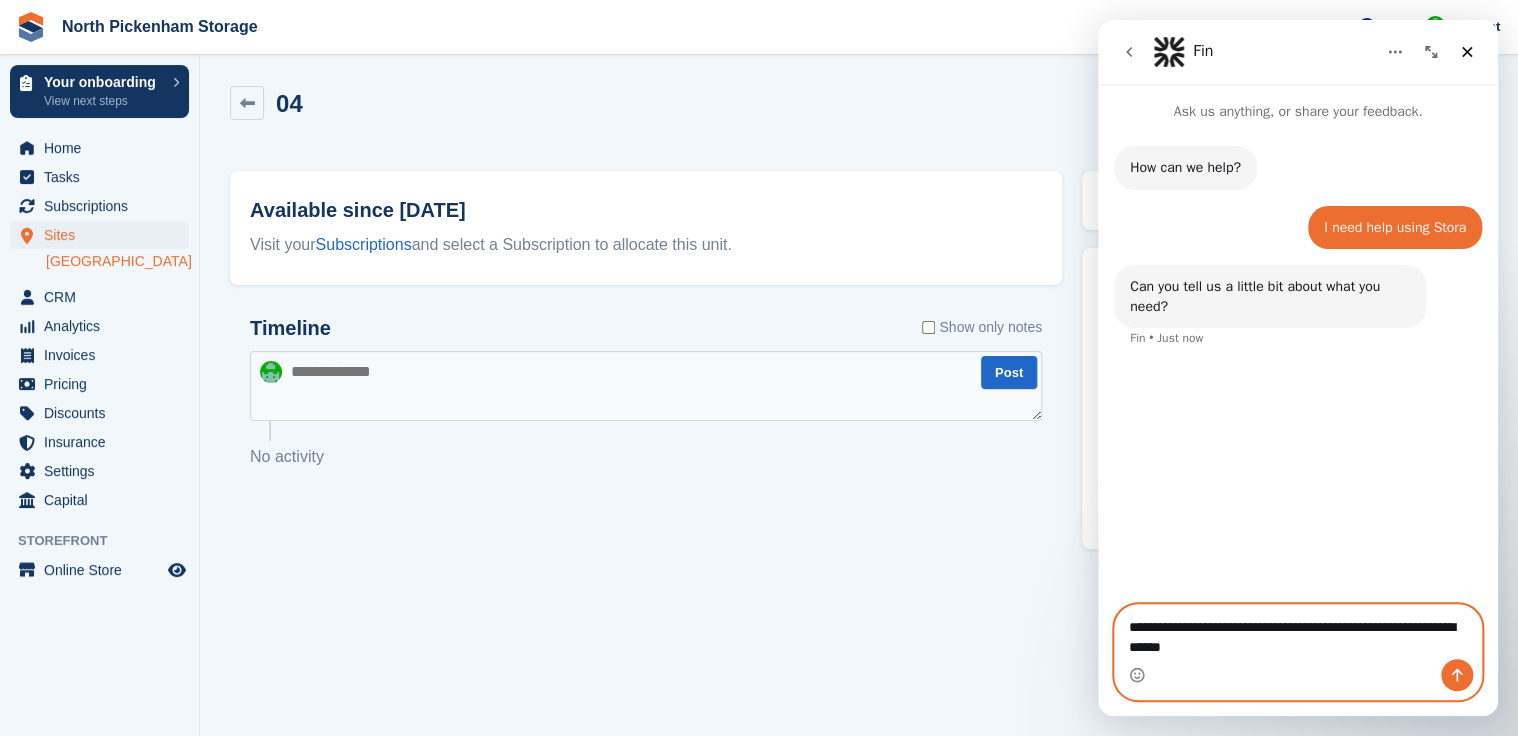 click on "**********" at bounding box center (1298, 632) 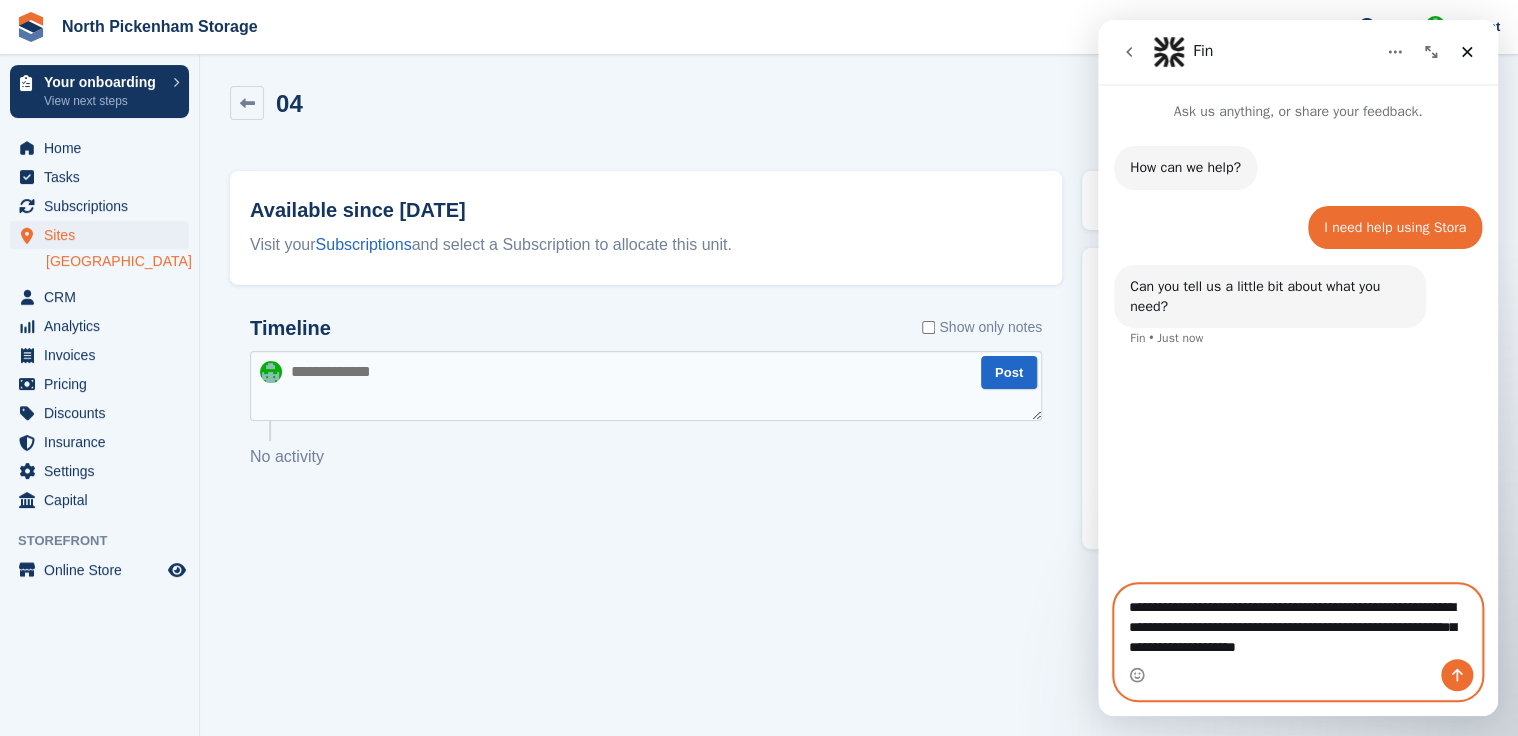 type on "**********" 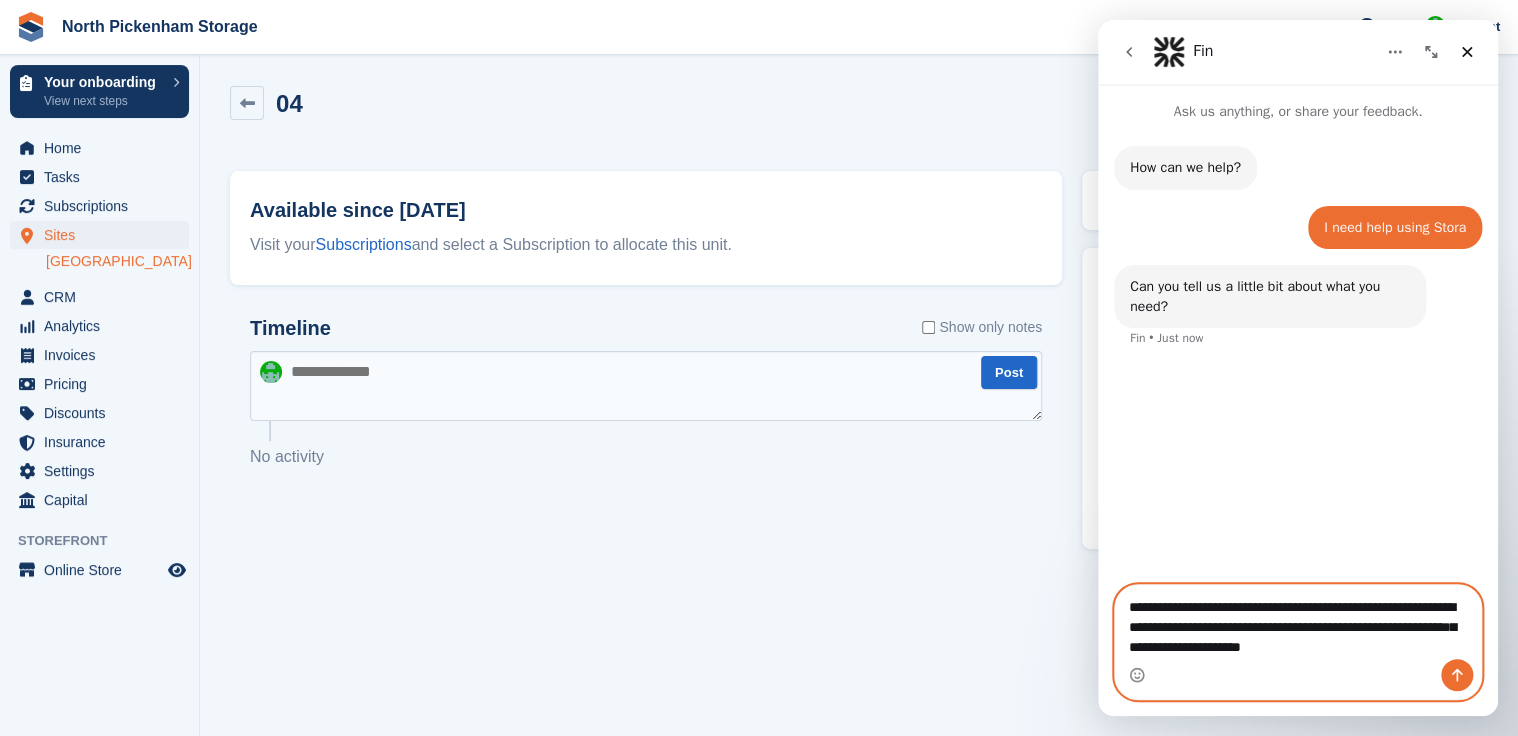 type 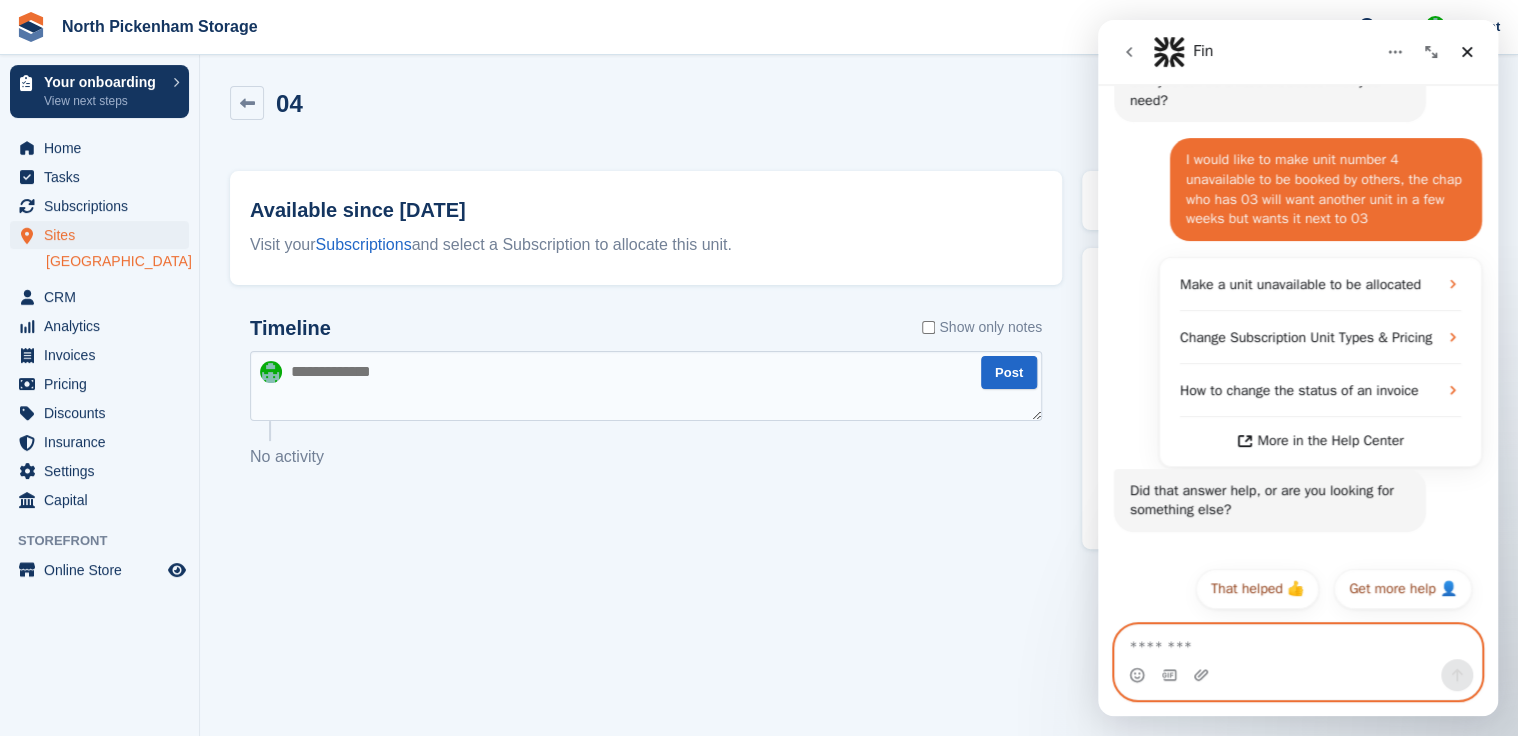 scroll, scrollTop: 225, scrollLeft: 0, axis: vertical 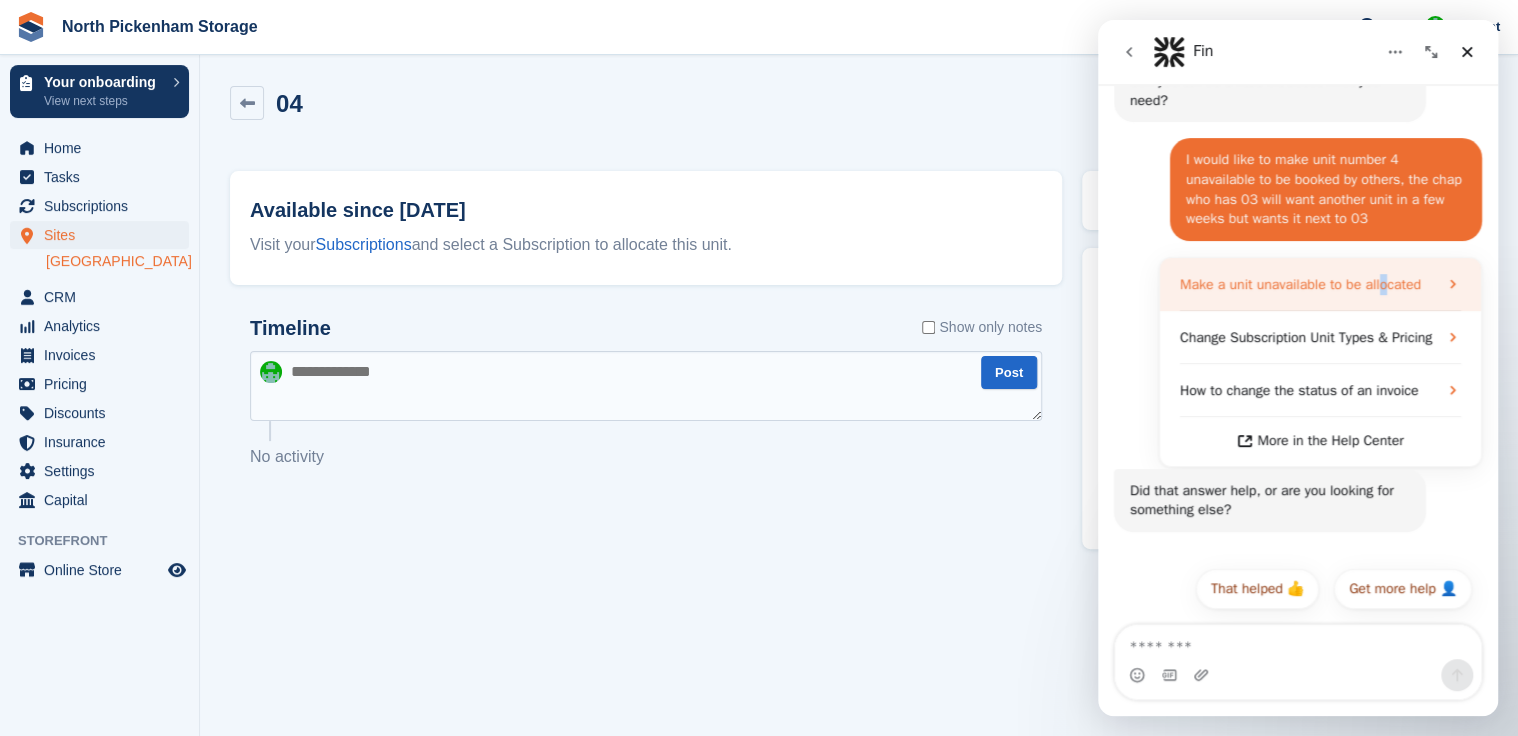 click on "Make a unit unavailable to be allocated" at bounding box center [1300, 284] 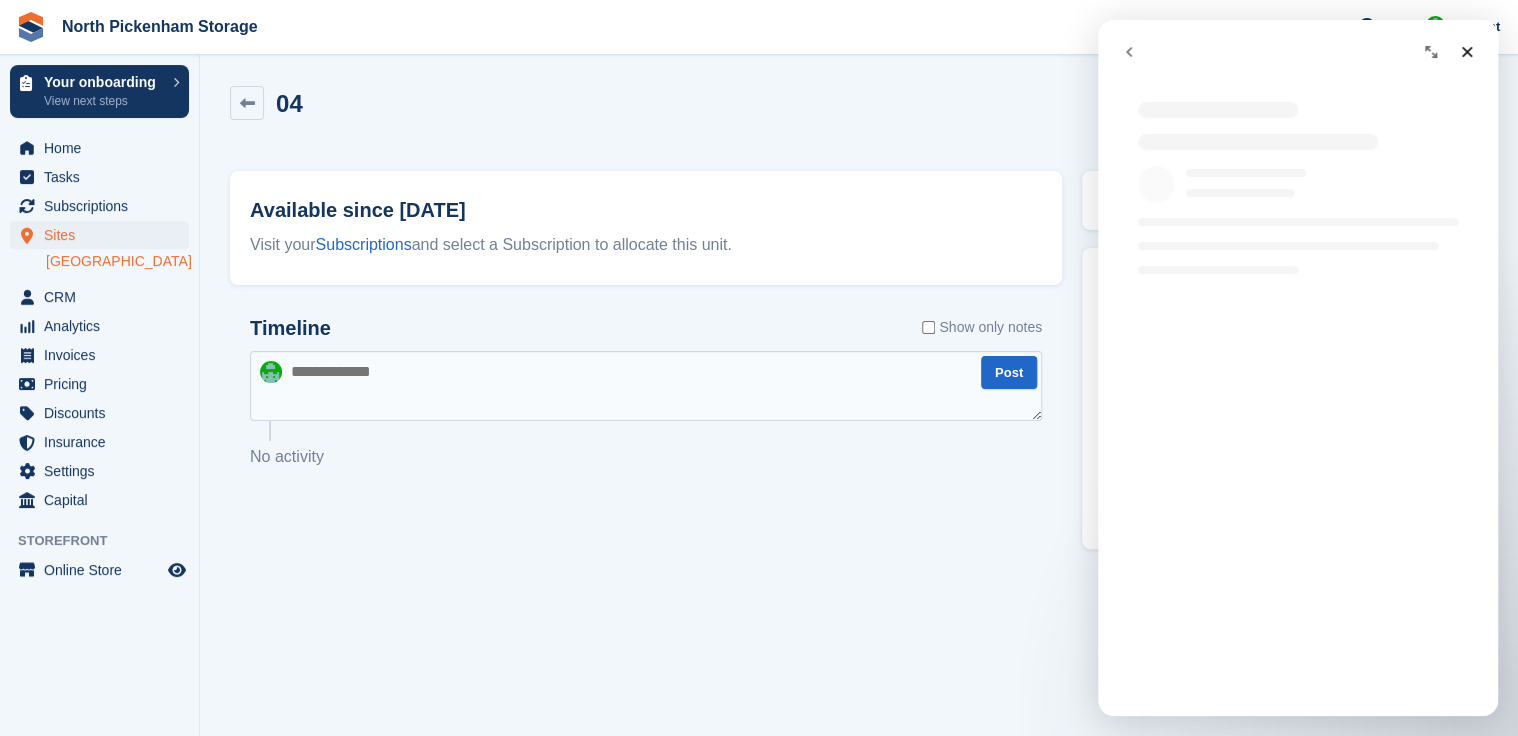 scroll, scrollTop: 0, scrollLeft: 0, axis: both 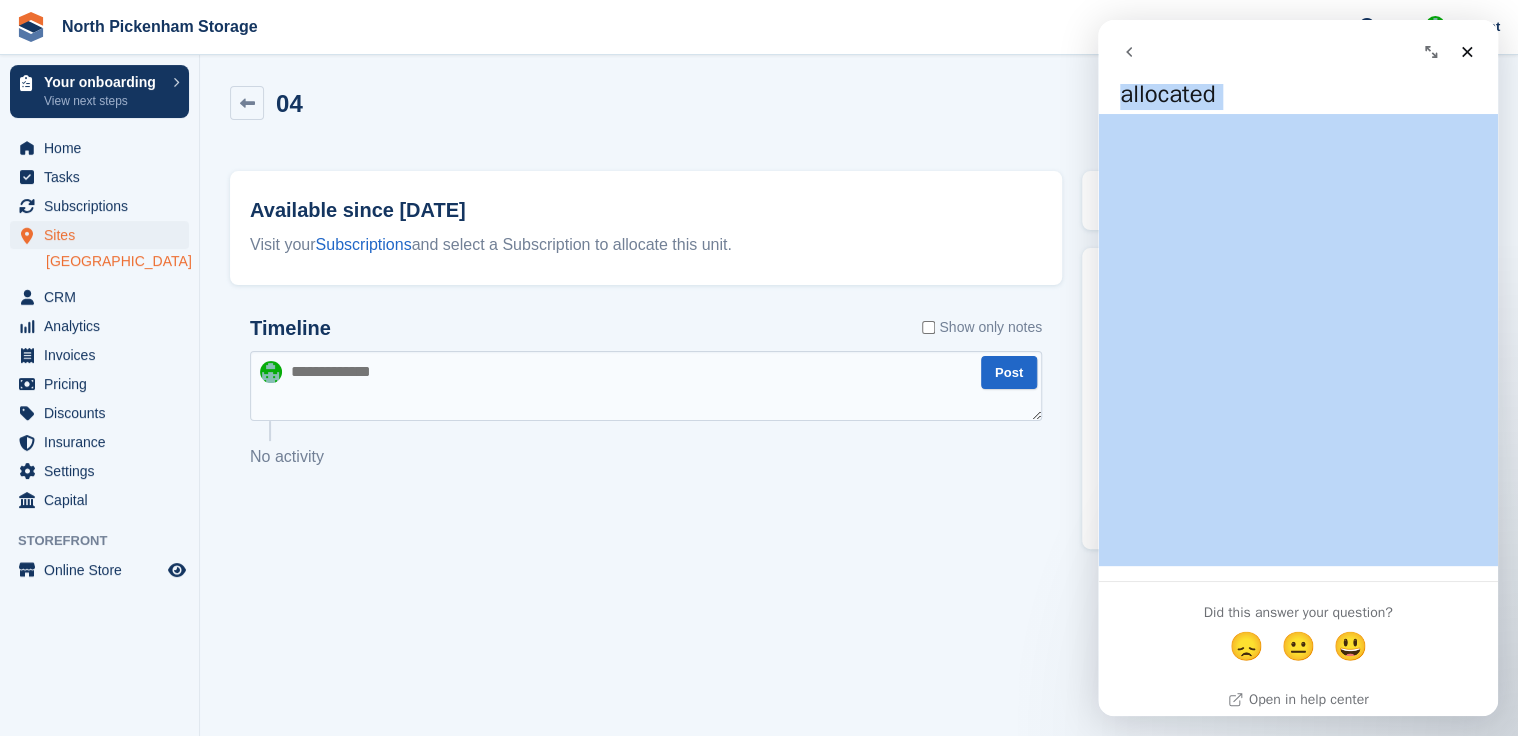drag, startPoint x: 1235, startPoint y: 33, endPoint x: 1310, endPoint y: 107, distance: 105.36128 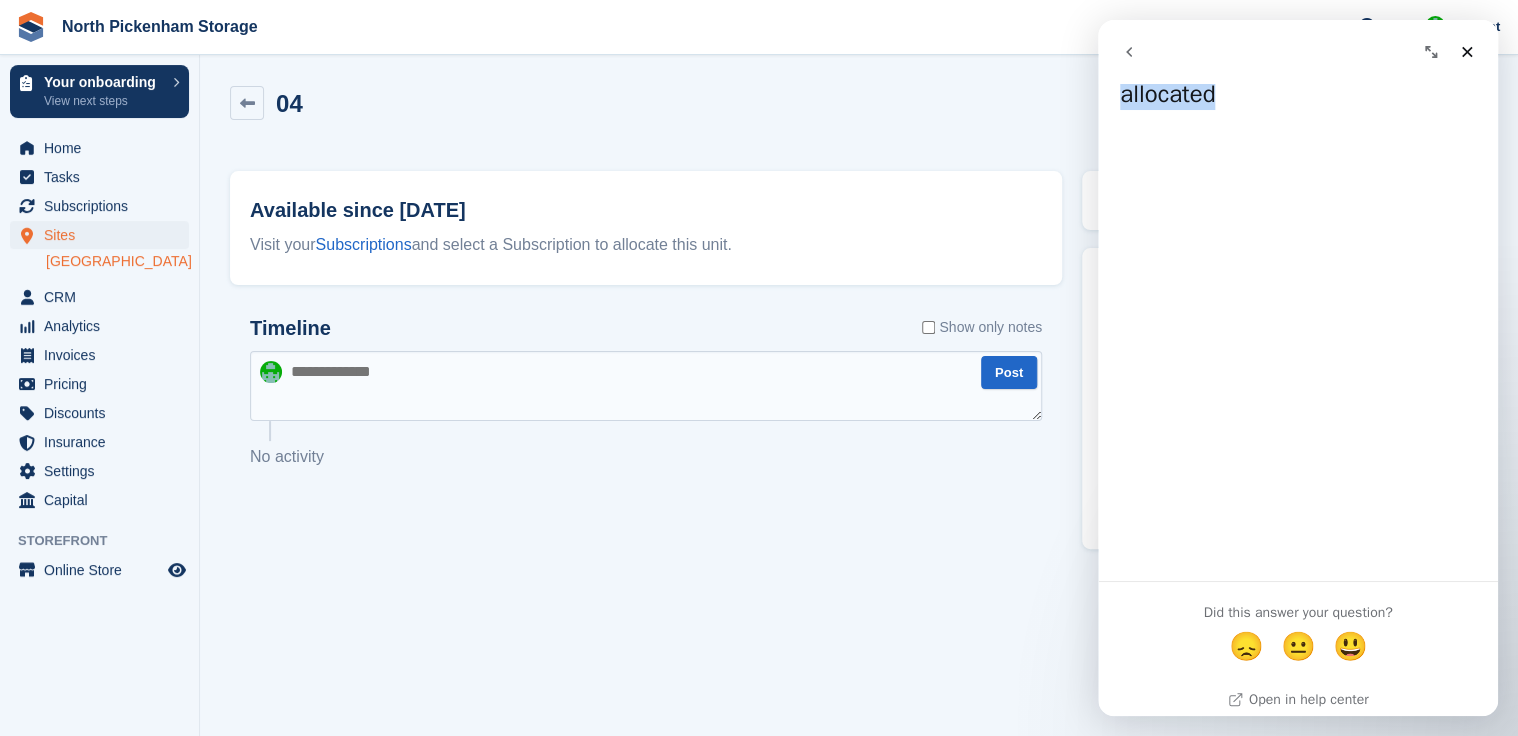 click 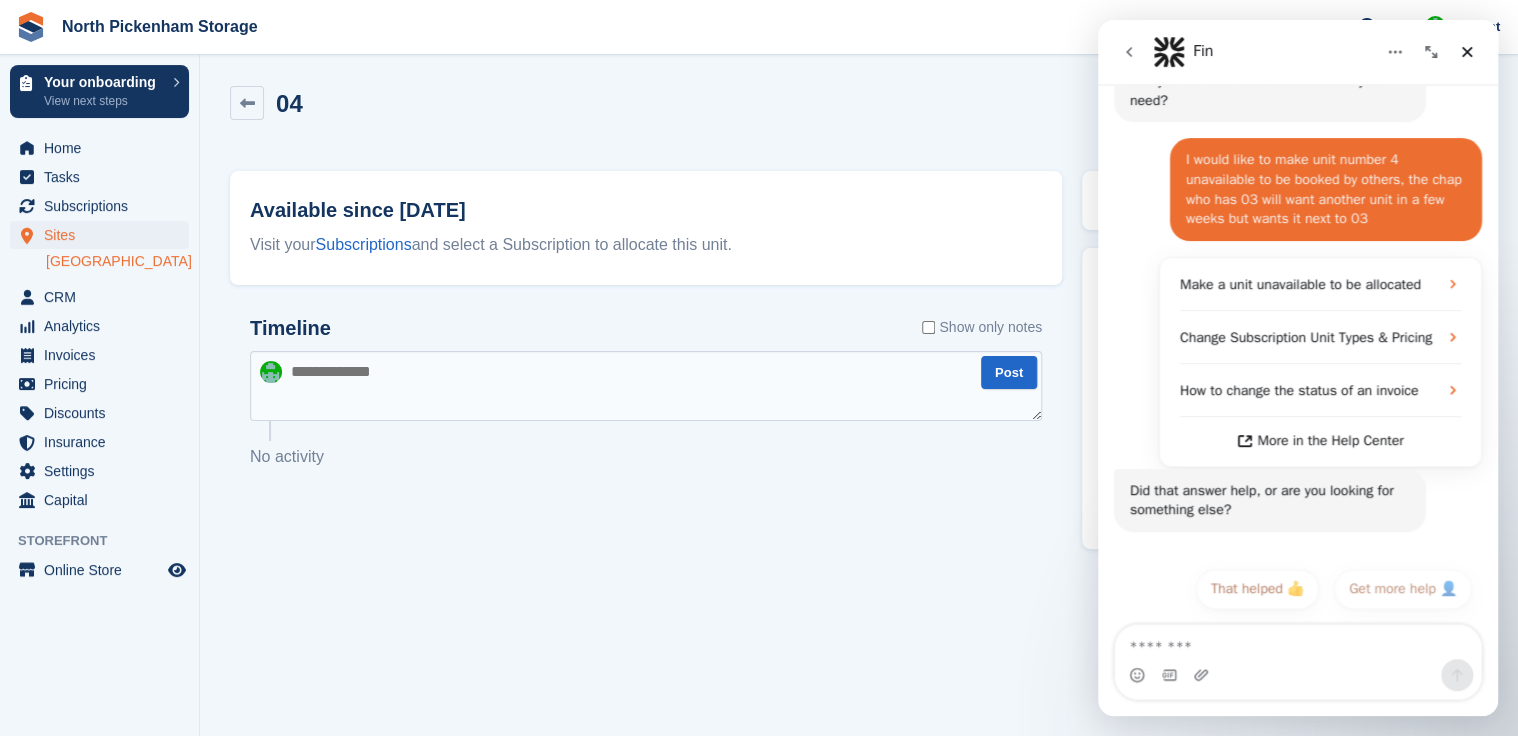 scroll, scrollTop: 225, scrollLeft: 0, axis: vertical 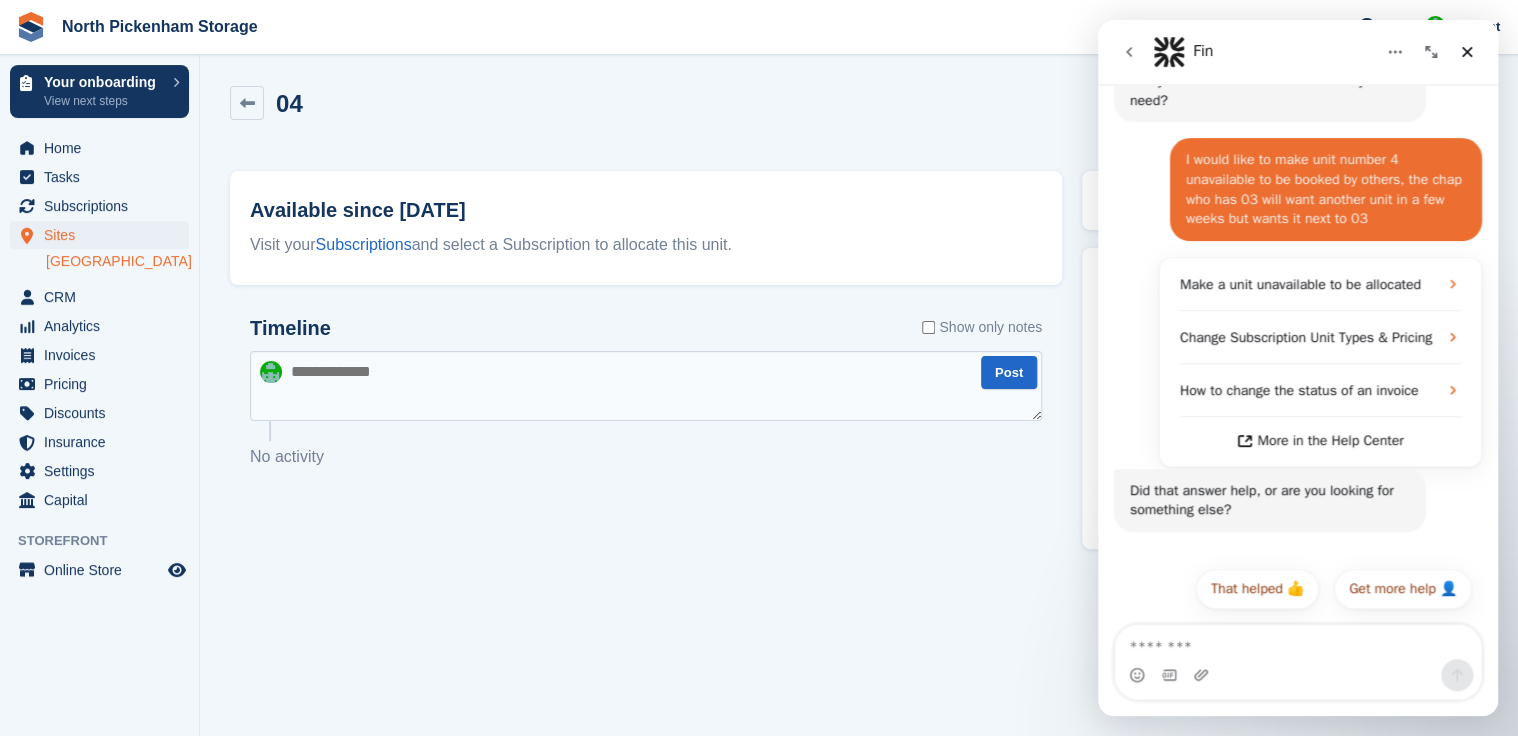 click 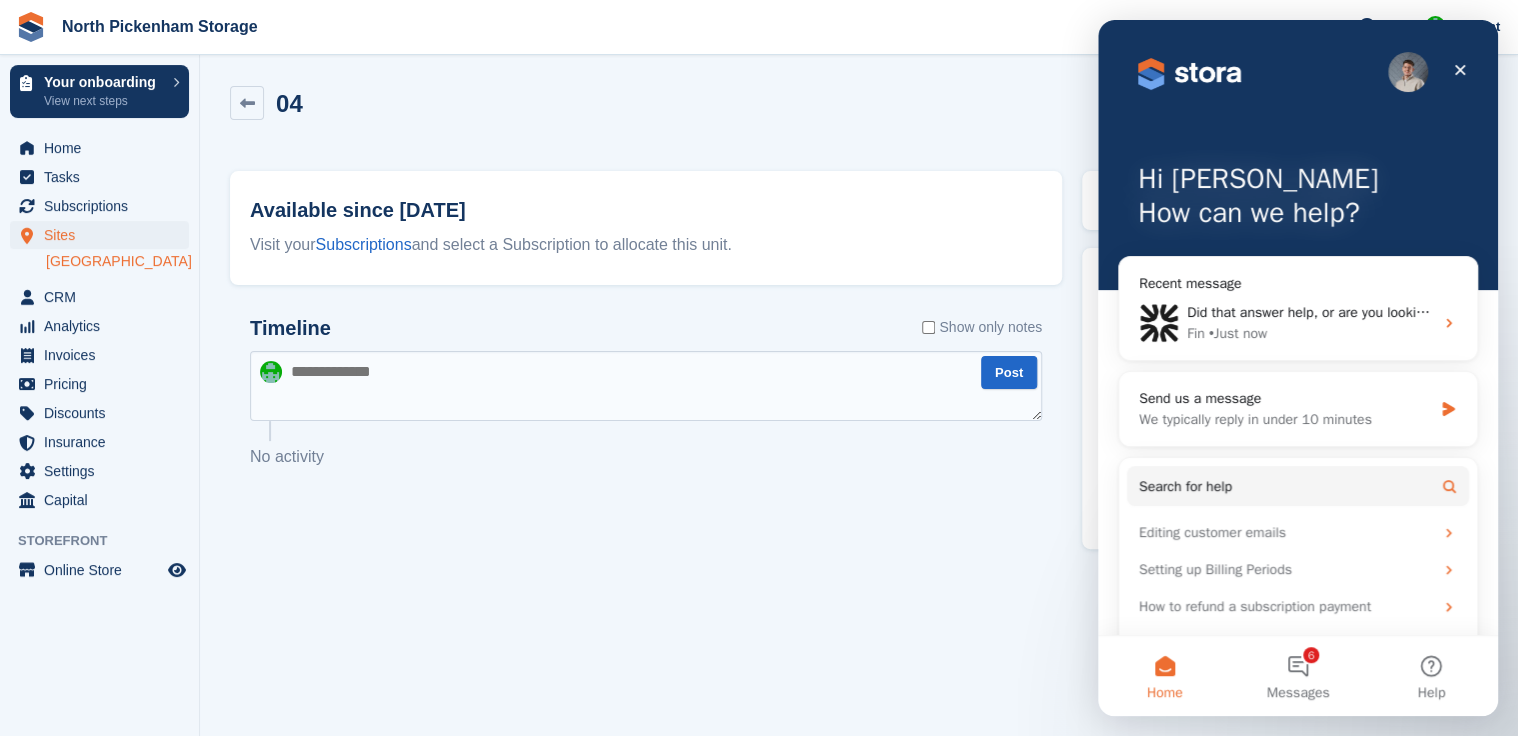 scroll, scrollTop: 0, scrollLeft: 0, axis: both 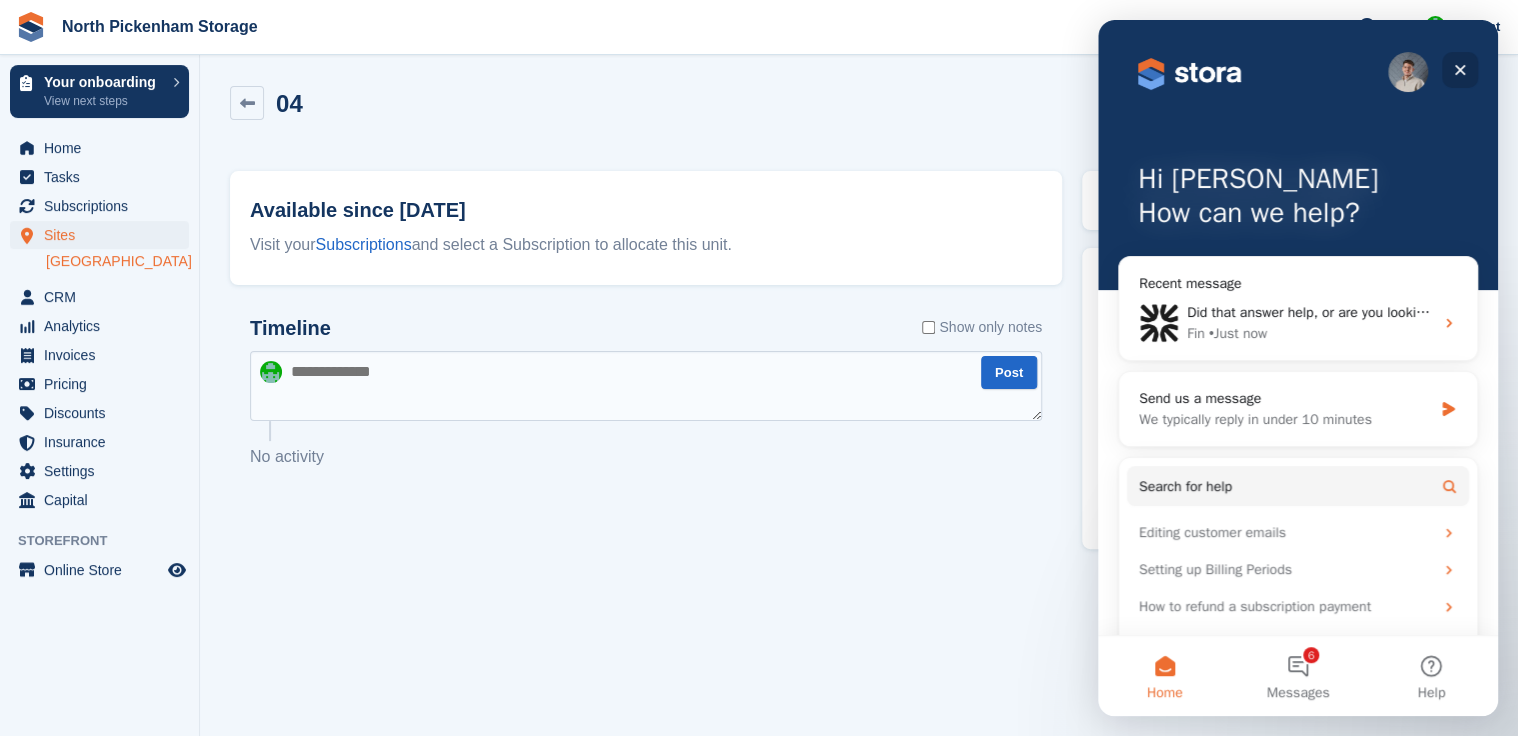 click 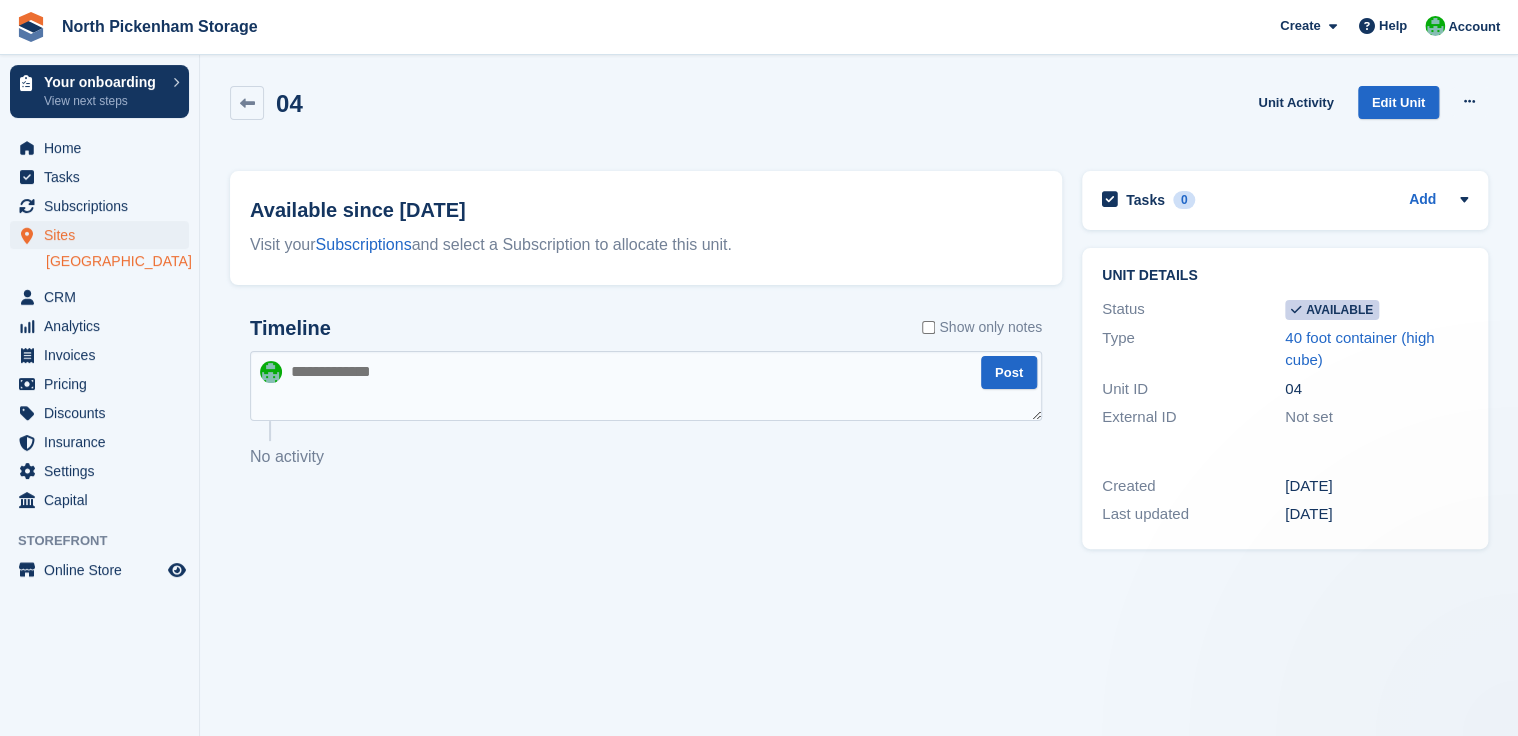 scroll, scrollTop: 0, scrollLeft: 0, axis: both 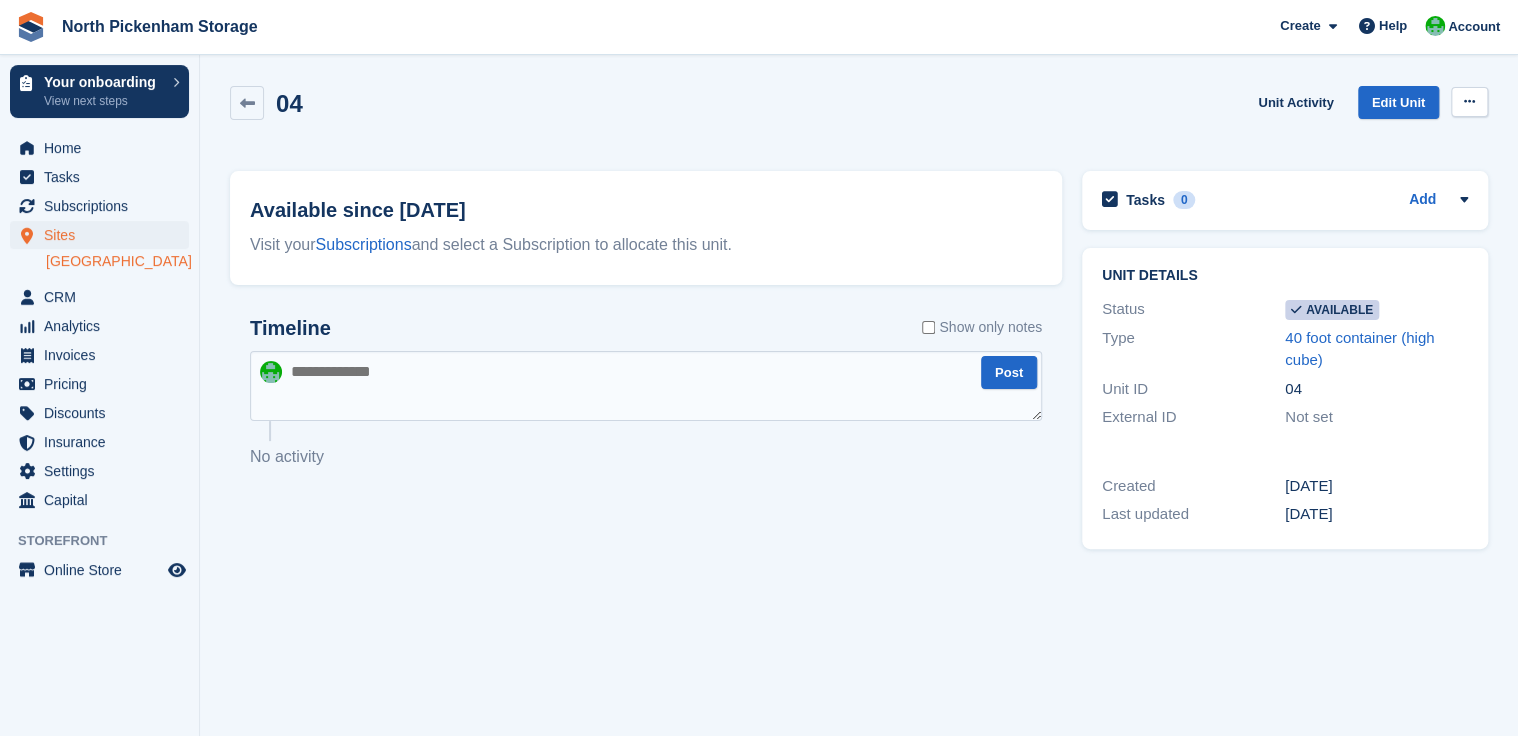 click at bounding box center [1469, 101] 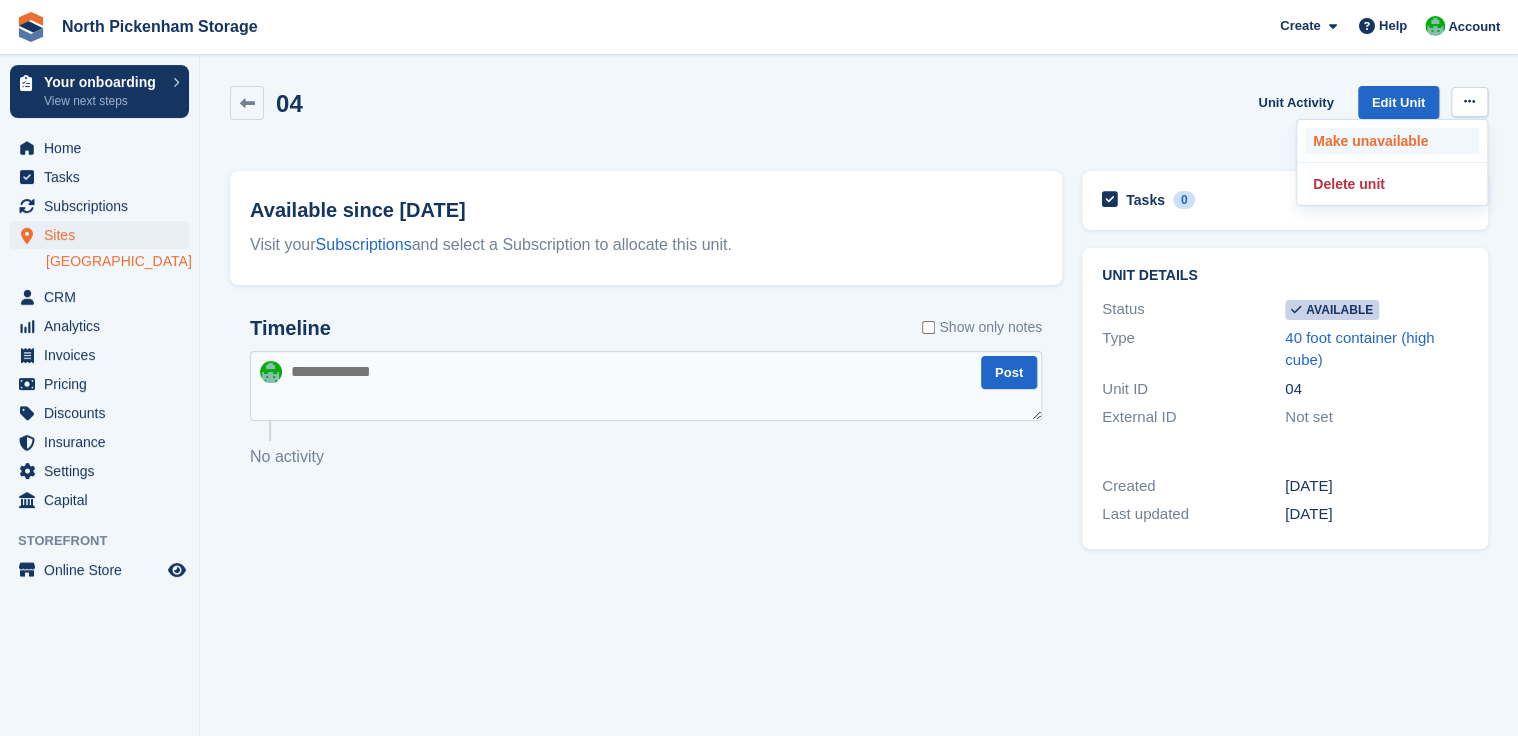 click on "Make unavailable" at bounding box center (1392, 141) 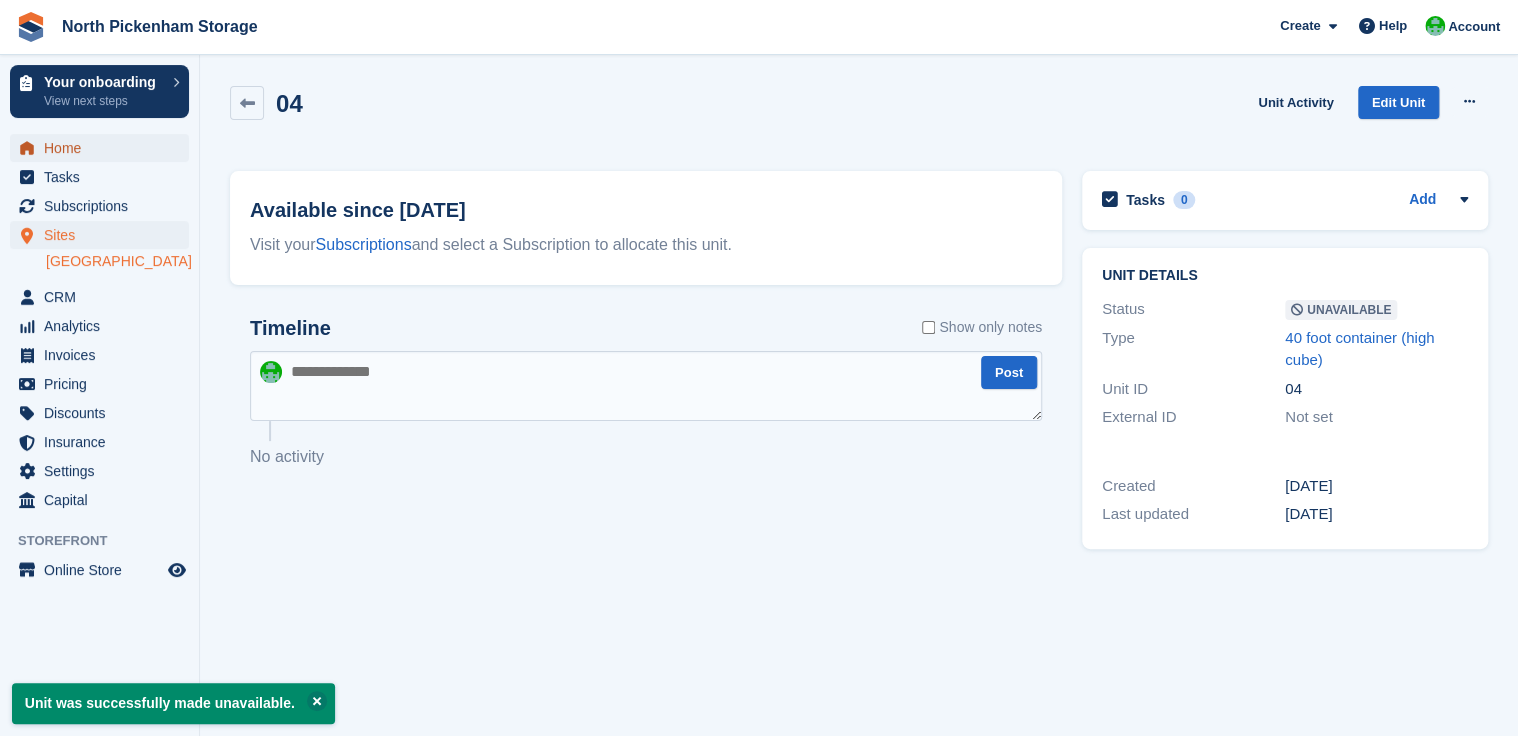 click on "Home" at bounding box center (104, 148) 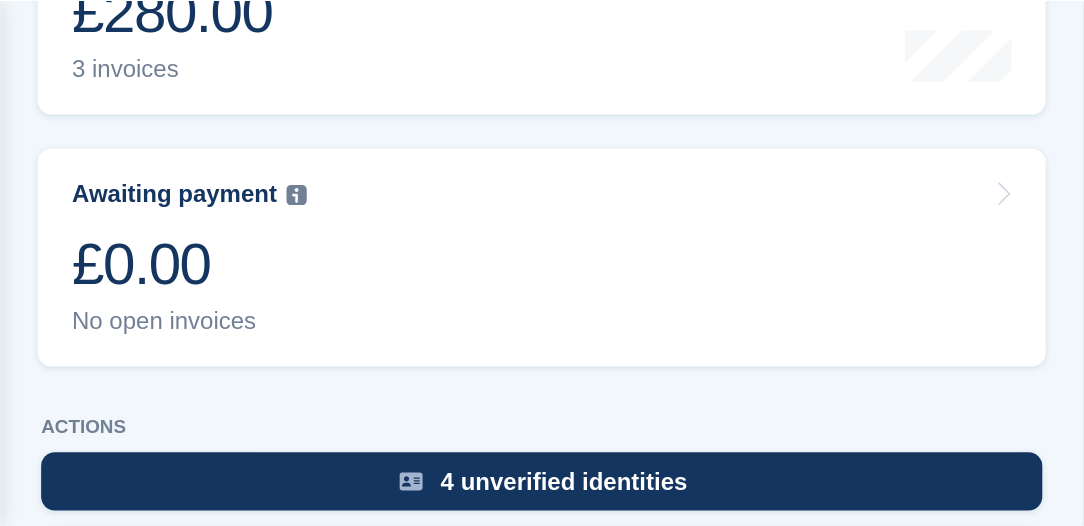 scroll, scrollTop: 709, scrollLeft: 0, axis: vertical 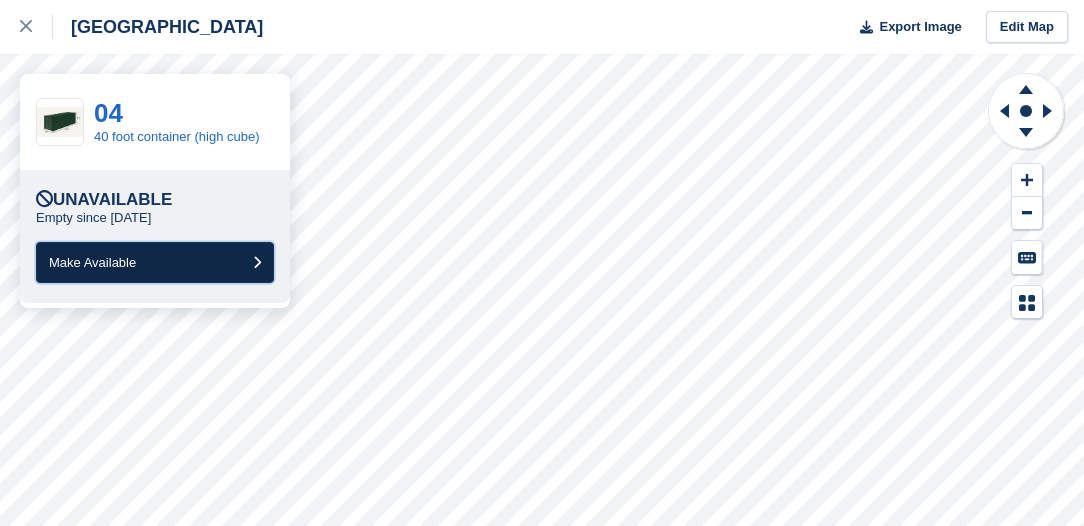 click on "Make Available" at bounding box center (155, 262) 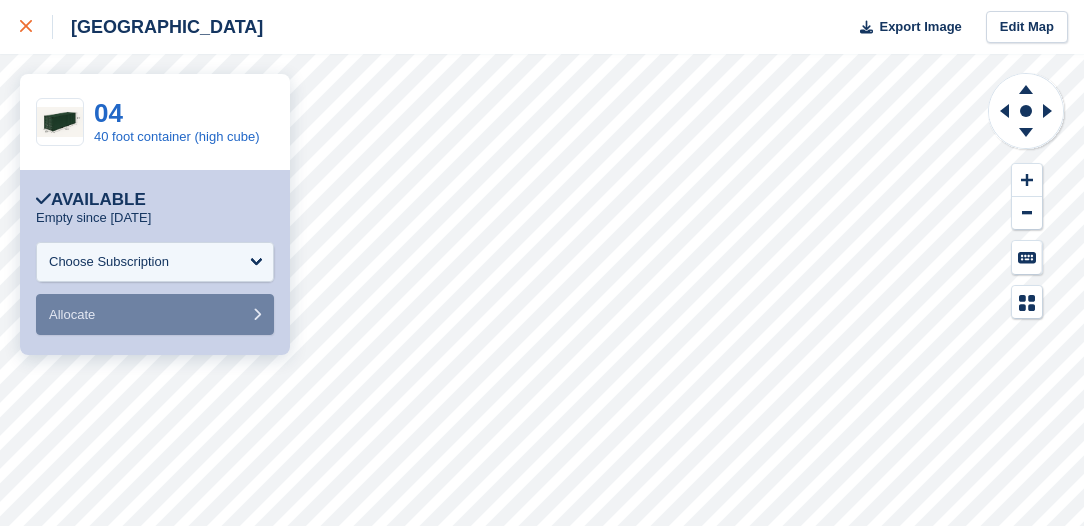click 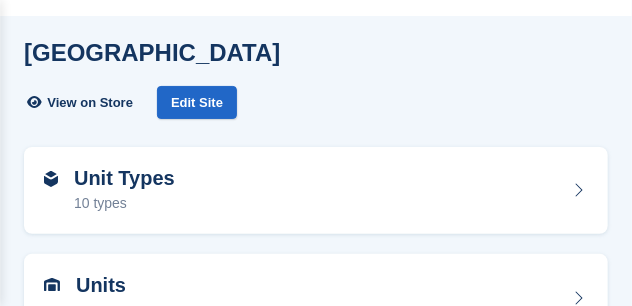 scroll, scrollTop: 0, scrollLeft: 0, axis: both 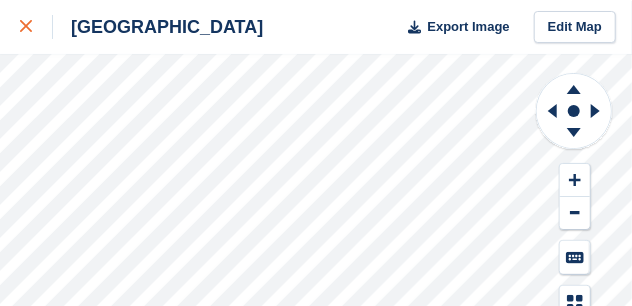 click 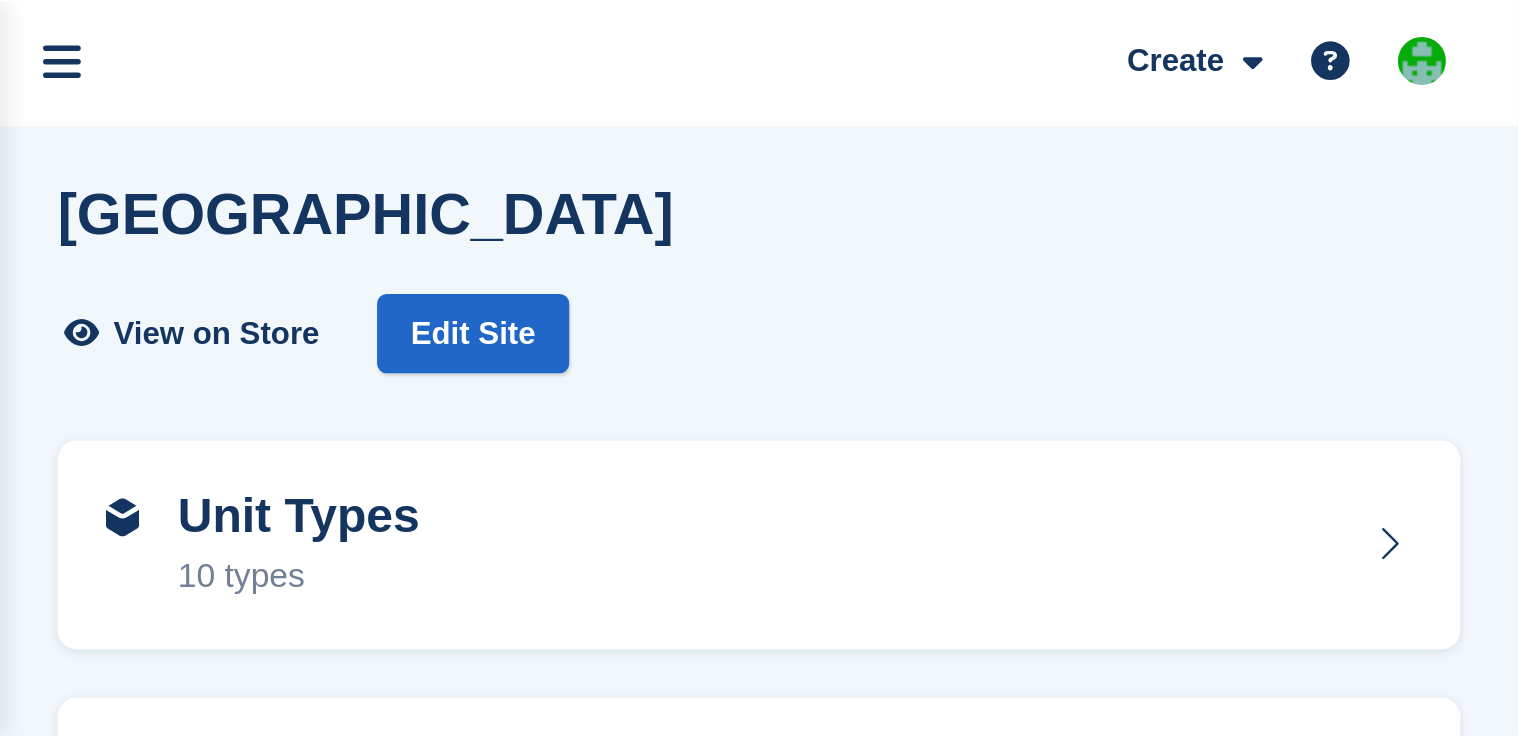 scroll, scrollTop: 0, scrollLeft: 0, axis: both 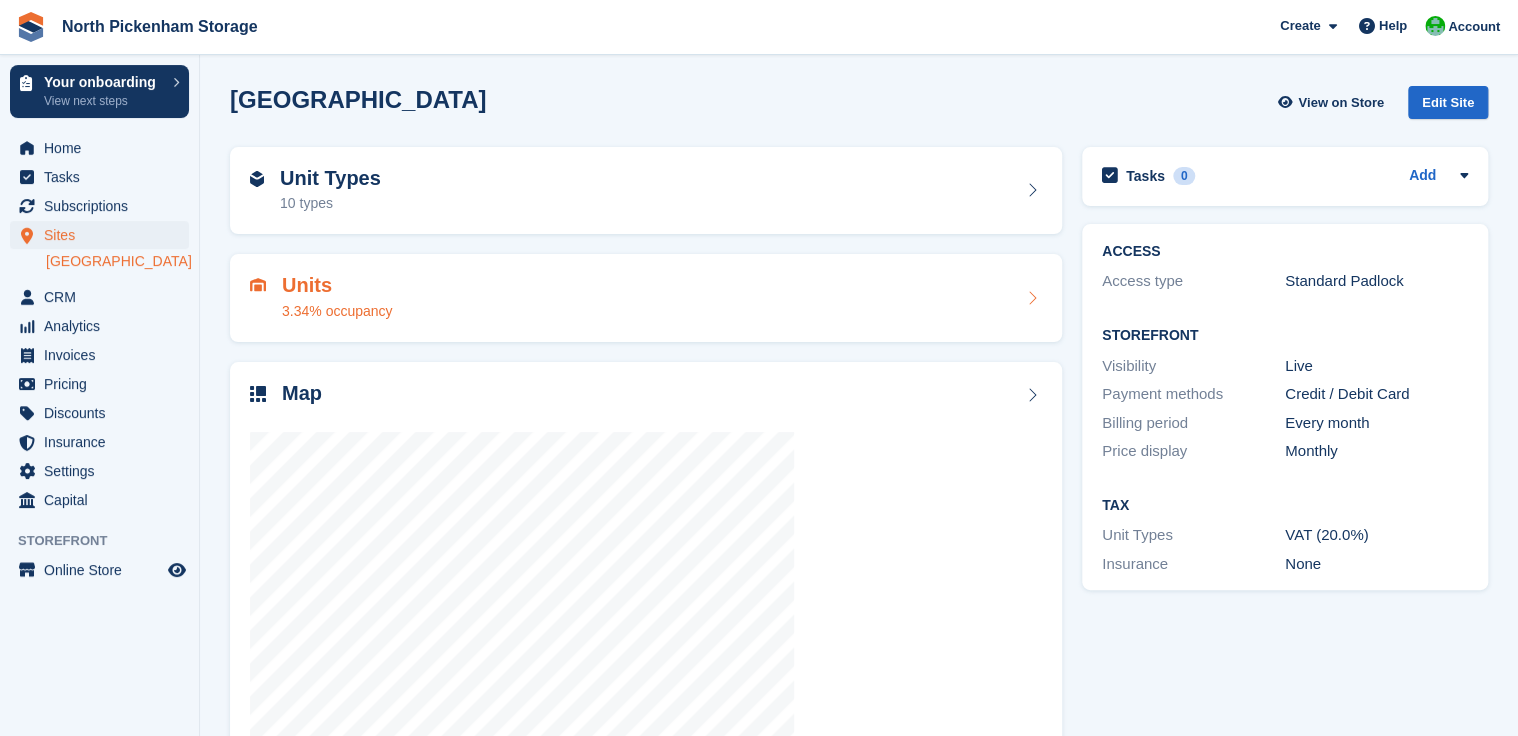 click on "3.34% occupancy" at bounding box center [337, 311] 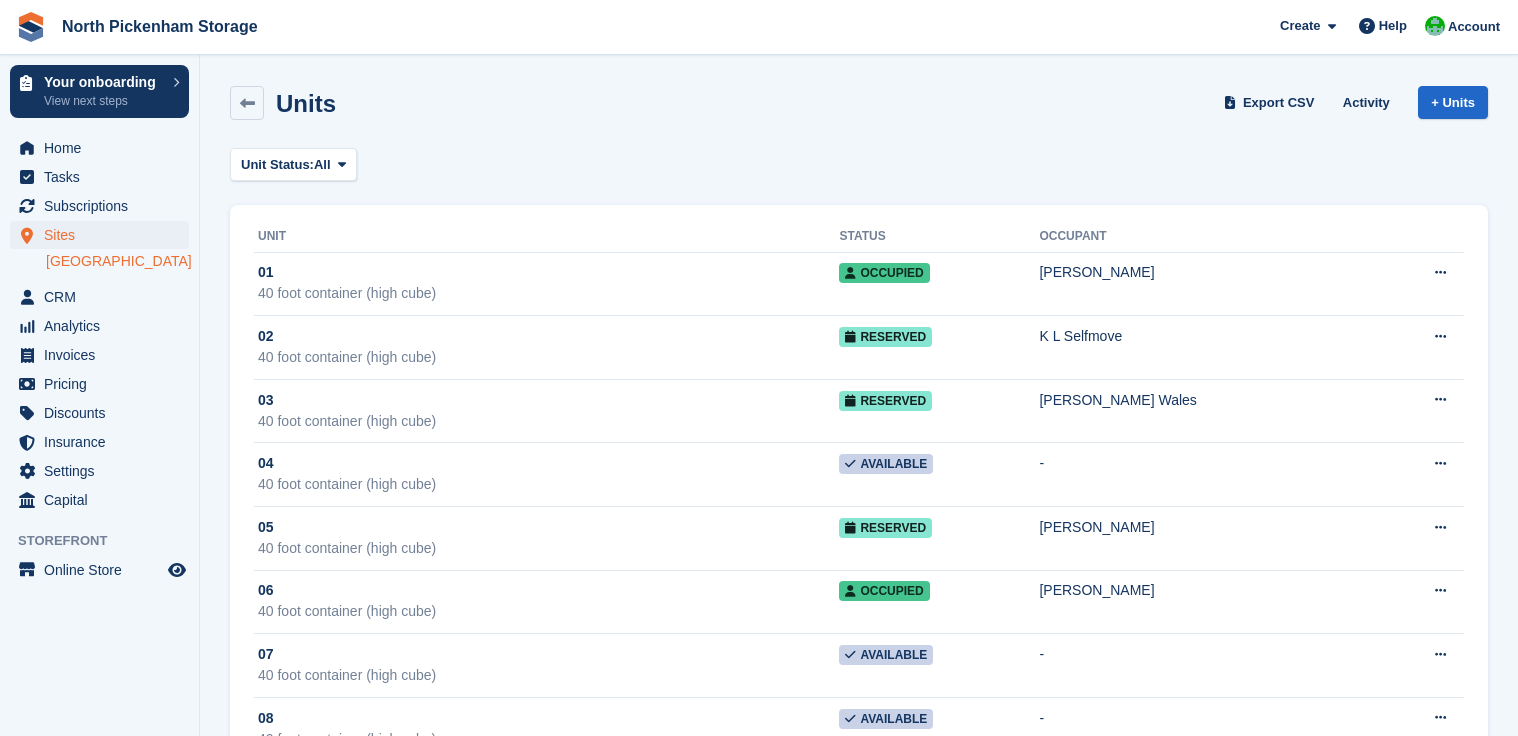 scroll, scrollTop: 0, scrollLeft: 0, axis: both 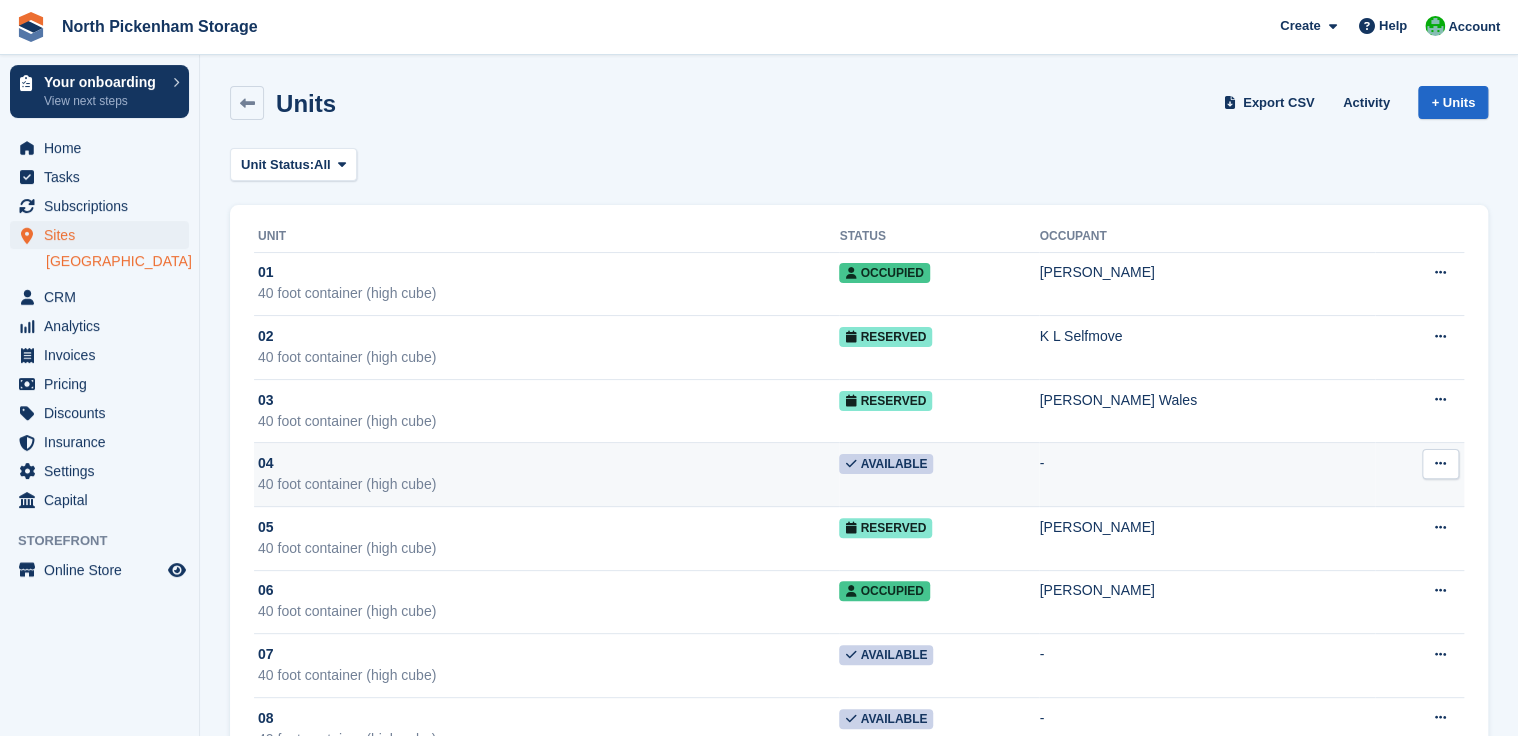 click at bounding box center (1440, 463) 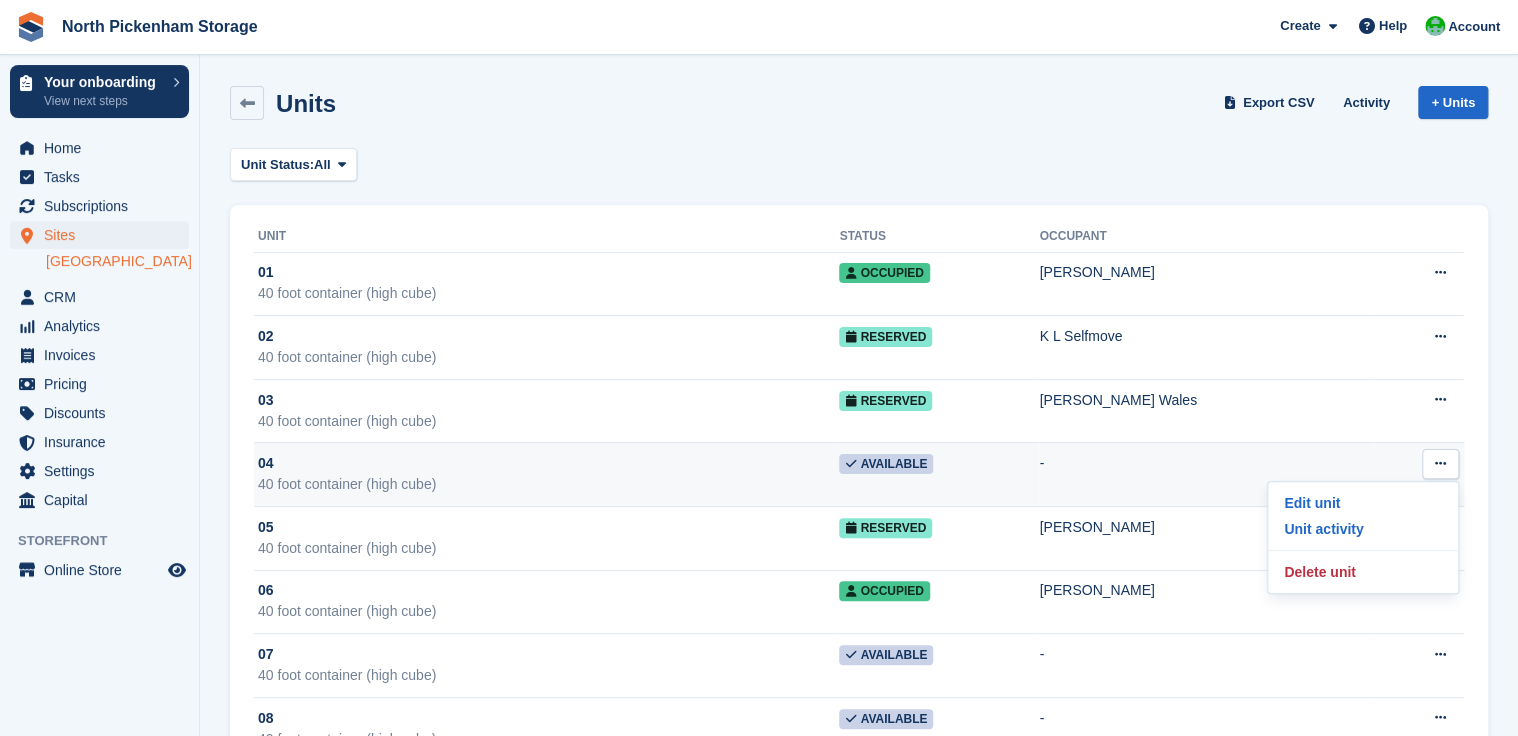 click on "04" at bounding box center (548, 463) 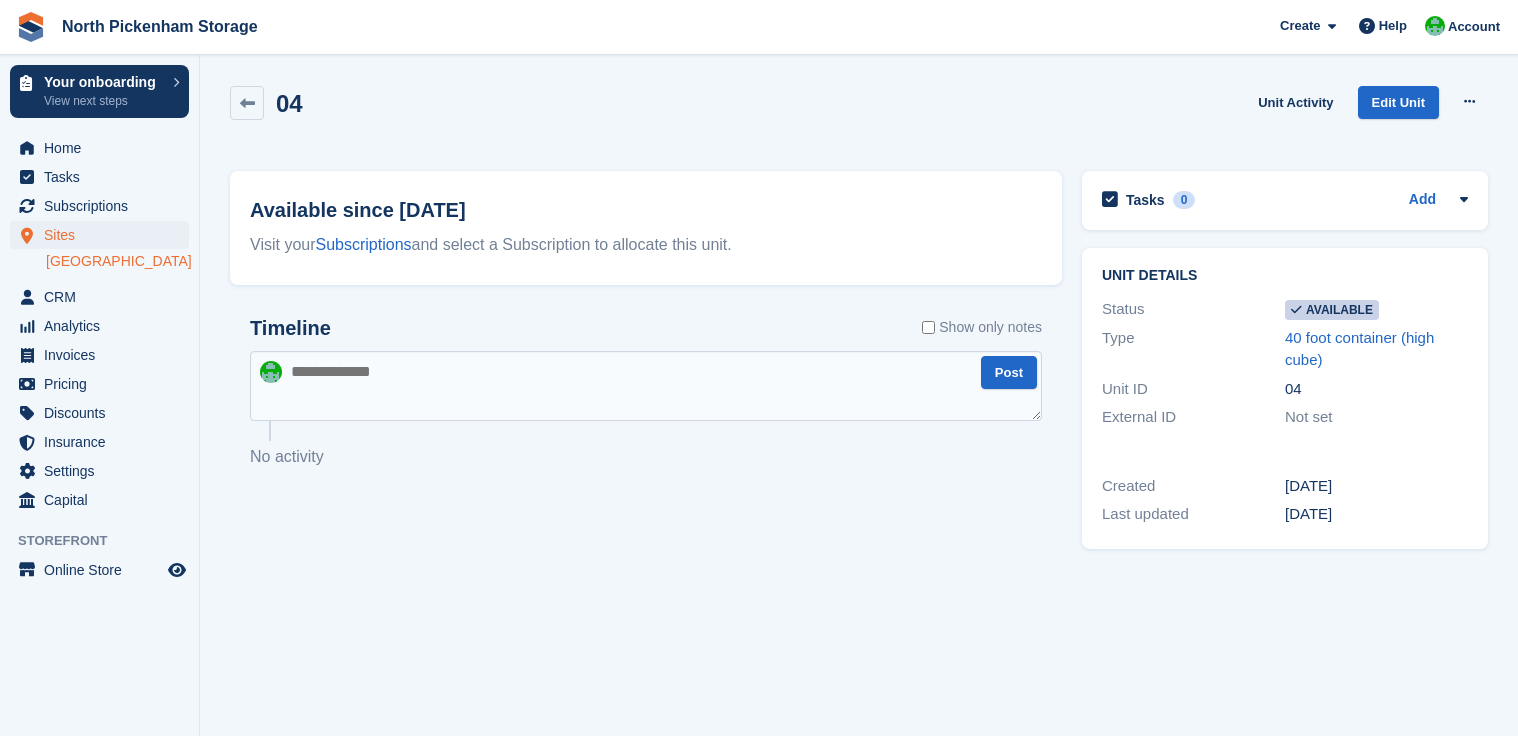 scroll, scrollTop: 0, scrollLeft: 0, axis: both 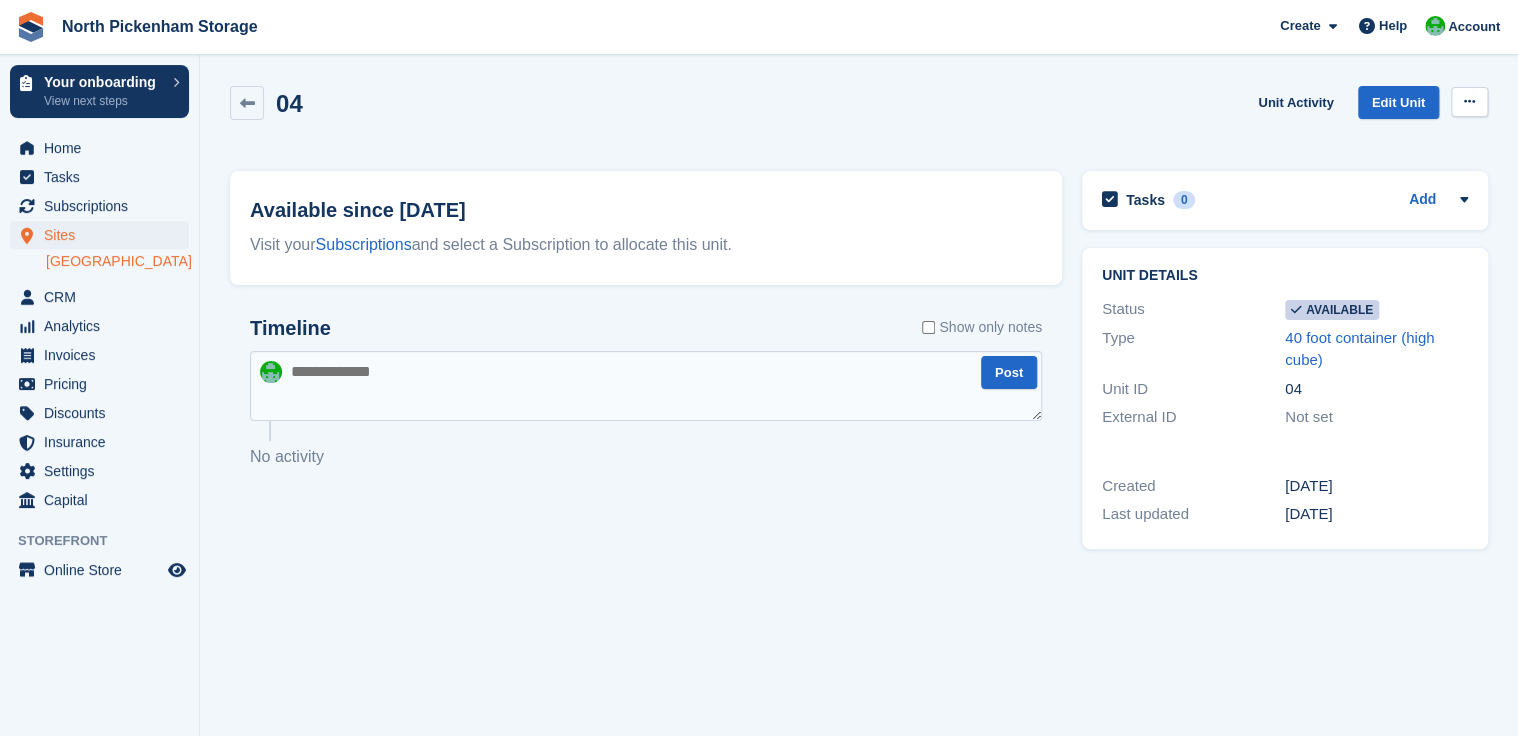 click at bounding box center (1469, 102) 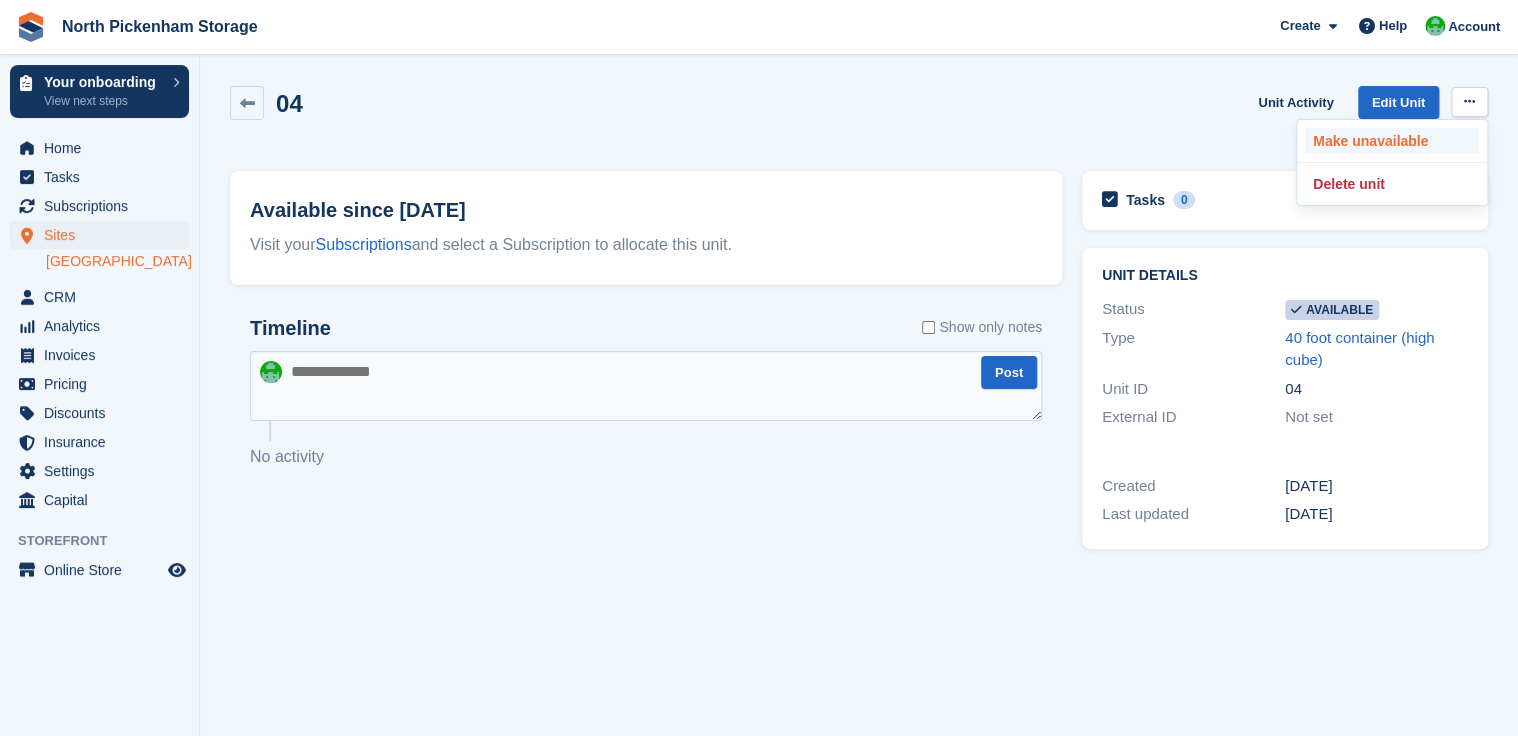 click on "Make unavailable" at bounding box center [1392, 141] 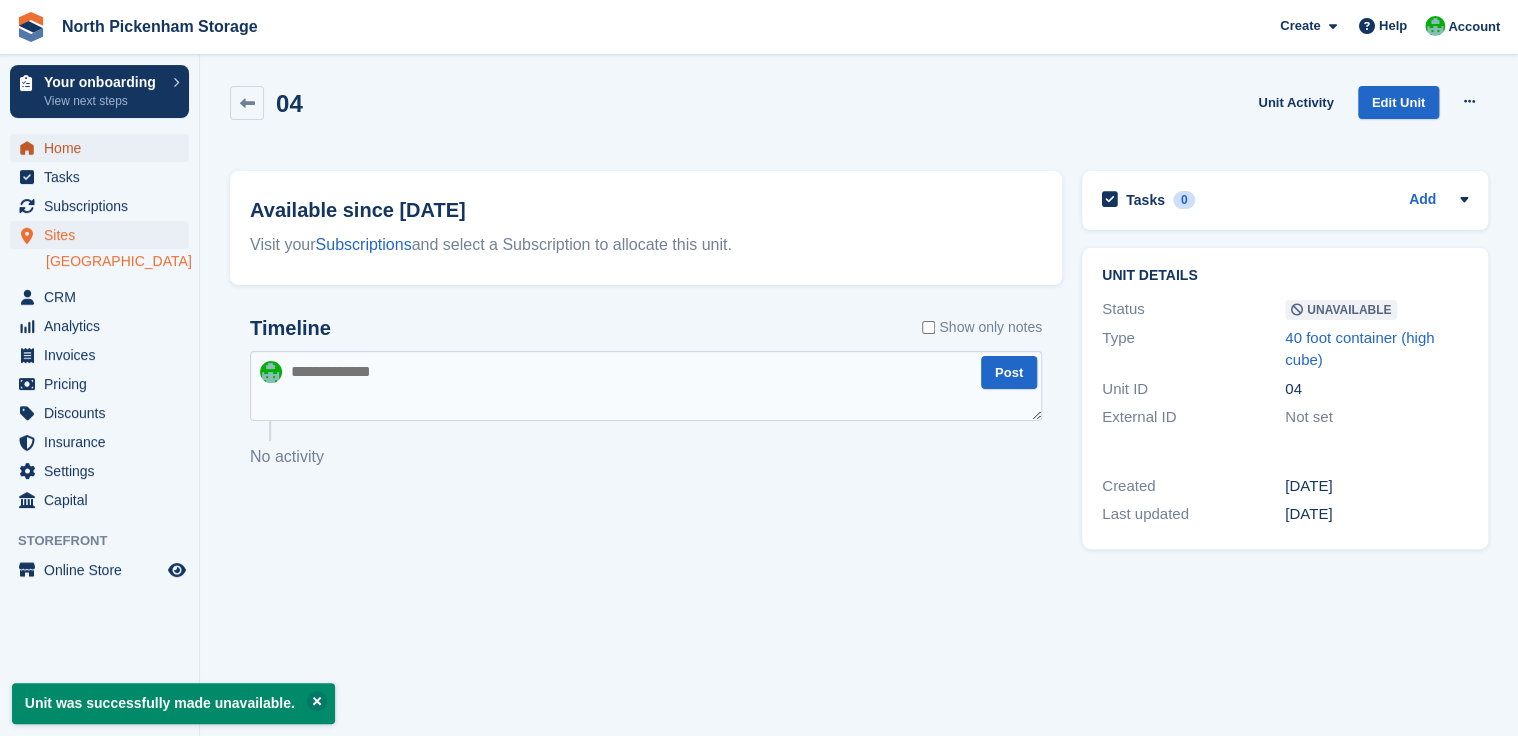 click on "Home" at bounding box center (104, 148) 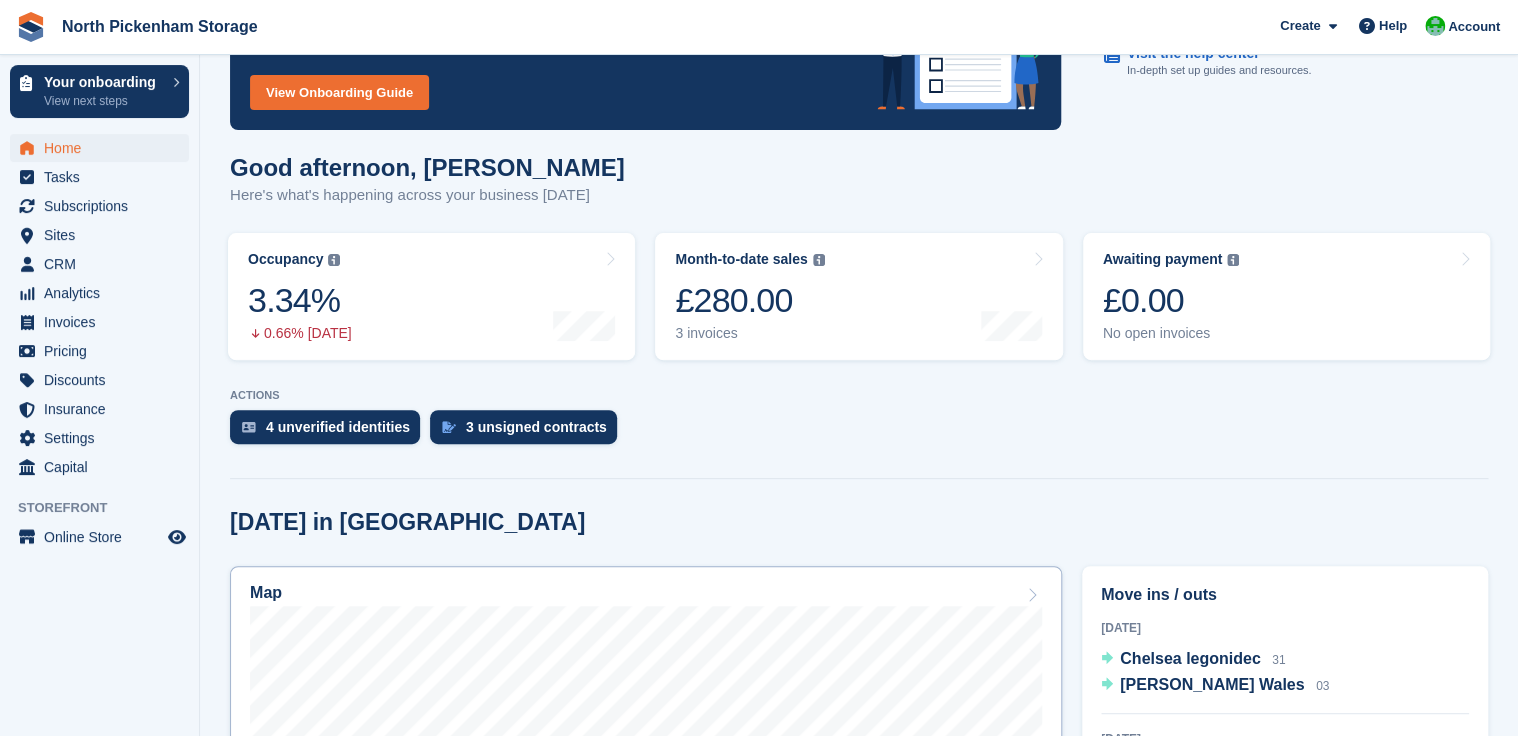 scroll, scrollTop: 376, scrollLeft: 0, axis: vertical 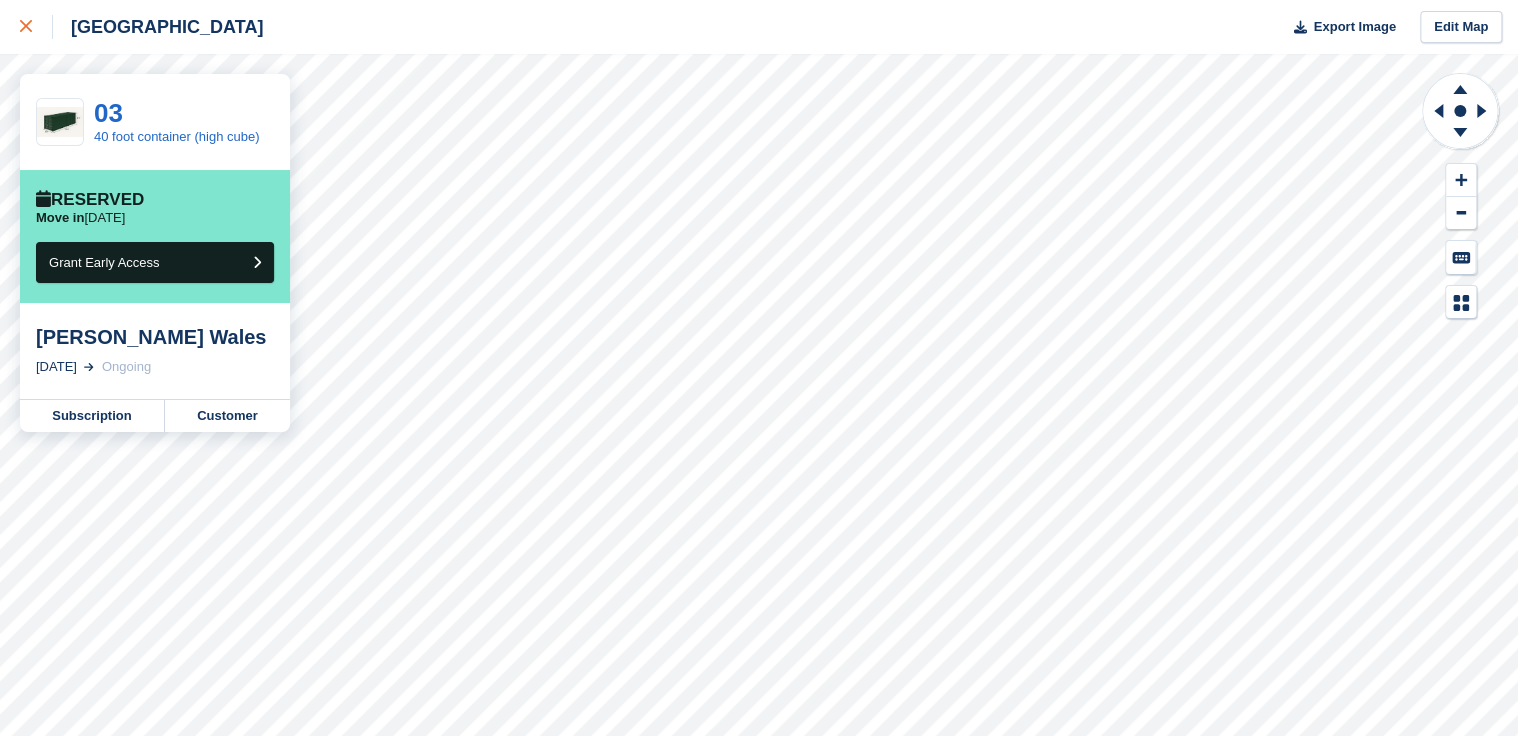 click 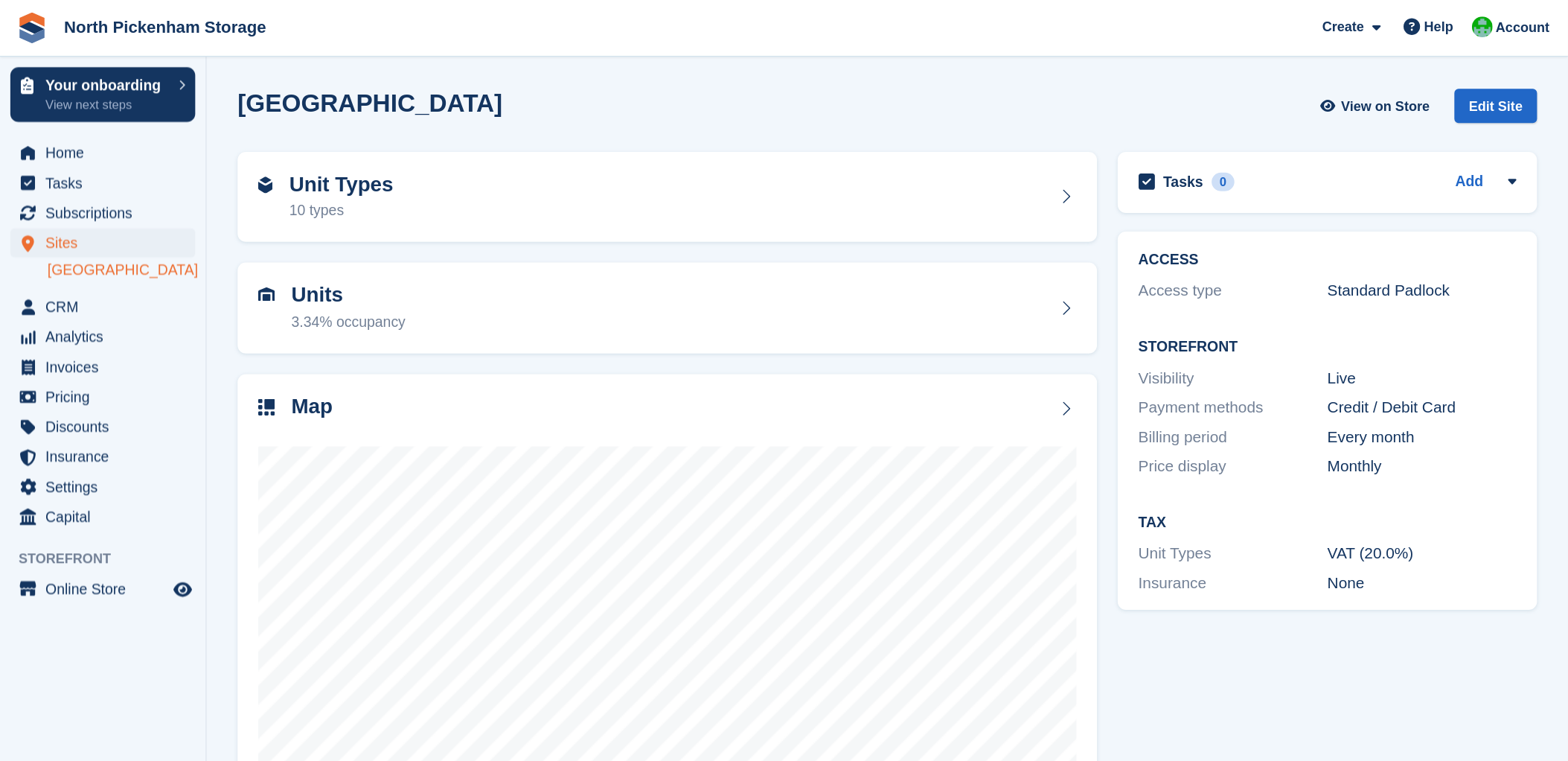 scroll, scrollTop: 0, scrollLeft: 0, axis: both 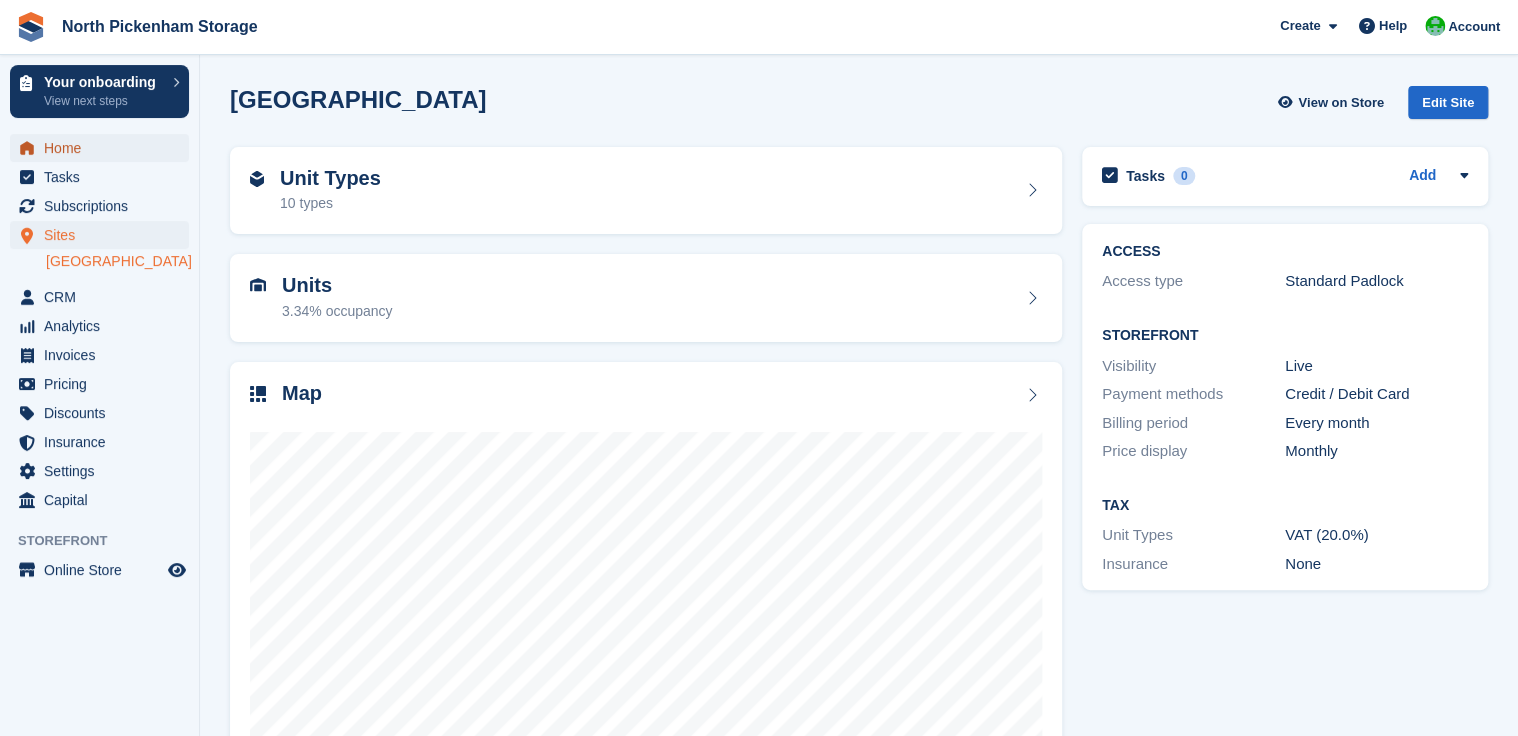 click on "Home" at bounding box center (104, 148) 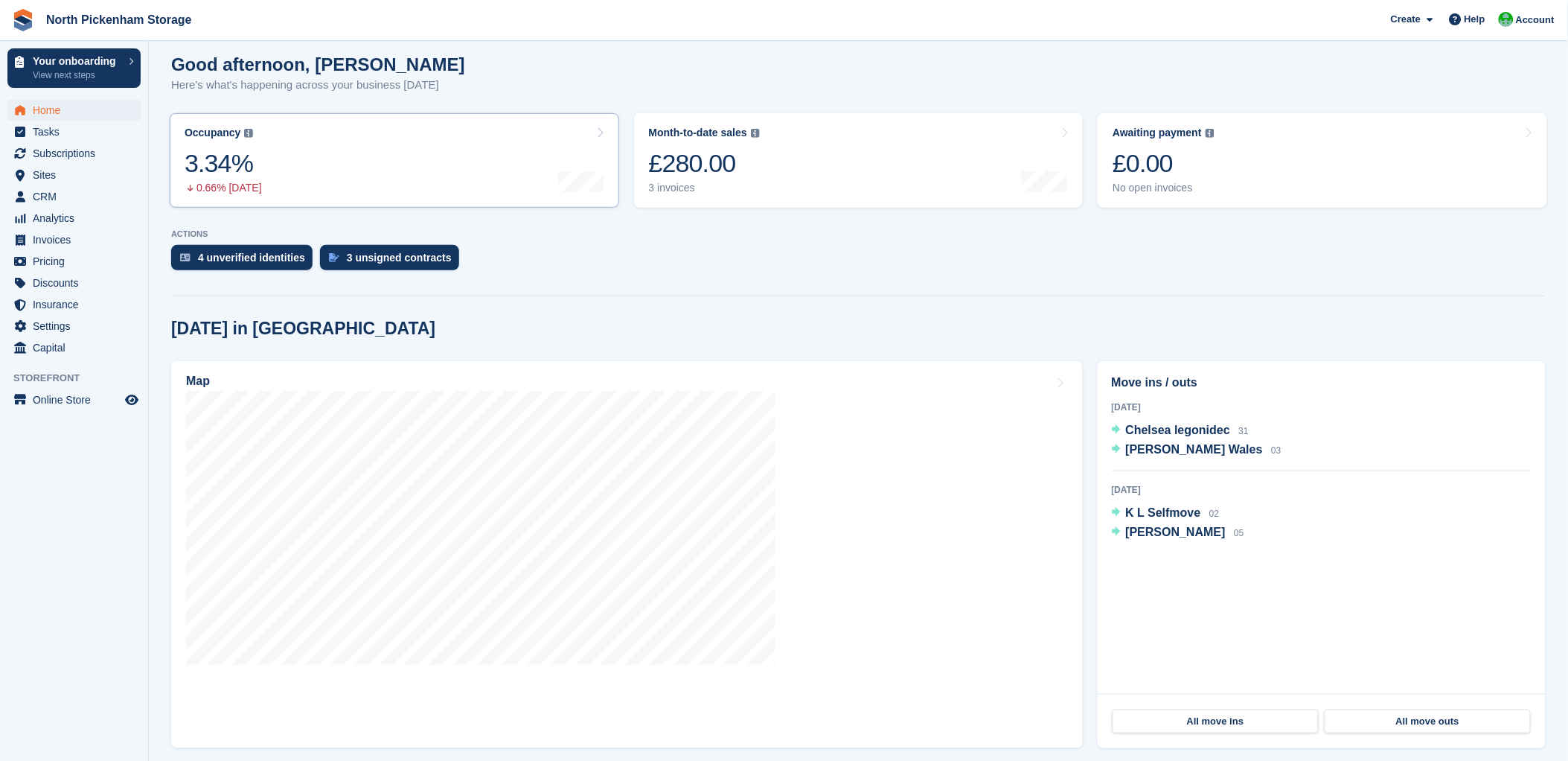 scroll, scrollTop: 179, scrollLeft: 0, axis: vertical 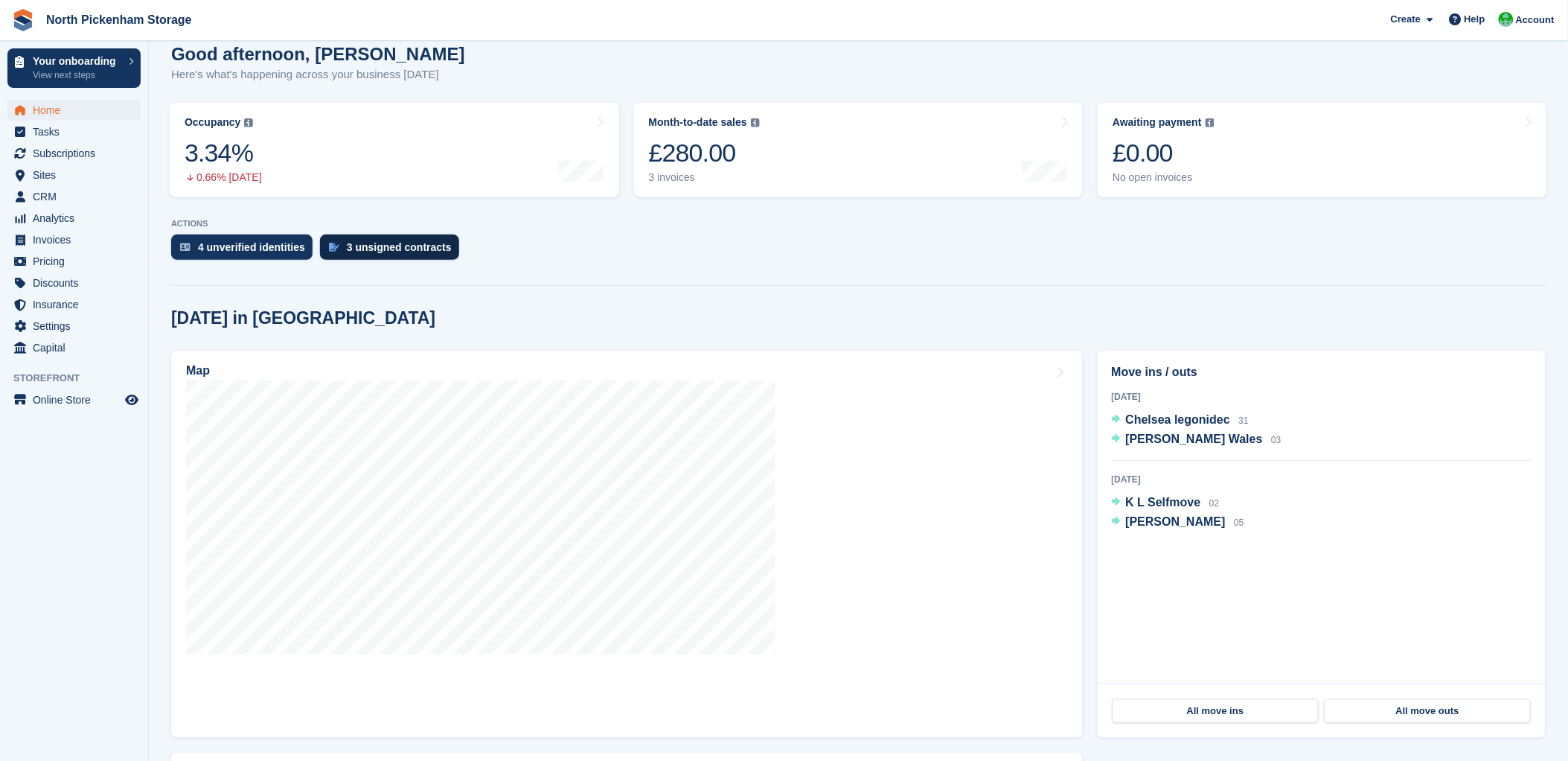click on "3
unsigned contracts" at bounding box center [399, 247] 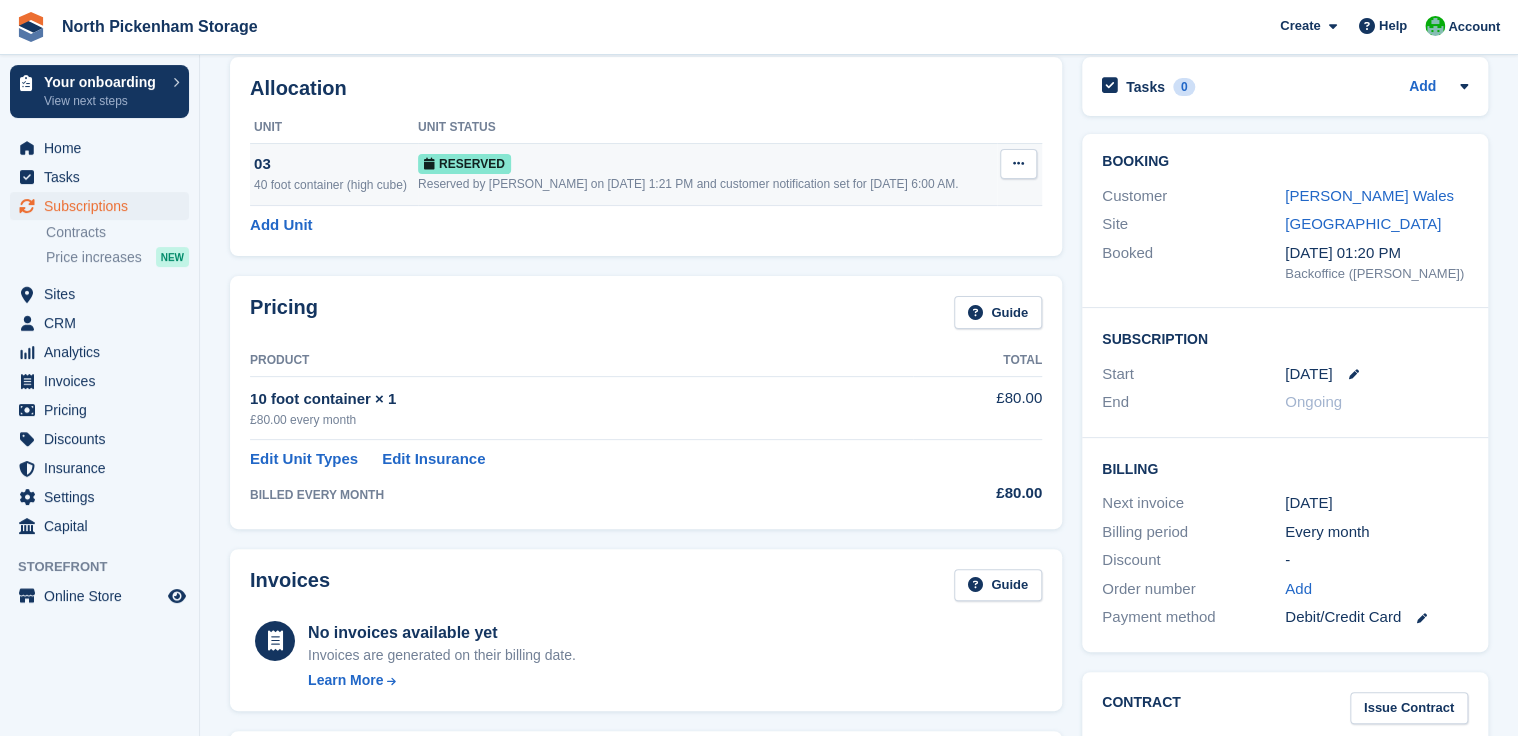 scroll, scrollTop: 101, scrollLeft: 0, axis: vertical 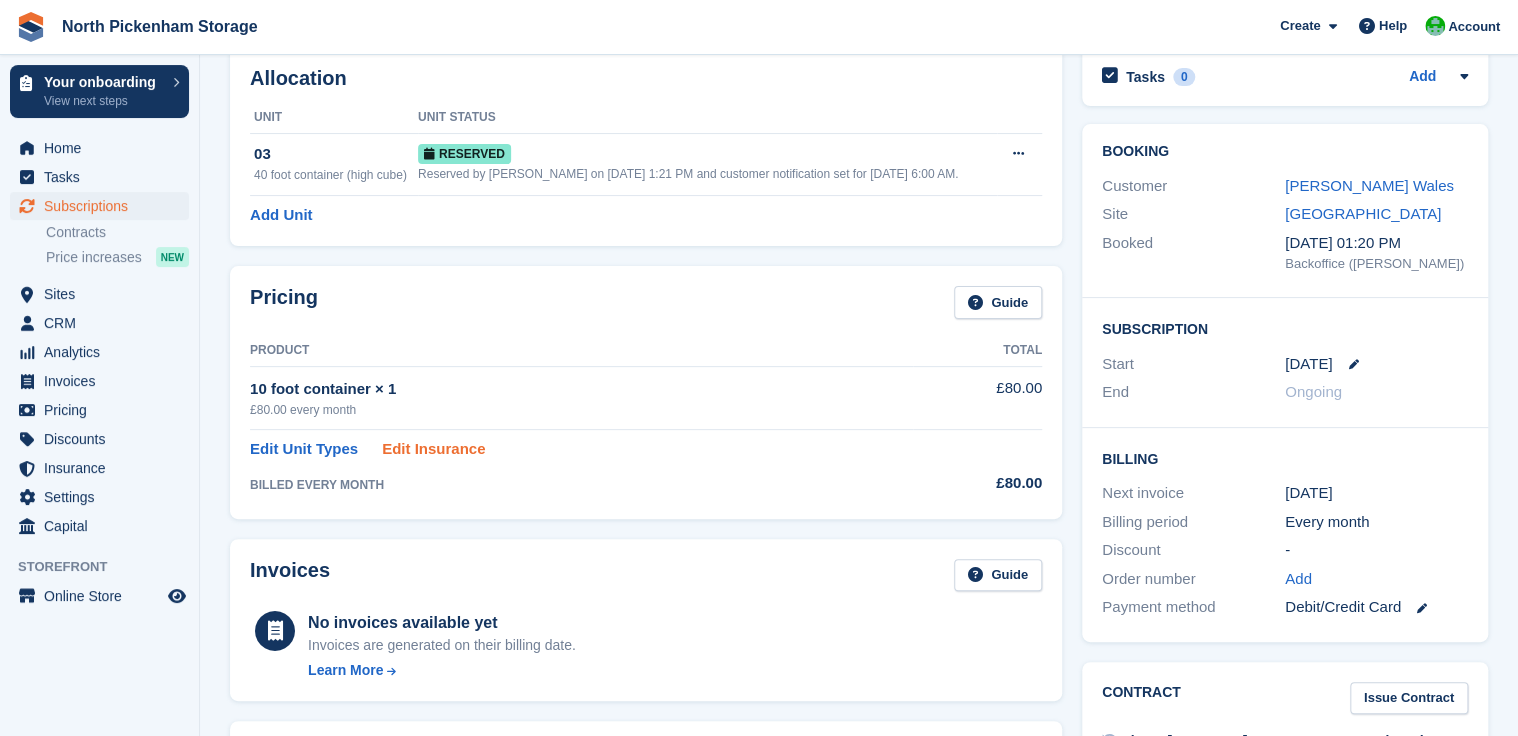 click on "Edit Insurance" at bounding box center [433, 449] 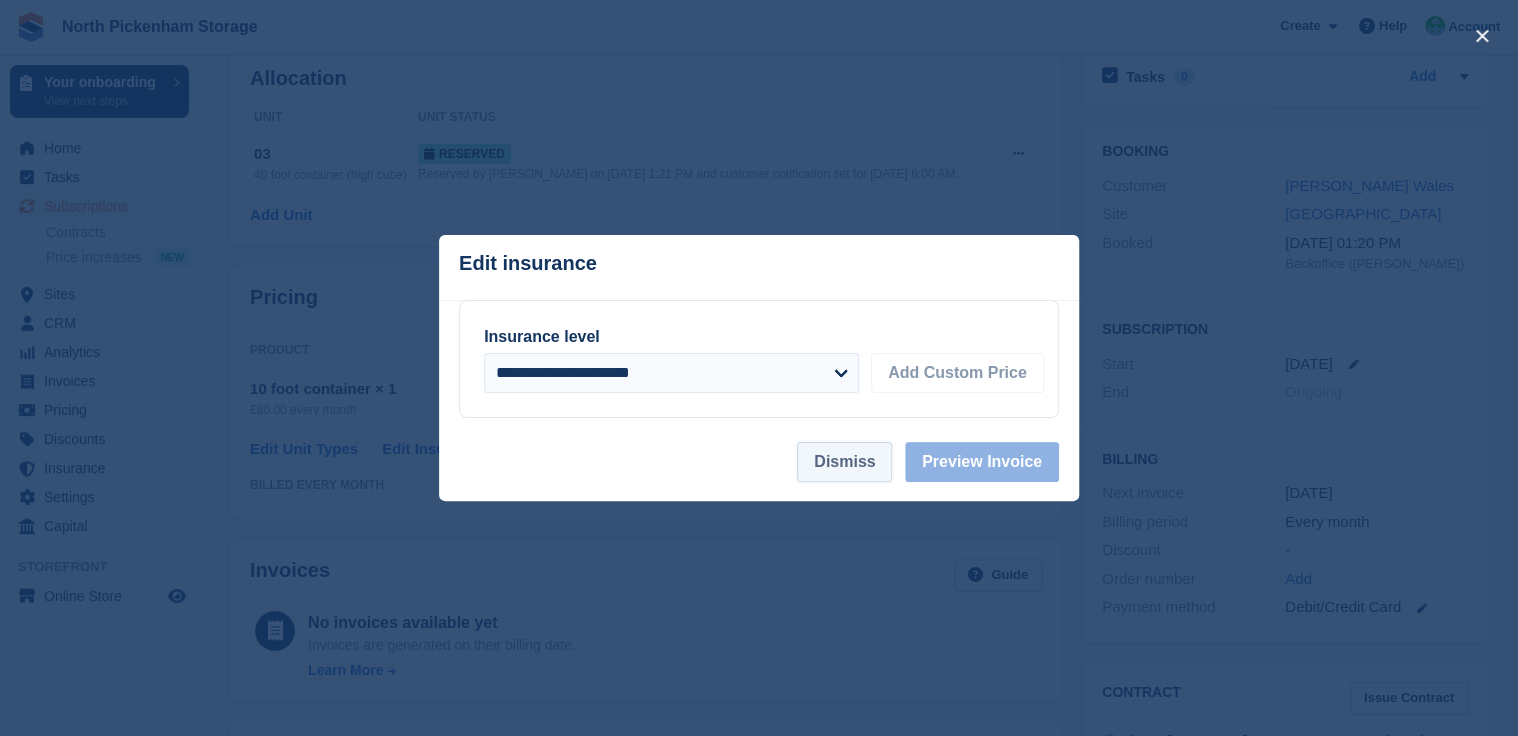 click on "Dismiss" at bounding box center (844, 462) 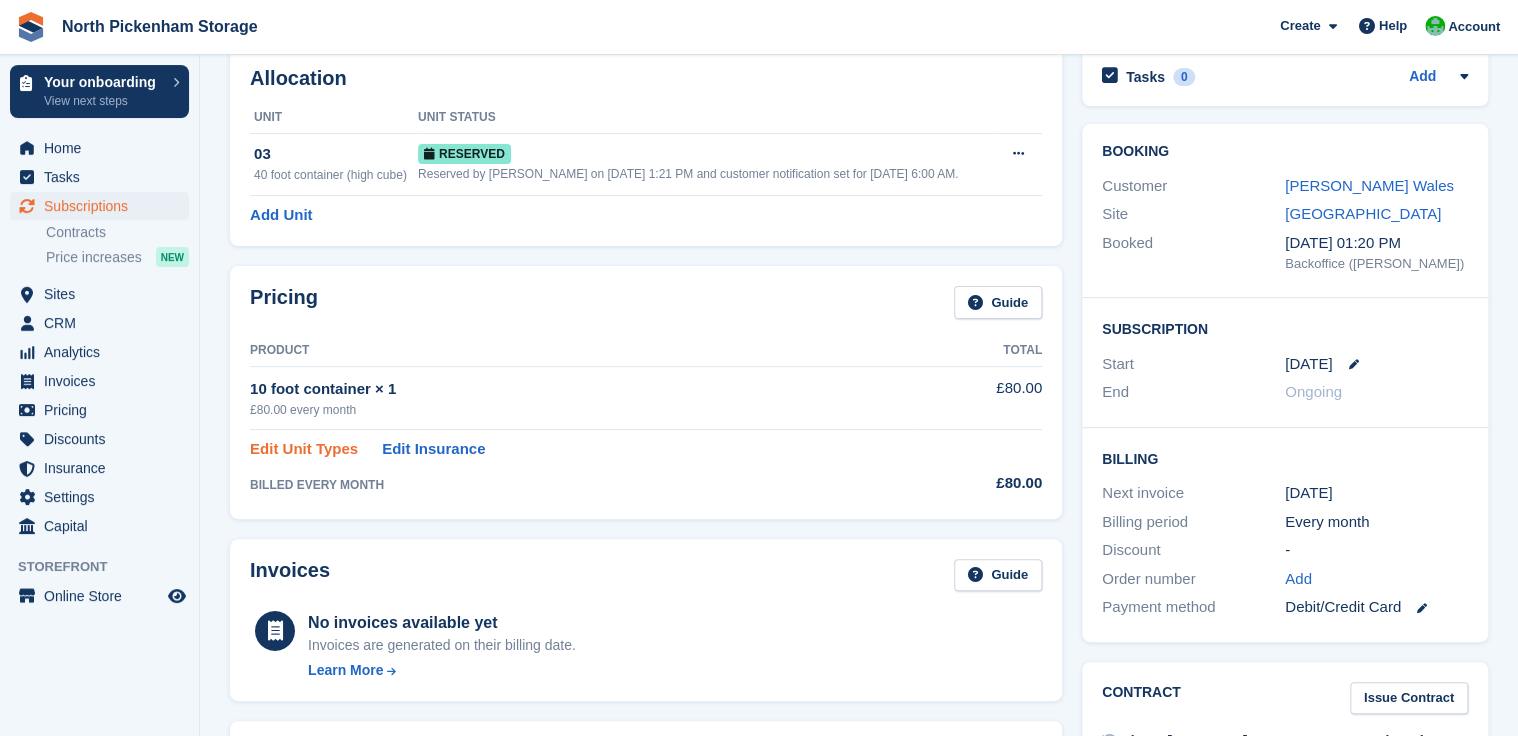 click on "Edit Unit Types" at bounding box center [304, 449] 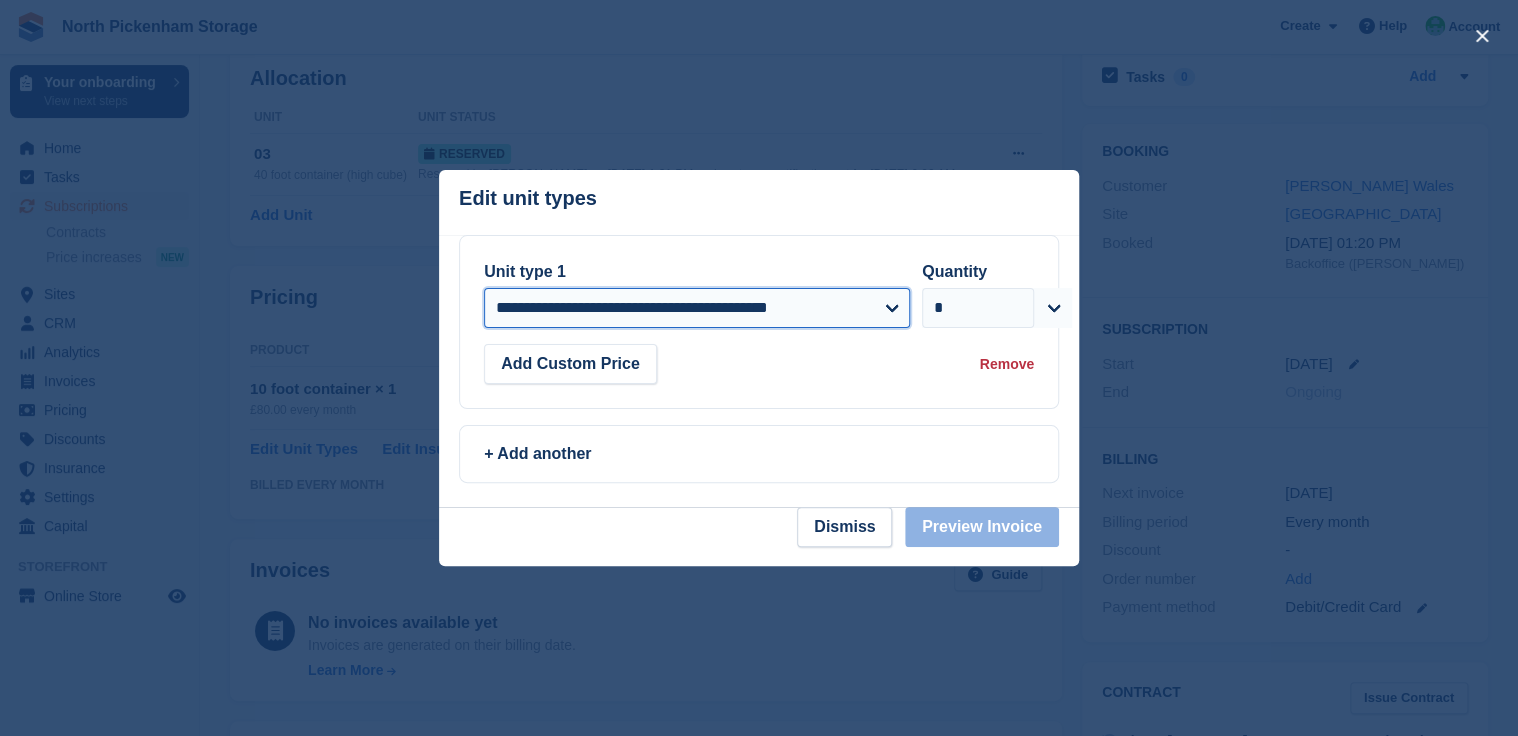 click on "**********" at bounding box center (697, 308) 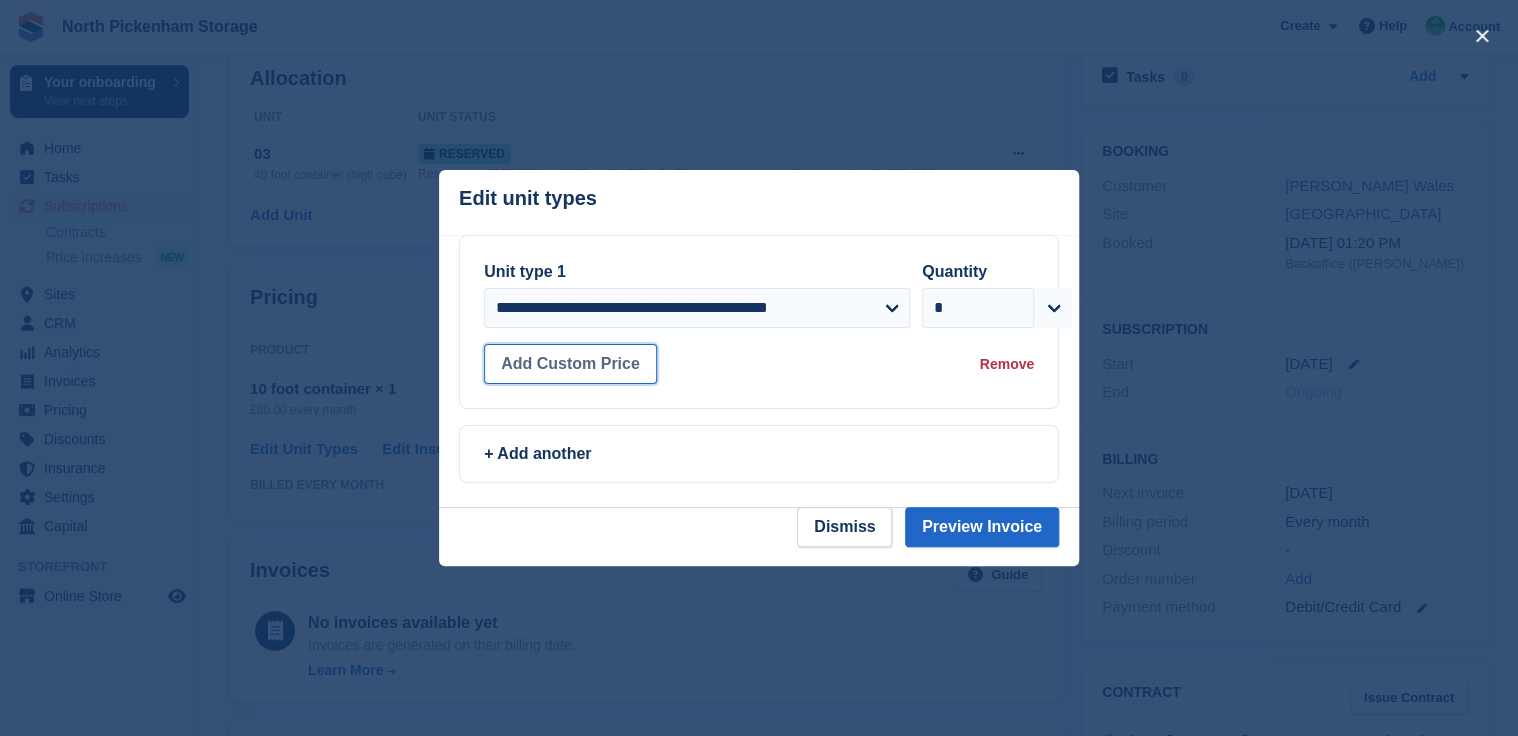click on "Add Custom Price" at bounding box center (570, 364) 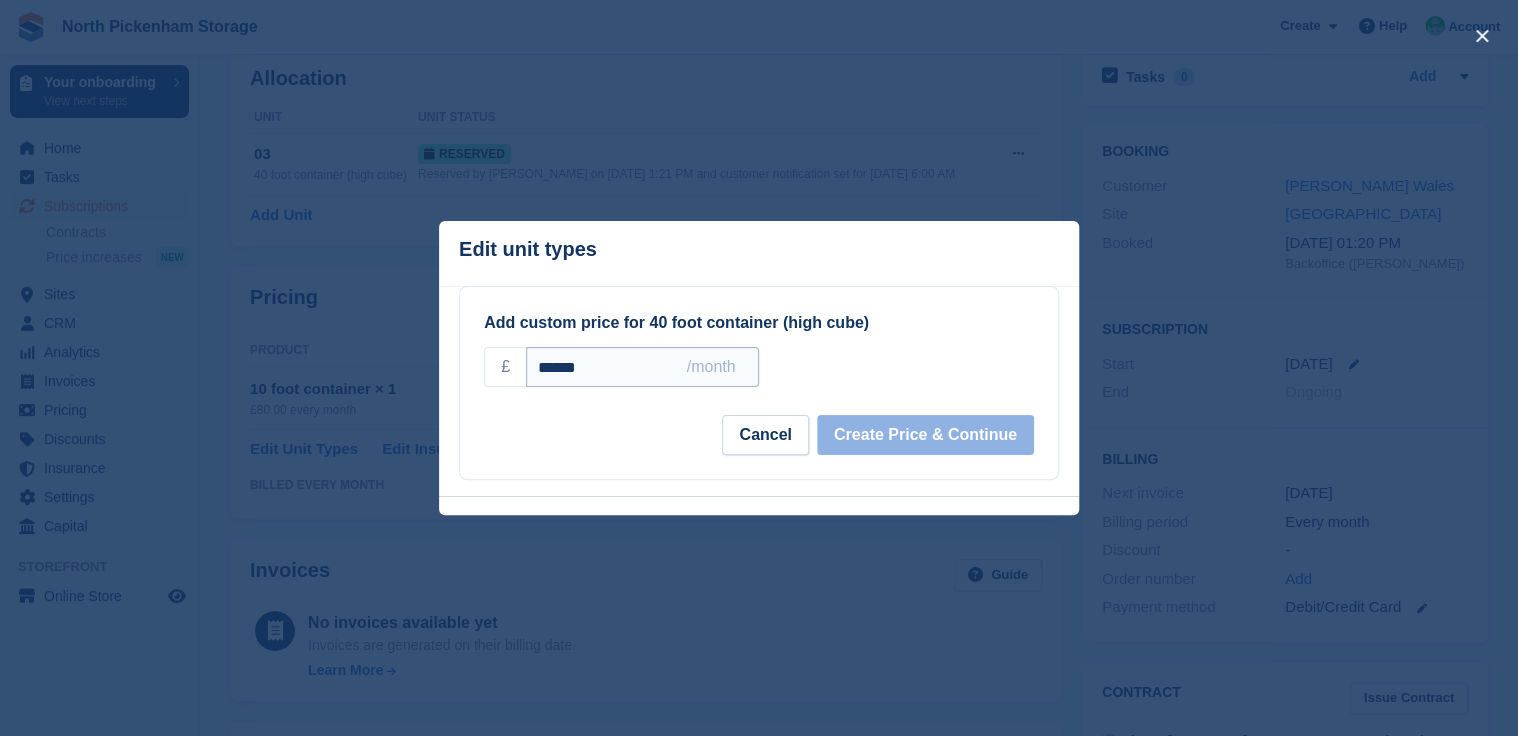click on "******" at bounding box center (642, 367) 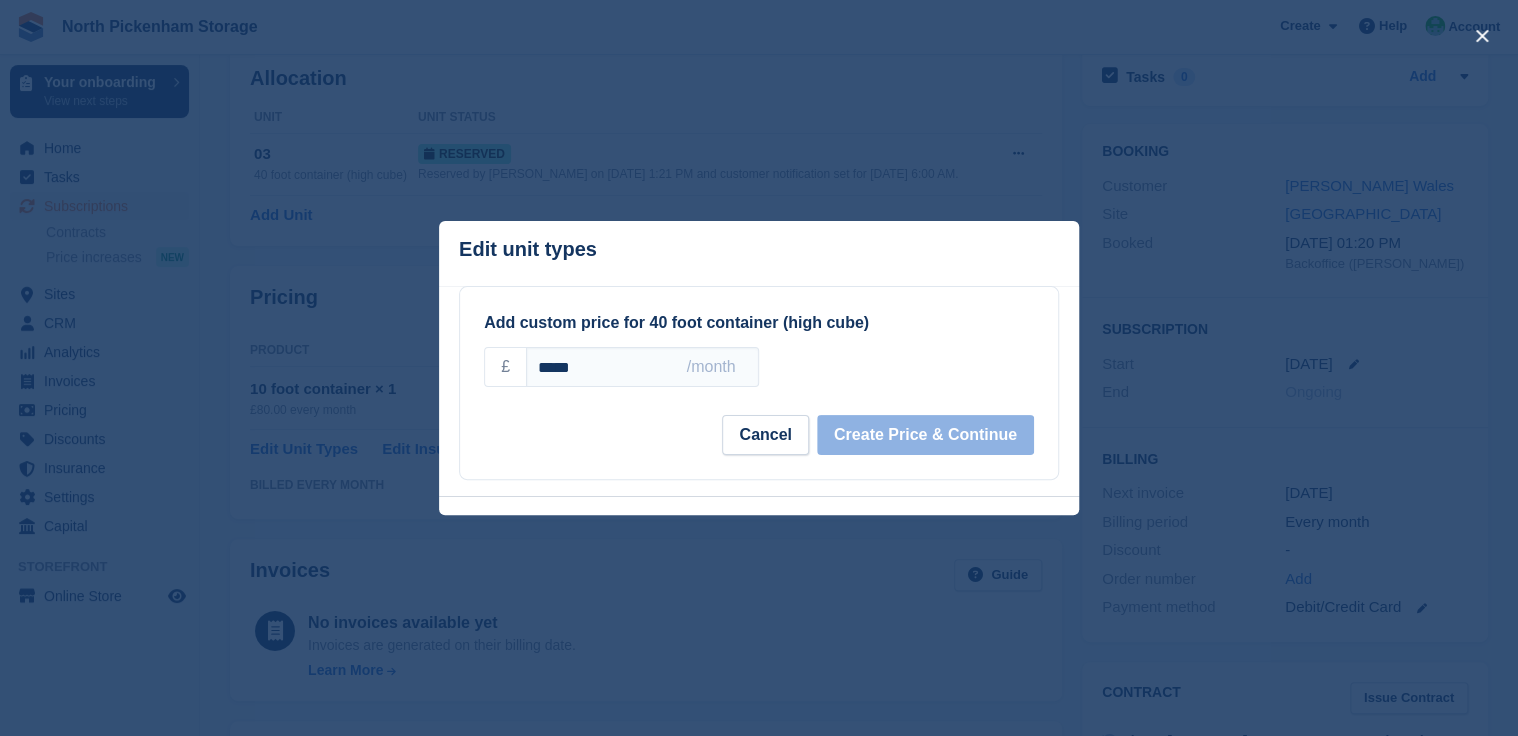 type on "******" 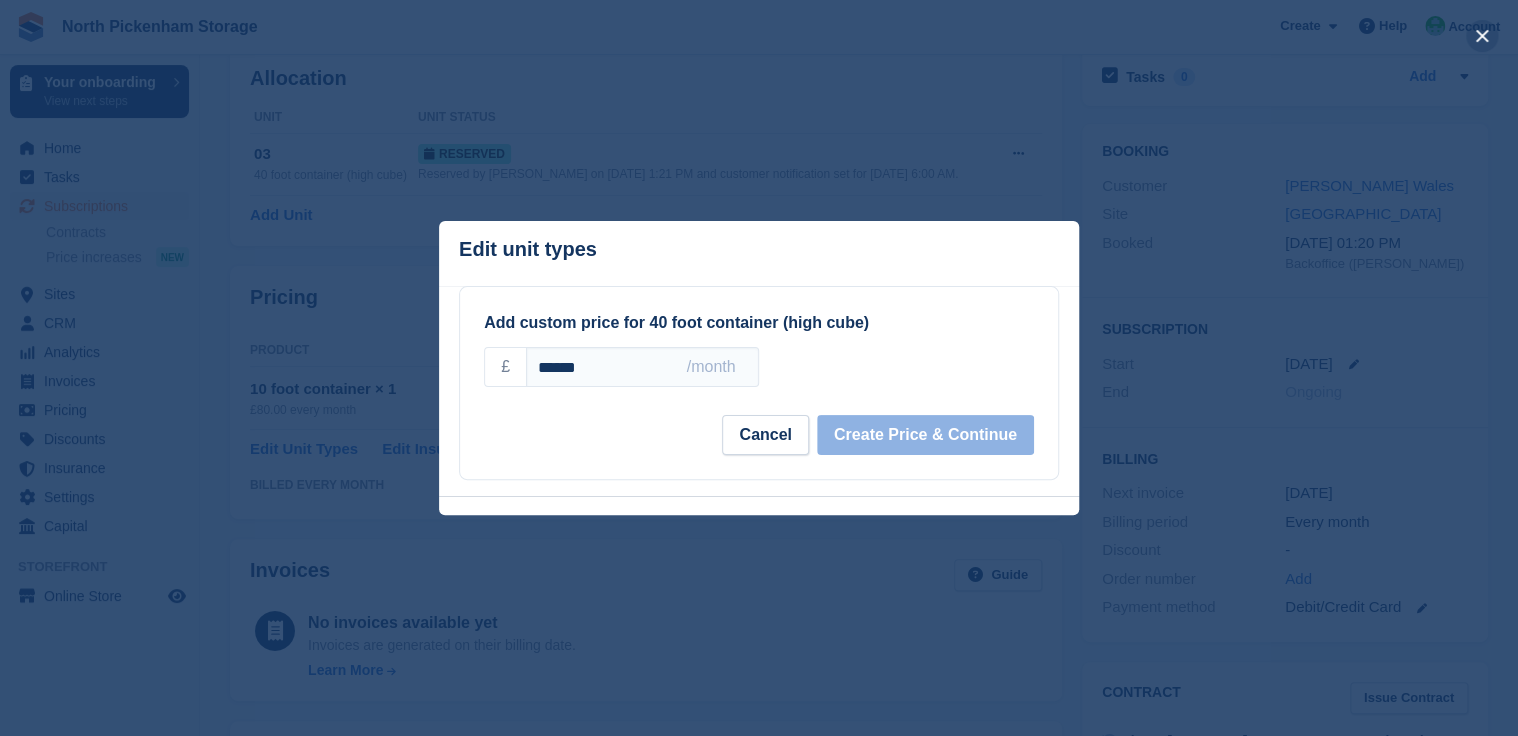 click at bounding box center (1482, 36) 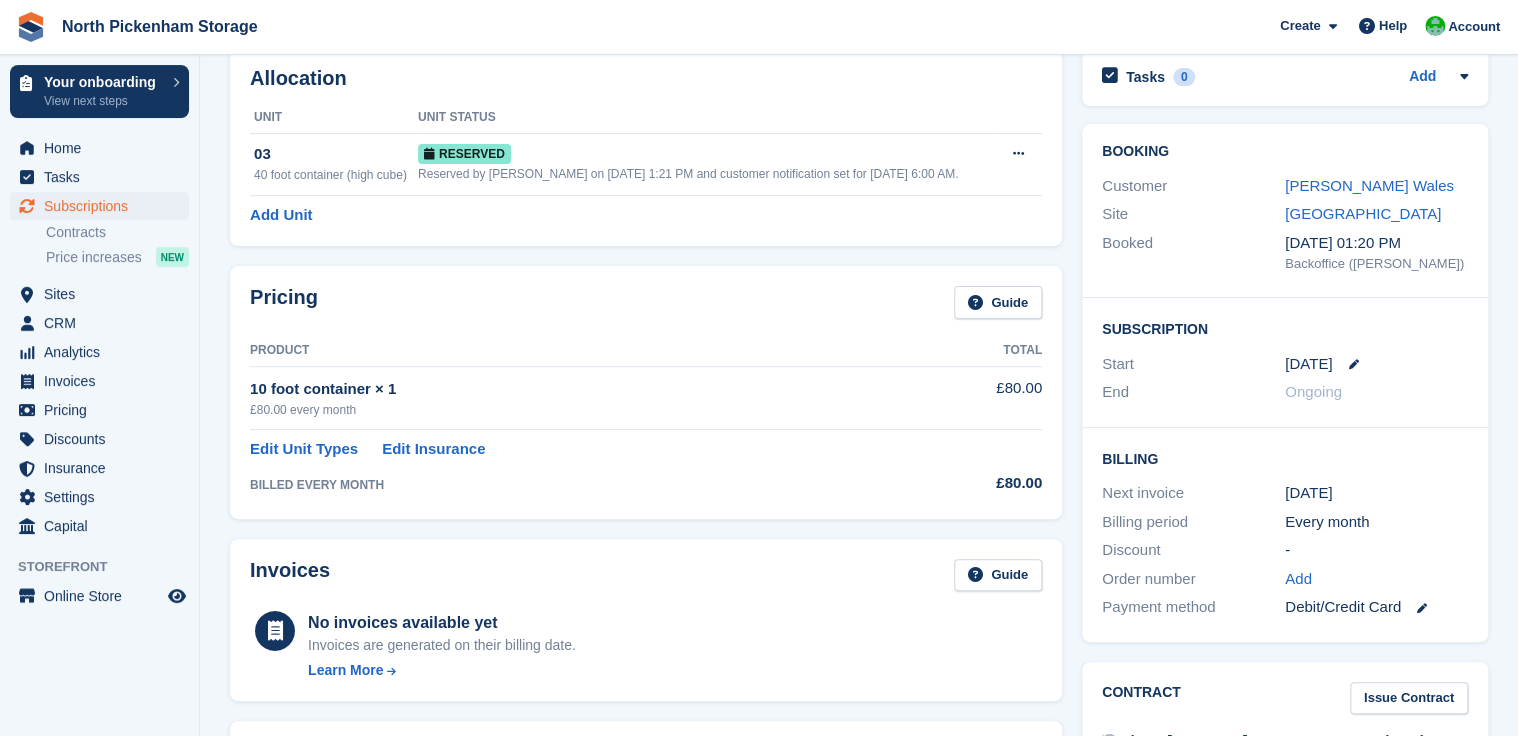 click on "Edit Unit Types
Edit Insurance" at bounding box center [581, 445] 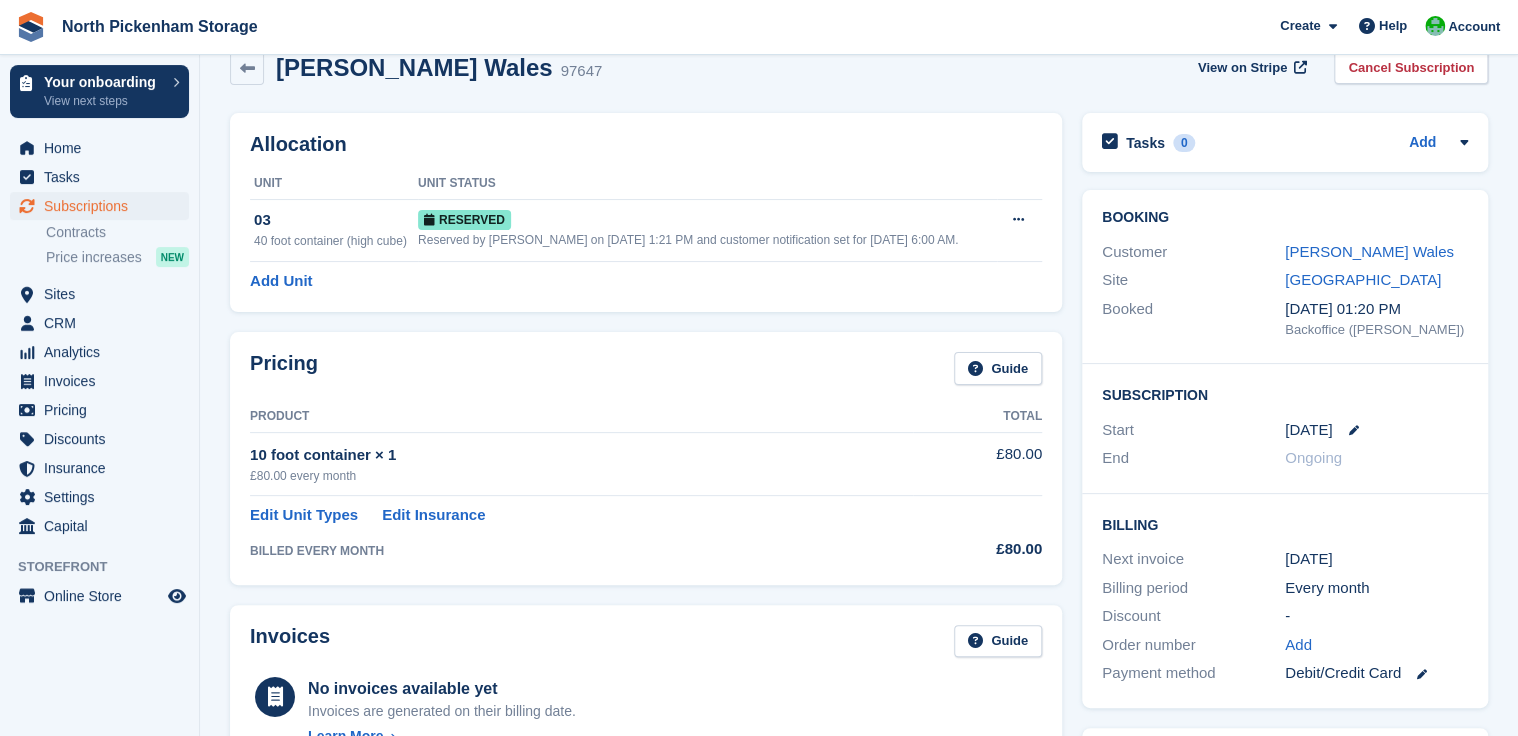 scroll, scrollTop: 0, scrollLeft: 0, axis: both 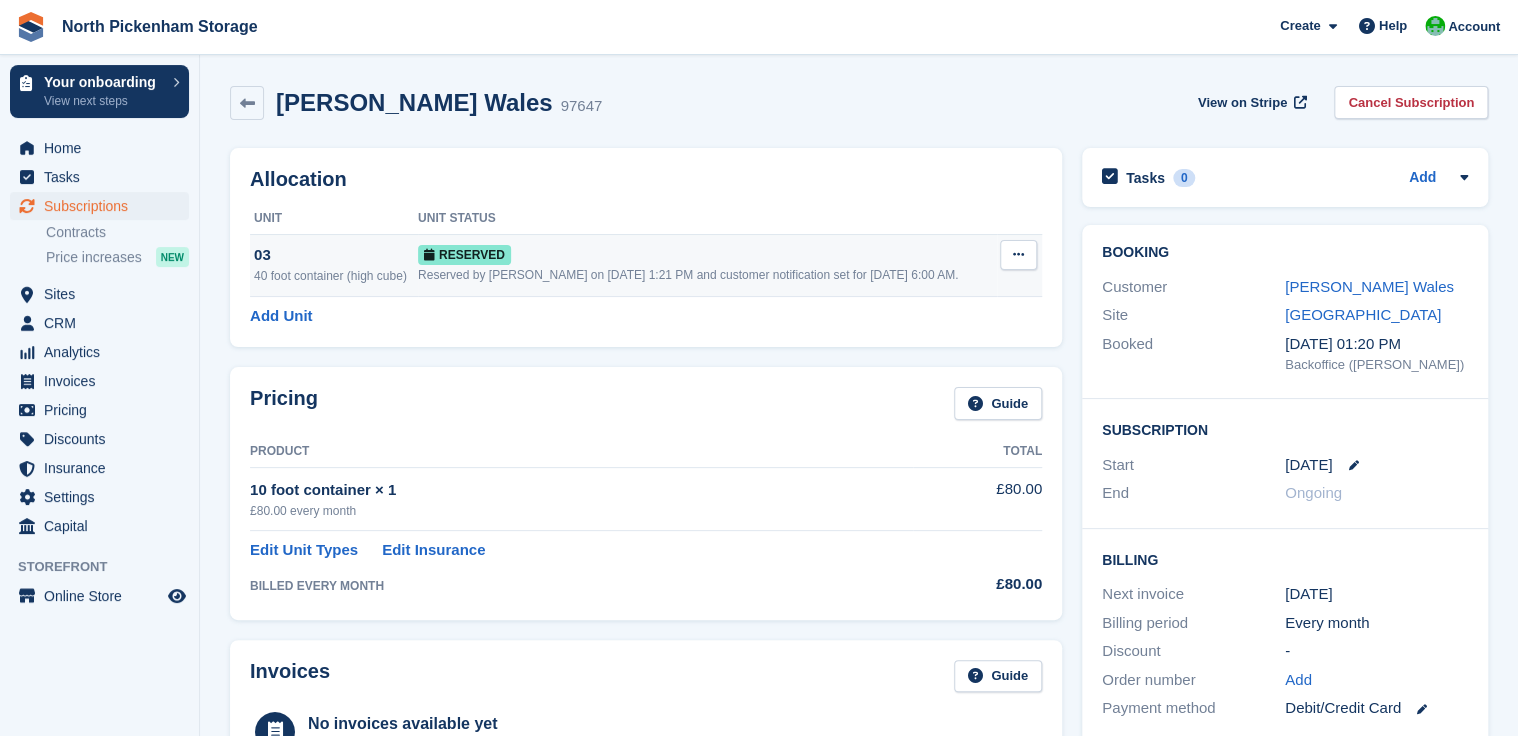 click at bounding box center (1018, 254) 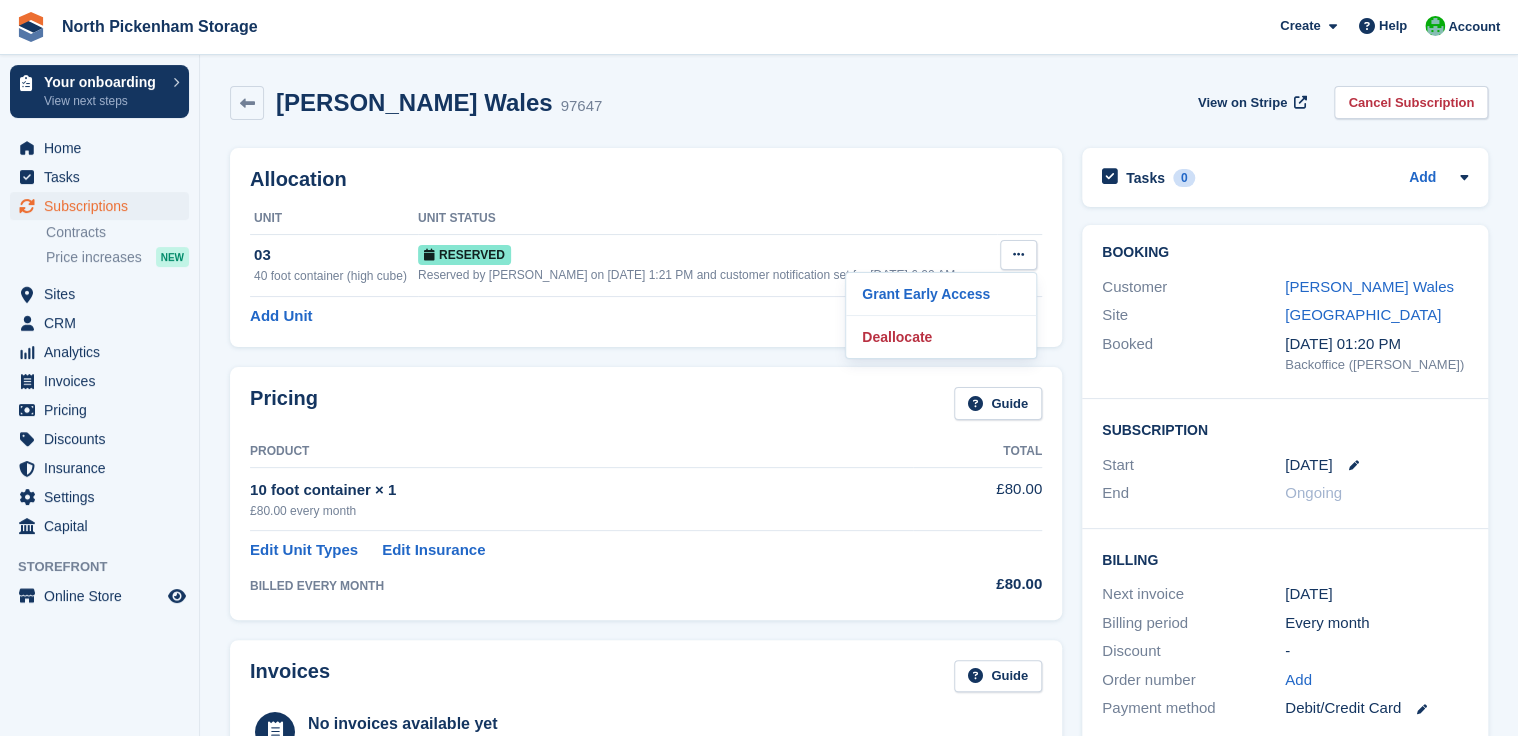 click on "Add Unit" at bounding box center [646, 316] 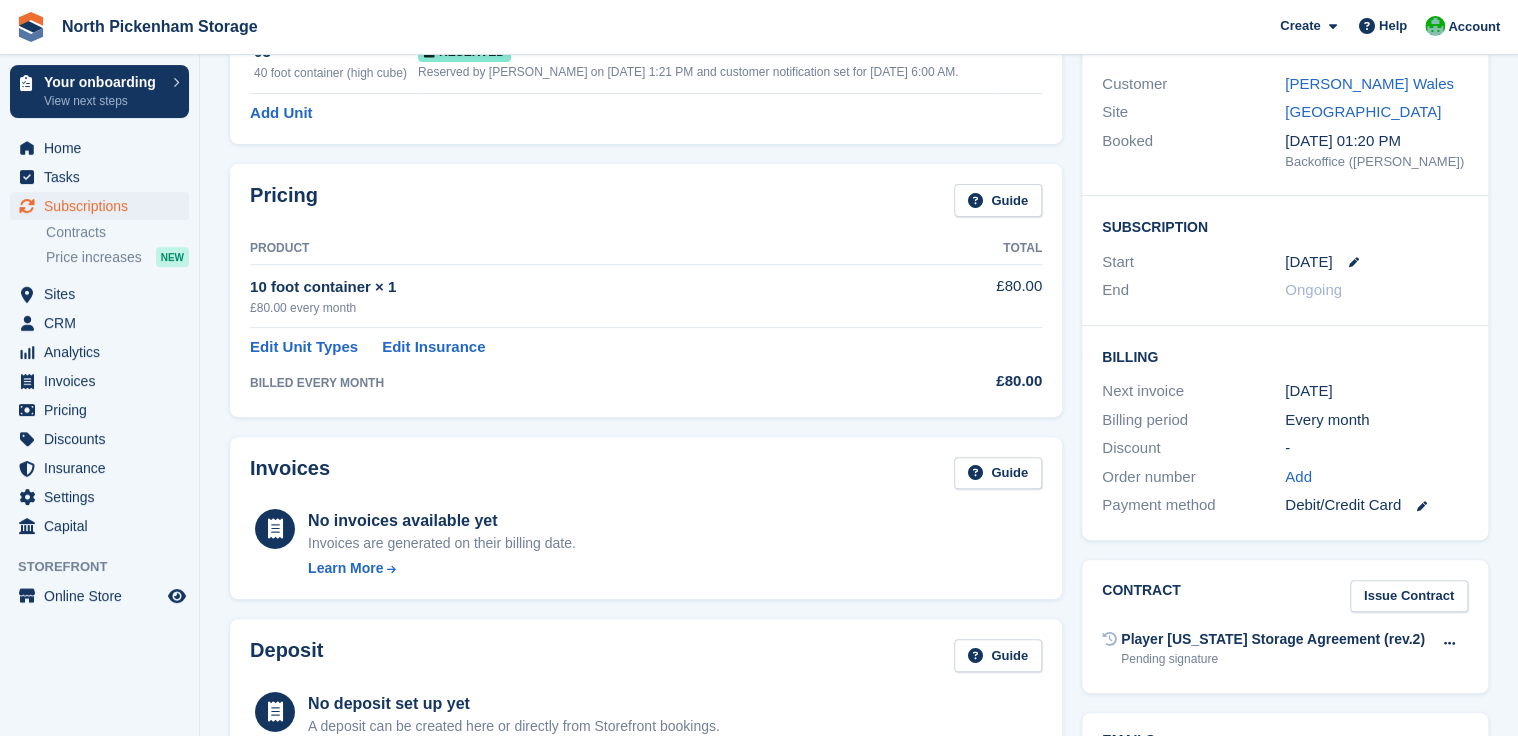 scroll, scrollTop: 0, scrollLeft: 0, axis: both 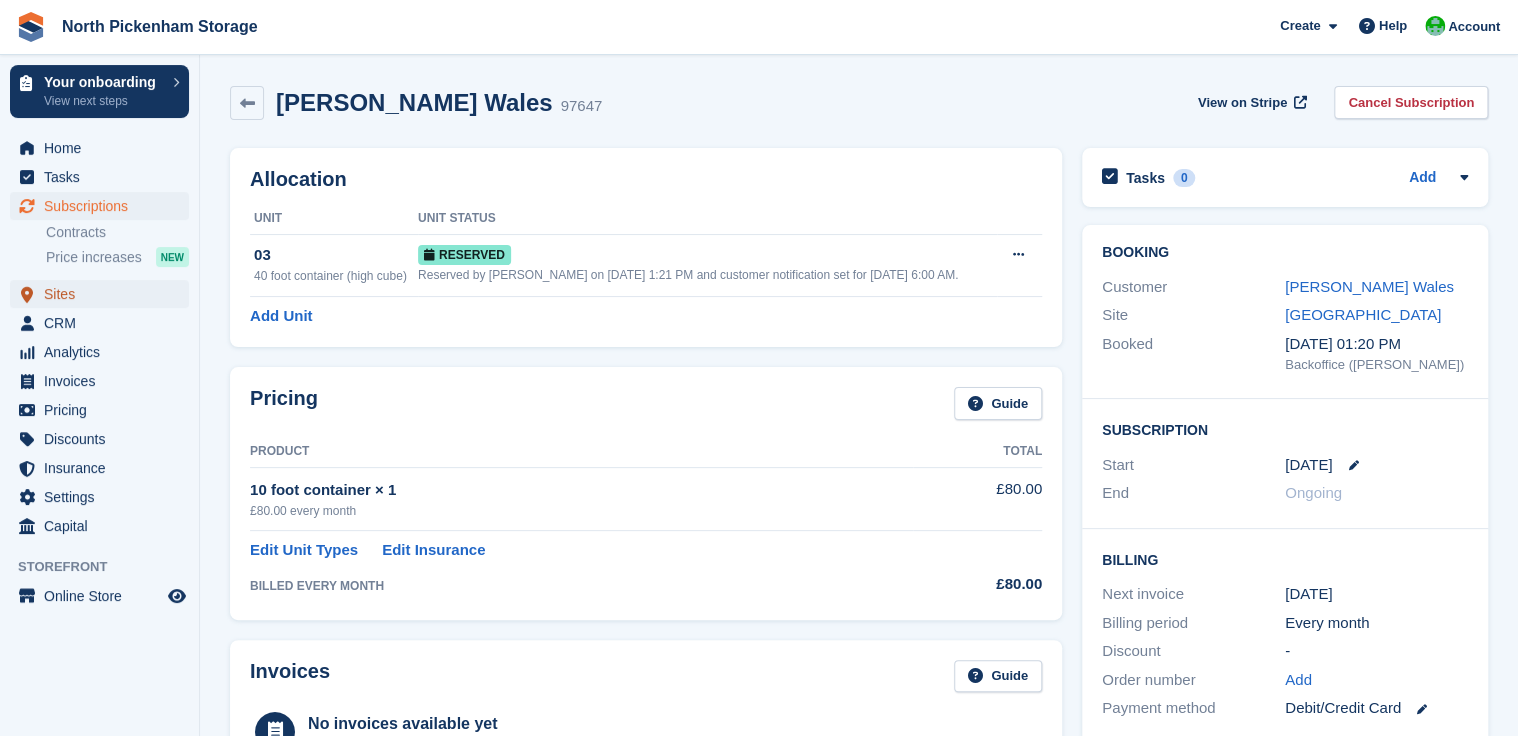 click on "Sites" at bounding box center [104, 294] 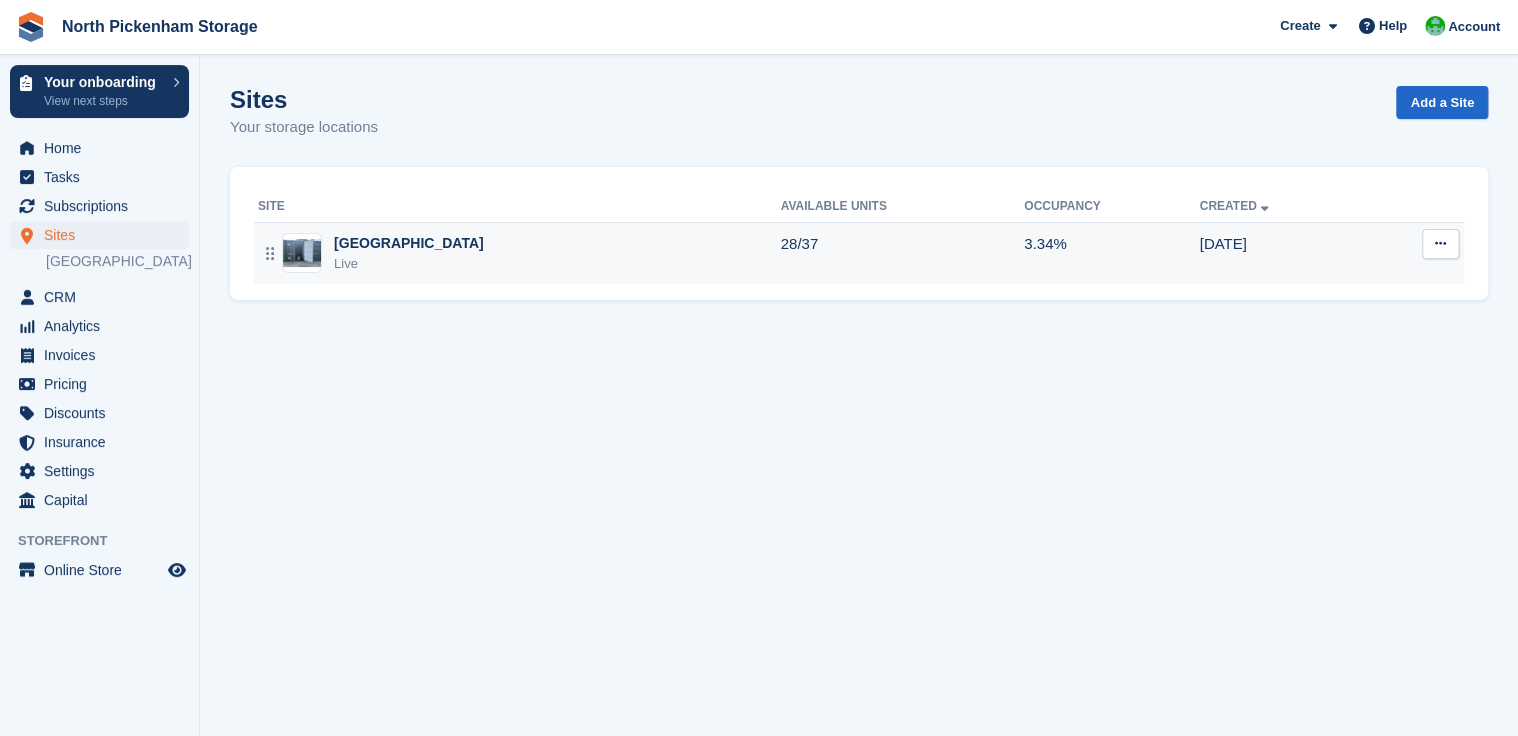 click on "[GEOGRAPHIC_DATA]" at bounding box center (409, 243) 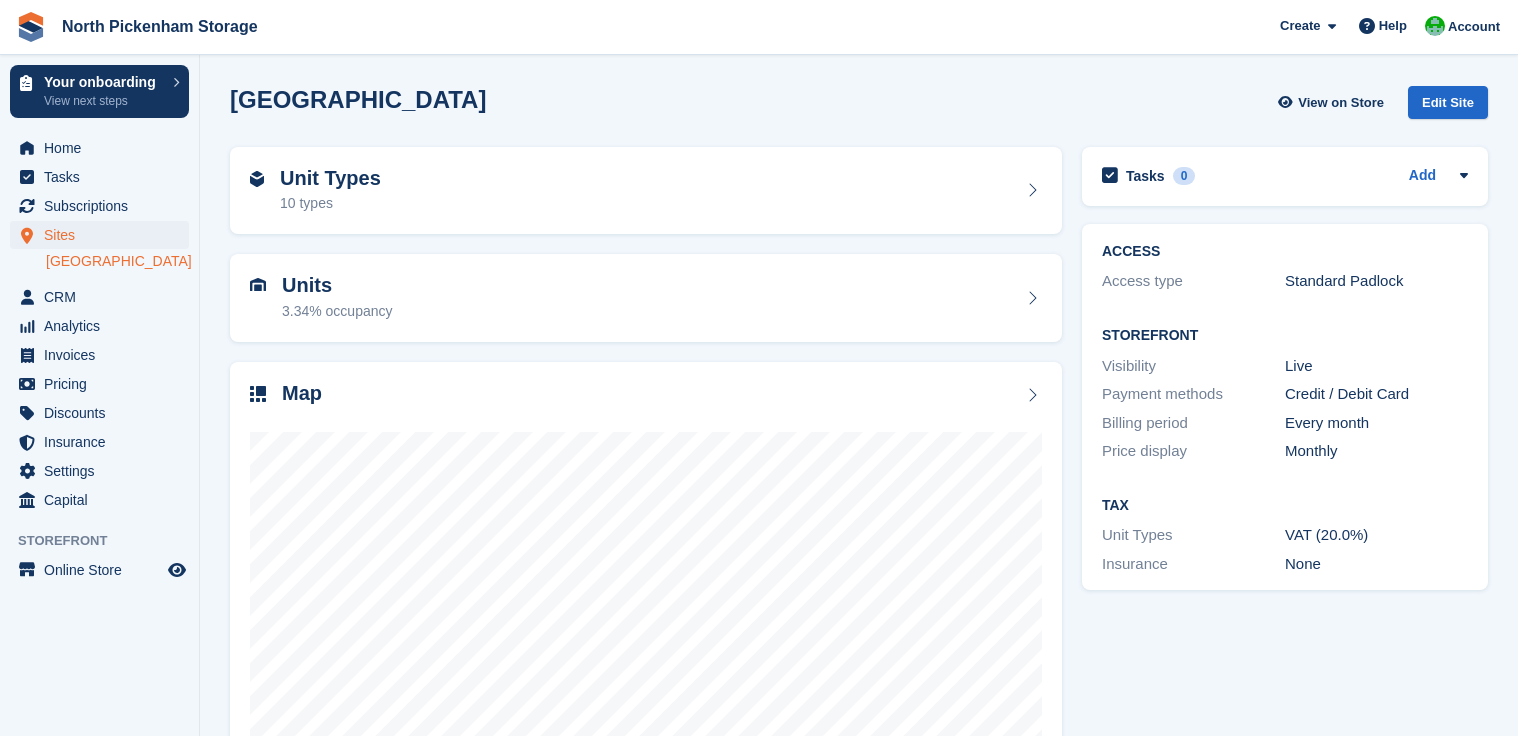 scroll, scrollTop: 0, scrollLeft: 0, axis: both 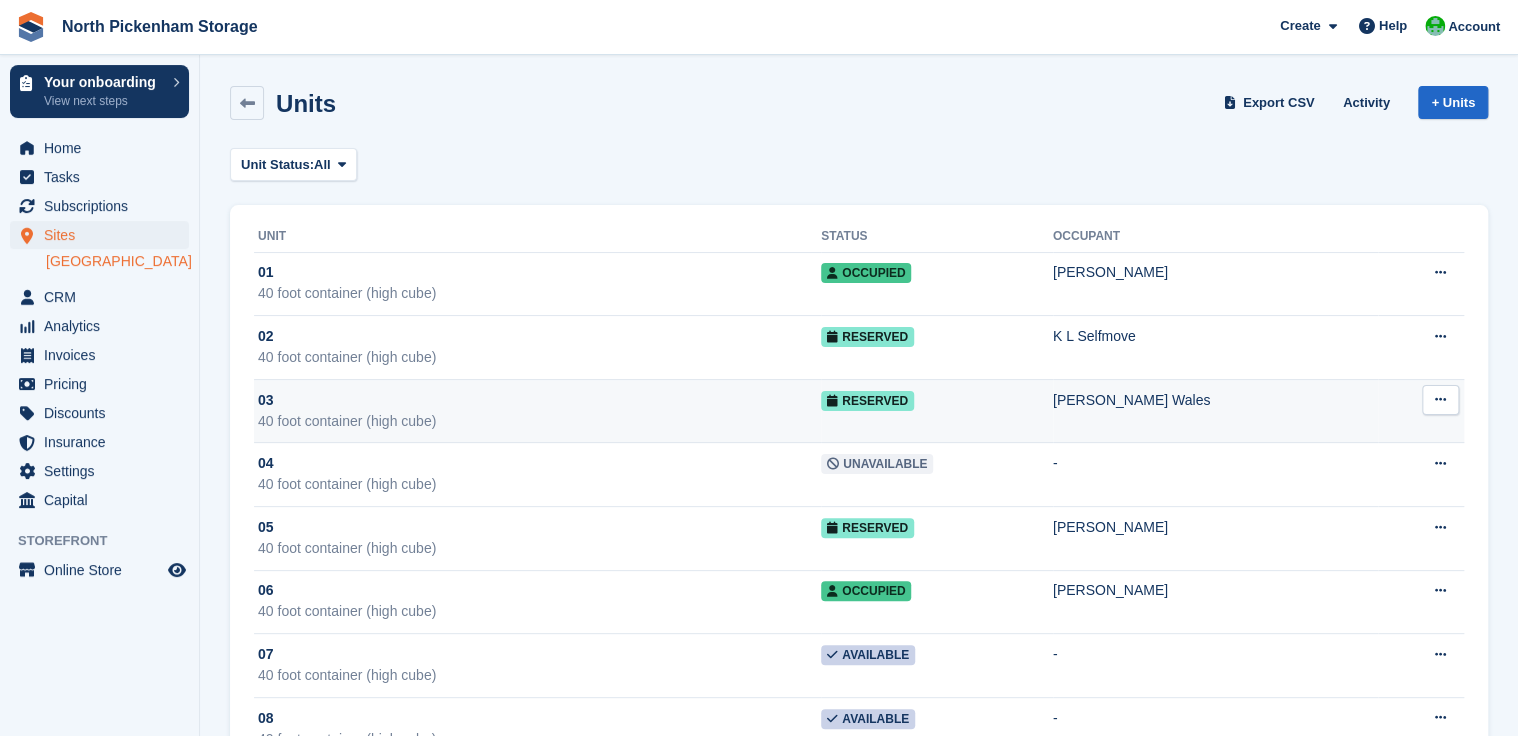 click on "40 foot container (high cube)" at bounding box center (539, 421) 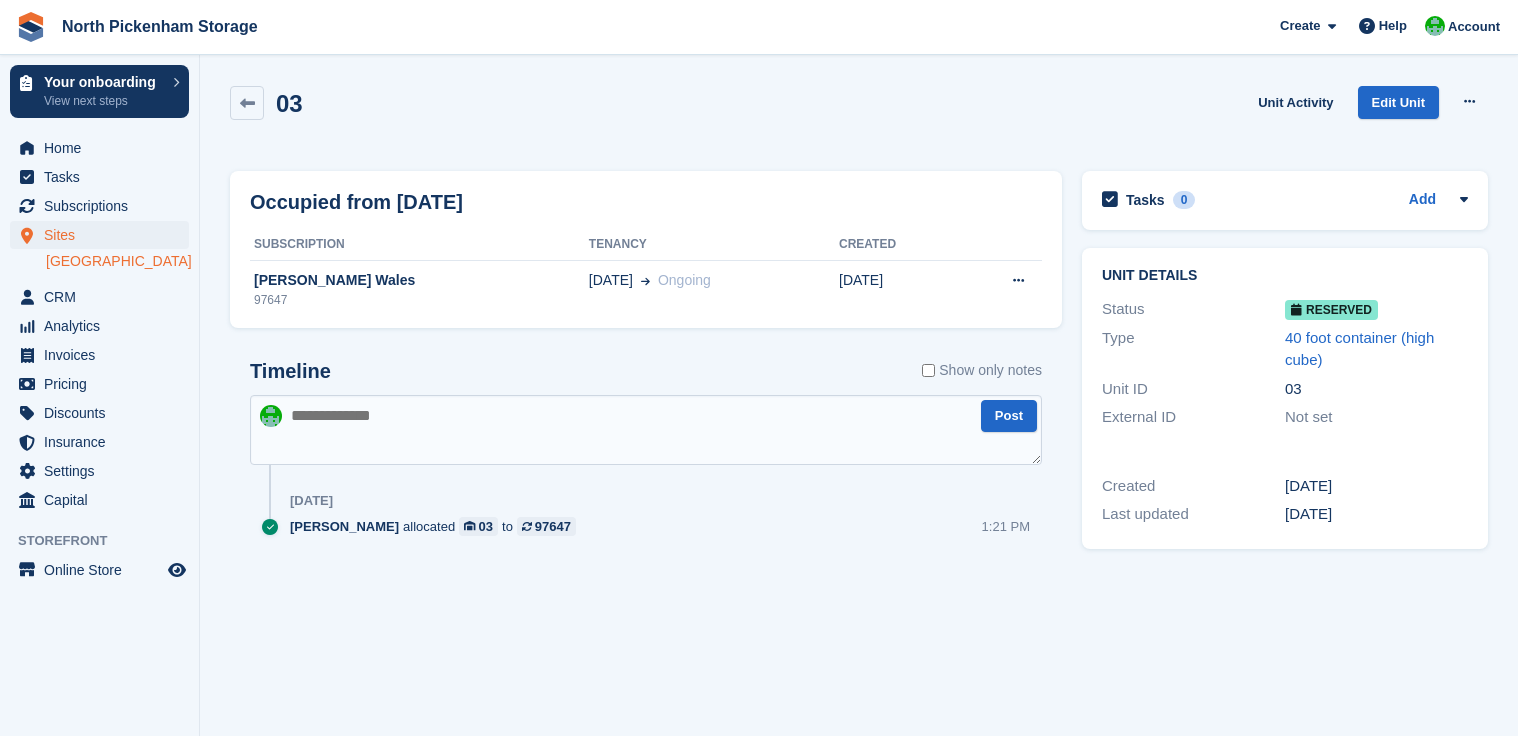 scroll, scrollTop: 0, scrollLeft: 0, axis: both 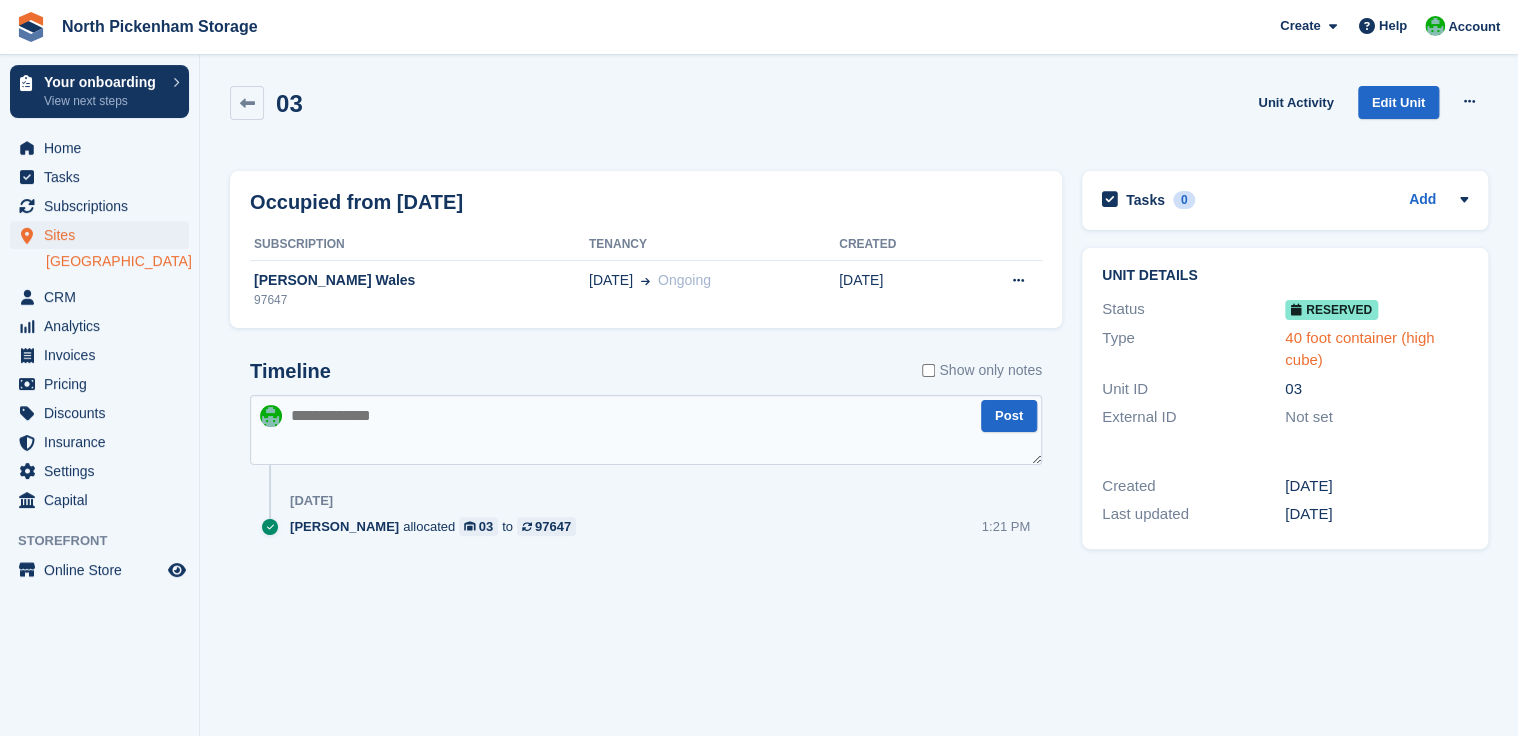 click on "40 foot container (high cube)" at bounding box center (1359, 349) 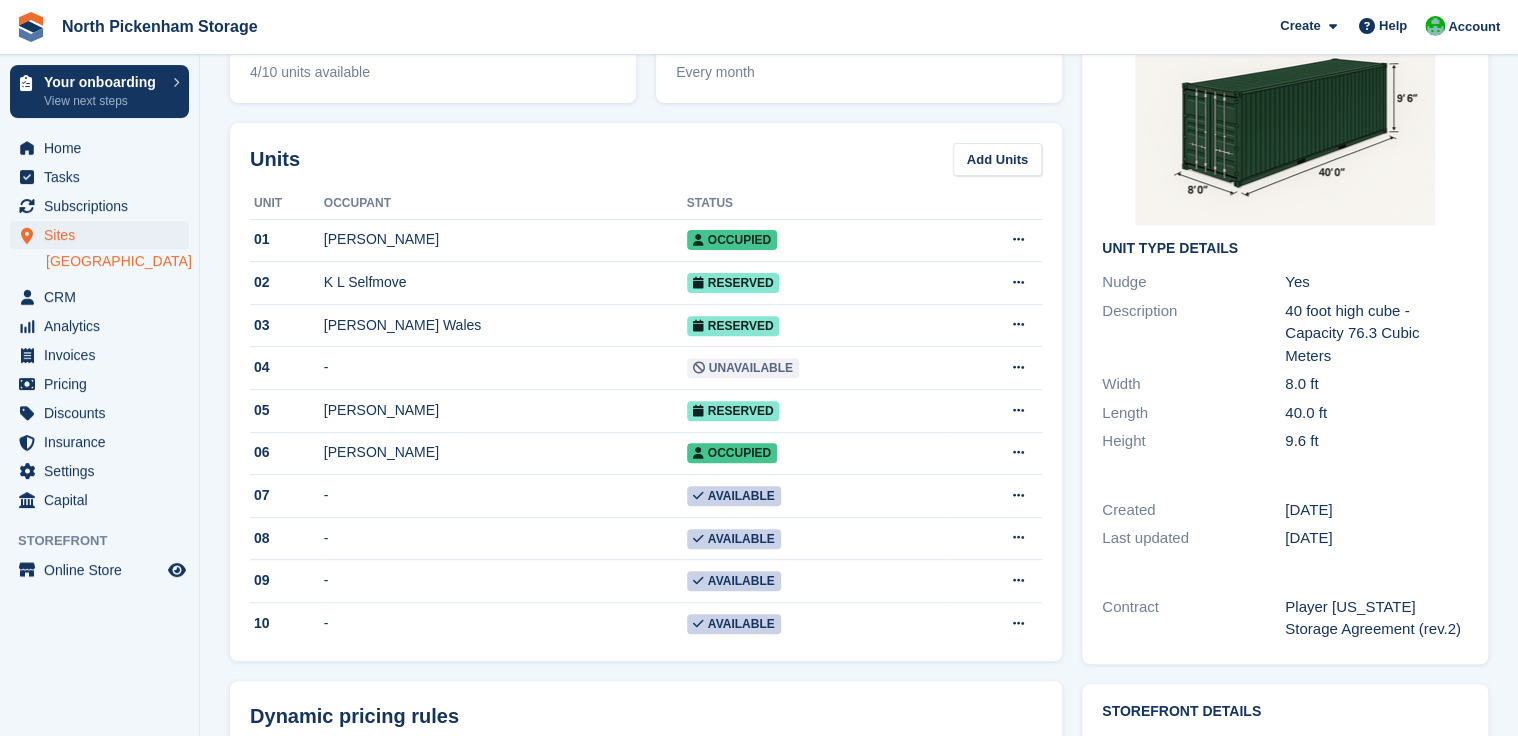 scroll, scrollTop: 194, scrollLeft: 0, axis: vertical 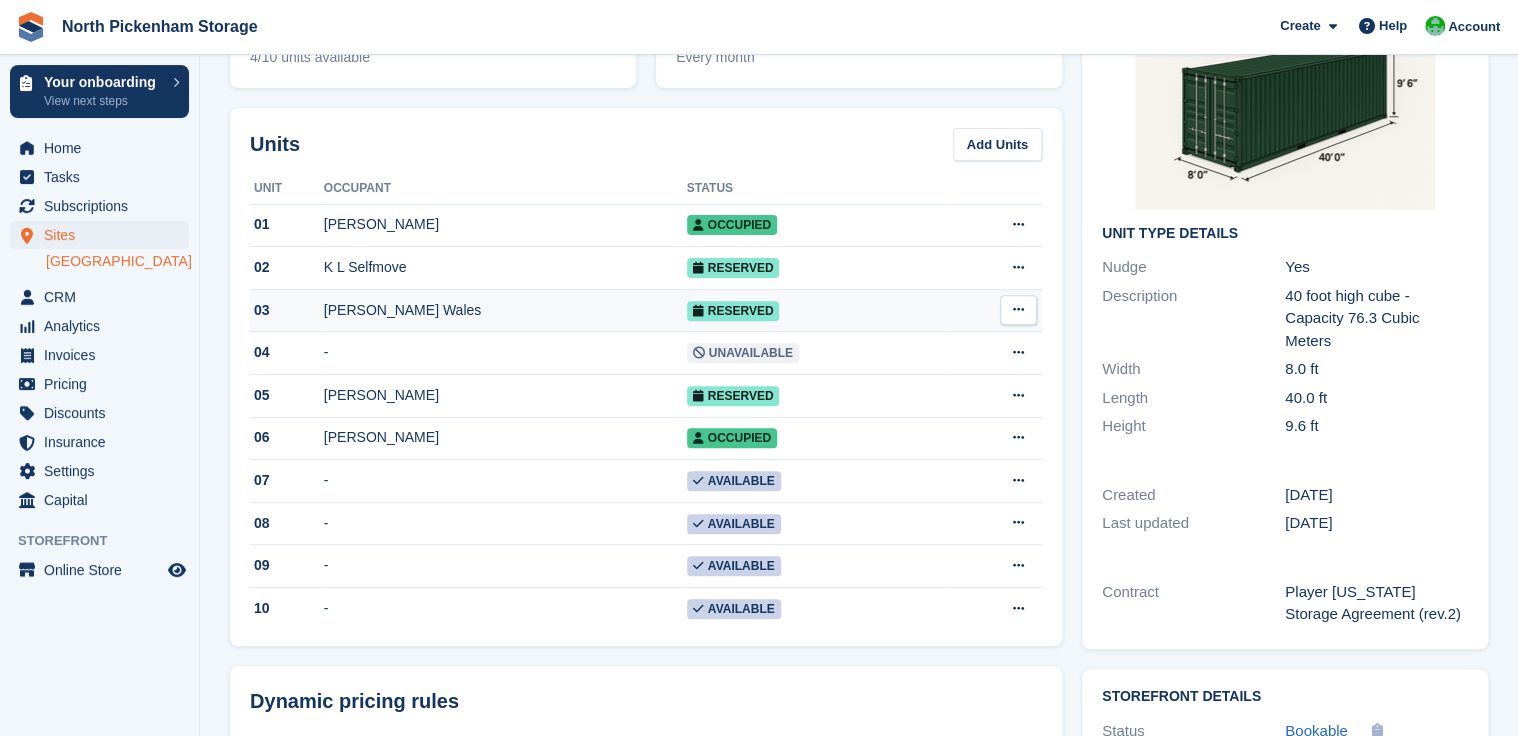 click on "Reserved" at bounding box center [733, 311] 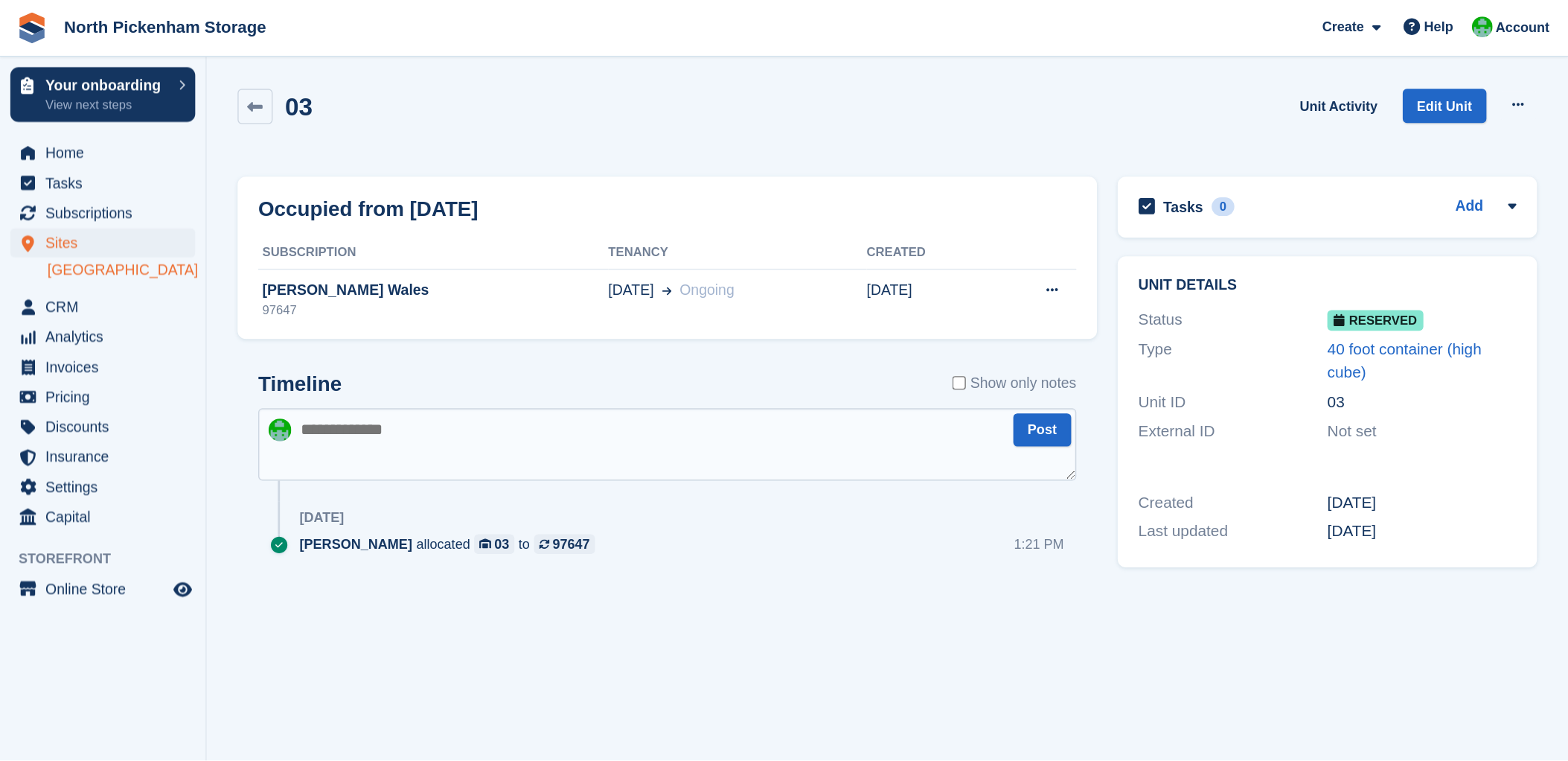 scroll, scrollTop: 0, scrollLeft: 0, axis: both 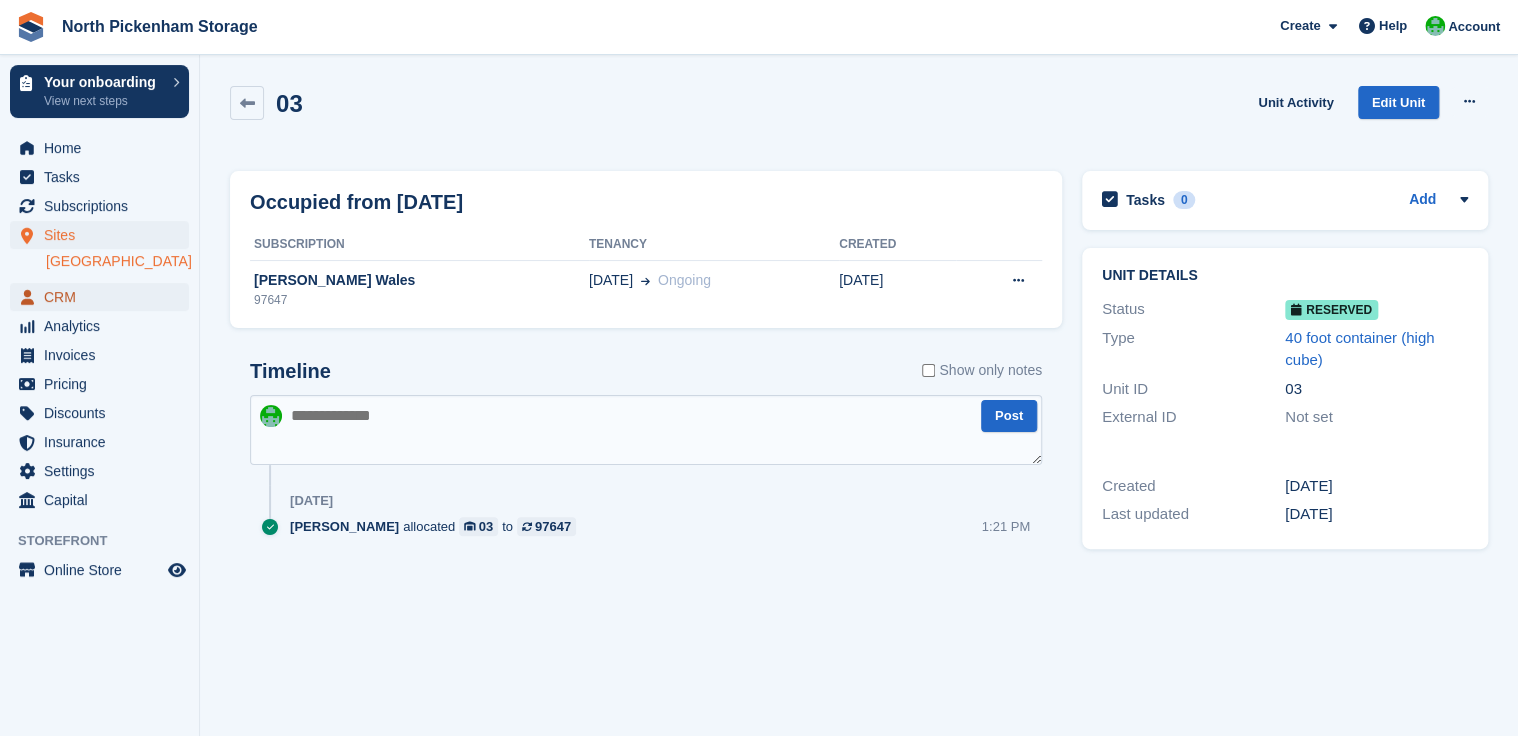 click on "CRM" at bounding box center (104, 297) 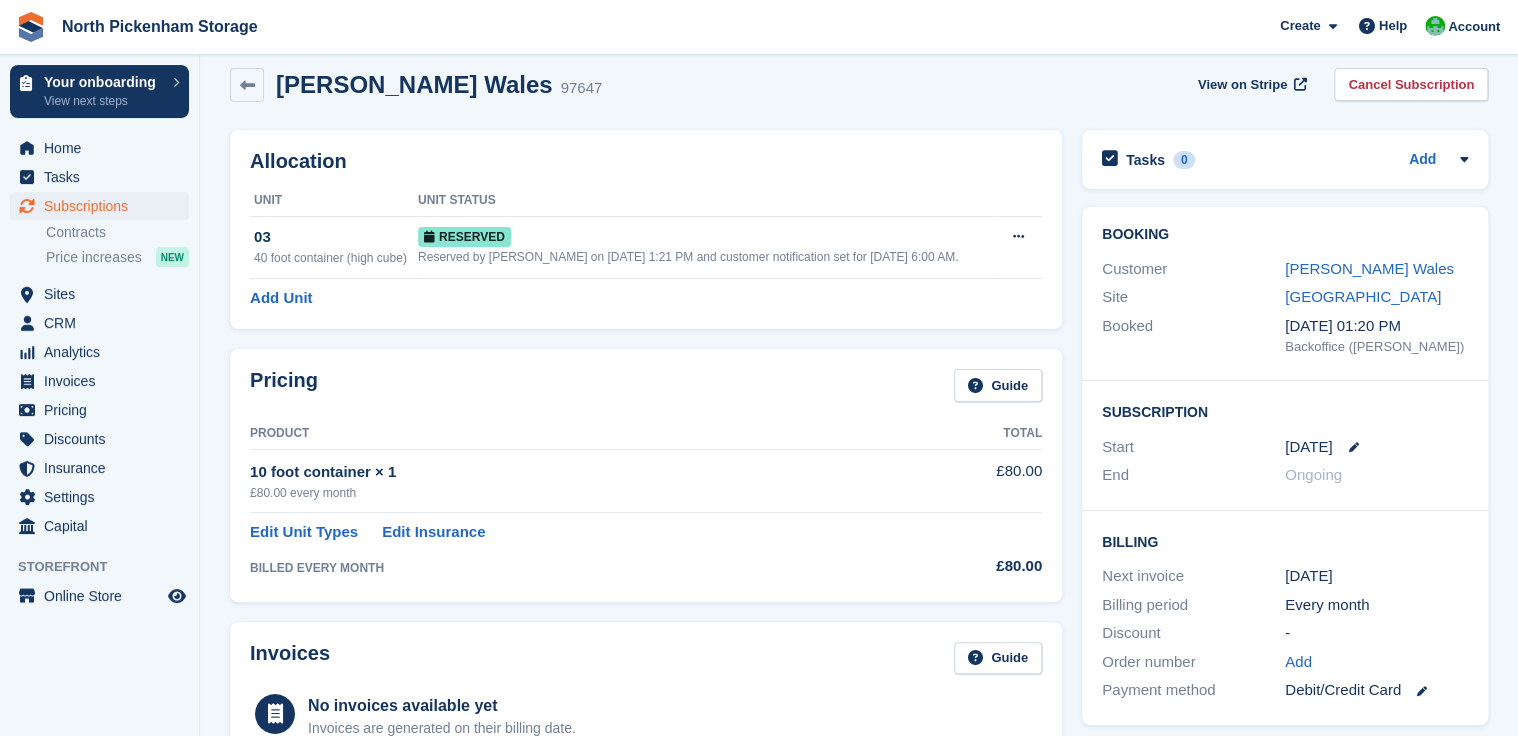 scroll, scrollTop: 0, scrollLeft: 0, axis: both 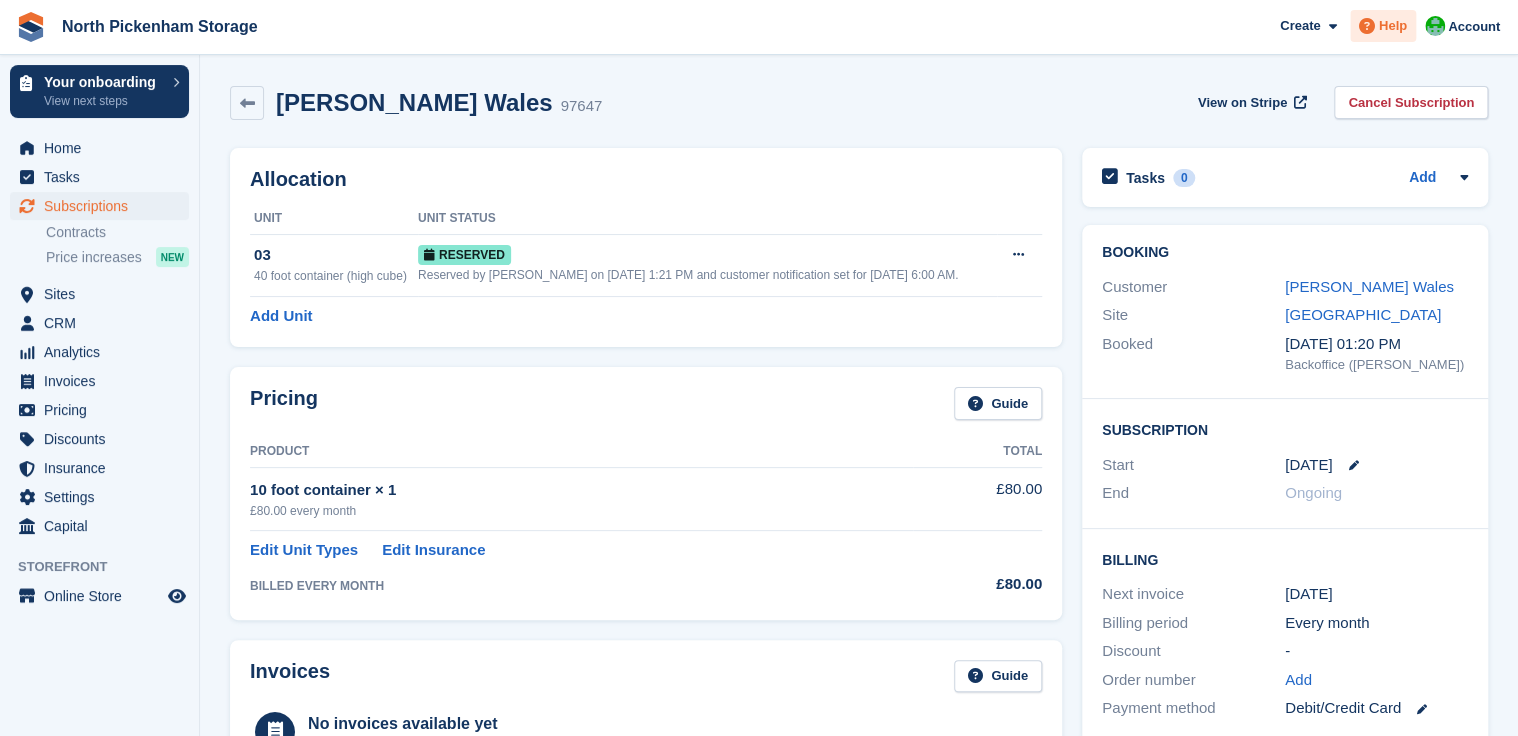 click at bounding box center (1367, 26) 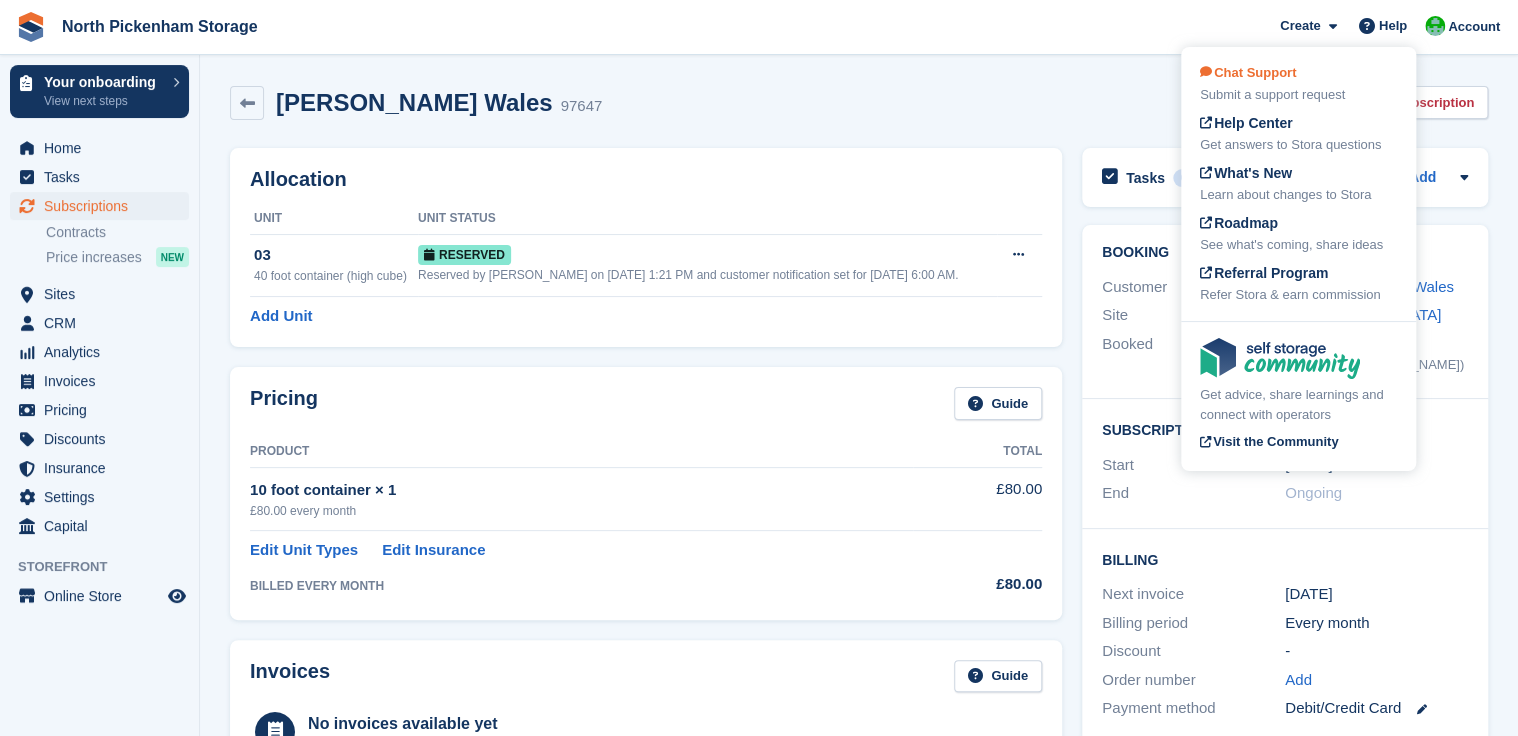 click on "Chat Support" at bounding box center [1248, 72] 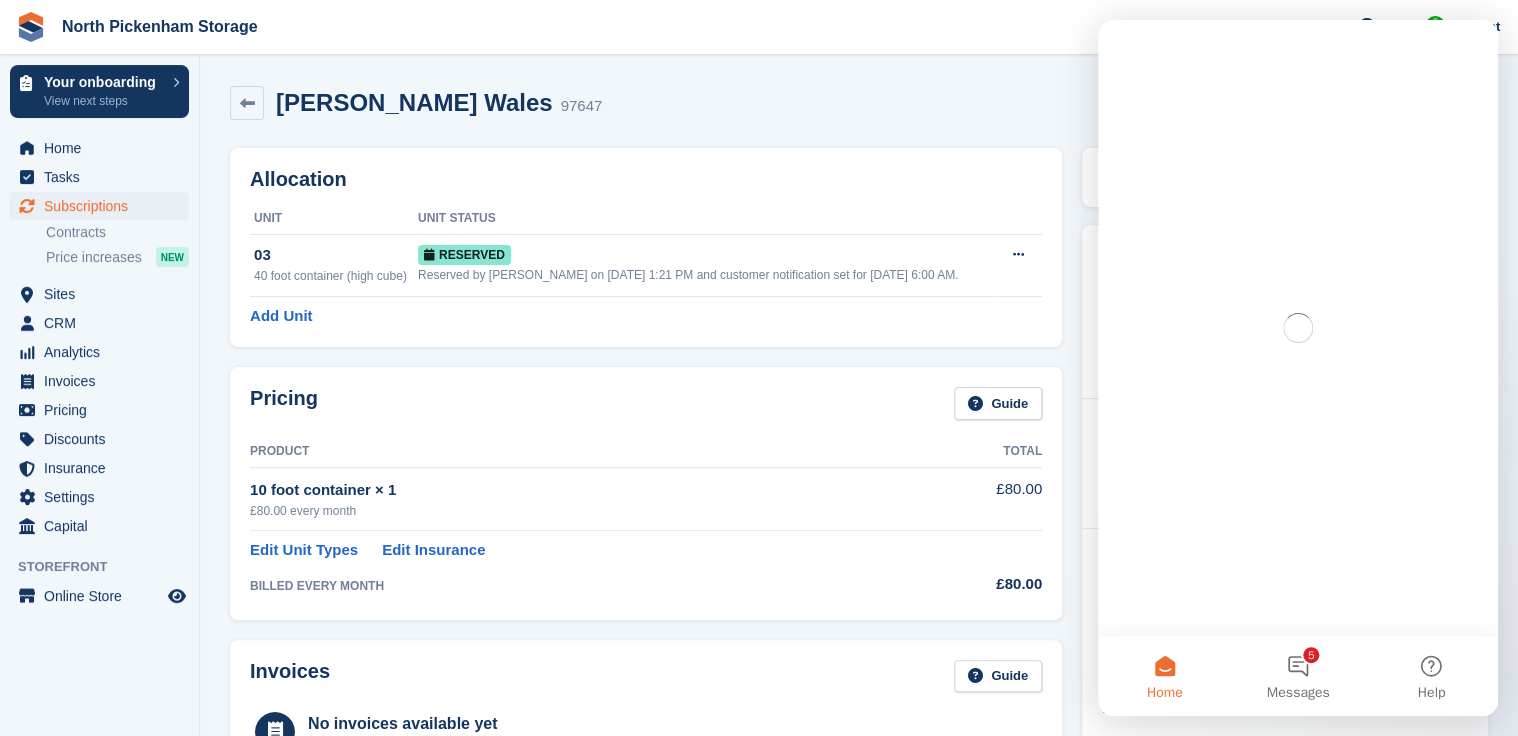scroll, scrollTop: 0, scrollLeft: 0, axis: both 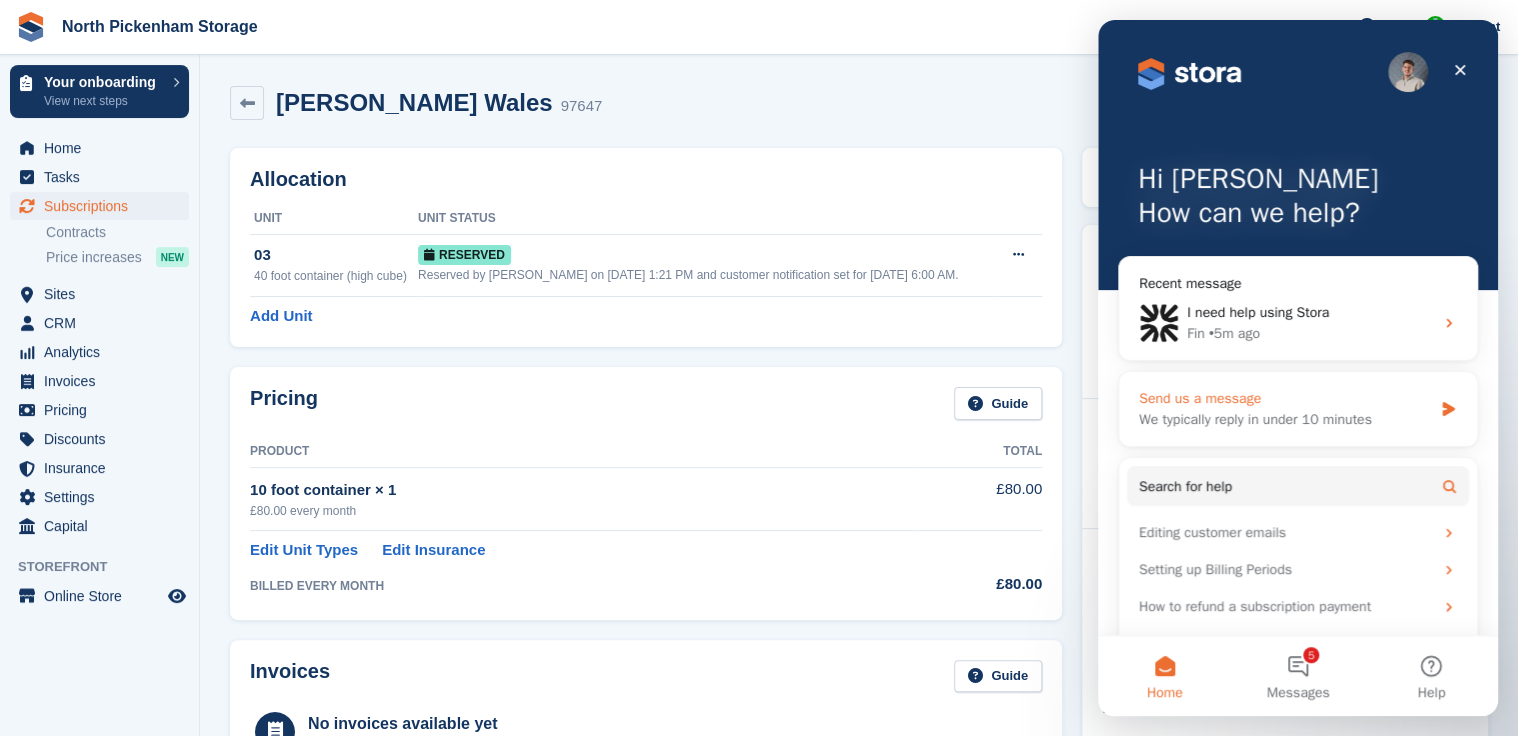 click on "We typically reply in under 10 minutes" at bounding box center (1285, 419) 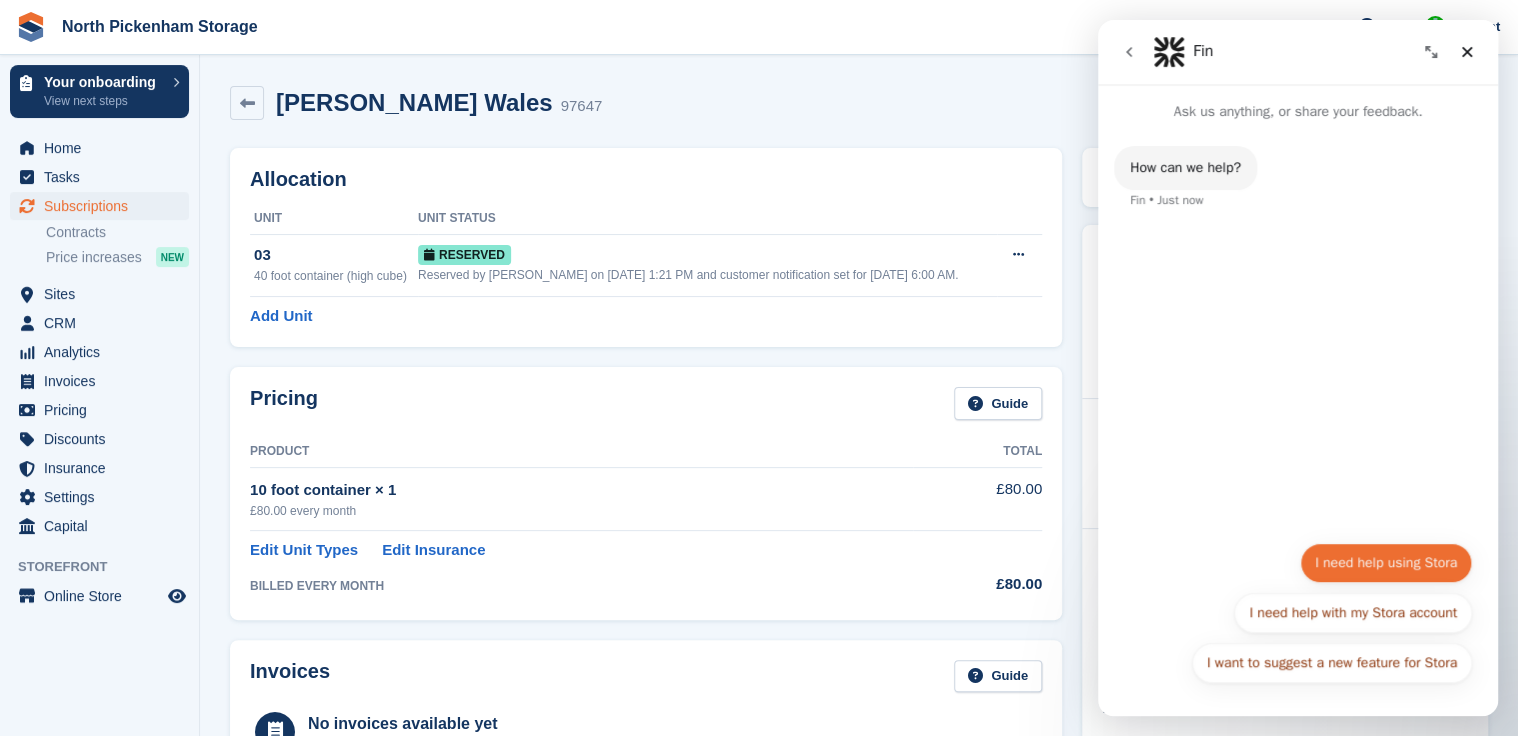 click on "I need help using Stora" at bounding box center (1386, 563) 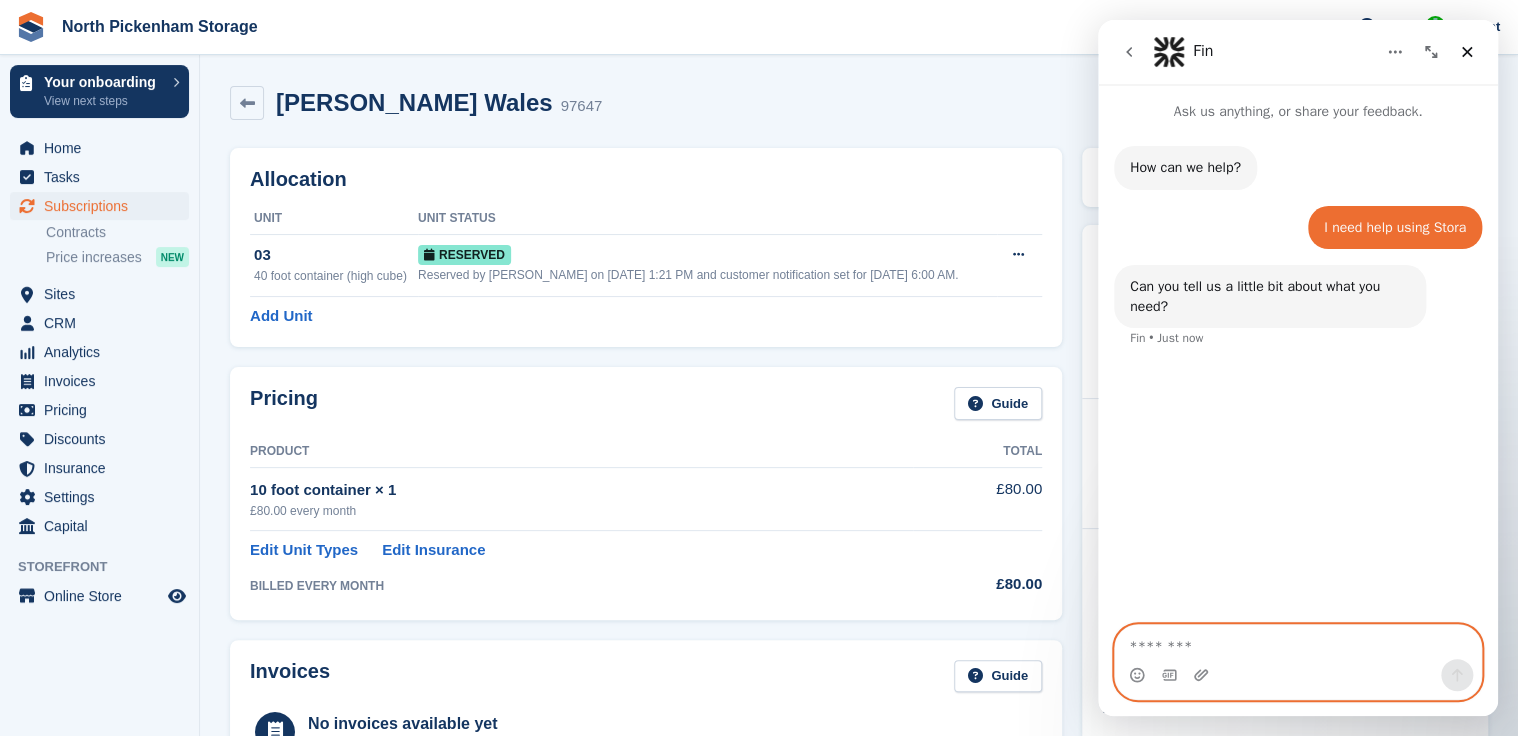 click at bounding box center (1298, 642) 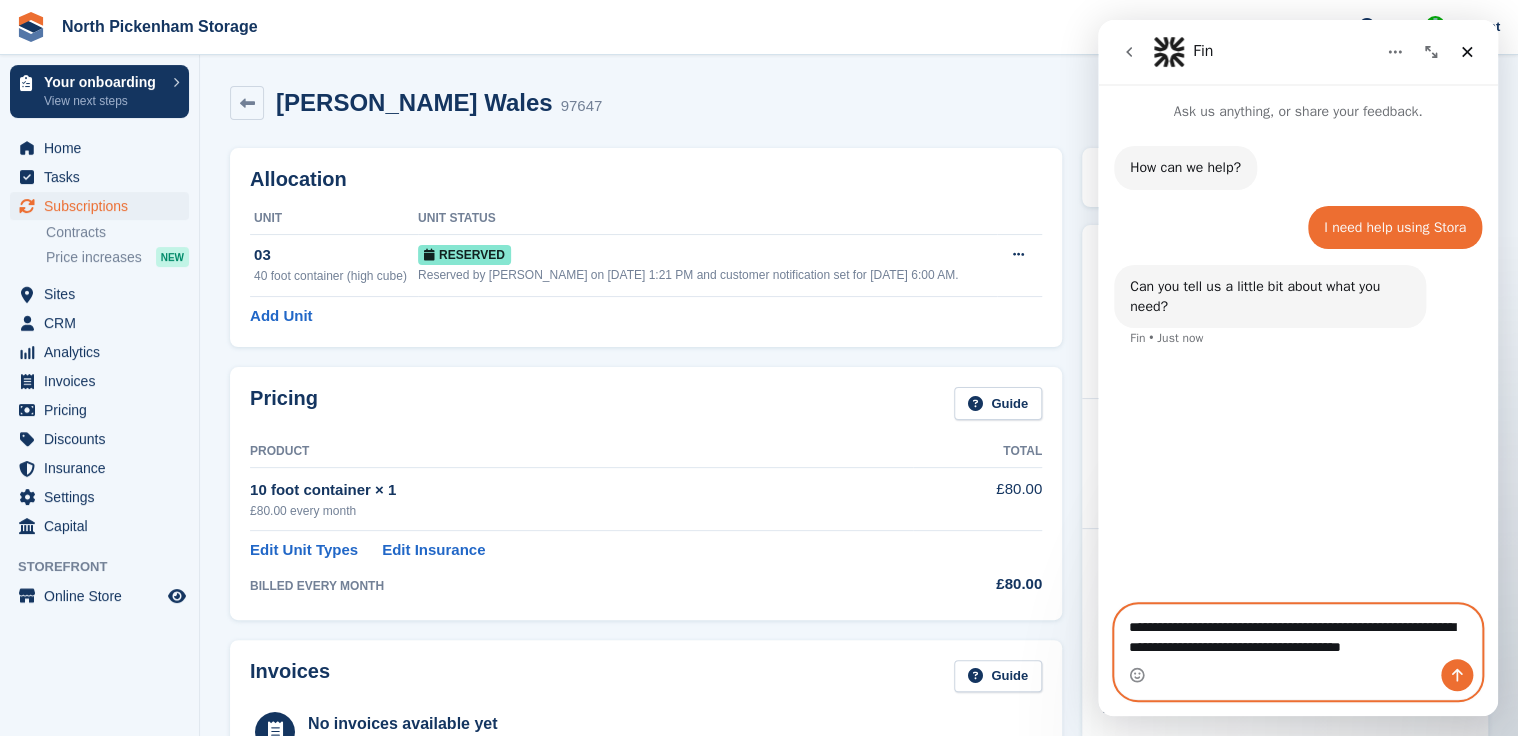 type on "**********" 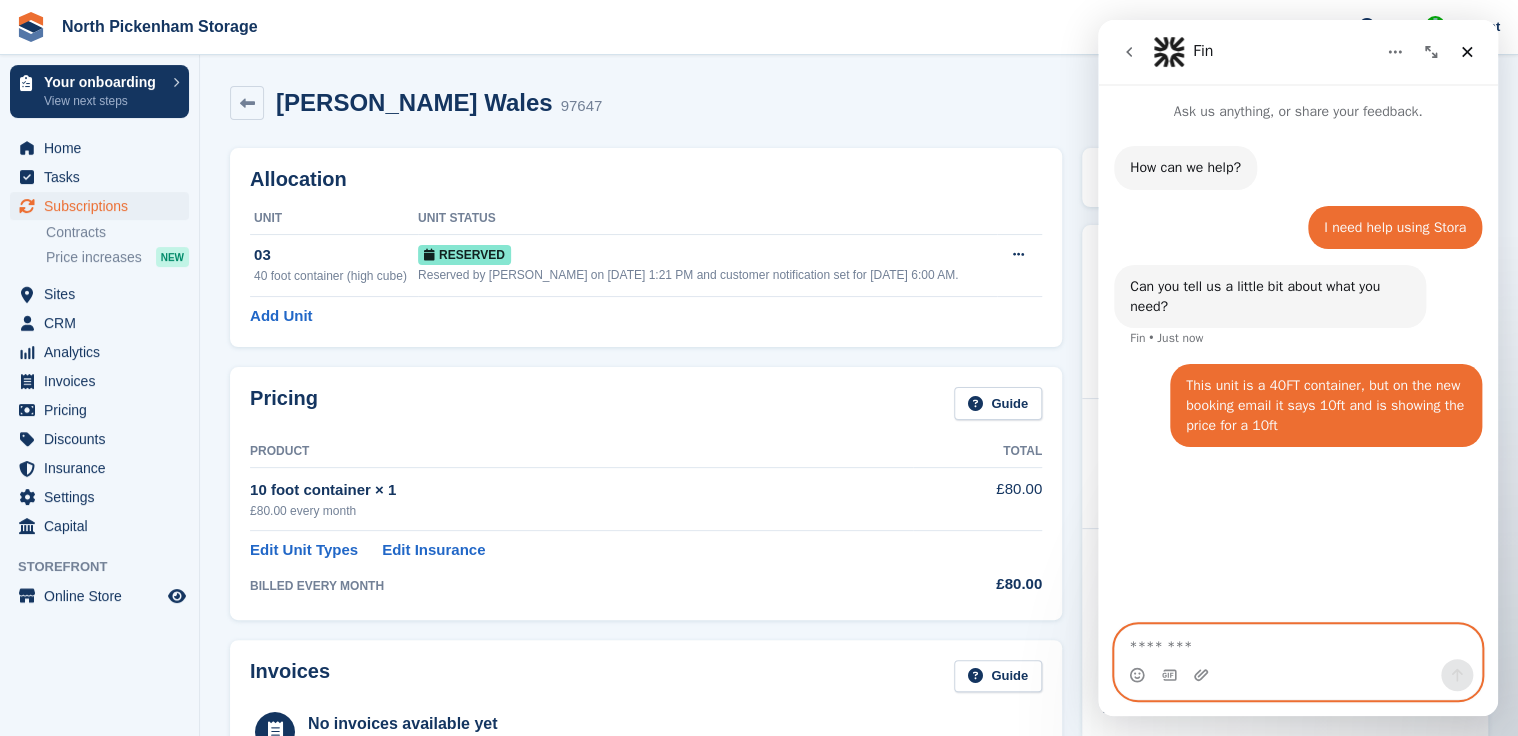 paste on "**********" 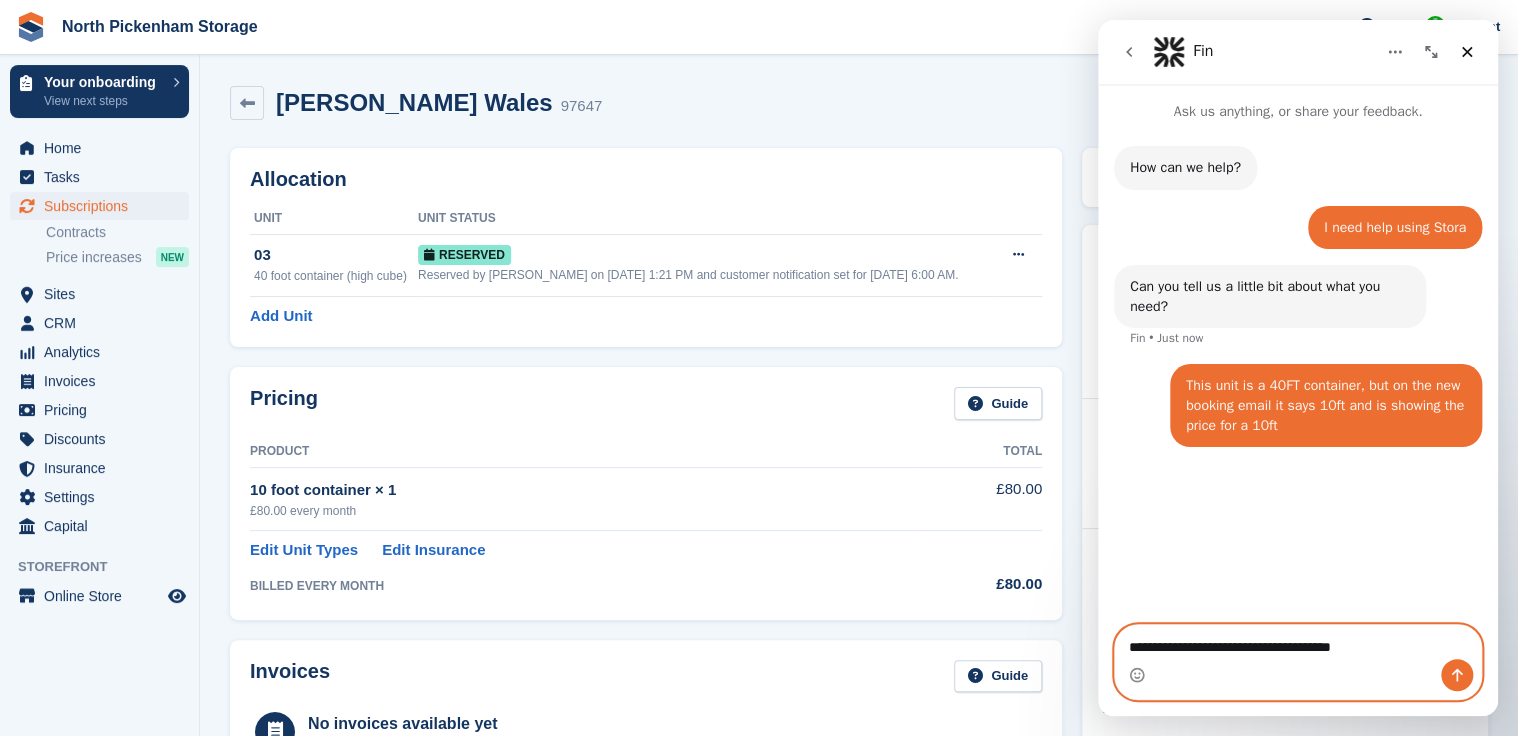 type 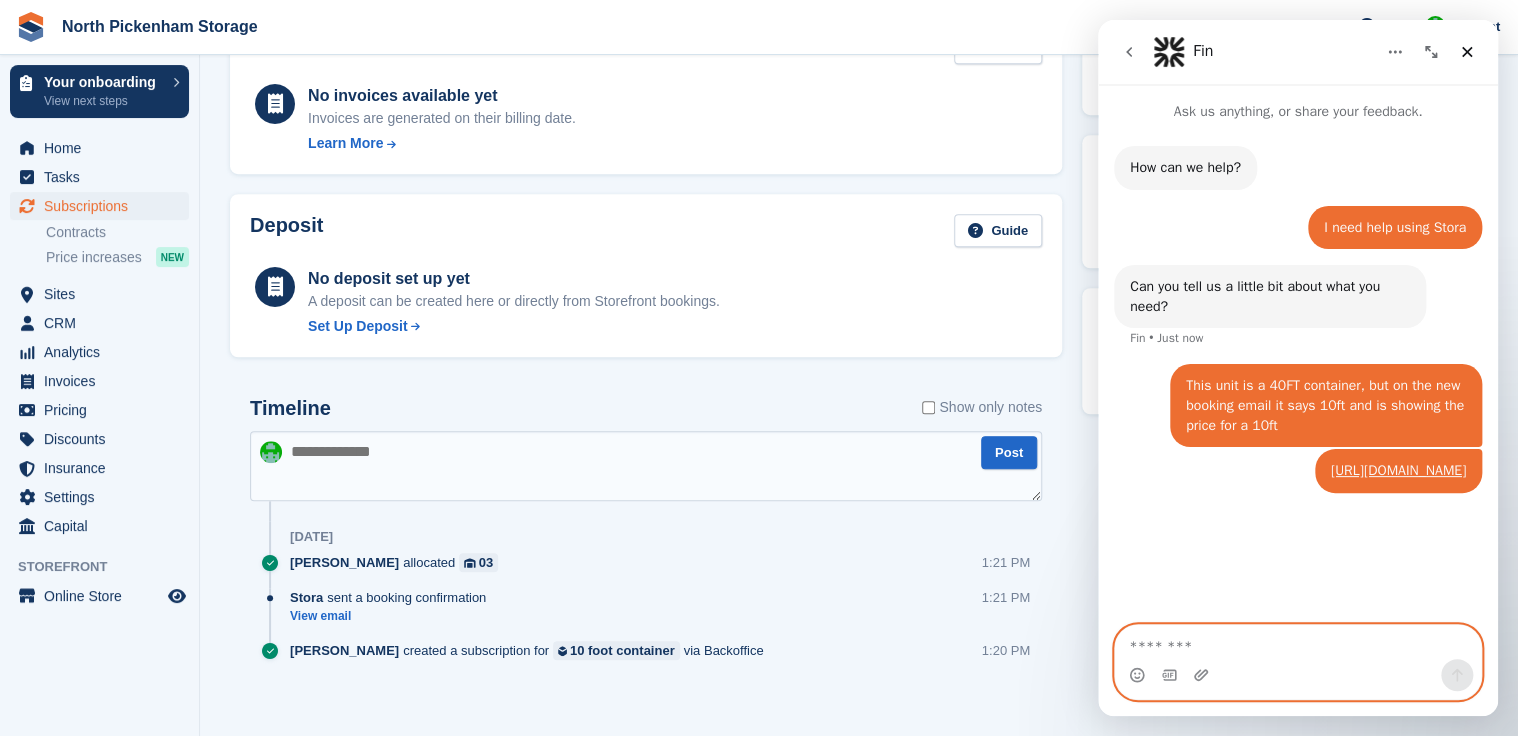 scroll, scrollTop: 636, scrollLeft: 0, axis: vertical 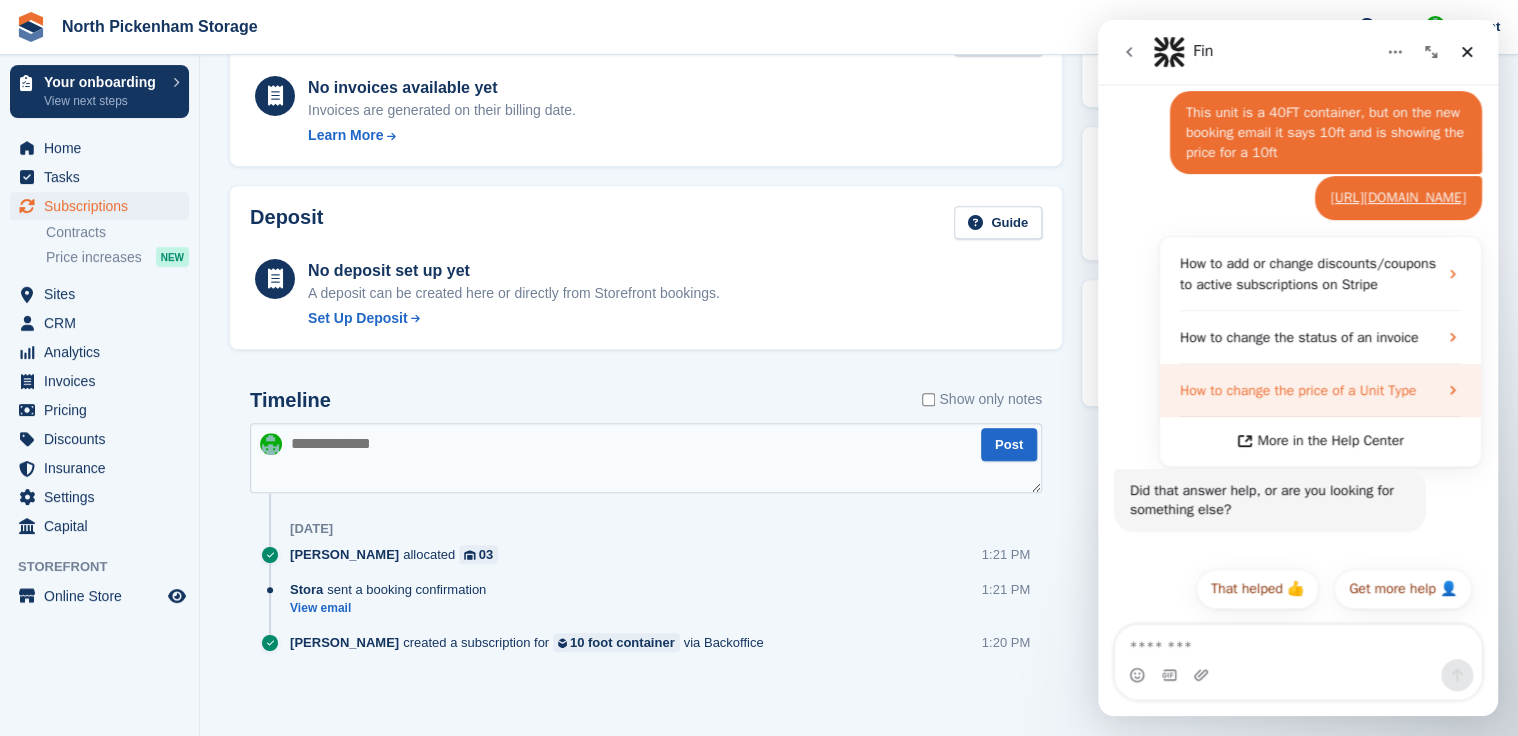 click on "How to change the price of a Unit Type" at bounding box center [1298, 390] 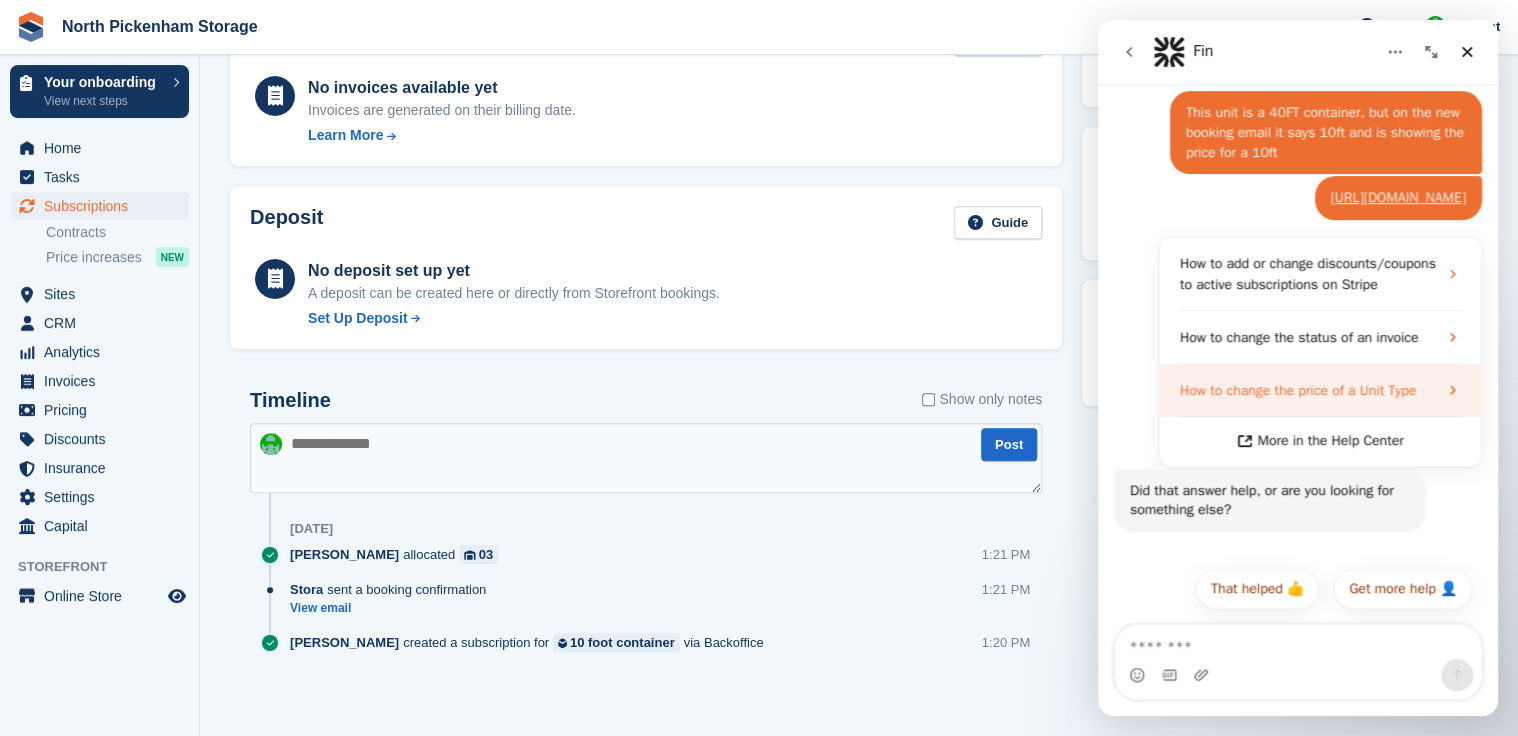 scroll, scrollTop: 0, scrollLeft: 0, axis: both 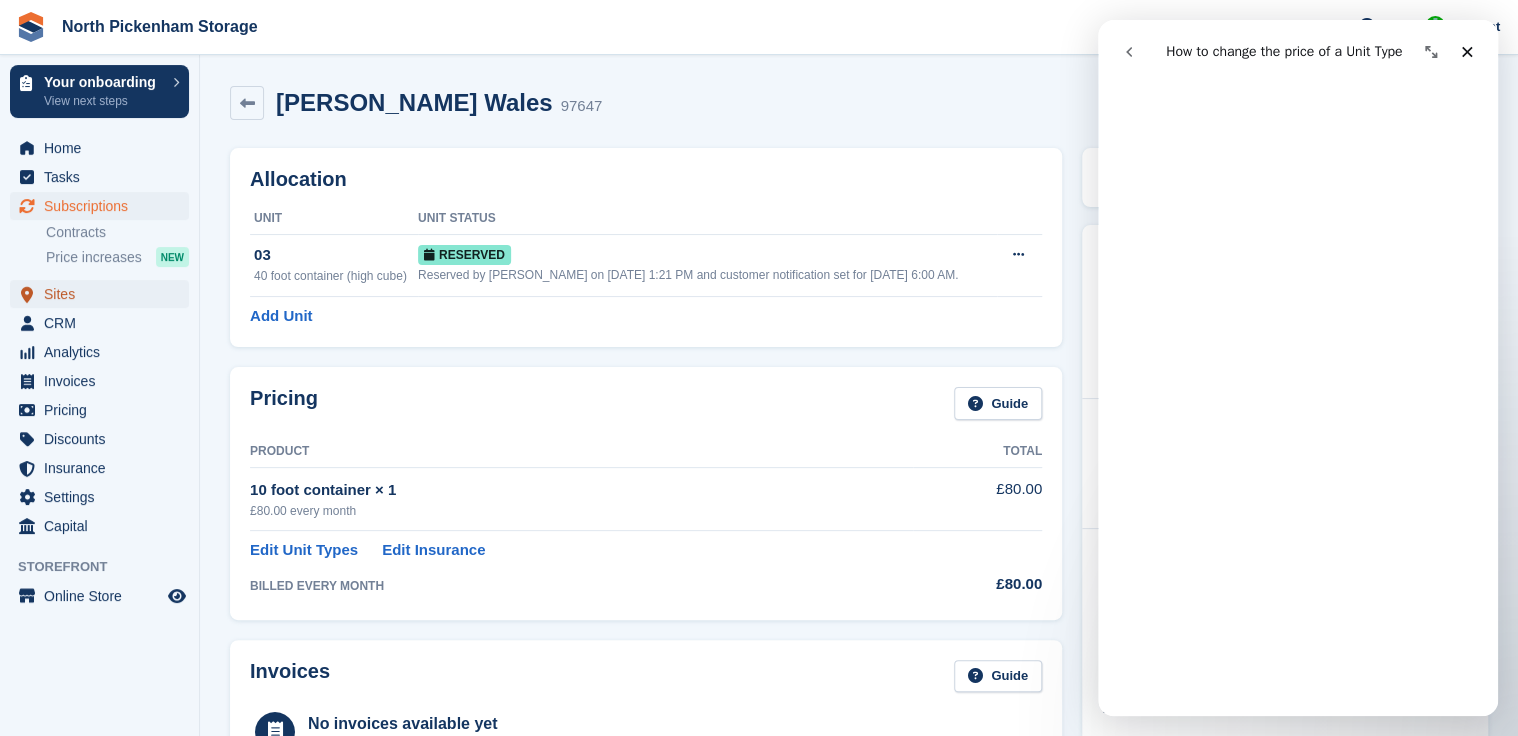 click on "Sites" at bounding box center [104, 294] 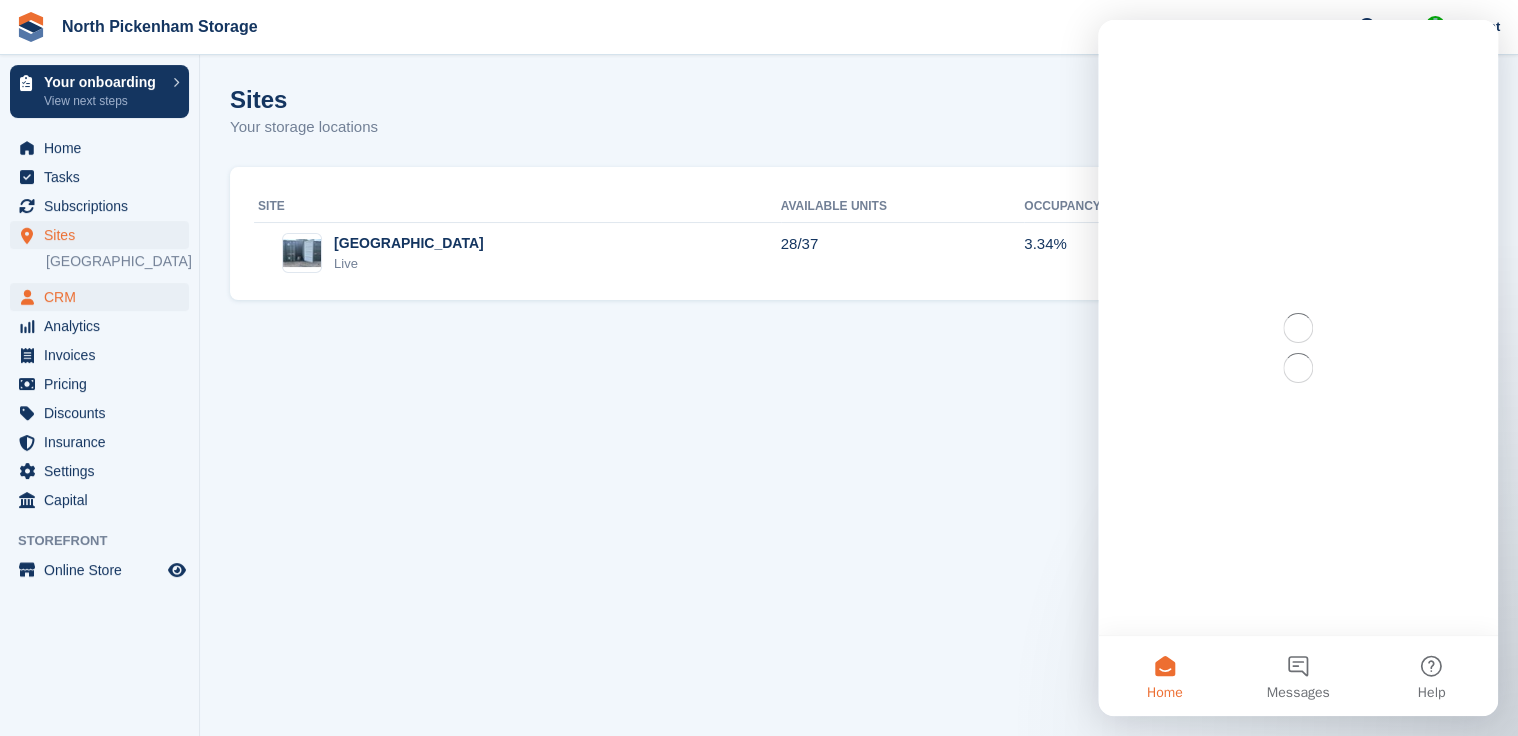 scroll, scrollTop: 0, scrollLeft: 0, axis: both 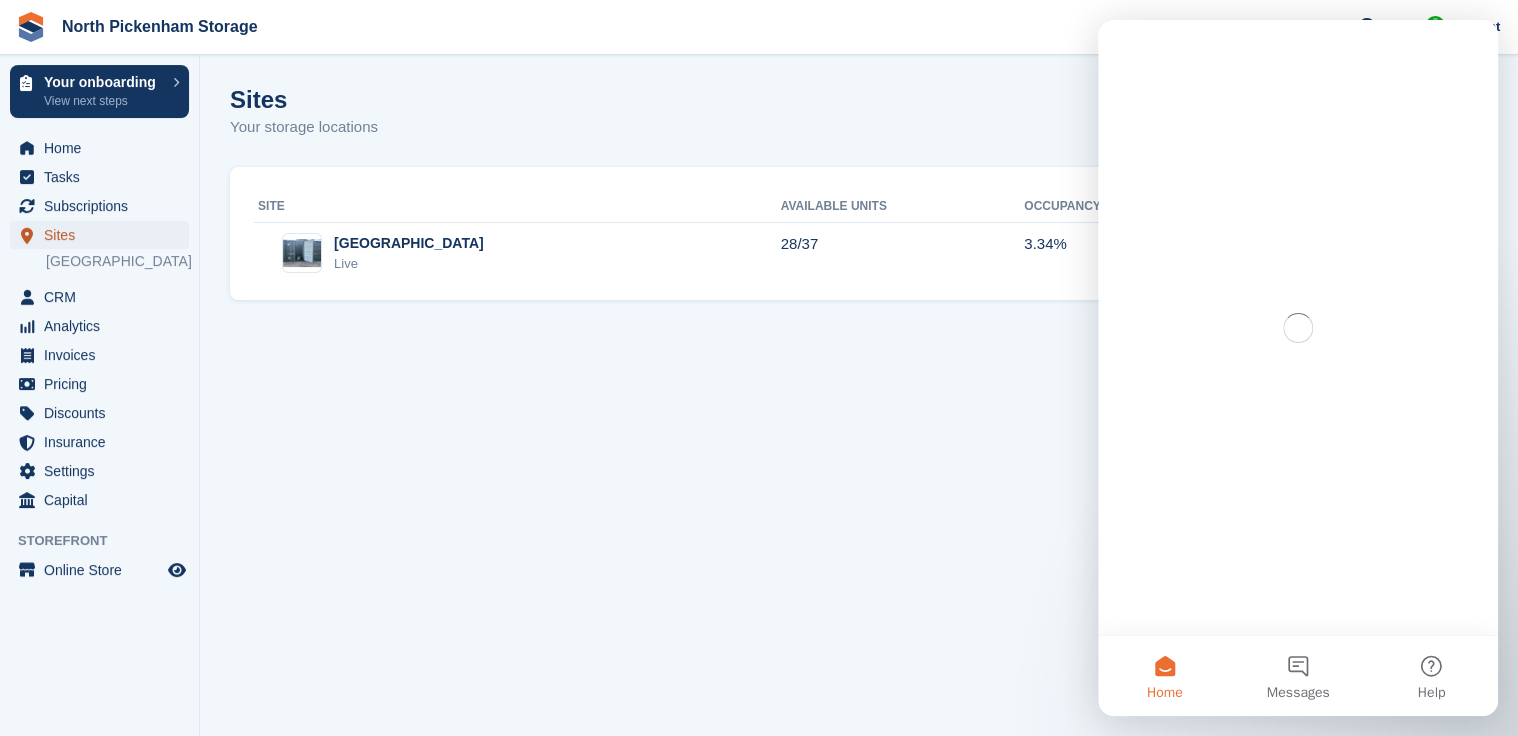 click on "Sites" at bounding box center (104, 235) 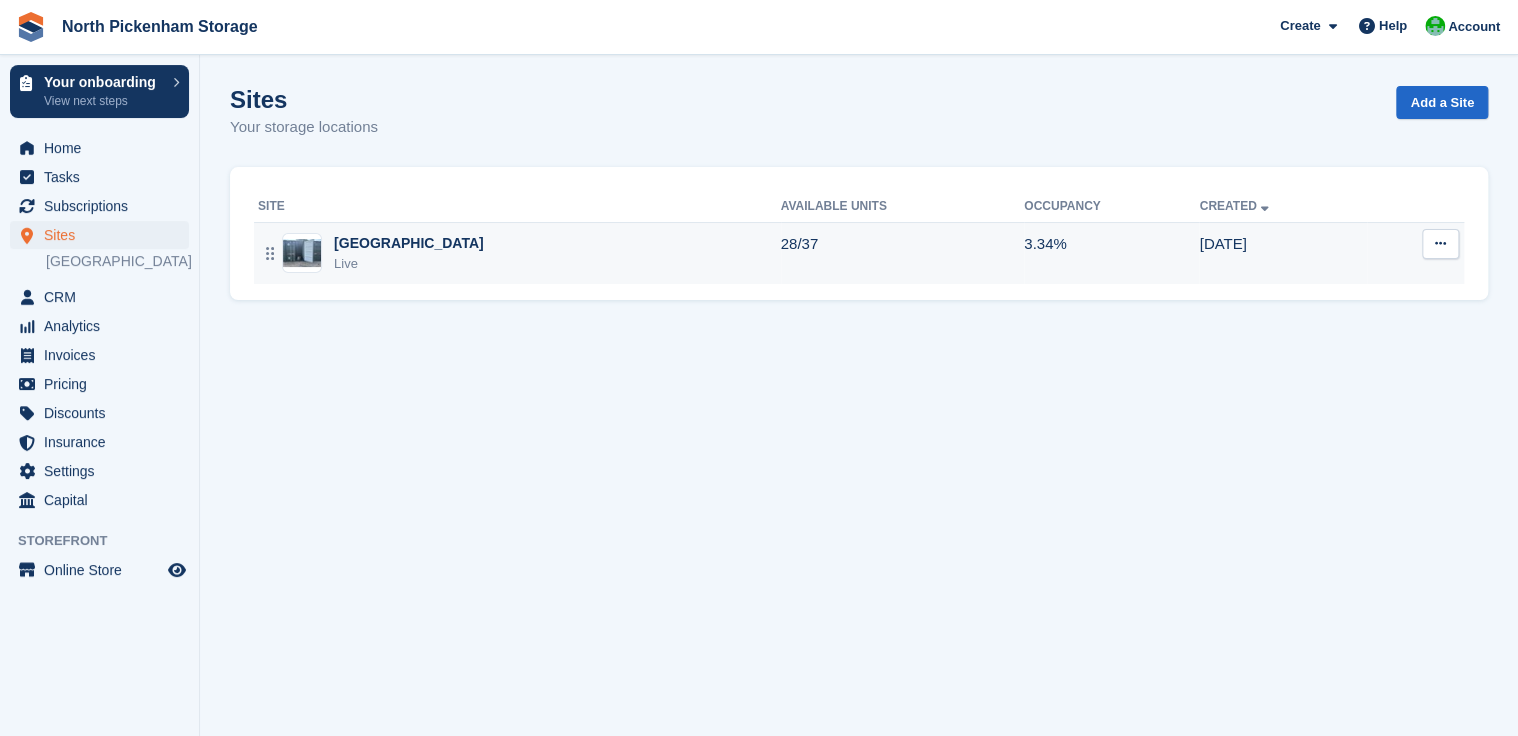 click at bounding box center (302, 253) 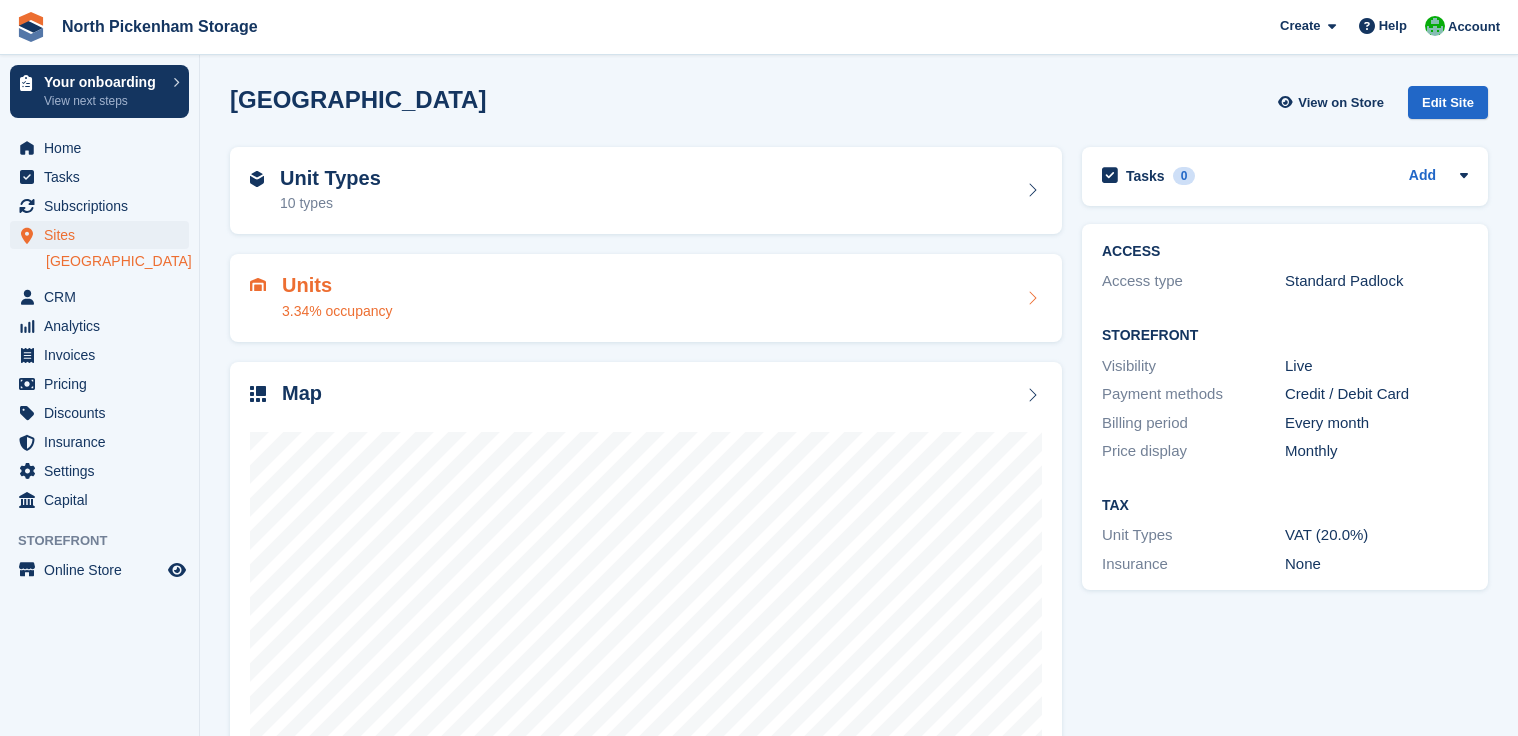 scroll, scrollTop: 0, scrollLeft: 0, axis: both 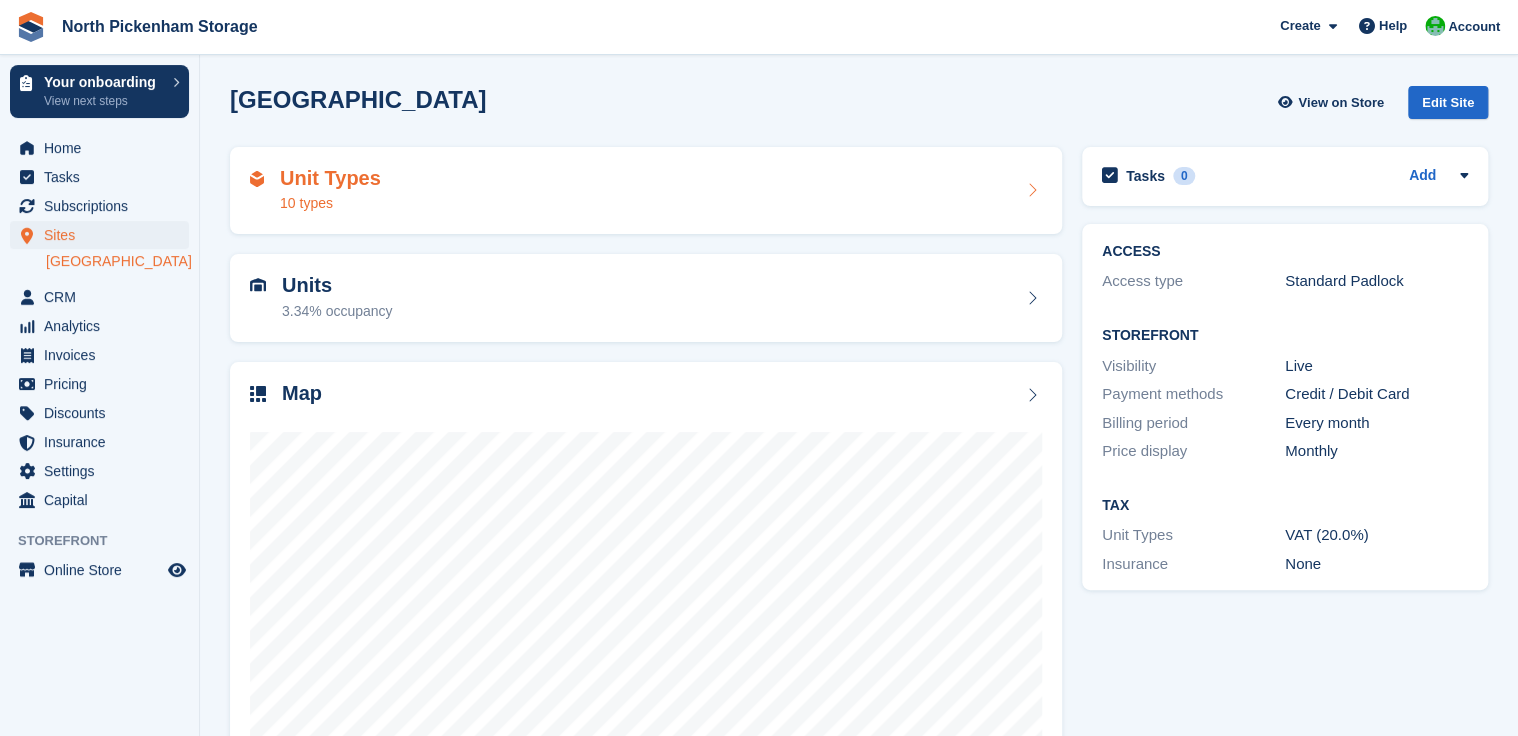 click on "10 types" at bounding box center [330, 203] 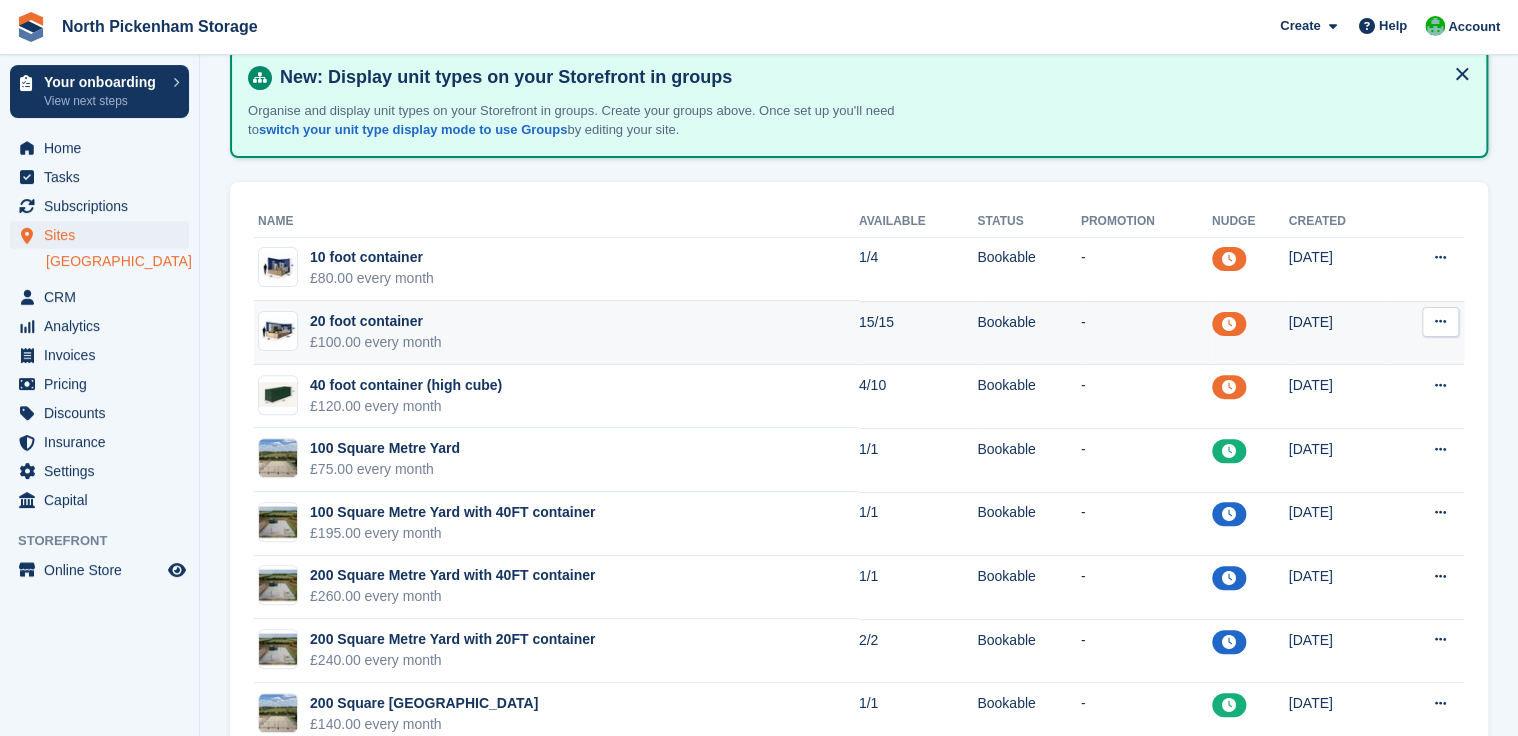 scroll, scrollTop: 102, scrollLeft: 0, axis: vertical 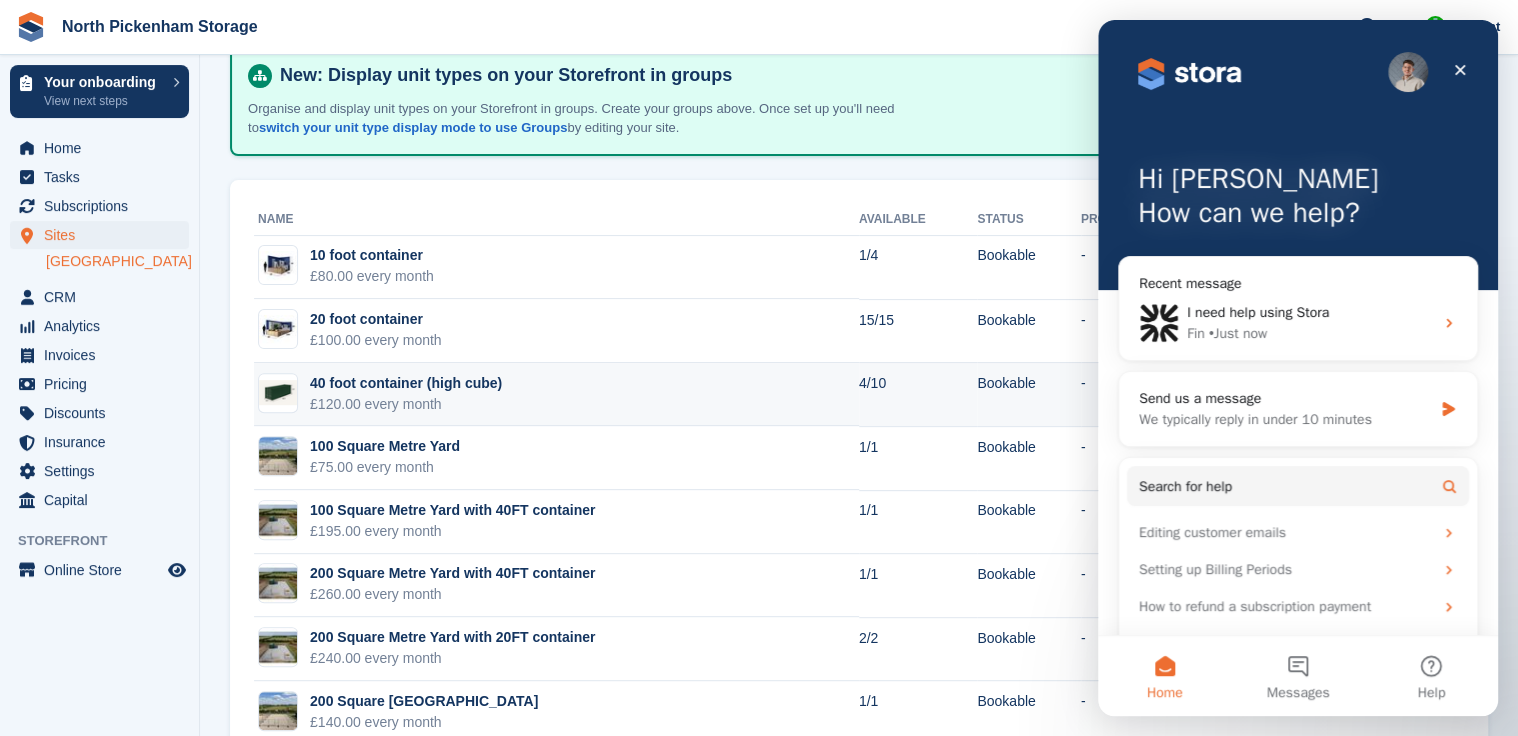 click on "£120.00 every month" at bounding box center (406, 404) 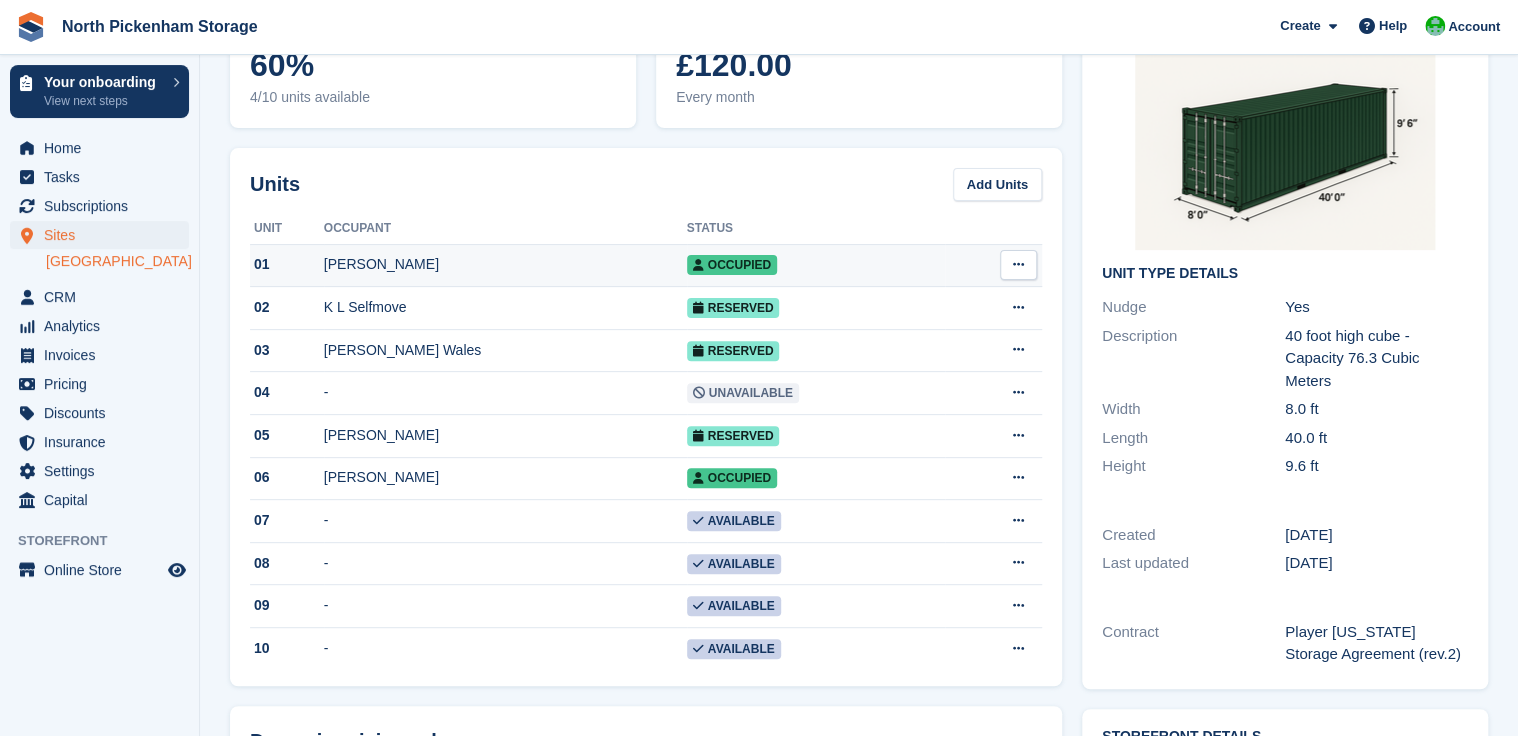scroll, scrollTop: 223, scrollLeft: 0, axis: vertical 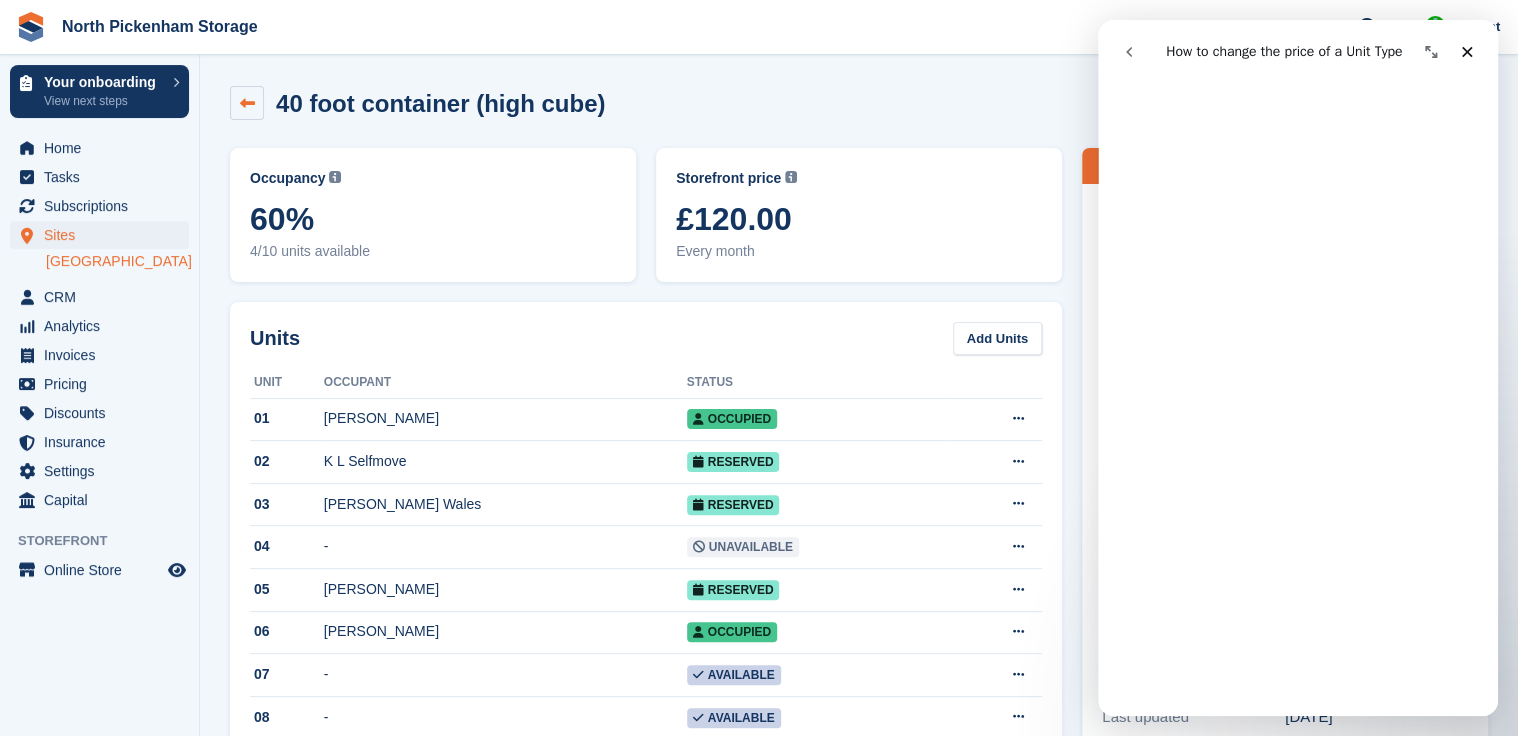click at bounding box center [247, 103] 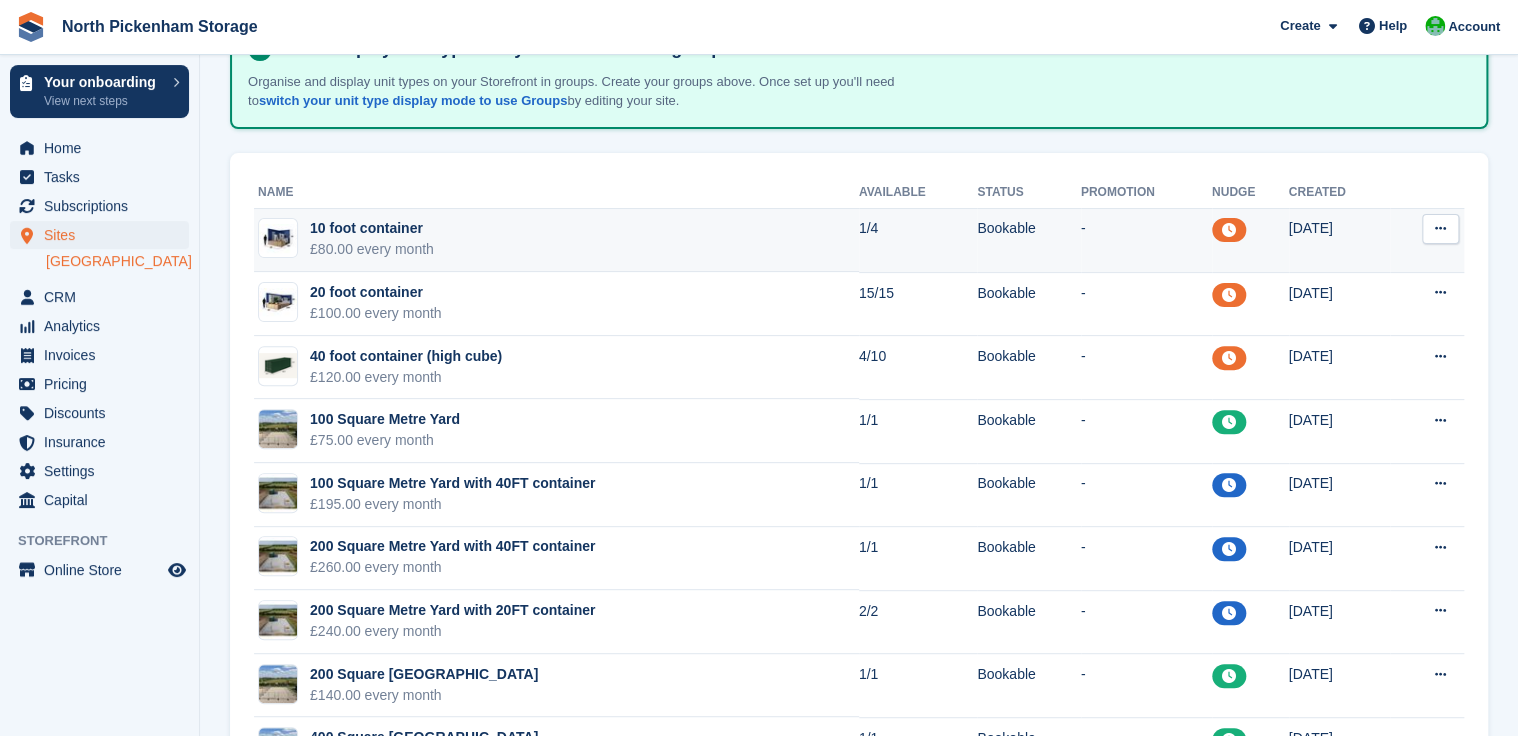 scroll, scrollTop: 132, scrollLeft: 0, axis: vertical 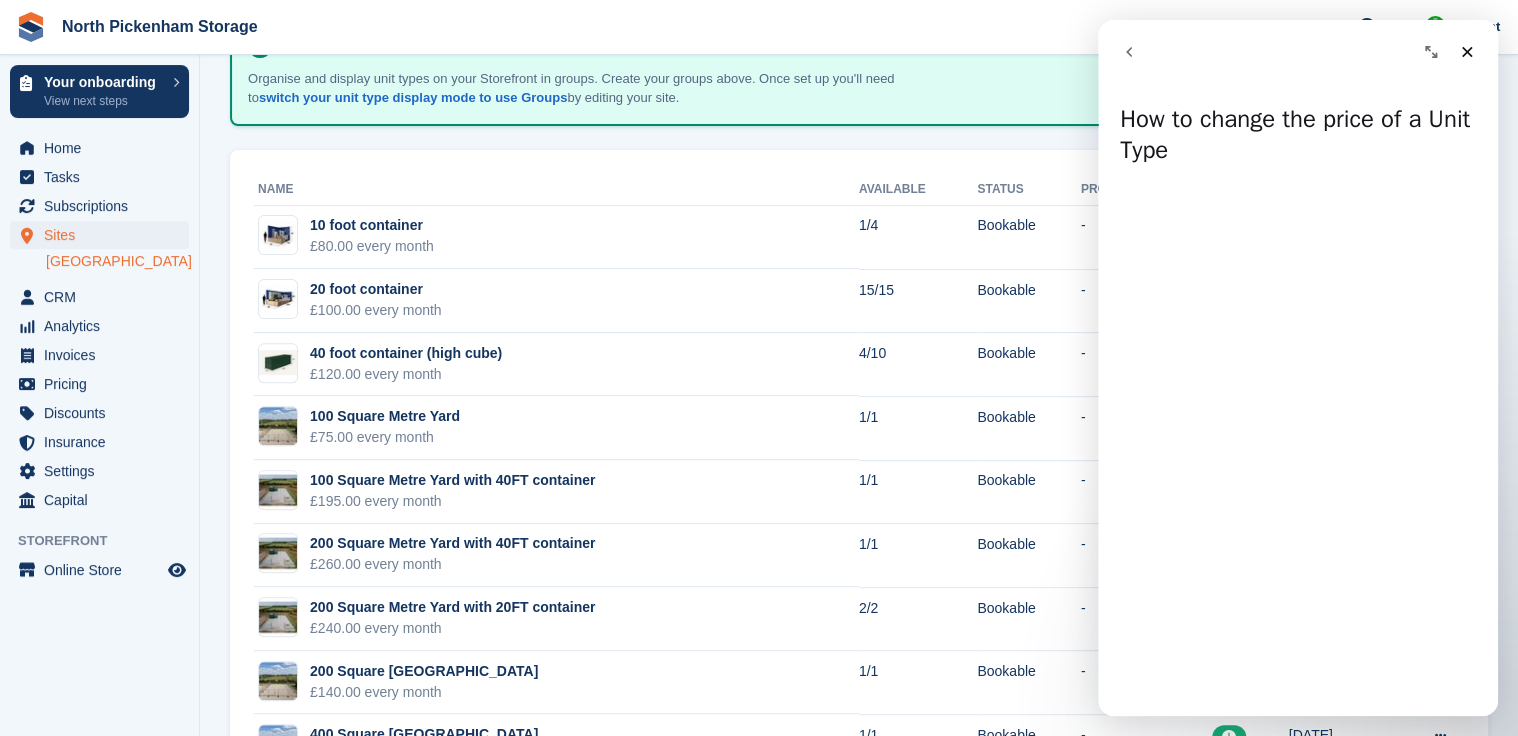 click 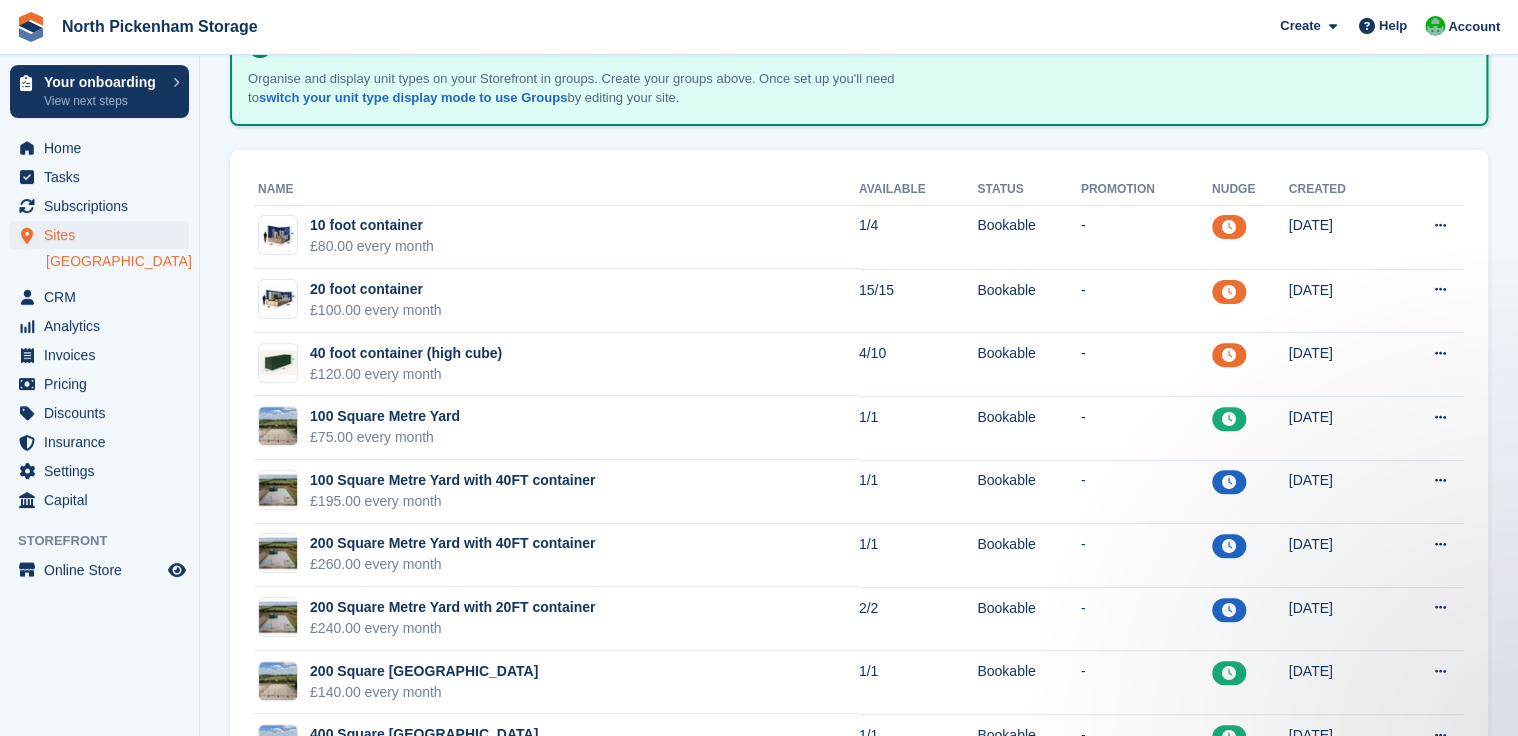 scroll, scrollTop: 0, scrollLeft: 0, axis: both 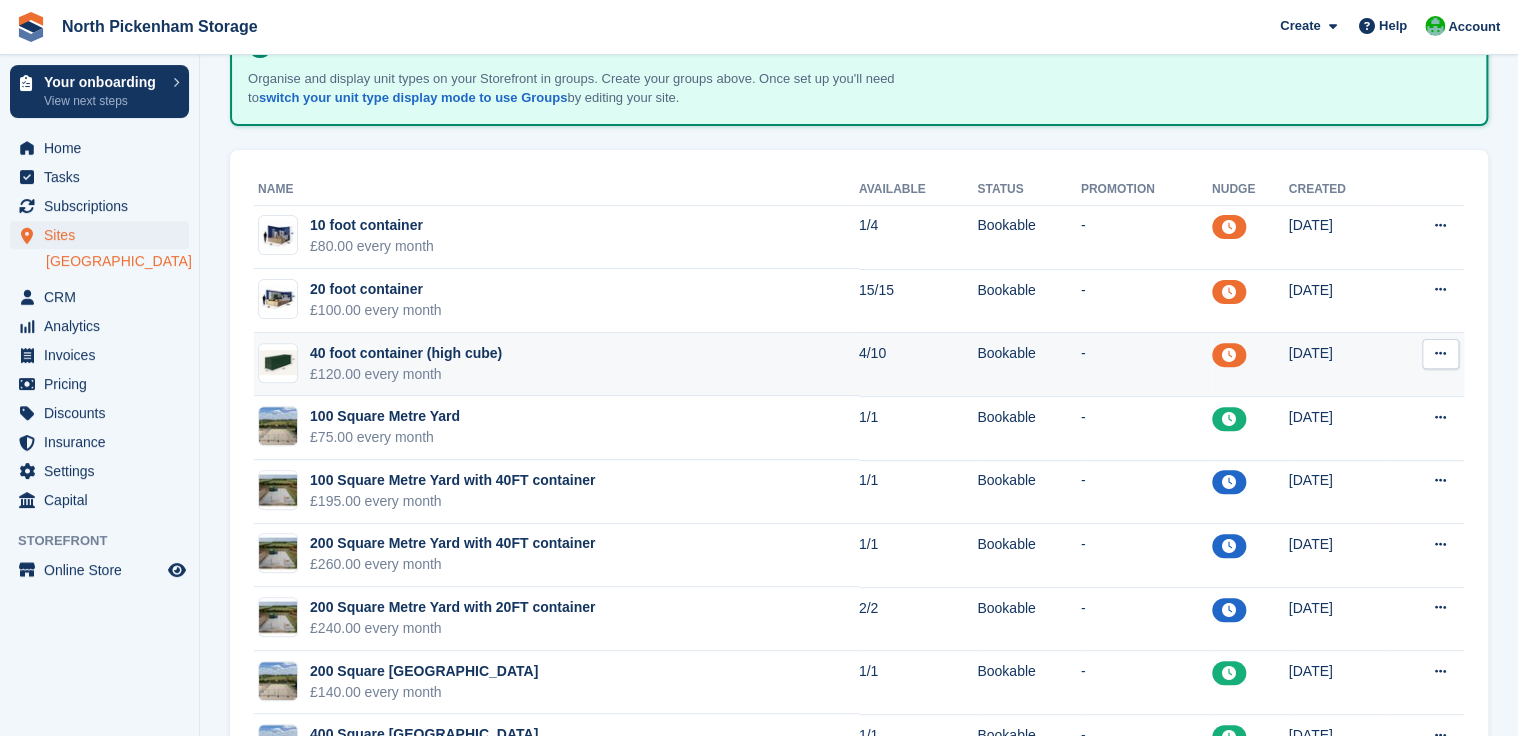 click at bounding box center [1440, 353] 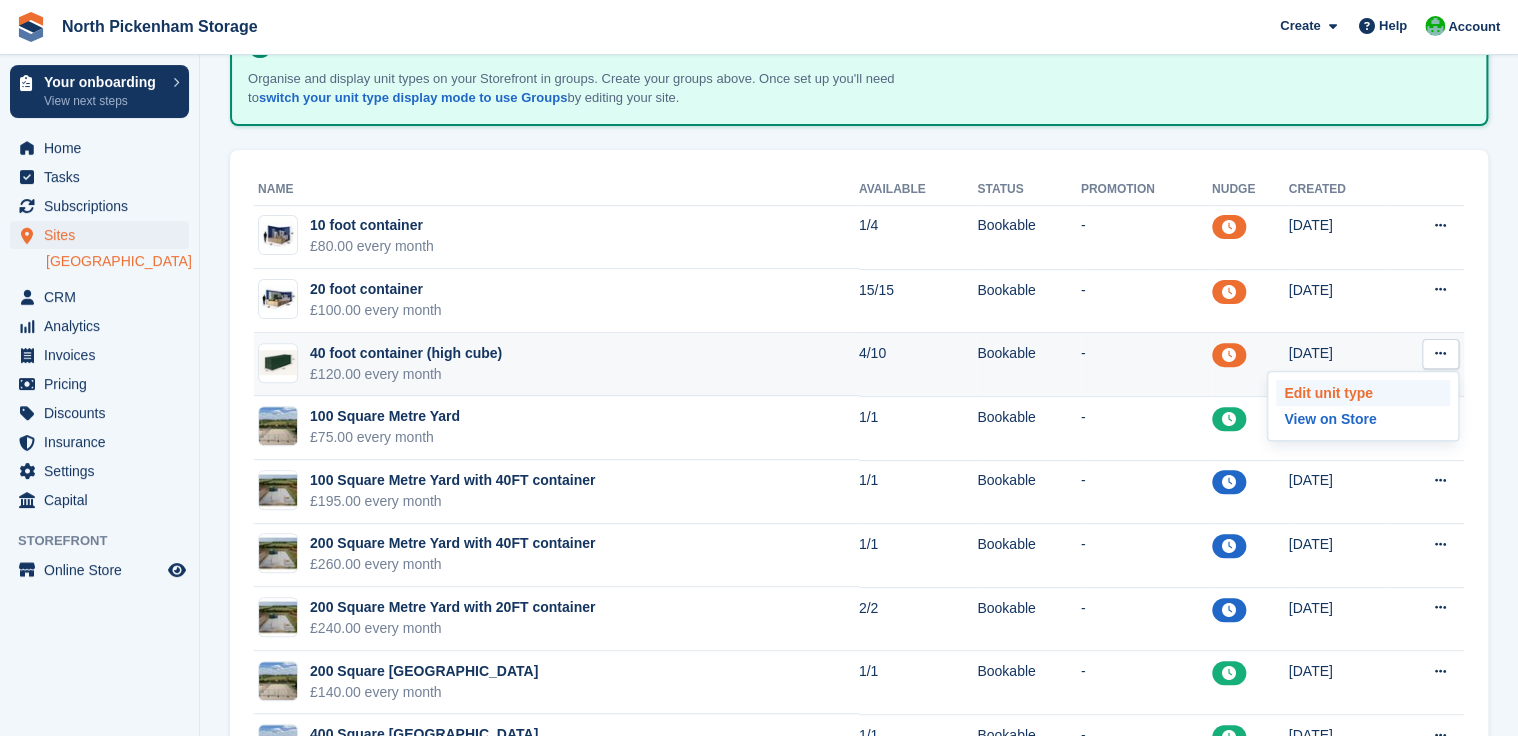 click on "Edit unit type" at bounding box center [1363, 393] 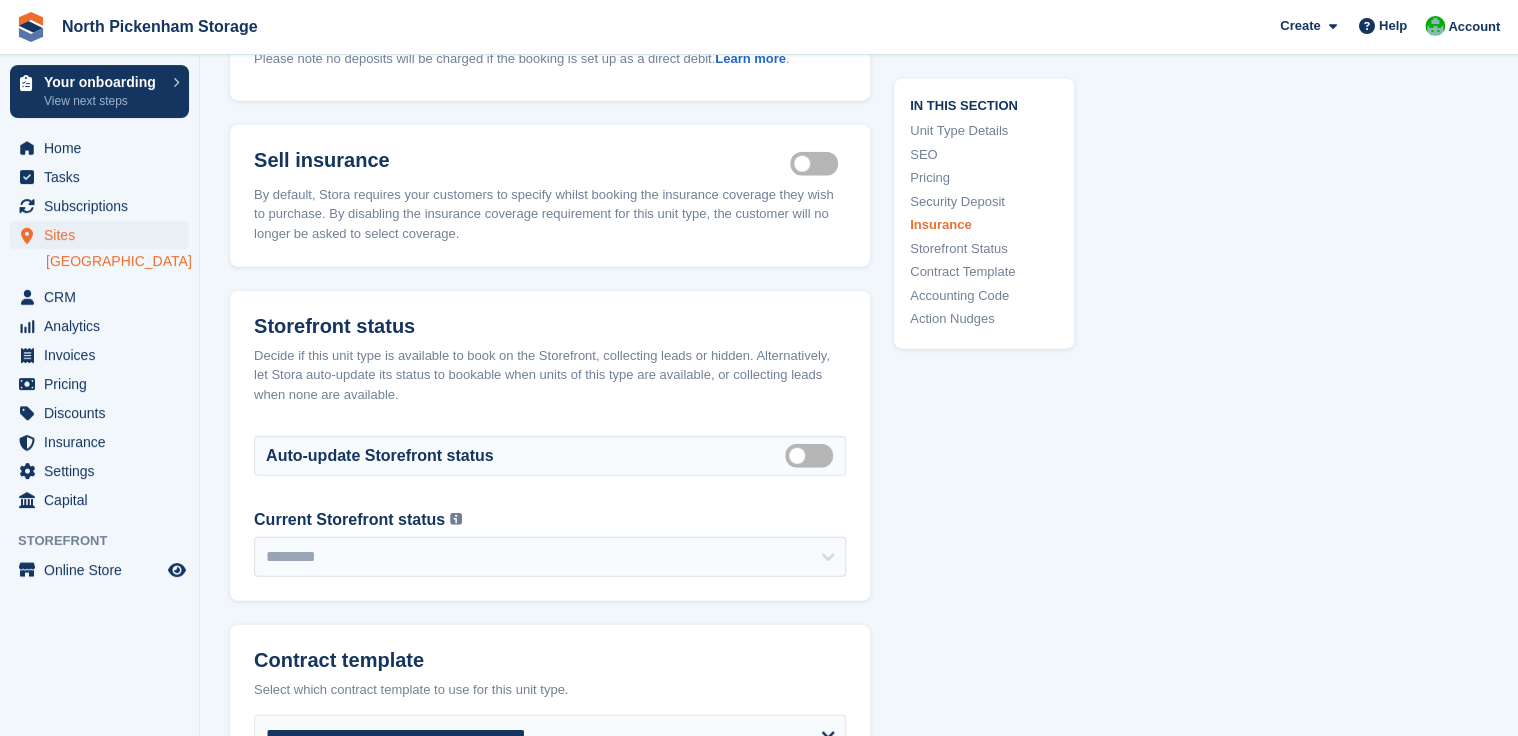 scroll, scrollTop: 2795, scrollLeft: 0, axis: vertical 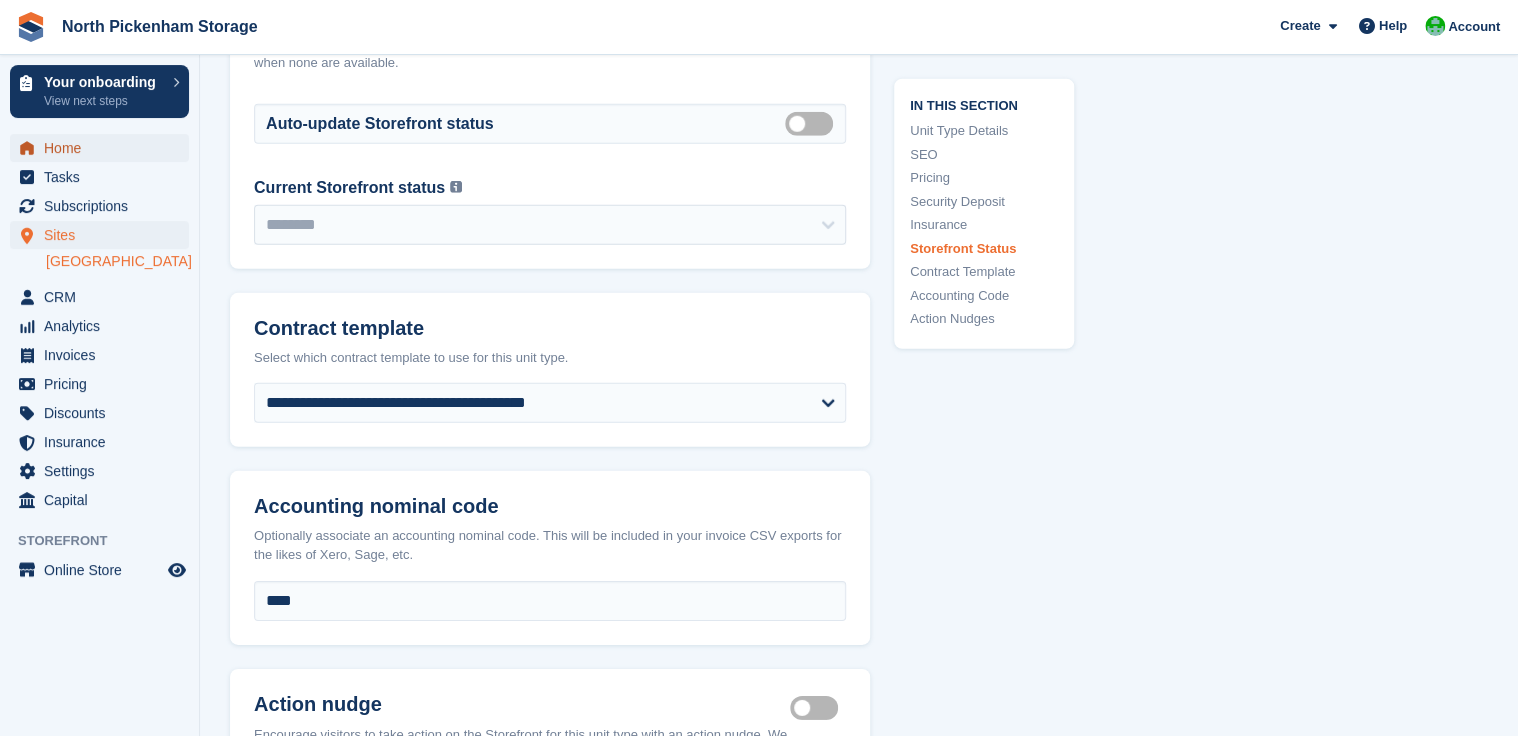 click on "Home" at bounding box center [104, 148] 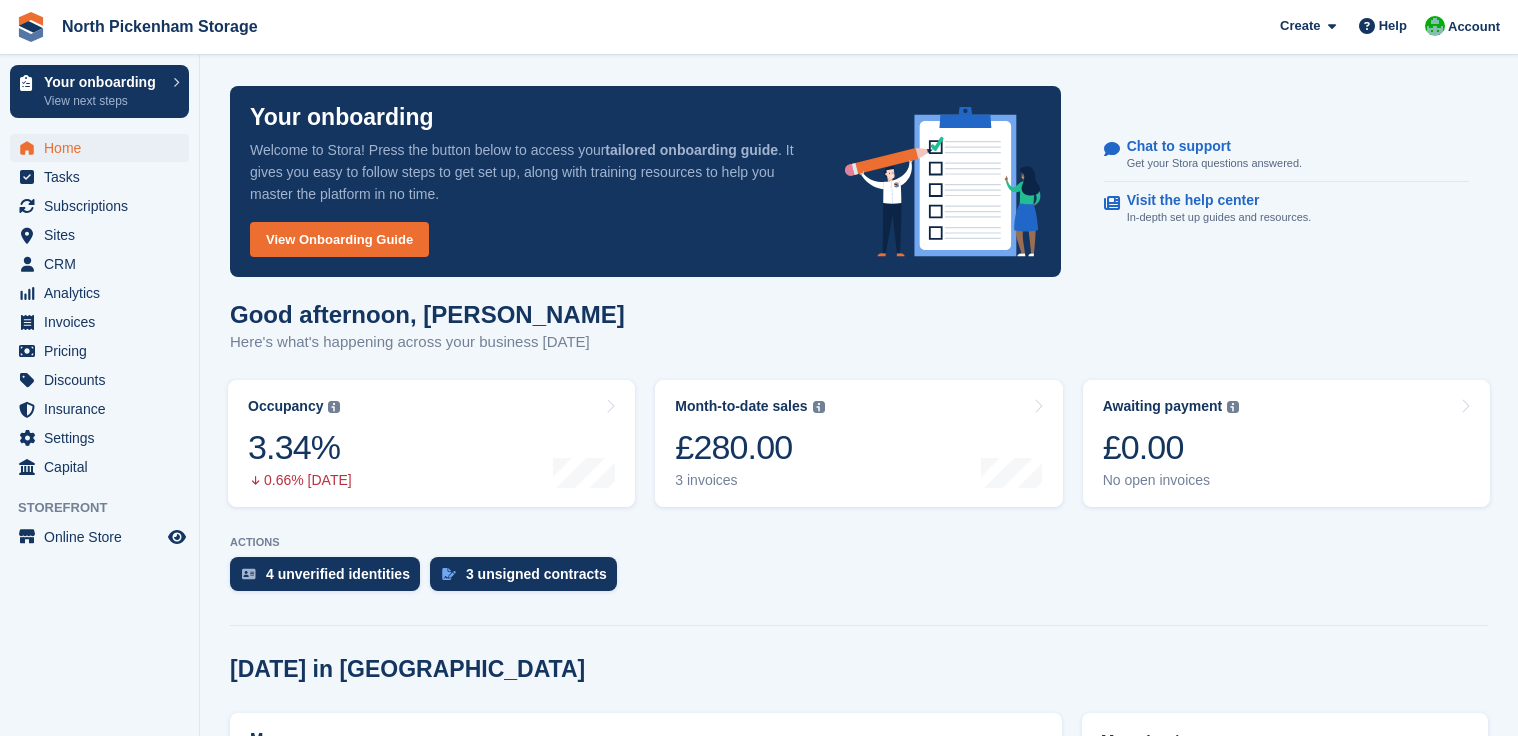 scroll, scrollTop: 0, scrollLeft: 0, axis: both 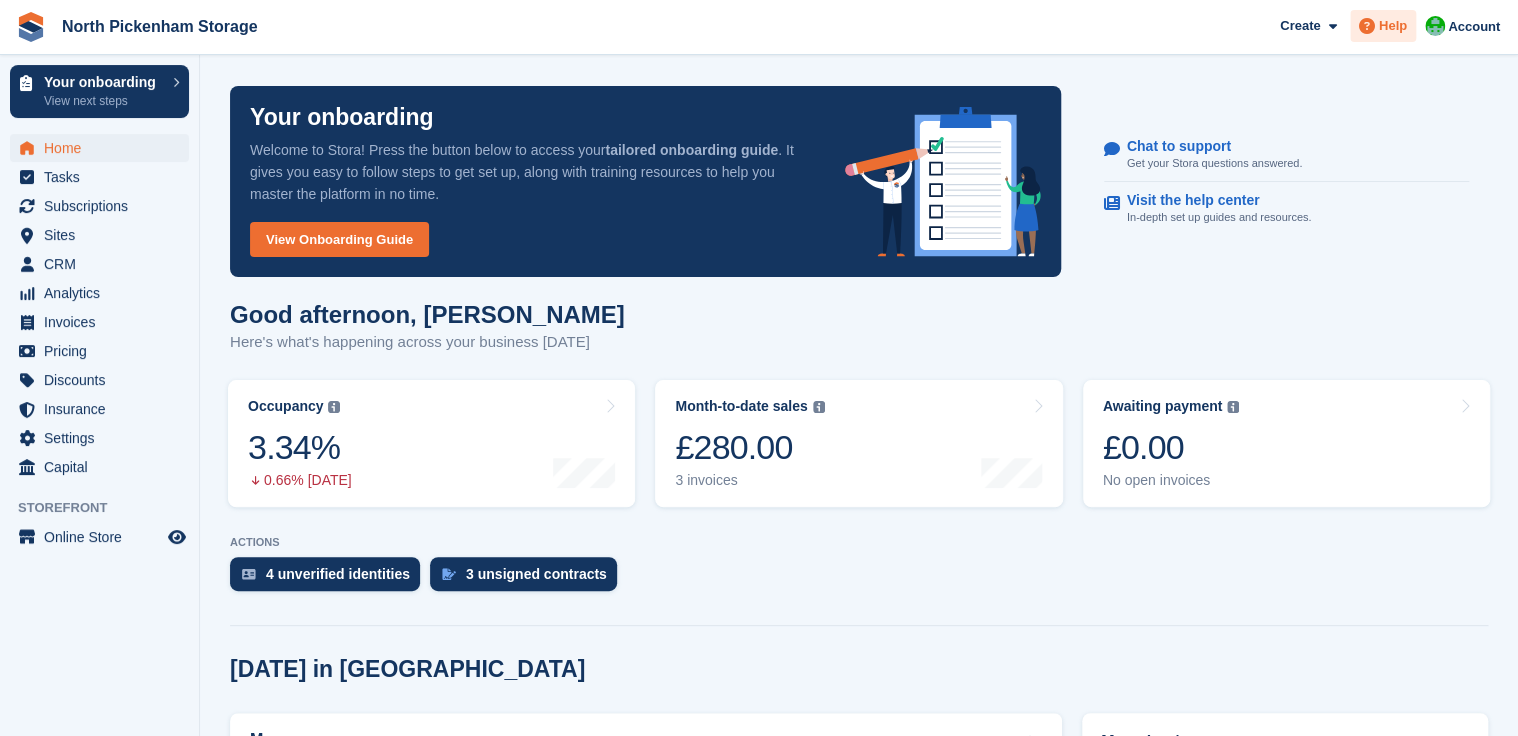 click on "Help" at bounding box center (1393, 26) 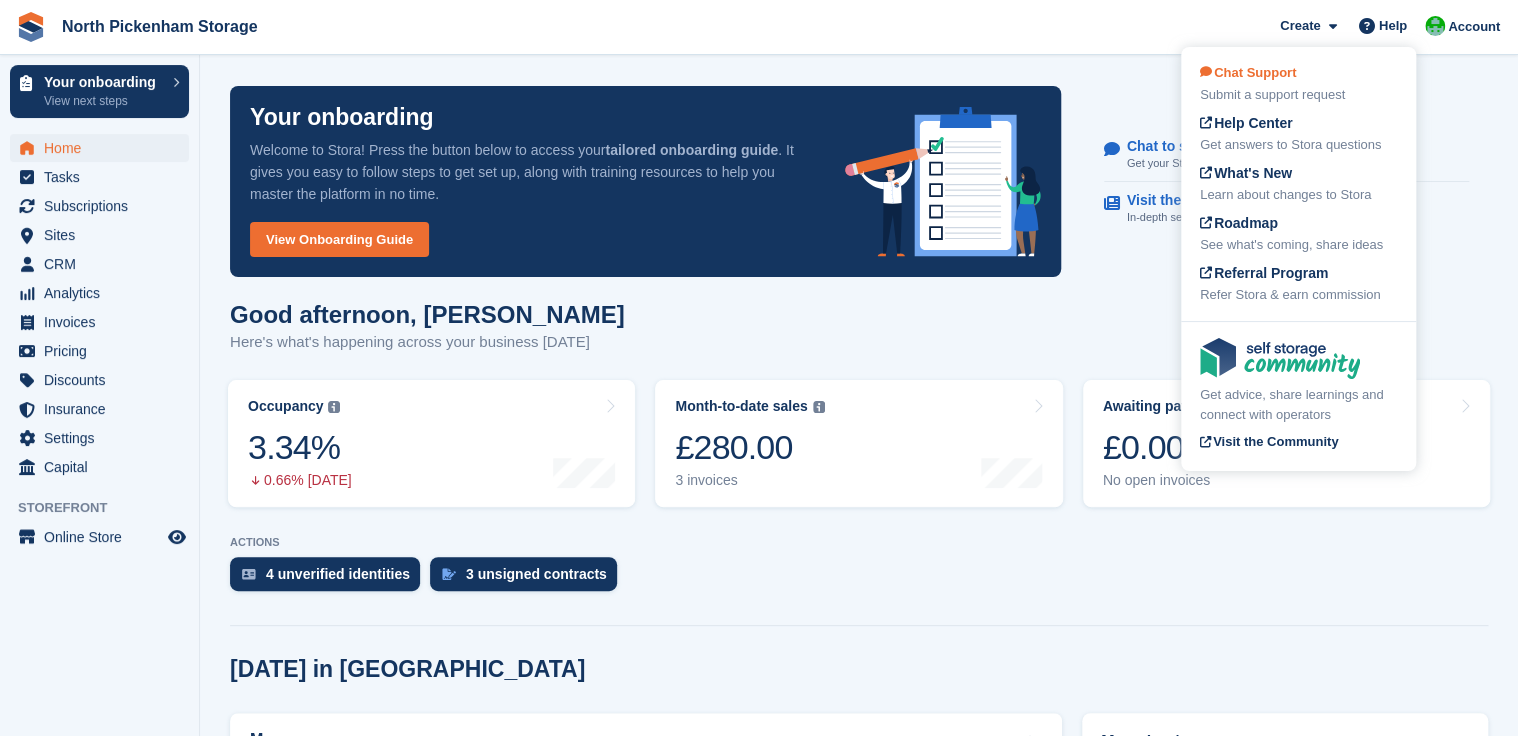 click on "Submit a support request" at bounding box center [1298, 95] 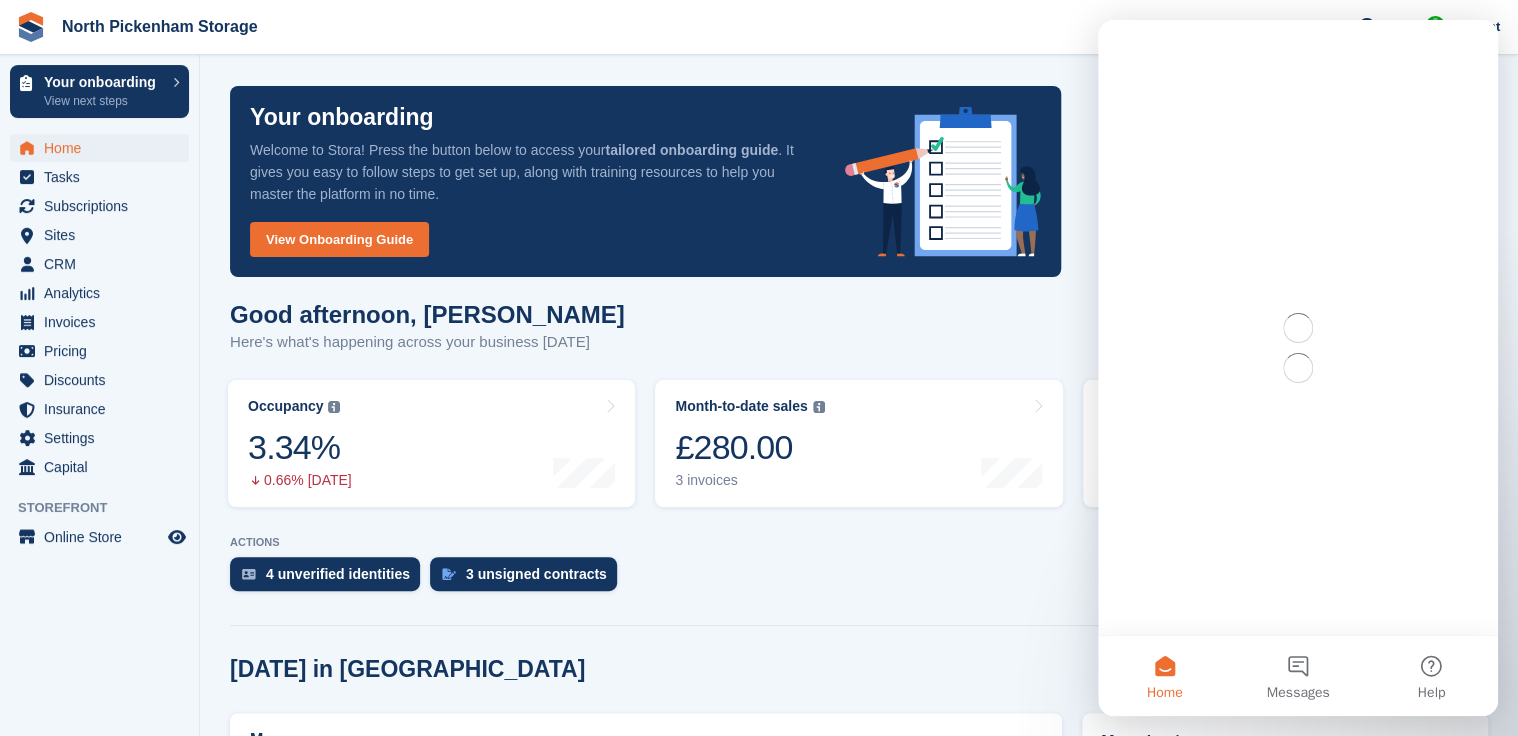 scroll, scrollTop: 0, scrollLeft: 0, axis: both 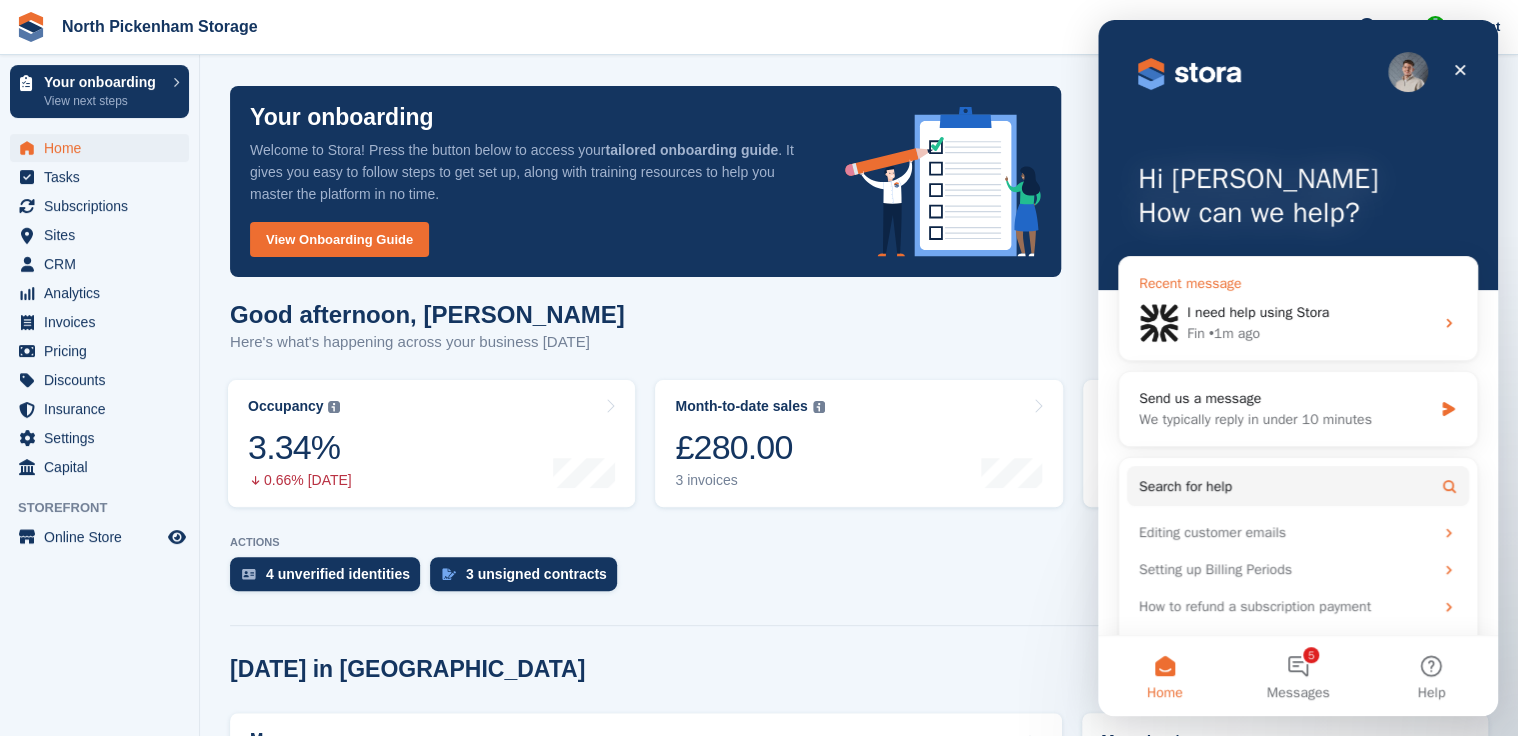 click on "I need help using Stora" at bounding box center (1258, 312) 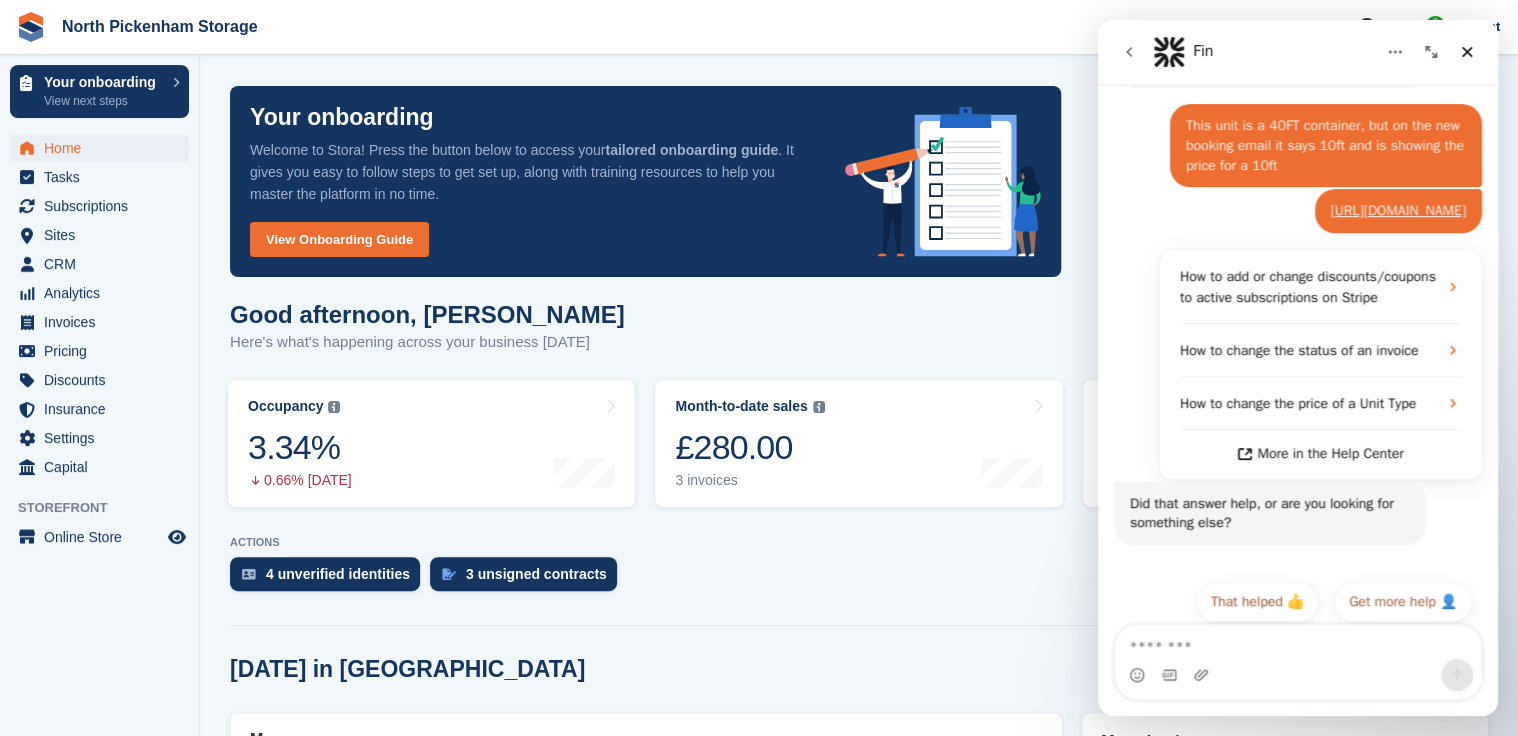 scroll, scrollTop: 272, scrollLeft: 0, axis: vertical 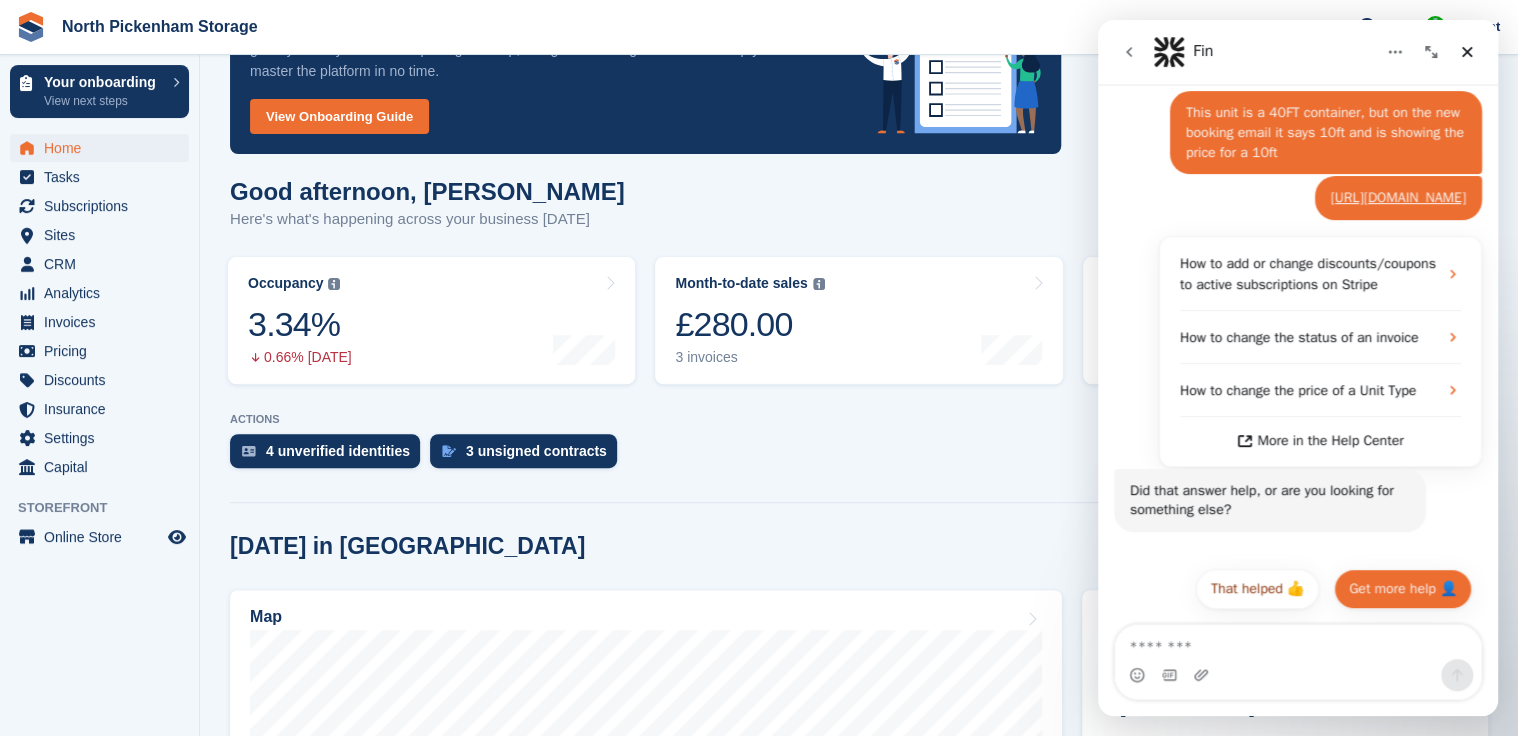 click on "Get more help 👤" at bounding box center (1403, 589) 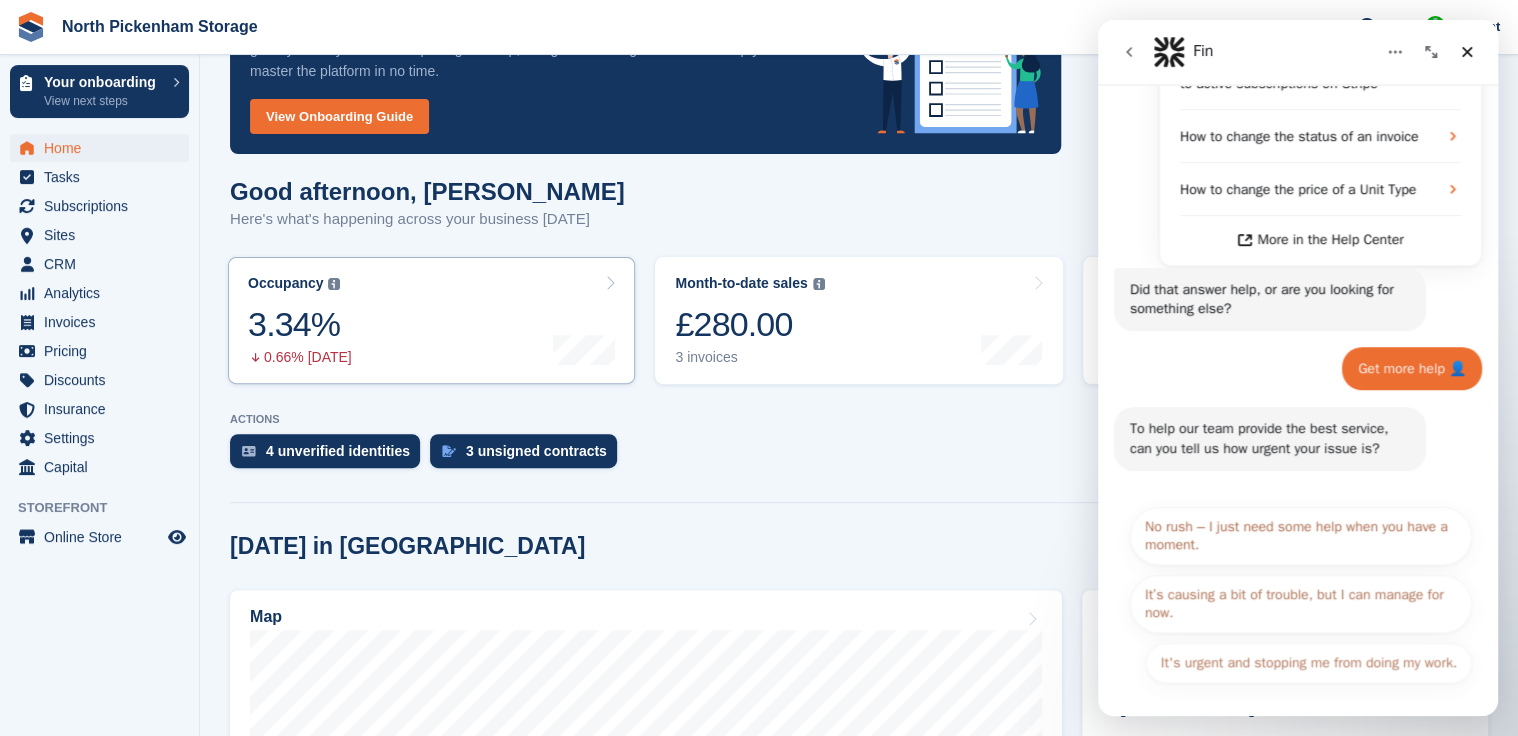scroll, scrollTop: 474, scrollLeft: 0, axis: vertical 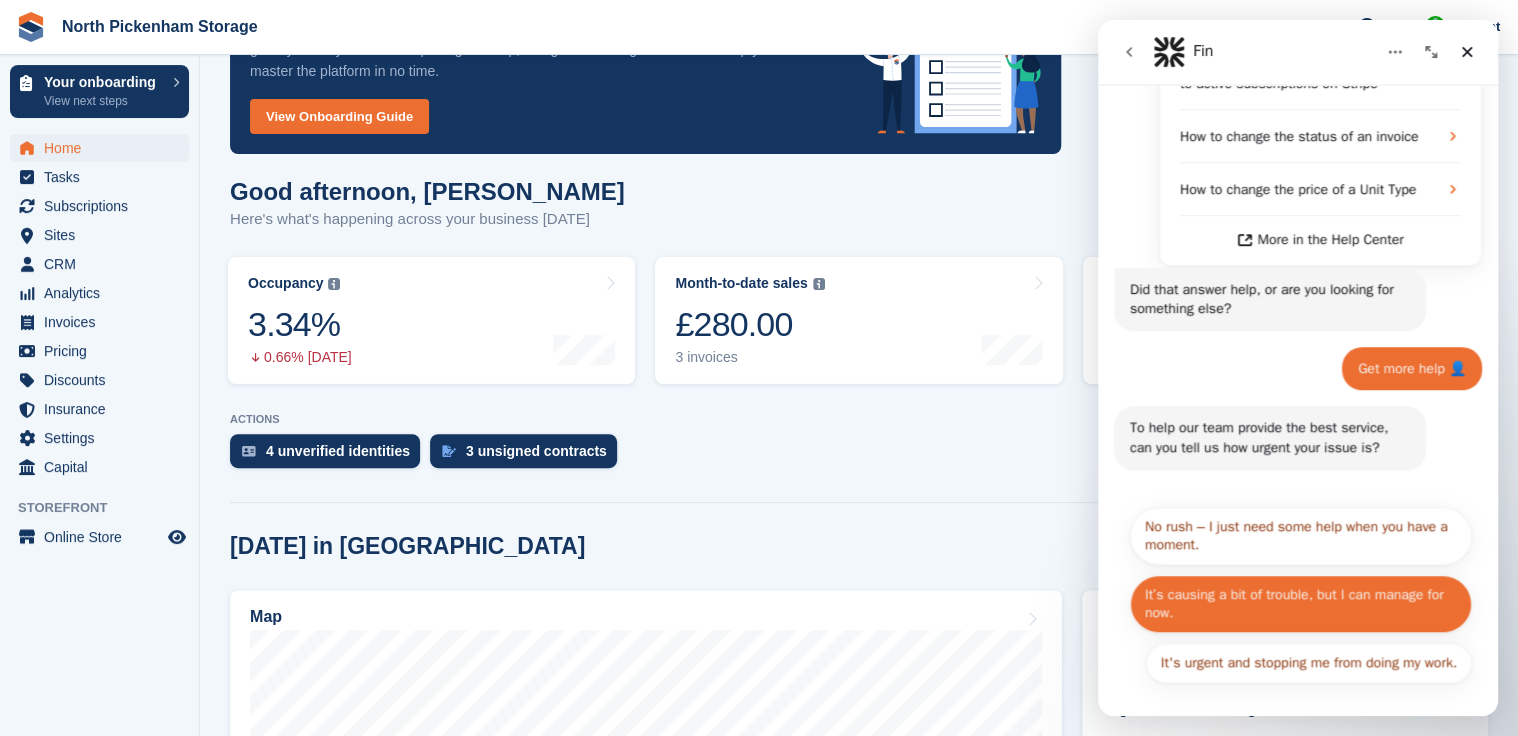 click on "It’s causing a bit of trouble, but I can manage for now." at bounding box center [1301, 604] 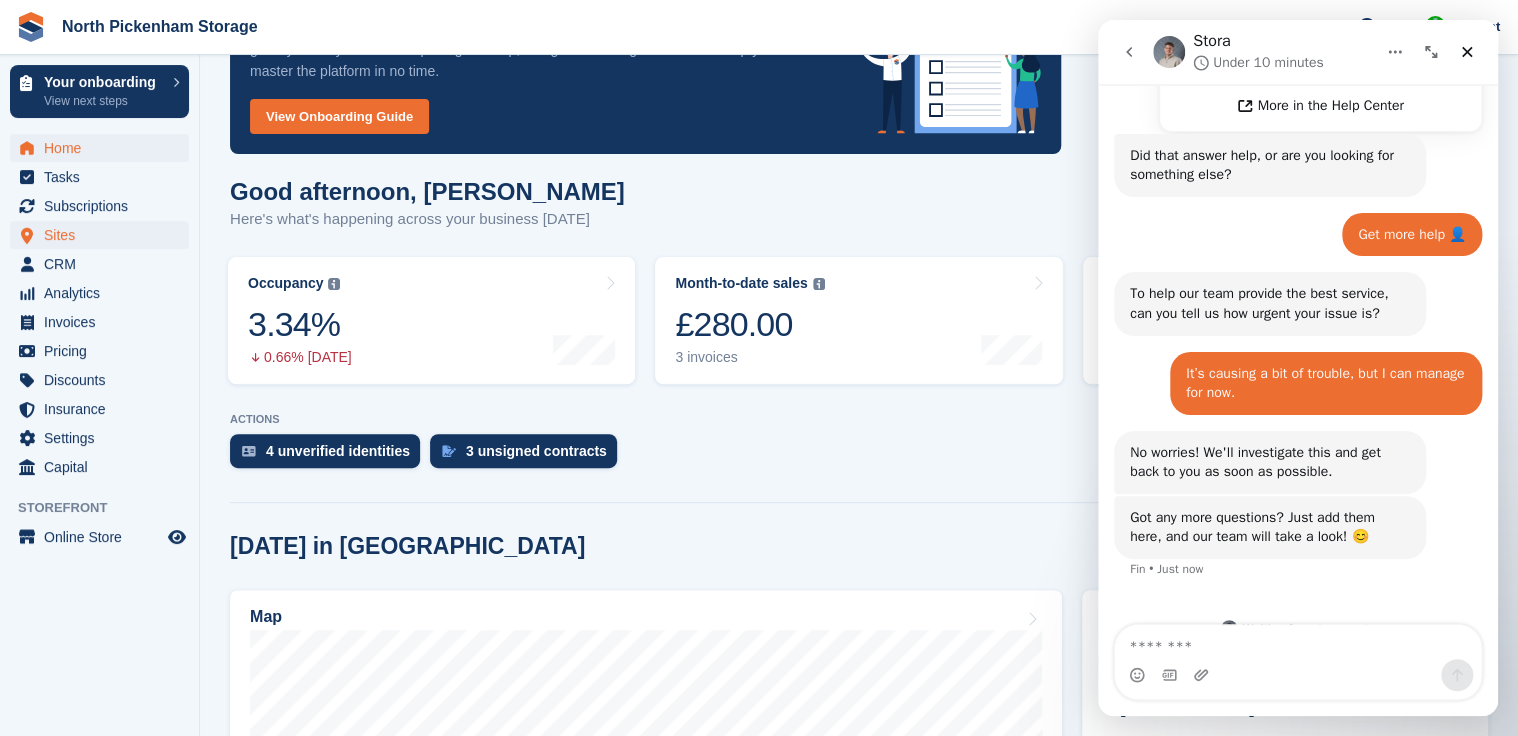 scroll, scrollTop: 640, scrollLeft: 0, axis: vertical 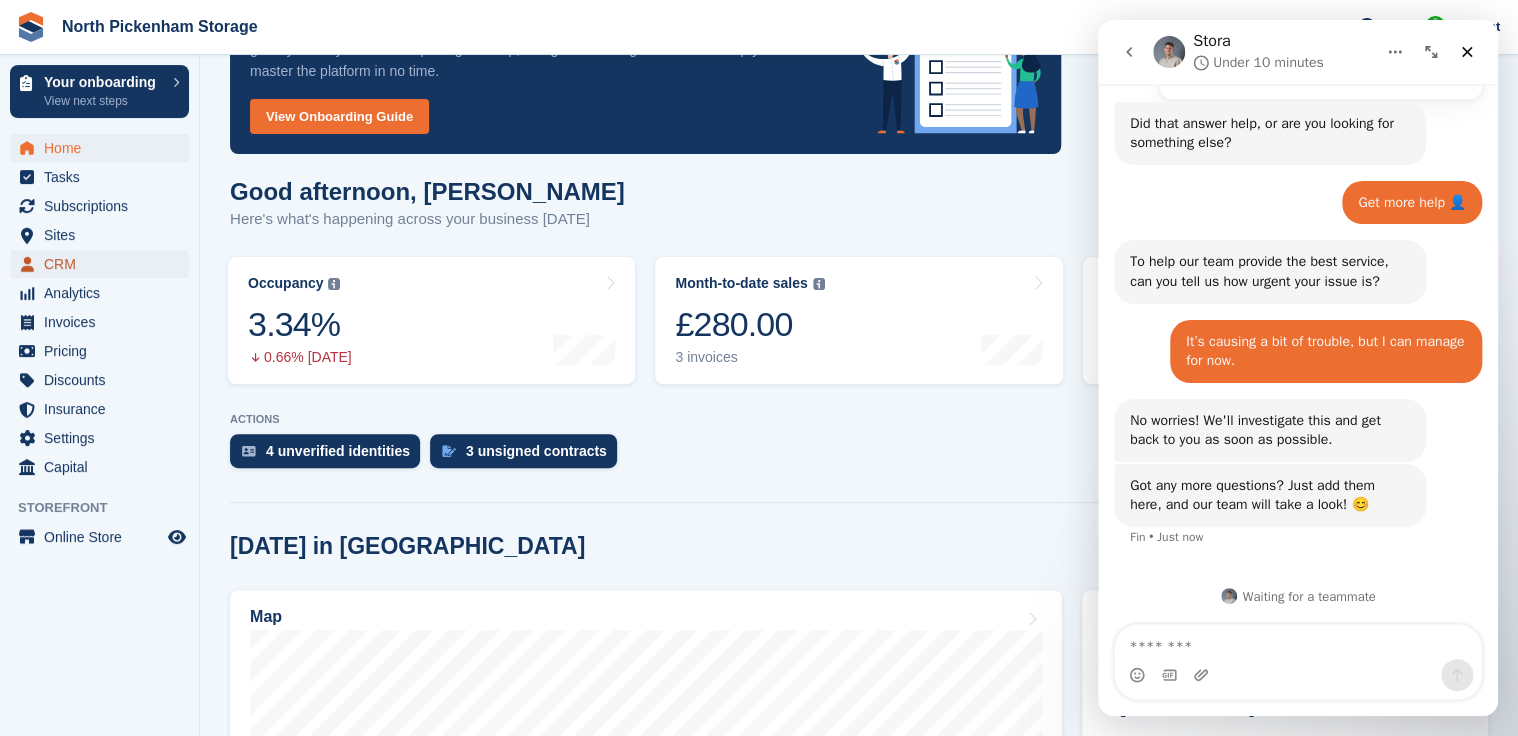 click on "CRM" at bounding box center (104, 264) 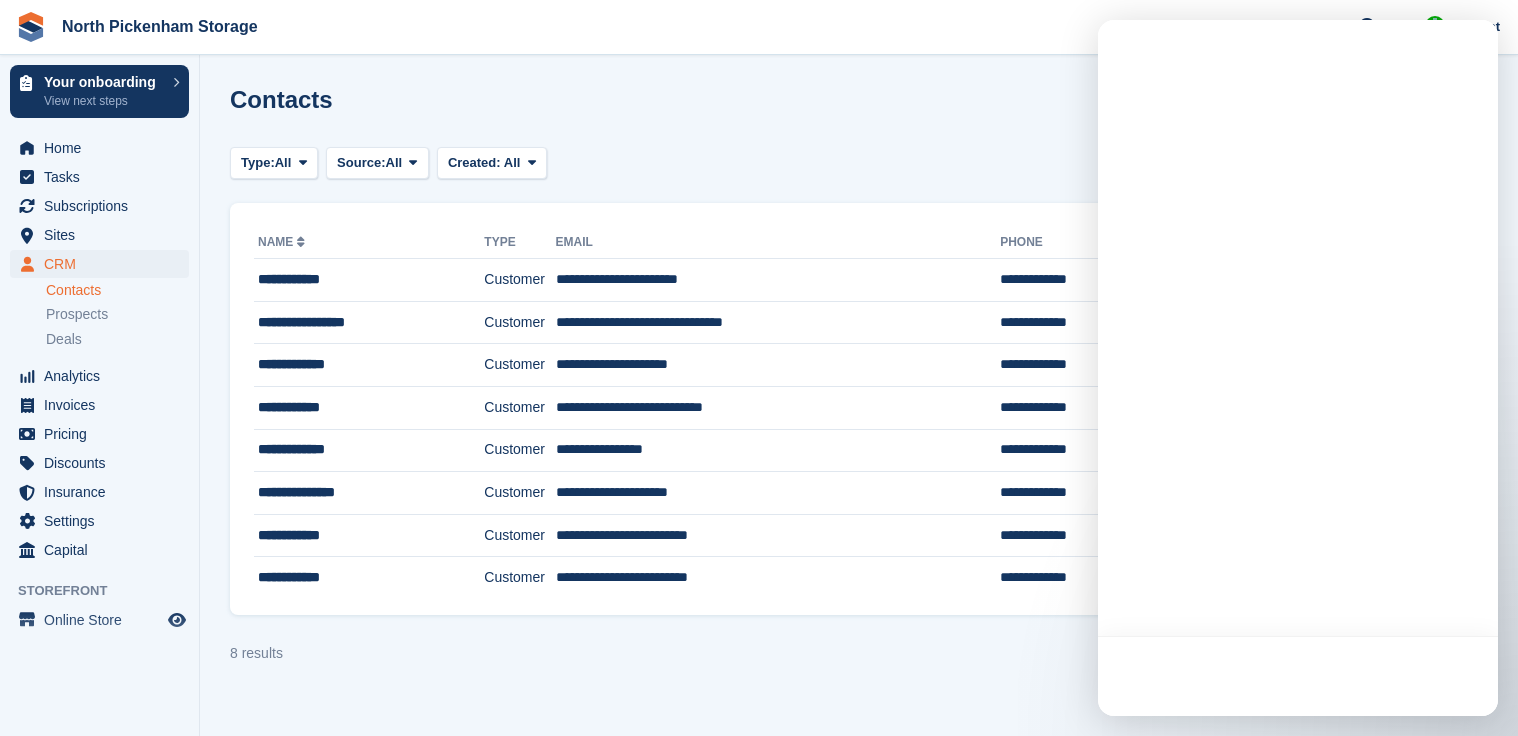 scroll, scrollTop: 0, scrollLeft: 0, axis: both 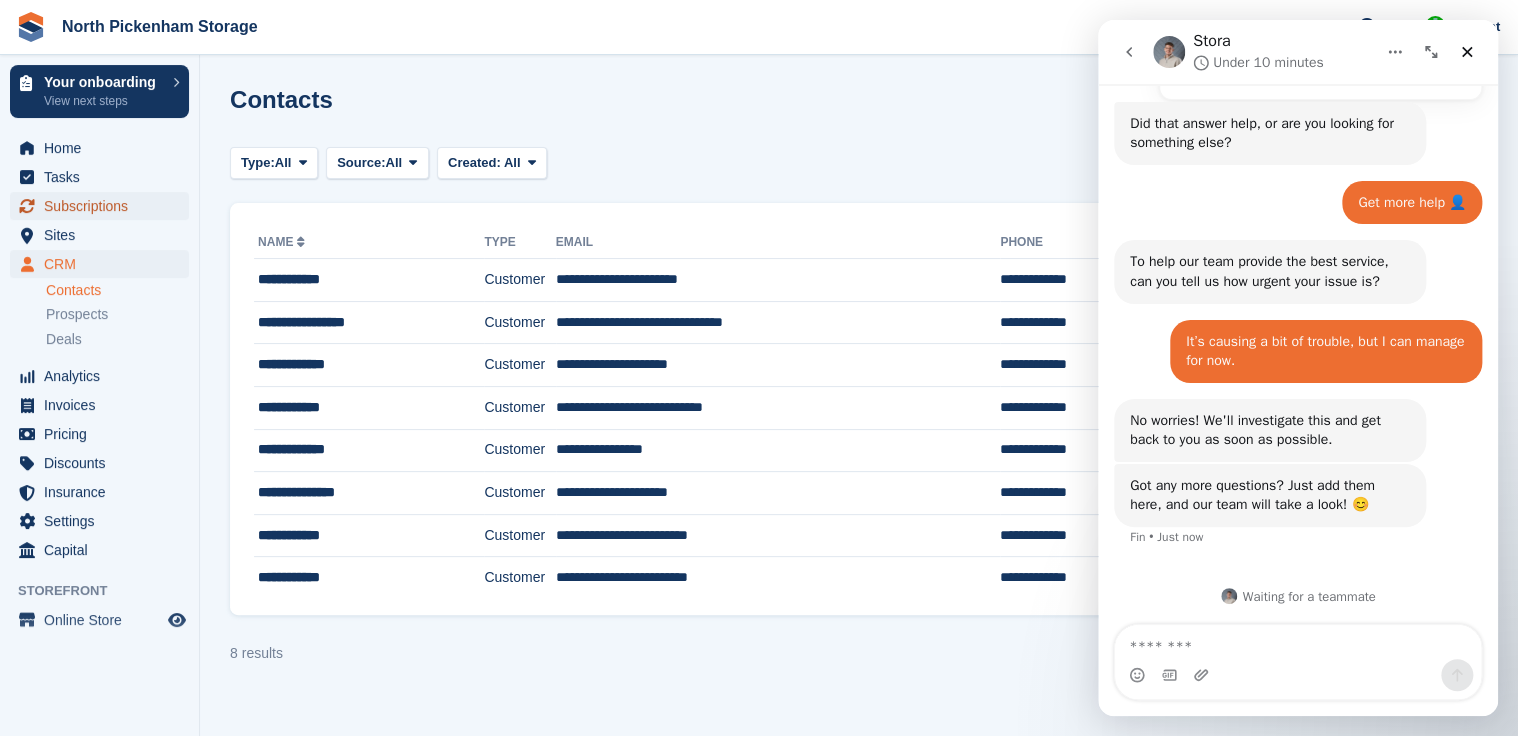 click on "Subscriptions" at bounding box center (104, 206) 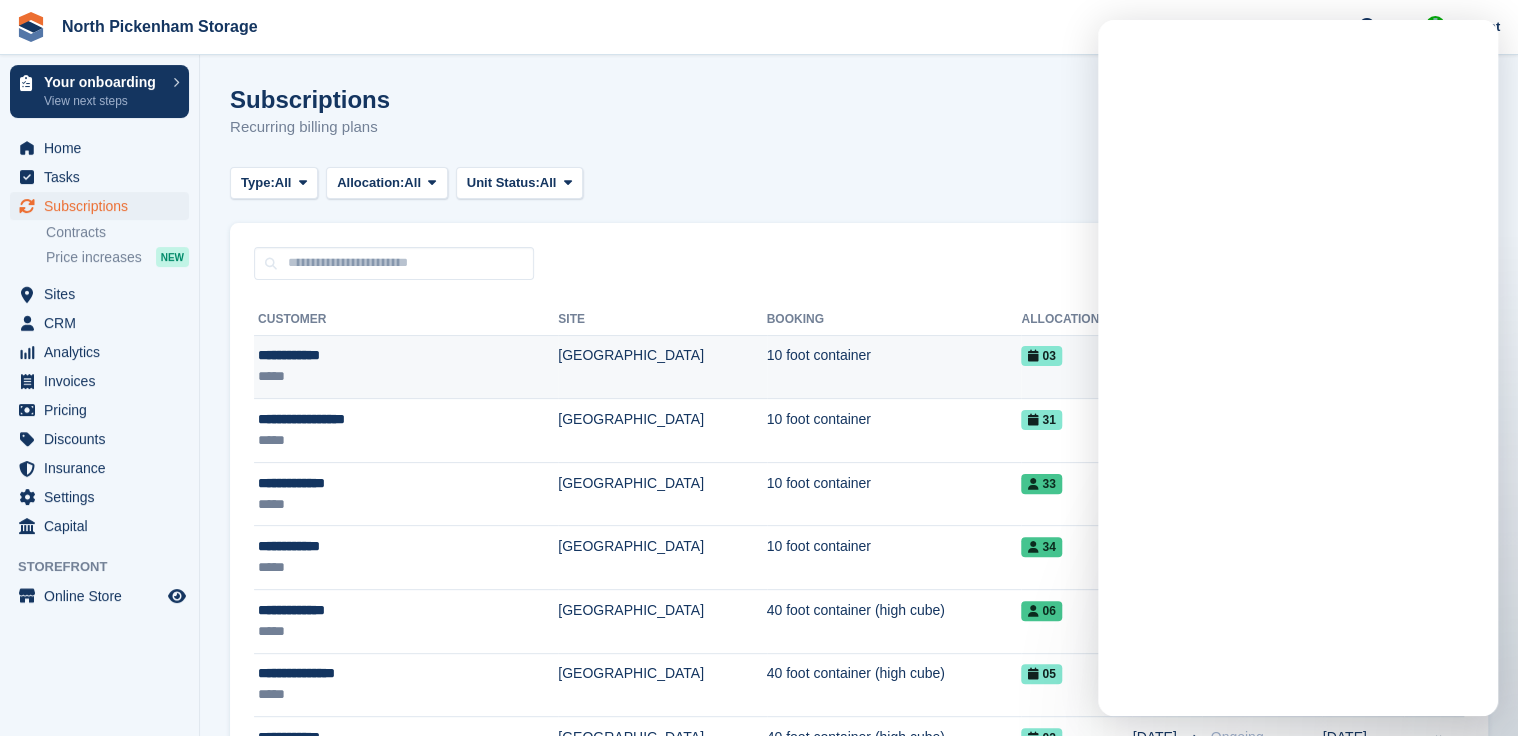 scroll, scrollTop: 0, scrollLeft: 0, axis: both 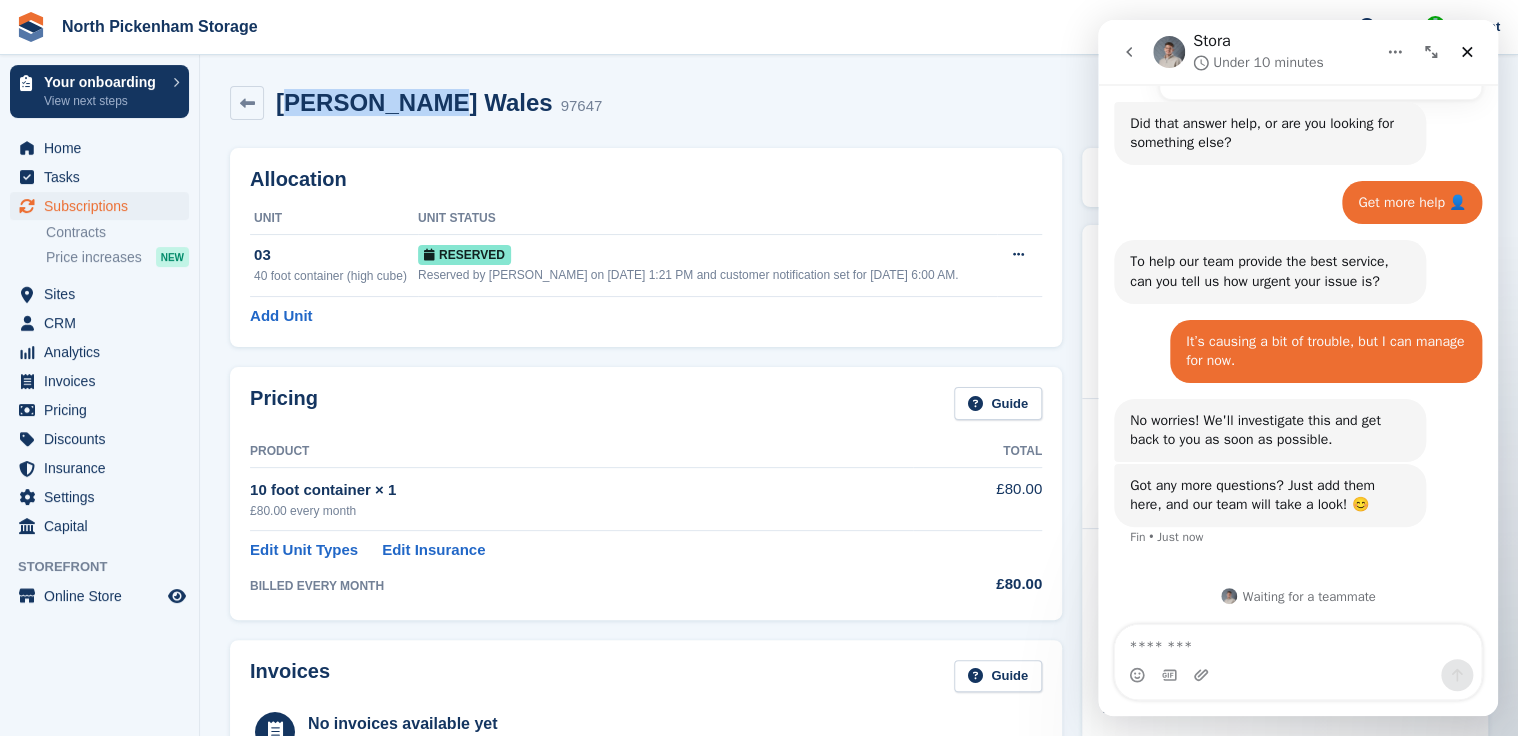 drag, startPoint x: 411, startPoint y: 105, endPoint x: 287, endPoint y: 99, distance: 124.14507 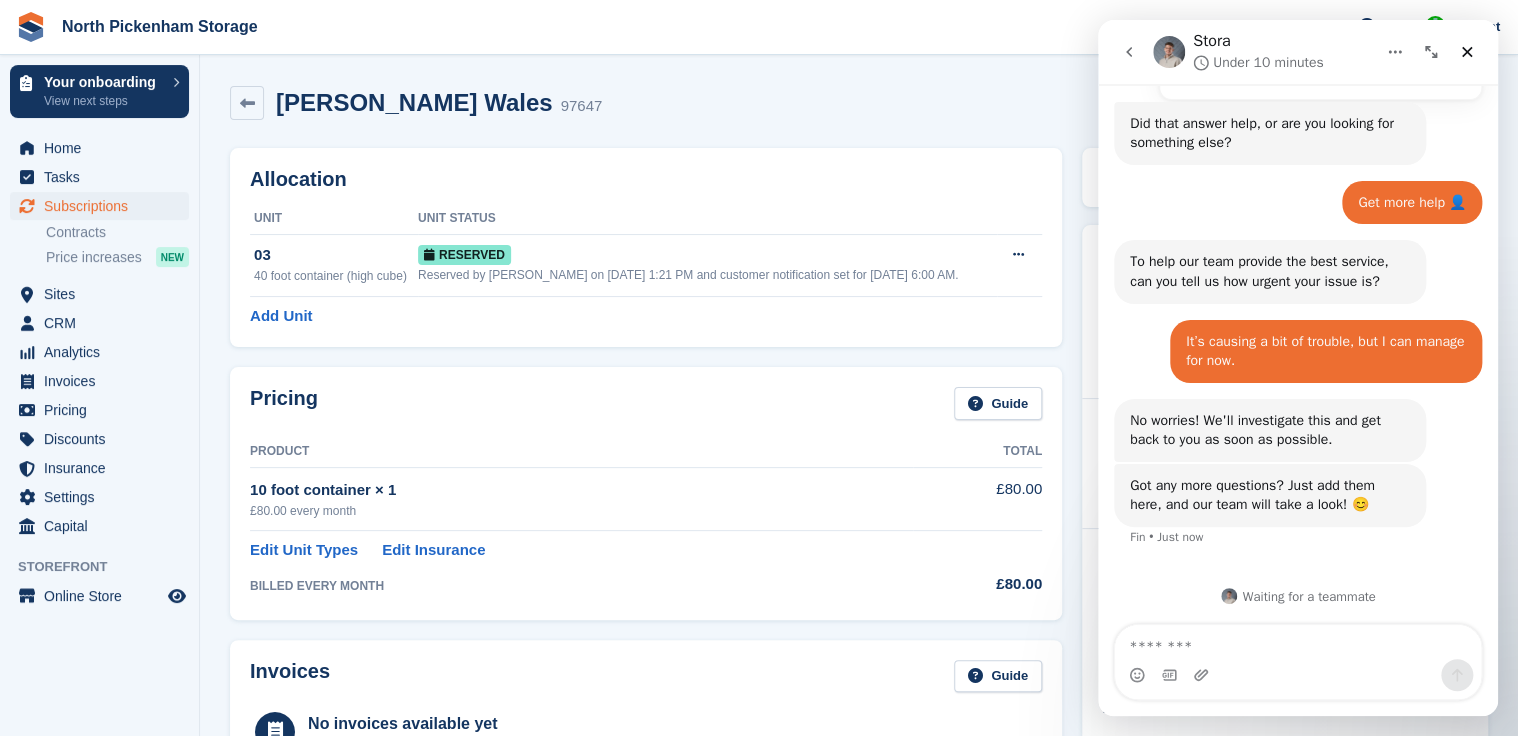 drag, startPoint x: 287, startPoint y: 99, endPoint x: 463, endPoint y: 100, distance: 176.00284 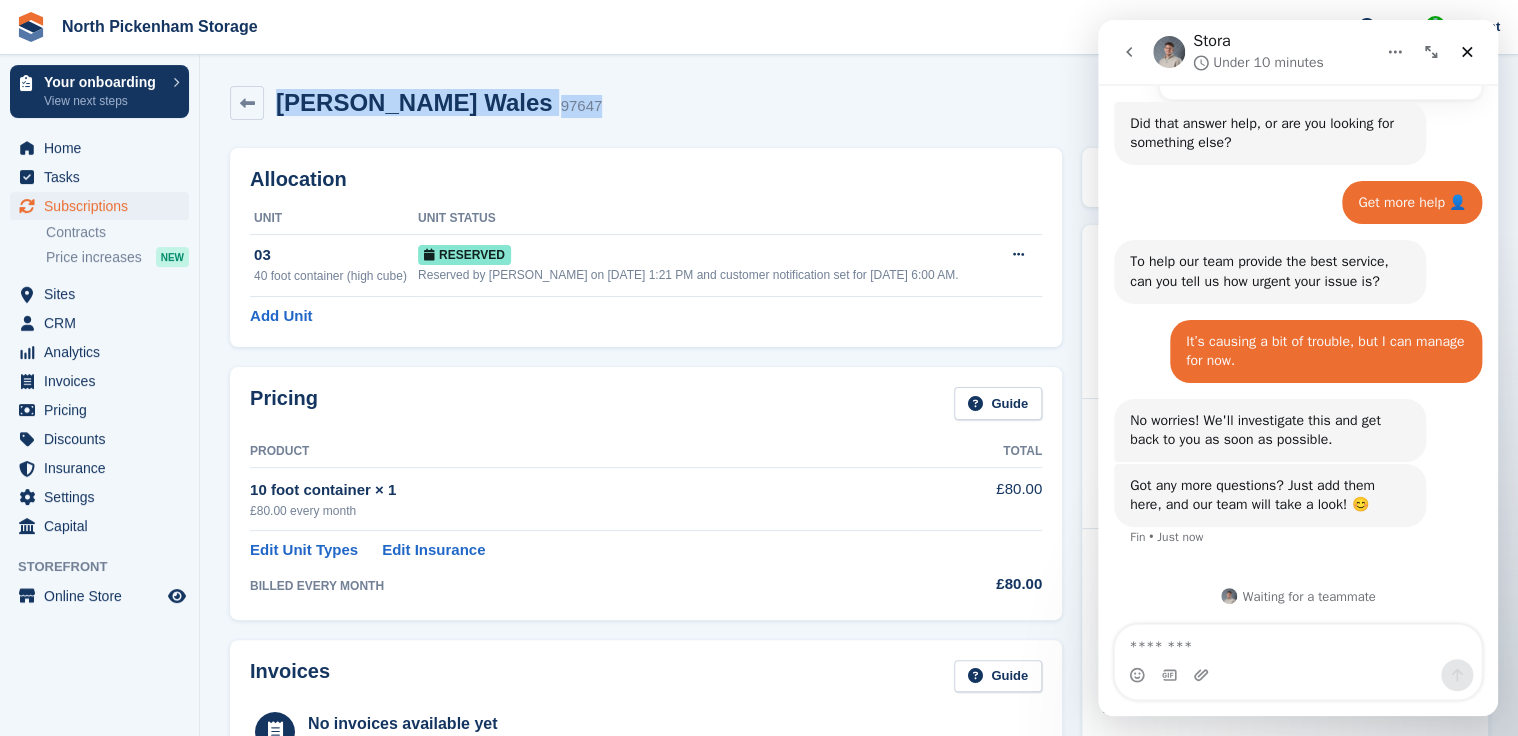 drag, startPoint x: 465, startPoint y: 102, endPoint x: 280, endPoint y: 105, distance: 185.02432 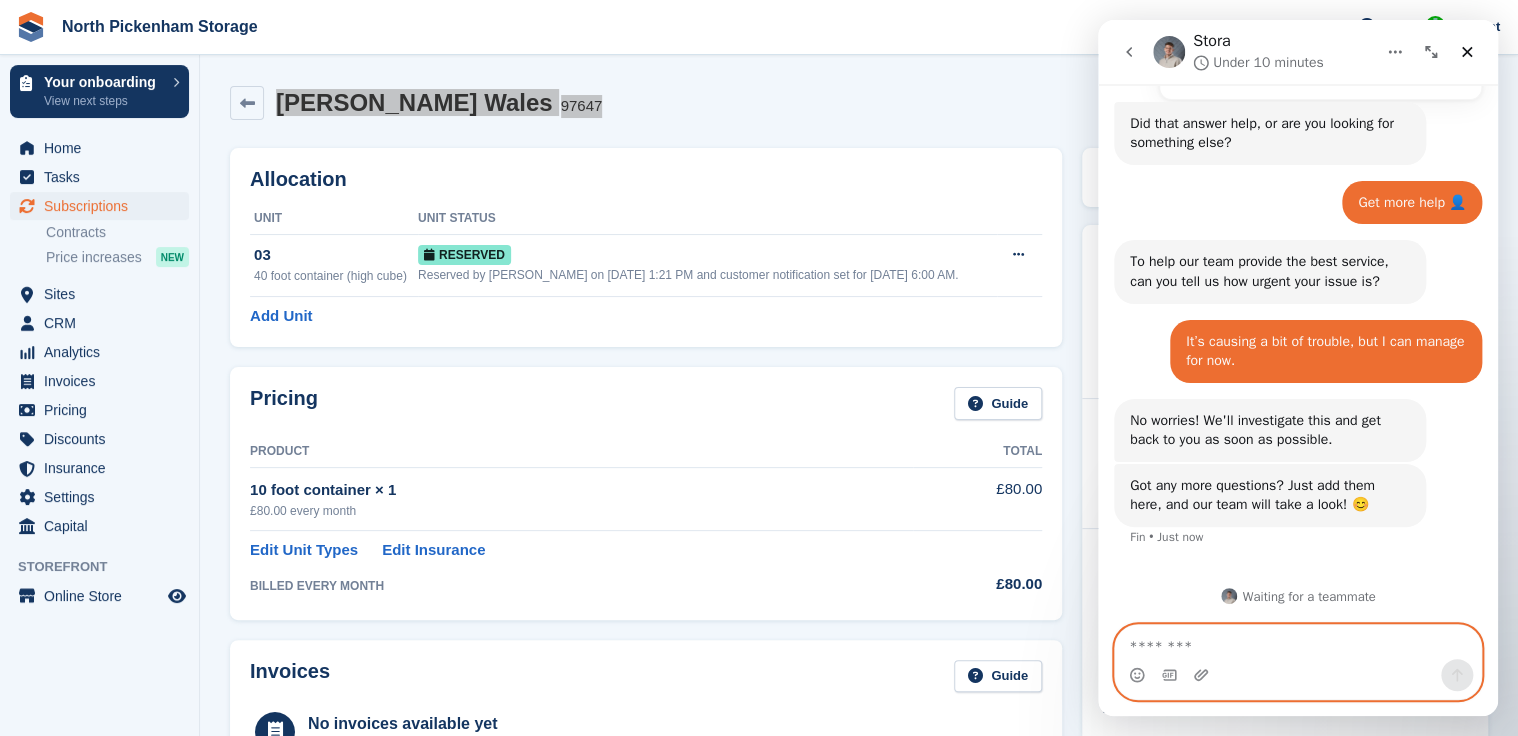 click at bounding box center [1298, 642] 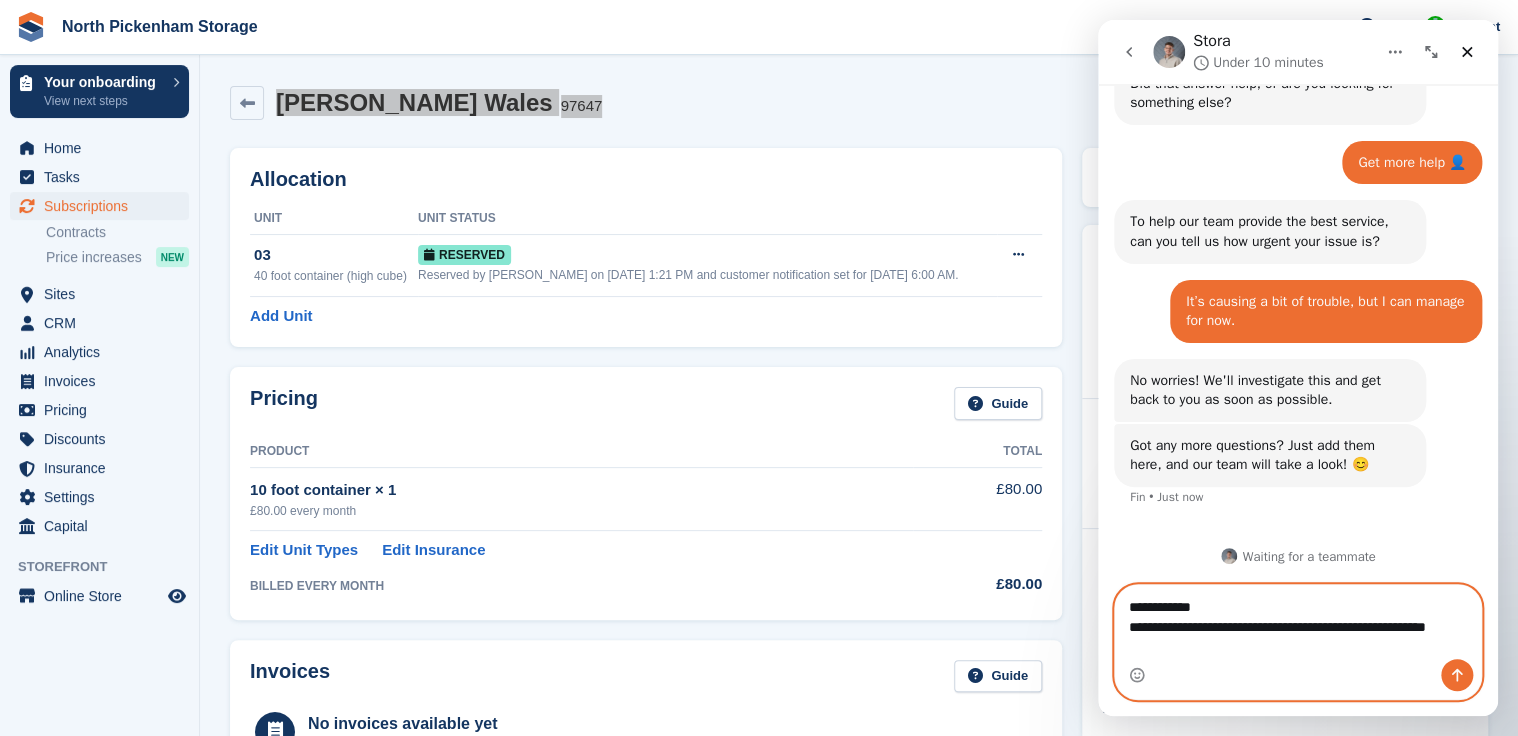 scroll, scrollTop: 680, scrollLeft: 0, axis: vertical 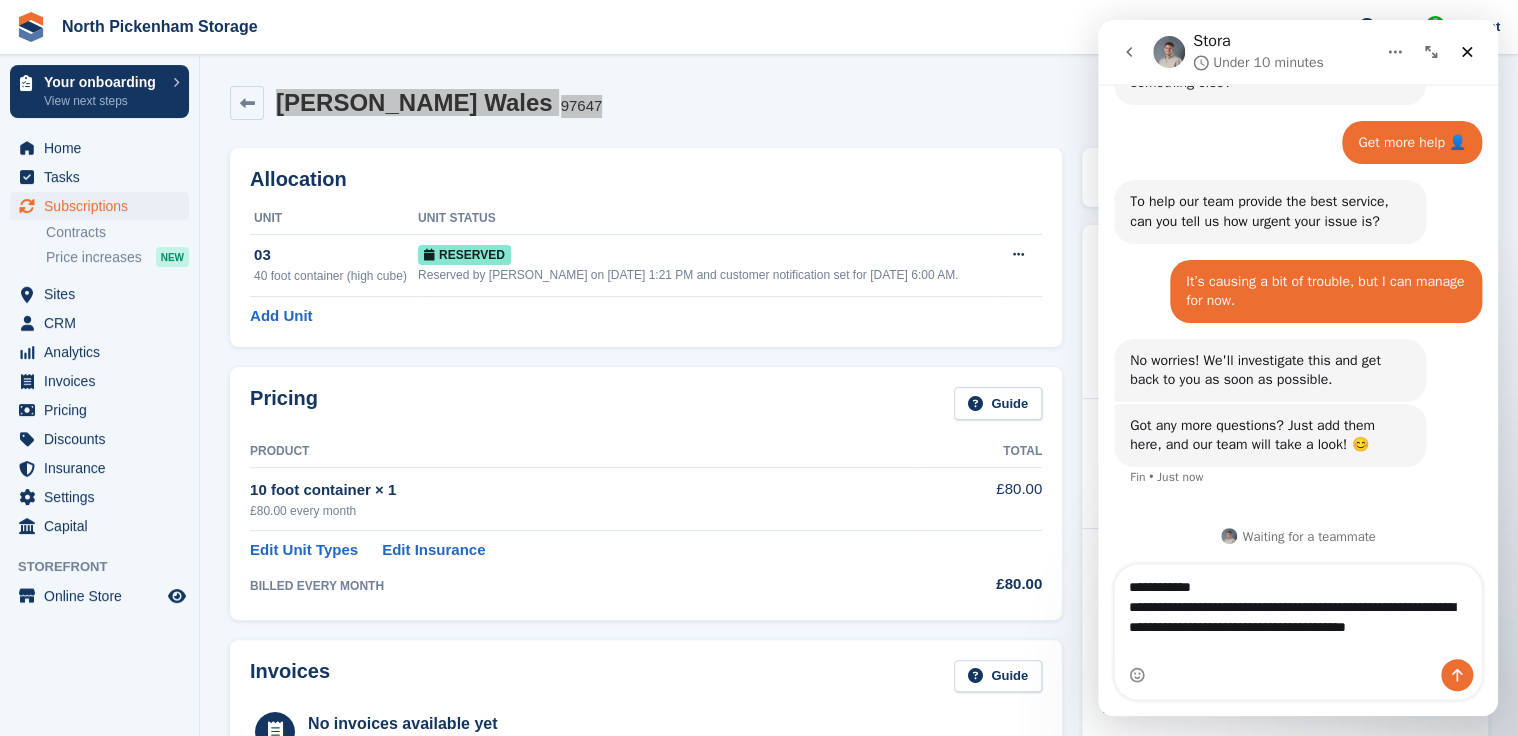 drag, startPoint x: 1239, startPoint y: 652, endPoint x: 1238, endPoint y: 663, distance: 11.045361 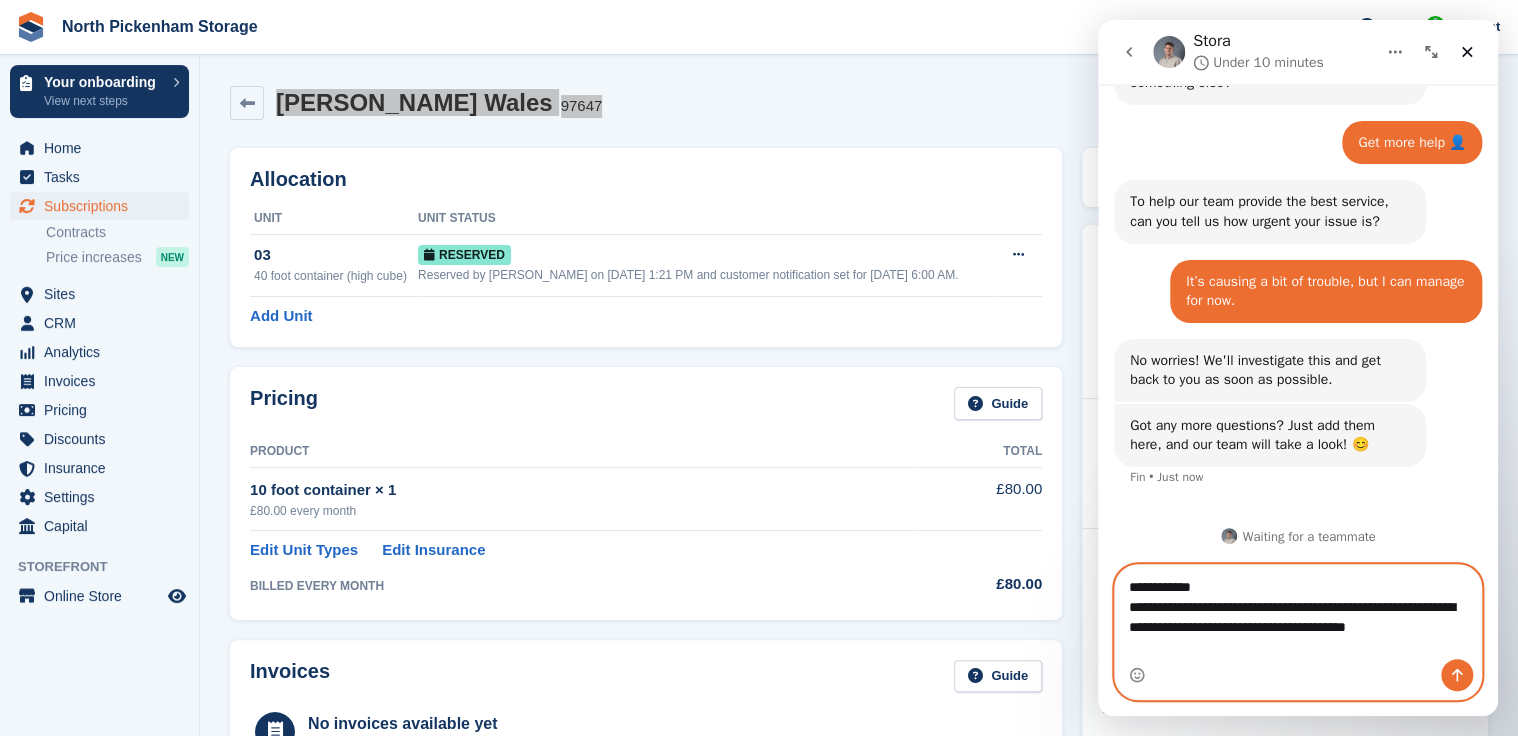 drag, startPoint x: 1259, startPoint y: 653, endPoint x: 1282, endPoint y: 661, distance: 24.351591 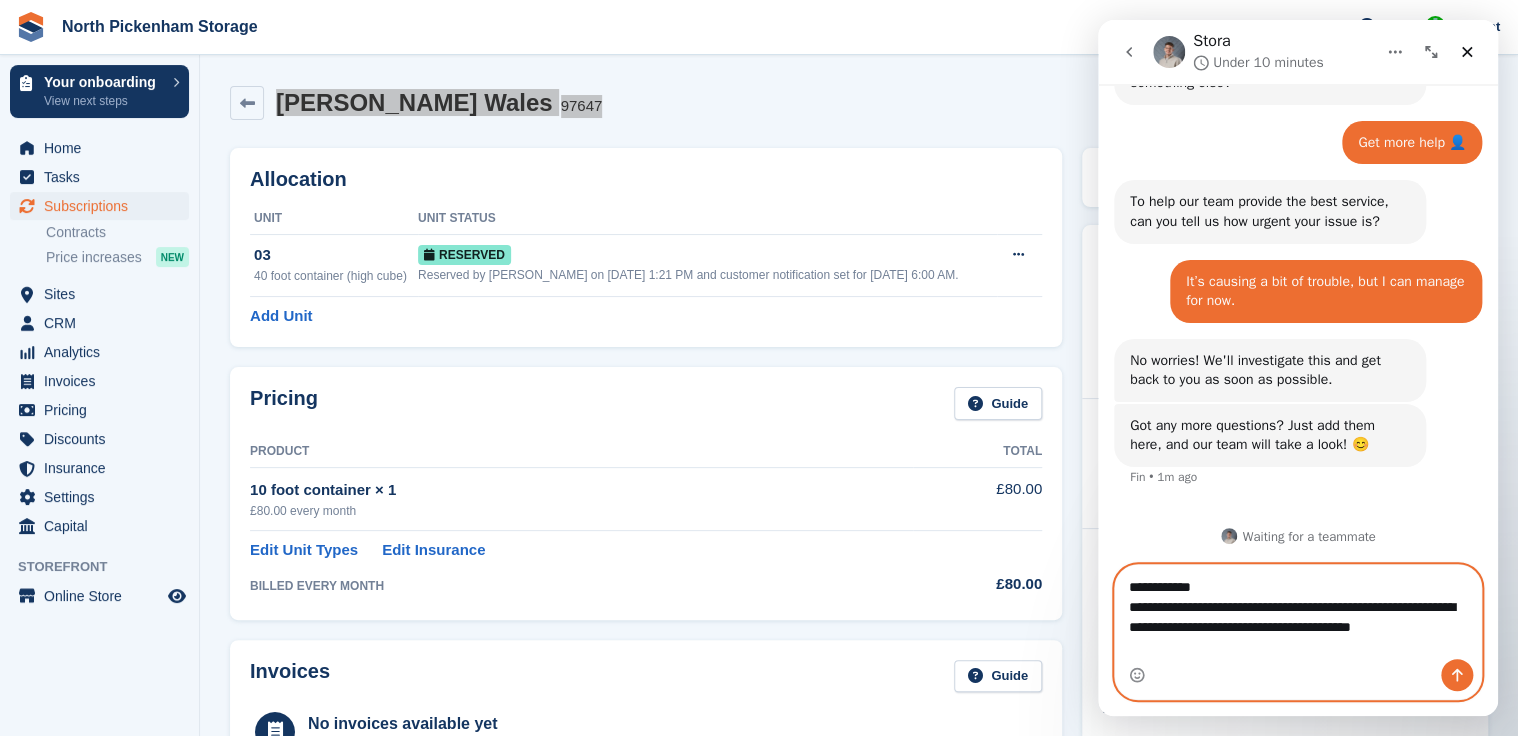 type on "**********" 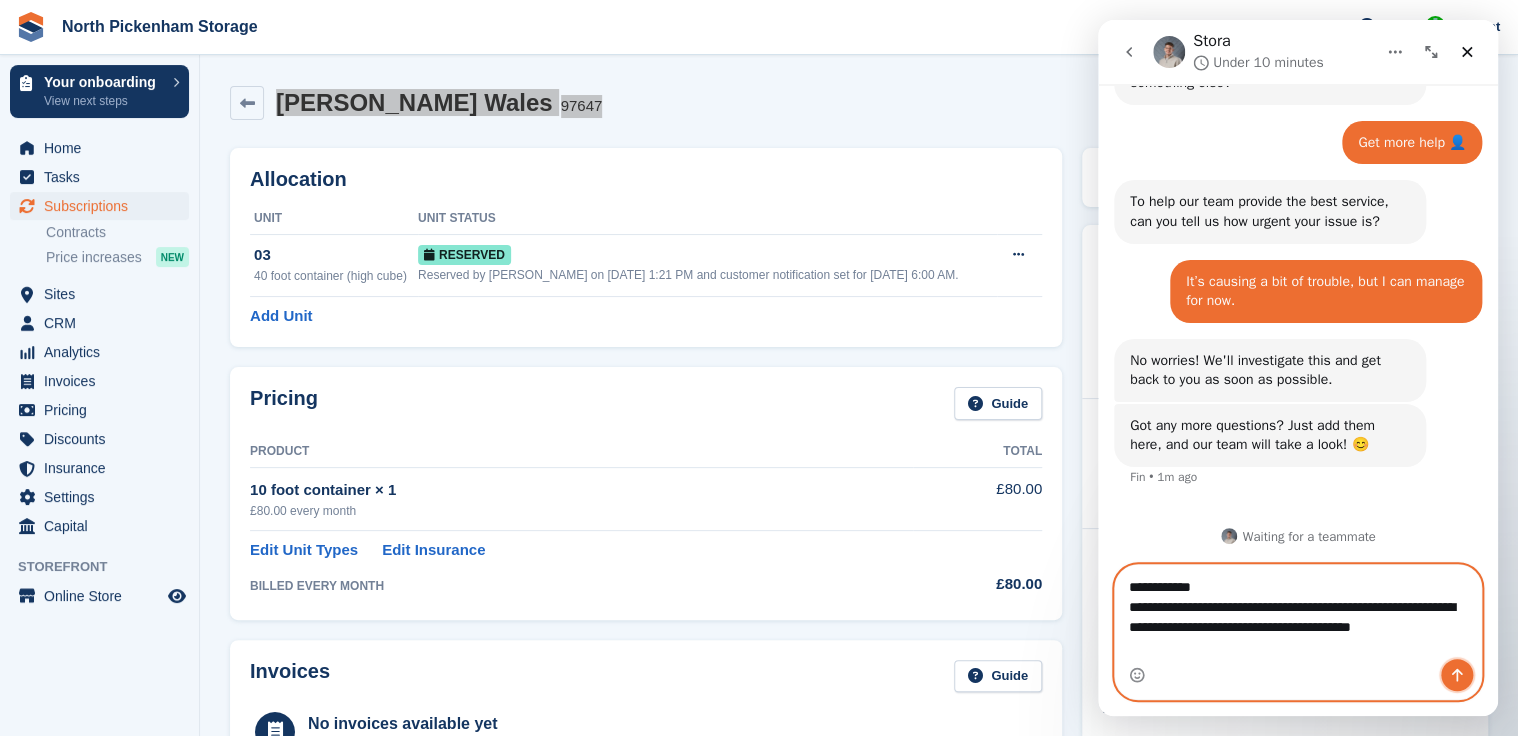 click 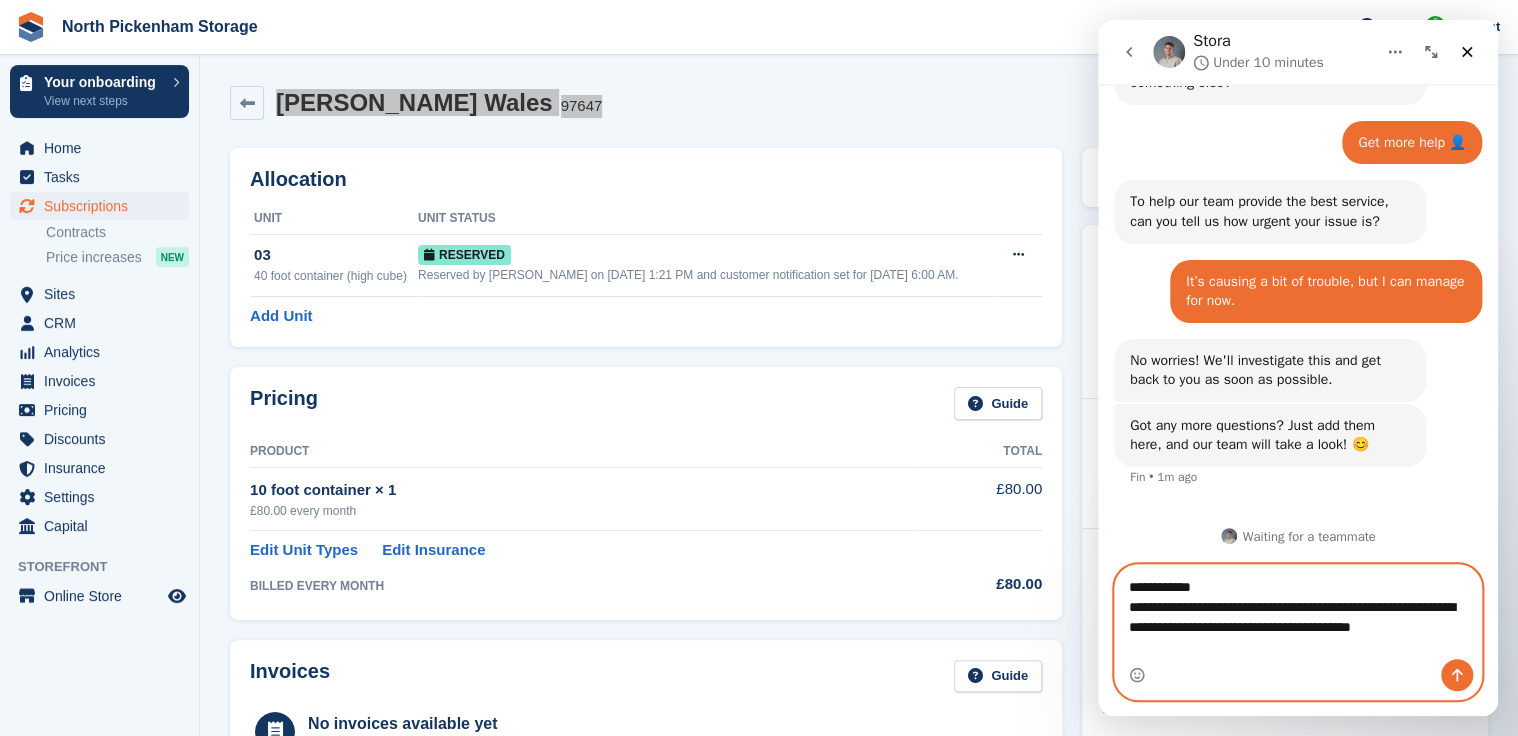 type 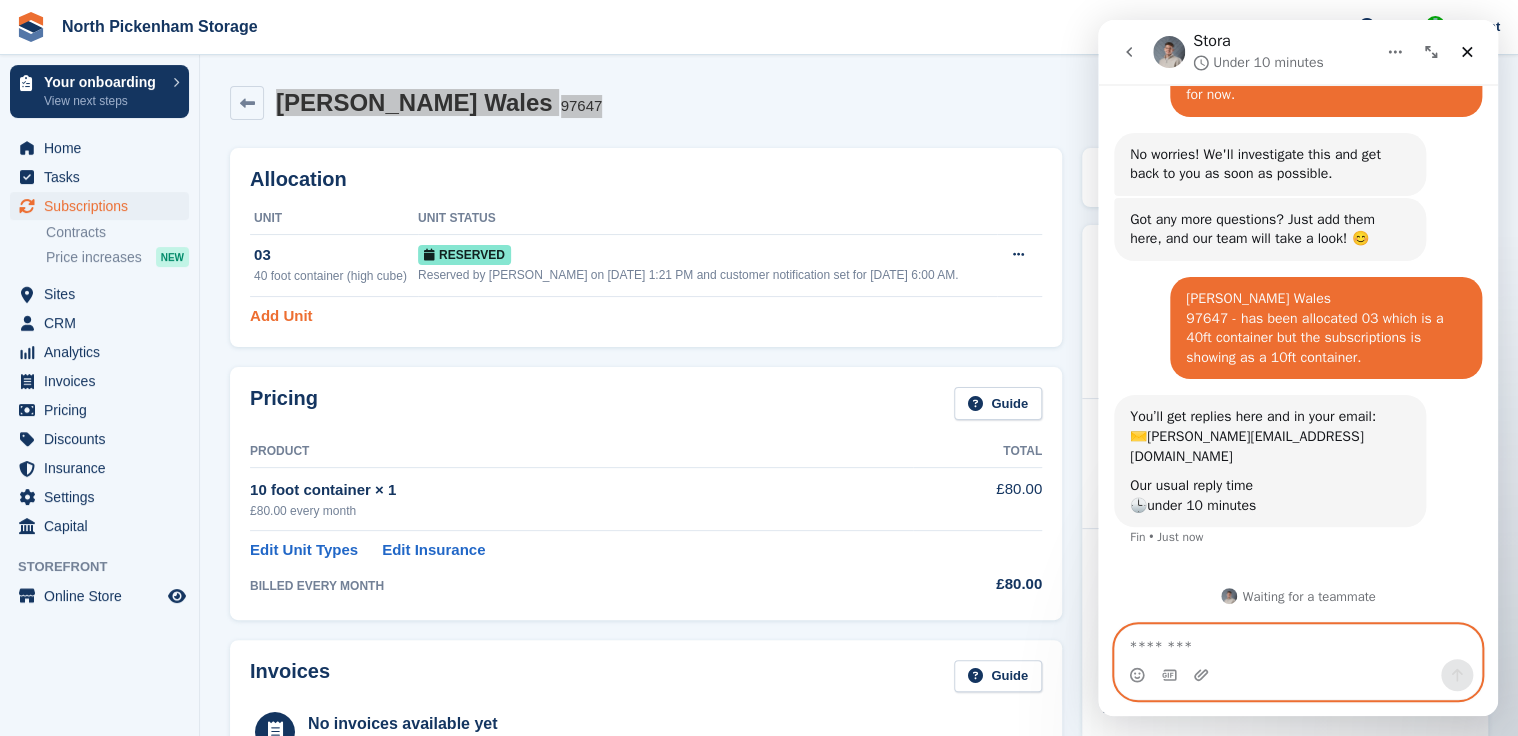 scroll, scrollTop: 886, scrollLeft: 0, axis: vertical 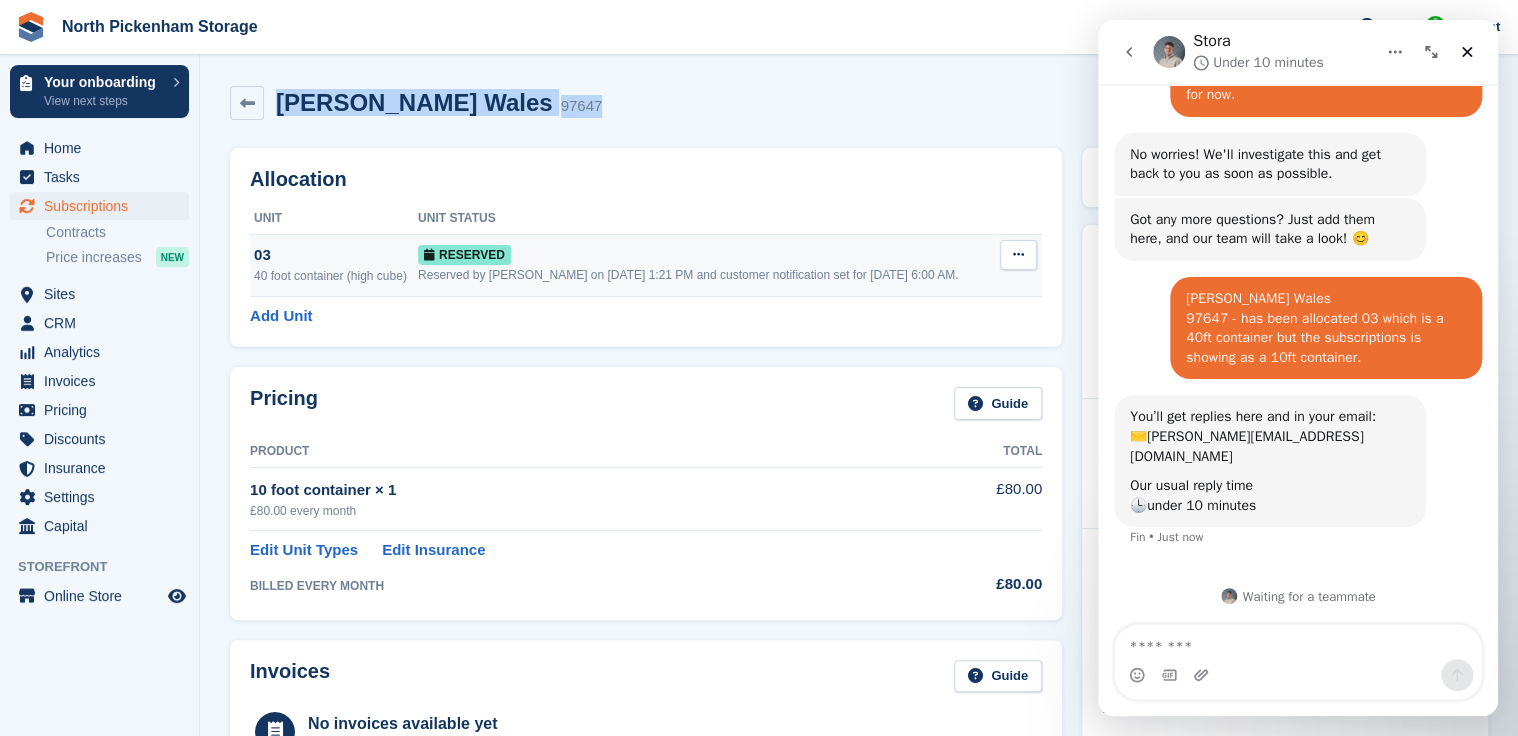 click at bounding box center [1018, 255] 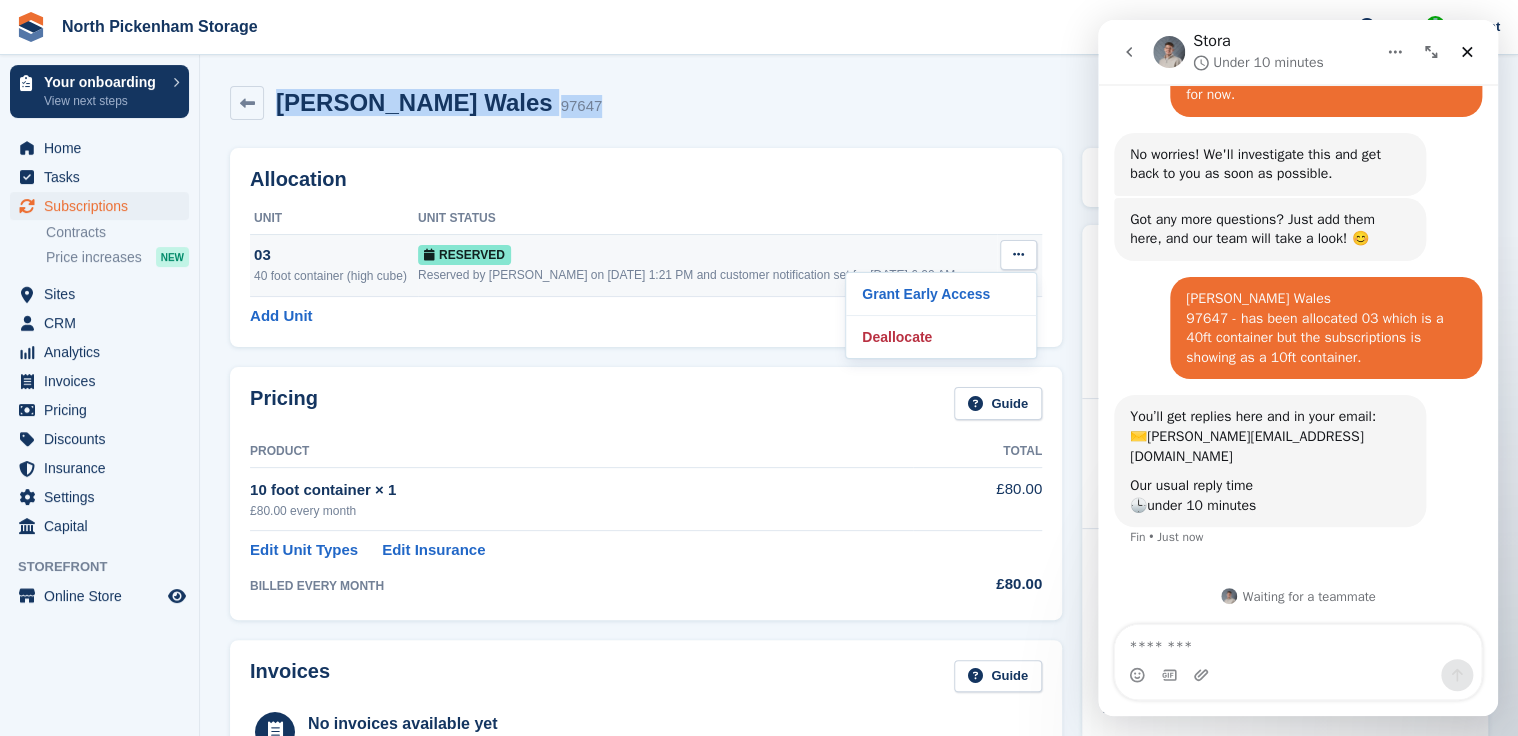 click at bounding box center [1018, 255] 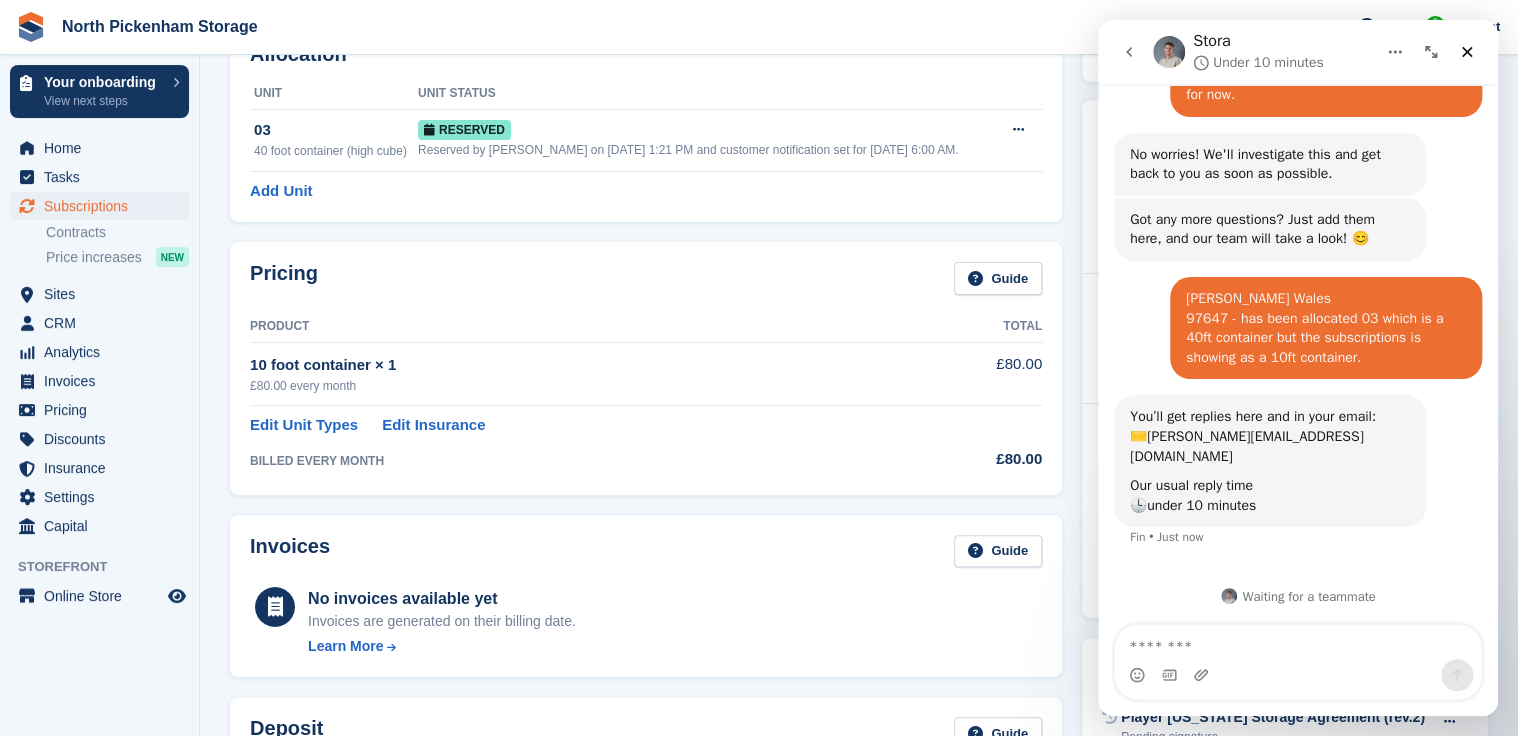 scroll, scrollTop: 124, scrollLeft: 0, axis: vertical 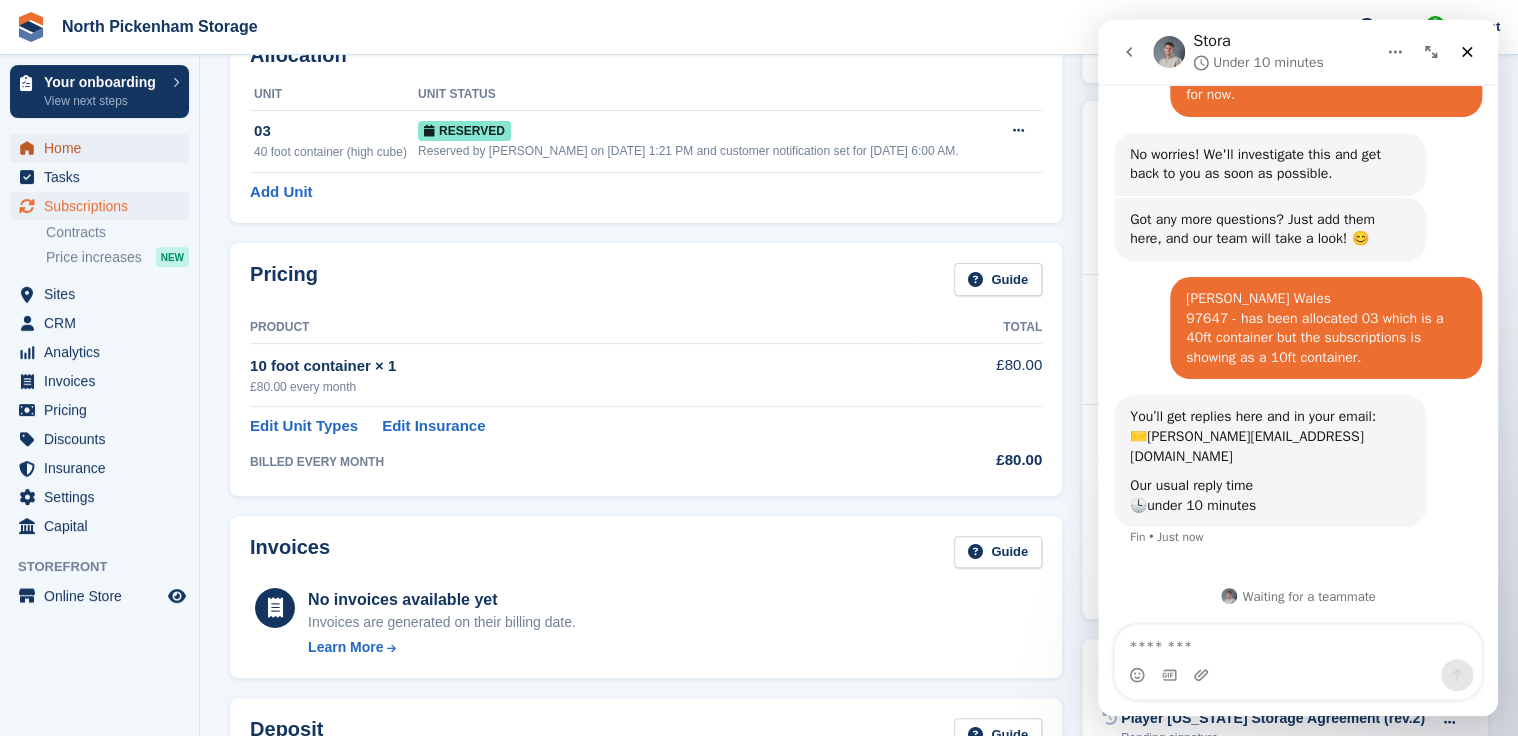 click on "Home" at bounding box center [104, 148] 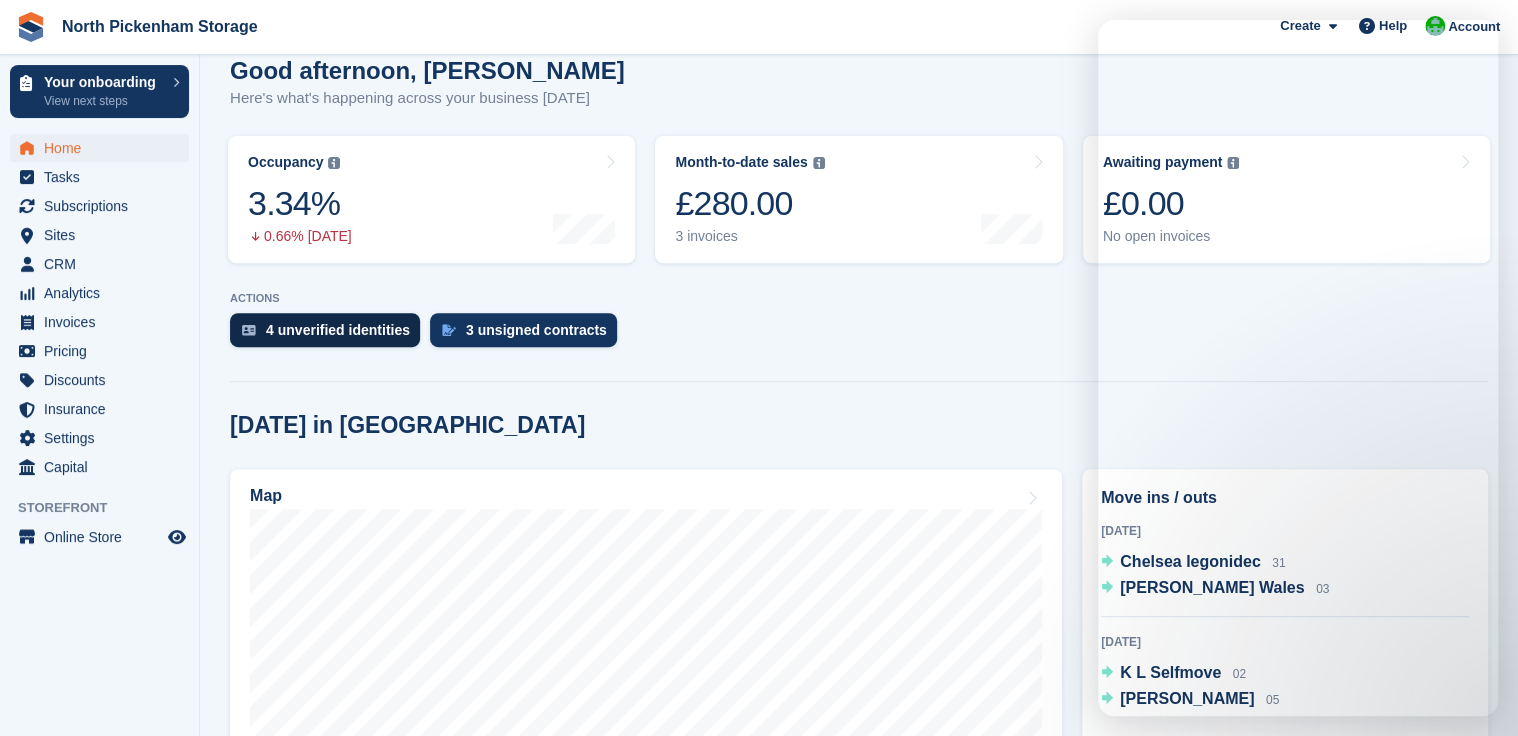 scroll, scrollTop: 335, scrollLeft: 0, axis: vertical 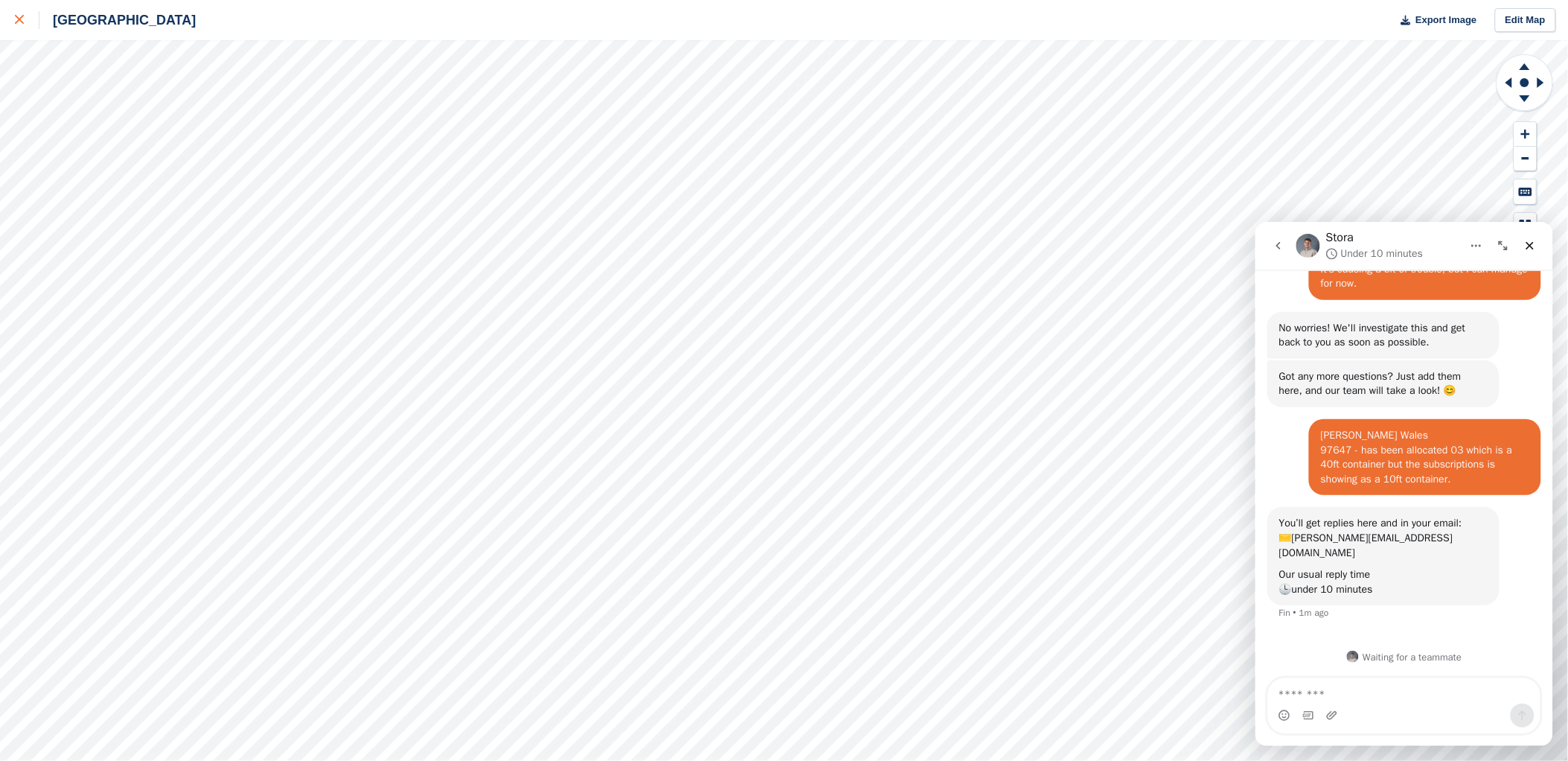 click at bounding box center (27, 20) 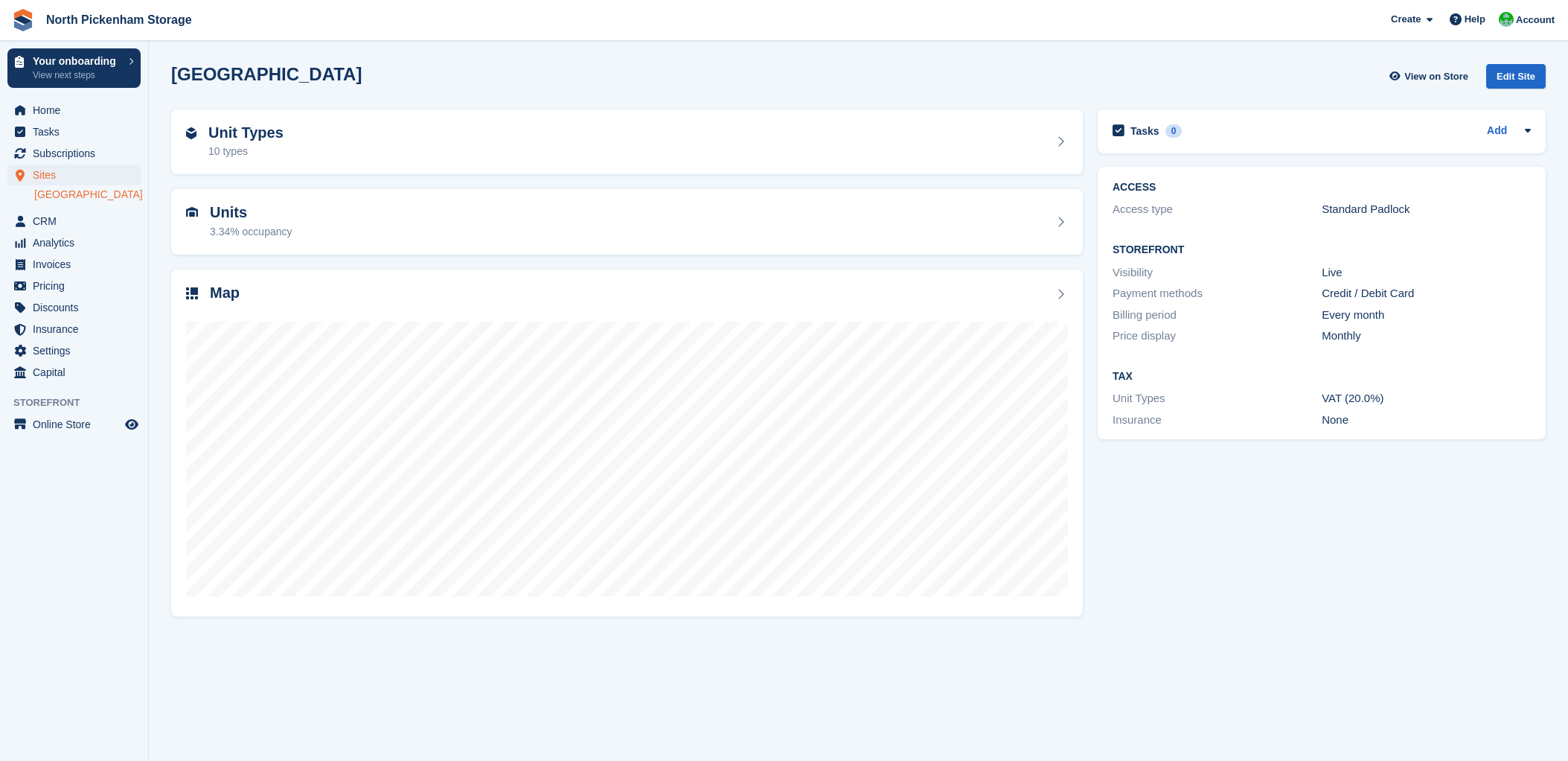 scroll, scrollTop: 0, scrollLeft: 0, axis: both 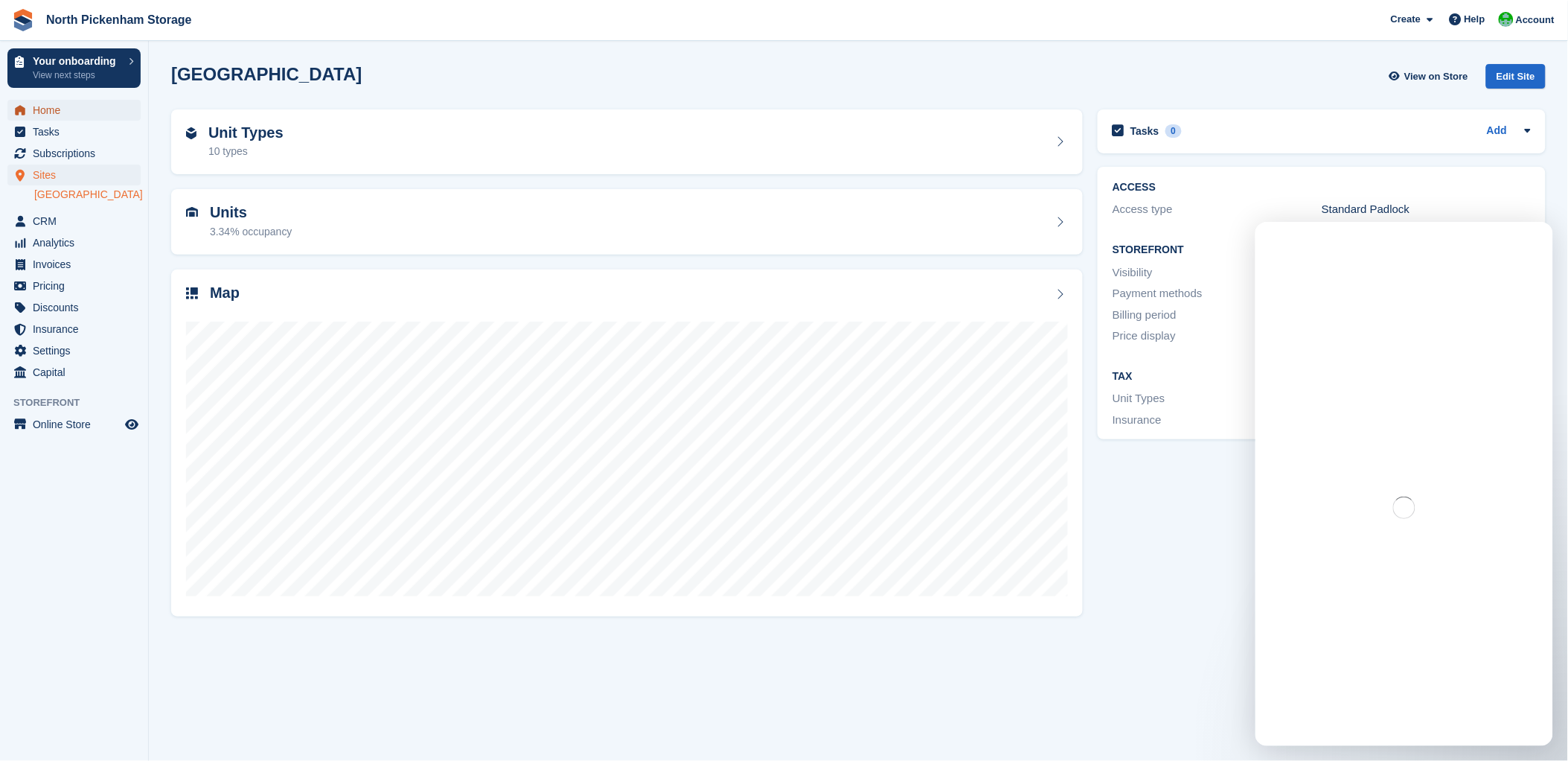 click on "Home" at bounding box center (77, 110) 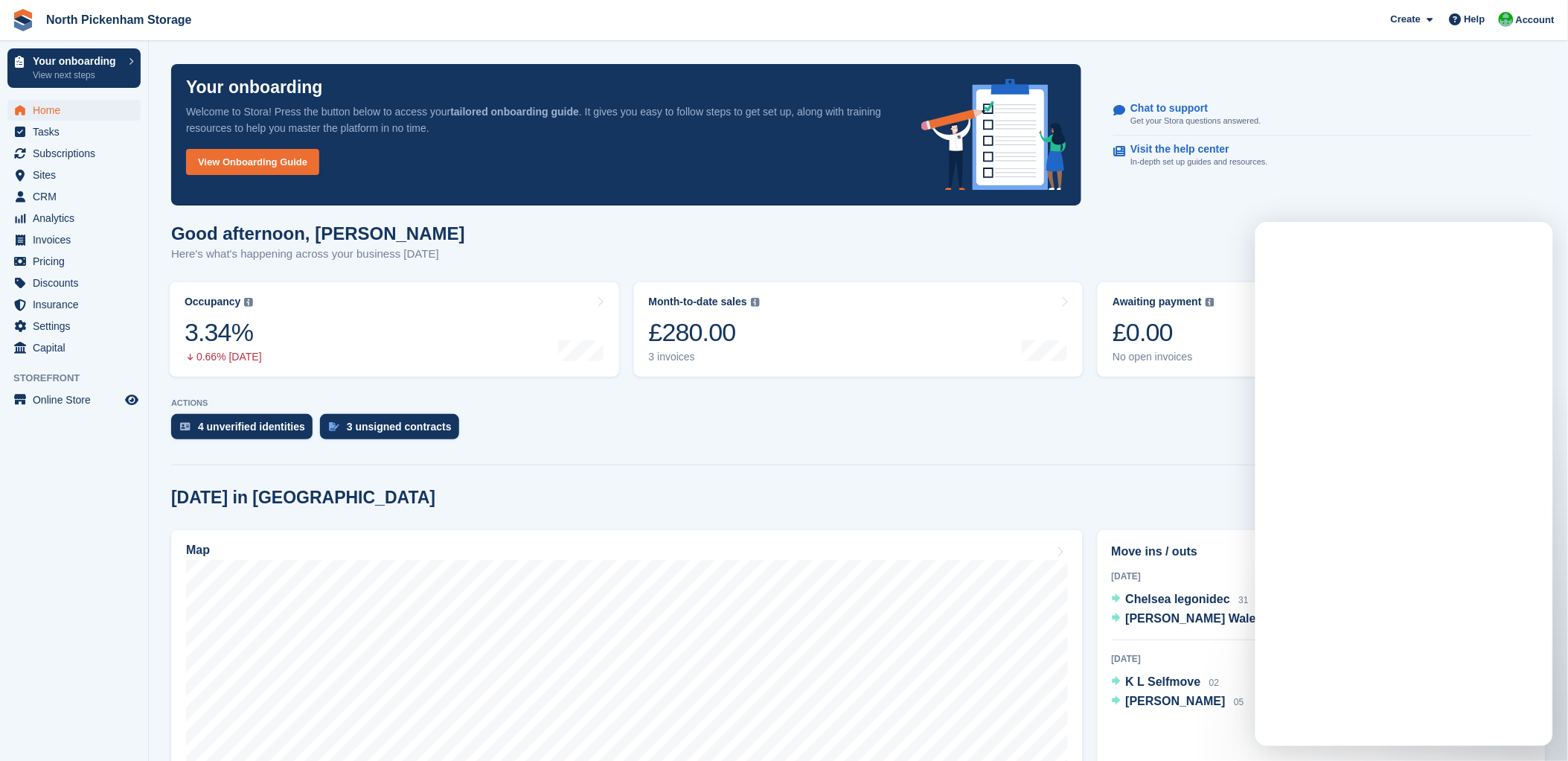 scroll, scrollTop: 0, scrollLeft: 0, axis: both 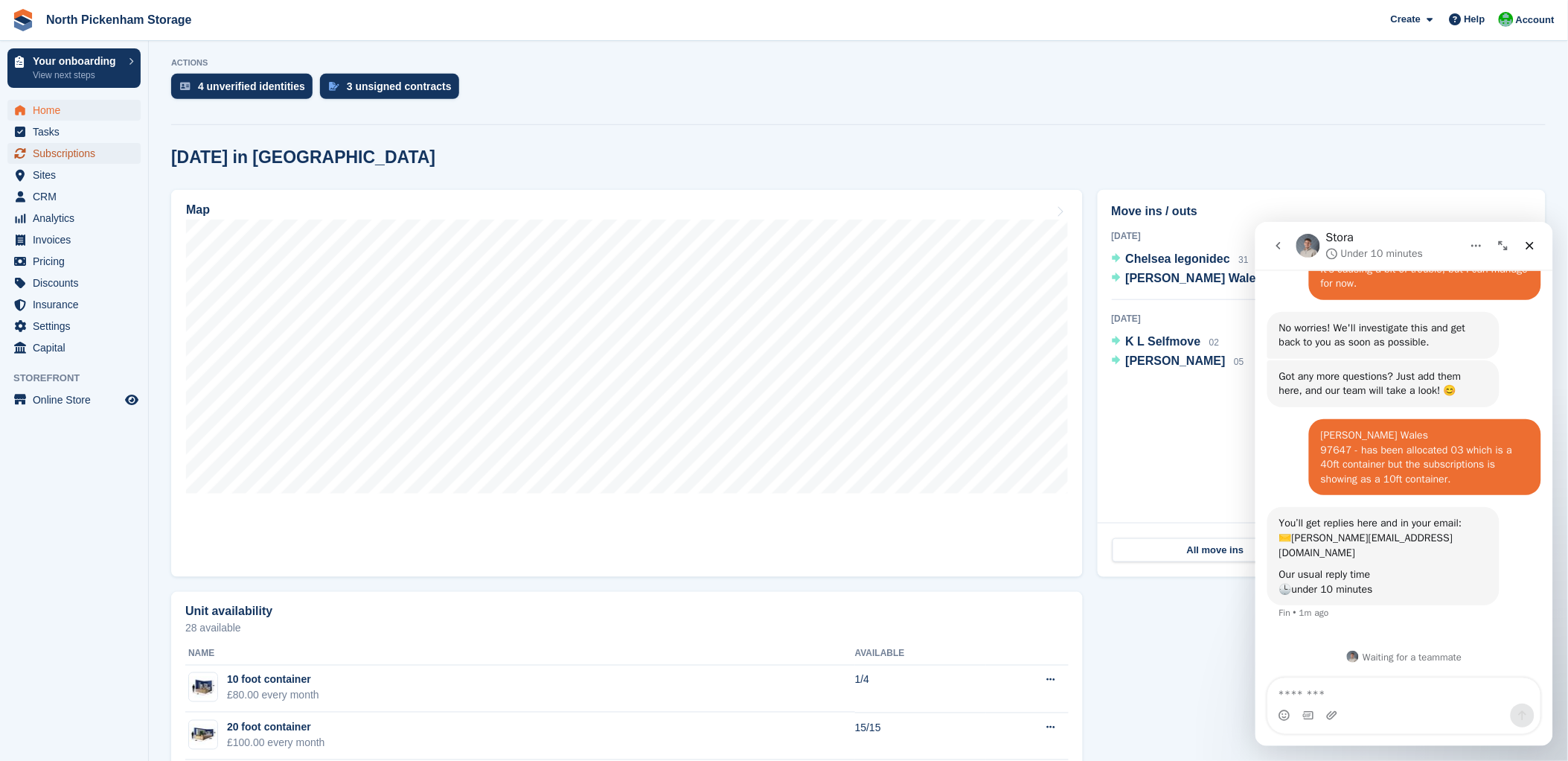 click on "Subscriptions" at bounding box center [77, 153] 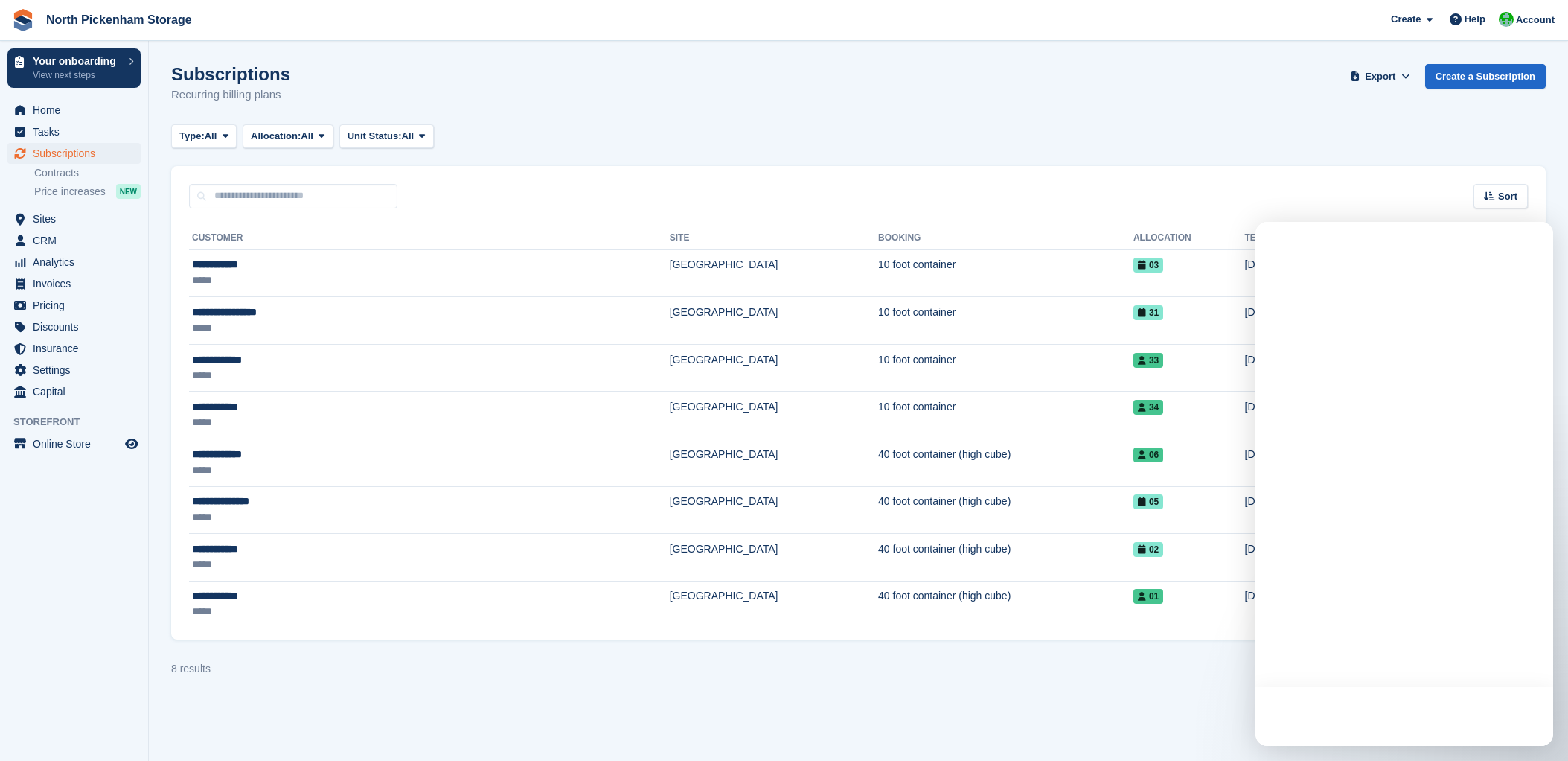 scroll, scrollTop: 0, scrollLeft: 0, axis: both 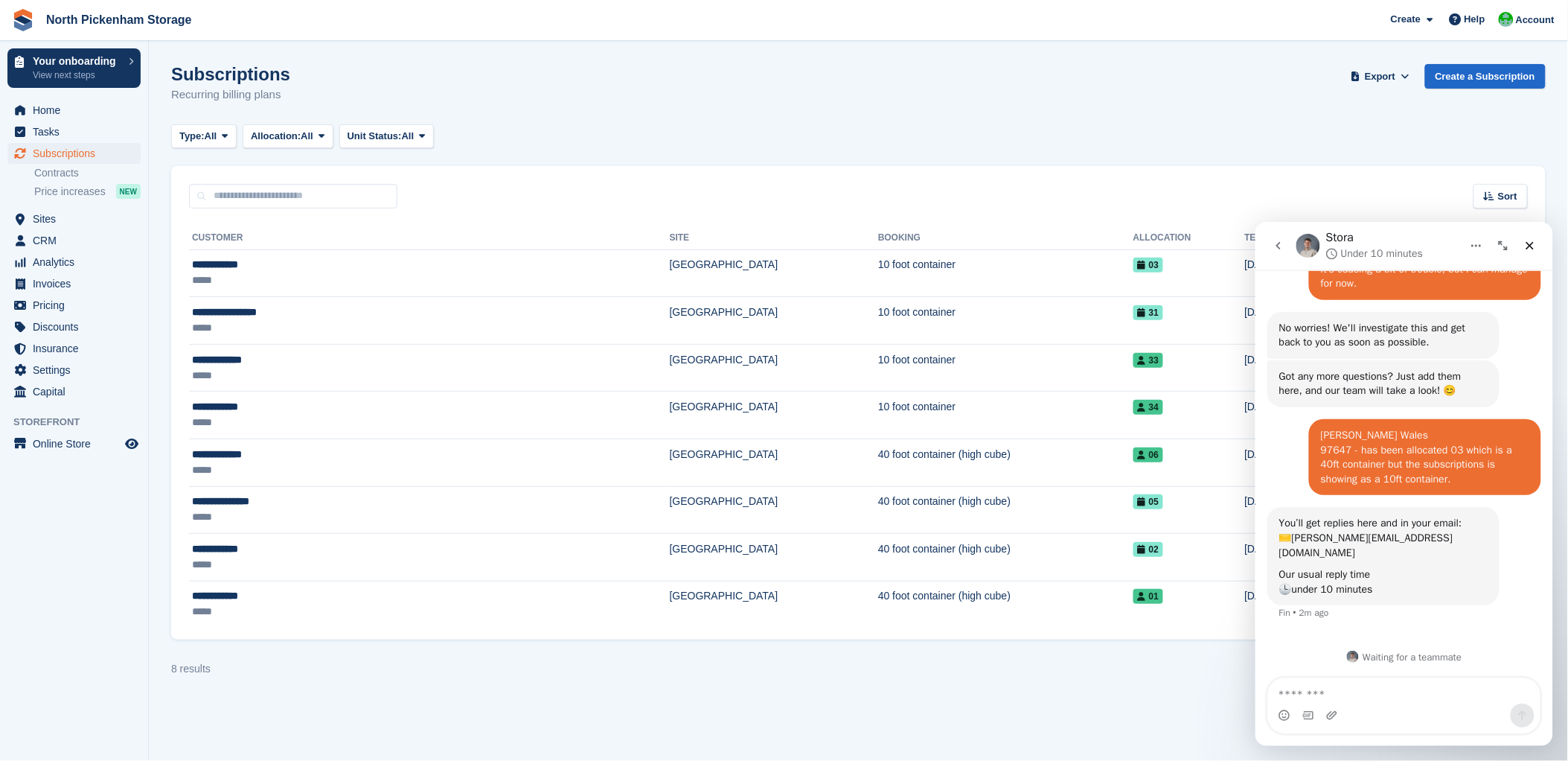 click on "Subscriptions
Recurring billing plans
Export
Export Subscriptions
Export a CSV of all Subscriptions which match the current filters.
Please allow time for large exports.
Start Export
Create a Subscription" at bounding box center (858, 92) 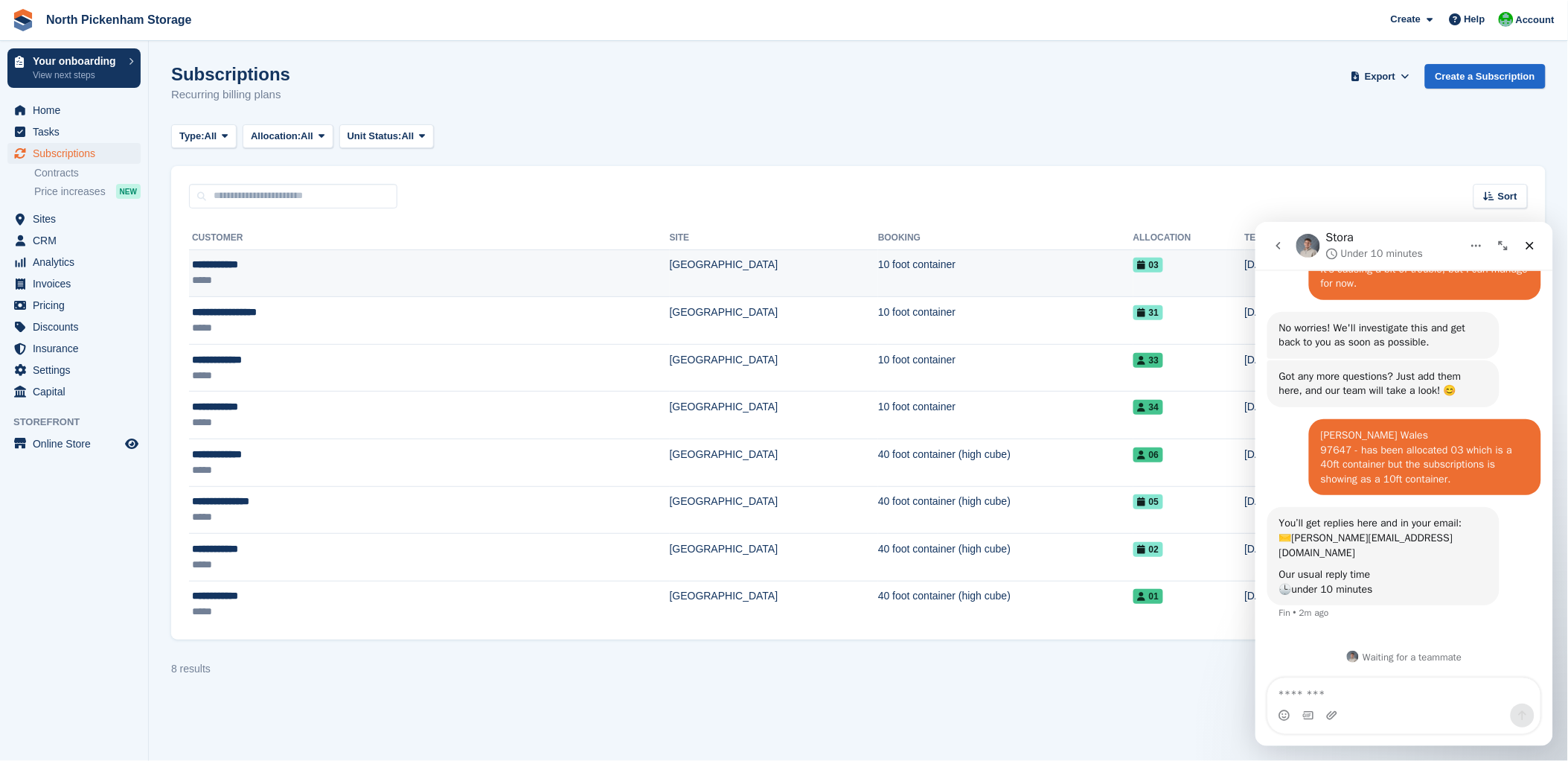 click on "10 foot container" at bounding box center (1005, 273) 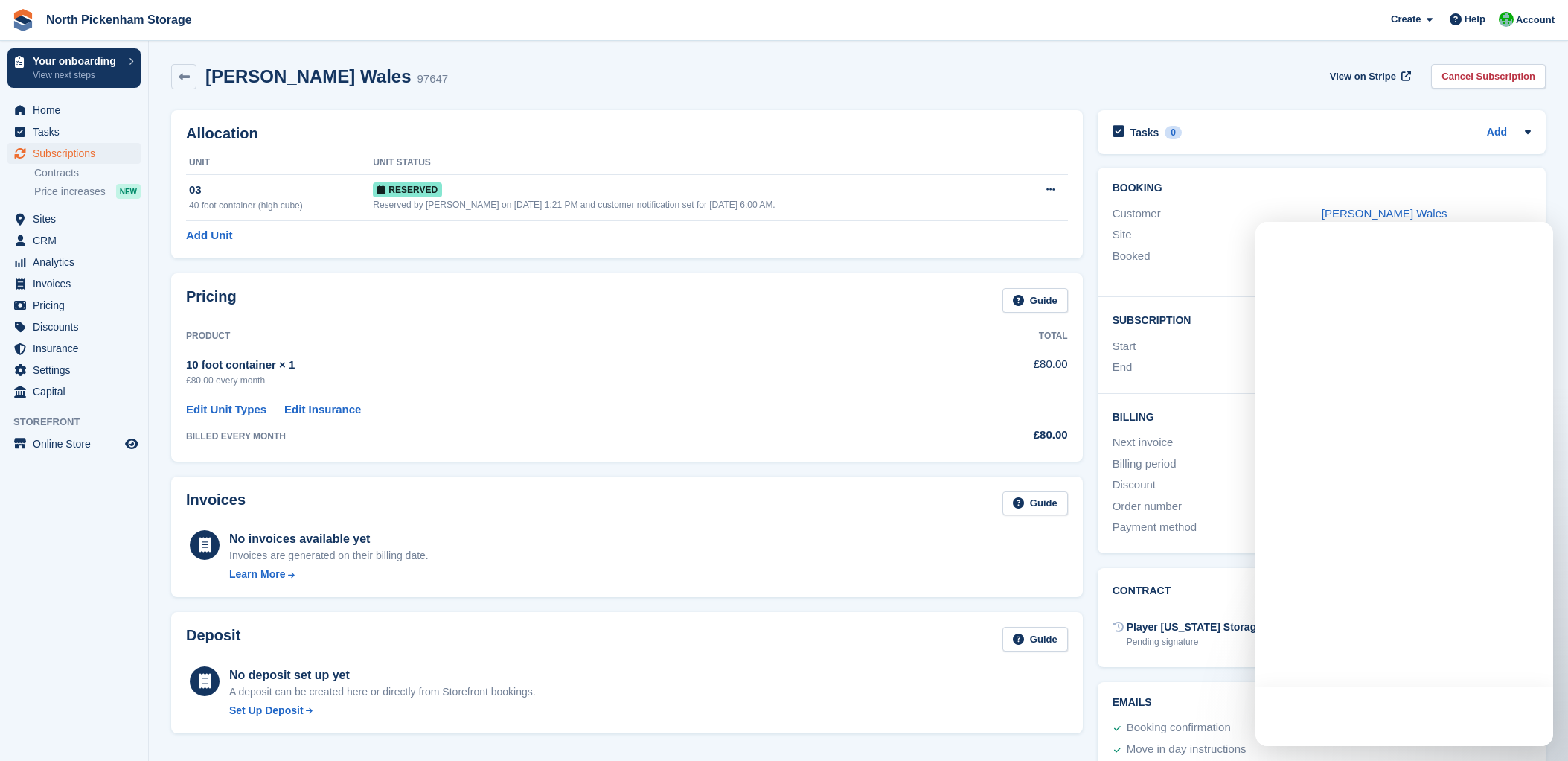 scroll, scrollTop: 0, scrollLeft: 0, axis: both 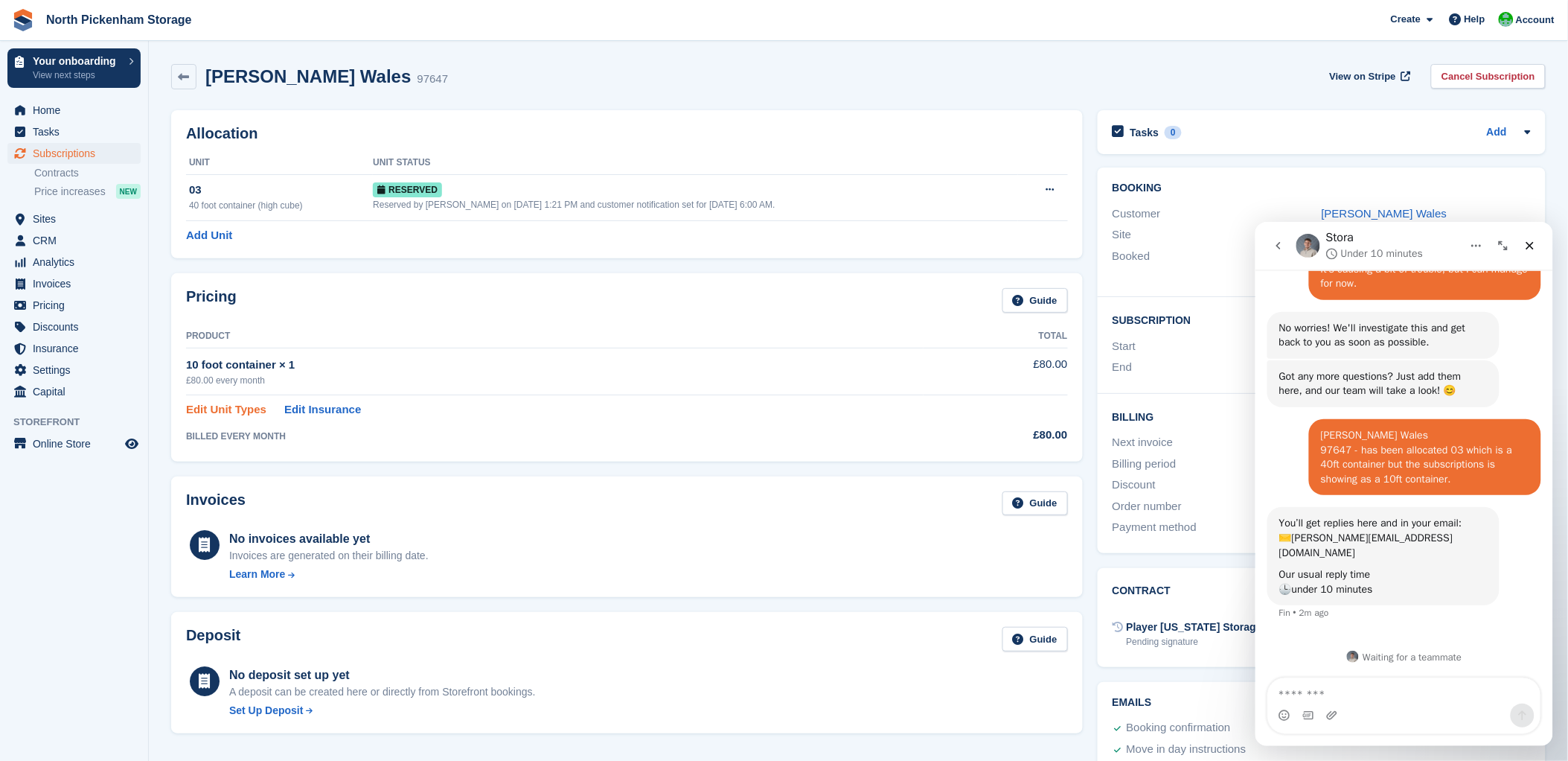 click on "Edit Unit Types" at bounding box center [226, 410] 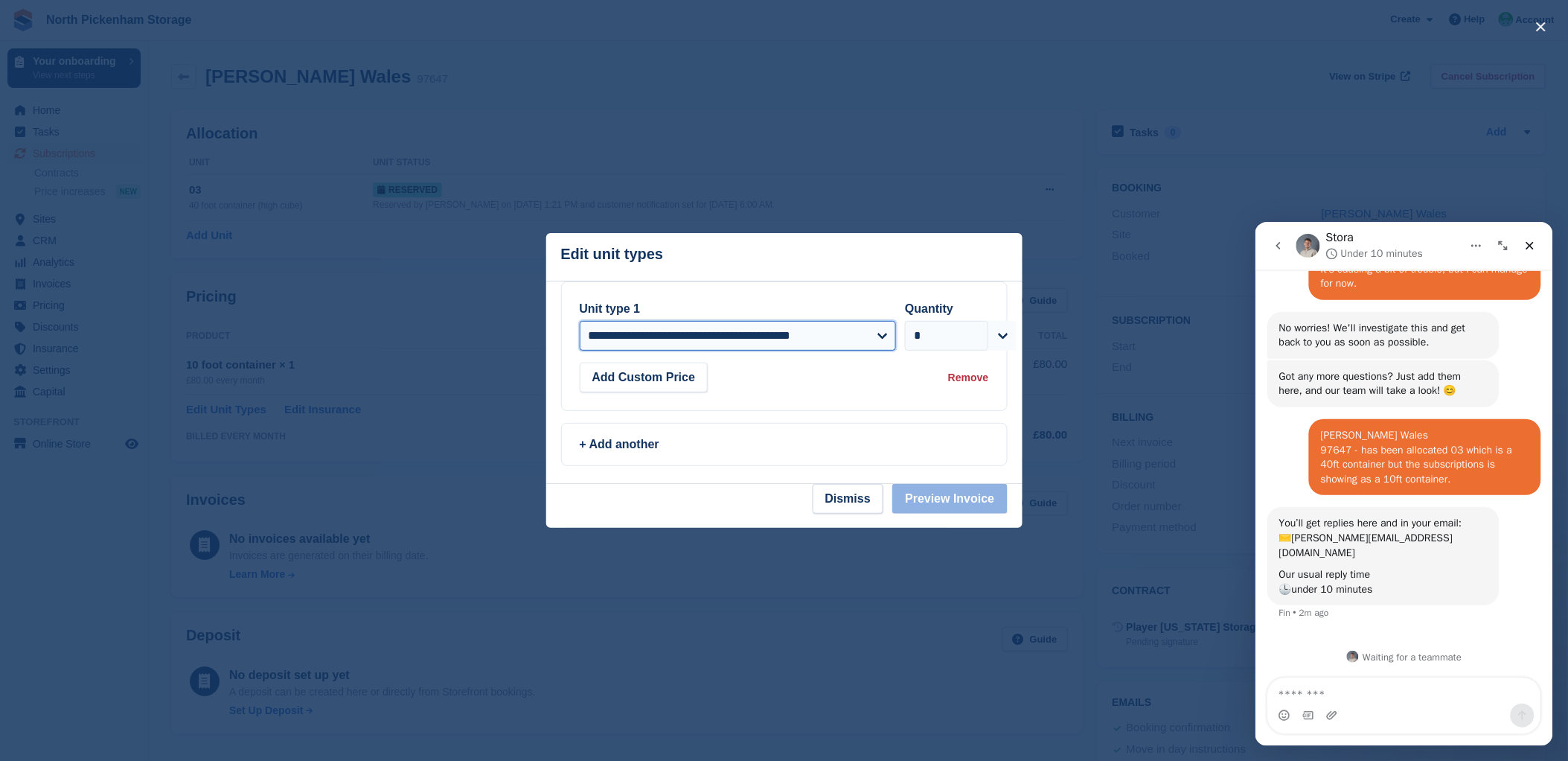 click on "**********" at bounding box center (738, 336) 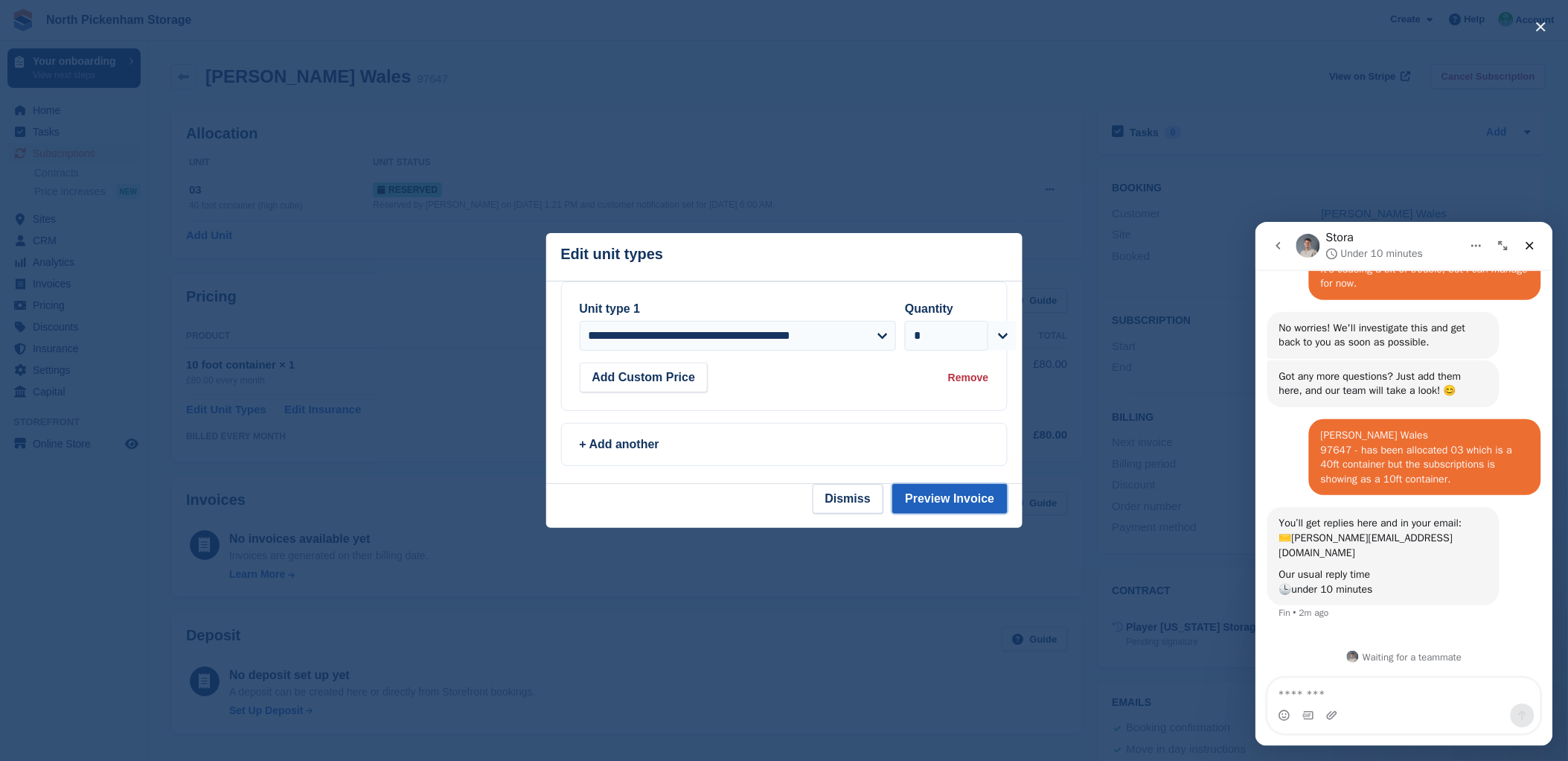click on "Preview Invoice" at bounding box center (950, 499) 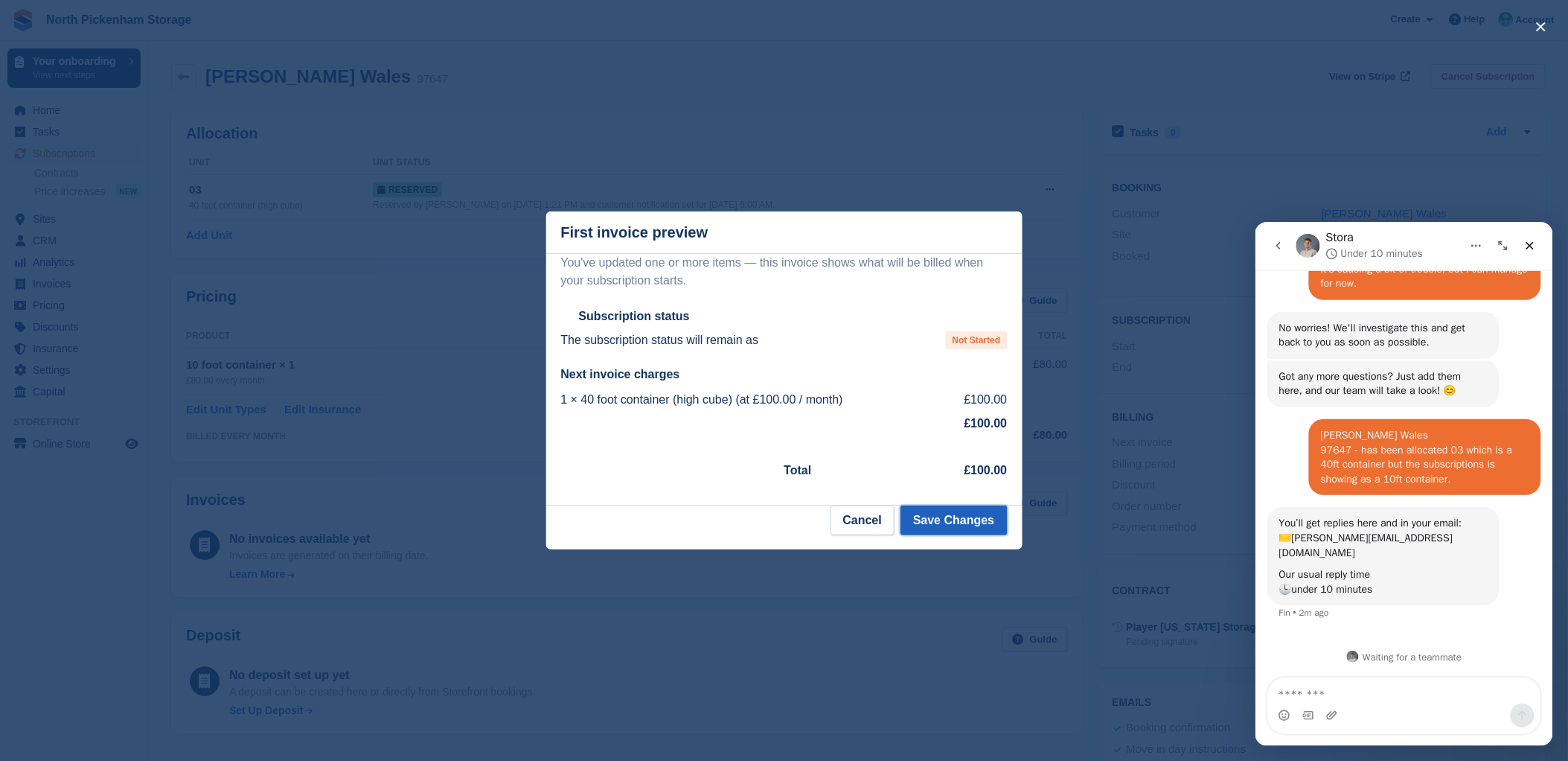 click on "Save Changes" at bounding box center [953, 520] 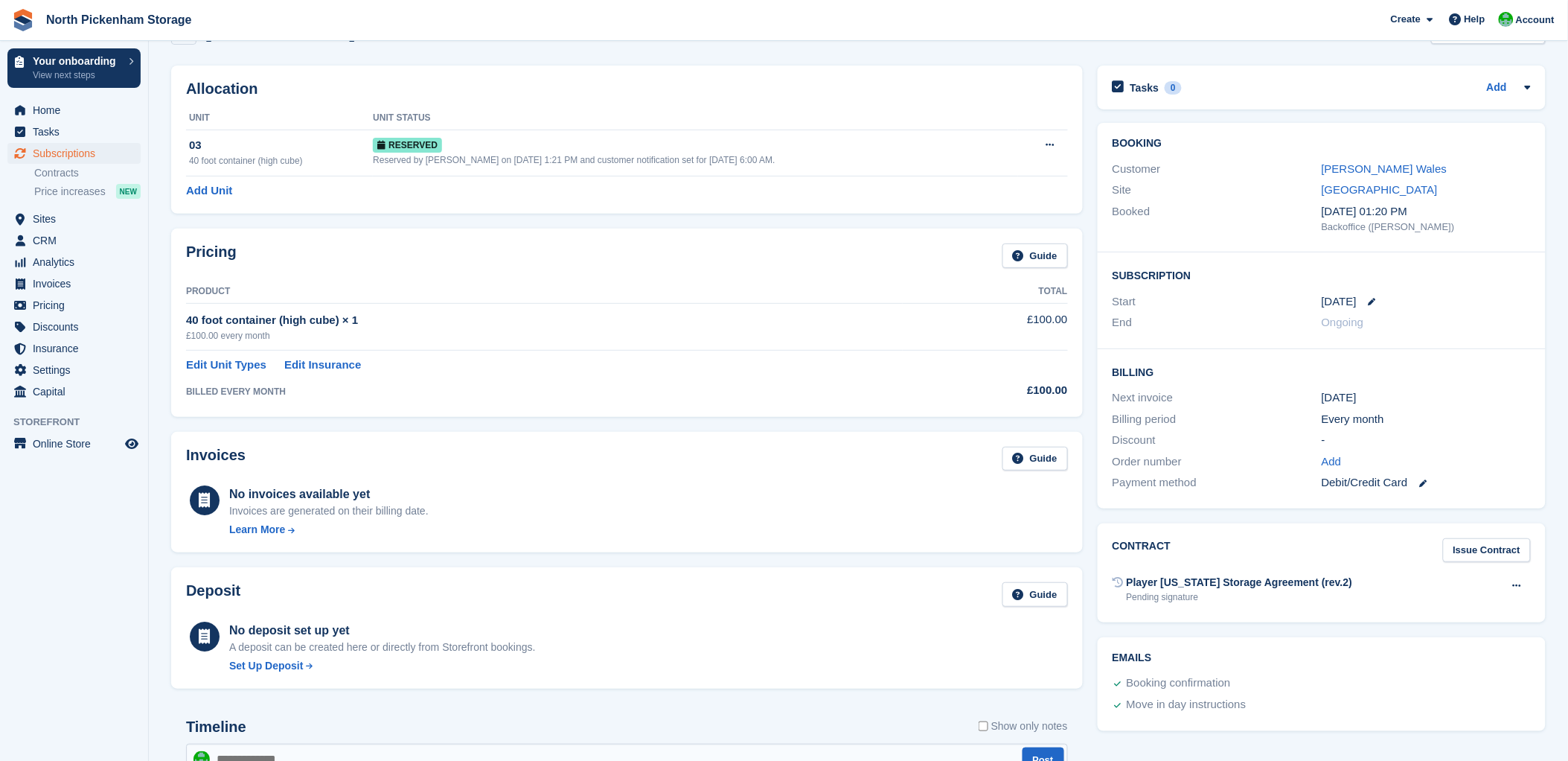 scroll, scrollTop: 42, scrollLeft: 0, axis: vertical 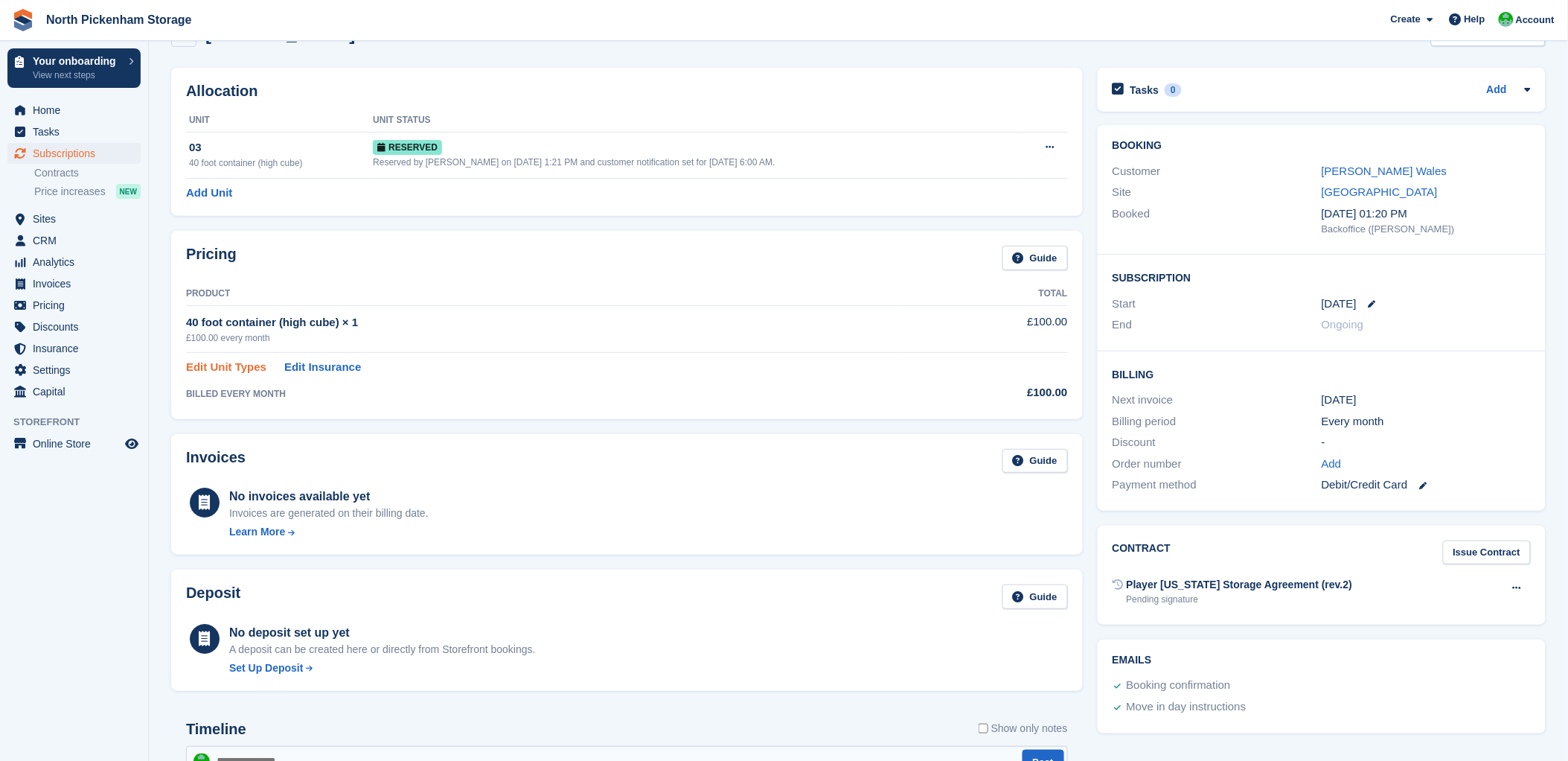 click on "Edit Unit Types" at bounding box center [226, 367] 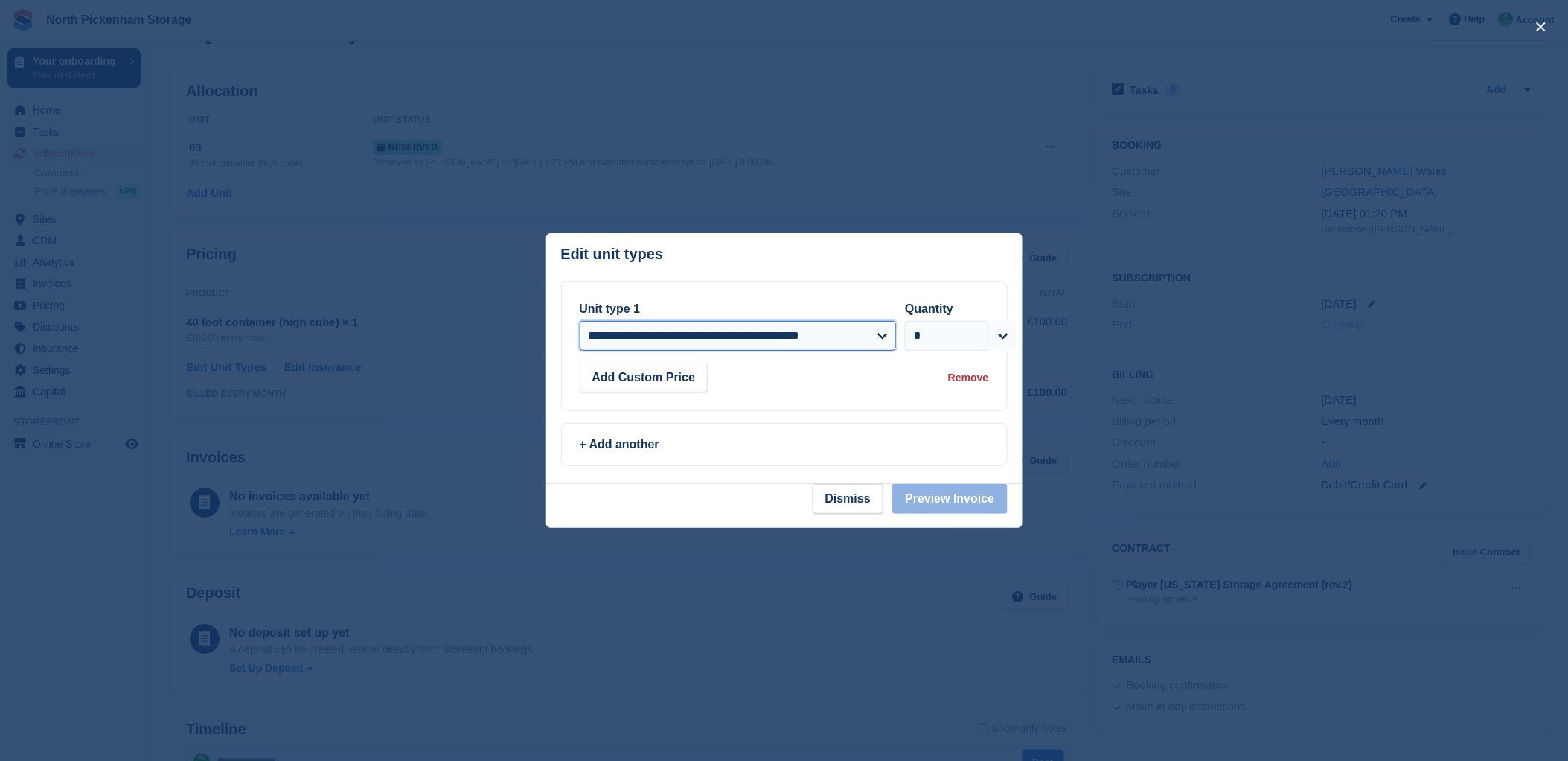 click on "**********" at bounding box center [738, 336] 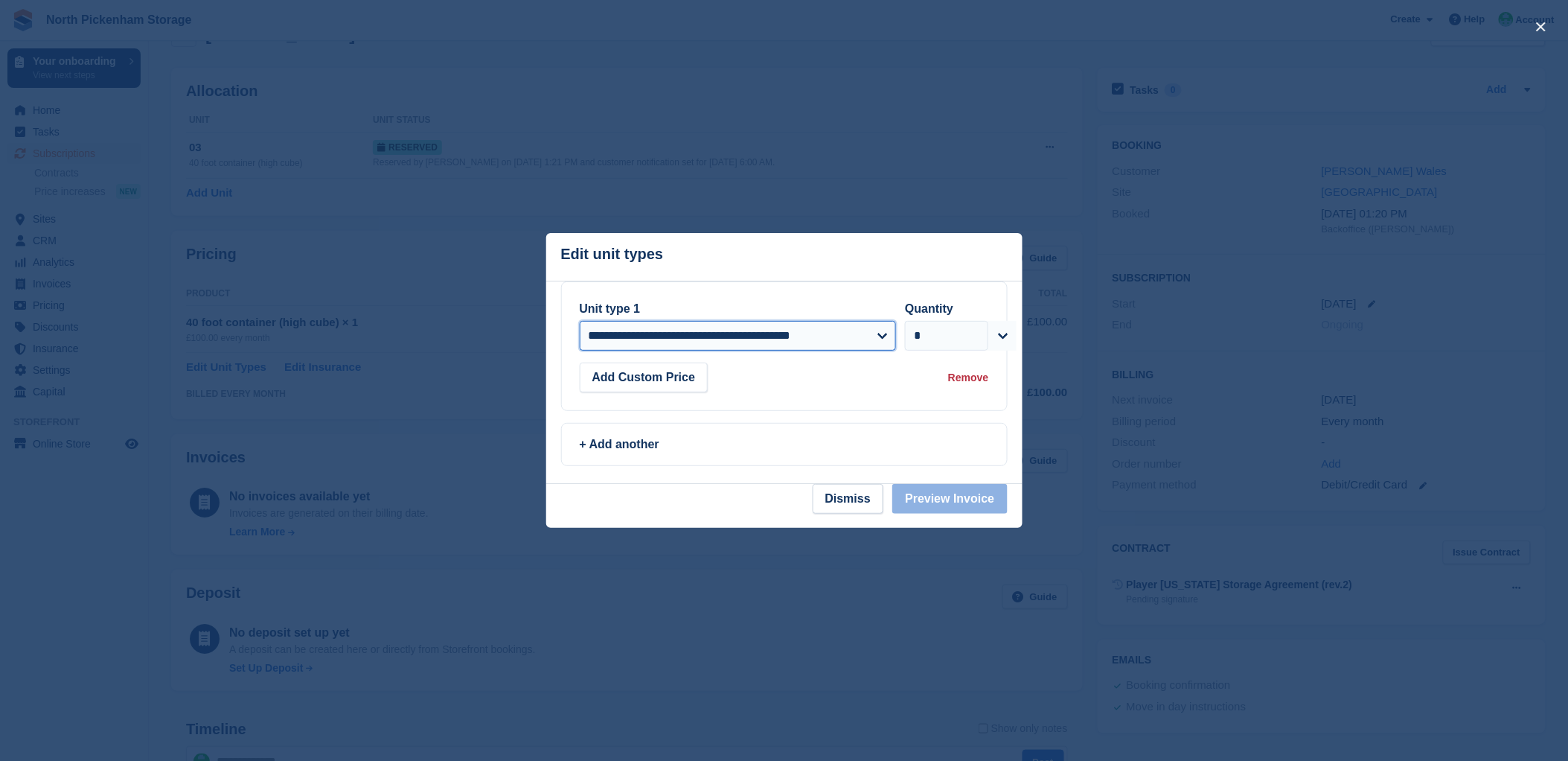 click on "**********" at bounding box center (738, 336) 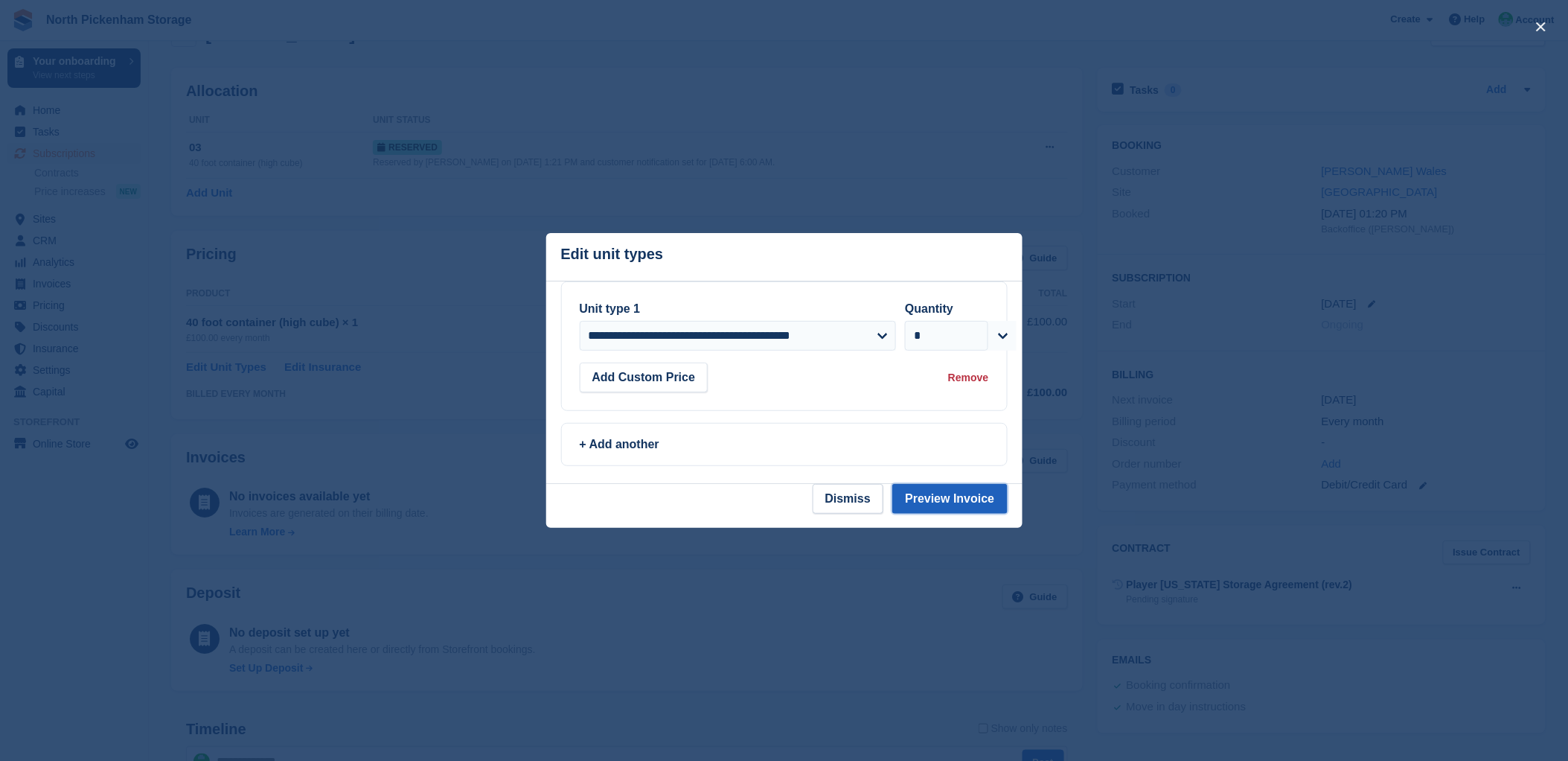 click on "Preview Invoice" at bounding box center [950, 499] 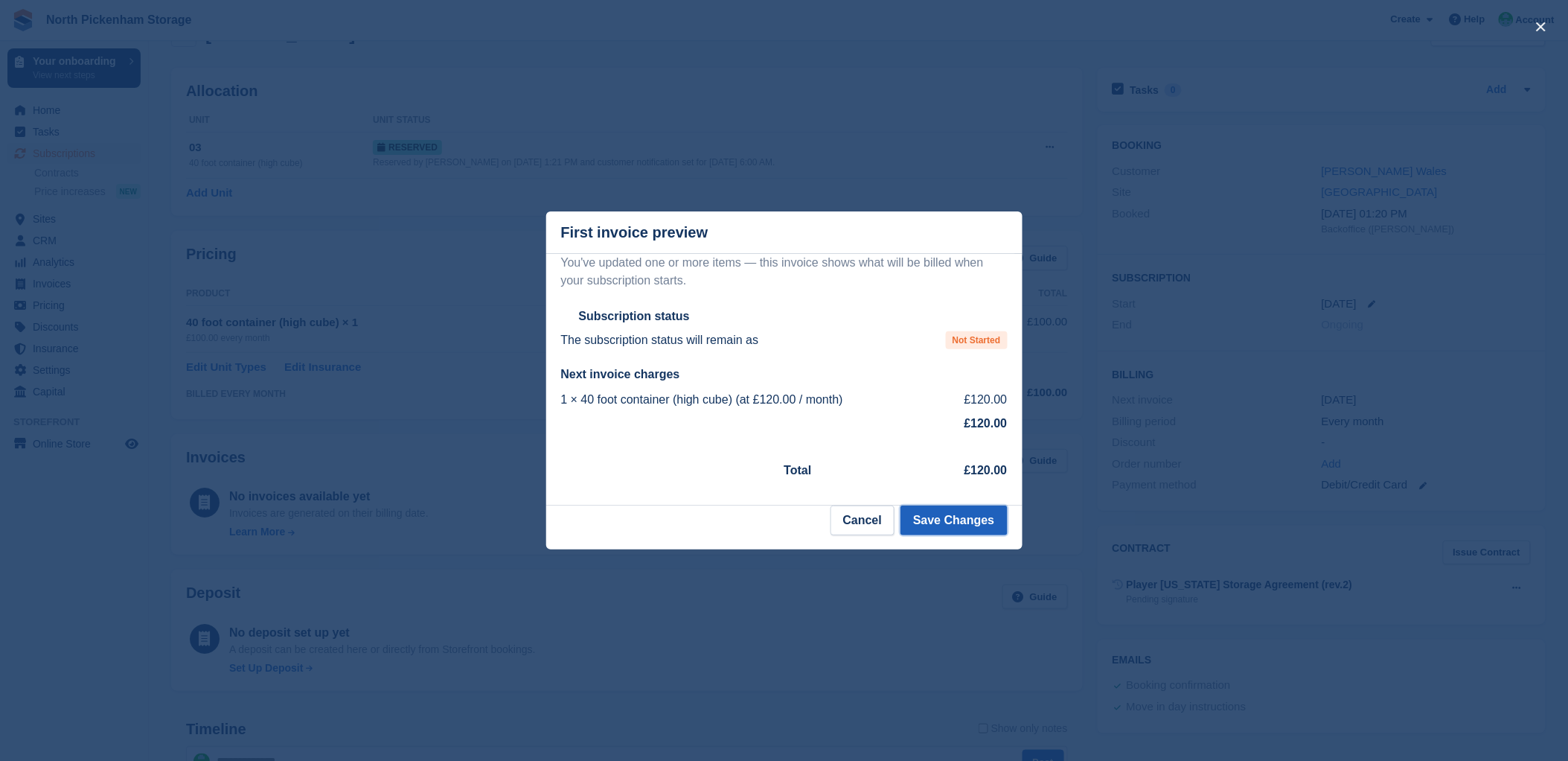 click on "Save Changes" at bounding box center (953, 520) 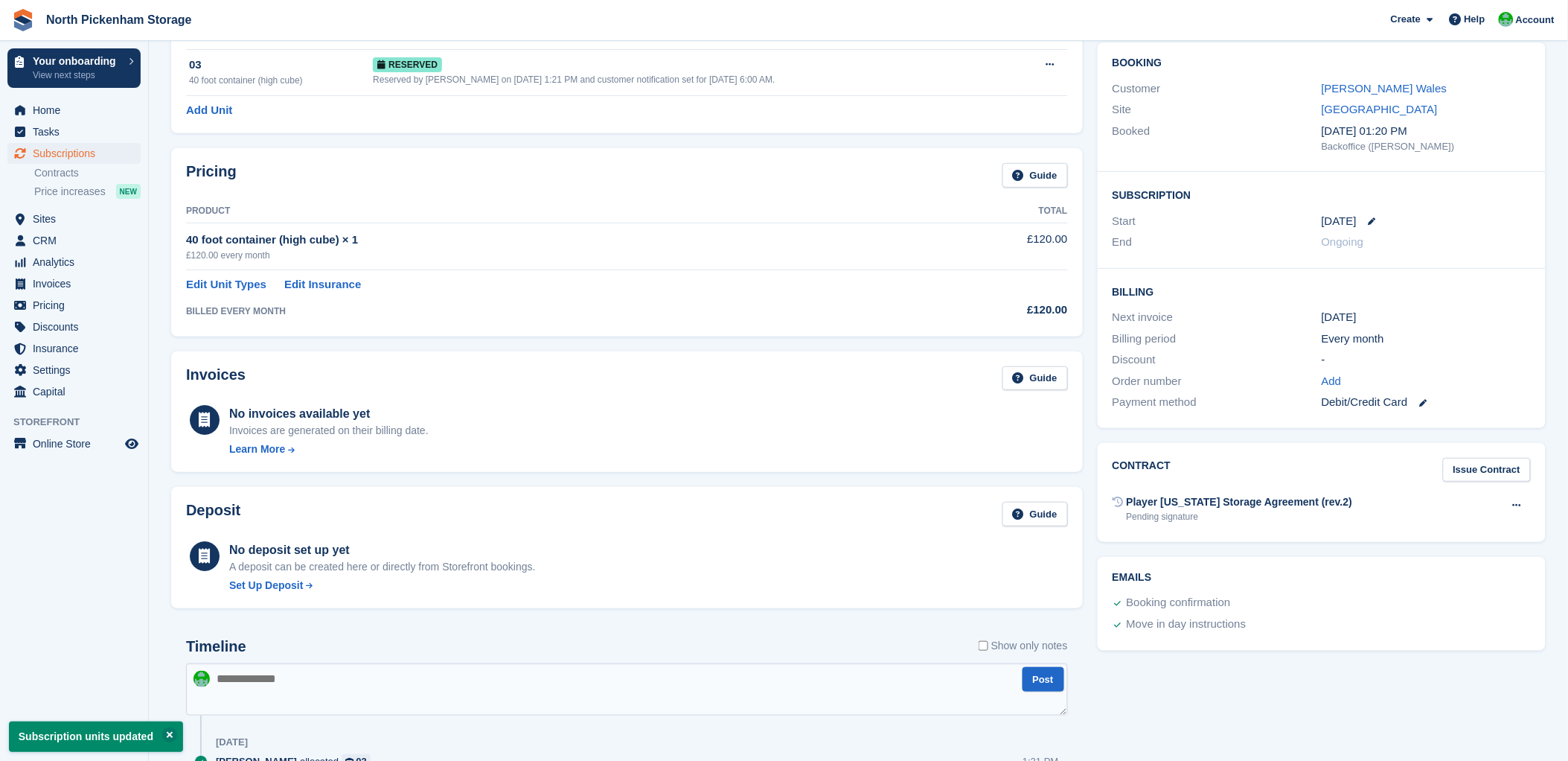 scroll, scrollTop: 0, scrollLeft: 0, axis: both 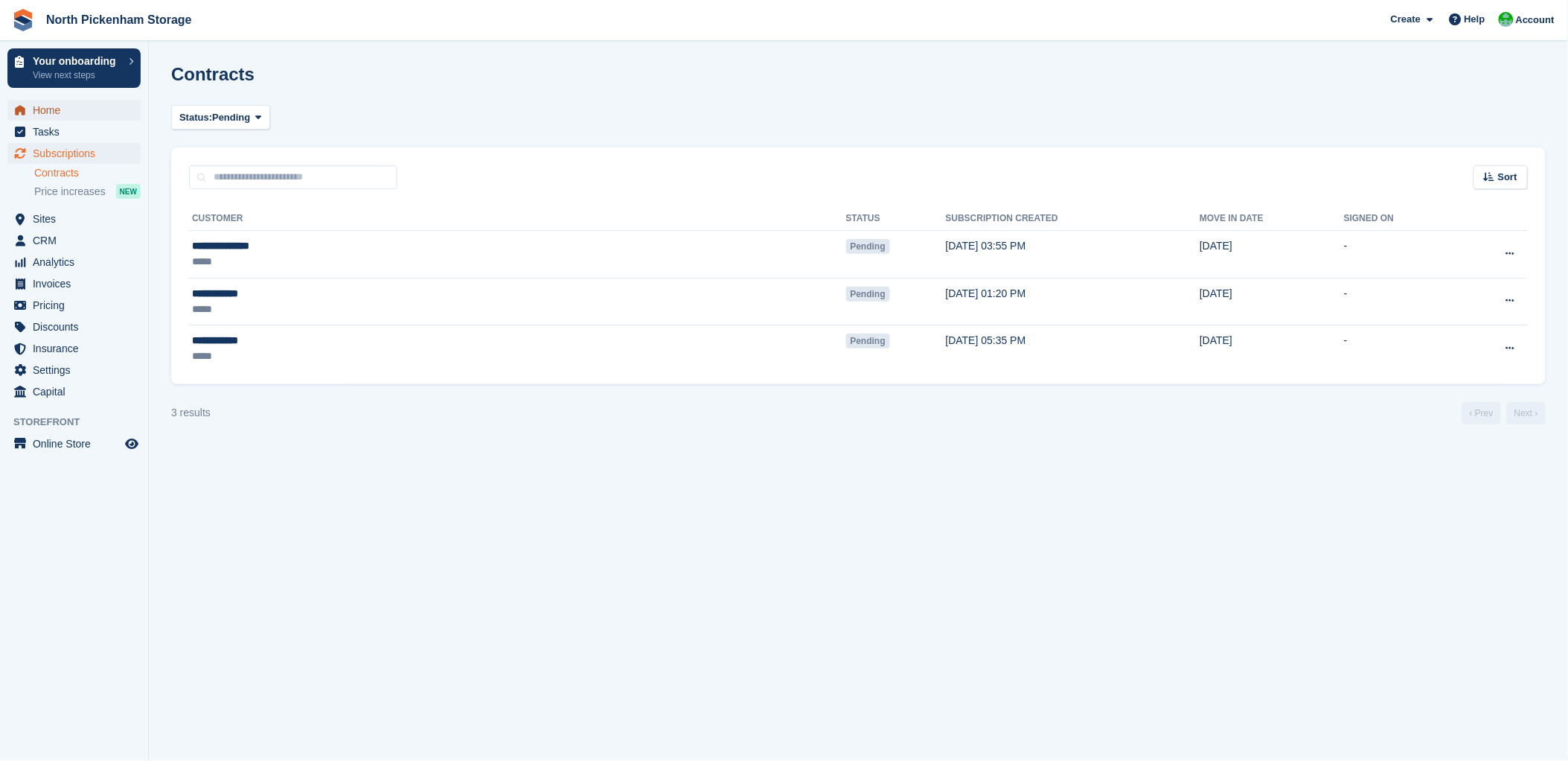 click on "Home" at bounding box center [77, 110] 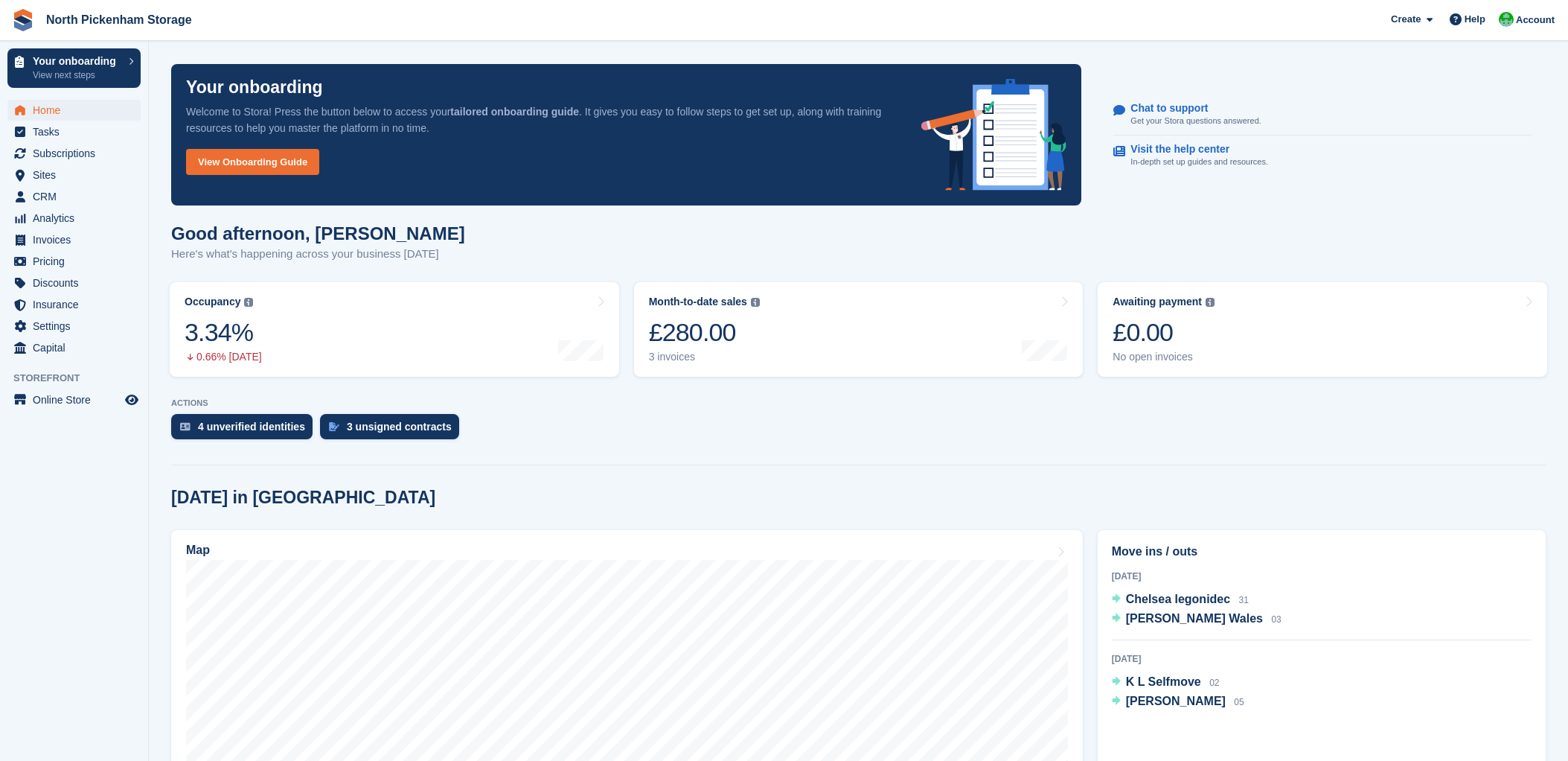 scroll, scrollTop: 0, scrollLeft: 0, axis: both 